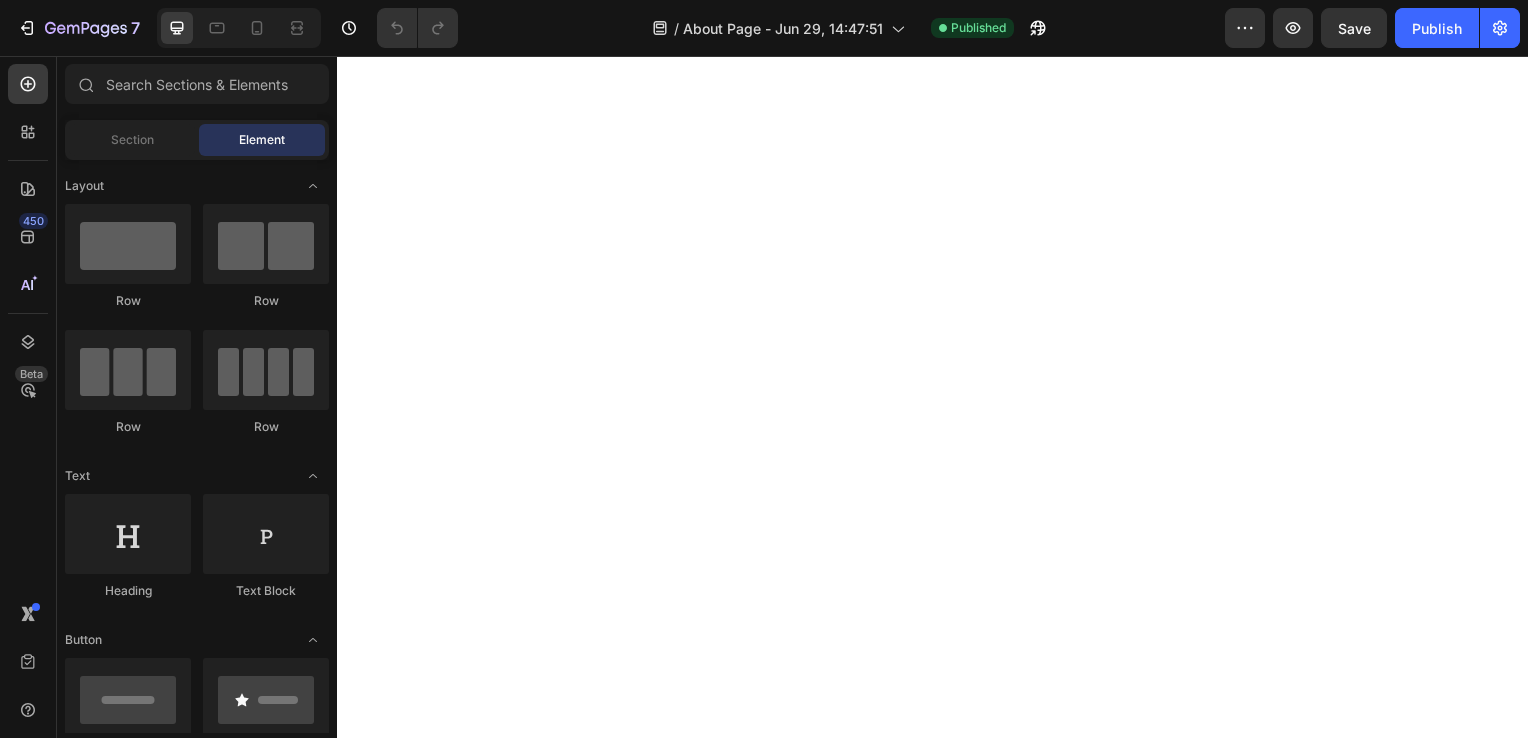 scroll, scrollTop: 0, scrollLeft: 0, axis: both 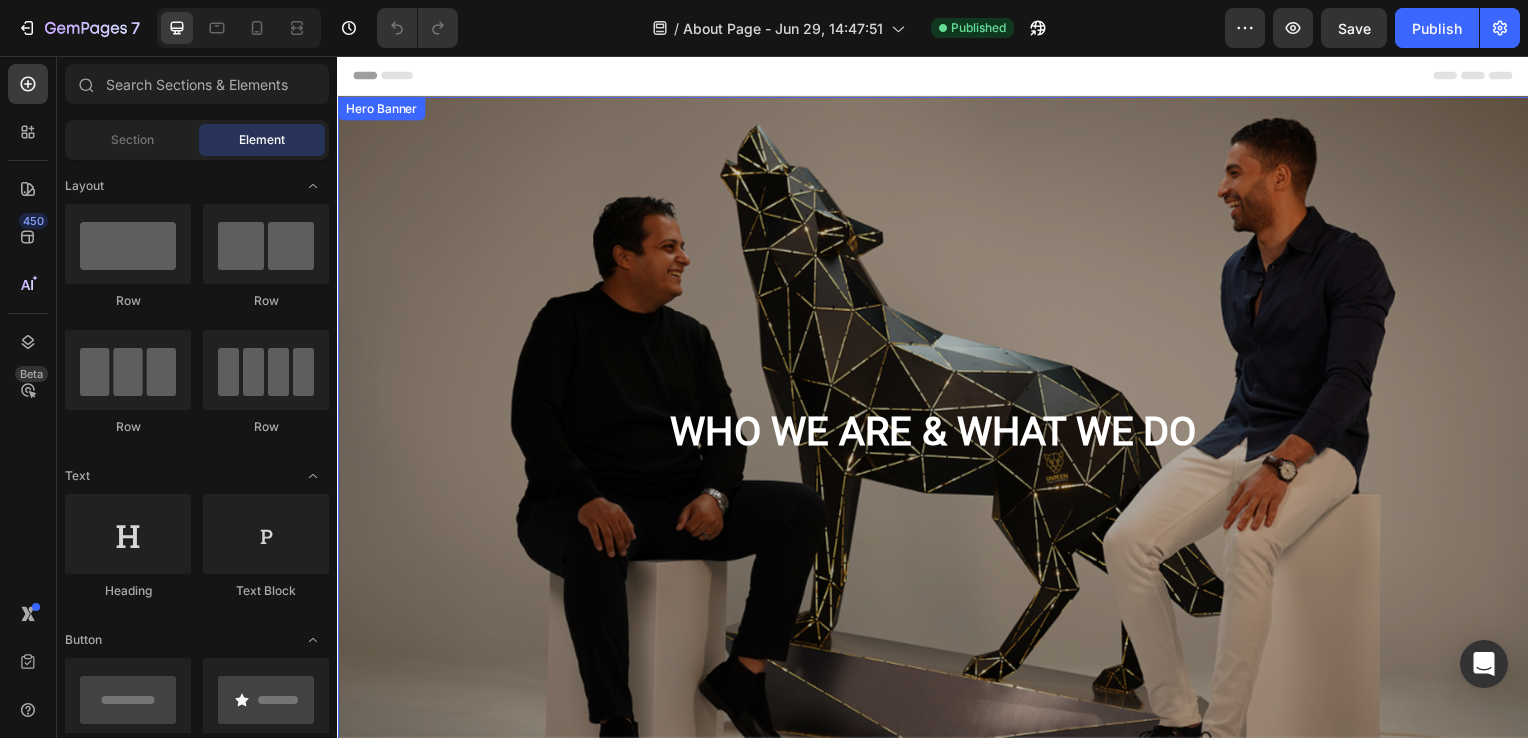 click at bounding box center [937, 447] 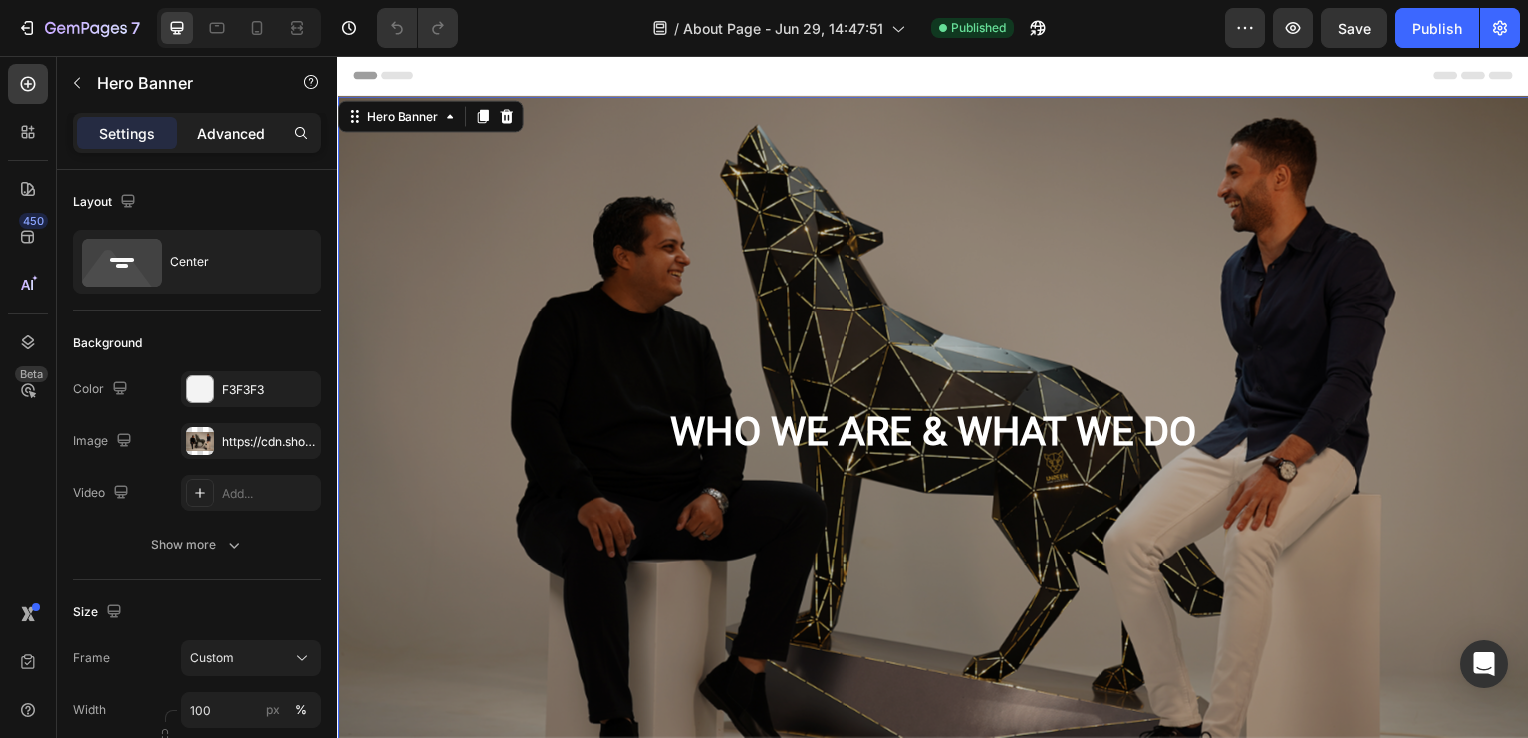 click on "Advanced" at bounding box center (231, 133) 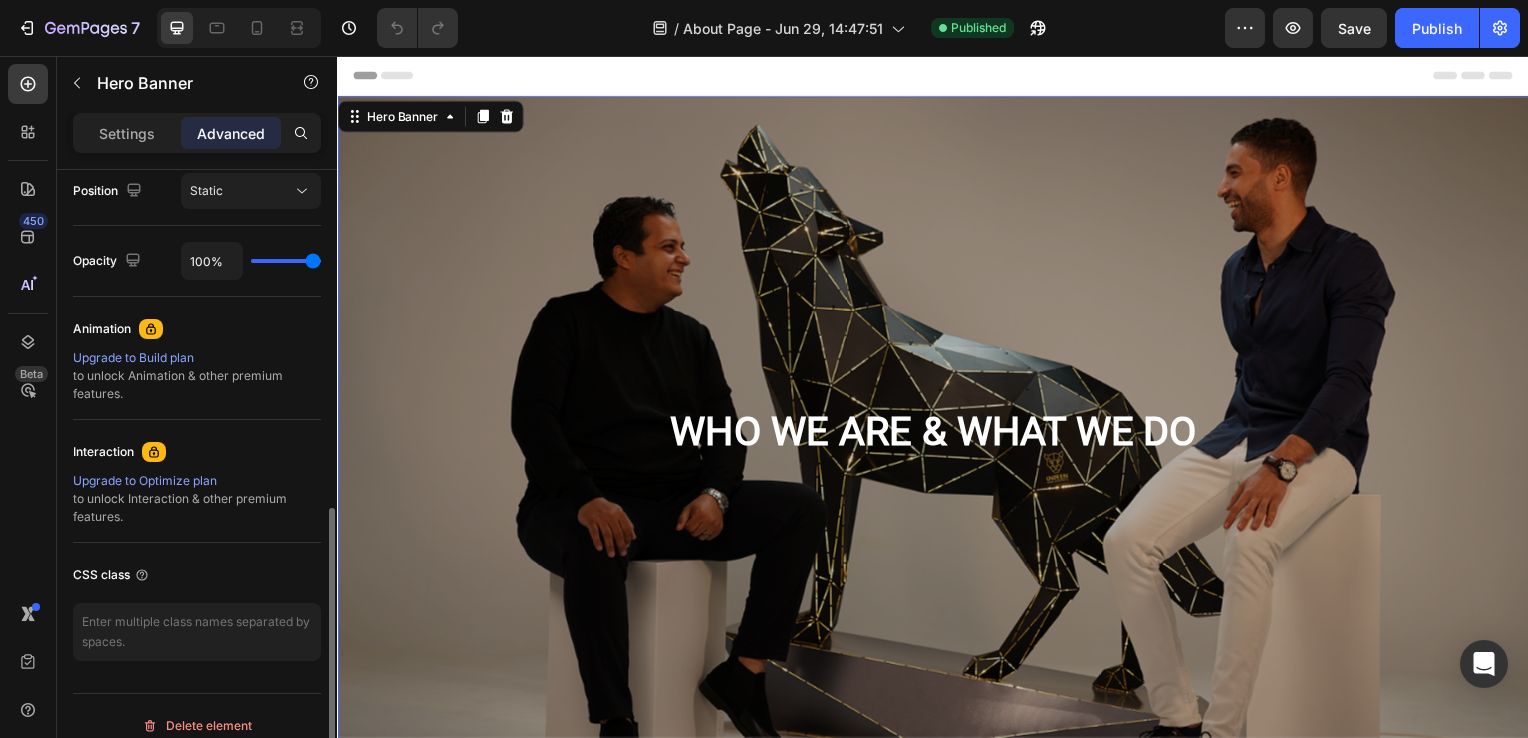 scroll, scrollTop: 747, scrollLeft: 0, axis: vertical 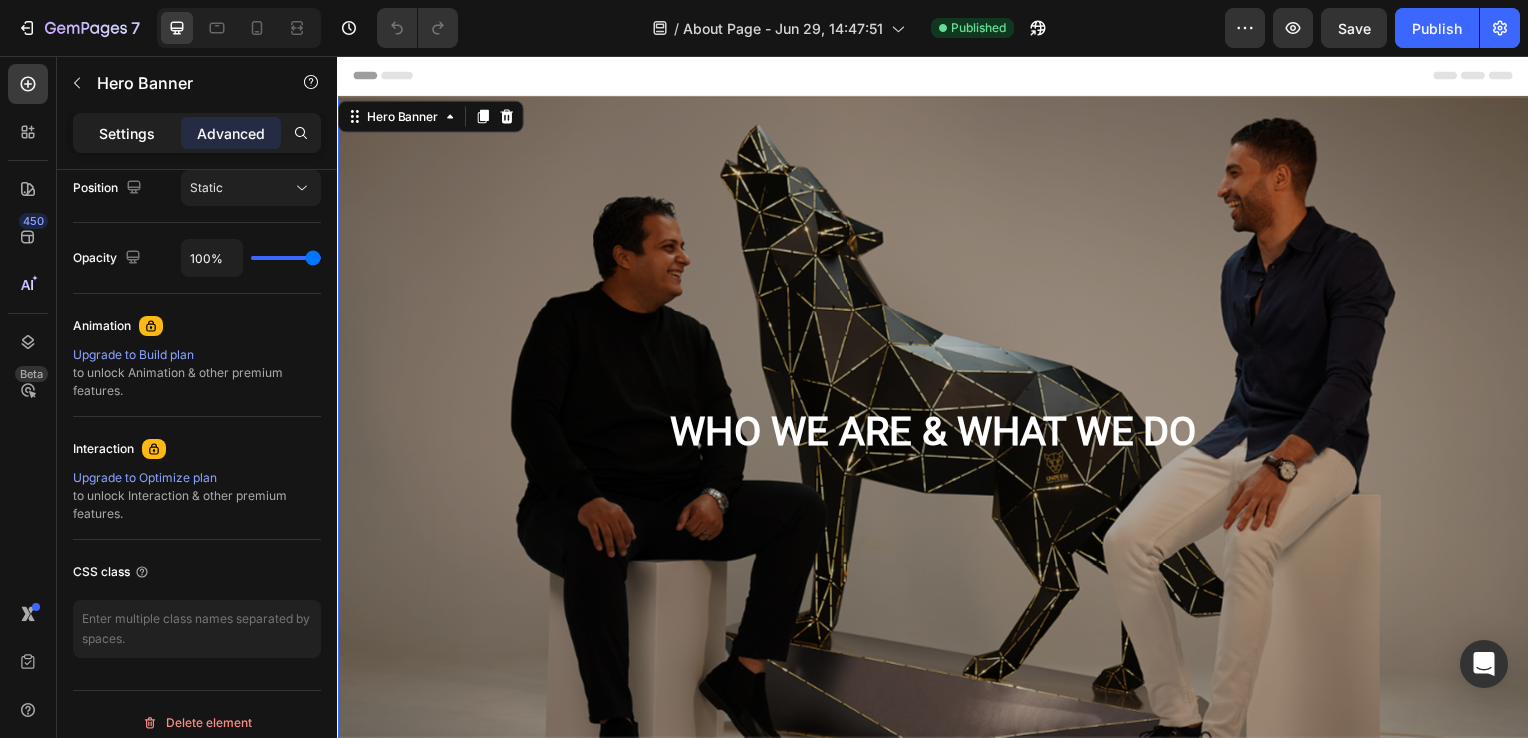 click on "Settings" at bounding box center (127, 133) 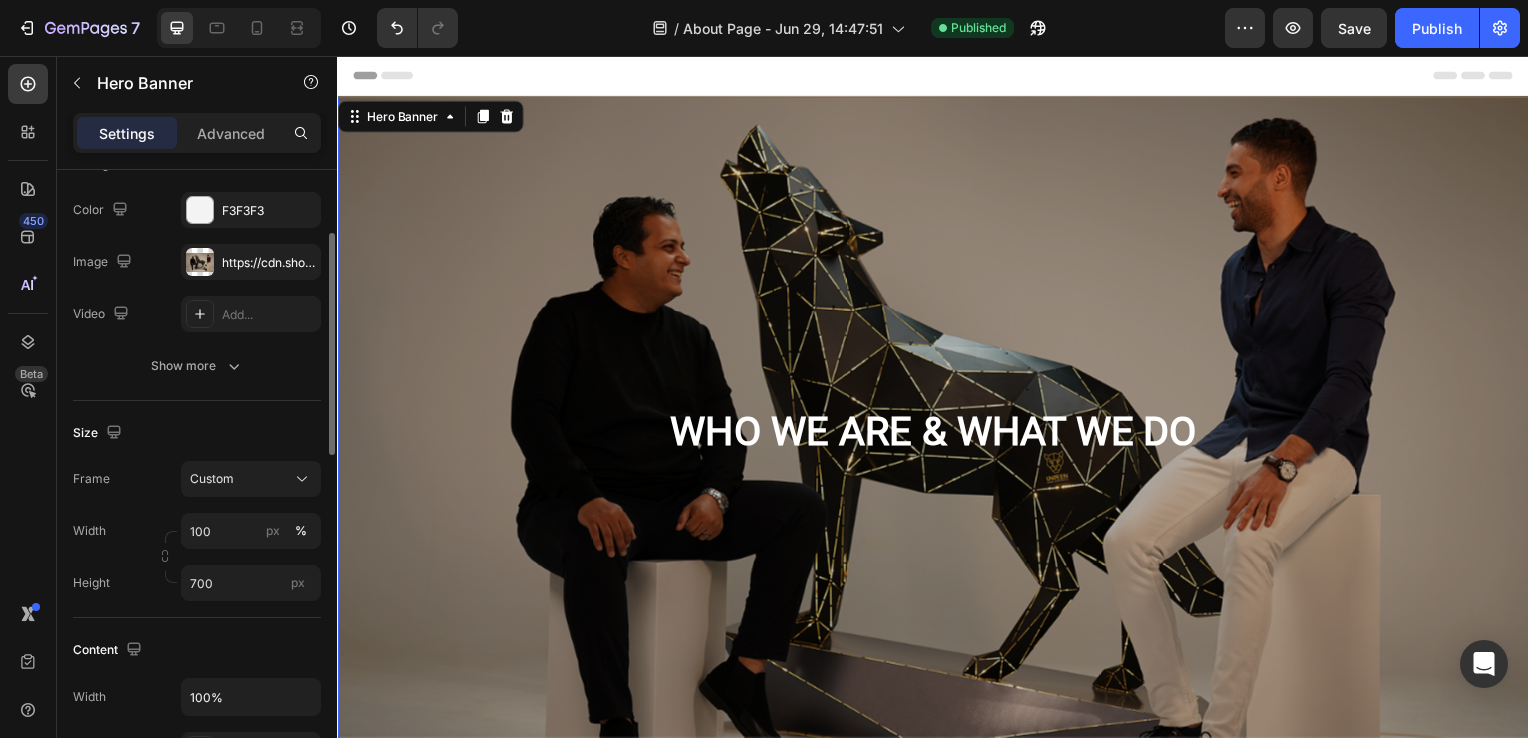 scroll, scrollTop: 0, scrollLeft: 0, axis: both 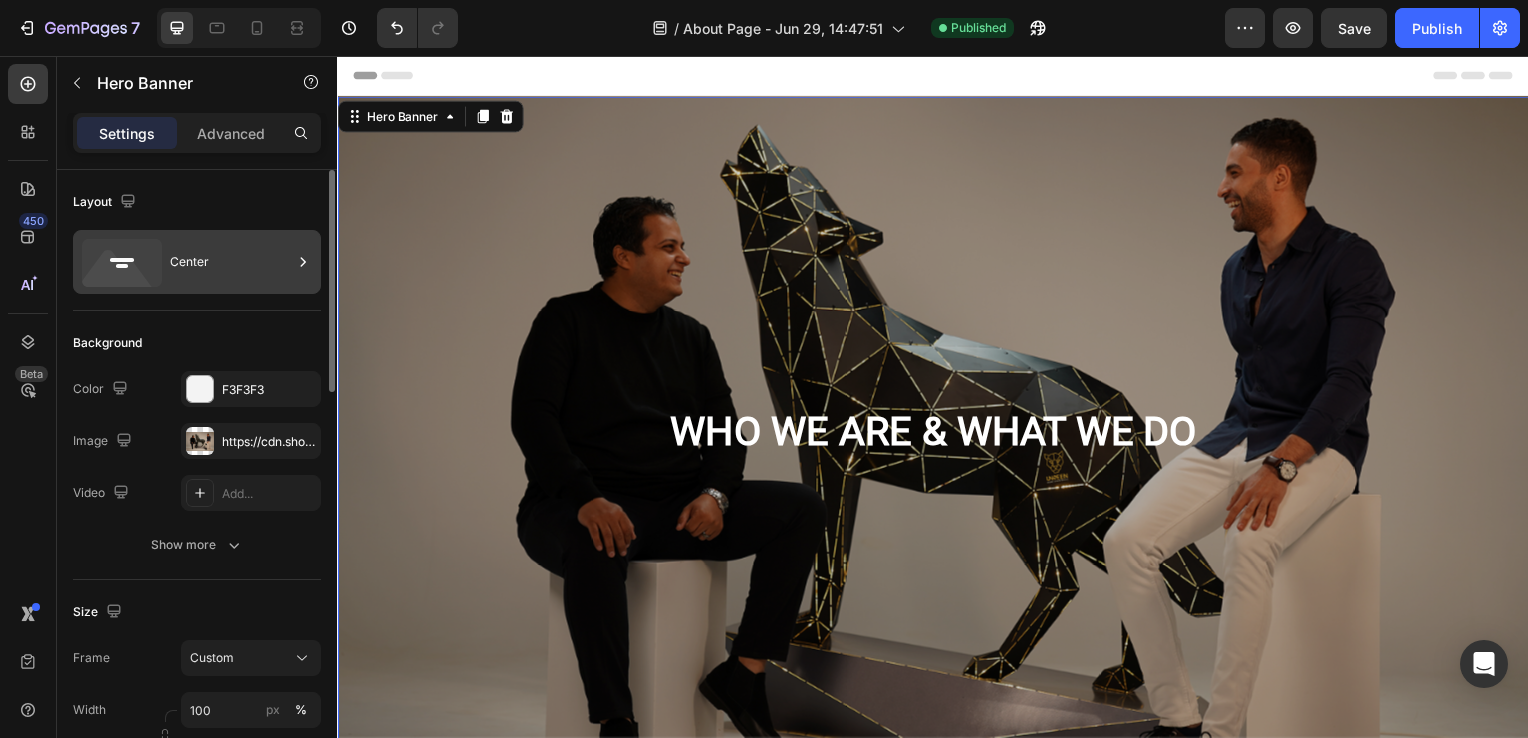 click on "Center" at bounding box center [231, 262] 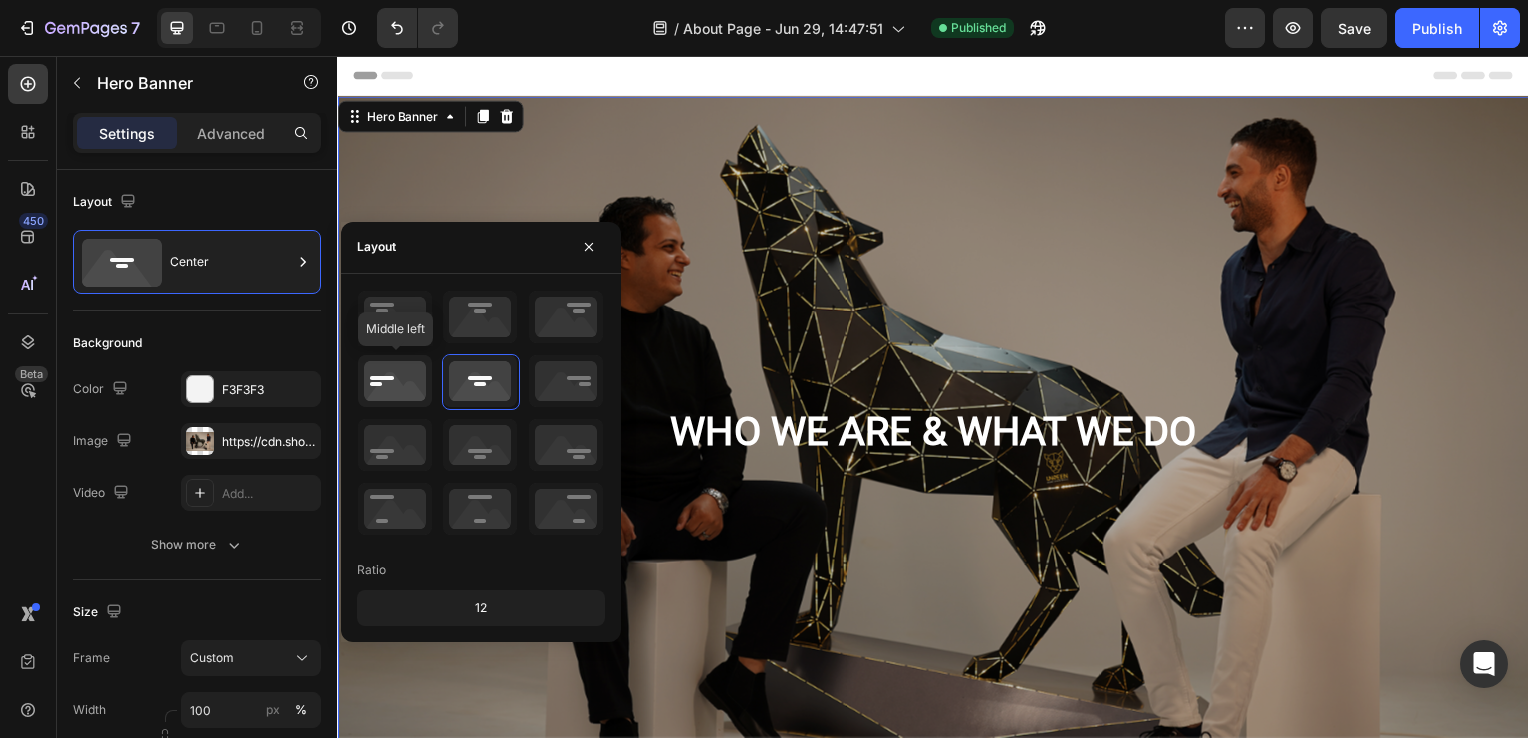 click 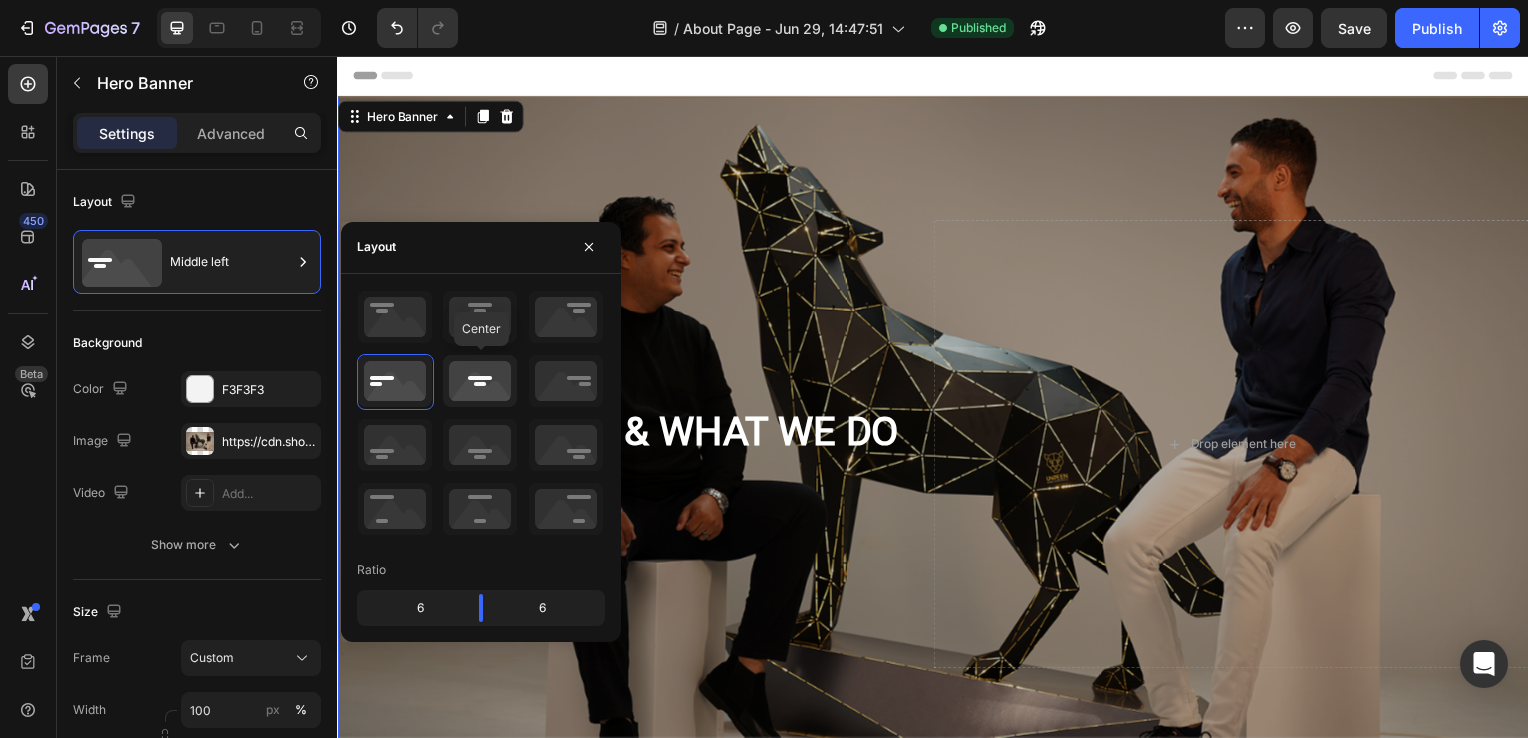click 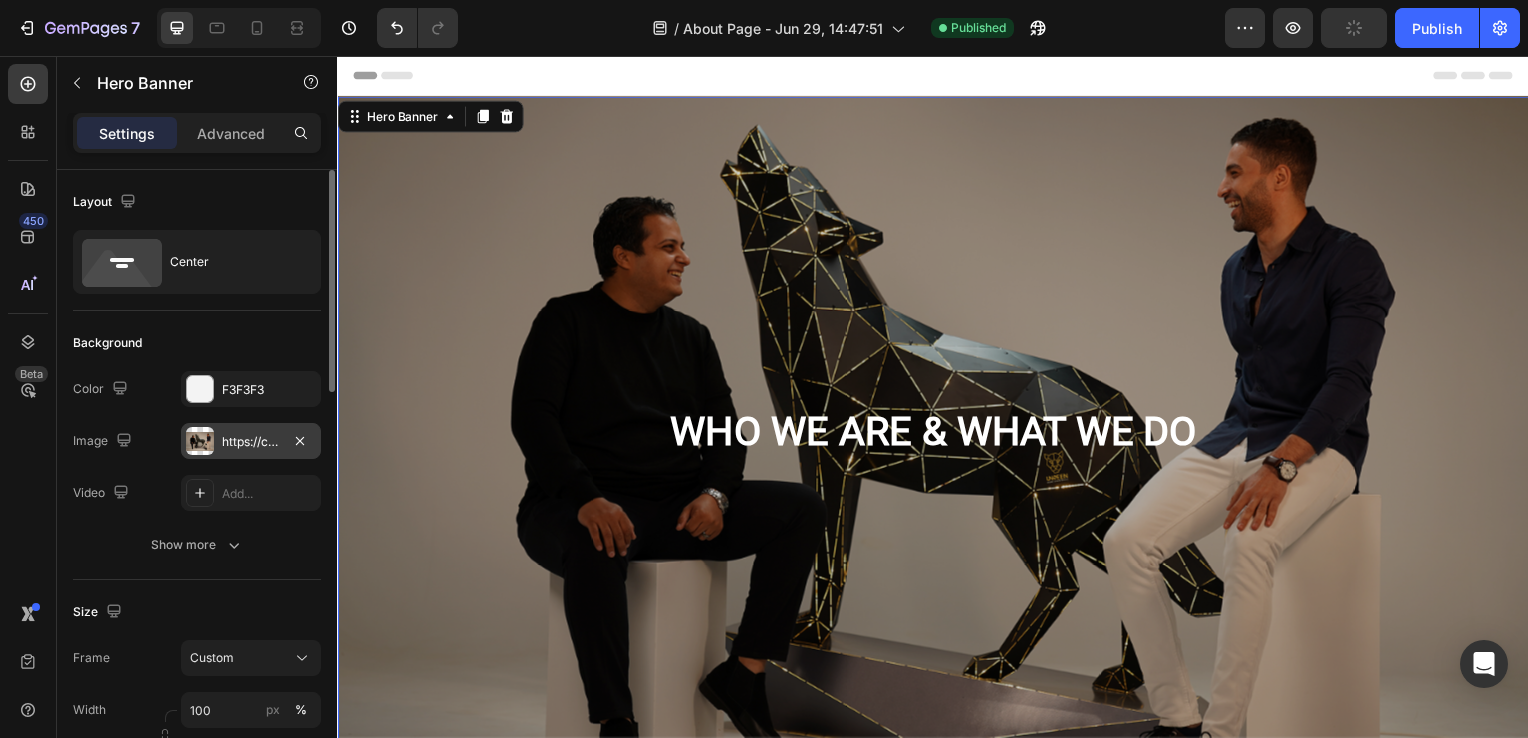click at bounding box center [200, 441] 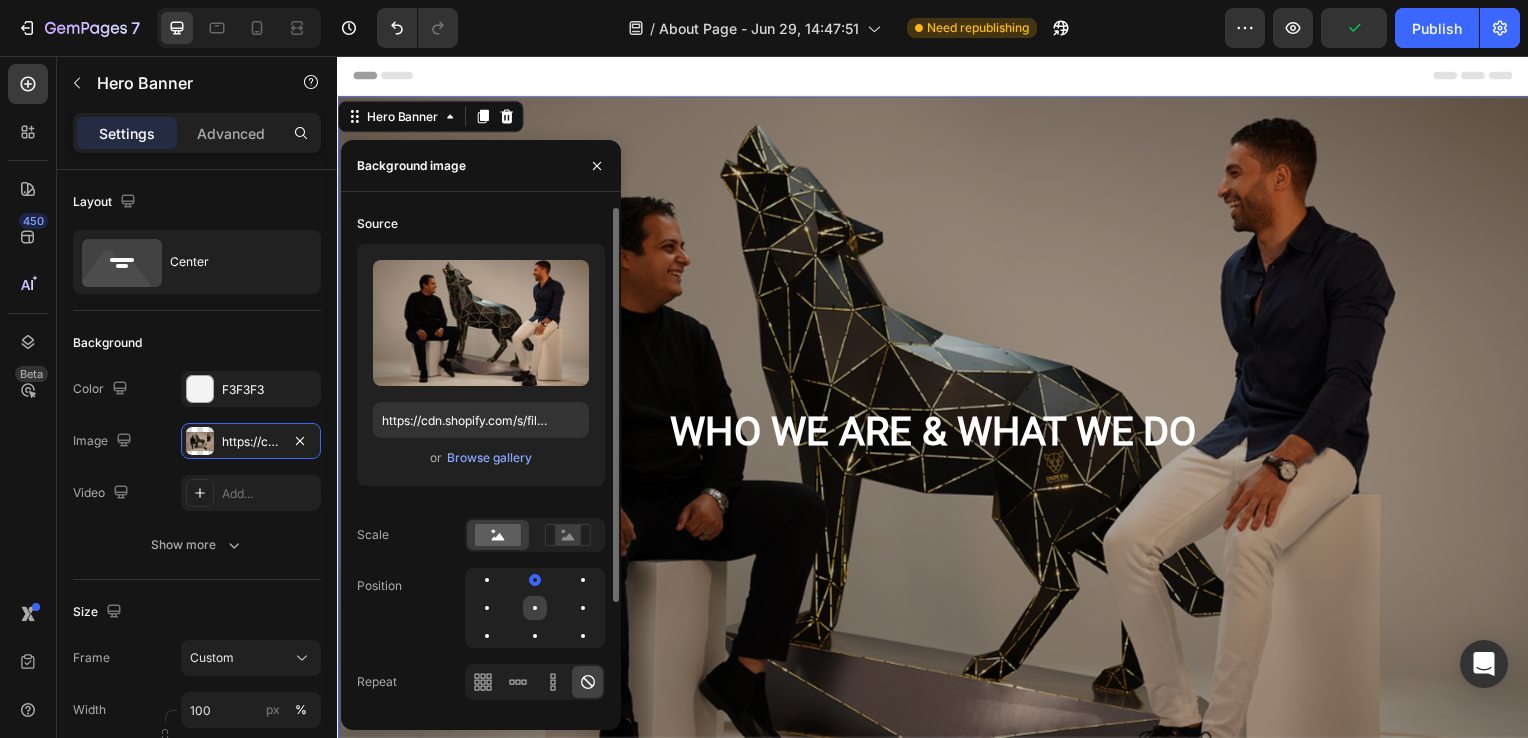 click at bounding box center [535, 608] 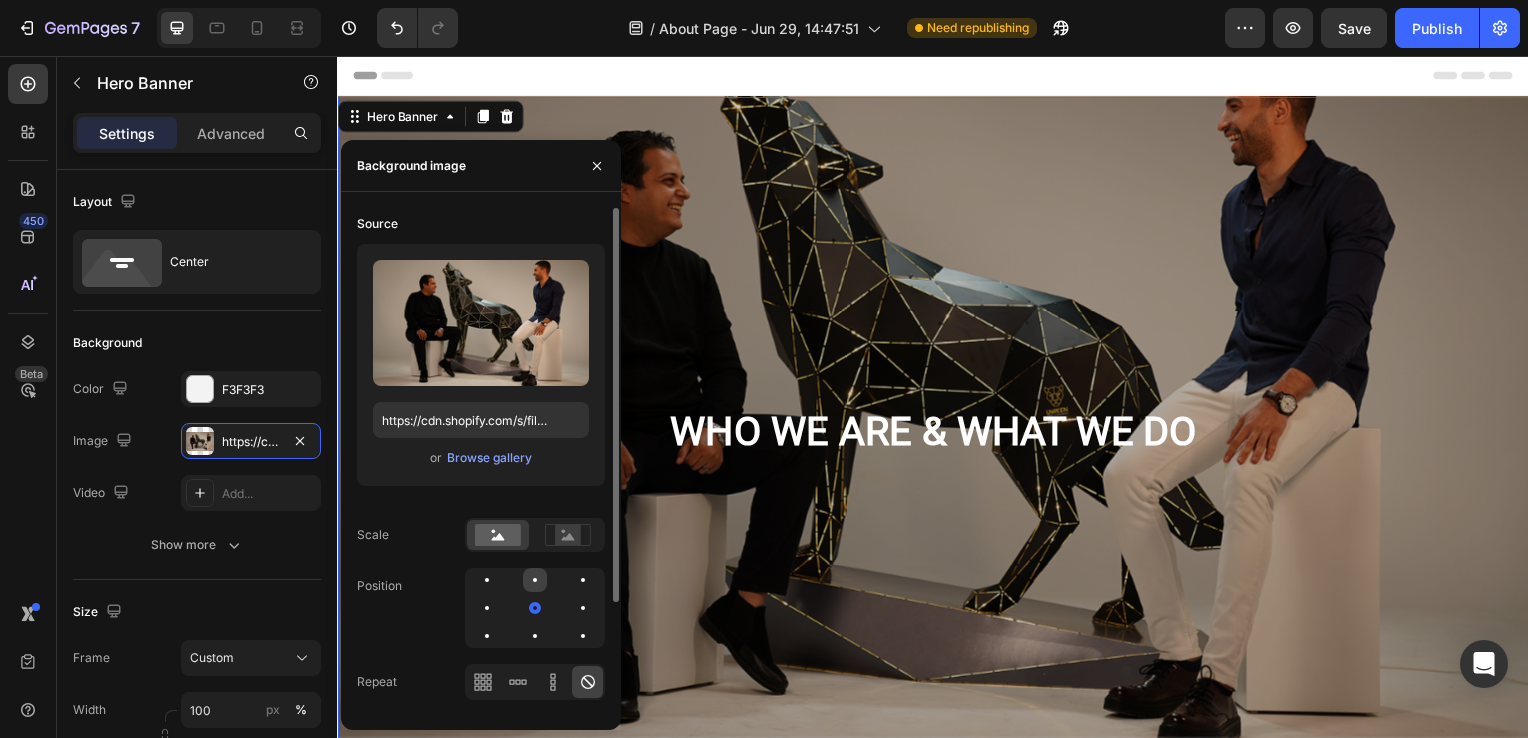 click 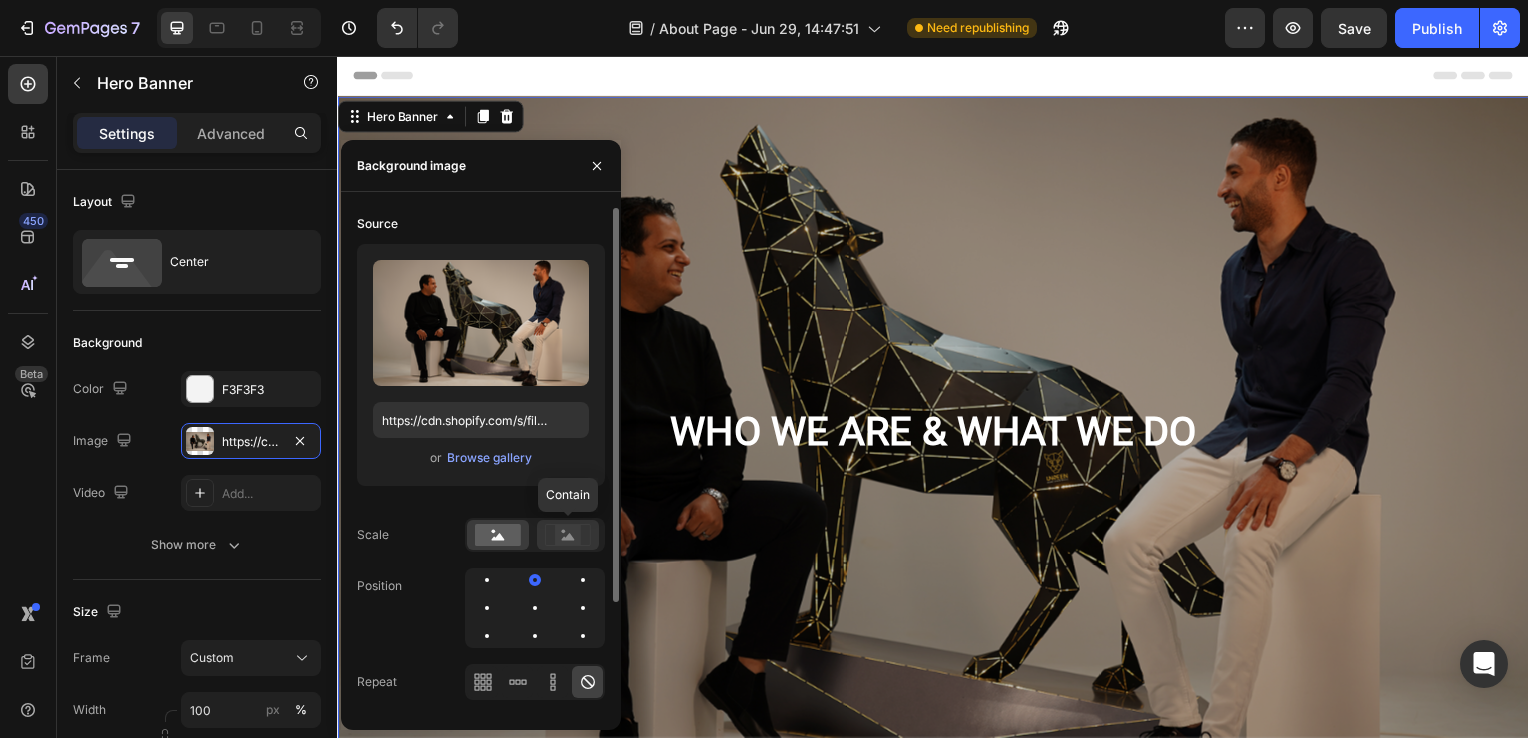 click 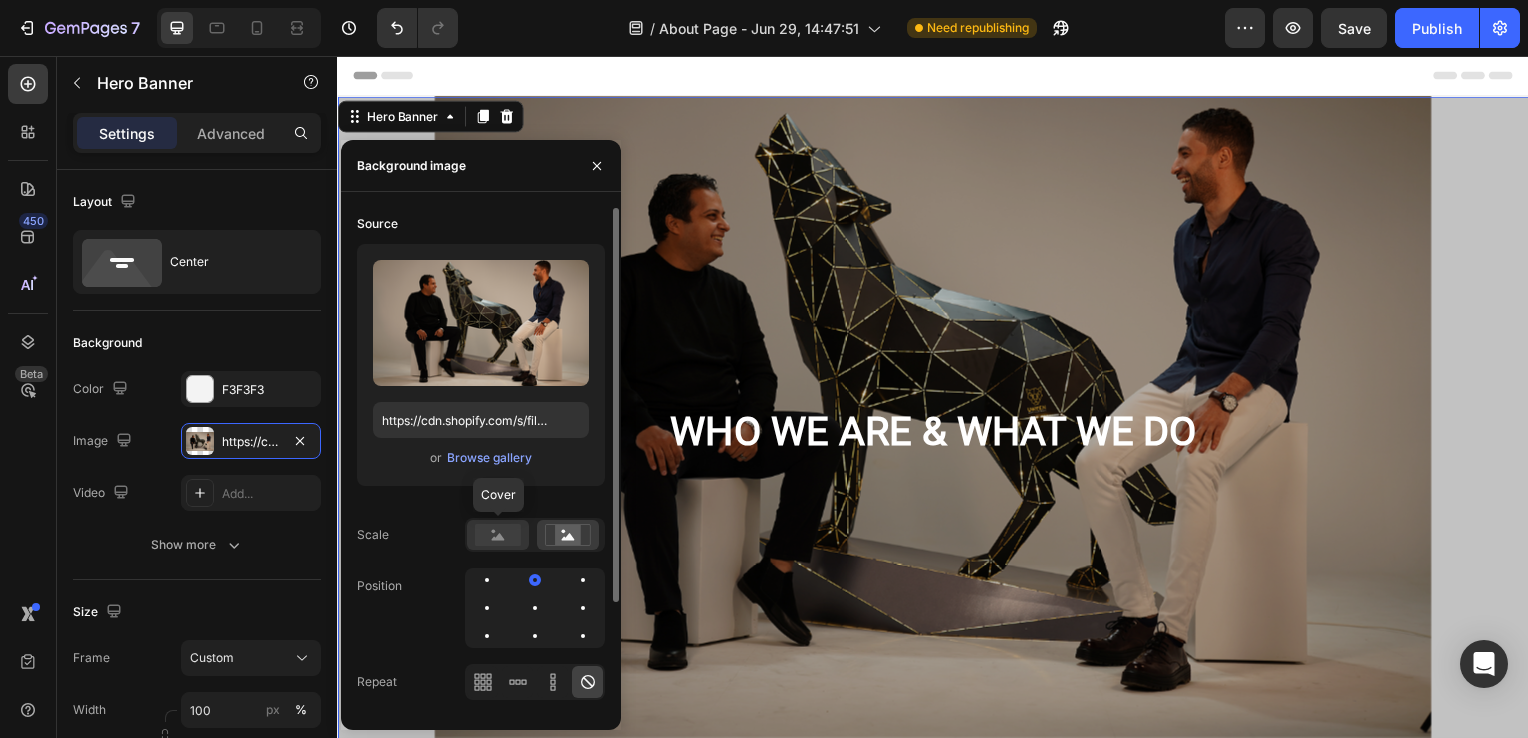 click 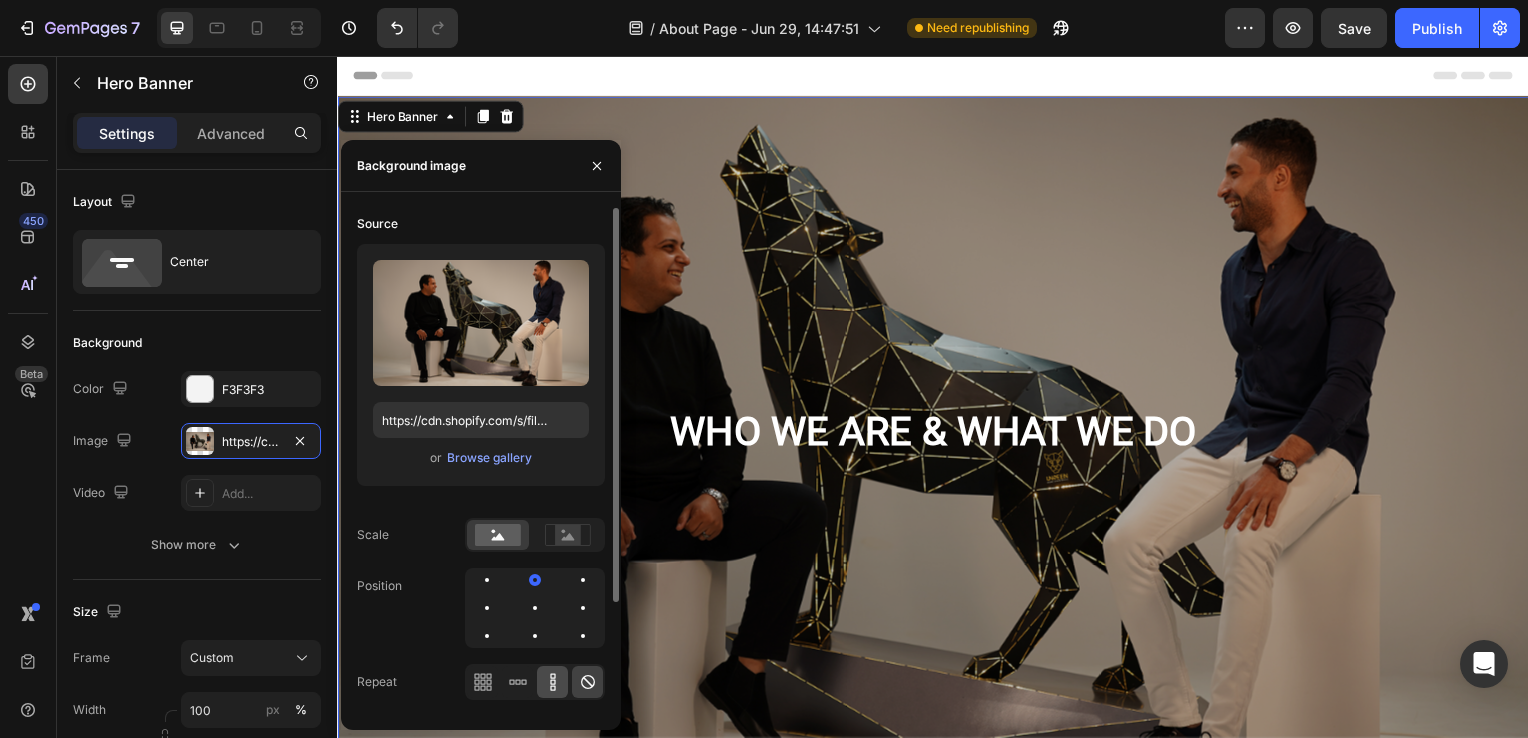 click 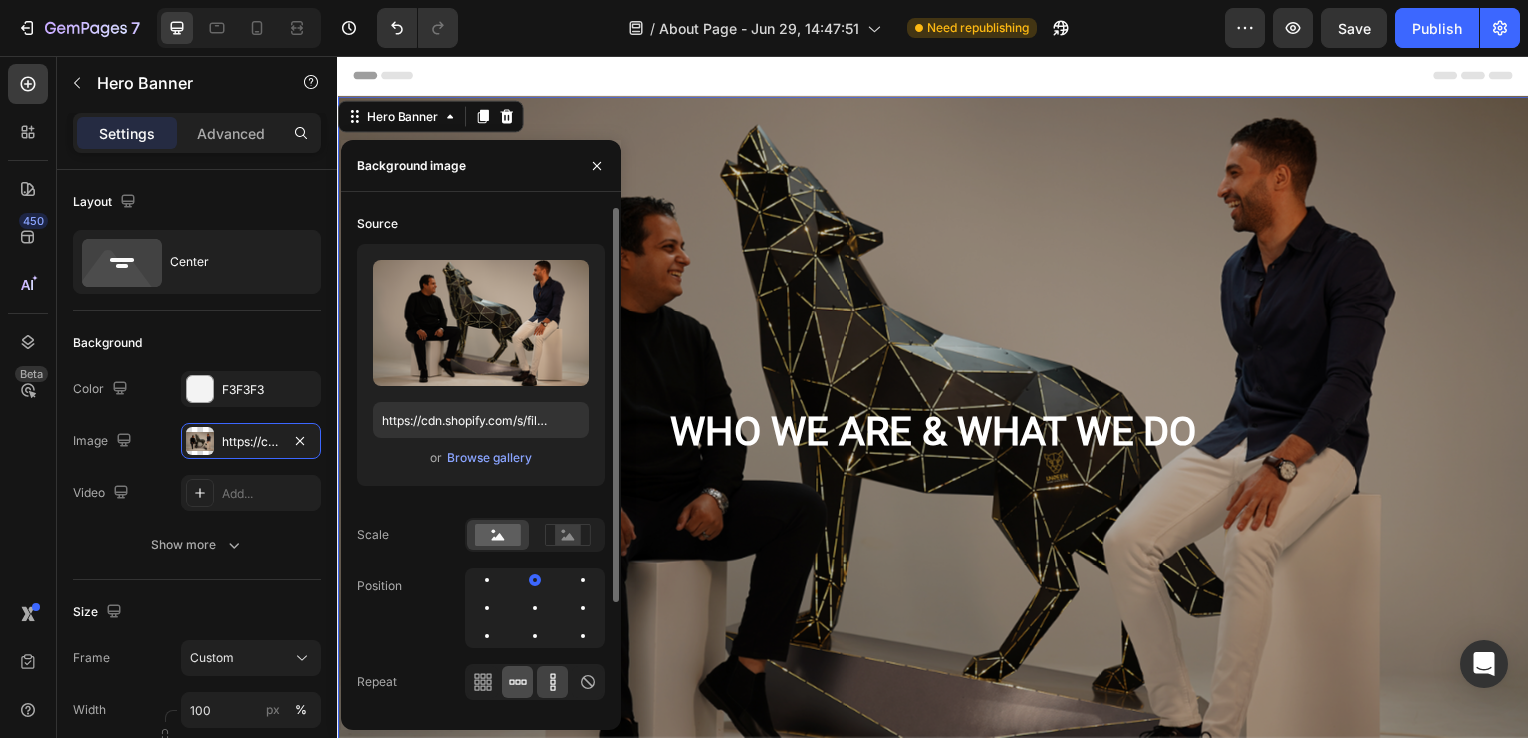click 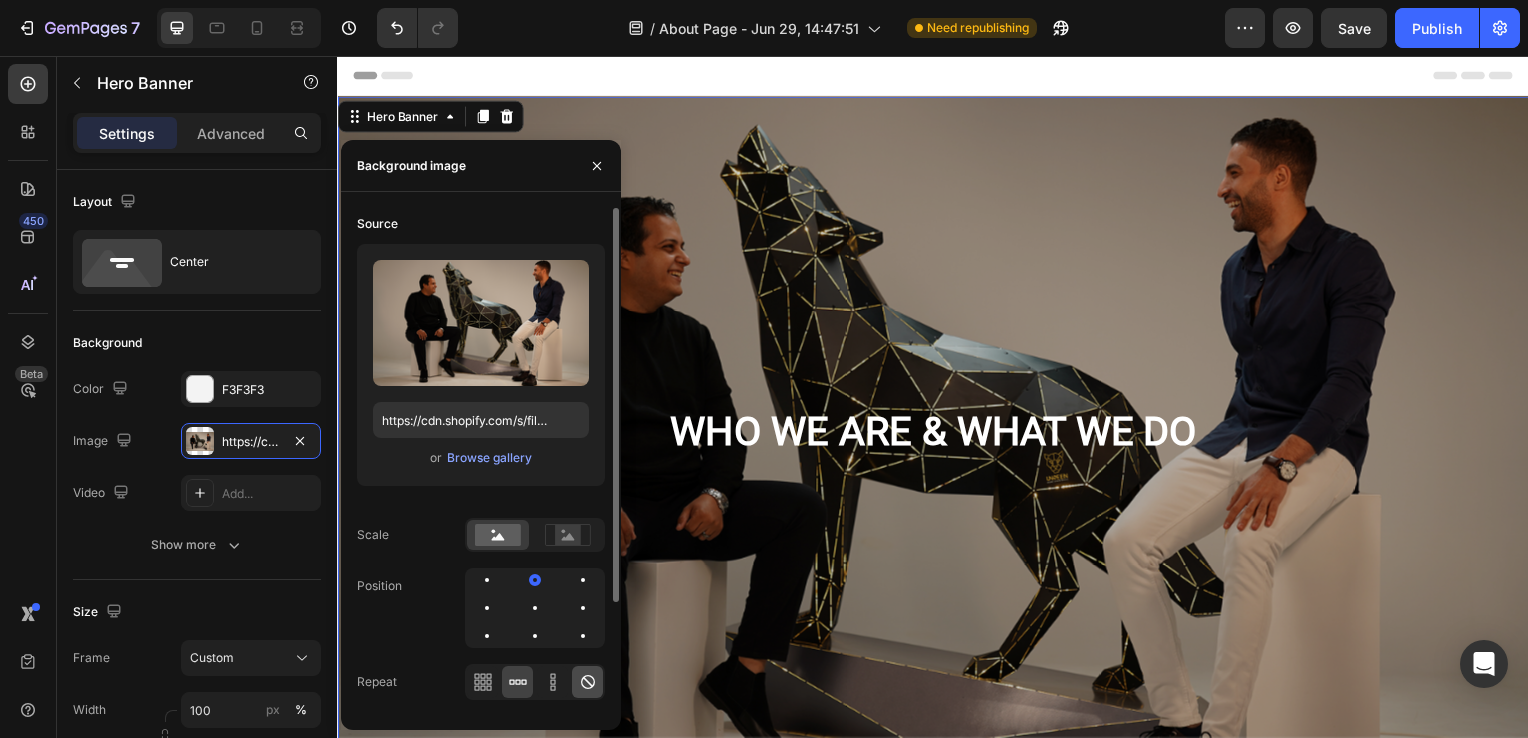 click 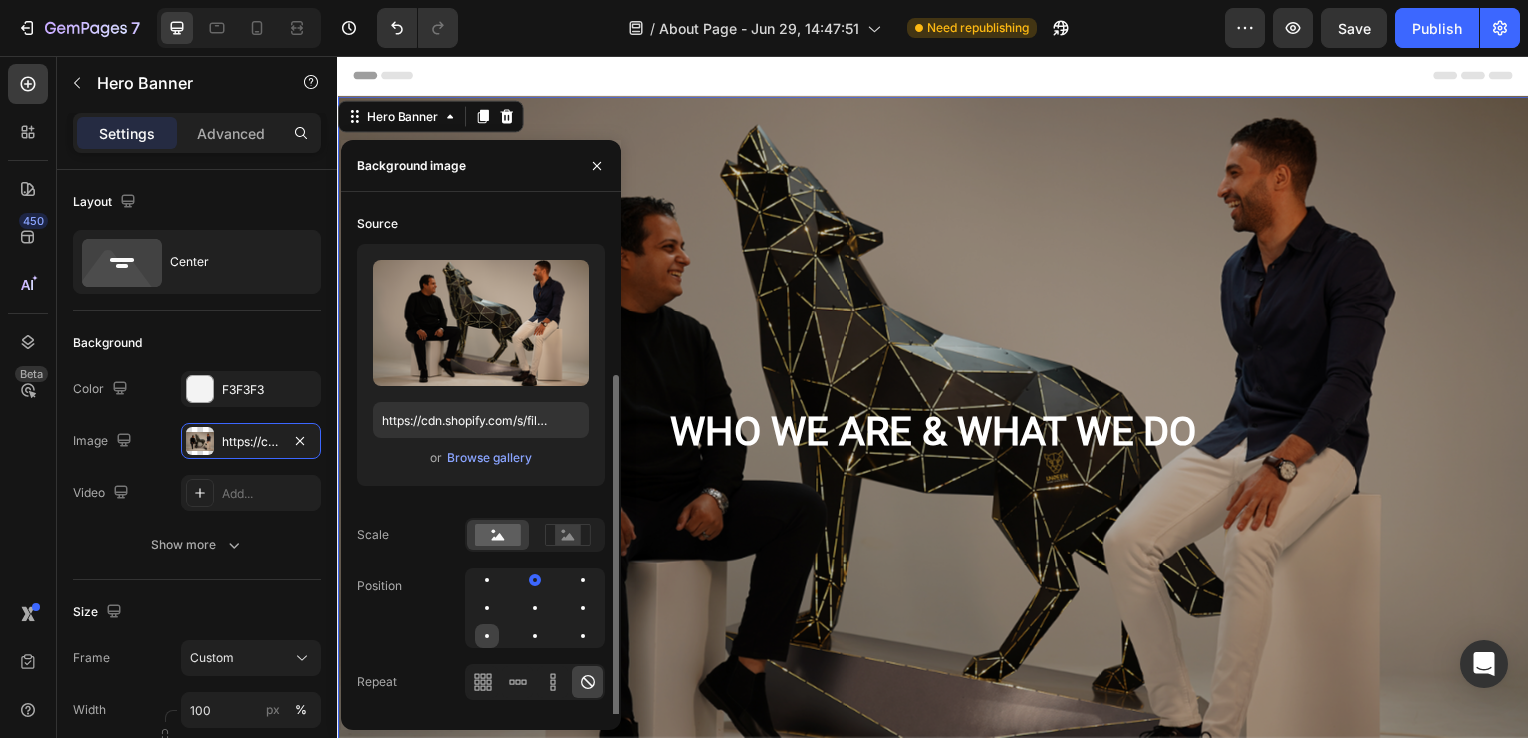 scroll, scrollTop: 142, scrollLeft: 0, axis: vertical 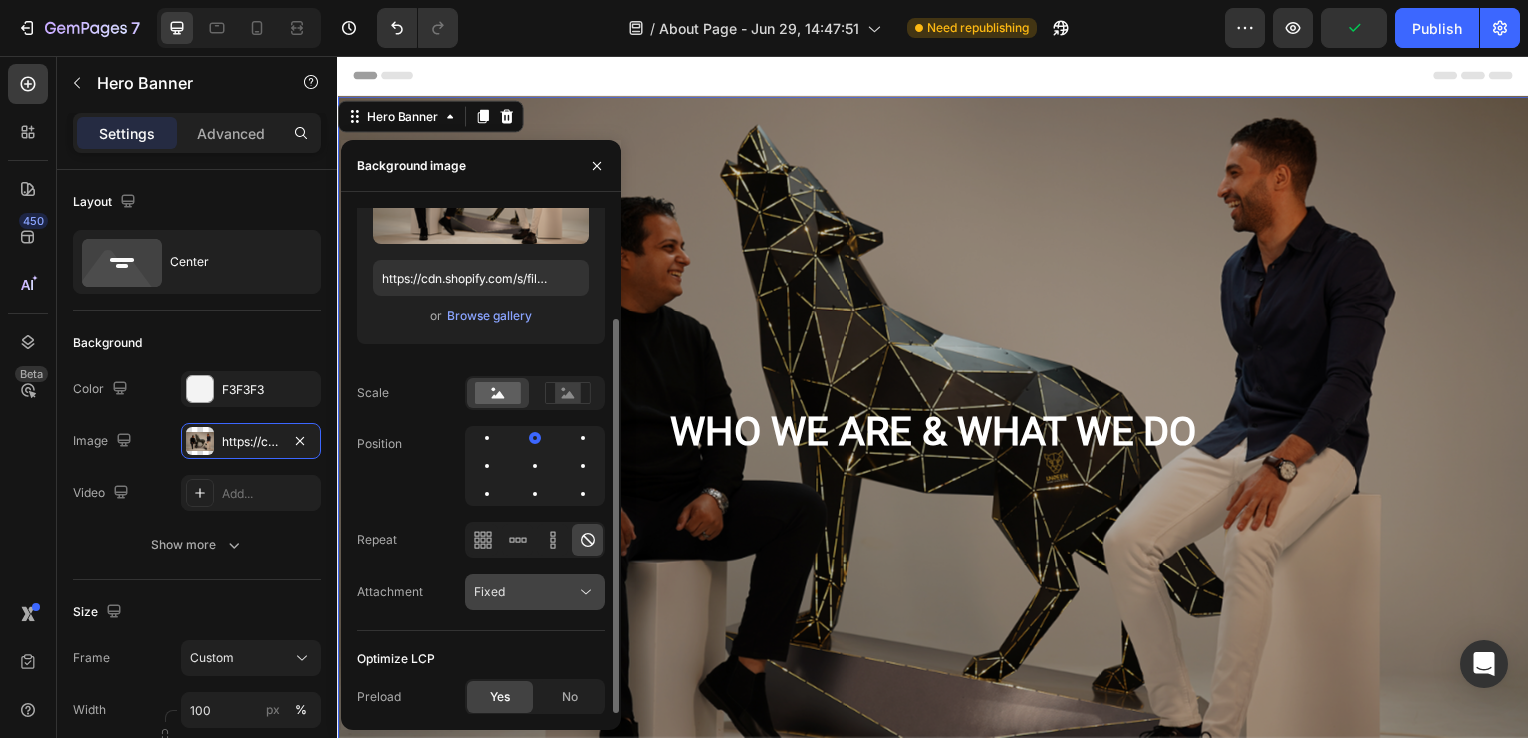 click on "Fixed" 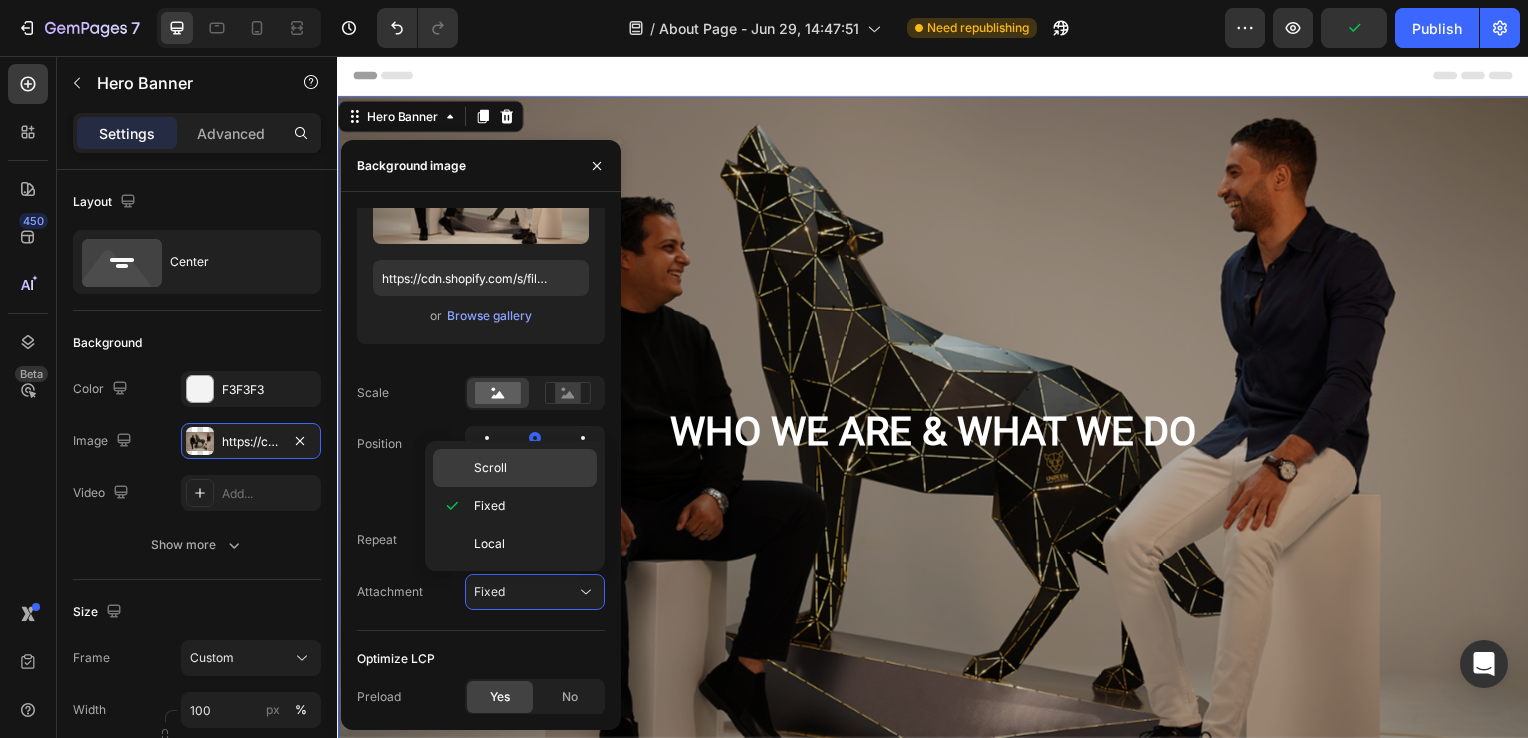 click on "Scroll" 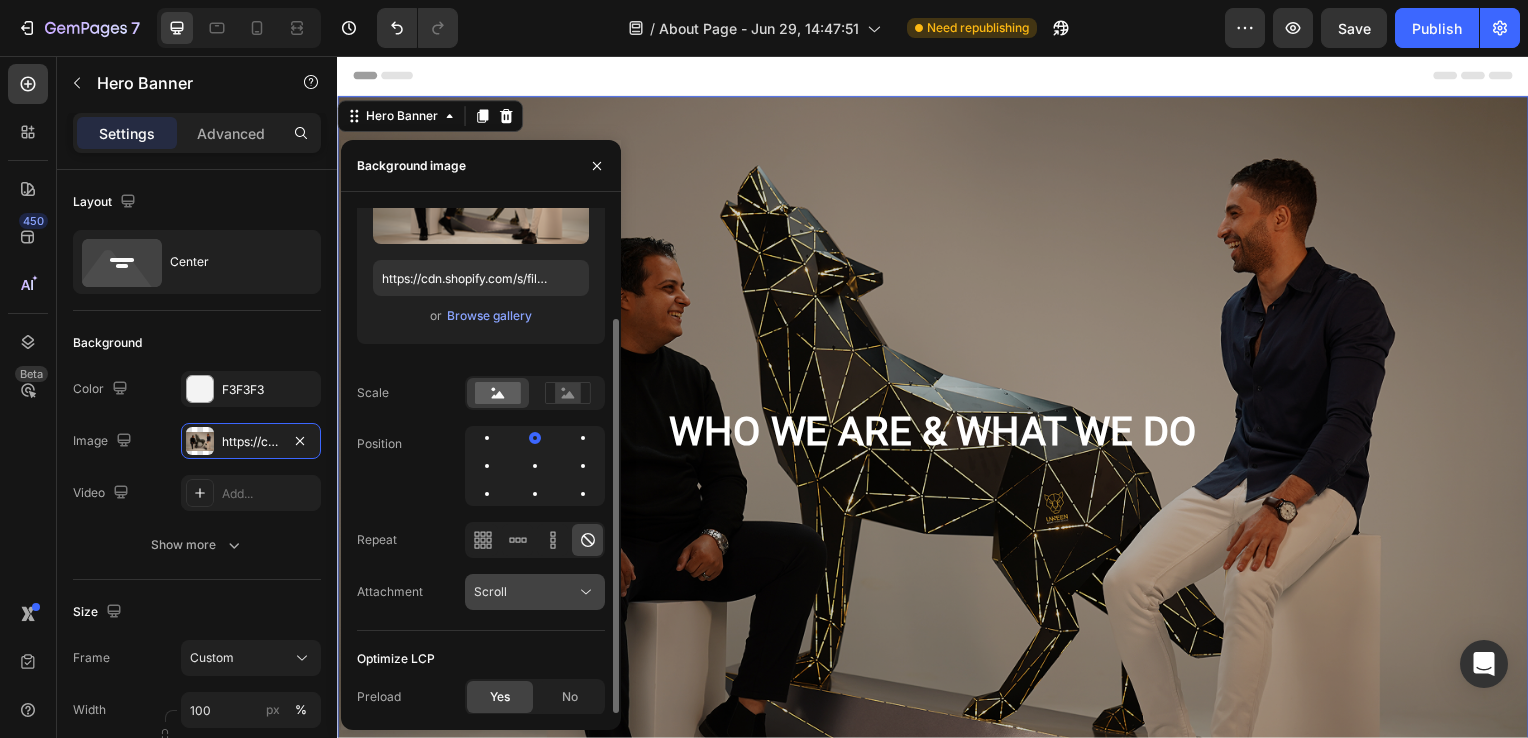 click on "Scroll" at bounding box center [525, 592] 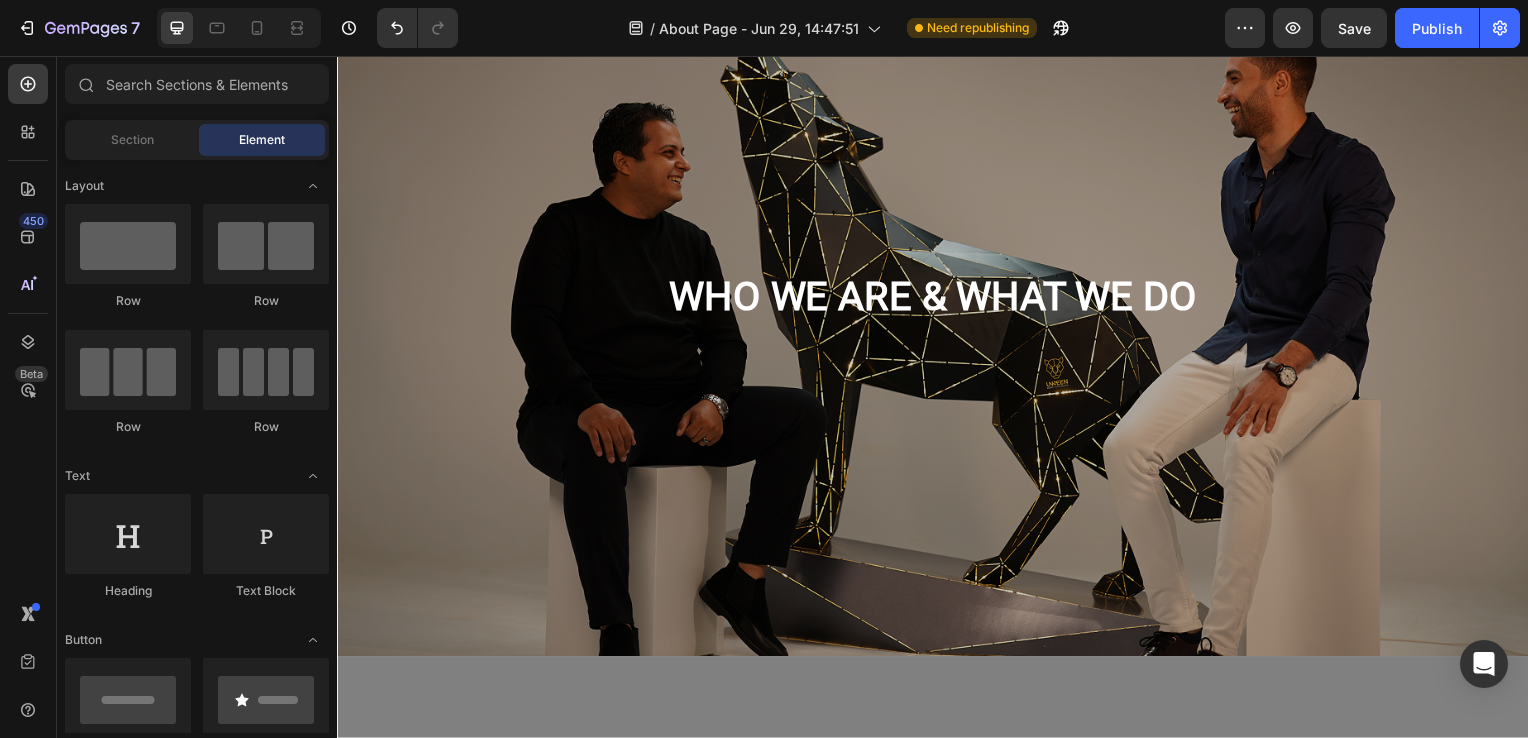 scroll, scrollTop: 0, scrollLeft: 0, axis: both 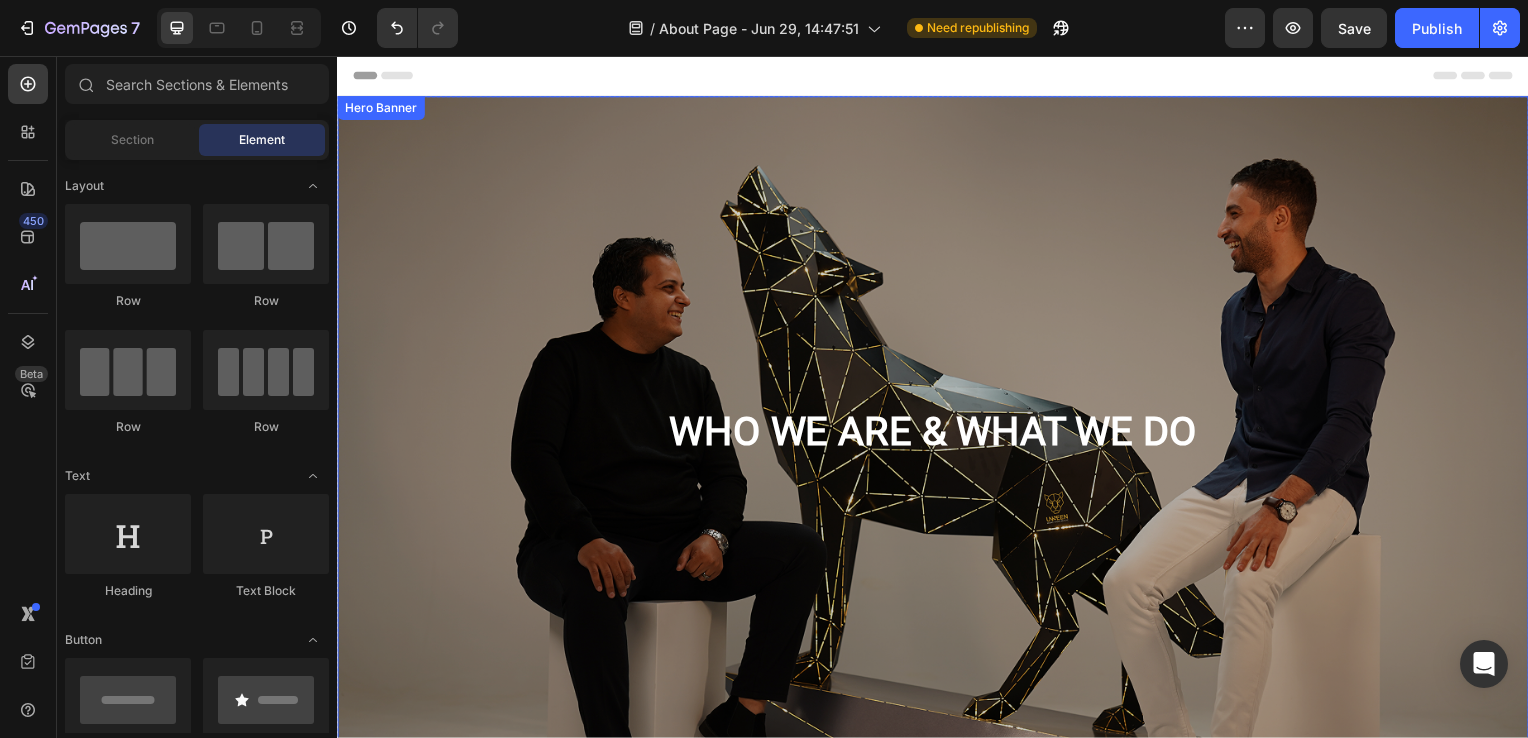 click on "WHO WE ARE & WHAT WE DO Heading Row" at bounding box center [937, 447] 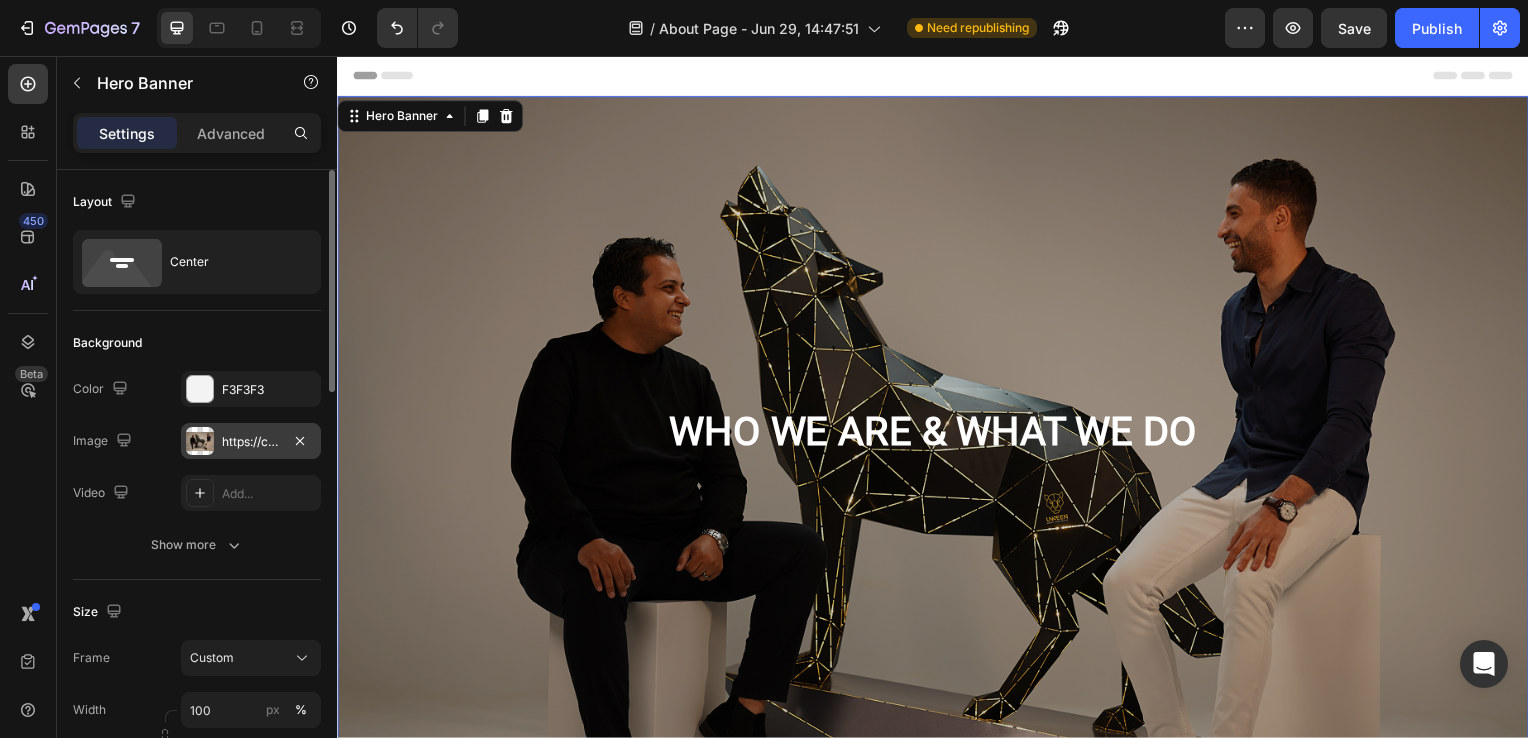 click at bounding box center [200, 441] 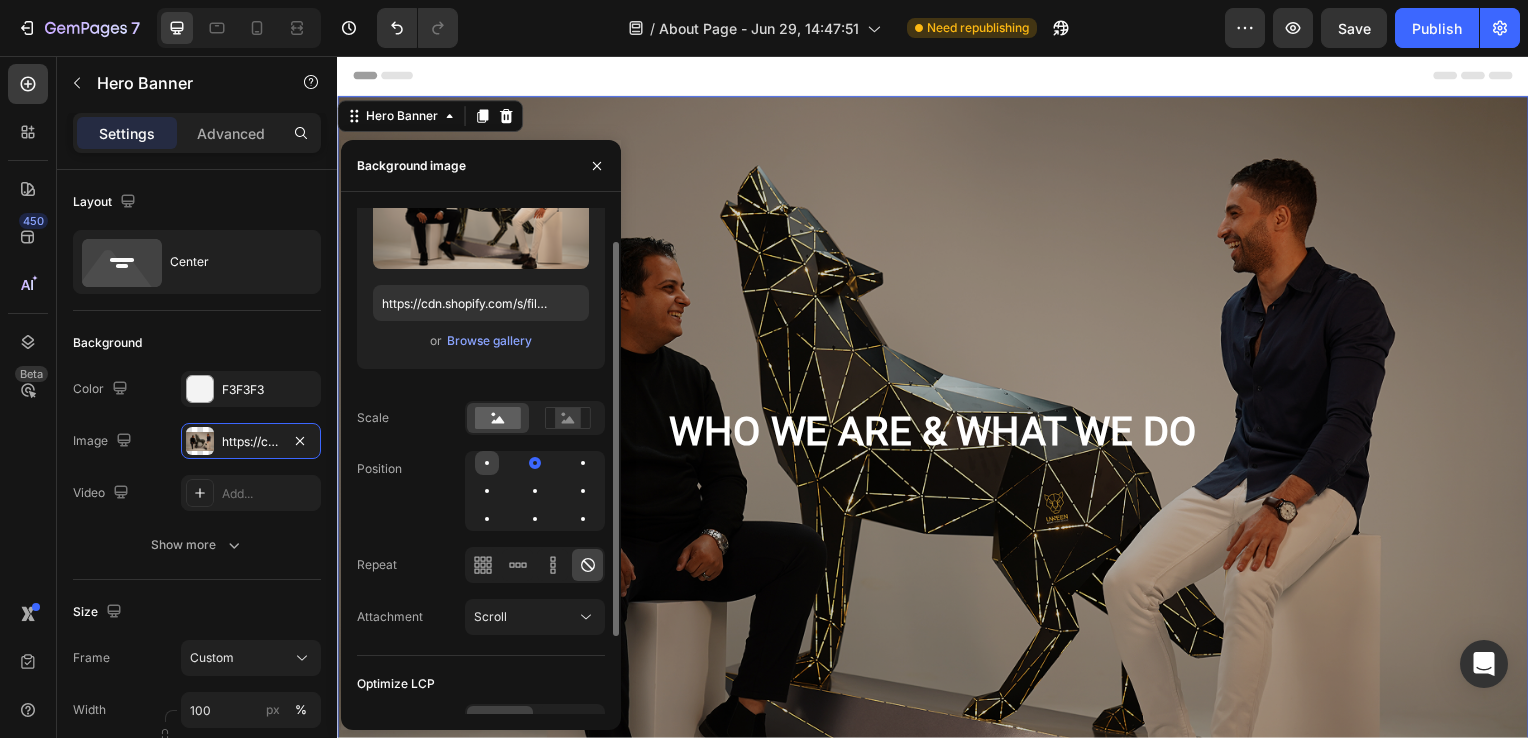 scroll, scrollTop: 142, scrollLeft: 0, axis: vertical 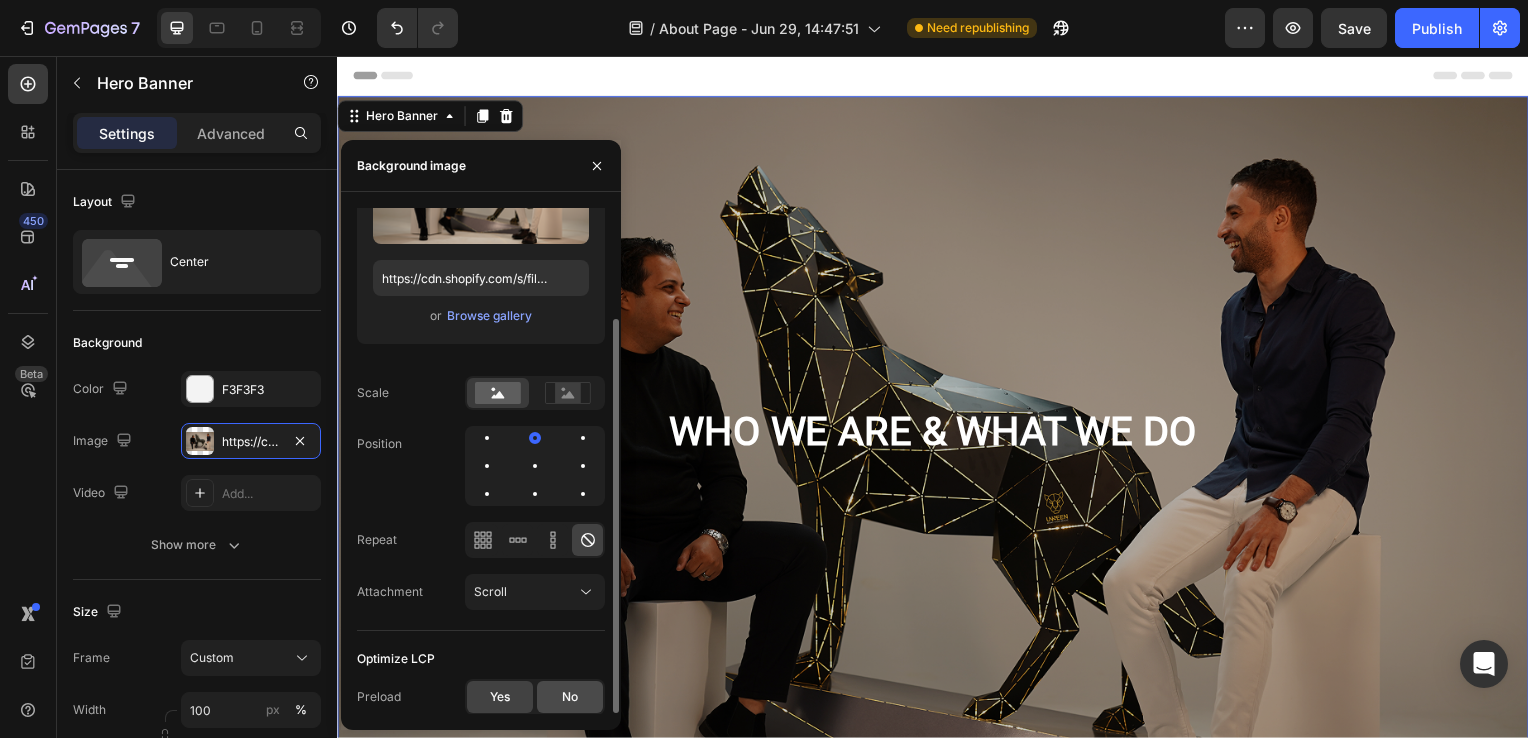 click on "No" 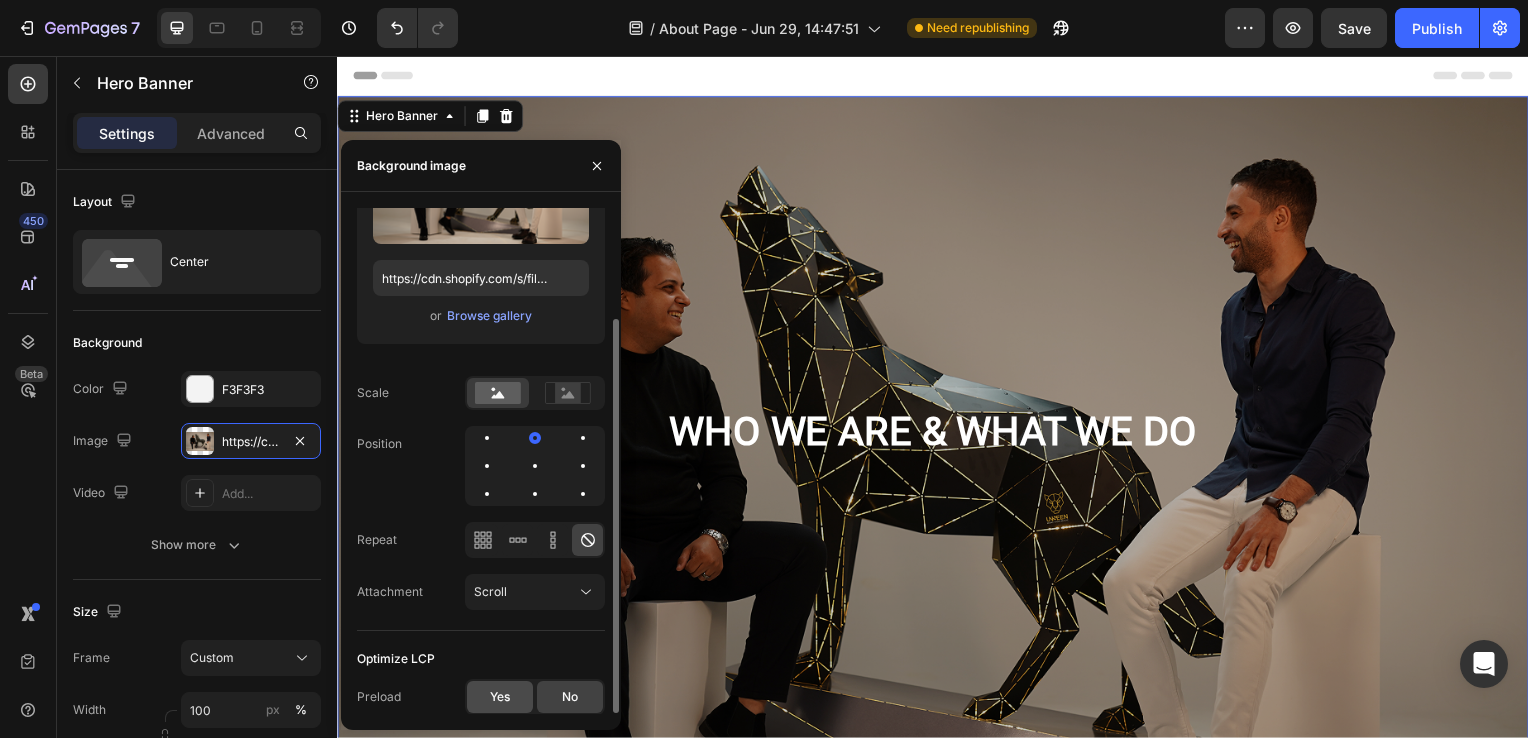 click on "Yes" 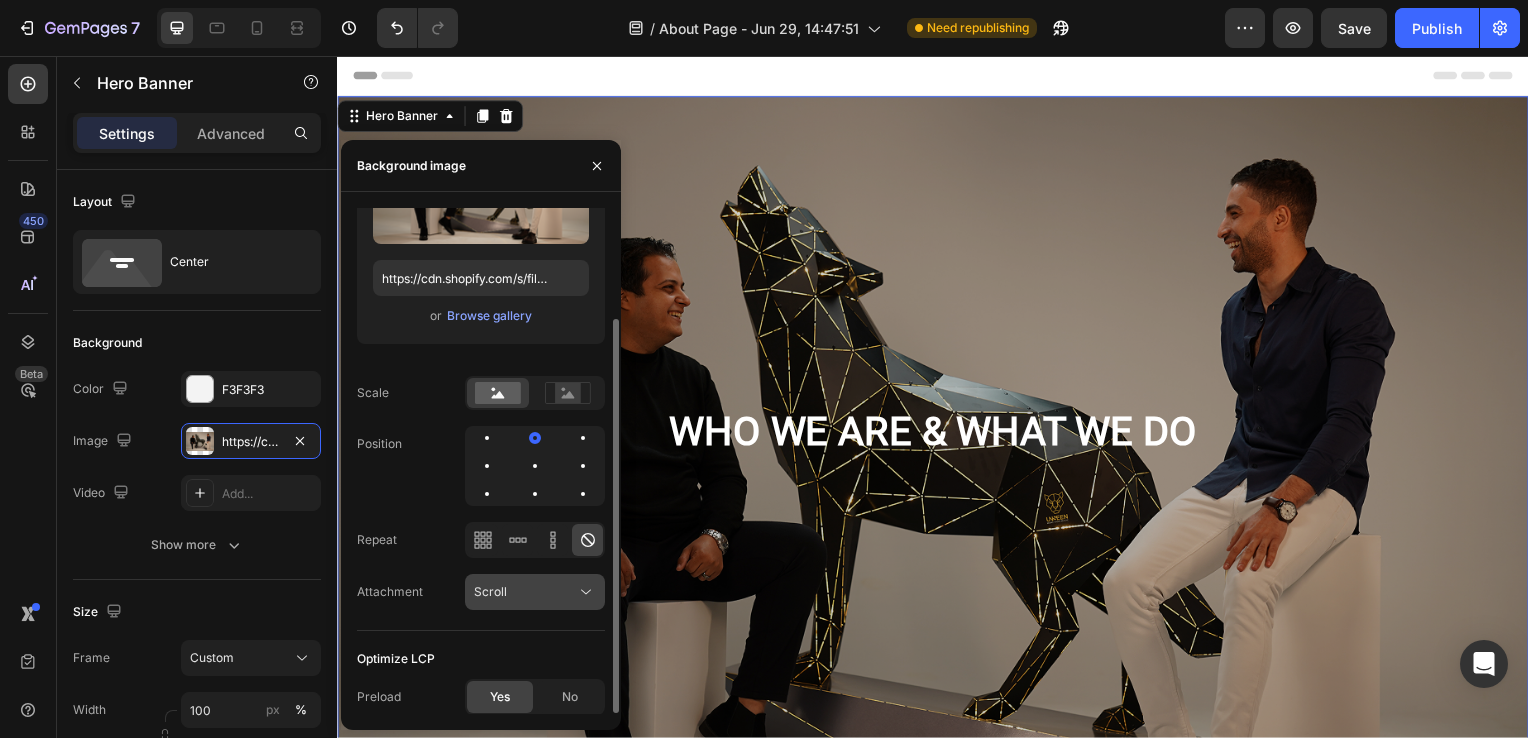 click on "Scroll" at bounding box center (525, 592) 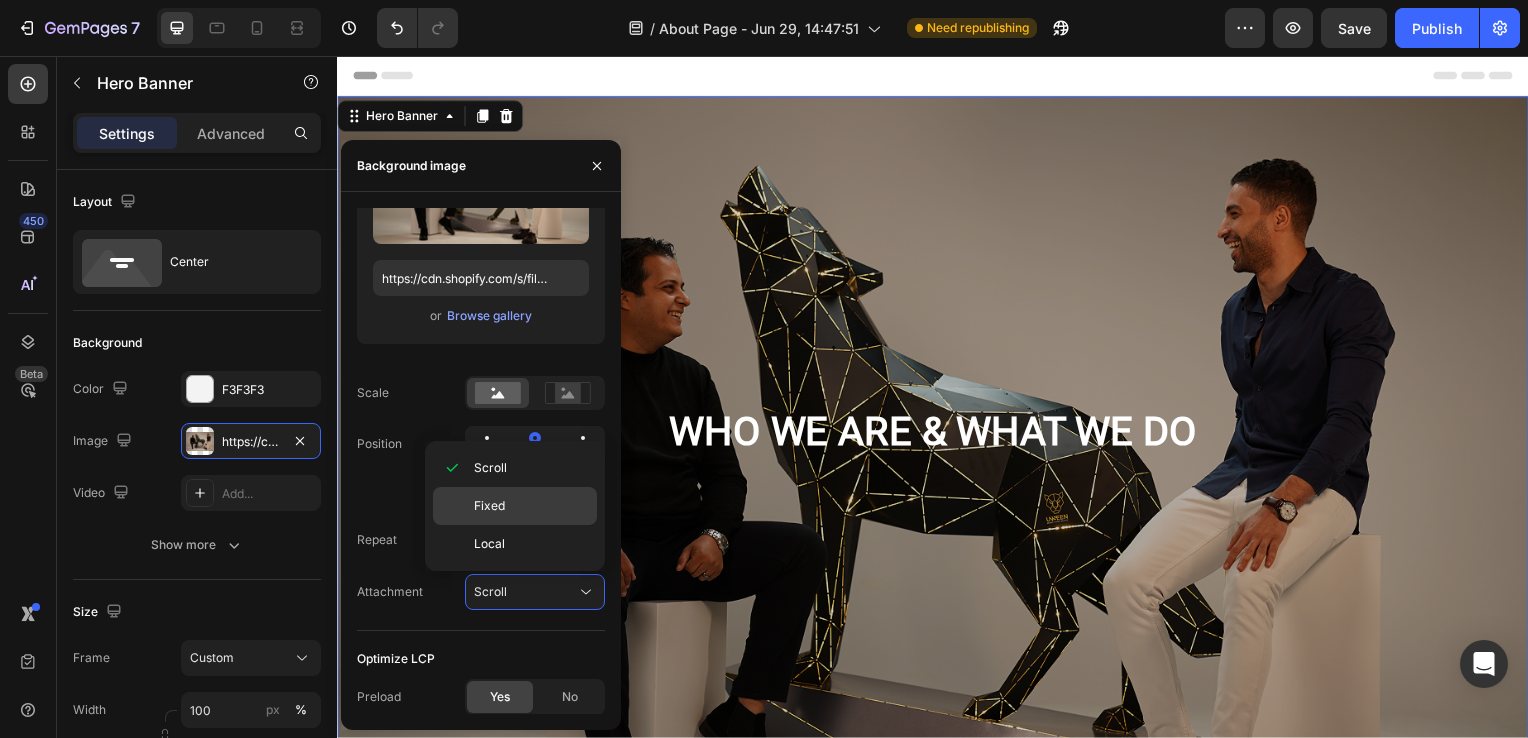 click on "Fixed" 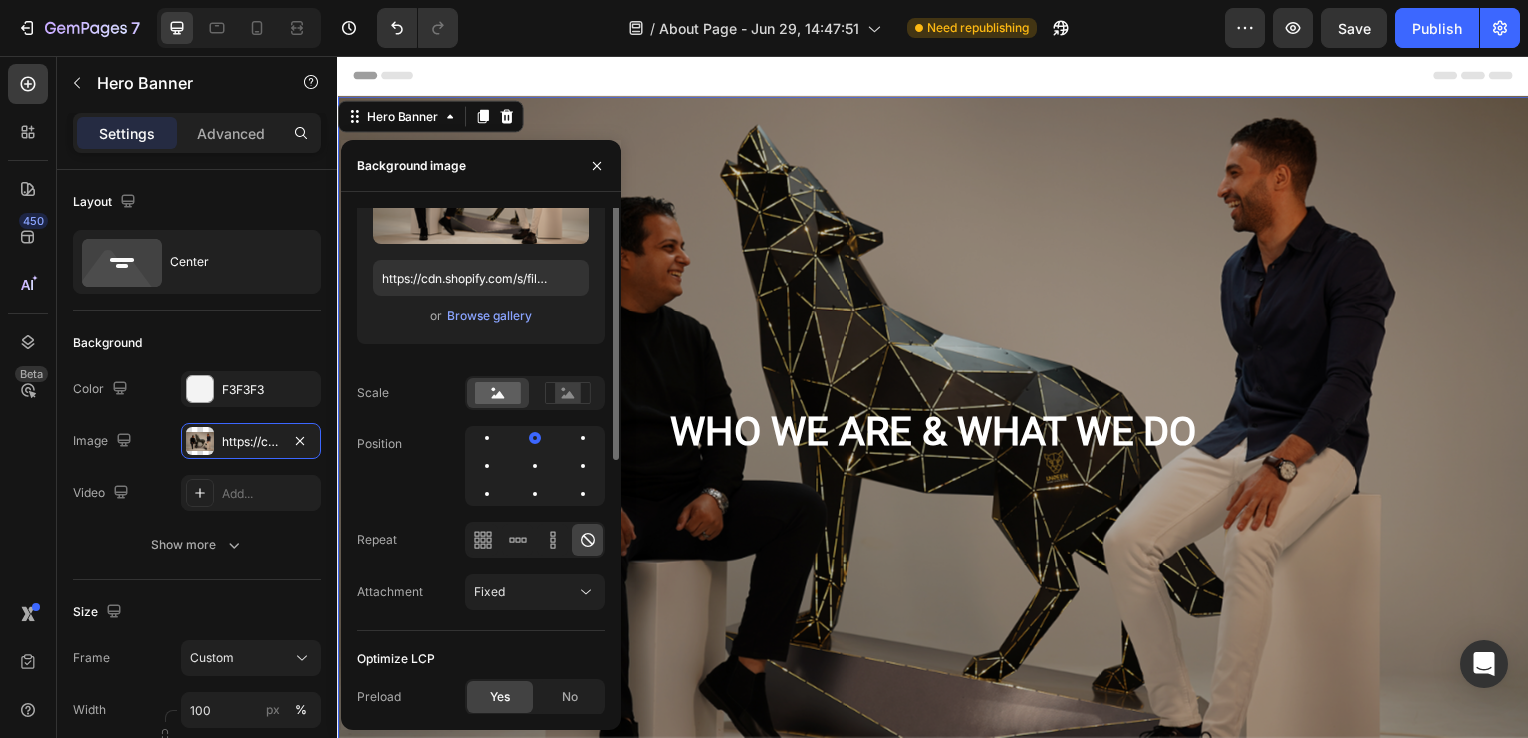 scroll, scrollTop: 0, scrollLeft: 0, axis: both 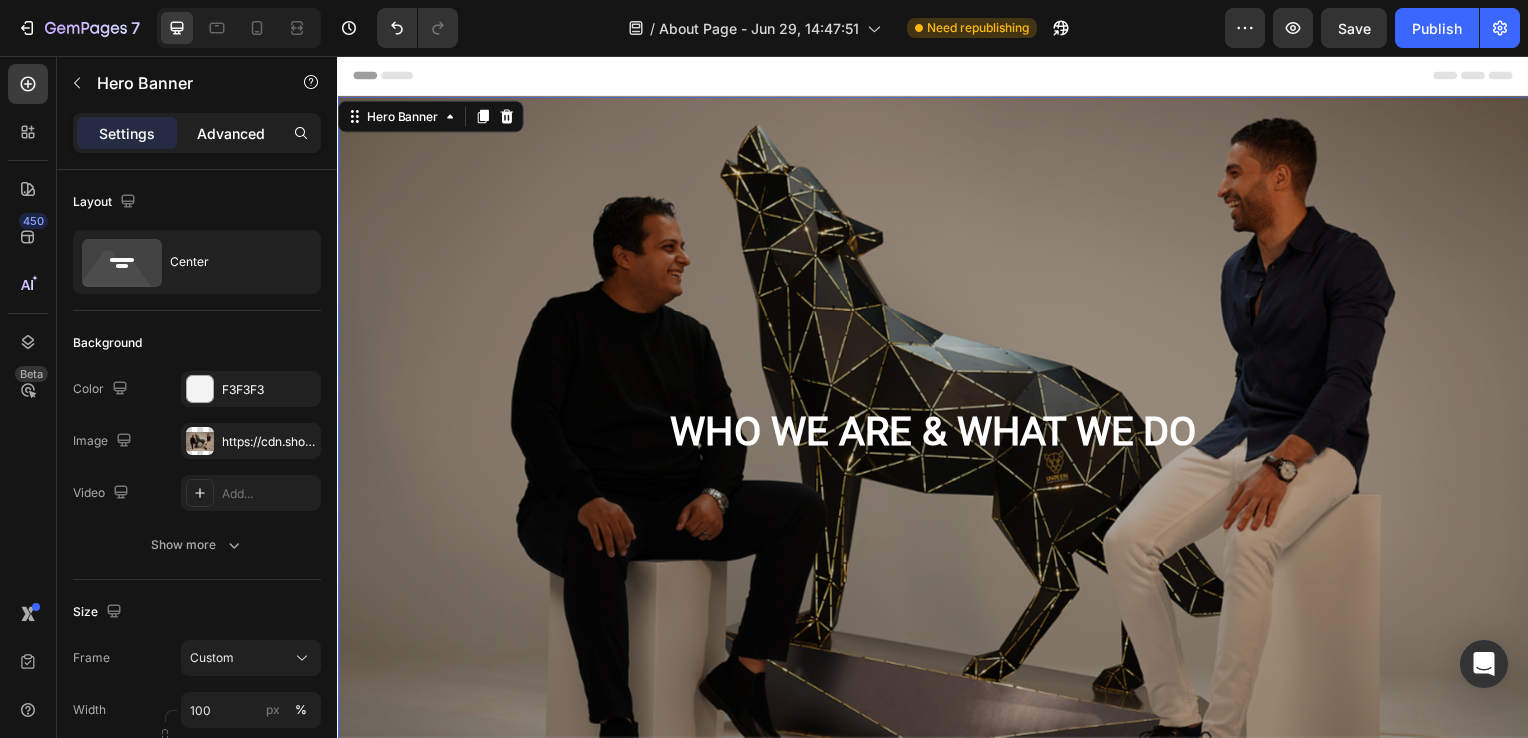 click on "Advanced" at bounding box center (231, 133) 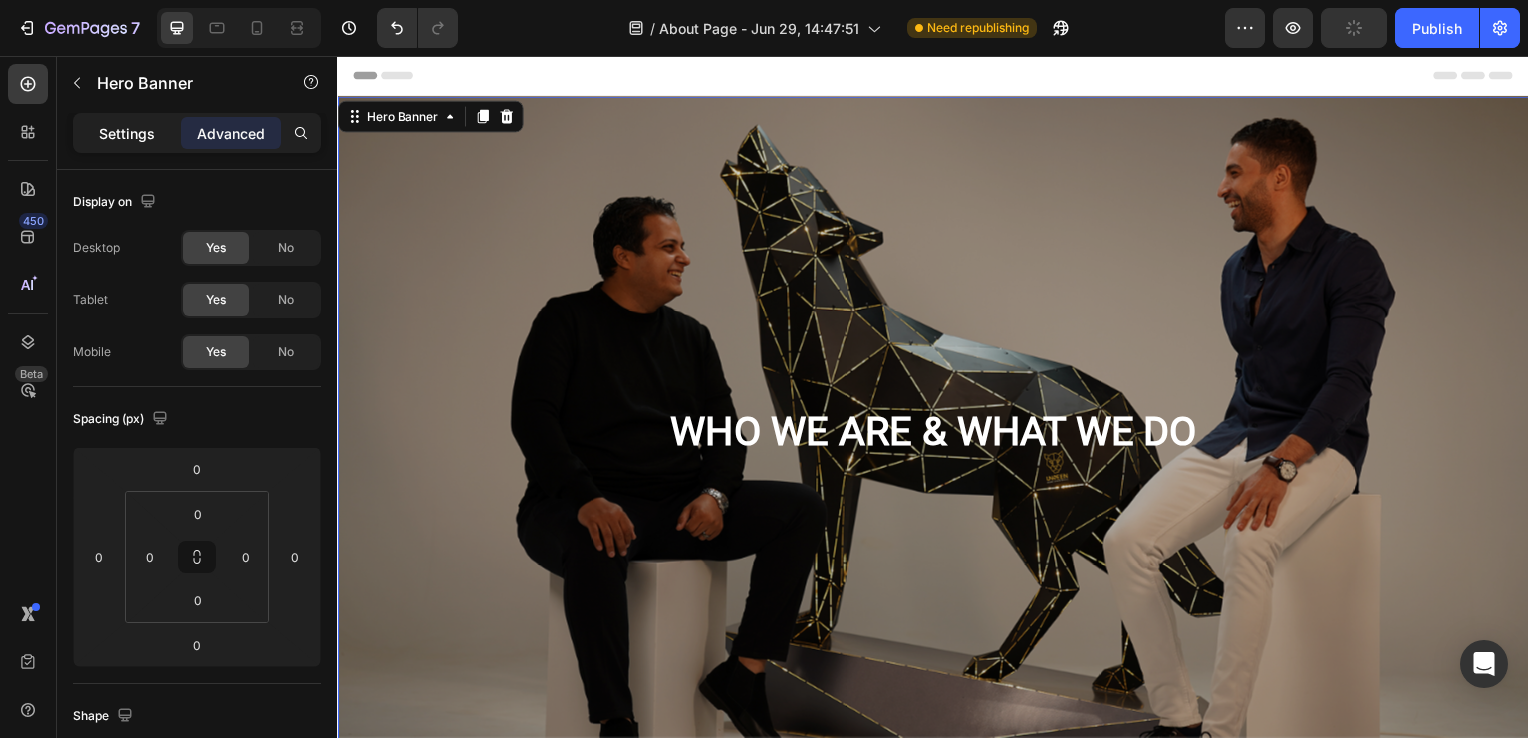 click on "Settings" 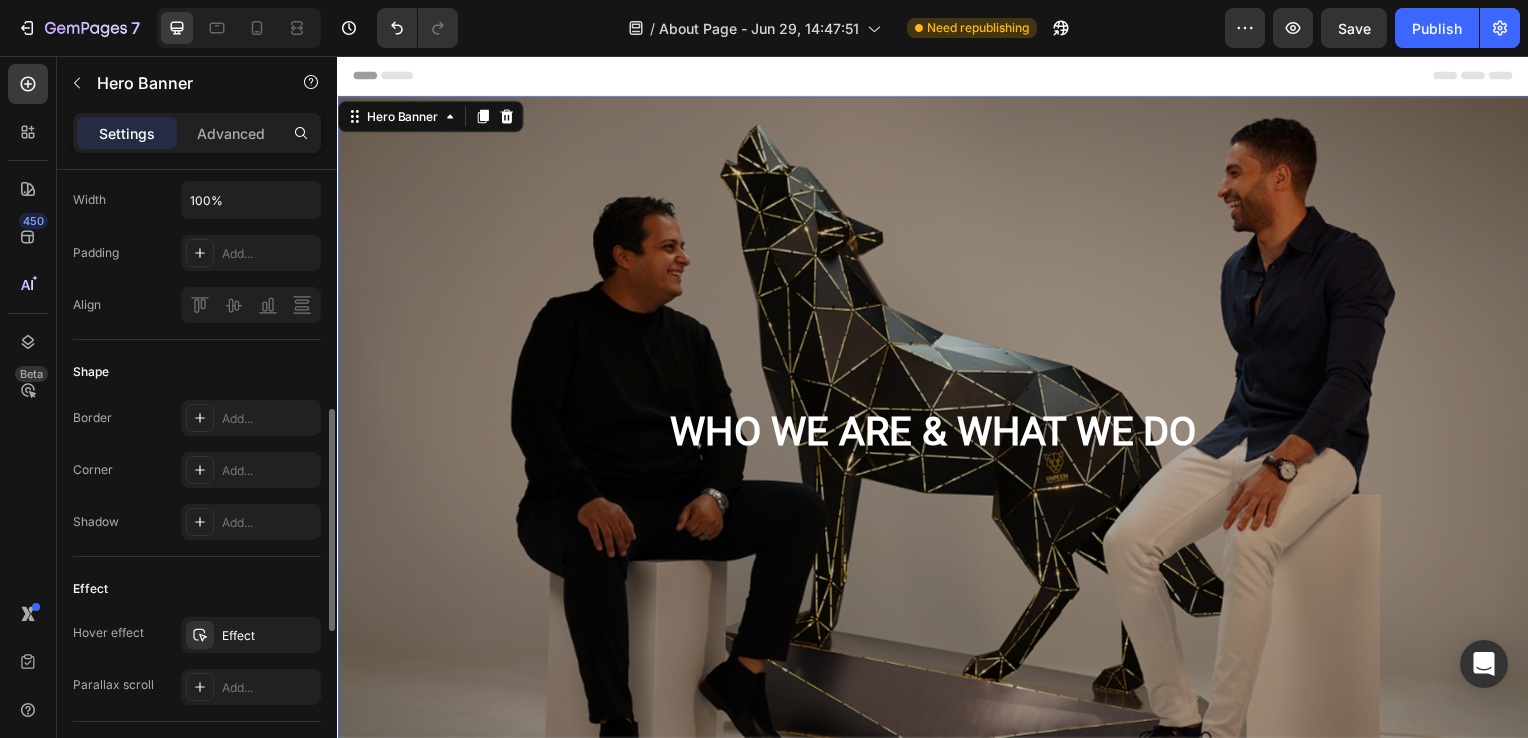 scroll, scrollTop: 677, scrollLeft: 0, axis: vertical 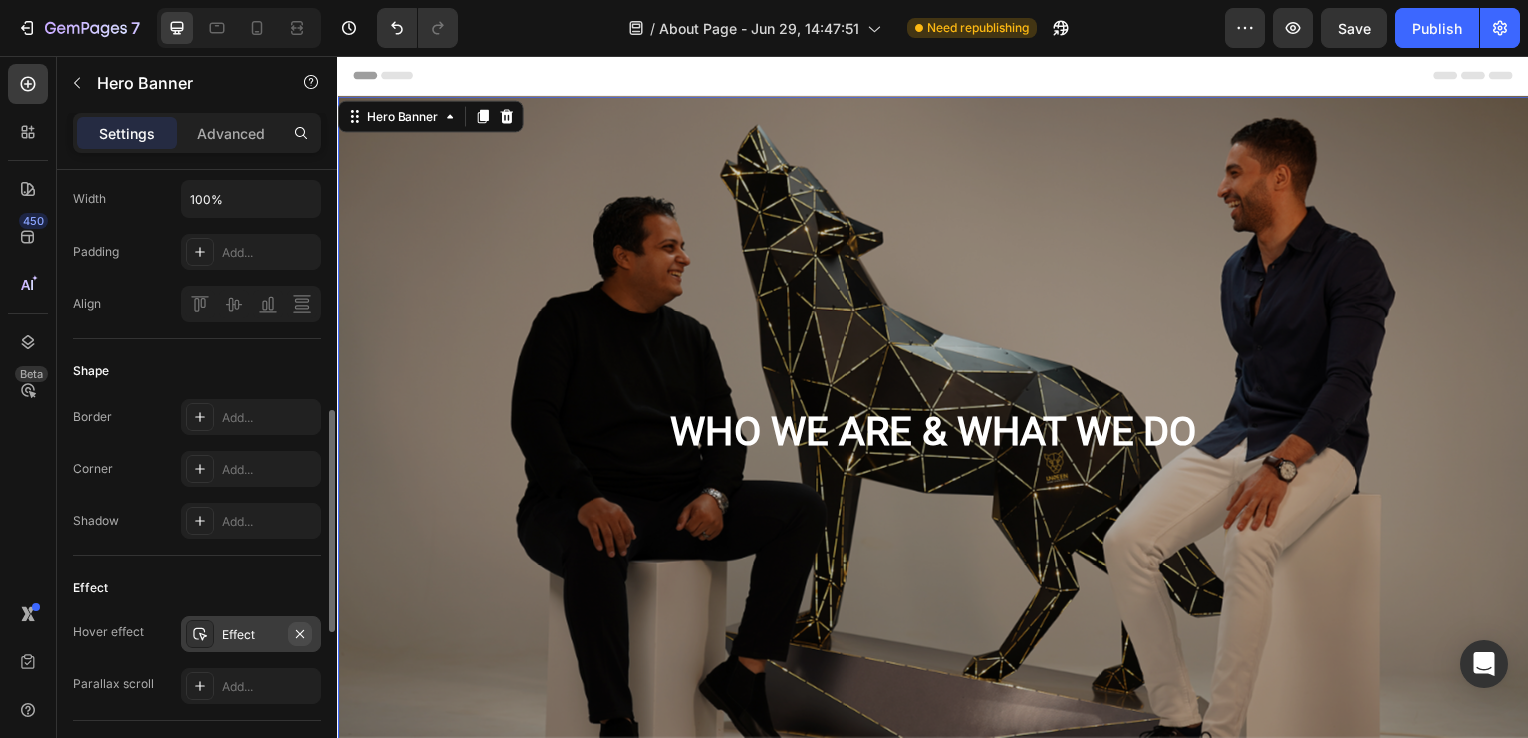 click 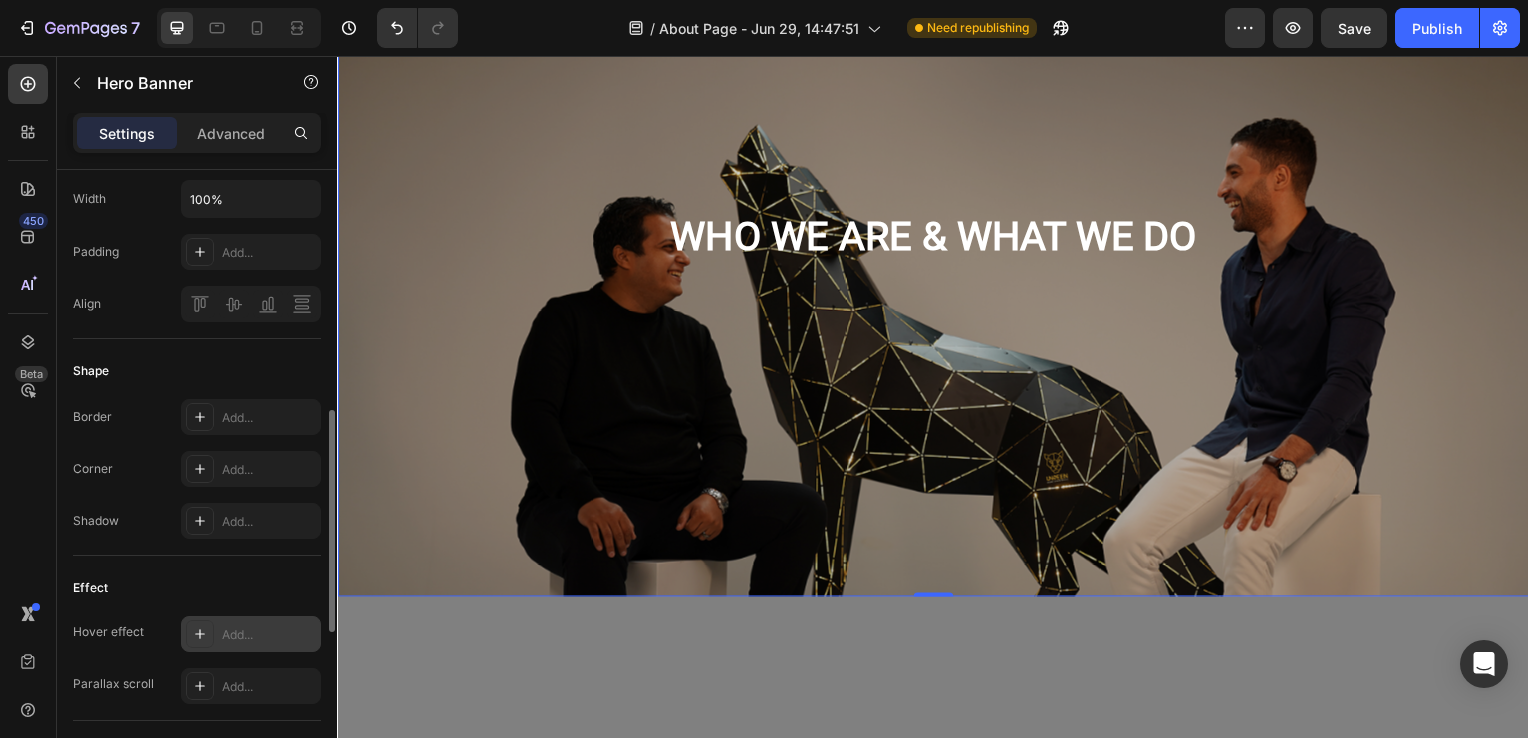 scroll, scrollTop: 199, scrollLeft: 0, axis: vertical 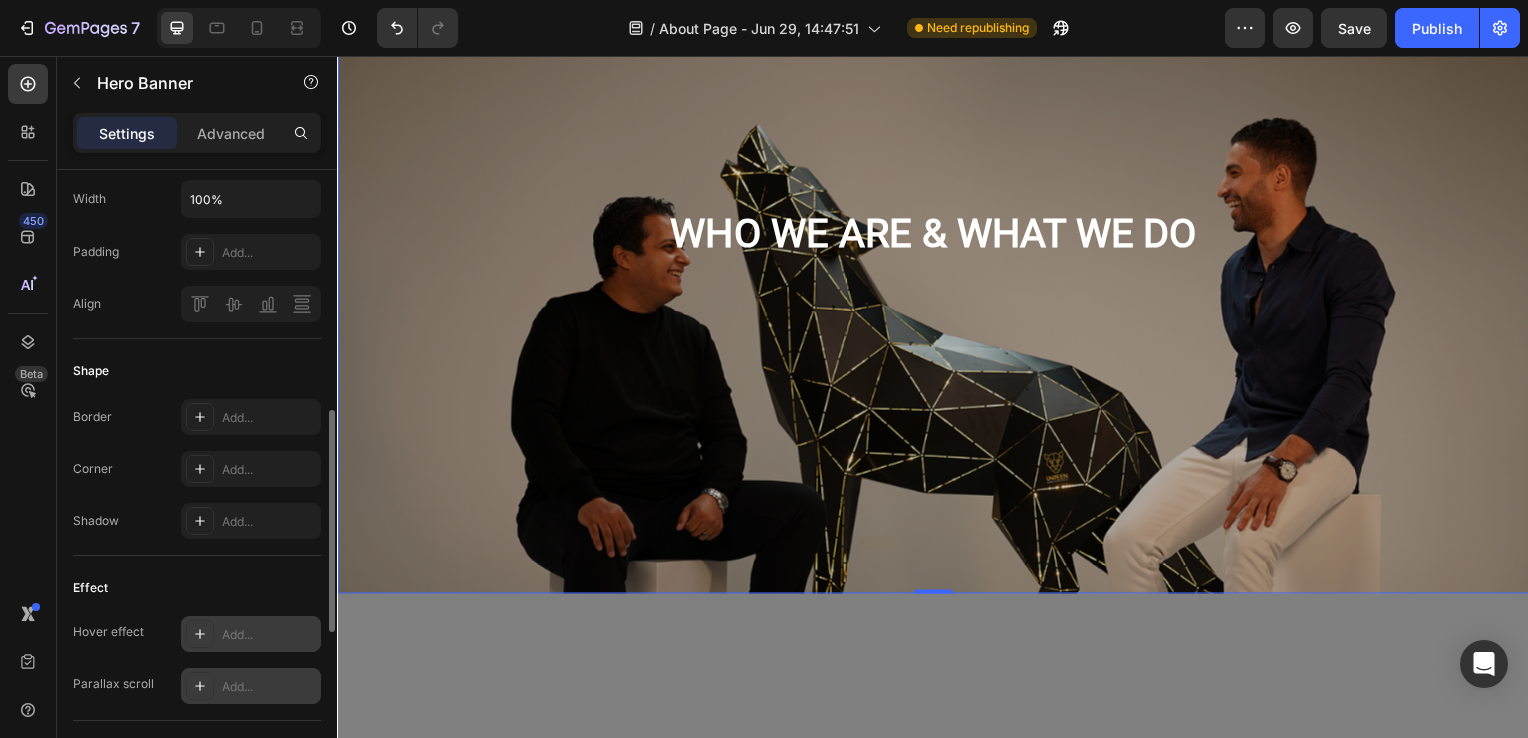 click on "Add..." at bounding box center (269, 687) 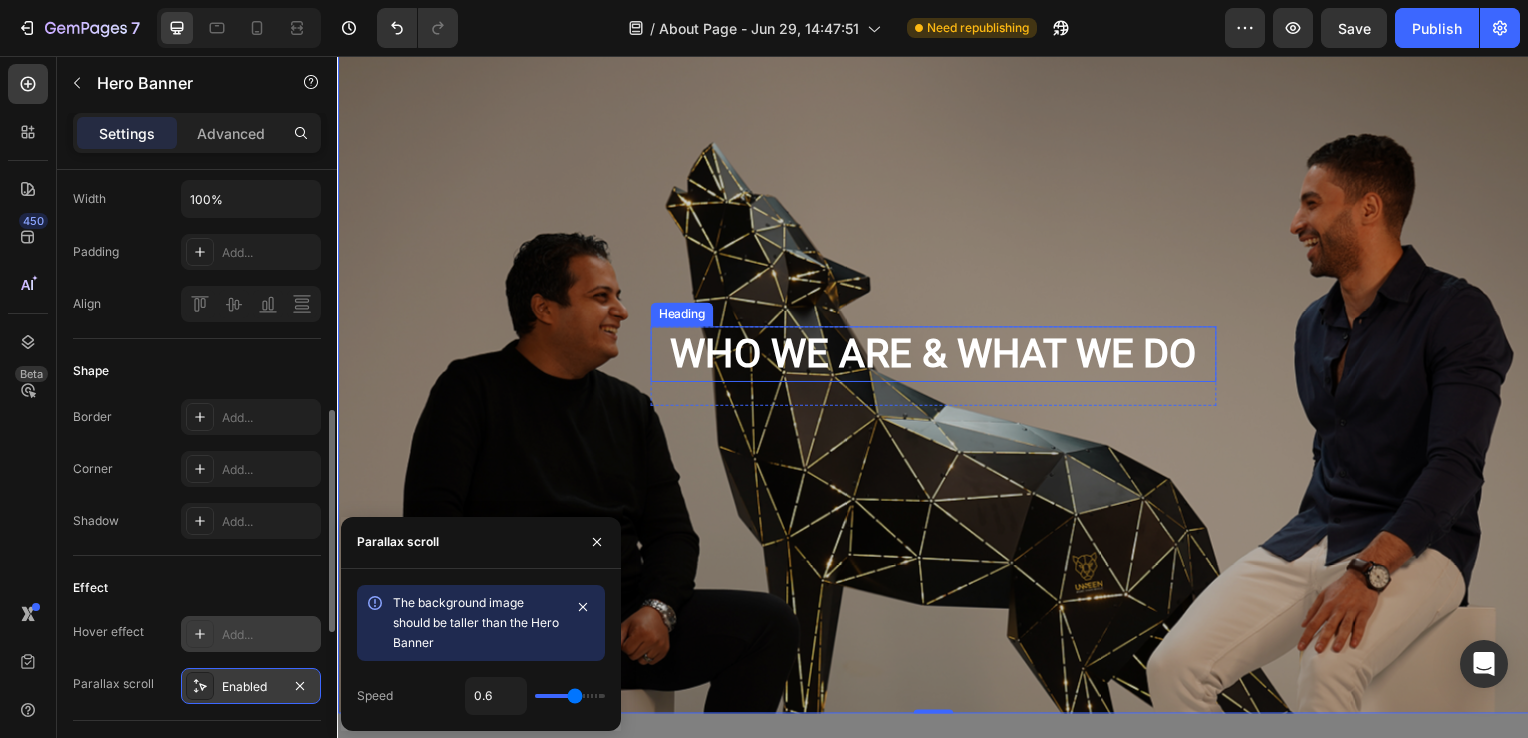 scroll, scrollTop: 0, scrollLeft: 0, axis: both 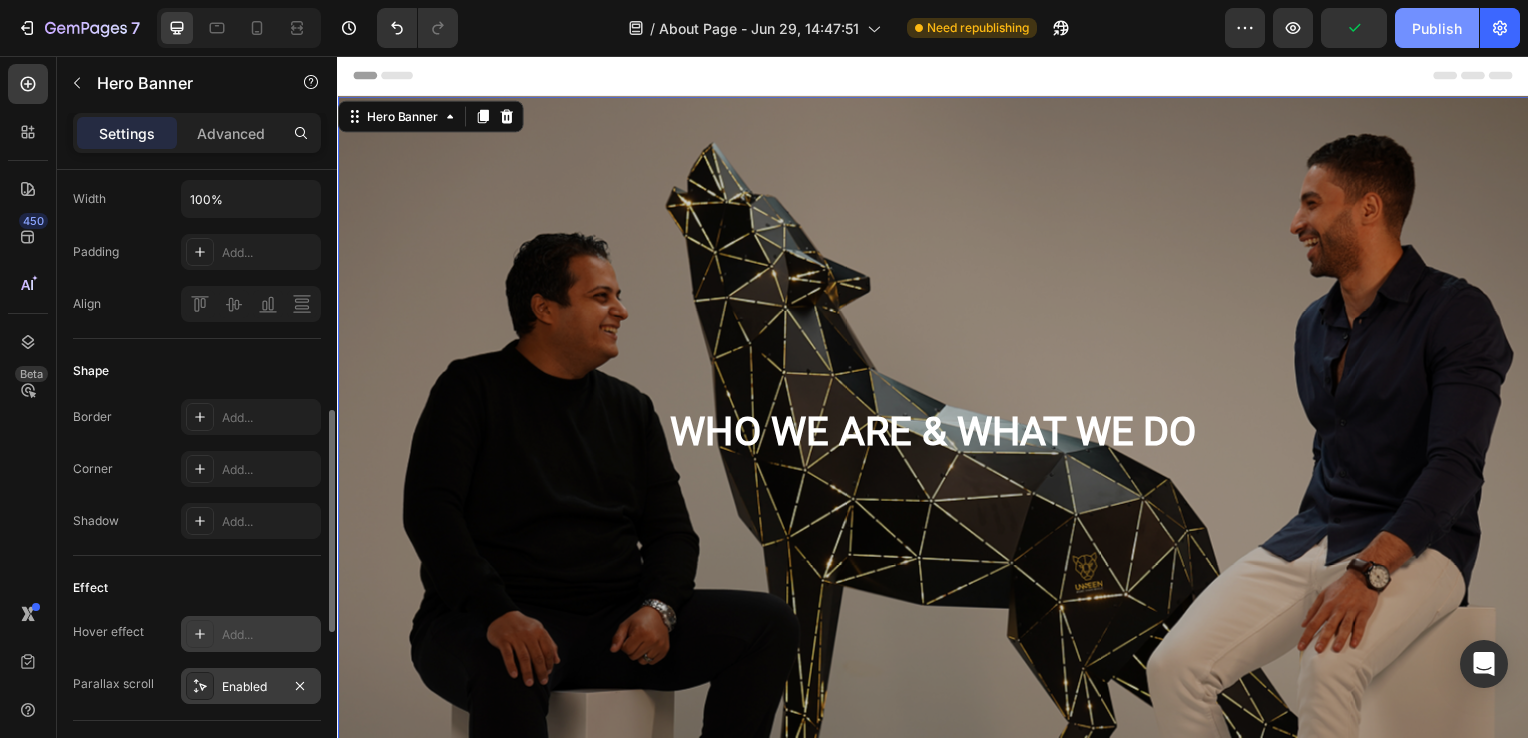 click on "Publish" 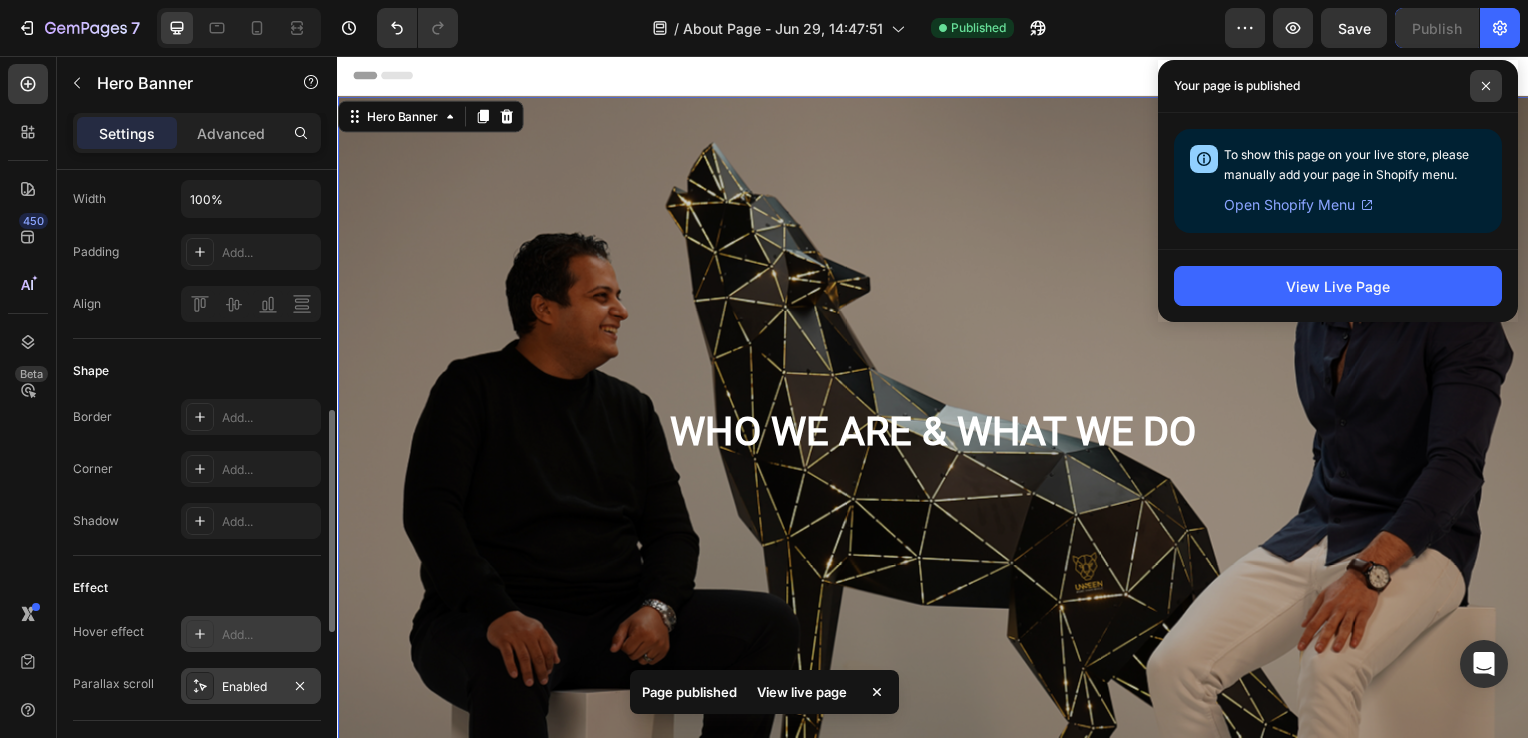 click 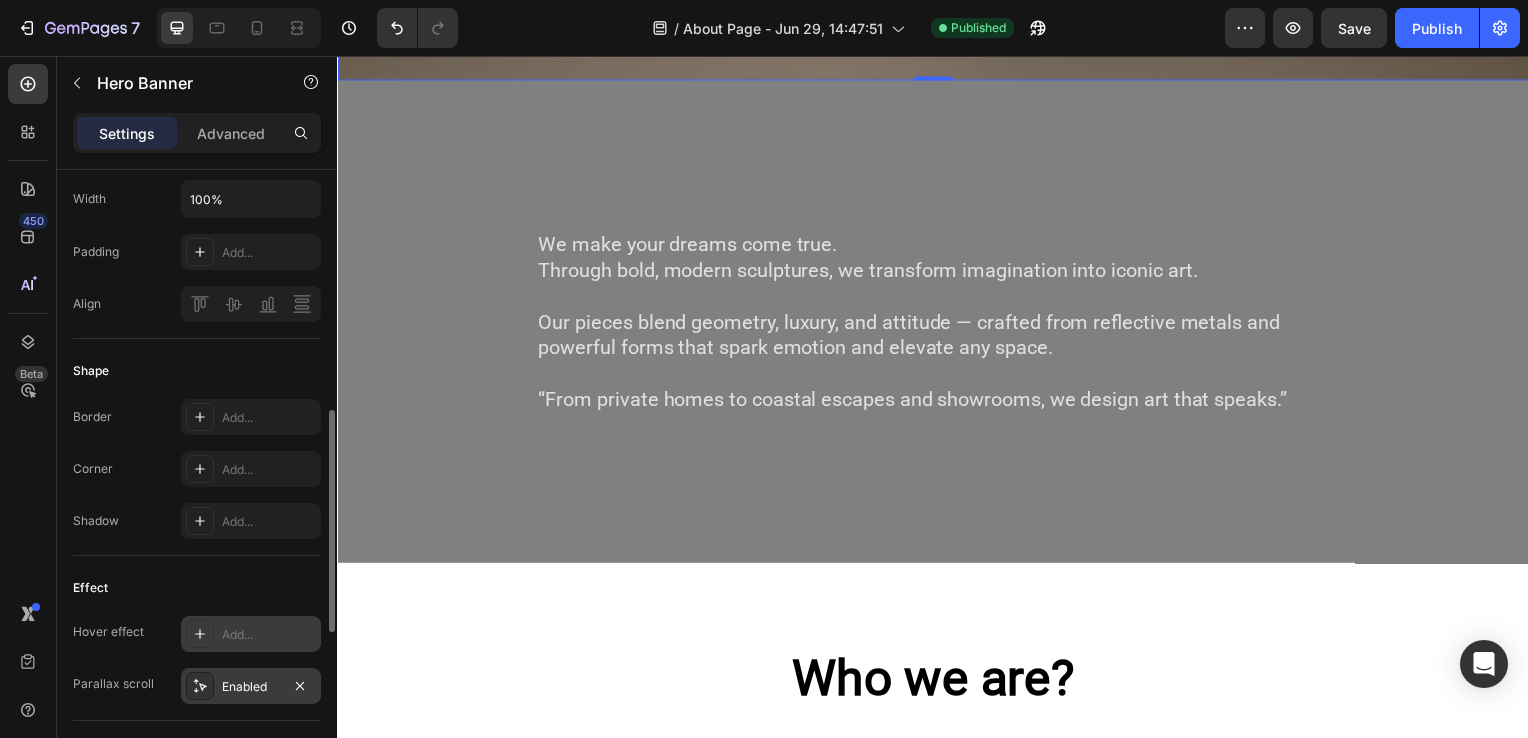 scroll, scrollTop: 718, scrollLeft: 0, axis: vertical 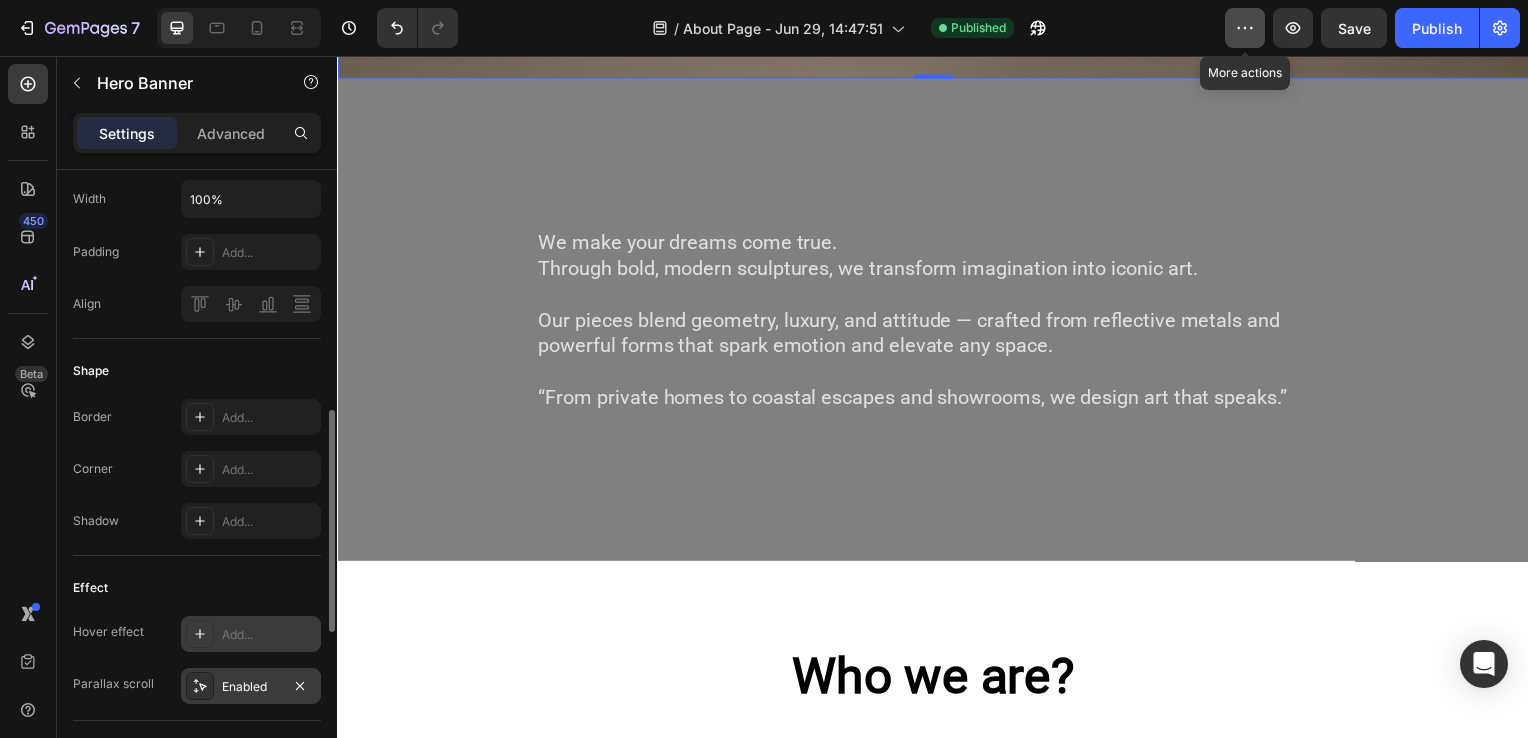 click 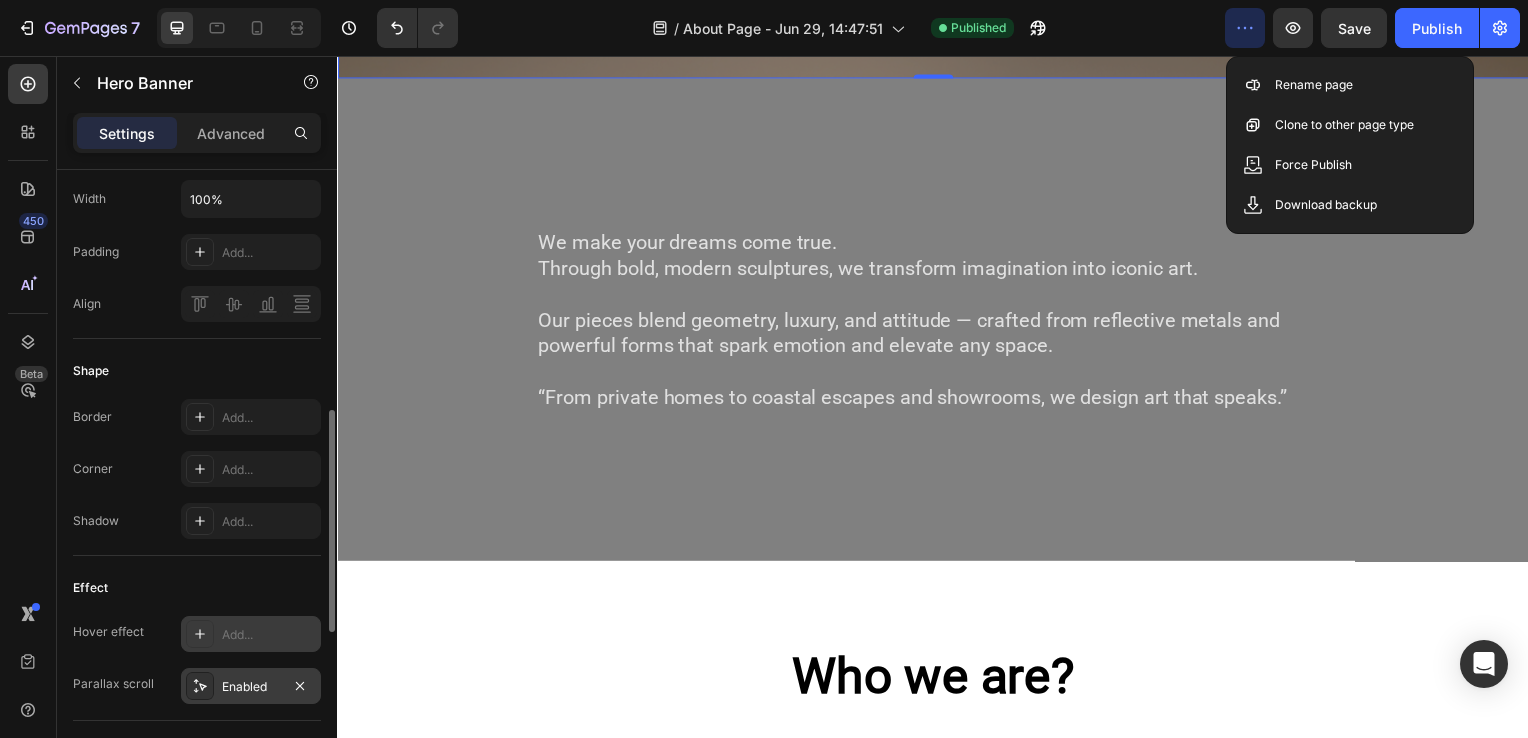 click 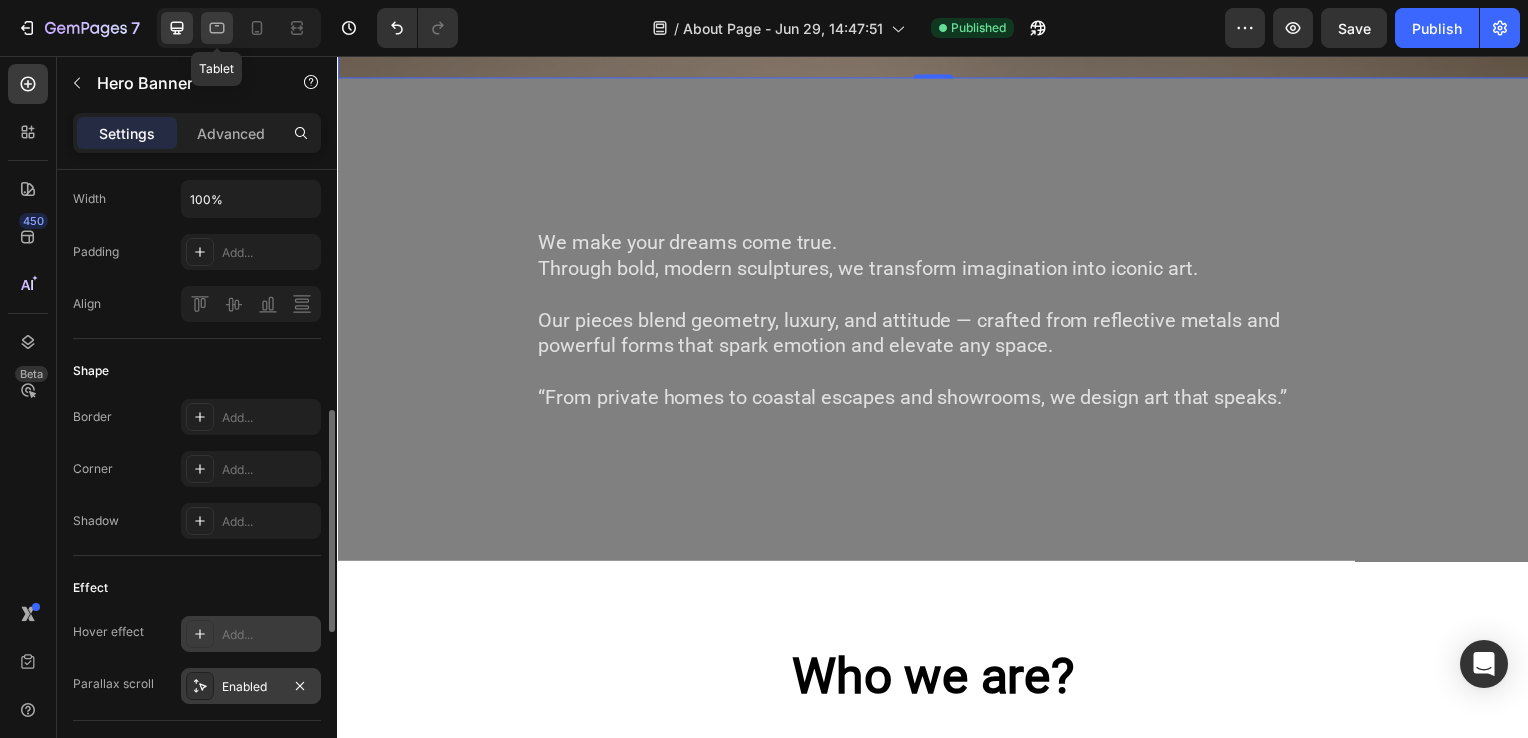 click 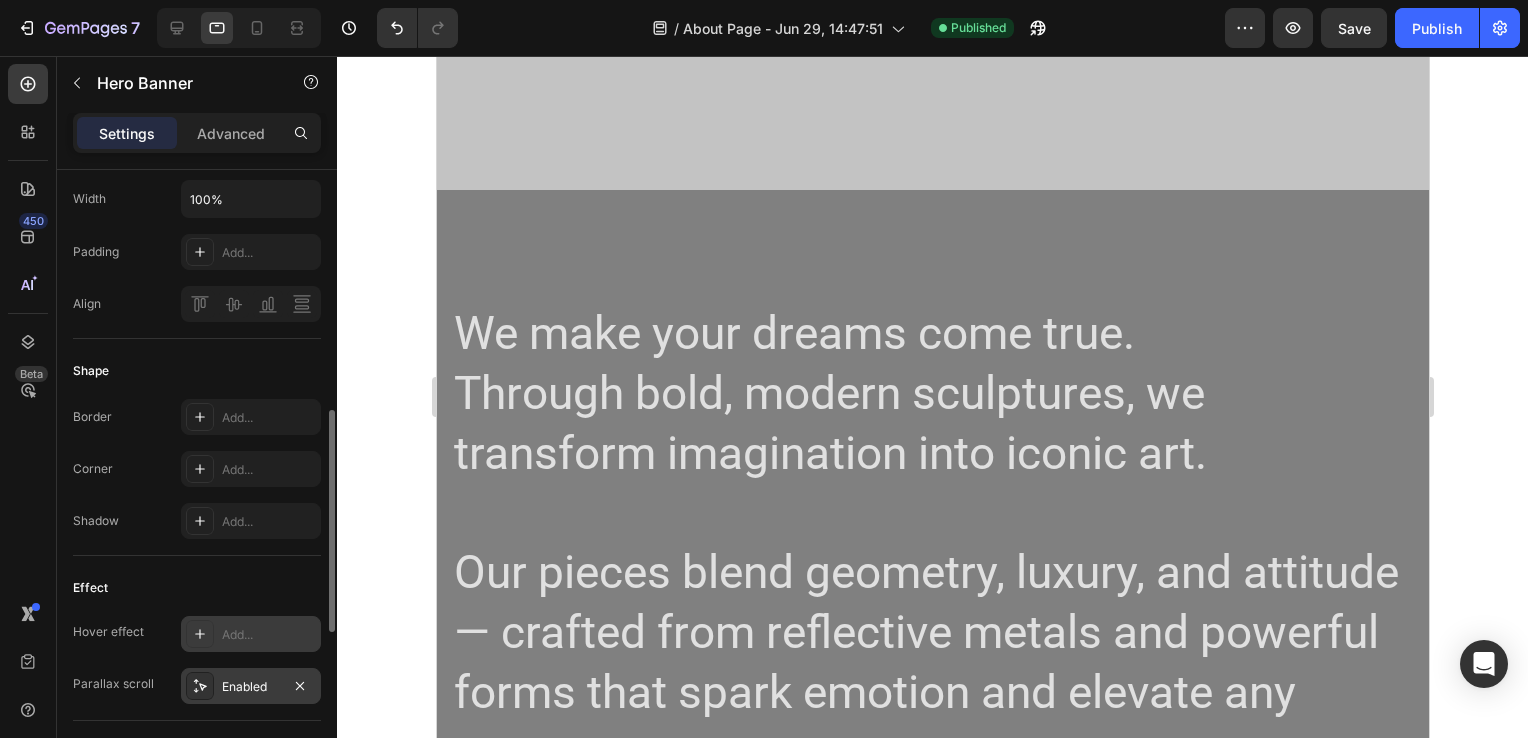 scroll, scrollTop: 430, scrollLeft: 0, axis: vertical 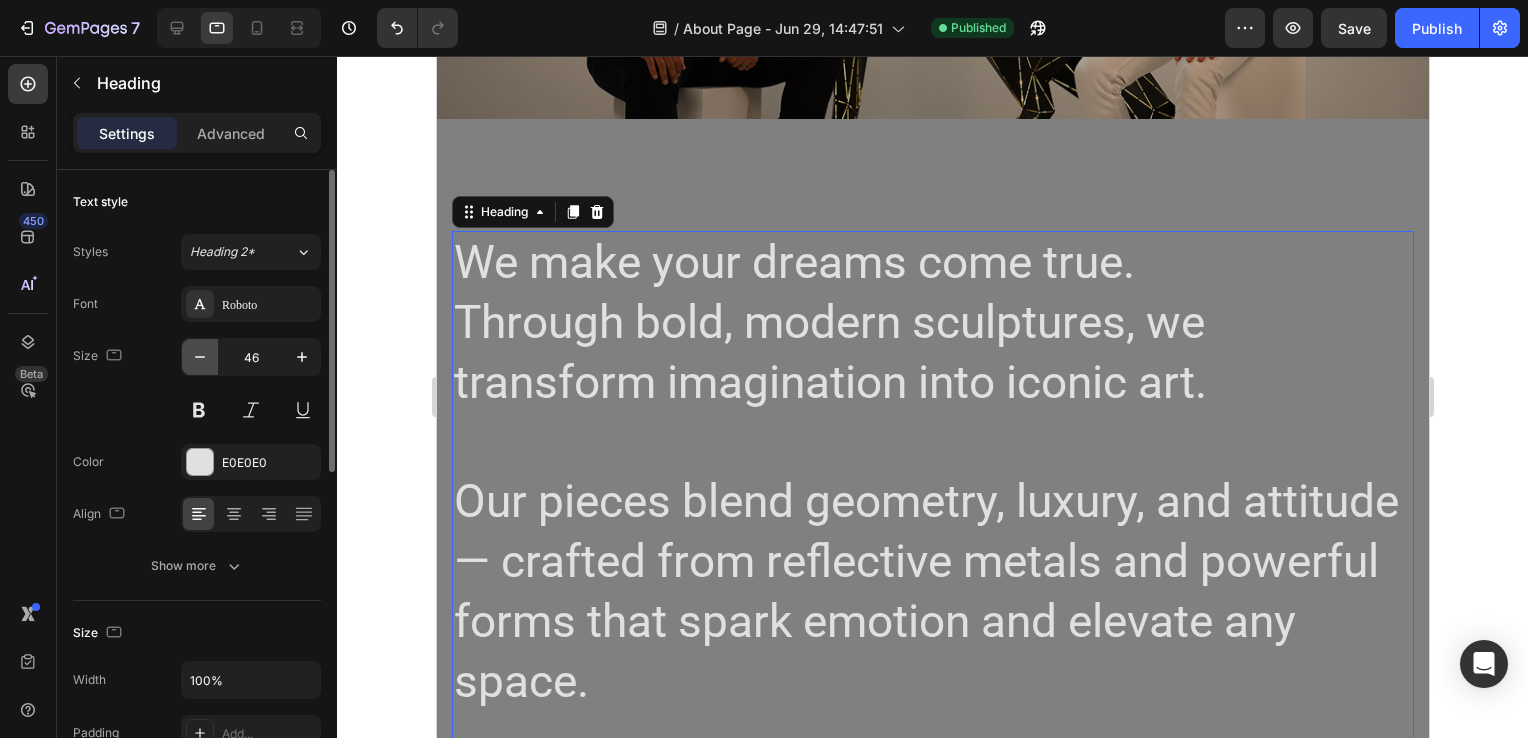 click at bounding box center [200, 357] 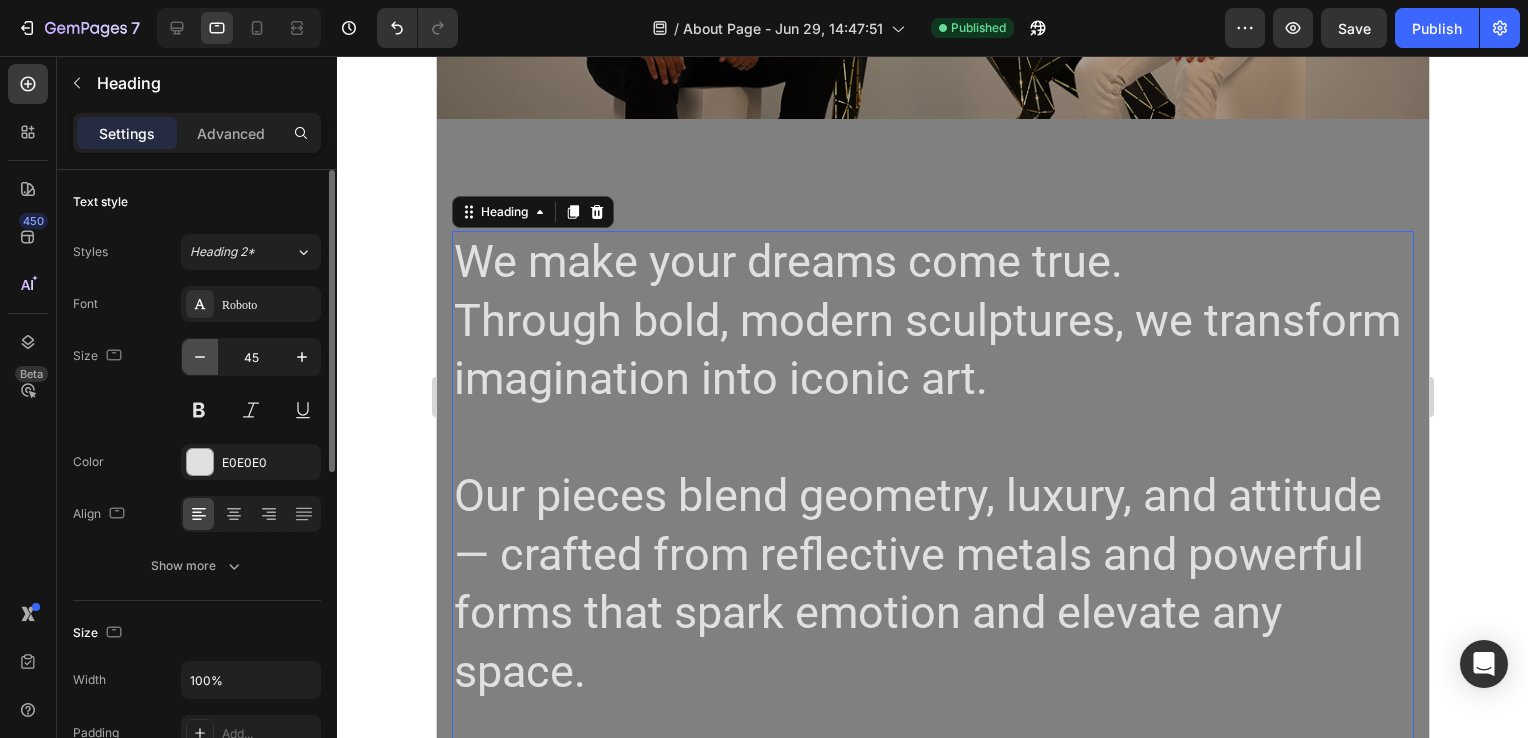click at bounding box center [200, 357] 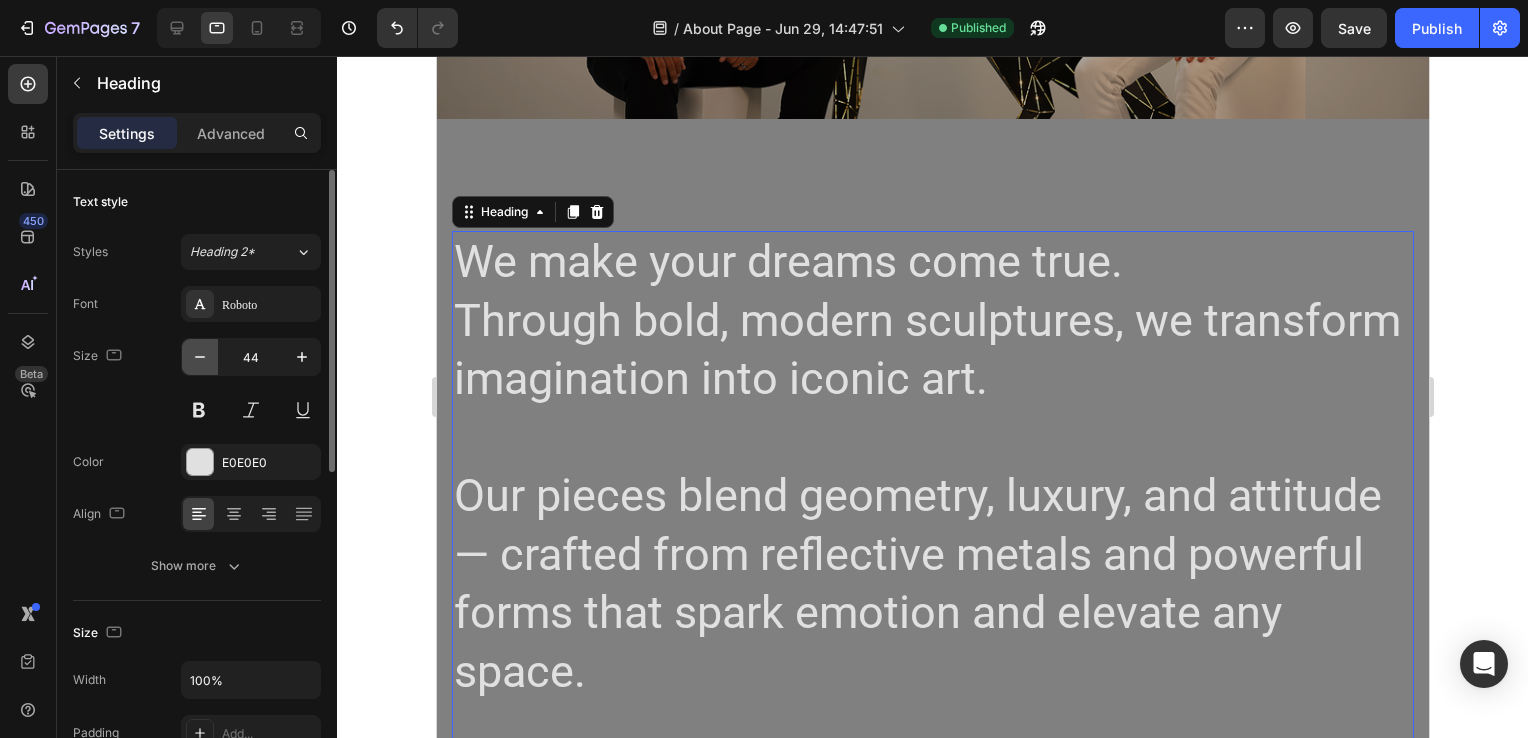 click at bounding box center [200, 357] 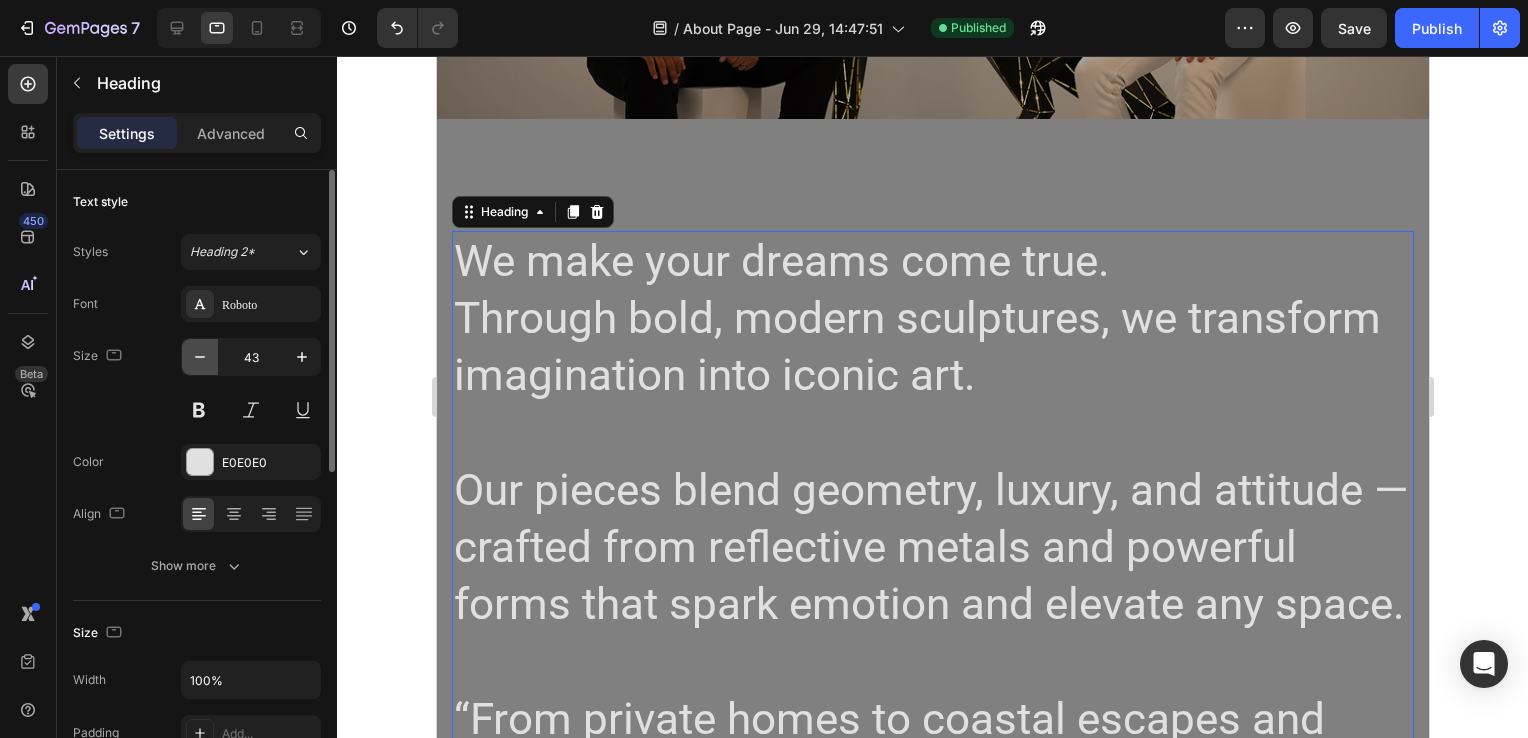 click at bounding box center (200, 357) 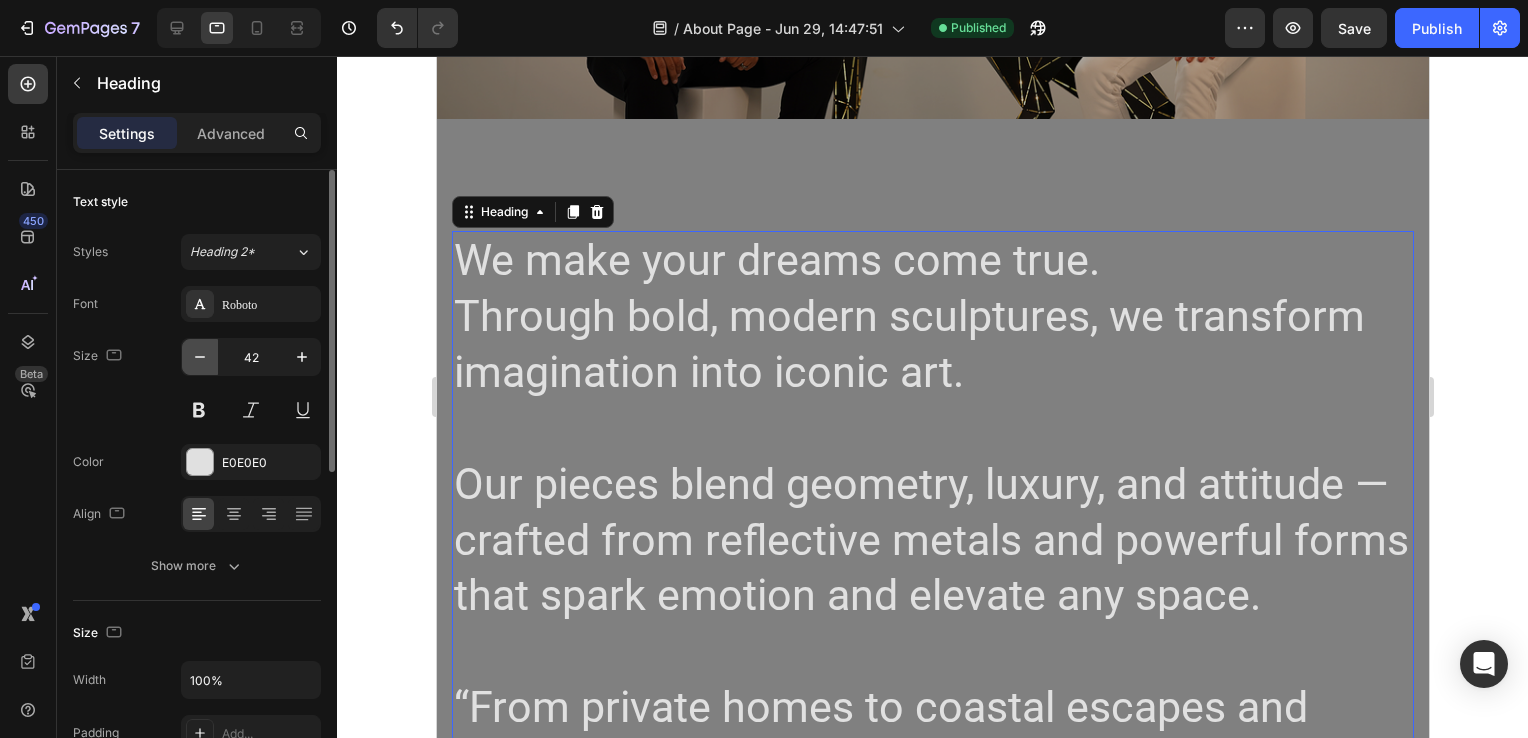 click at bounding box center [200, 357] 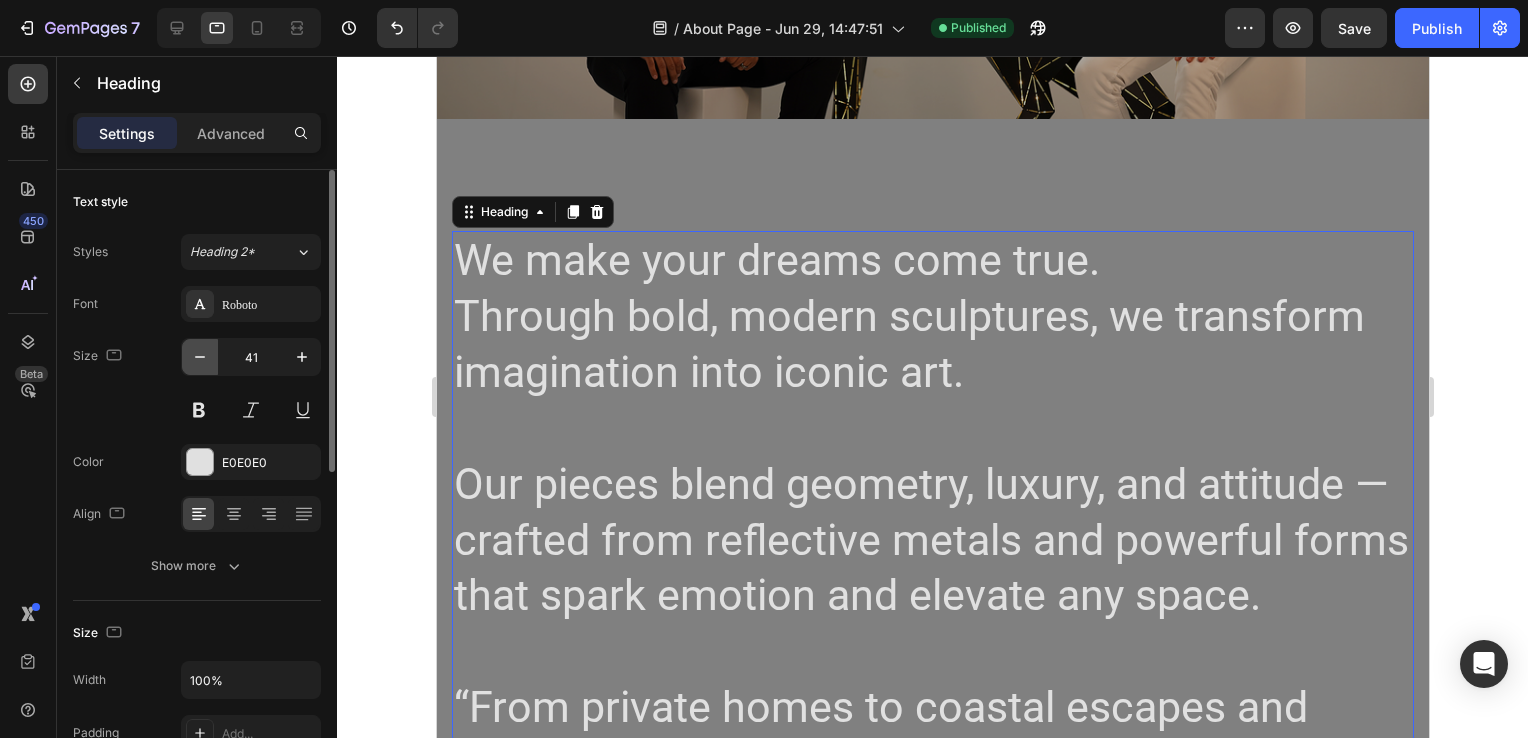 click at bounding box center (200, 357) 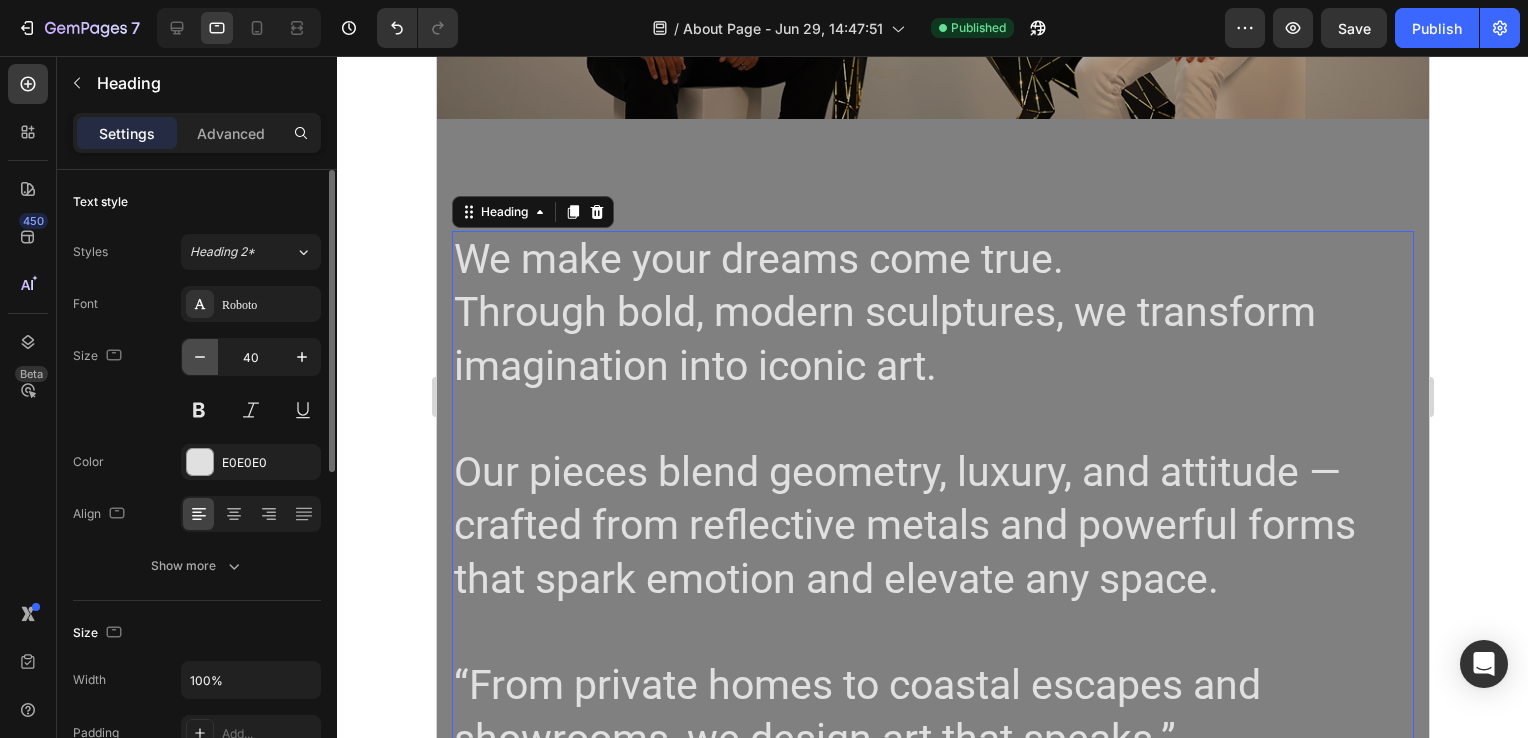 click at bounding box center [200, 357] 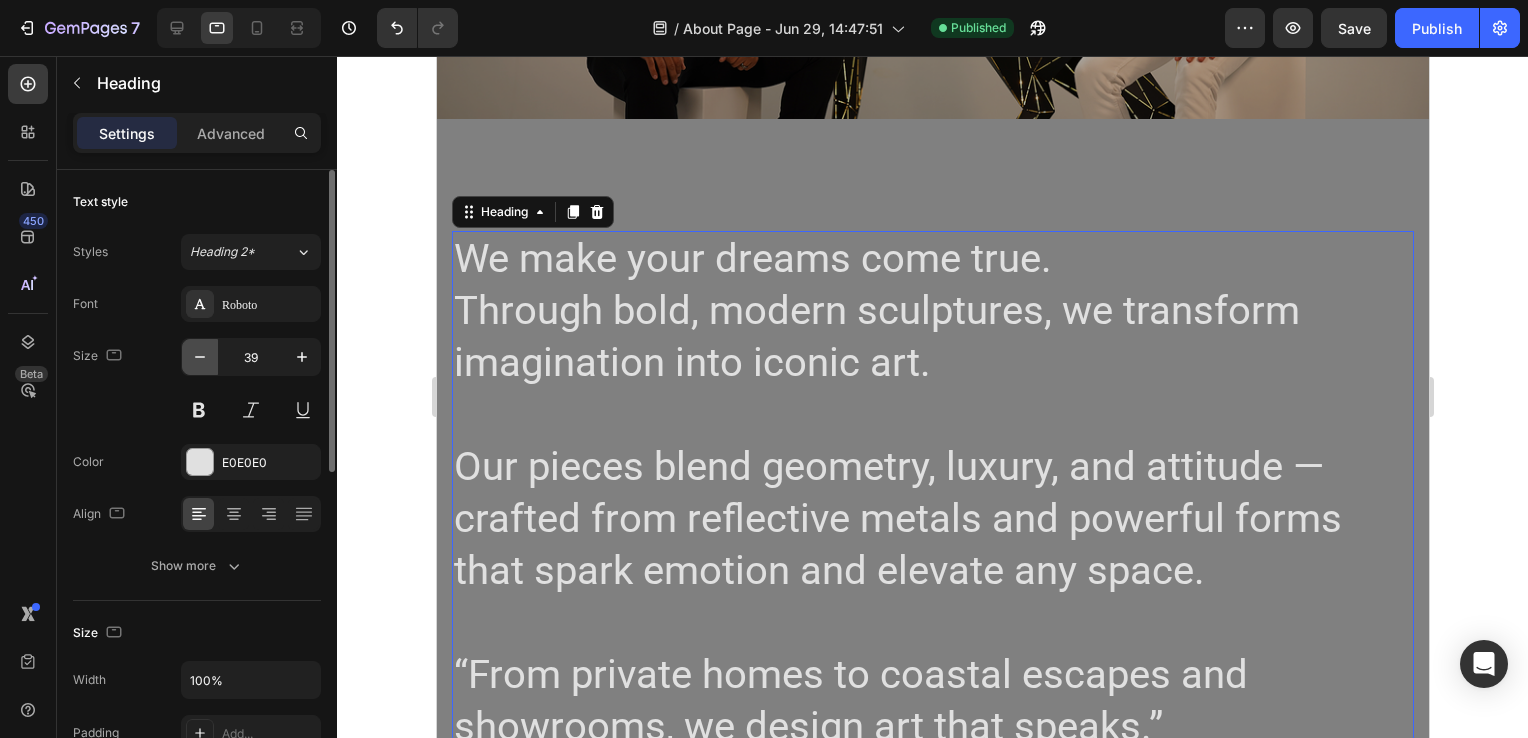 click at bounding box center [200, 357] 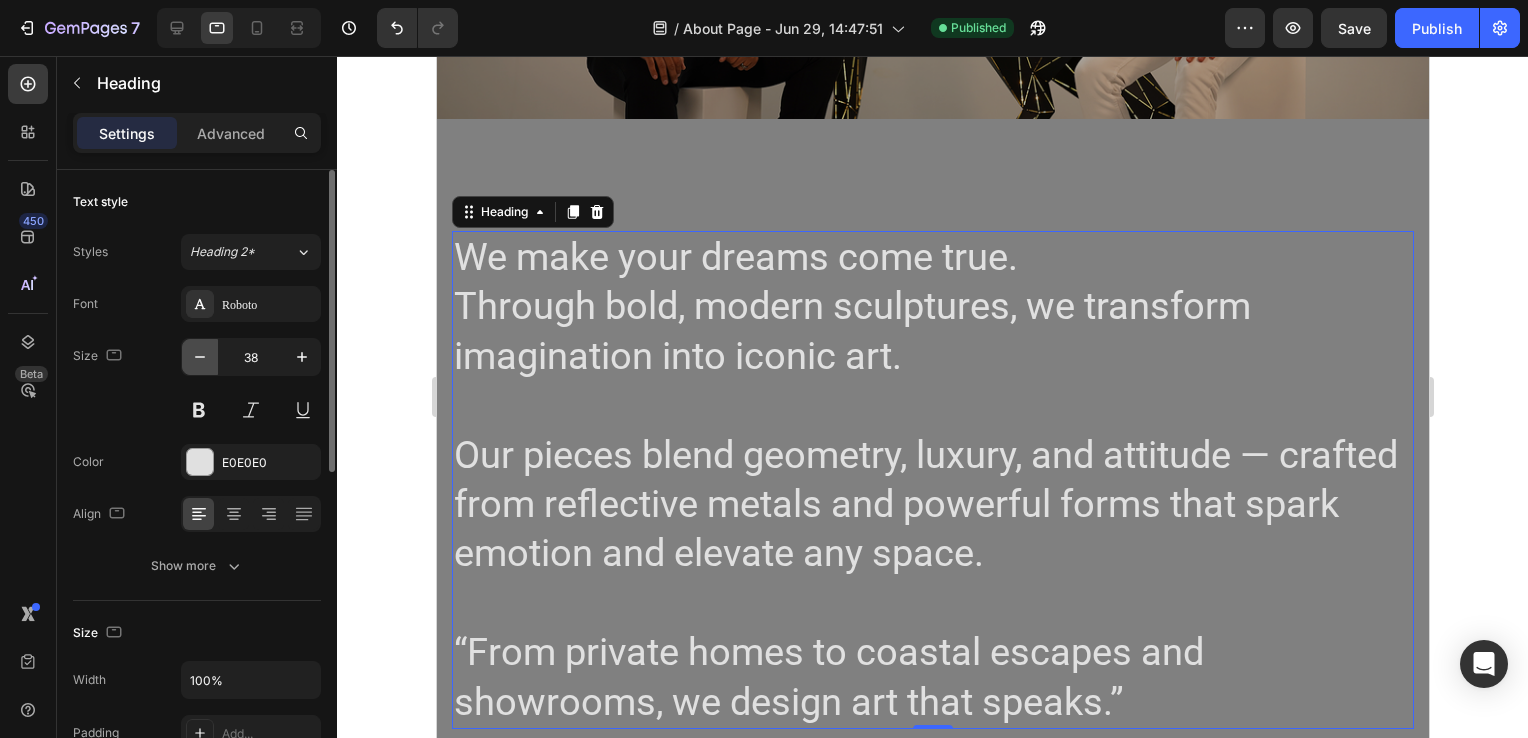 click at bounding box center [200, 357] 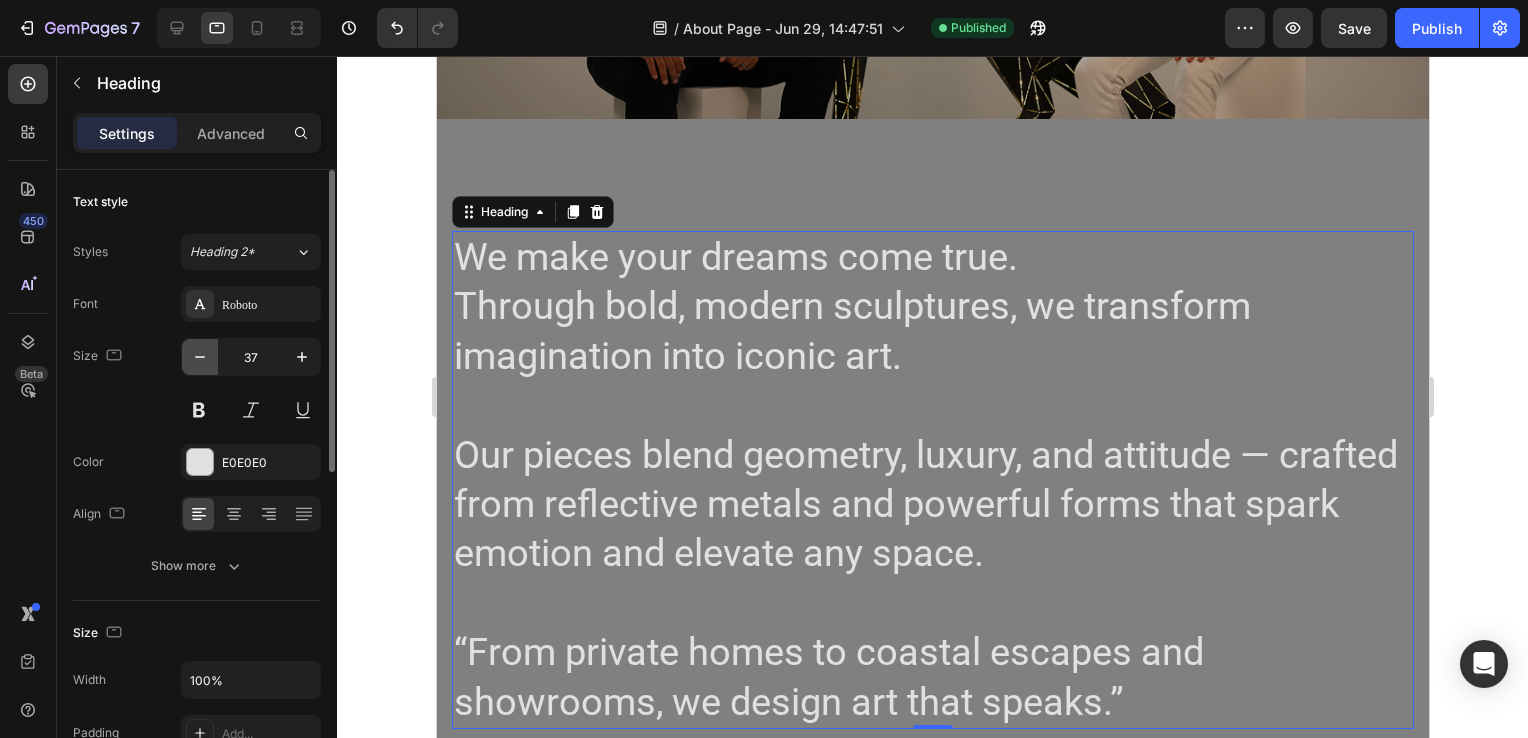 click at bounding box center (200, 357) 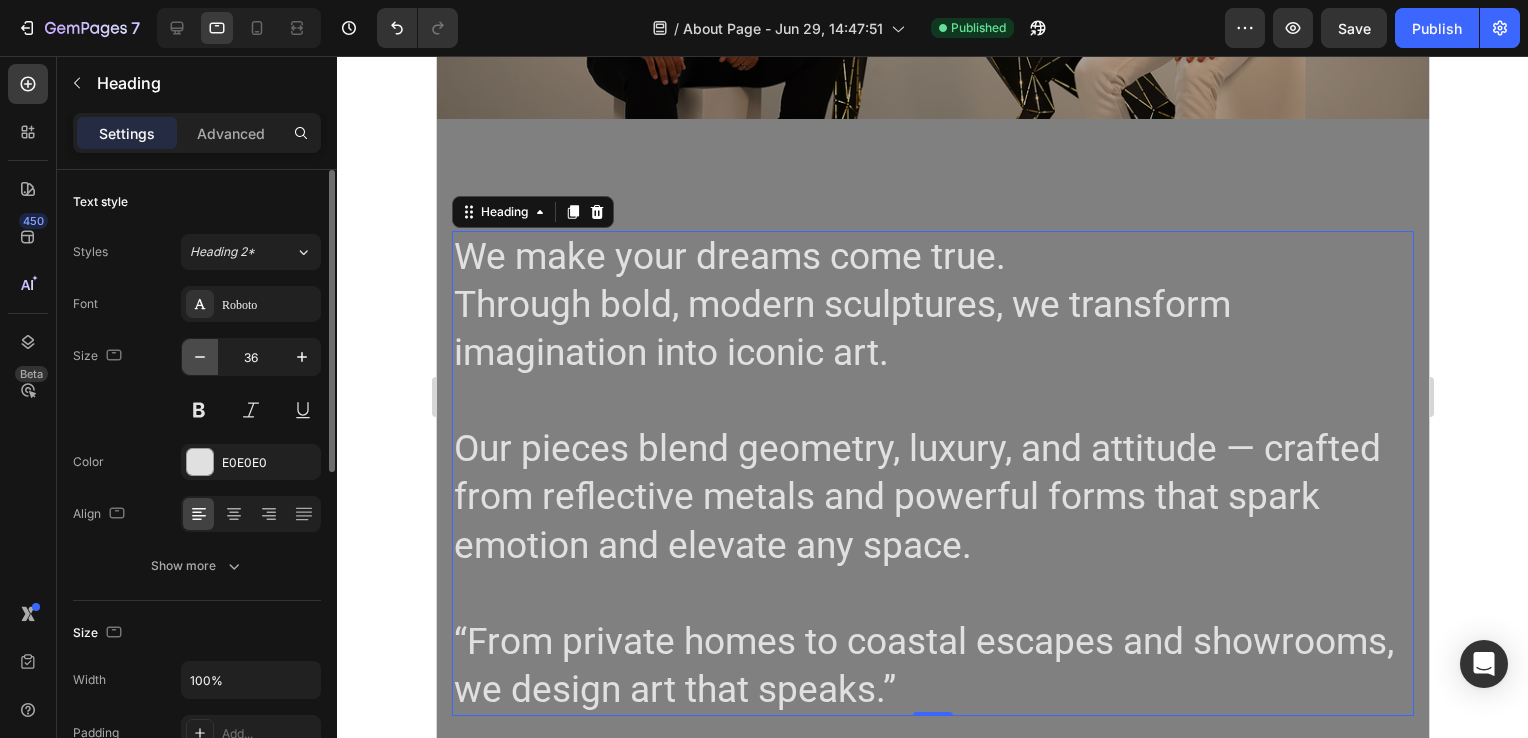 click at bounding box center (200, 357) 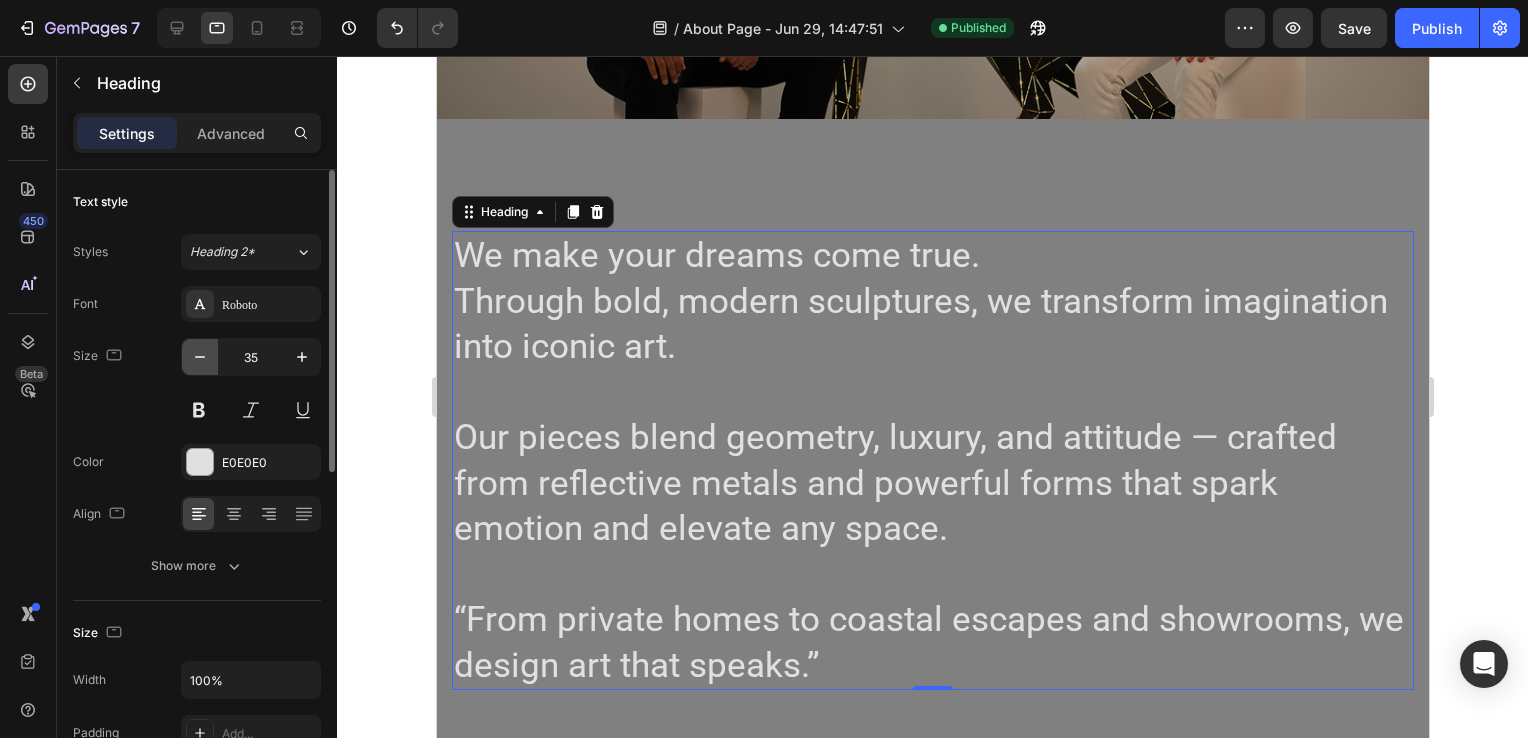 click at bounding box center [200, 357] 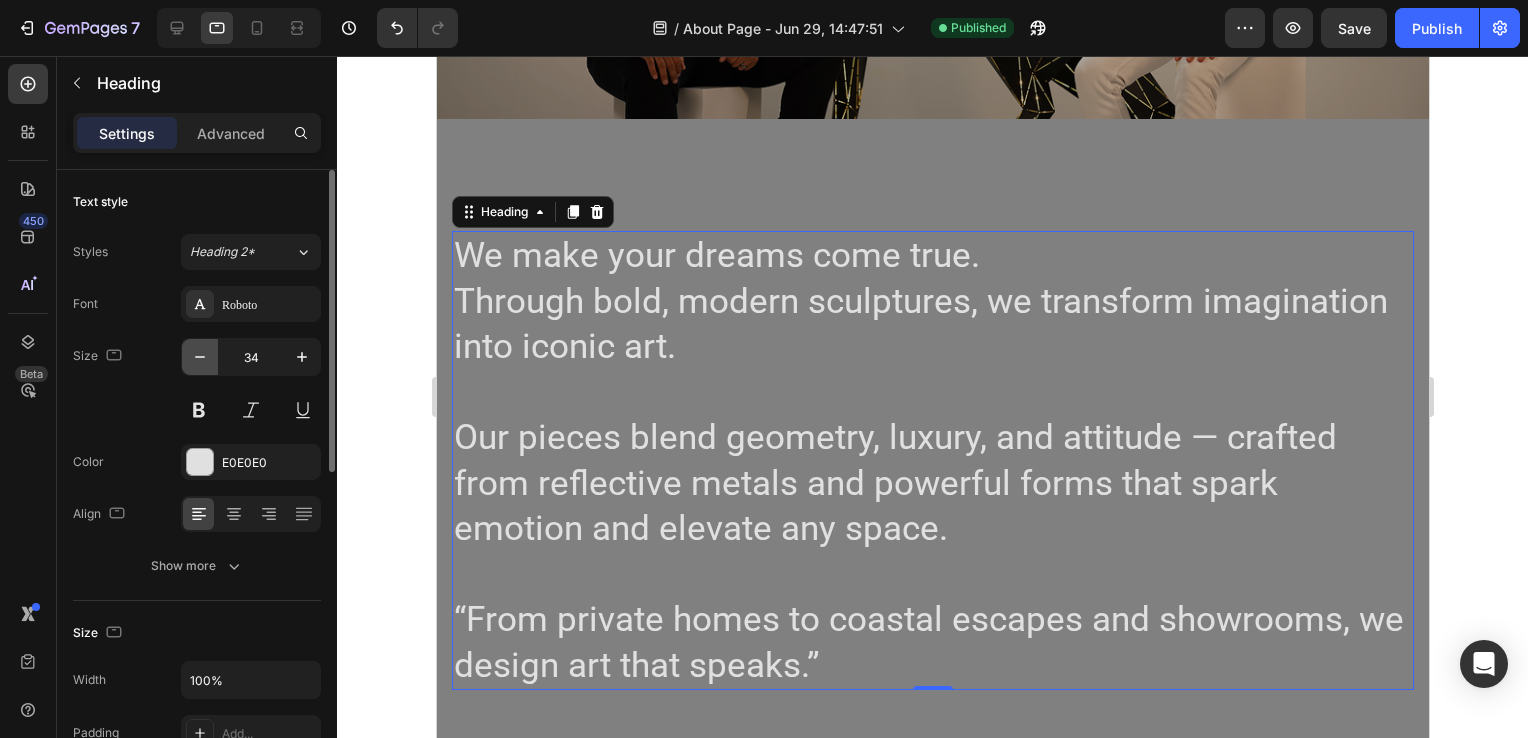 click at bounding box center (200, 357) 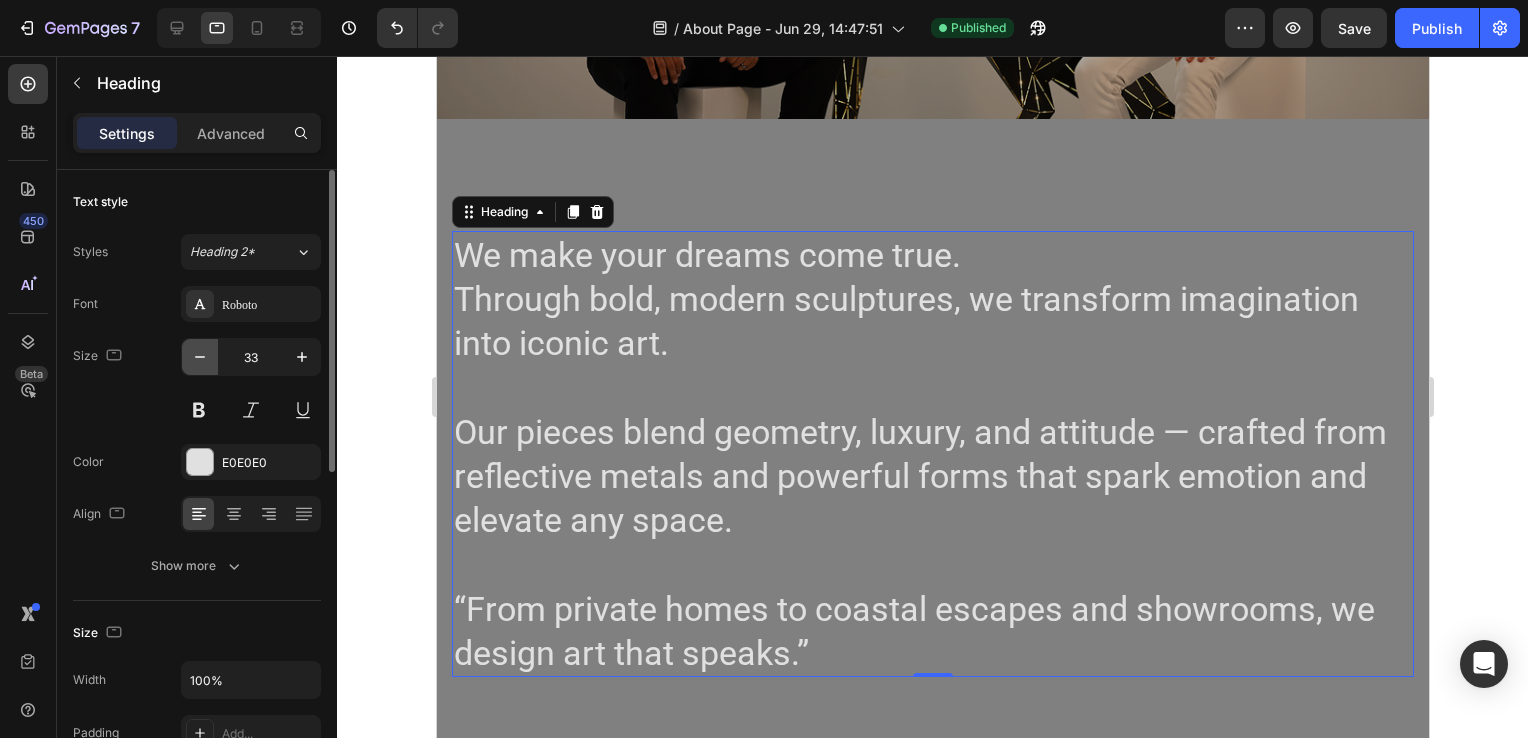 click at bounding box center [200, 357] 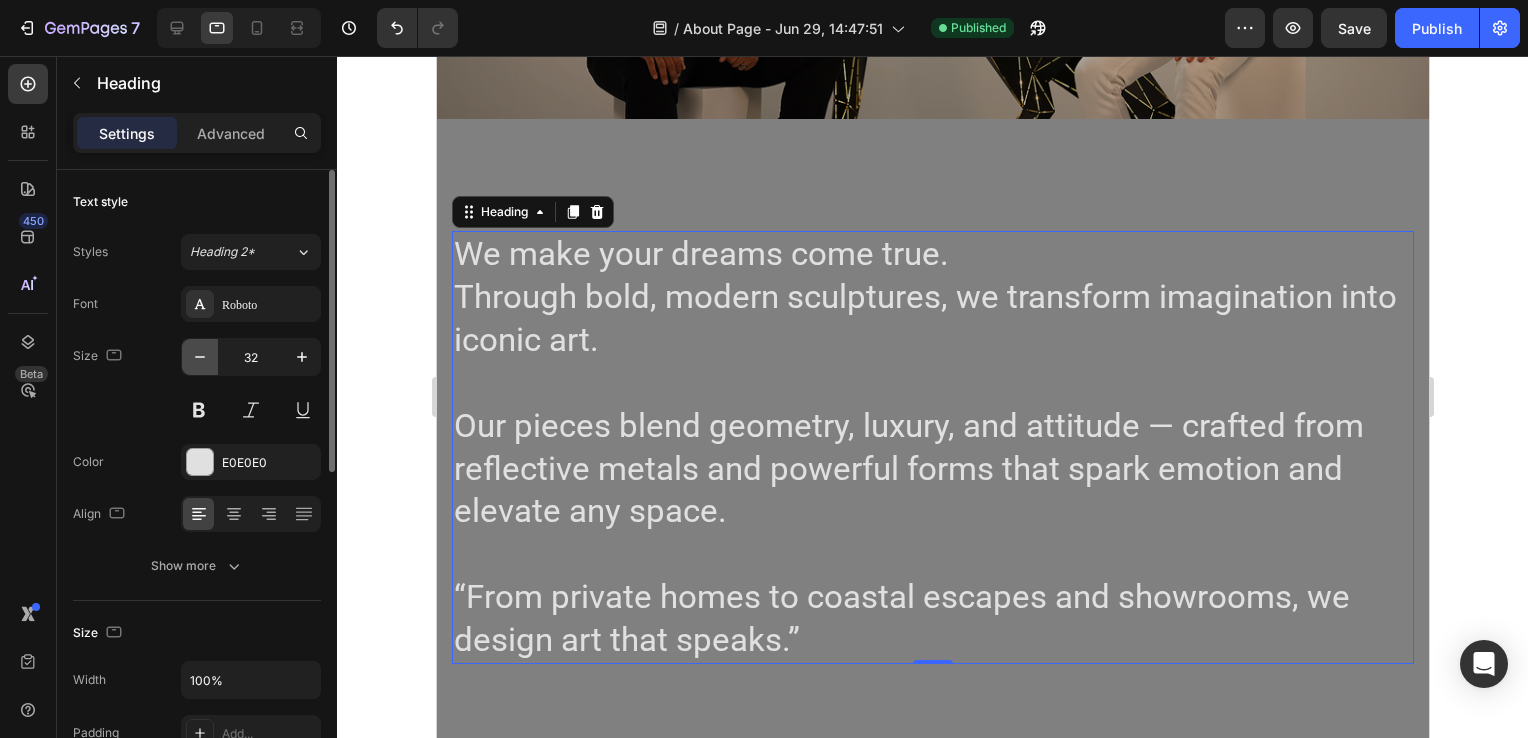 click at bounding box center (200, 357) 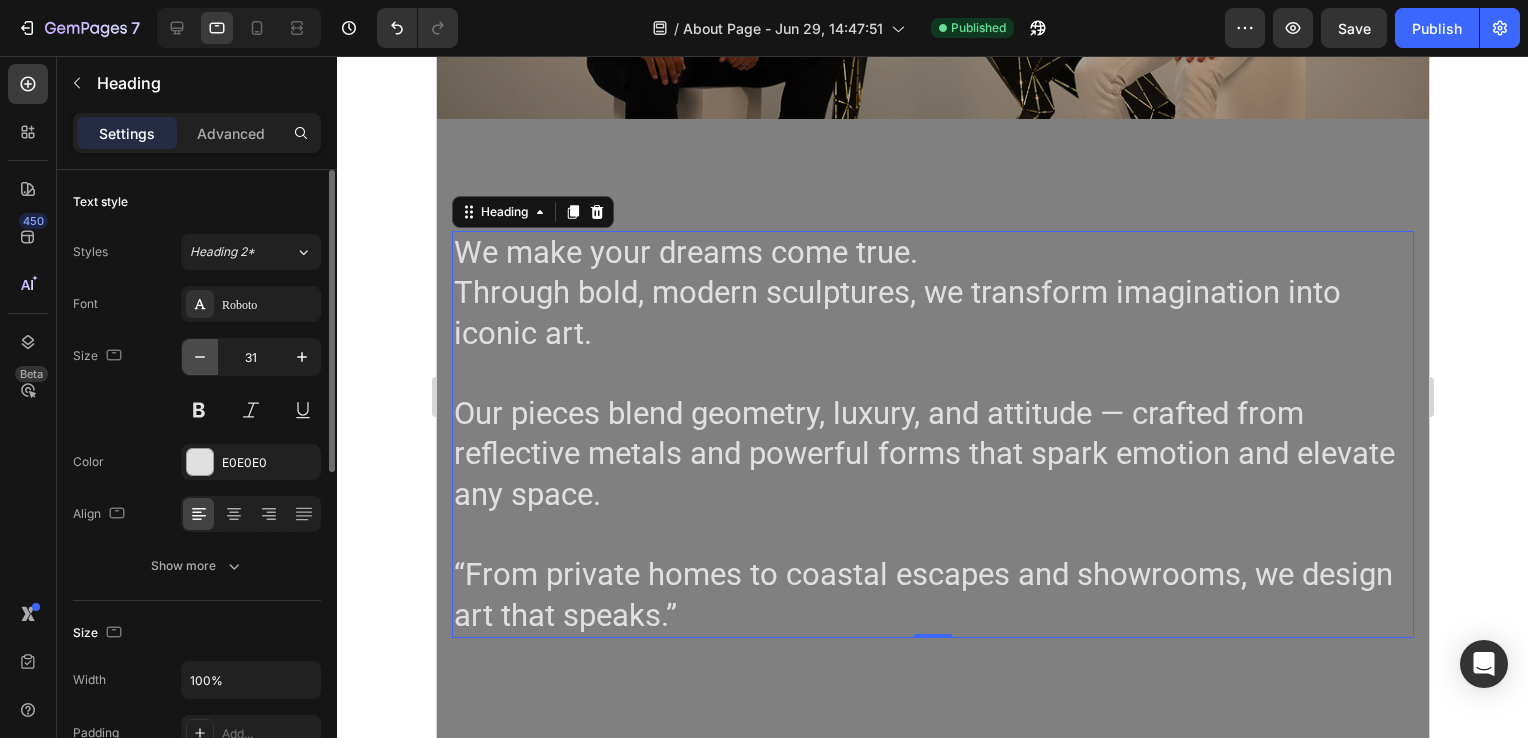 click at bounding box center [200, 357] 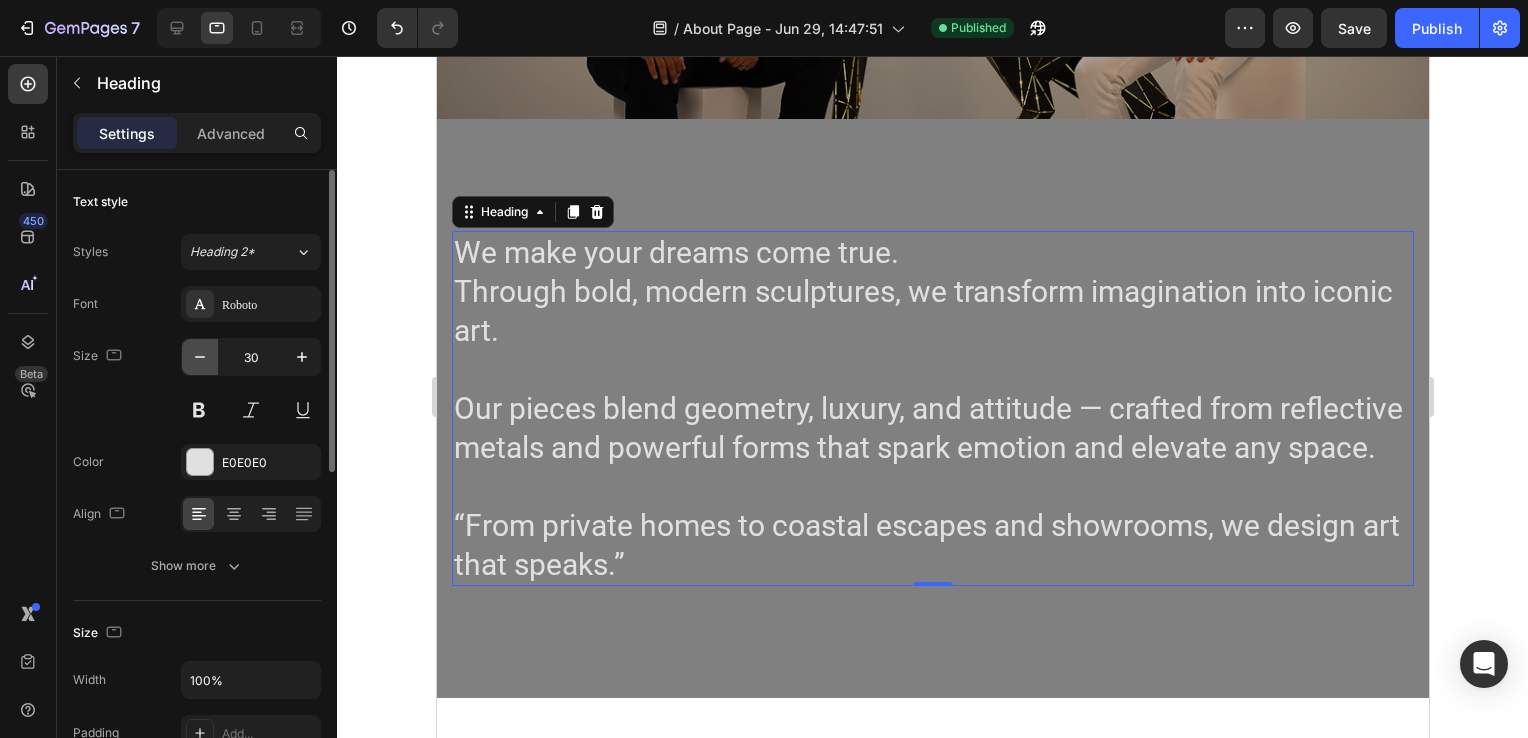 click at bounding box center [200, 357] 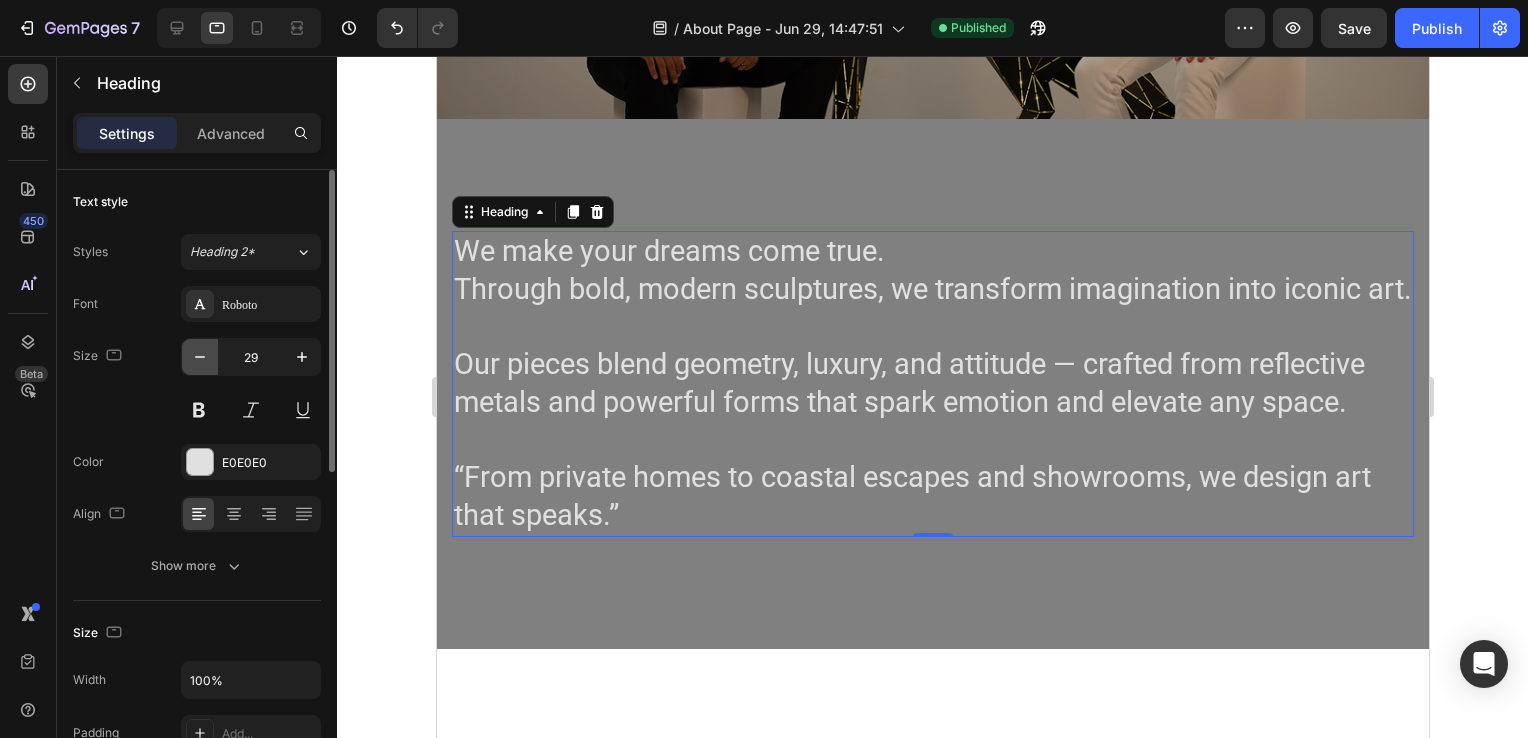 click 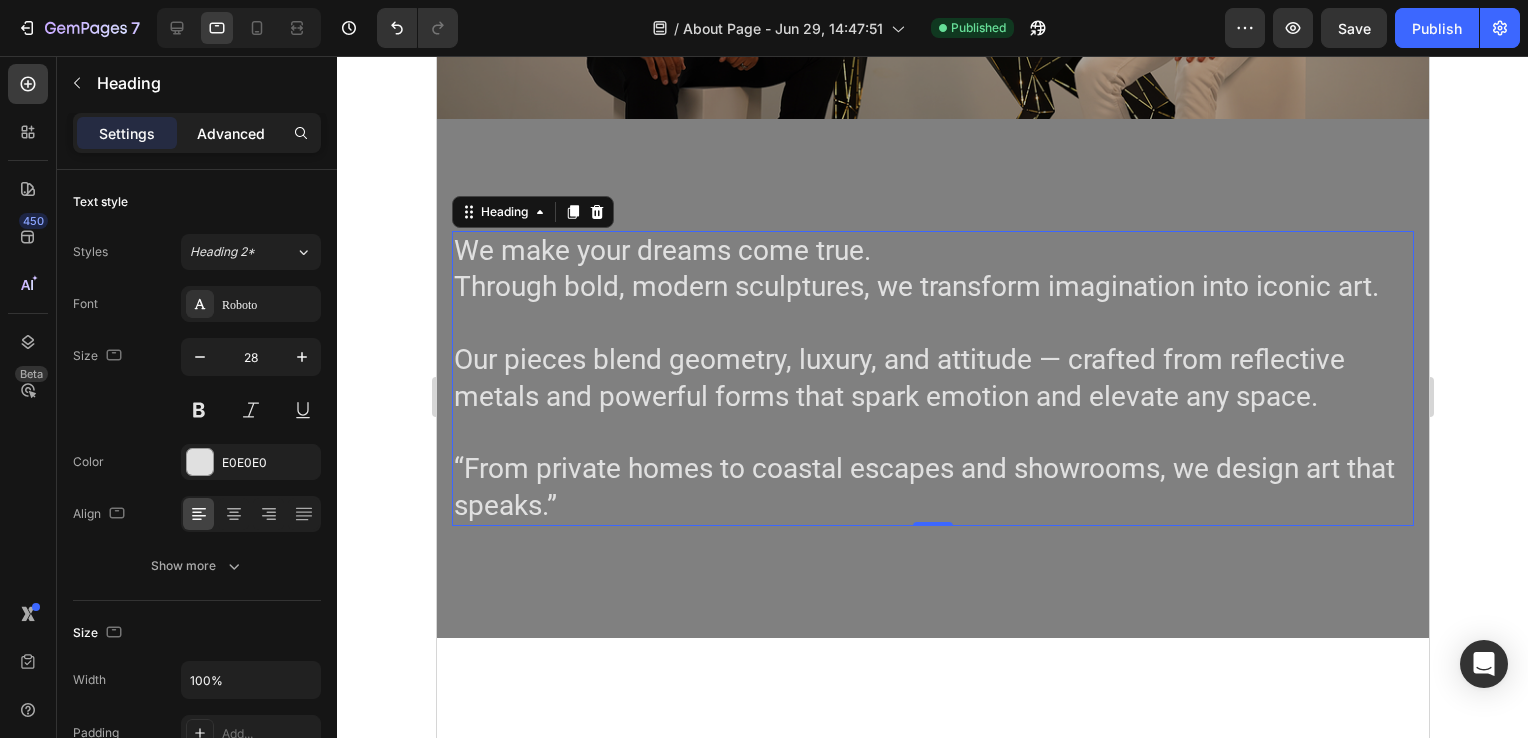 click on "Advanced" at bounding box center (231, 133) 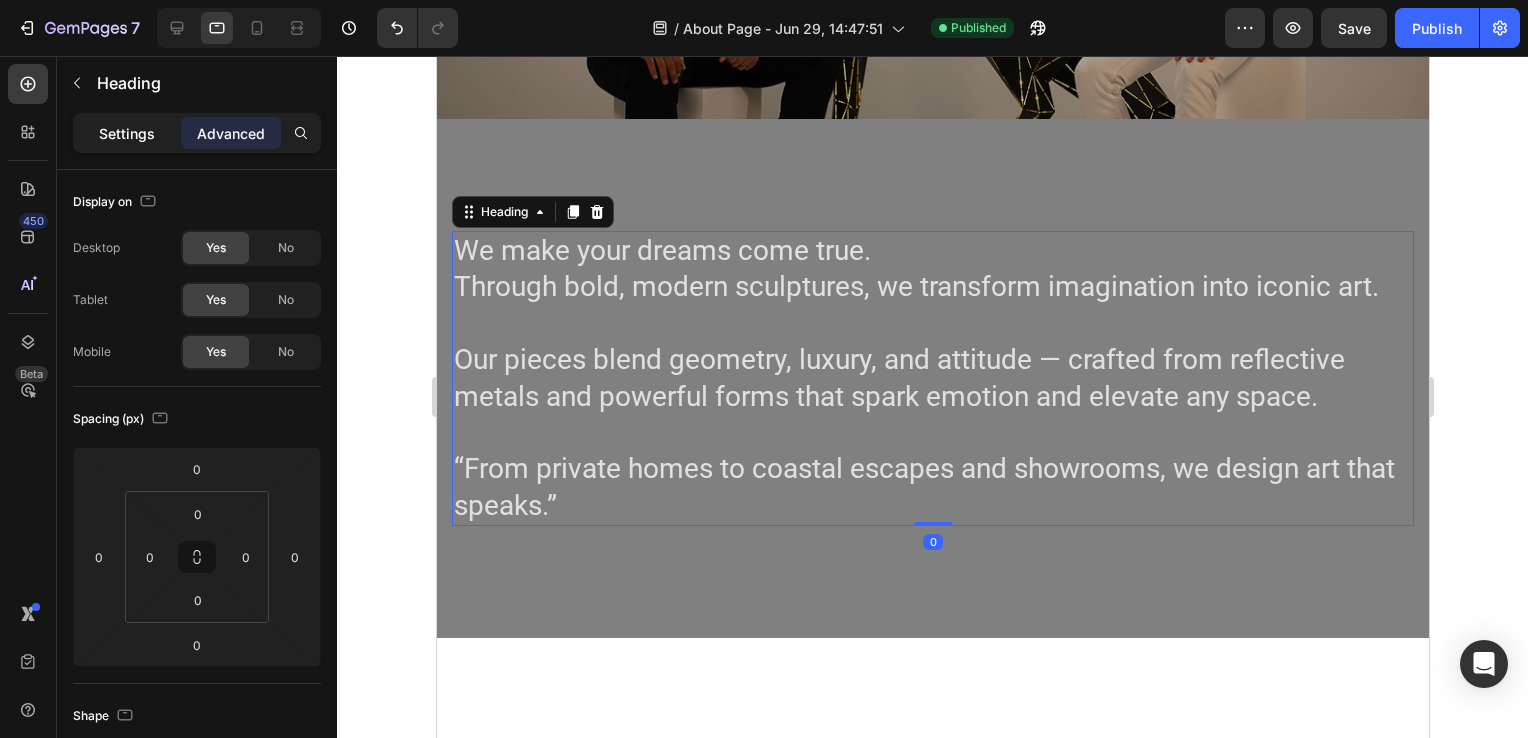 click on "Settings" at bounding box center (127, 133) 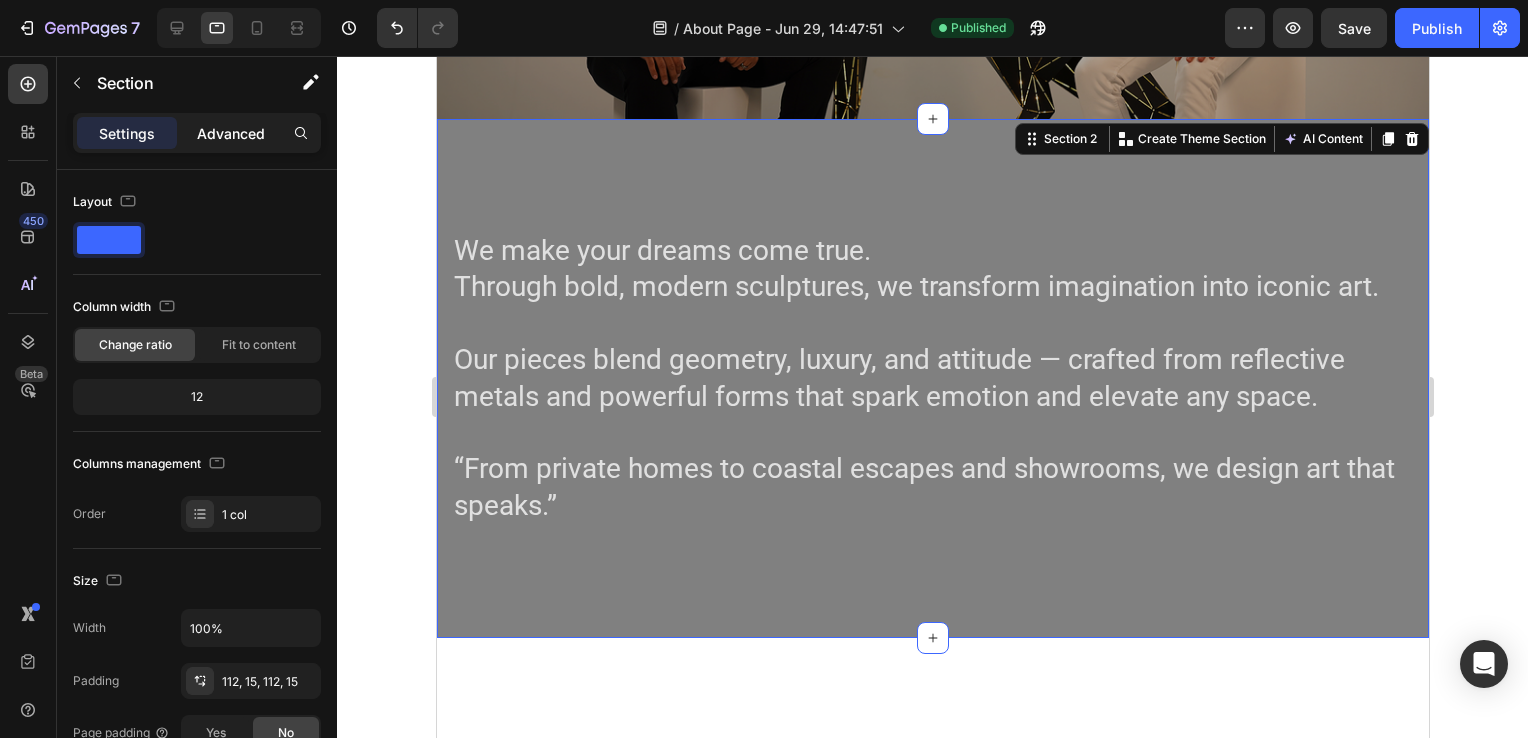 click on "Advanced" at bounding box center (231, 133) 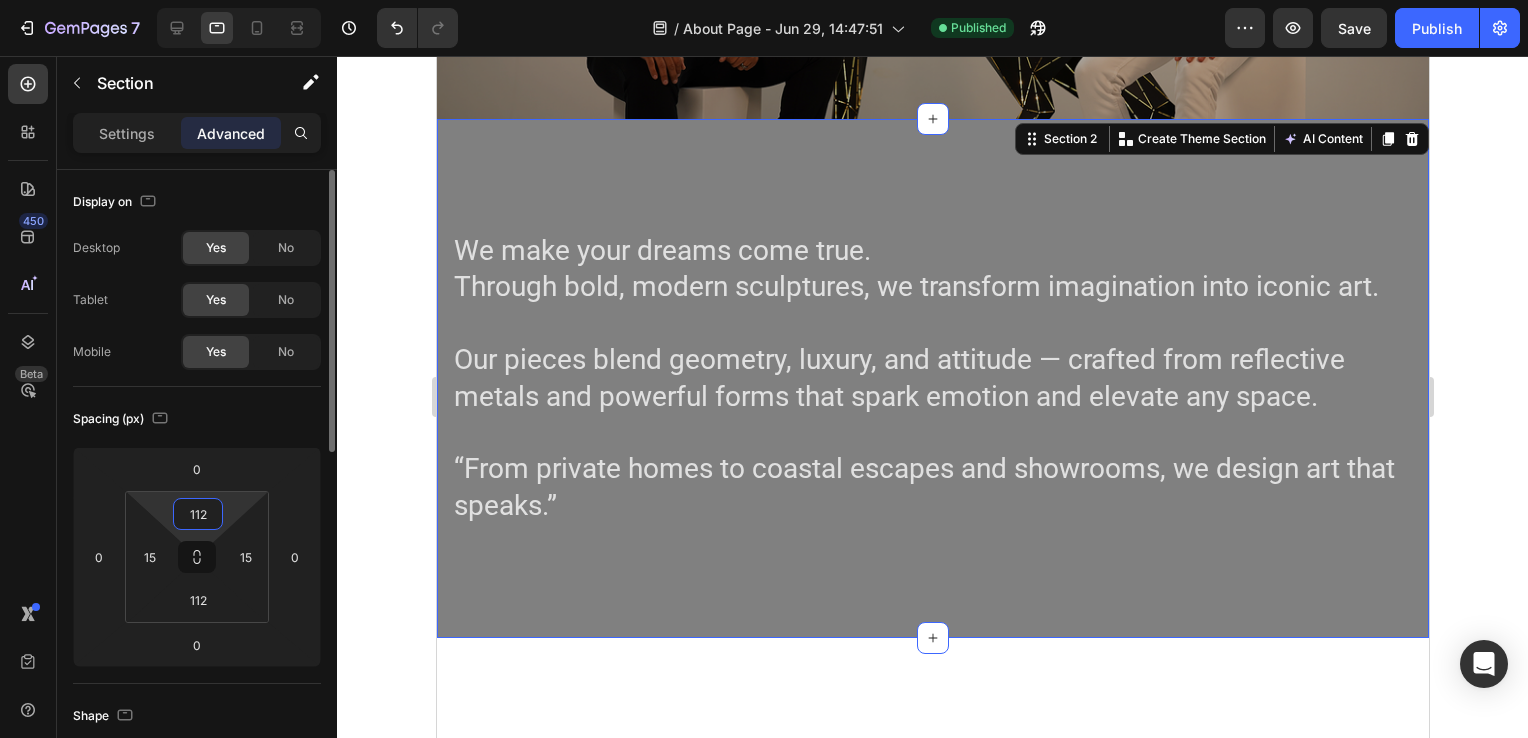 click on "112" at bounding box center [198, 514] 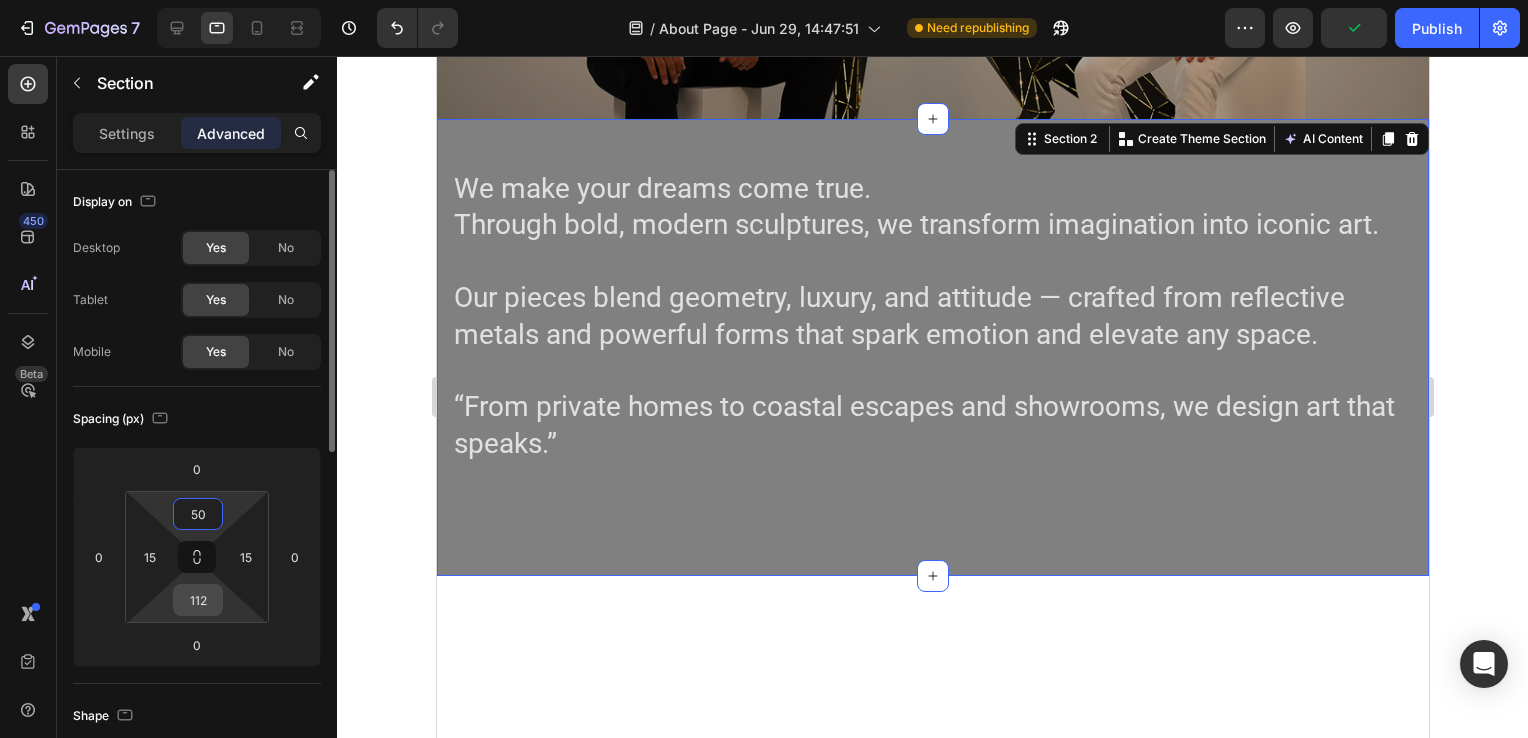 type on "50" 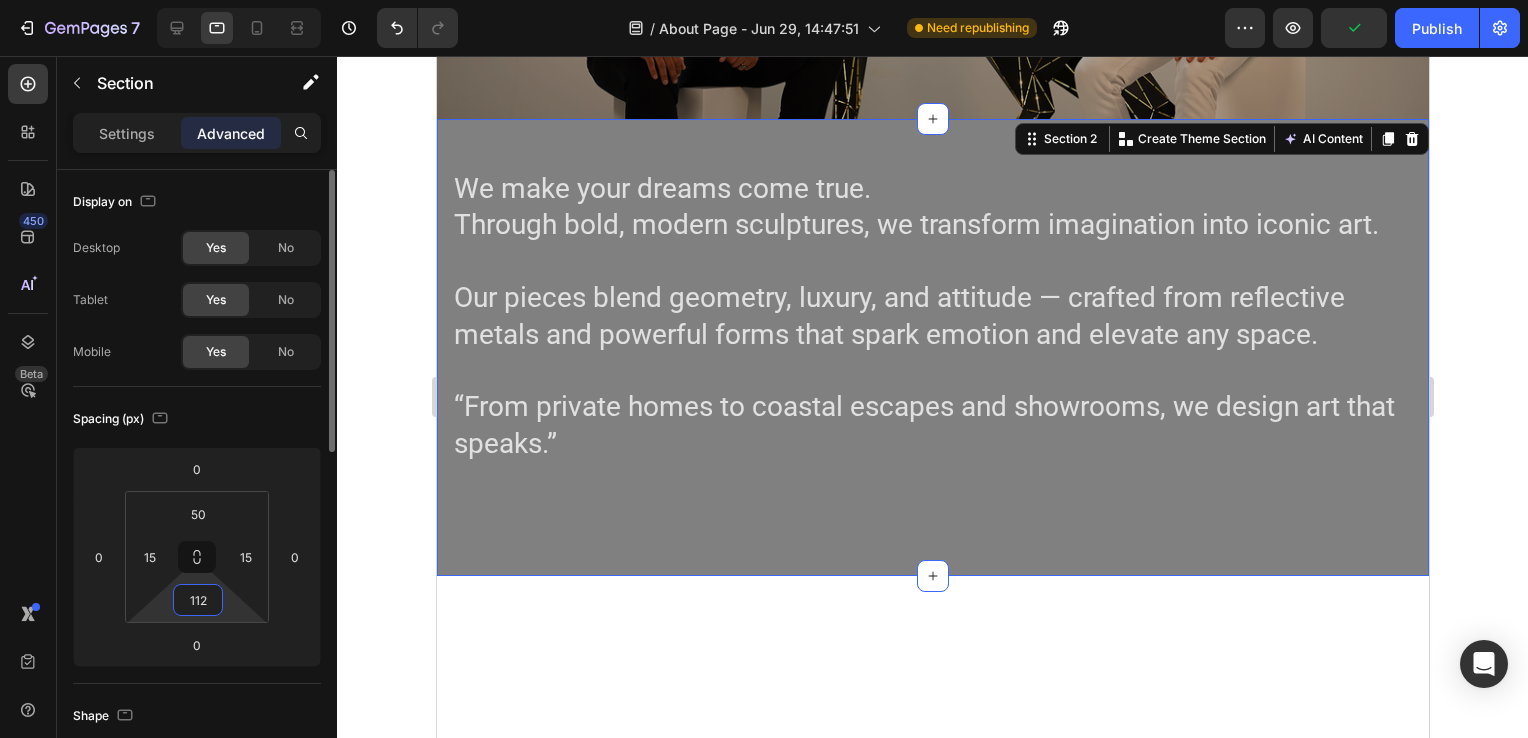 click on "112" at bounding box center [198, 600] 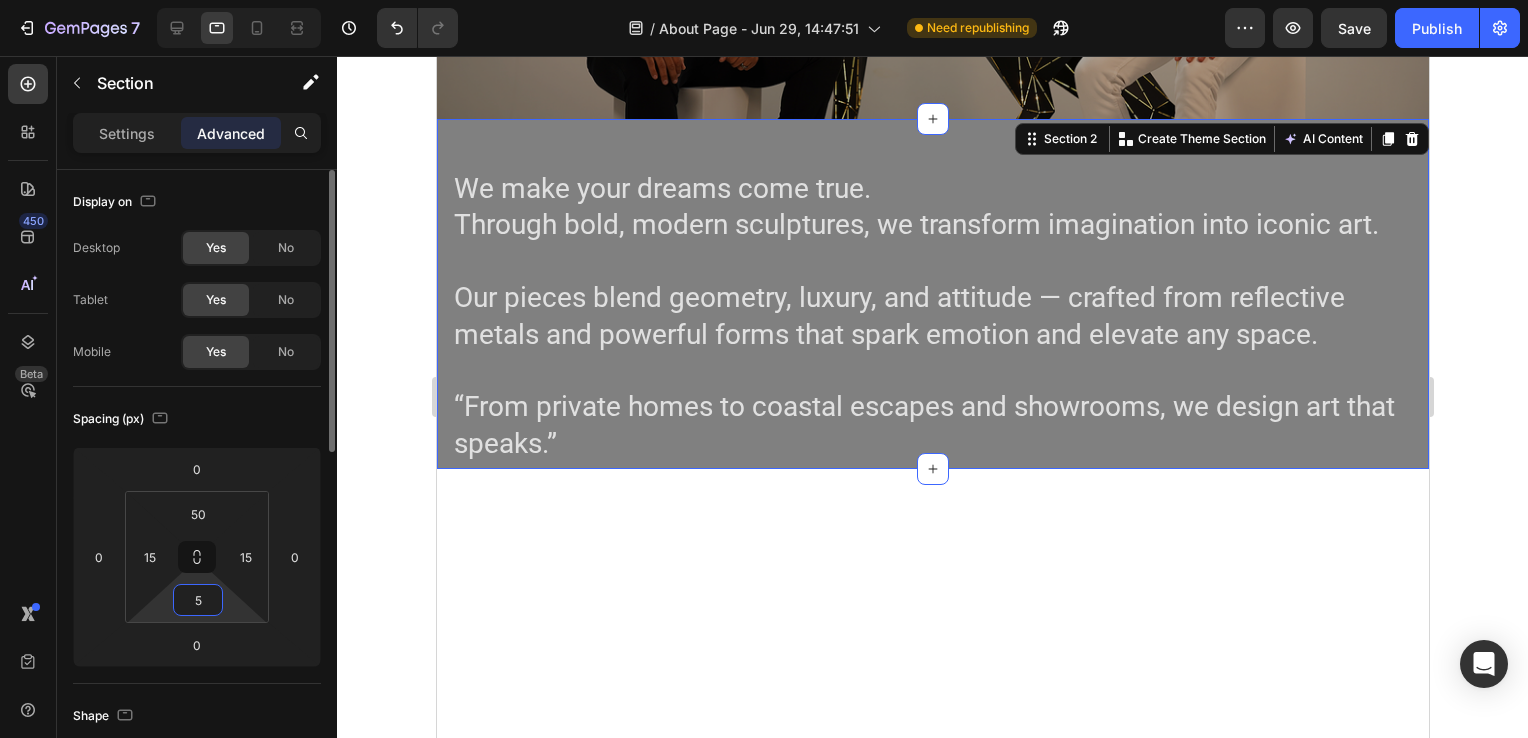 type on "50" 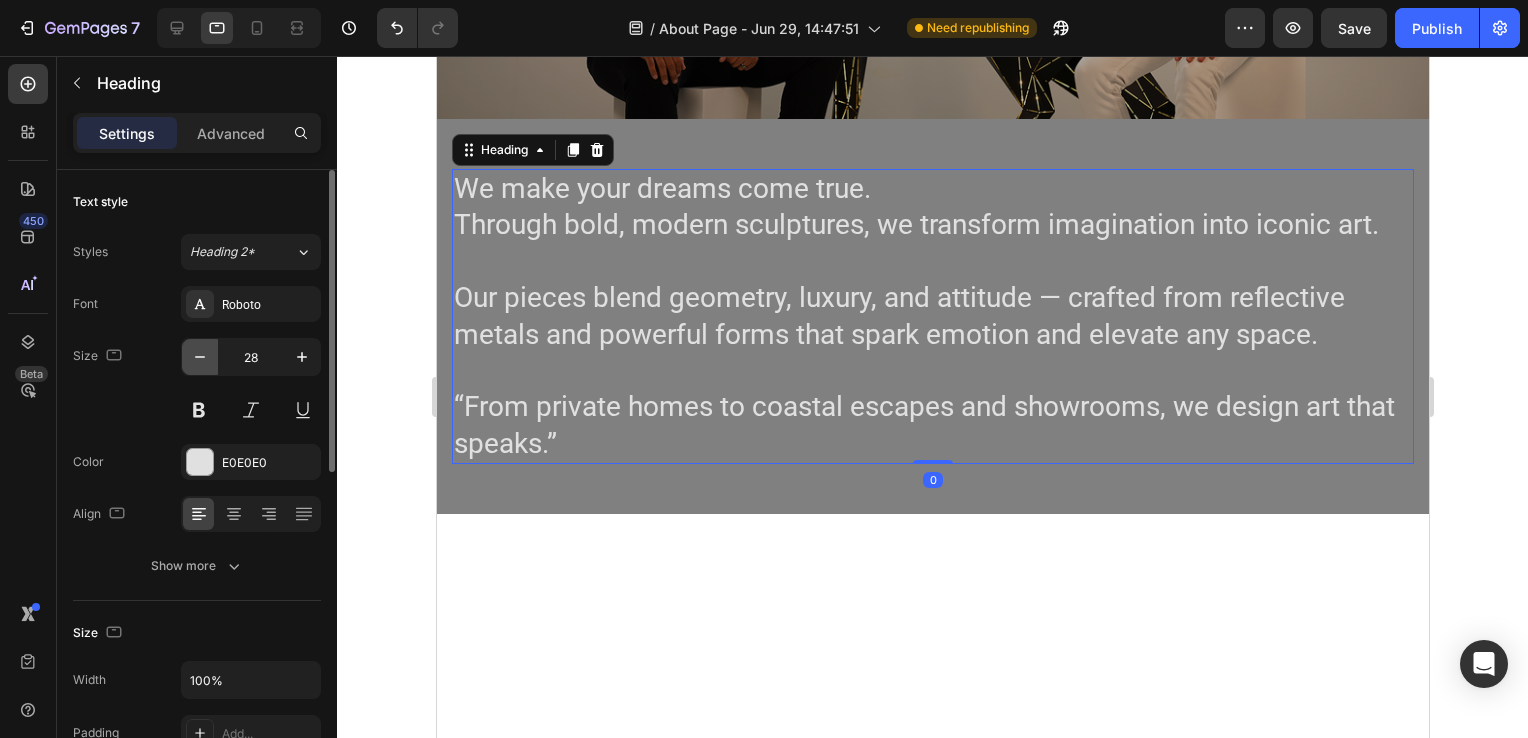 click 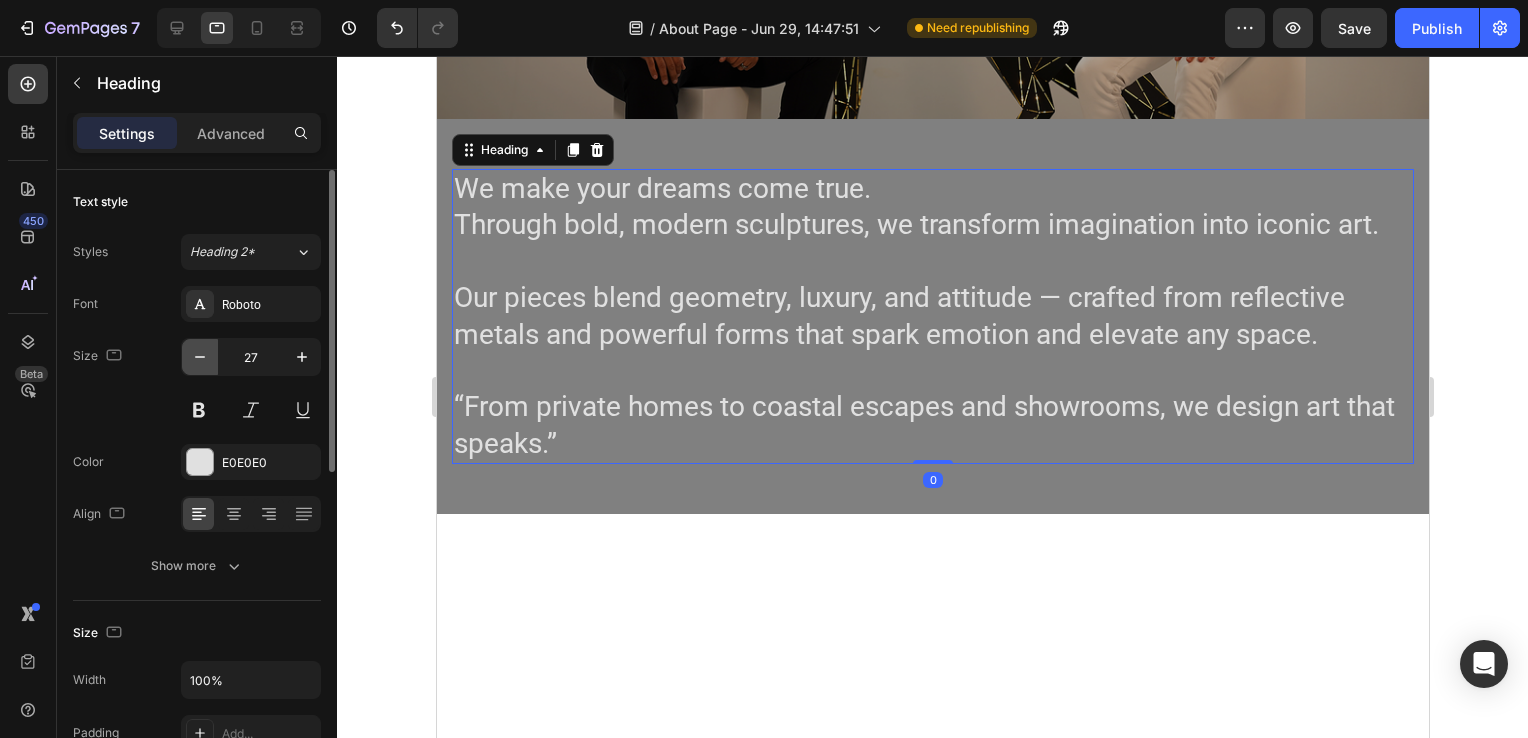 click 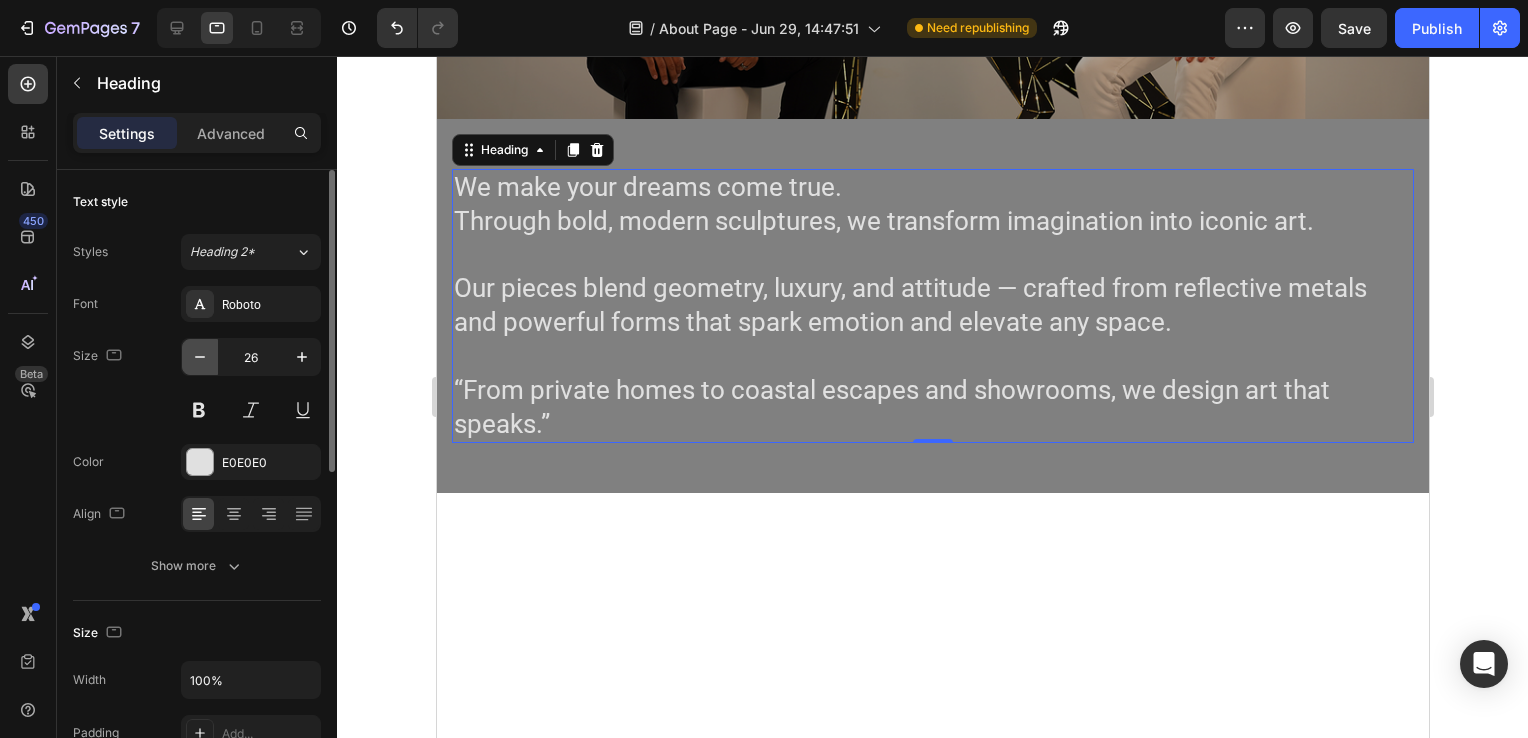 click 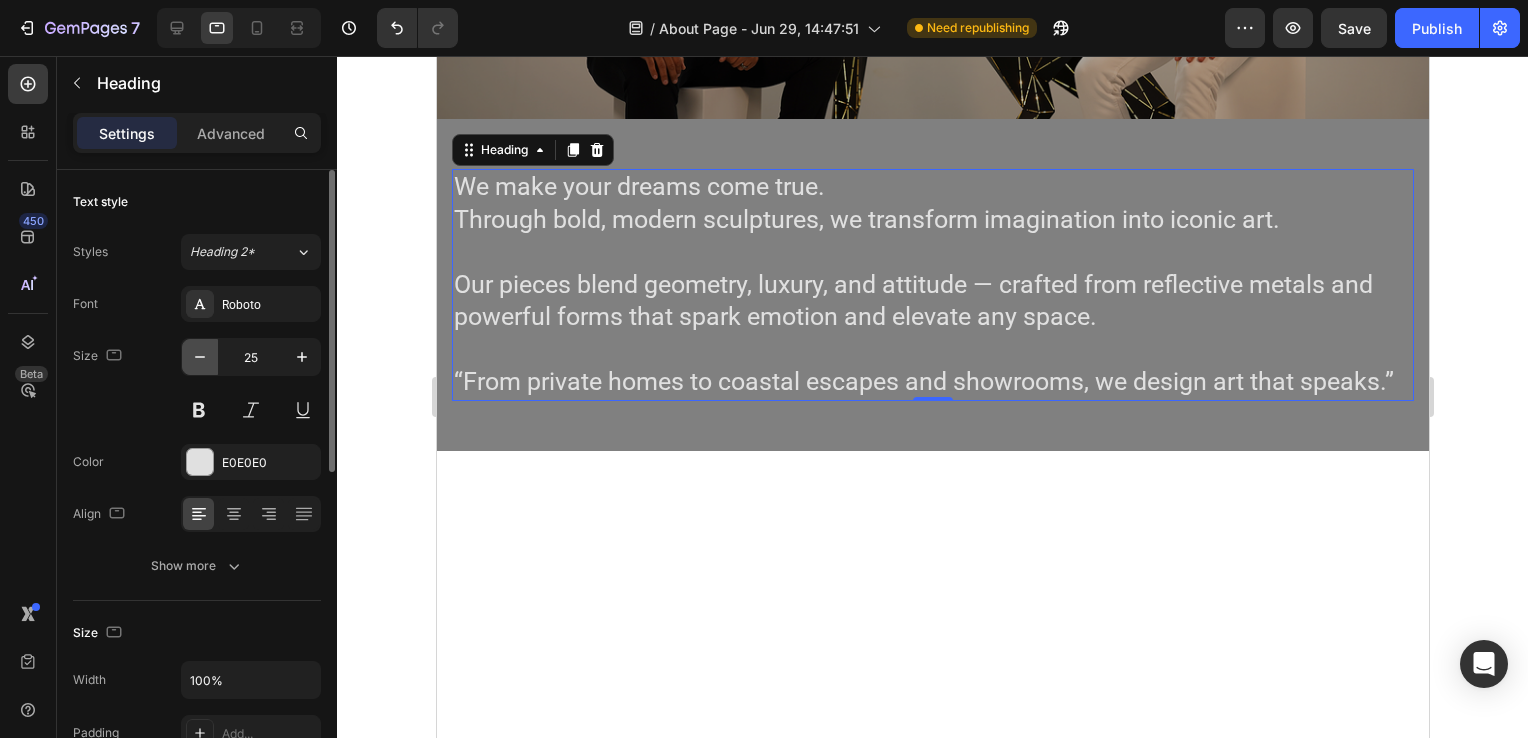 click 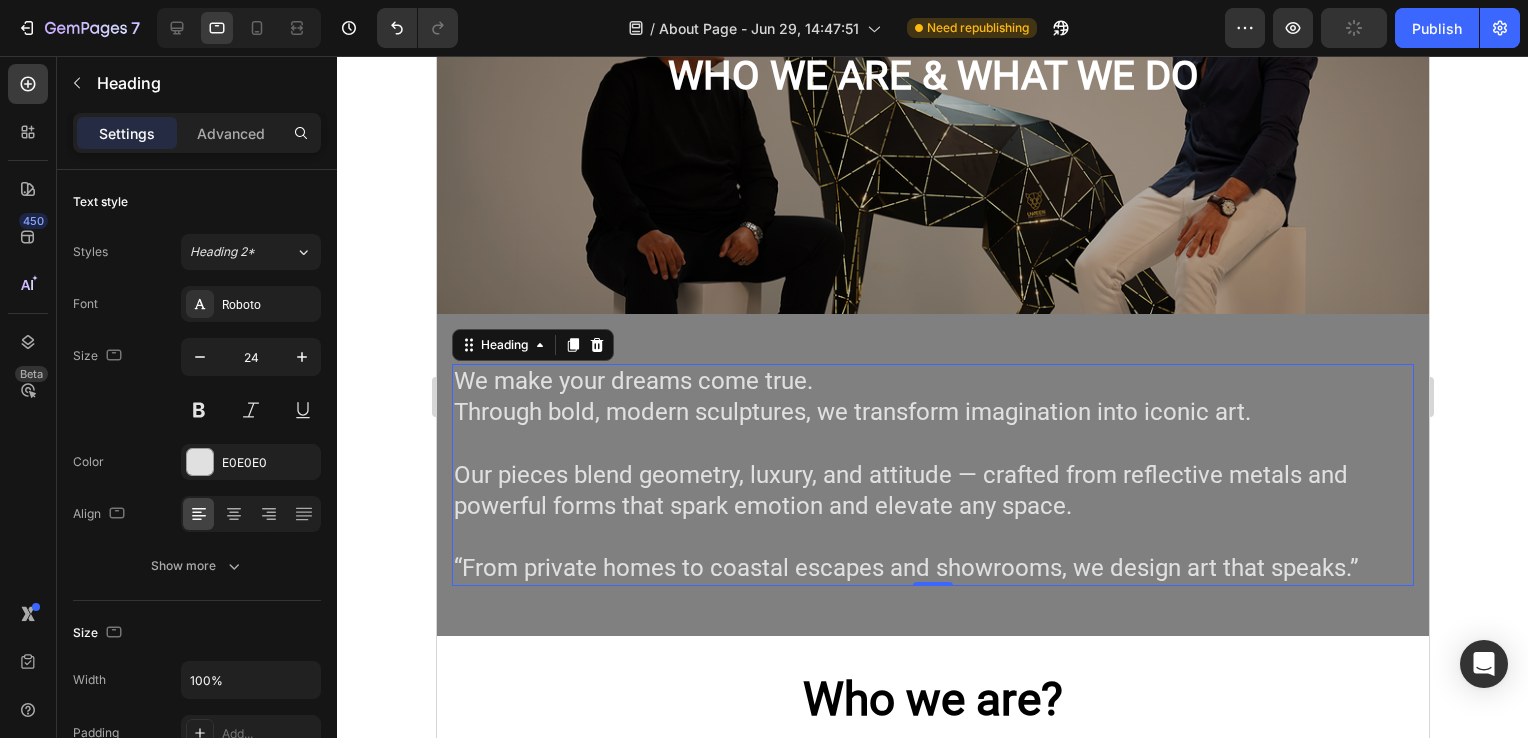 scroll, scrollTop: 238, scrollLeft: 0, axis: vertical 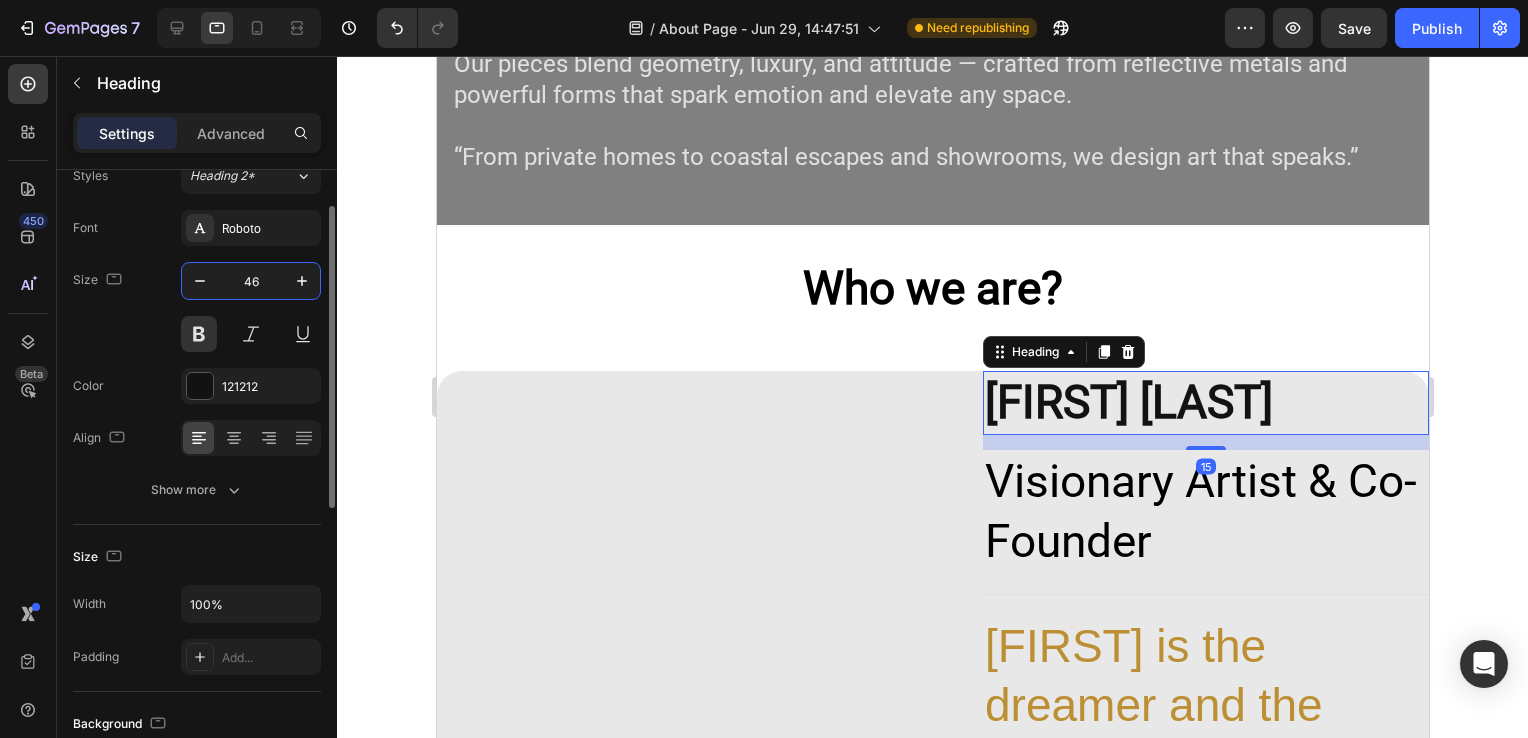 click on "46" at bounding box center (251, 281) 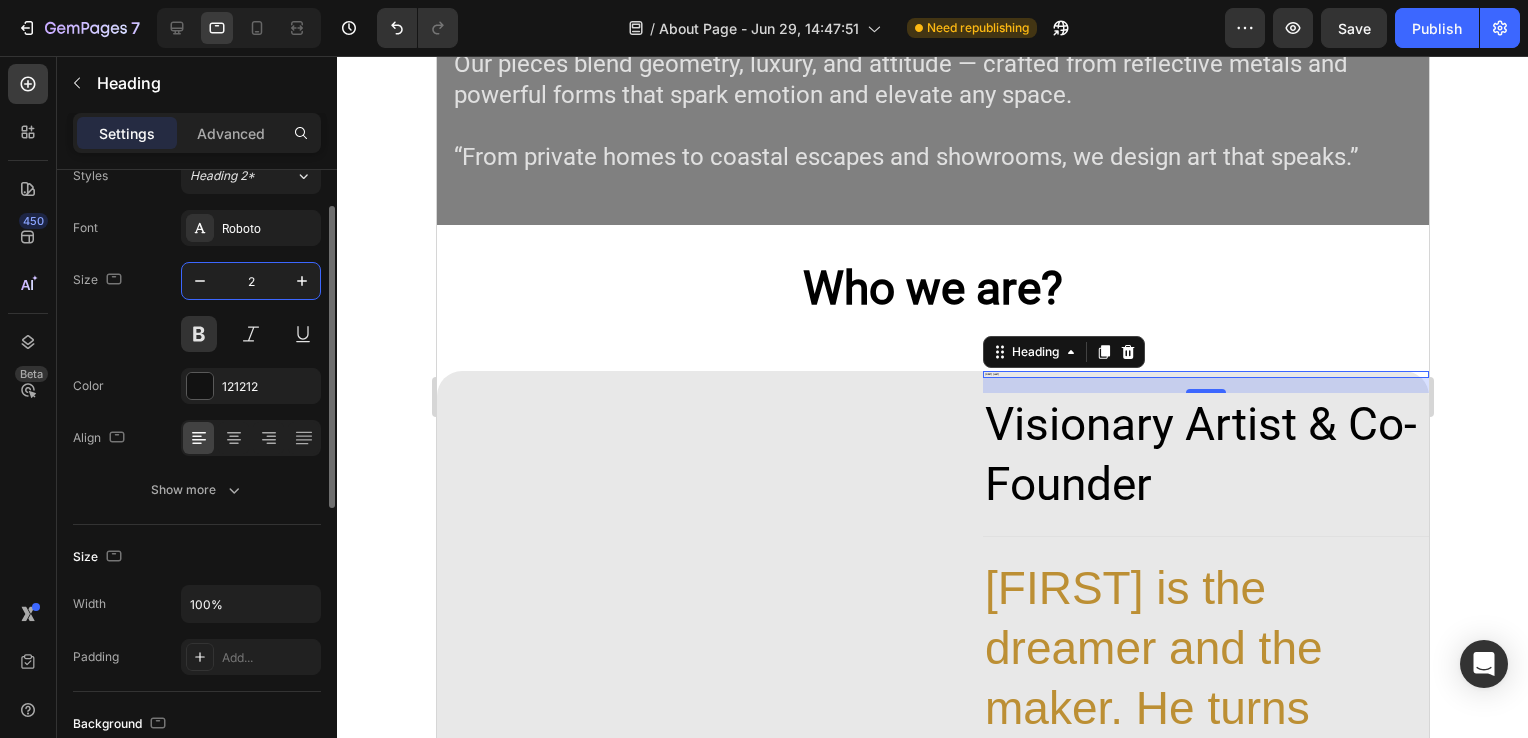 type on "24" 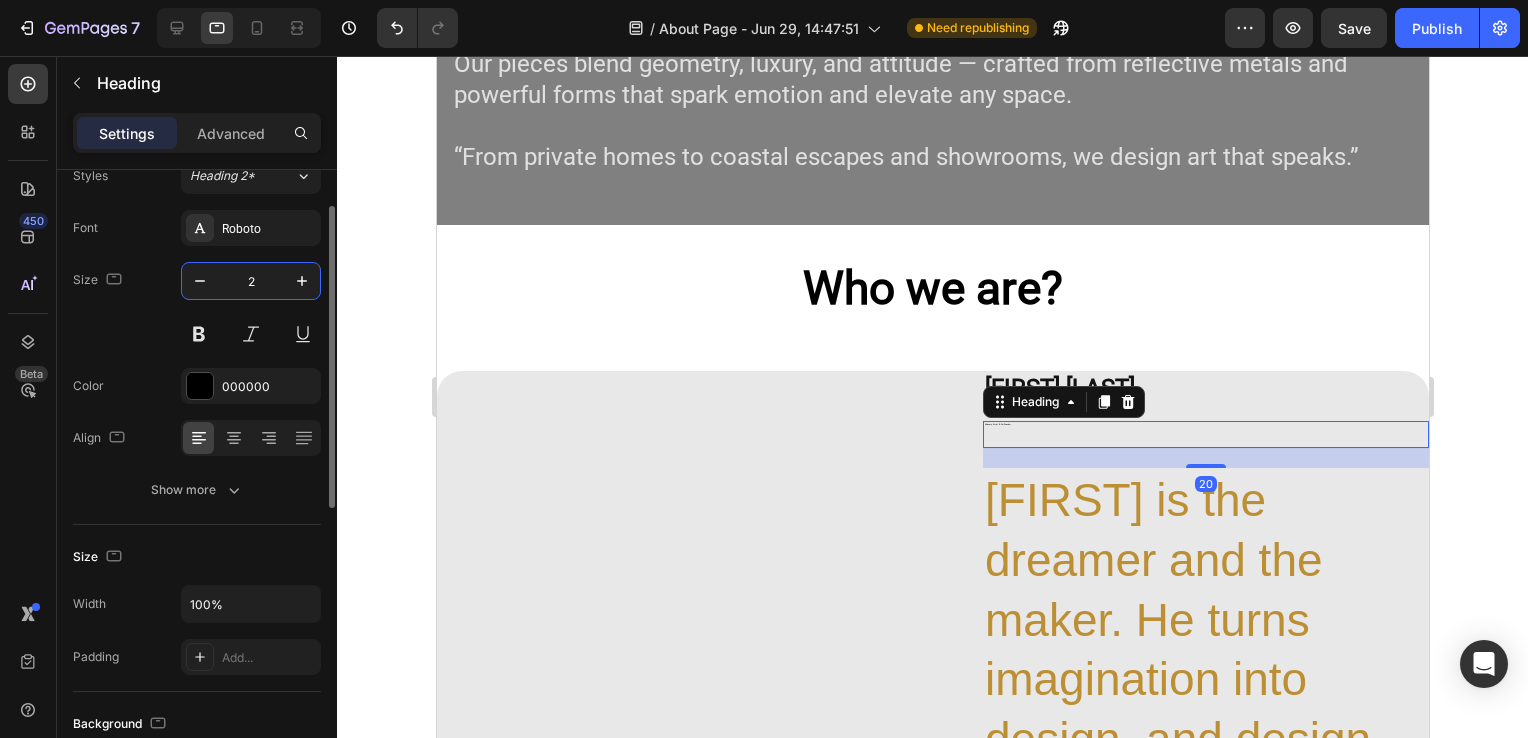 click on "2" at bounding box center (251, 281) 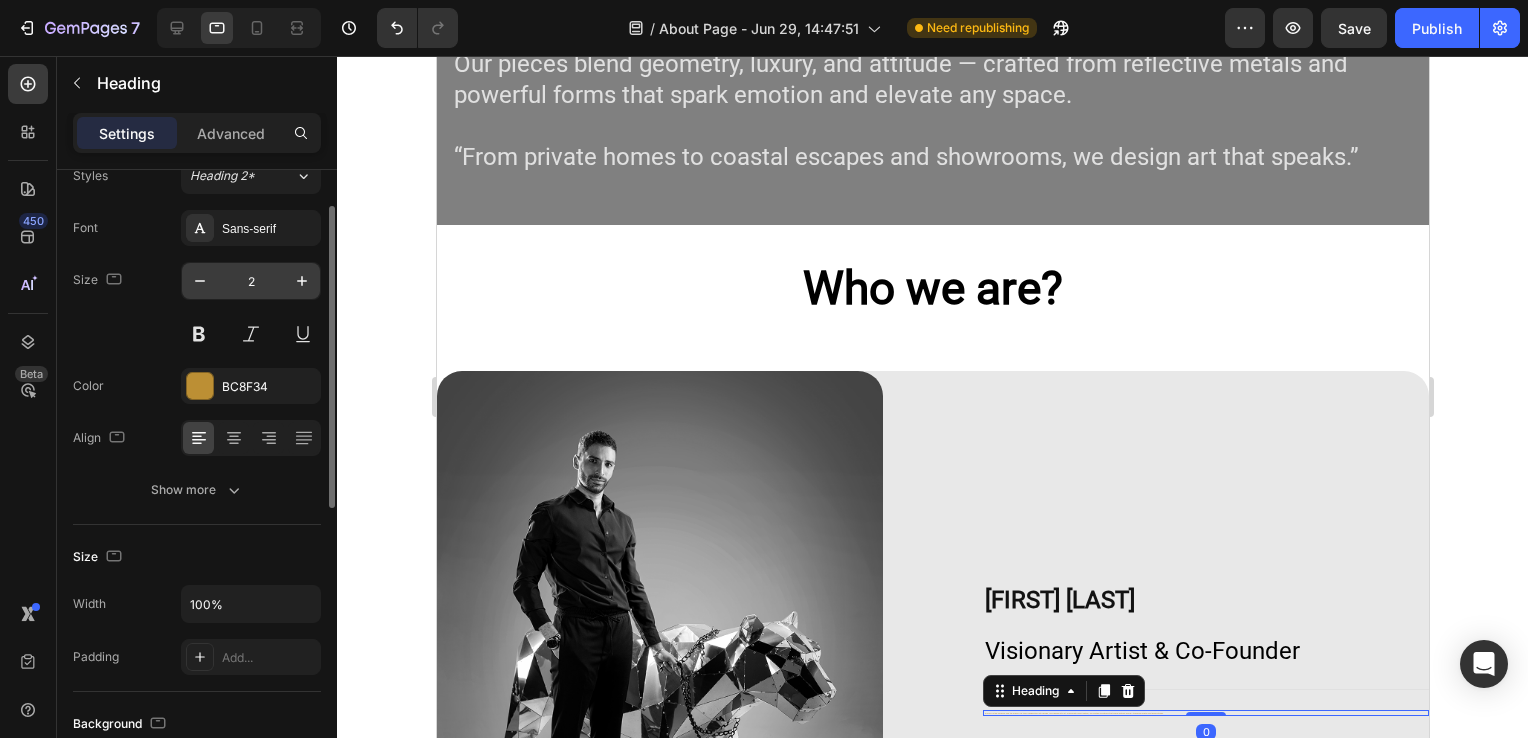 click on "2" at bounding box center [251, 281] 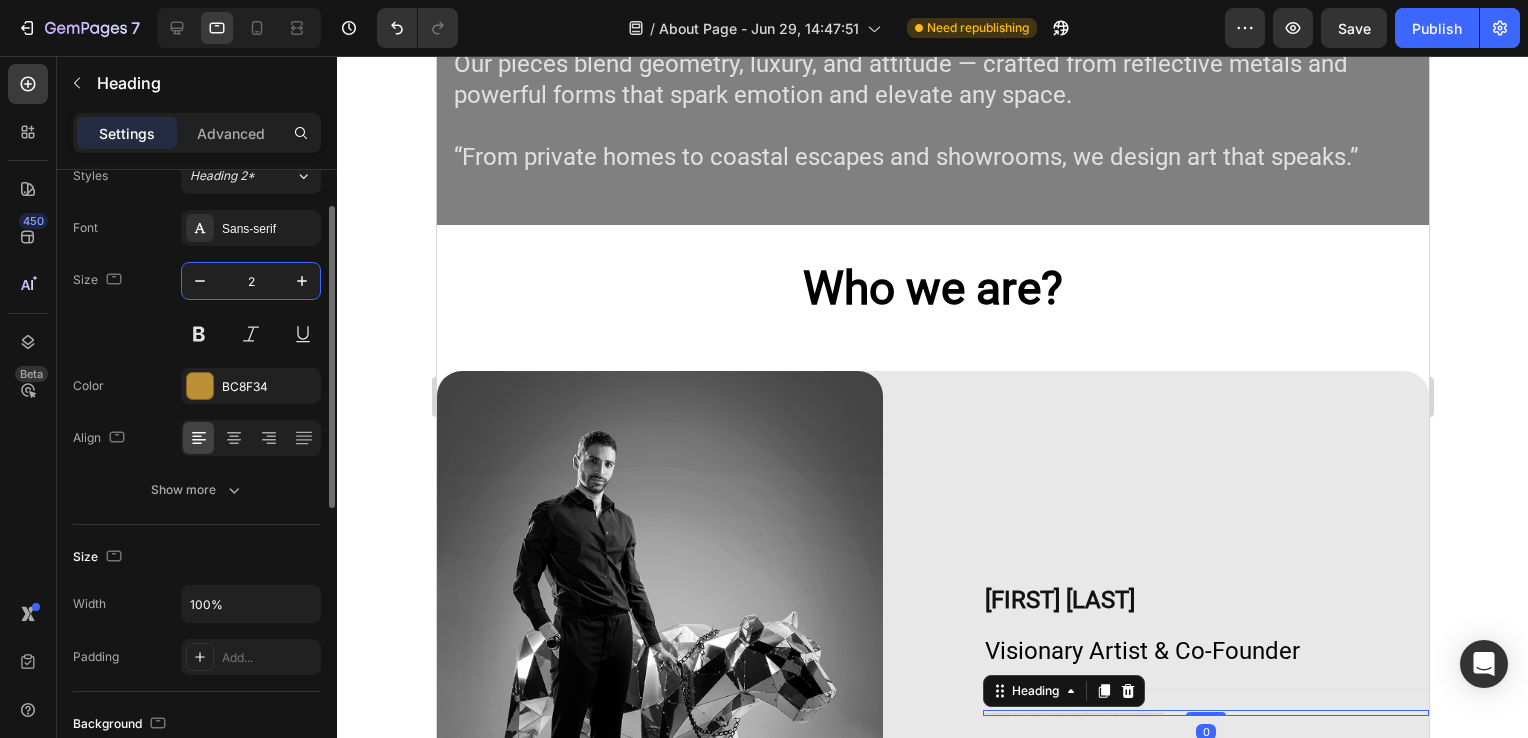type on "24" 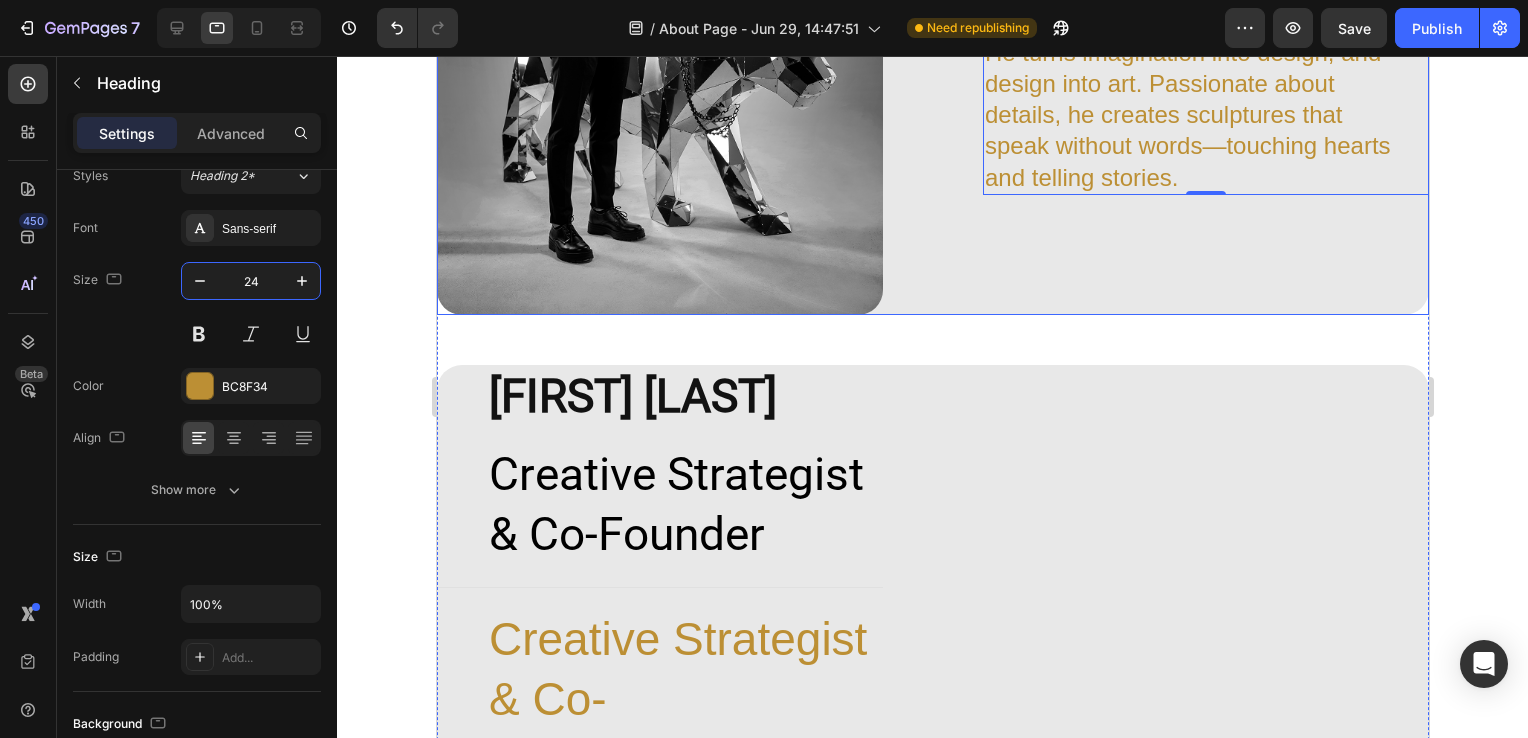 scroll, scrollTop: 1292, scrollLeft: 0, axis: vertical 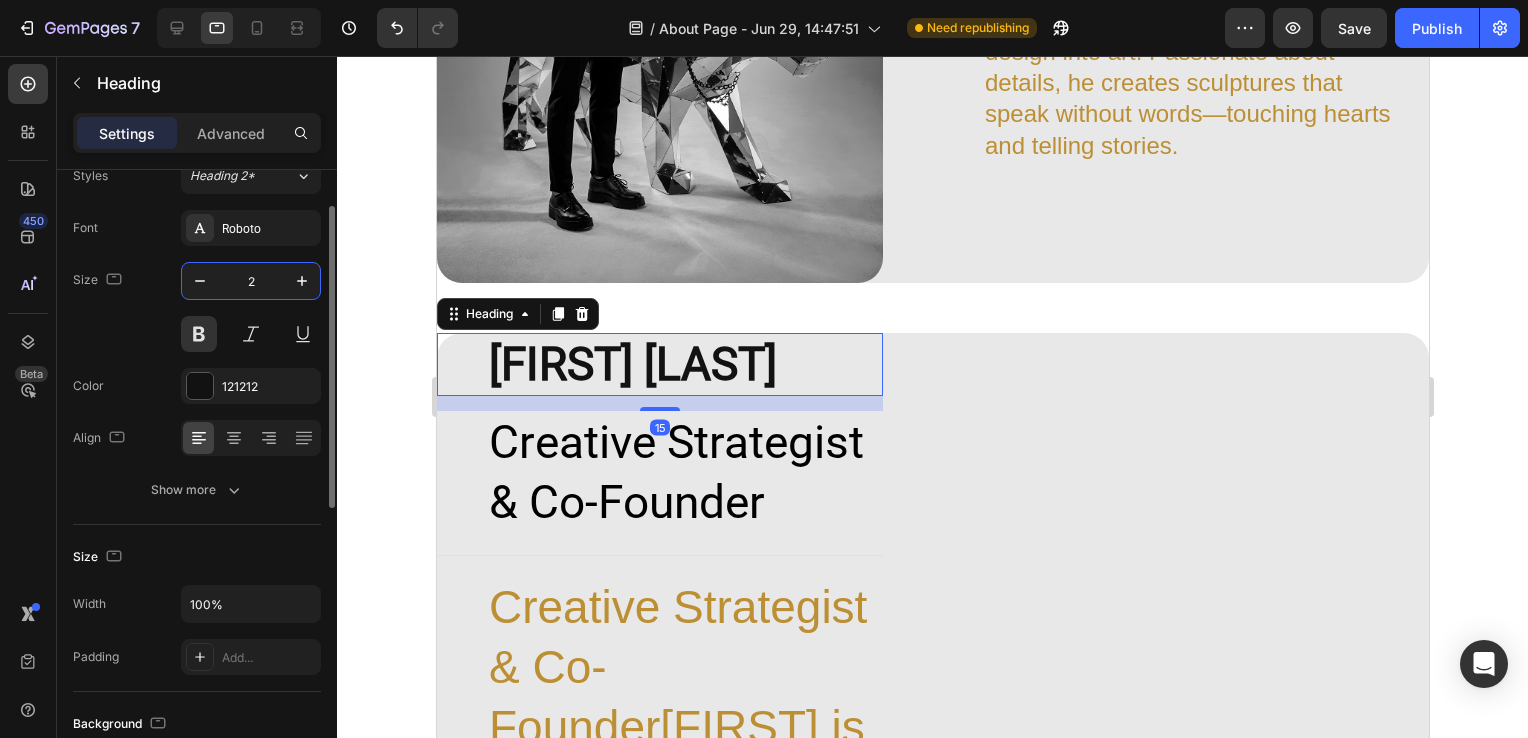 click on "2" at bounding box center (251, 281) 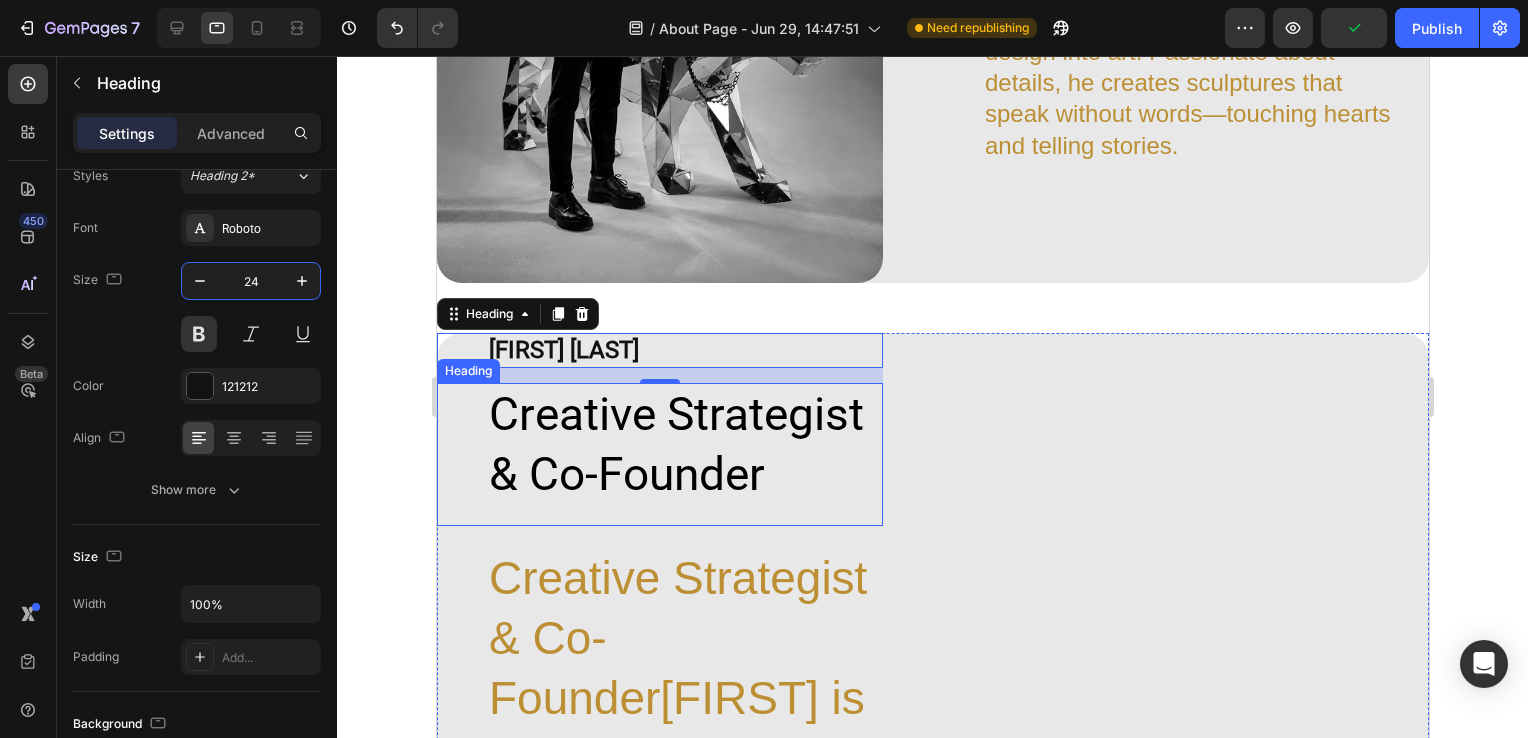 click on "Creative Strategist & Co-Founder" at bounding box center [684, 445] 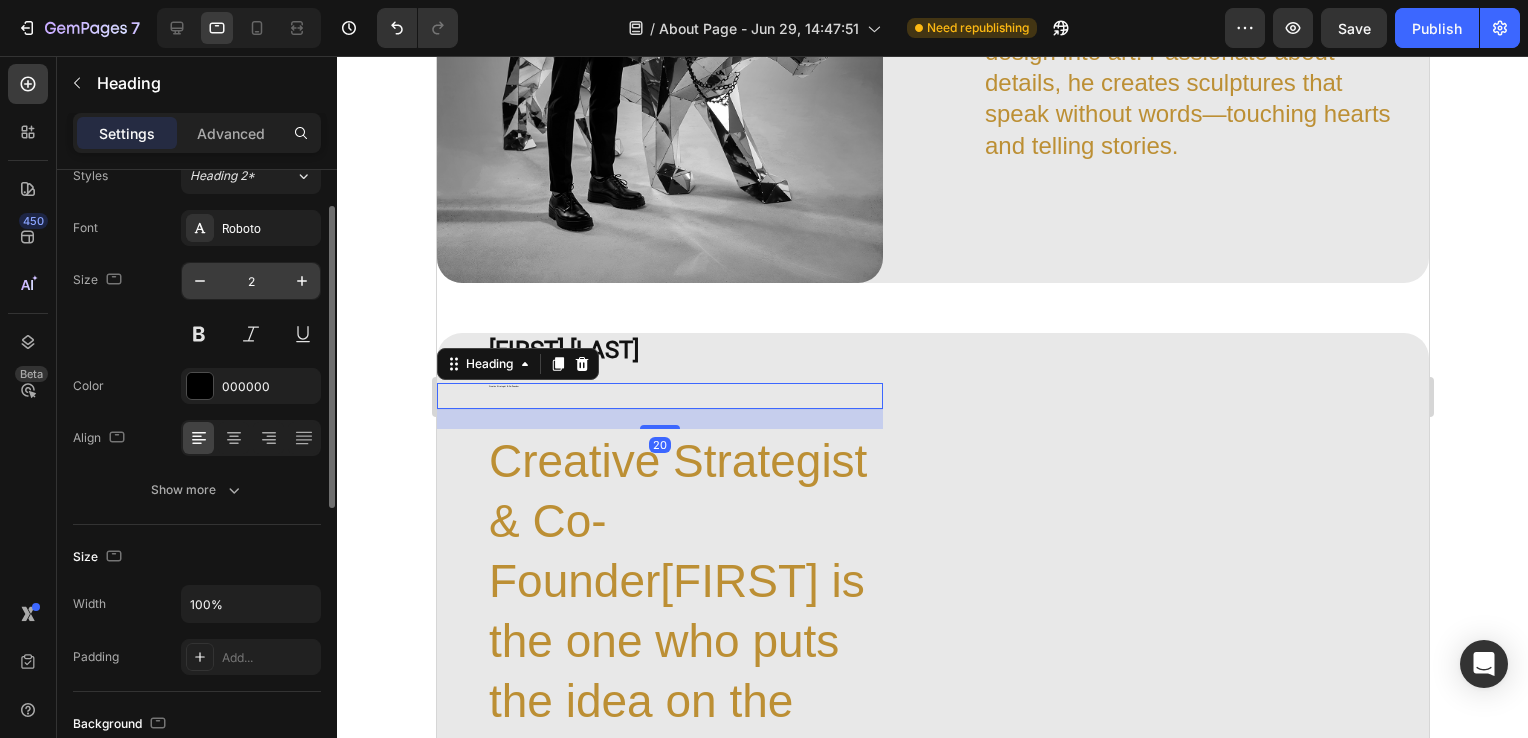 click on "2" at bounding box center (251, 281) 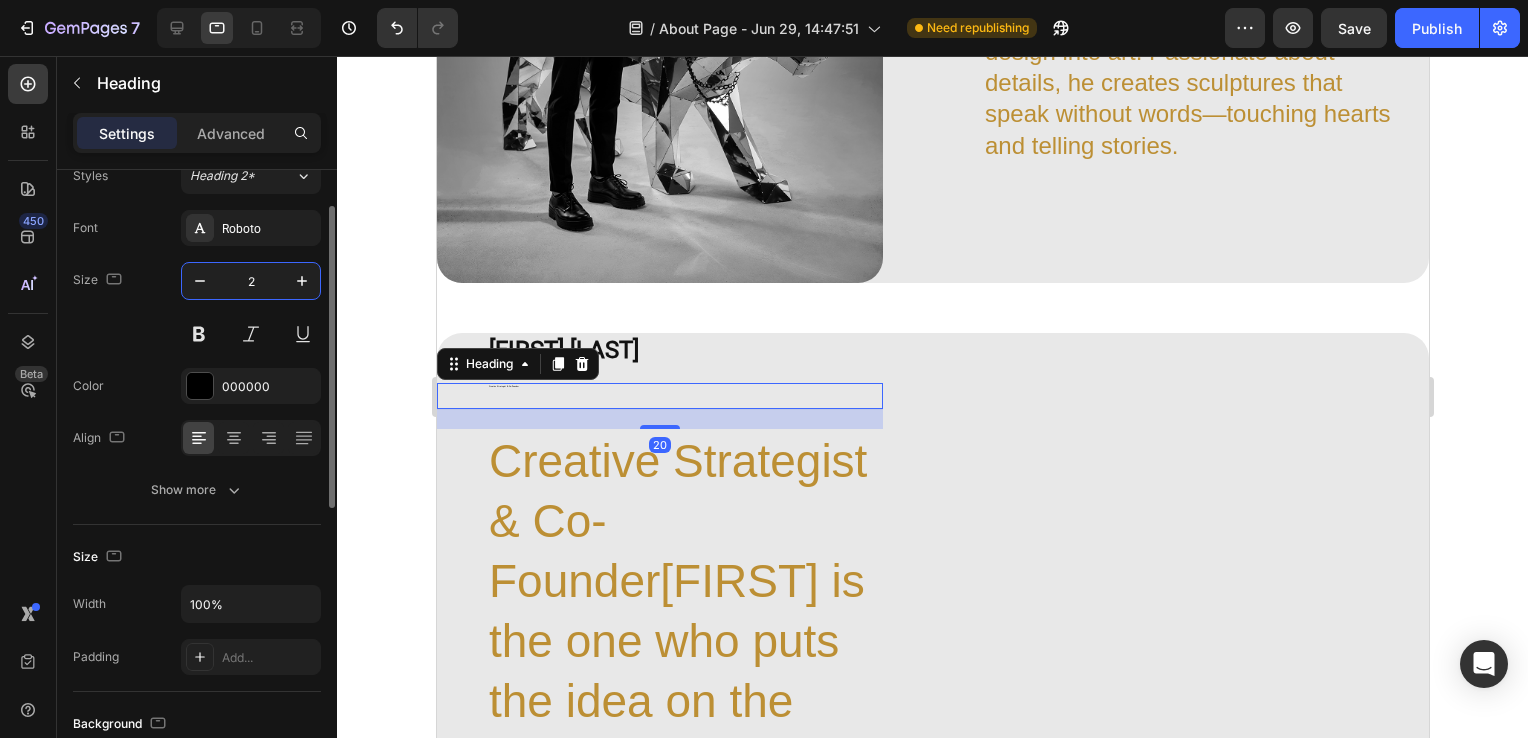 type on "24" 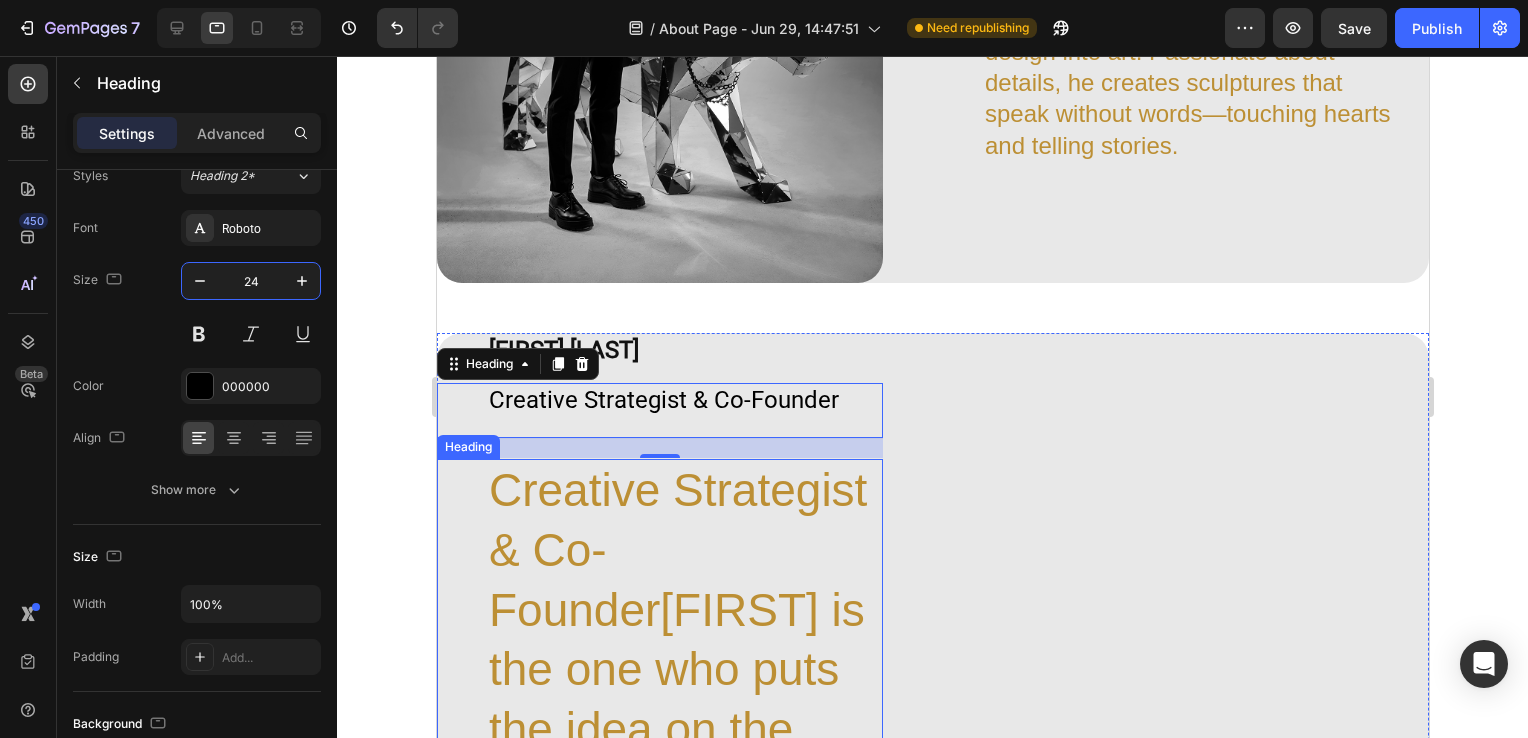 click on "Creative Strategist & Co-Founder[FIRST] is the one who puts the idea on the map. He sees the bigger picture, turning art into vision. He knows how to make a sculpture more than just a shape-it becomes a lasting impression ." at bounding box center [684, 879] 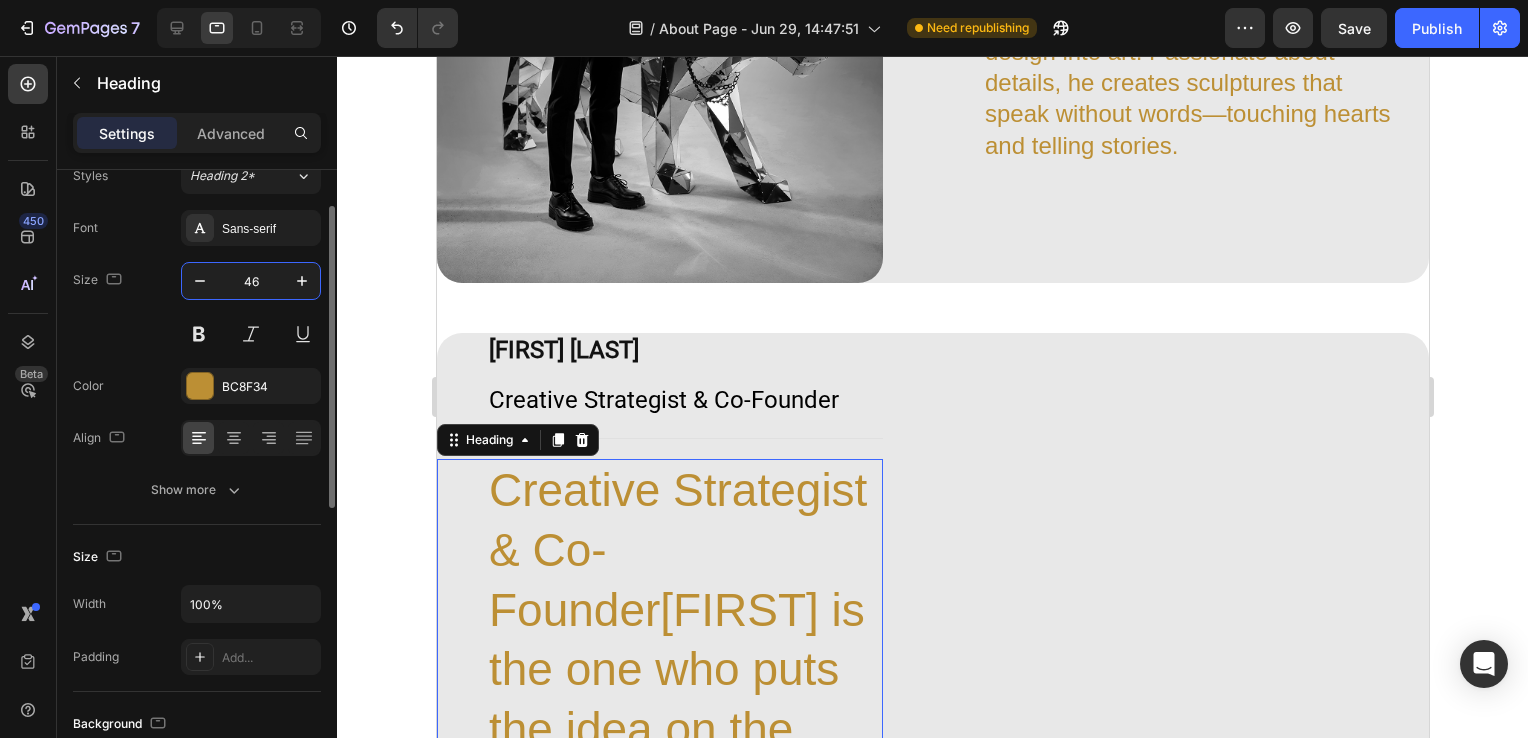 click on "46" at bounding box center [251, 281] 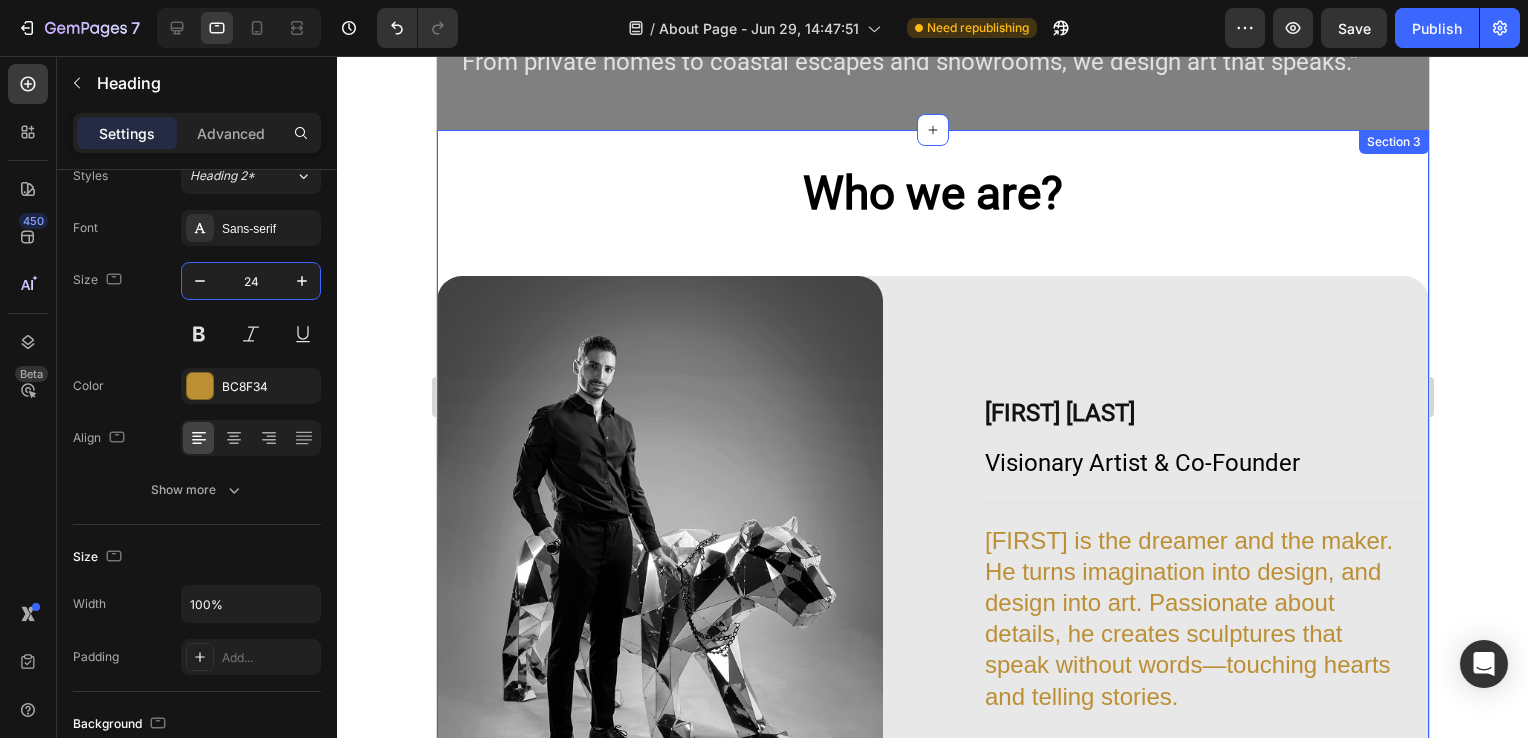 scroll, scrollTop: 740, scrollLeft: 0, axis: vertical 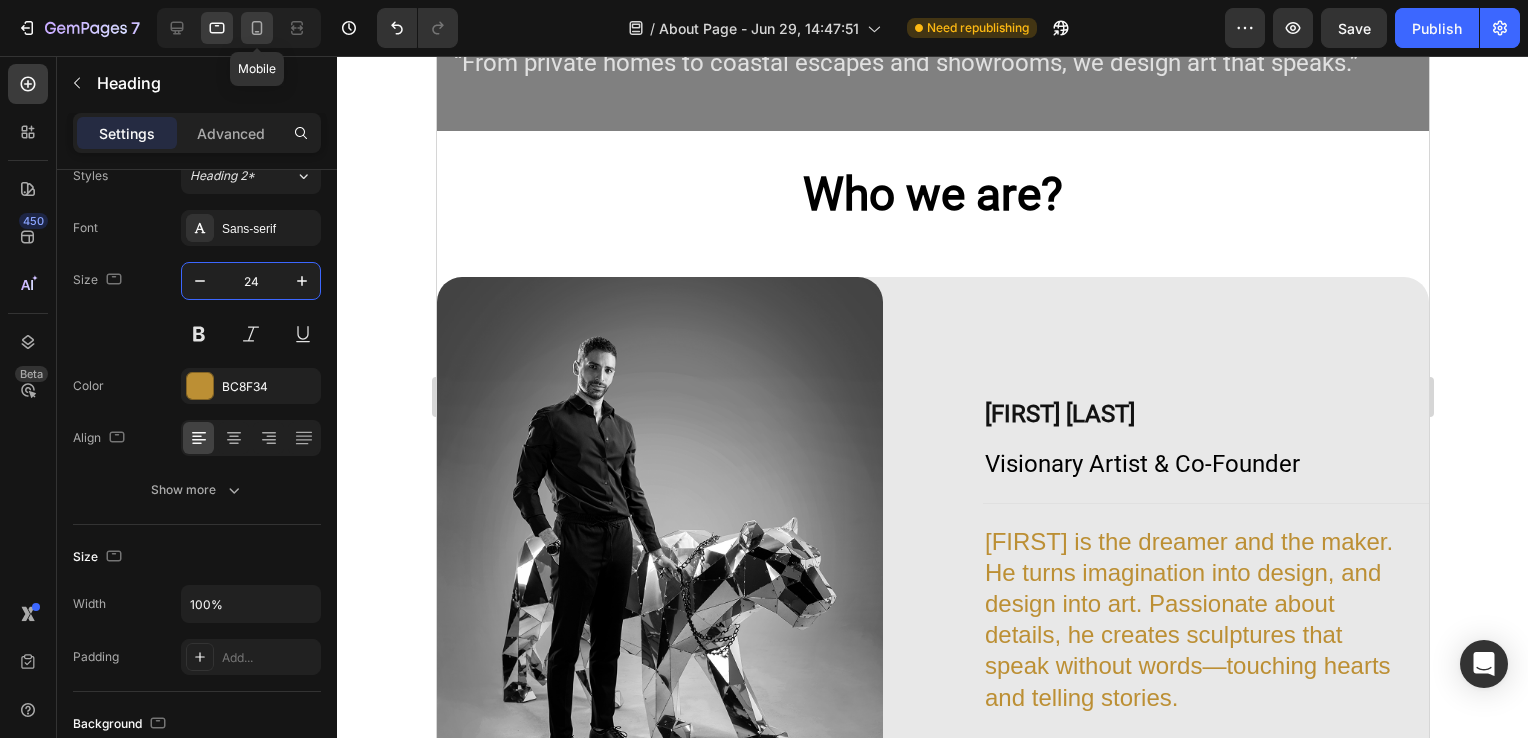 type on "24" 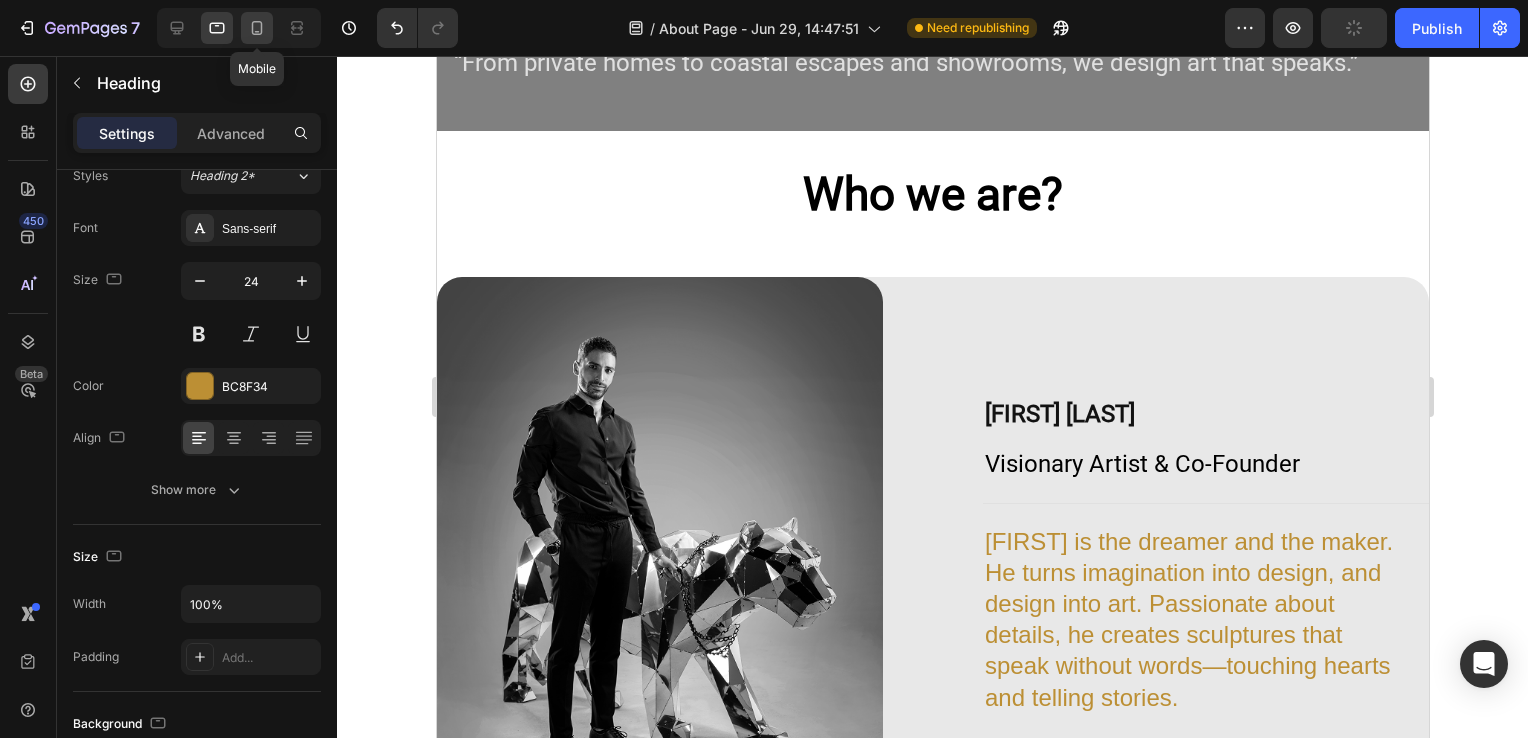 click 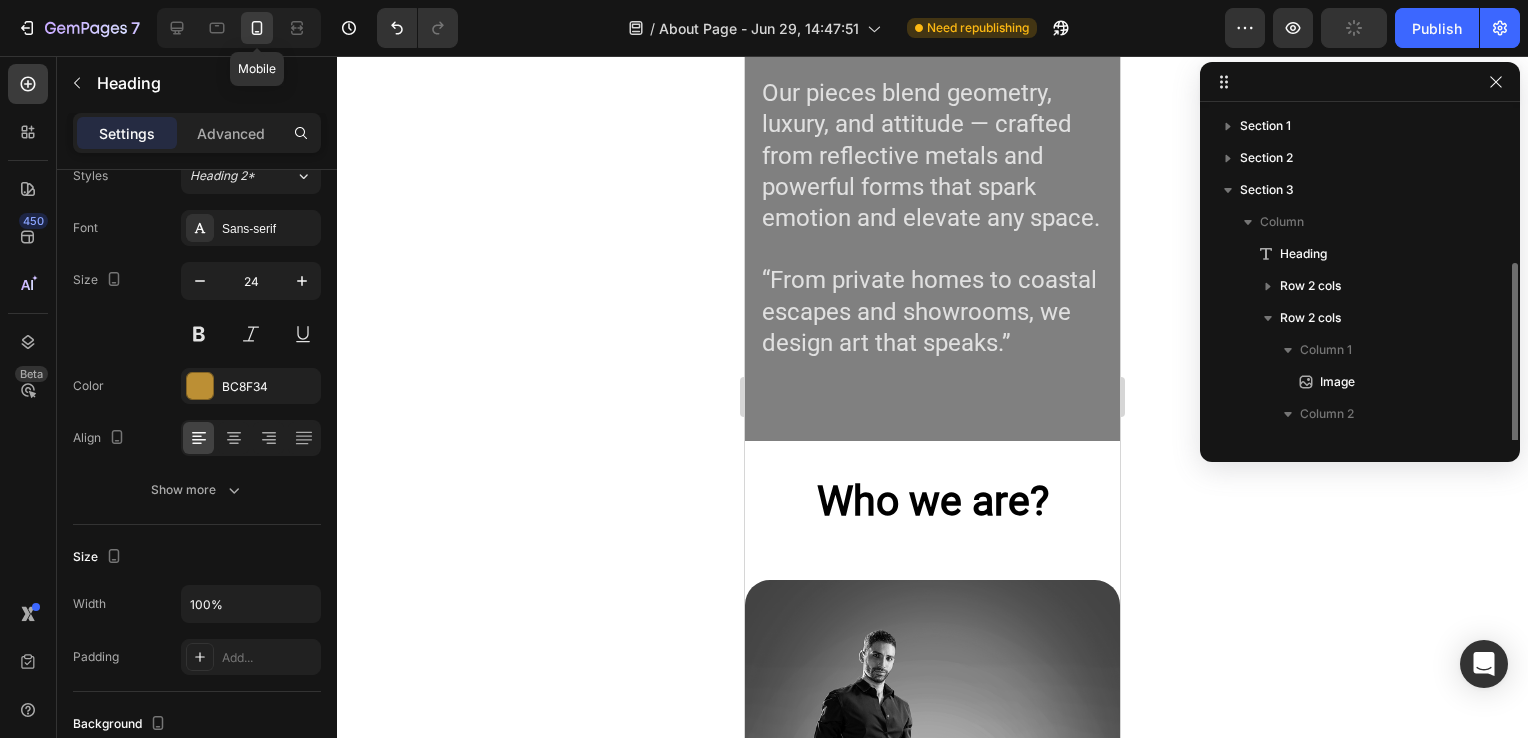 scroll, scrollTop: 803, scrollLeft: 0, axis: vertical 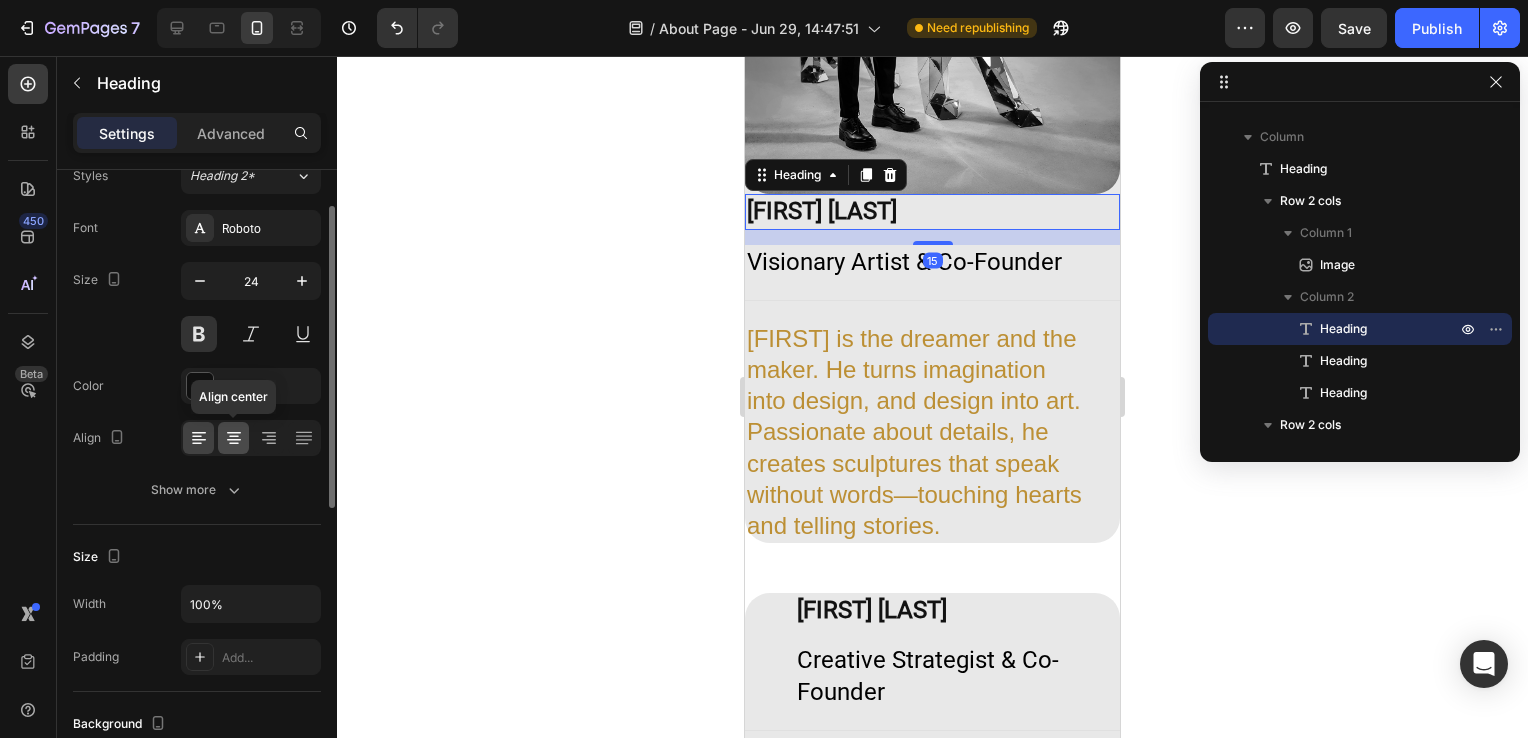 click 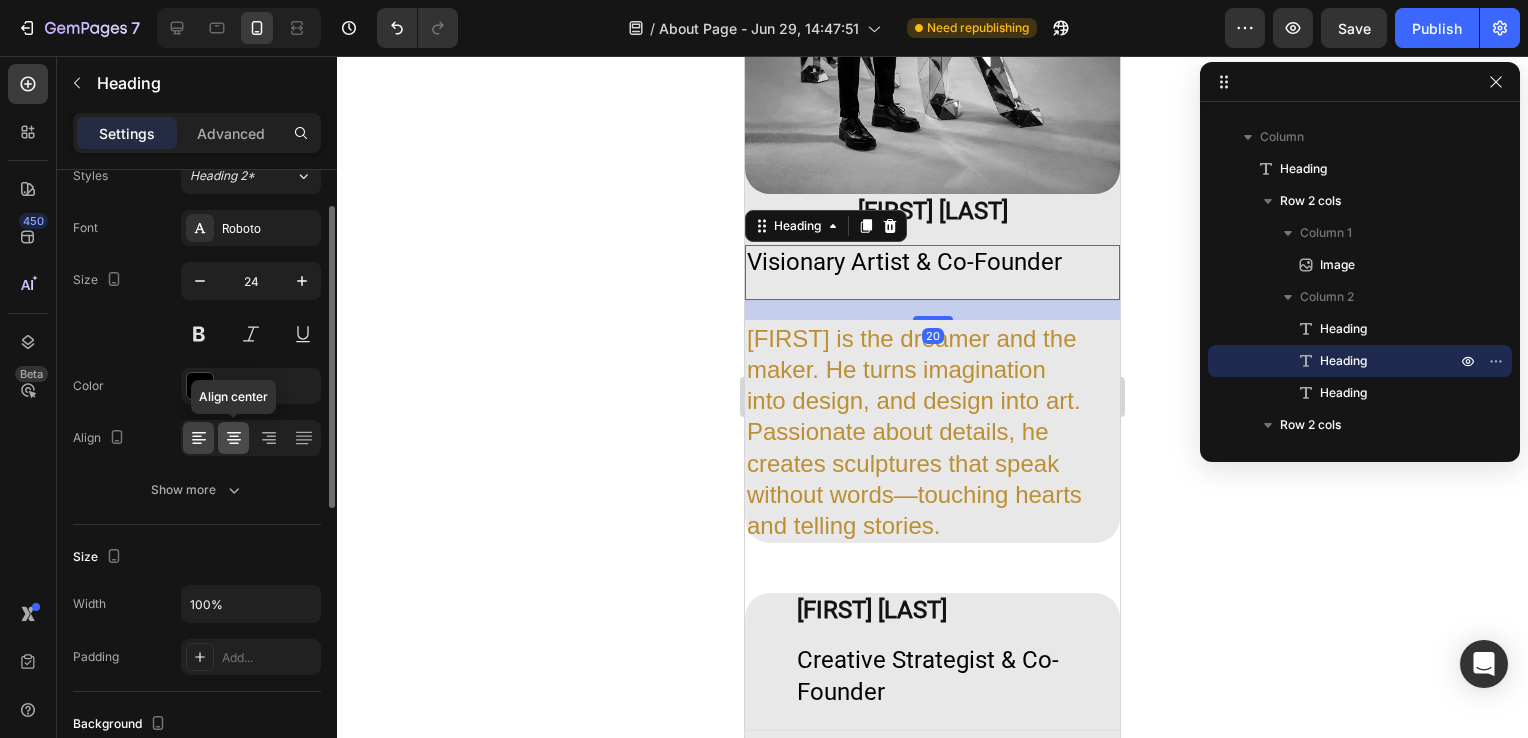 click 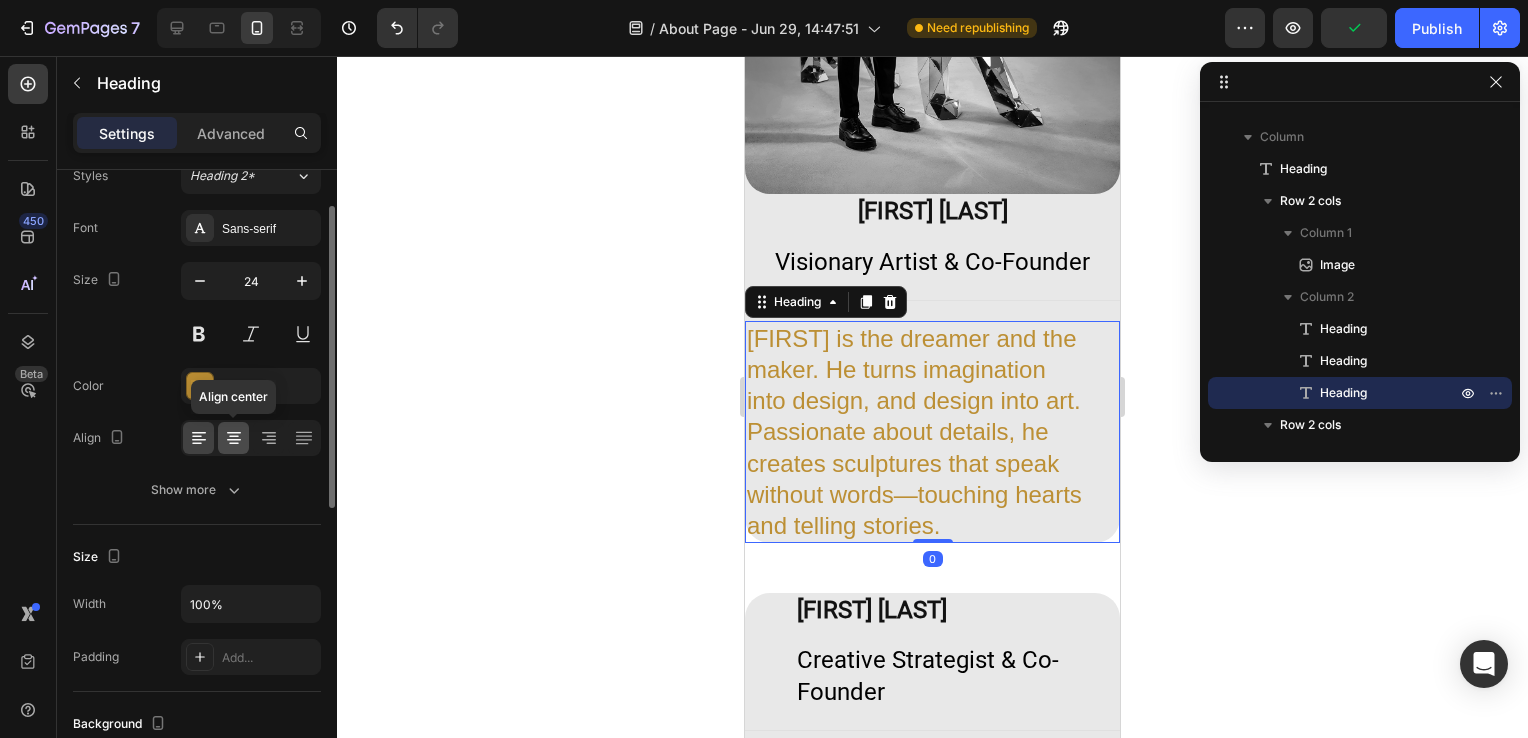 click 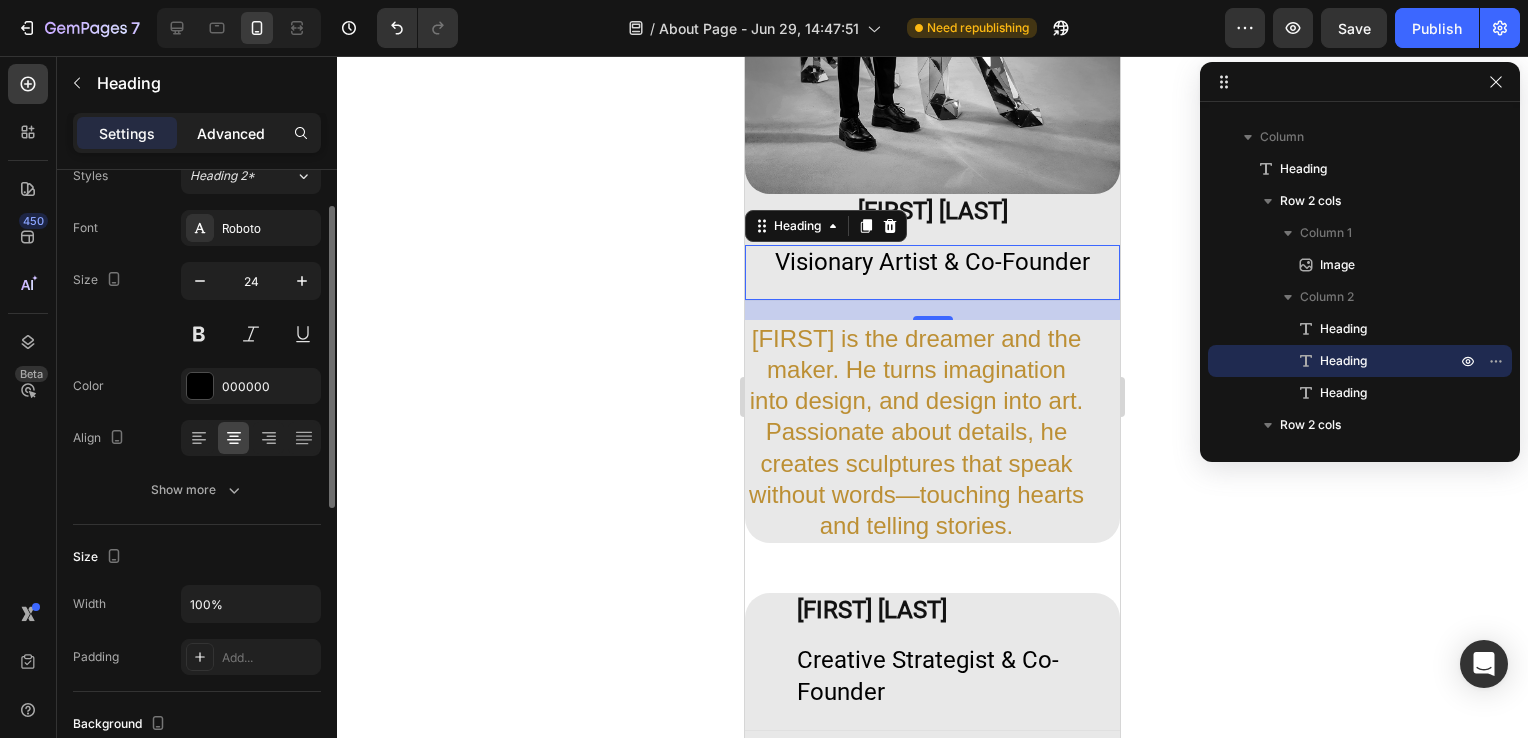 click on "Advanced" at bounding box center (231, 133) 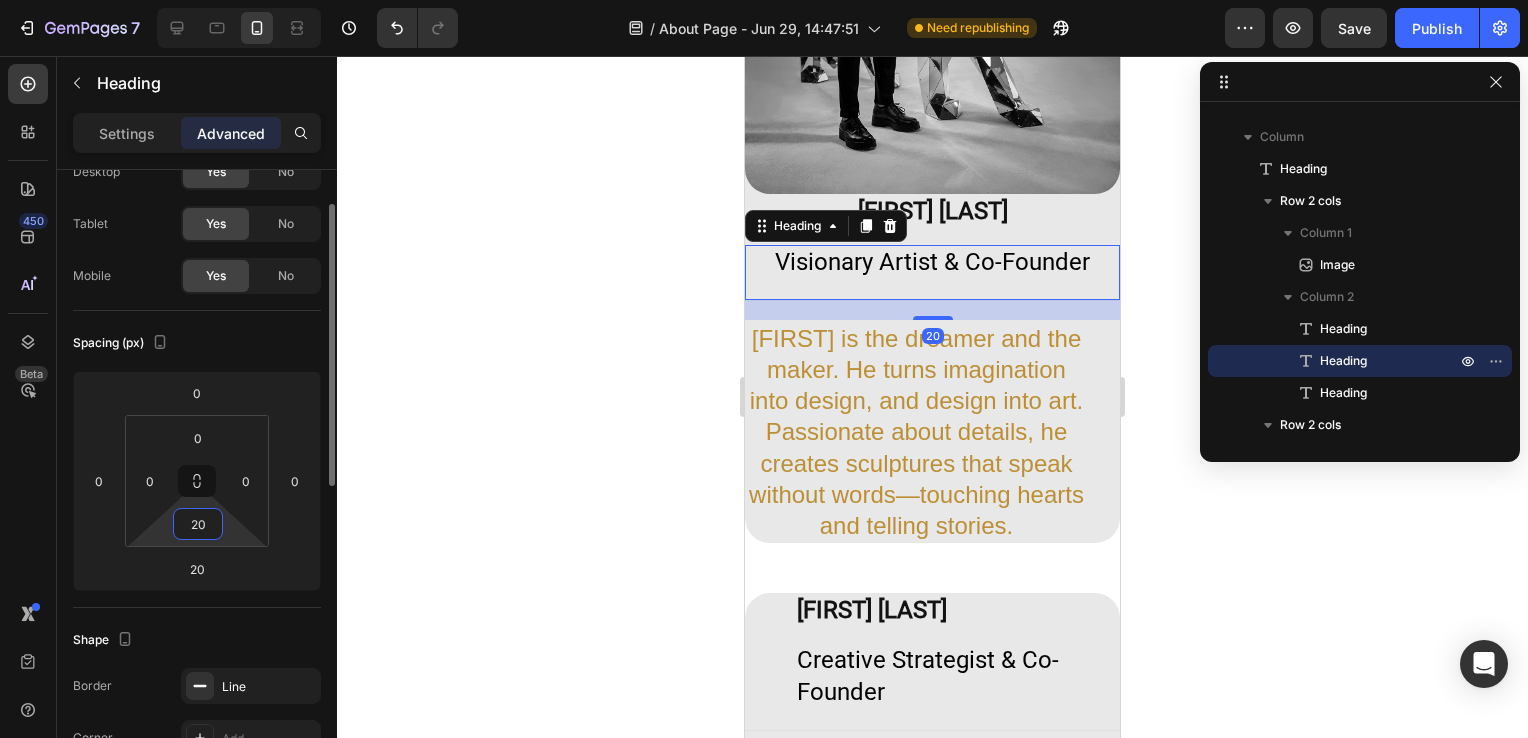 click on "20" at bounding box center [198, 524] 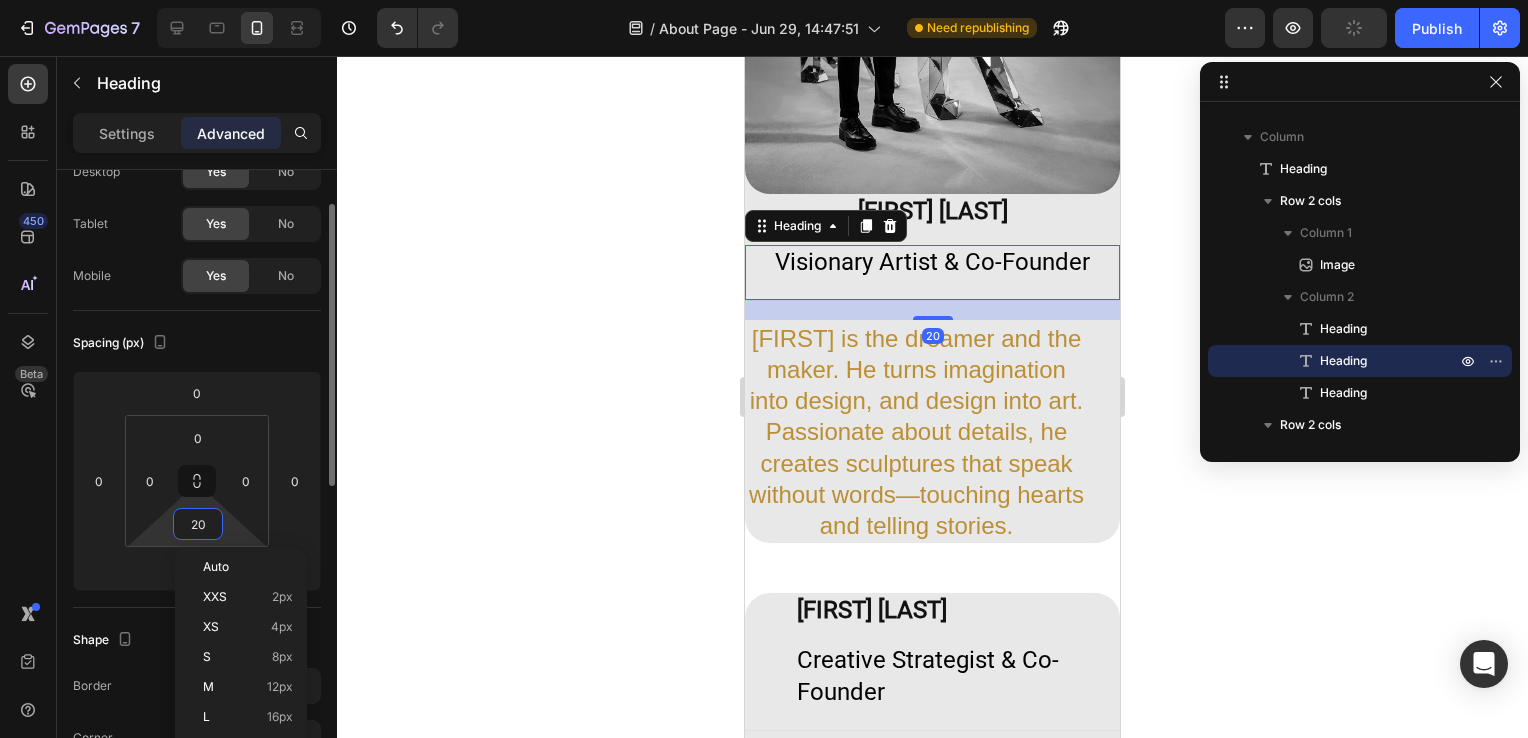 type on "0" 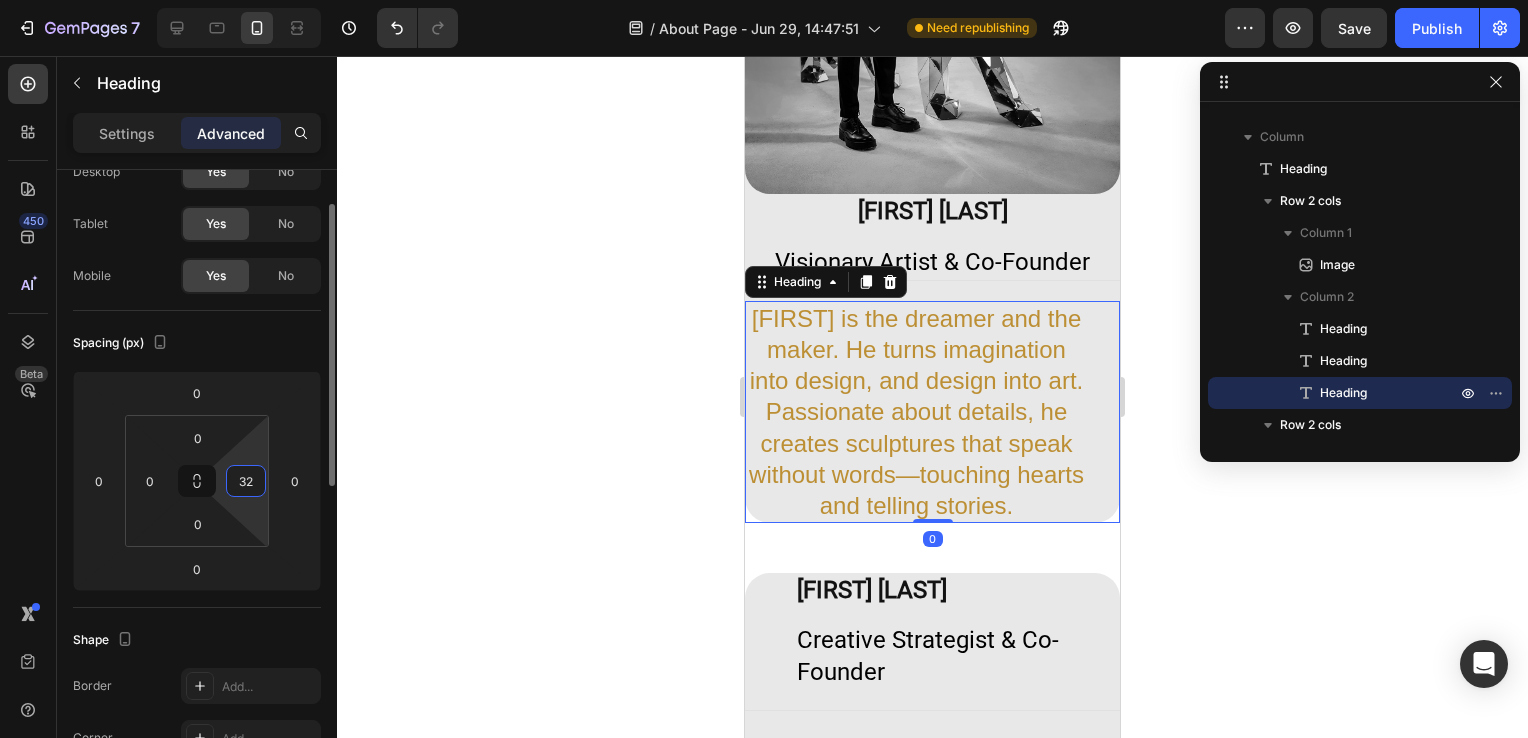 click on "32" at bounding box center (246, 481) 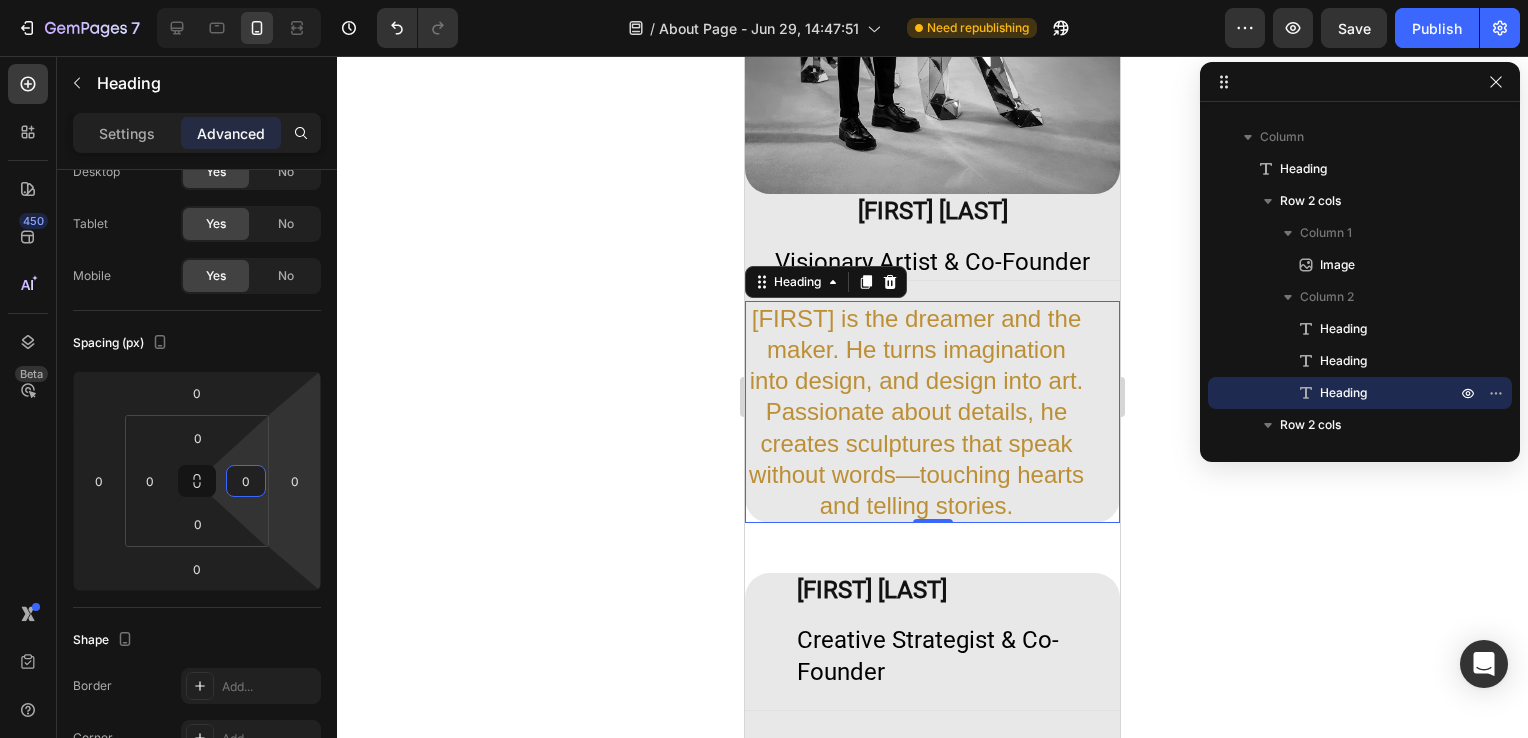 type on "0" 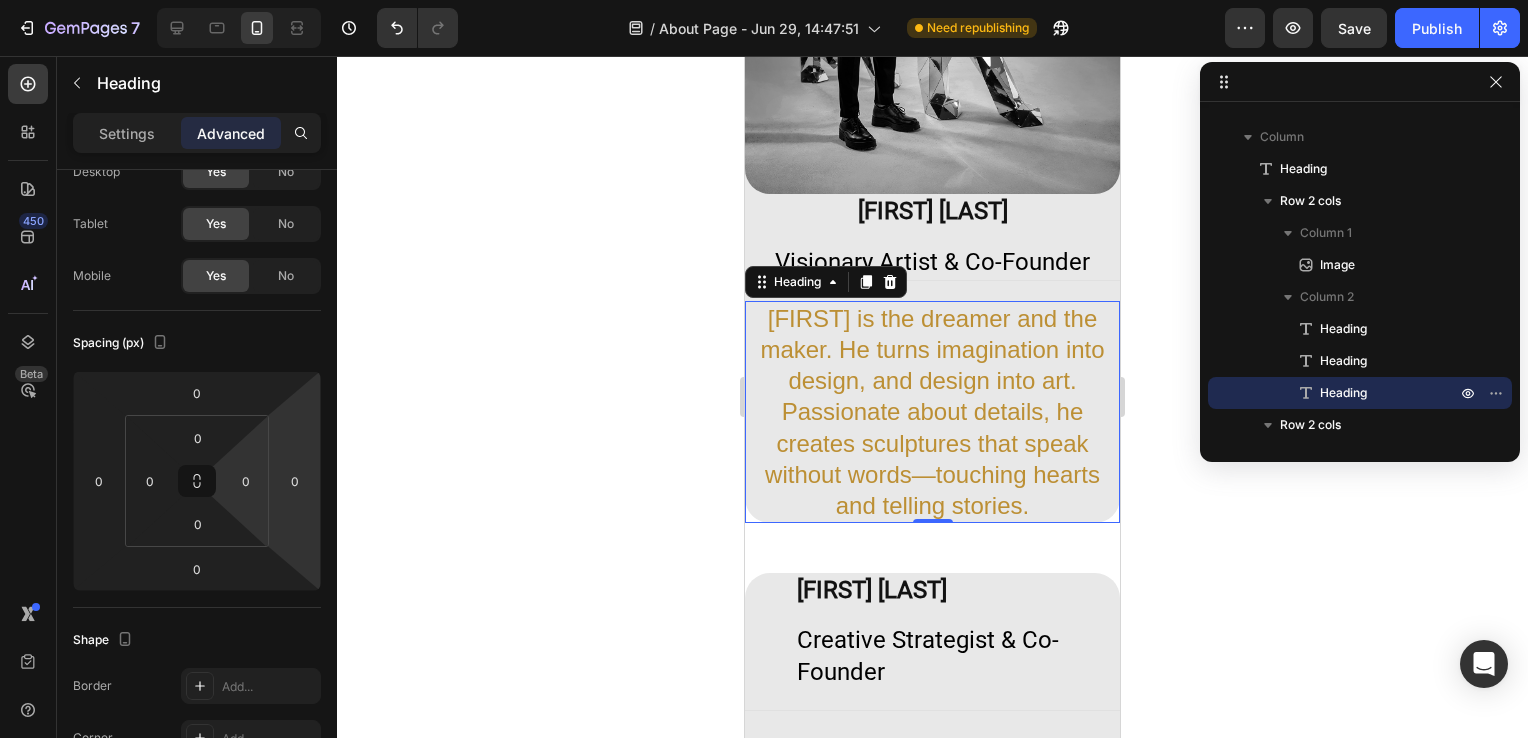 click on "[FIRST] is the dreamer and the maker. He turns imagination into design, and design into art. Passionate about details, he creates sculptures that speak without words—touching hearts and telling stories." at bounding box center (932, 412) 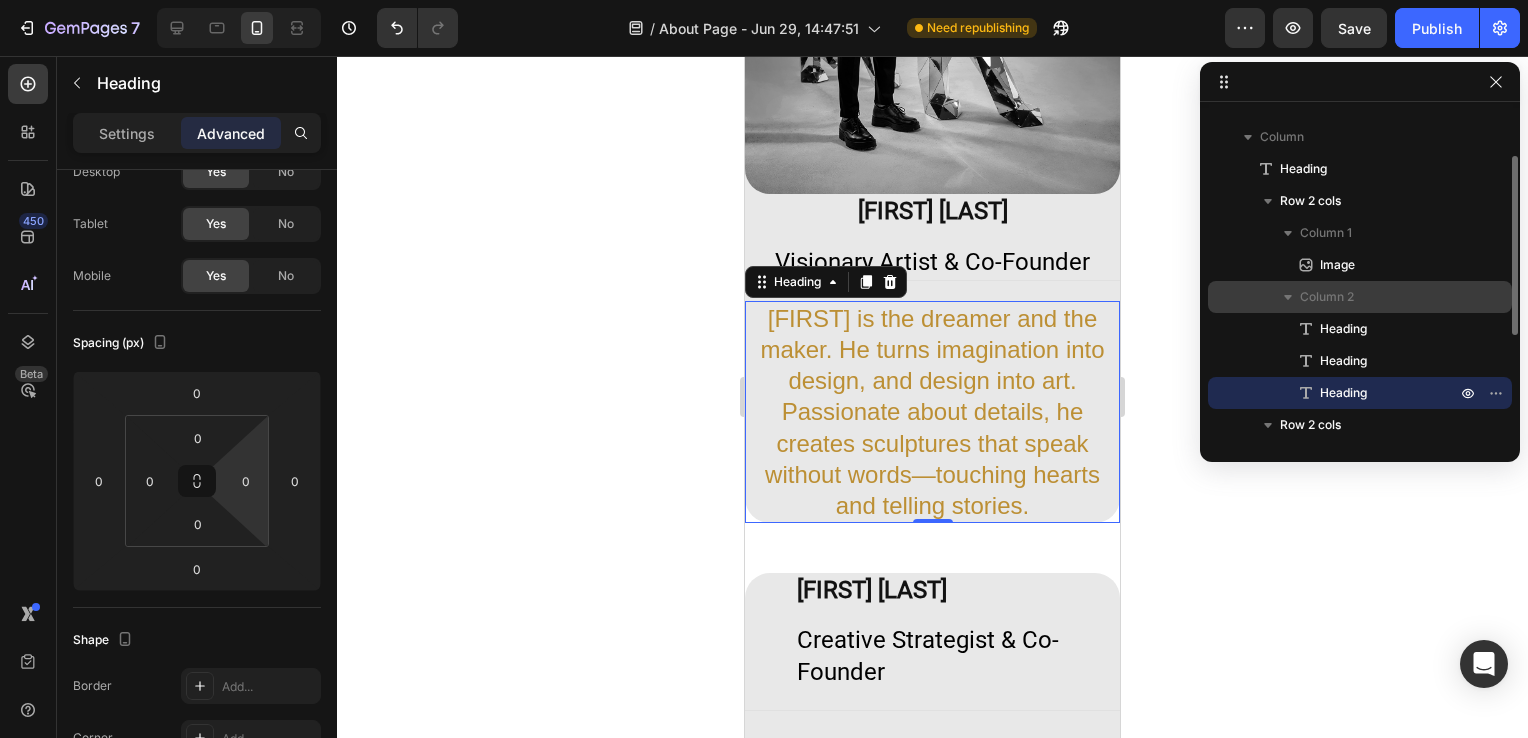 click on "Column 2" at bounding box center [1380, 297] 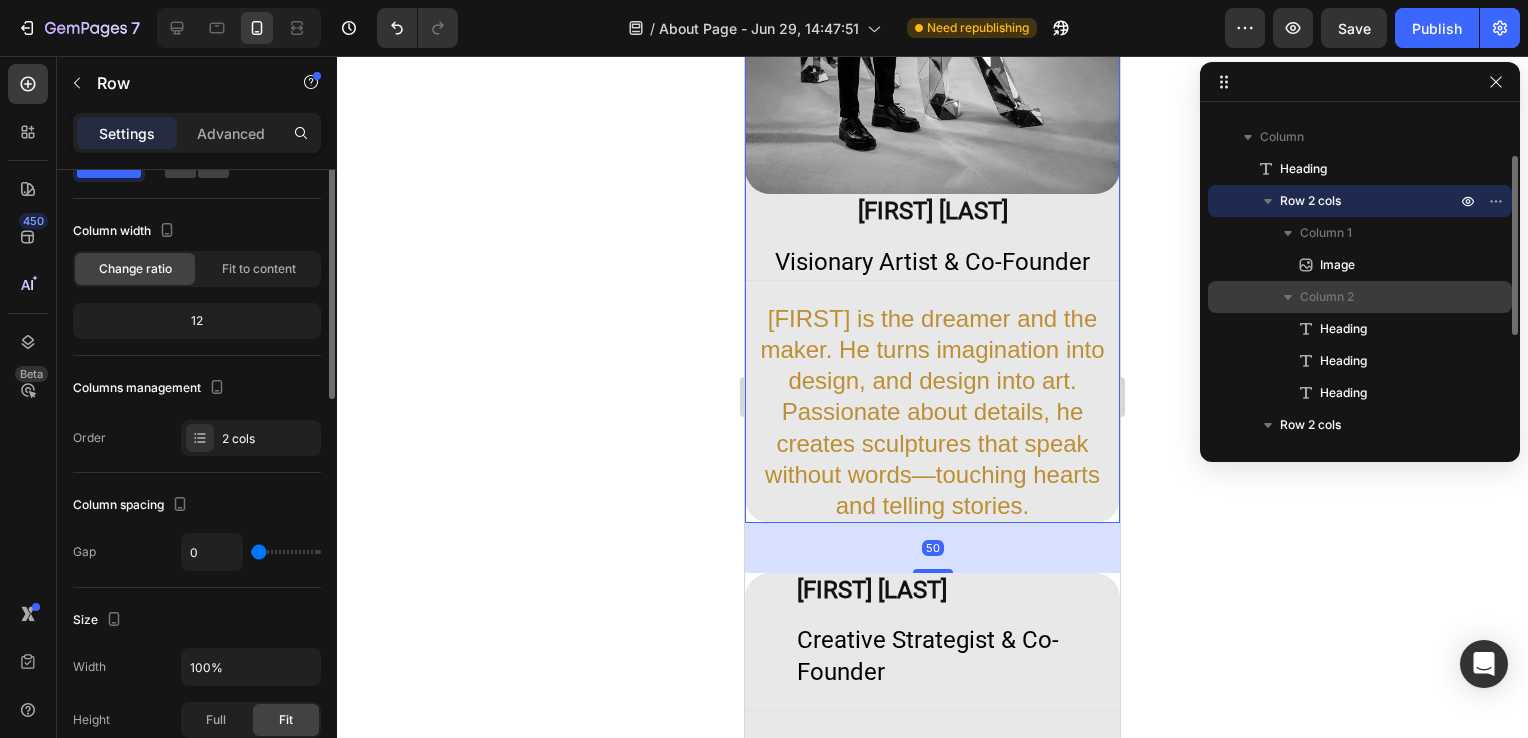 scroll, scrollTop: 0, scrollLeft: 0, axis: both 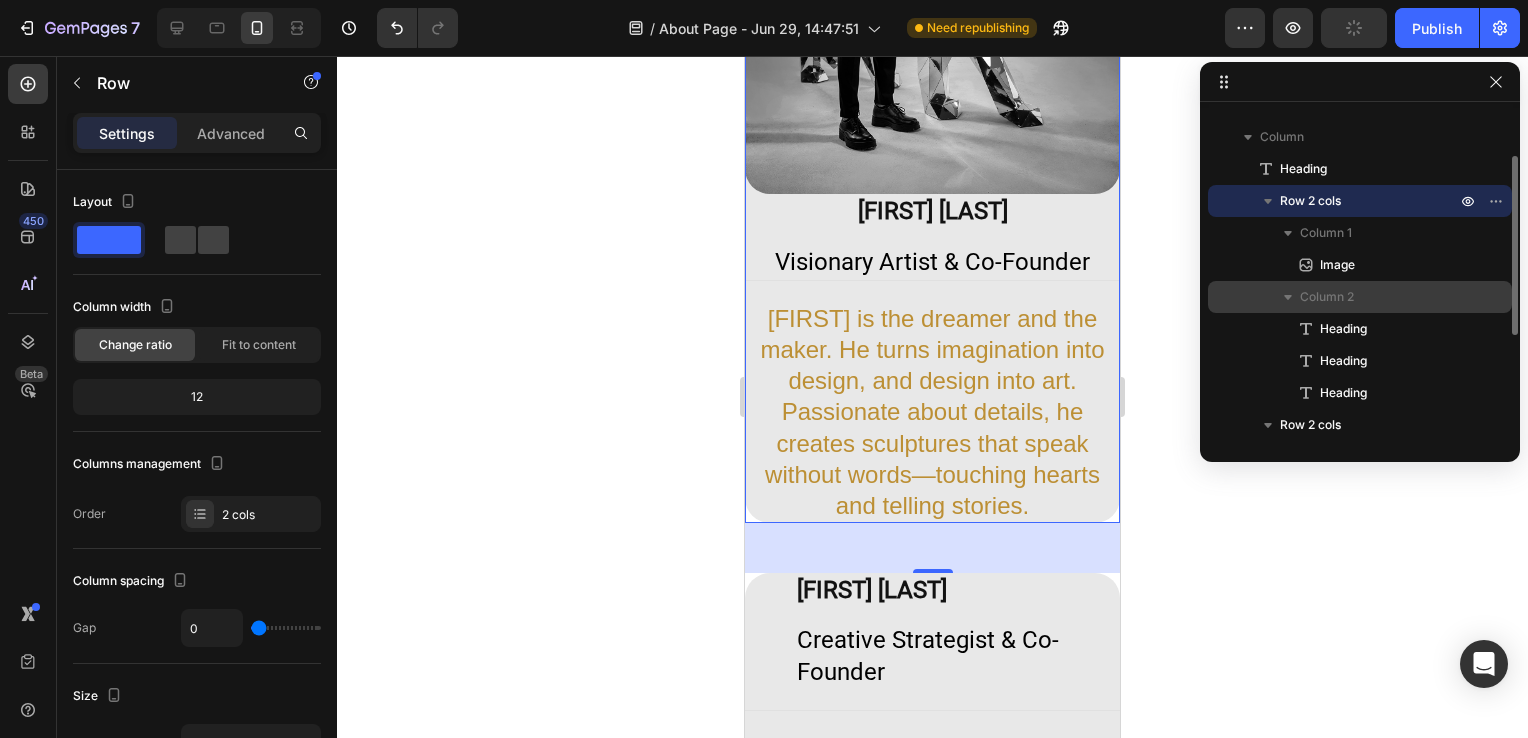 click on "Column 2" at bounding box center [1327, 297] 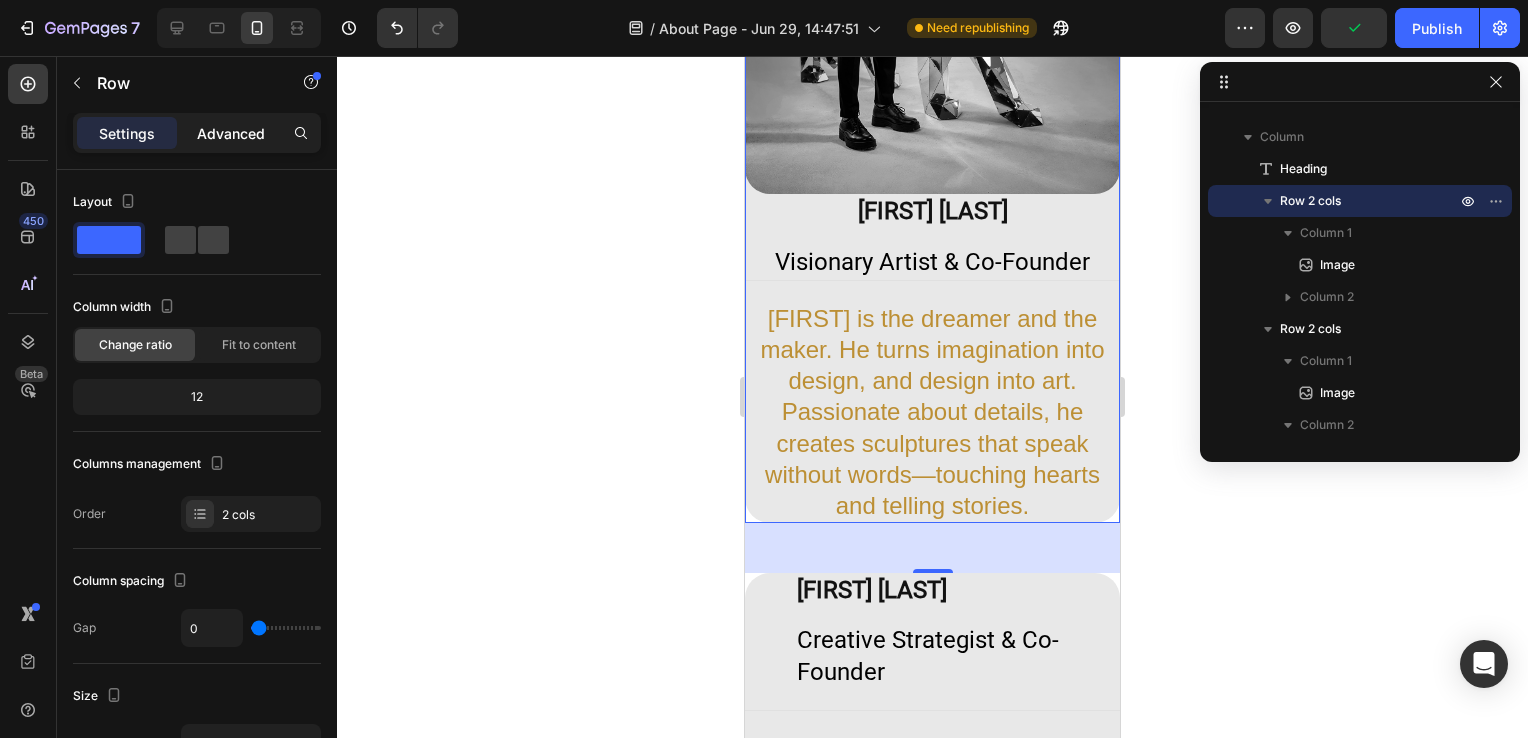 click on "Advanced" at bounding box center [231, 133] 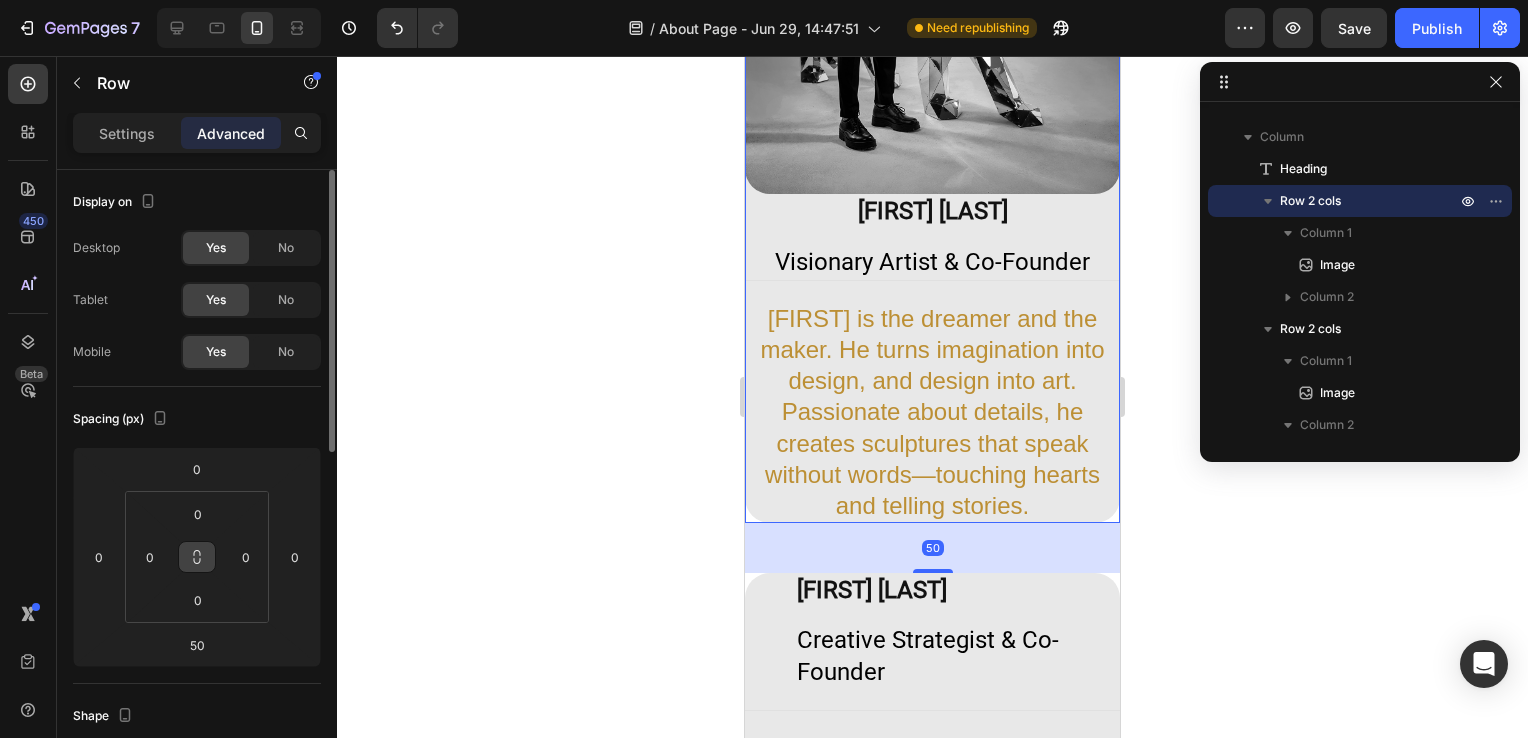 click at bounding box center (197, 557) 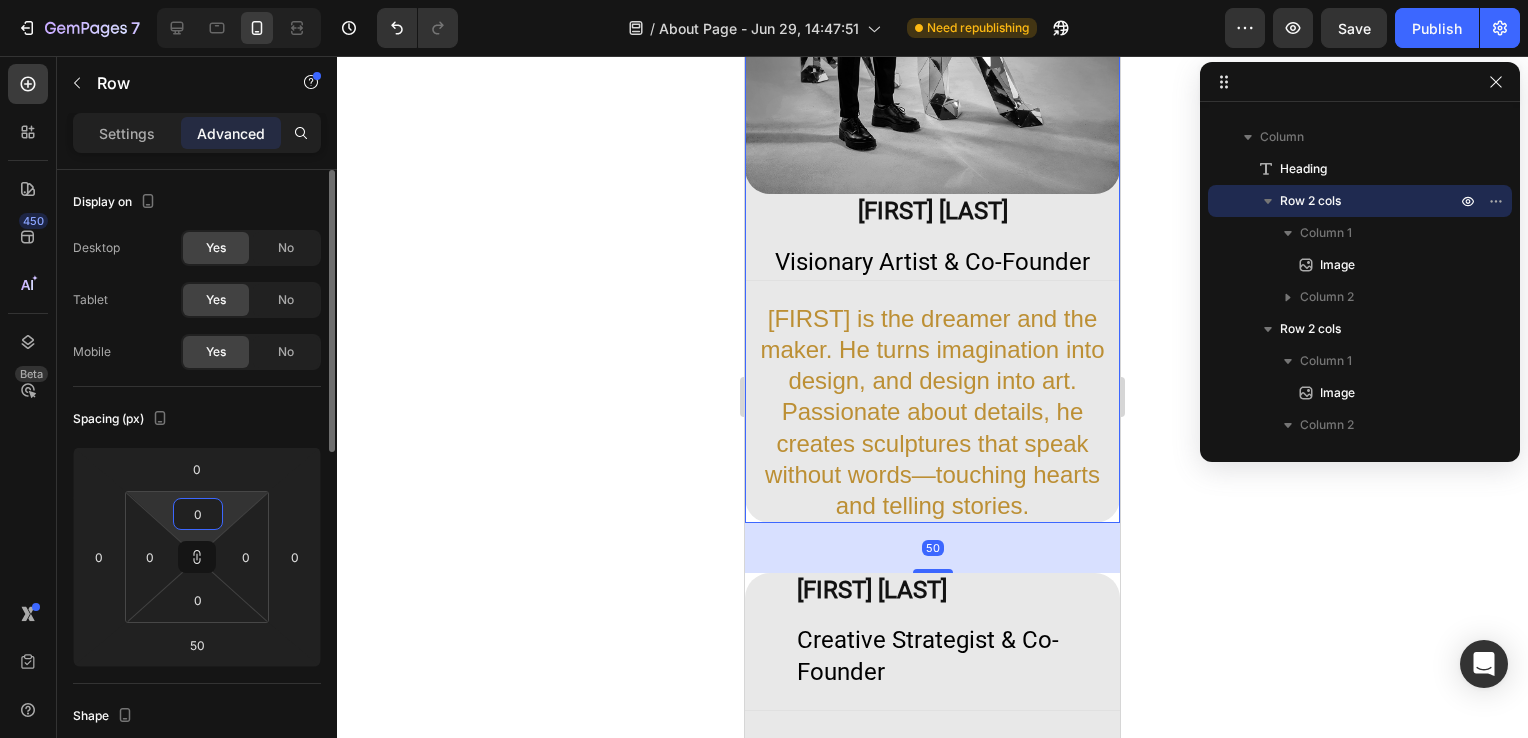 type on "1" 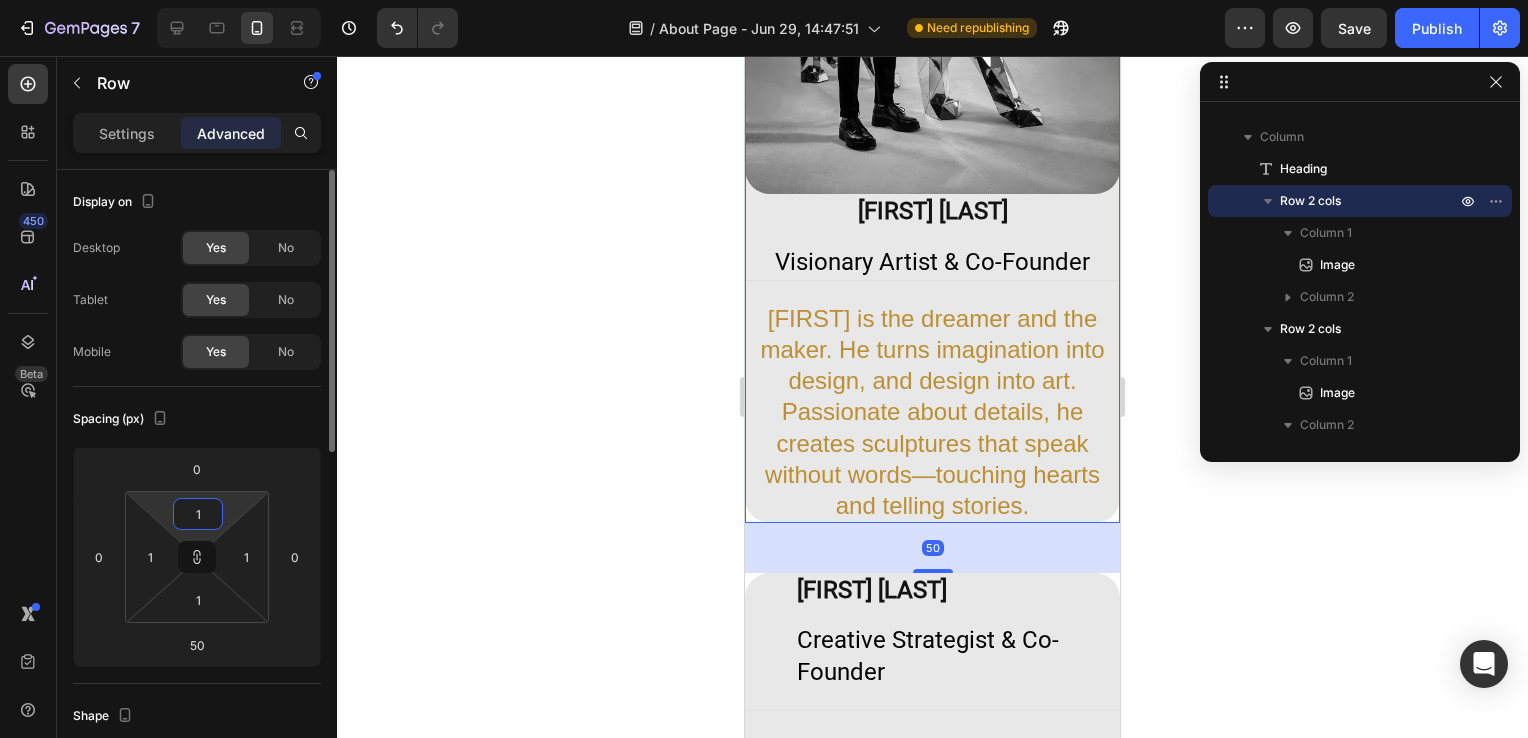 click on "1" at bounding box center [198, 514] 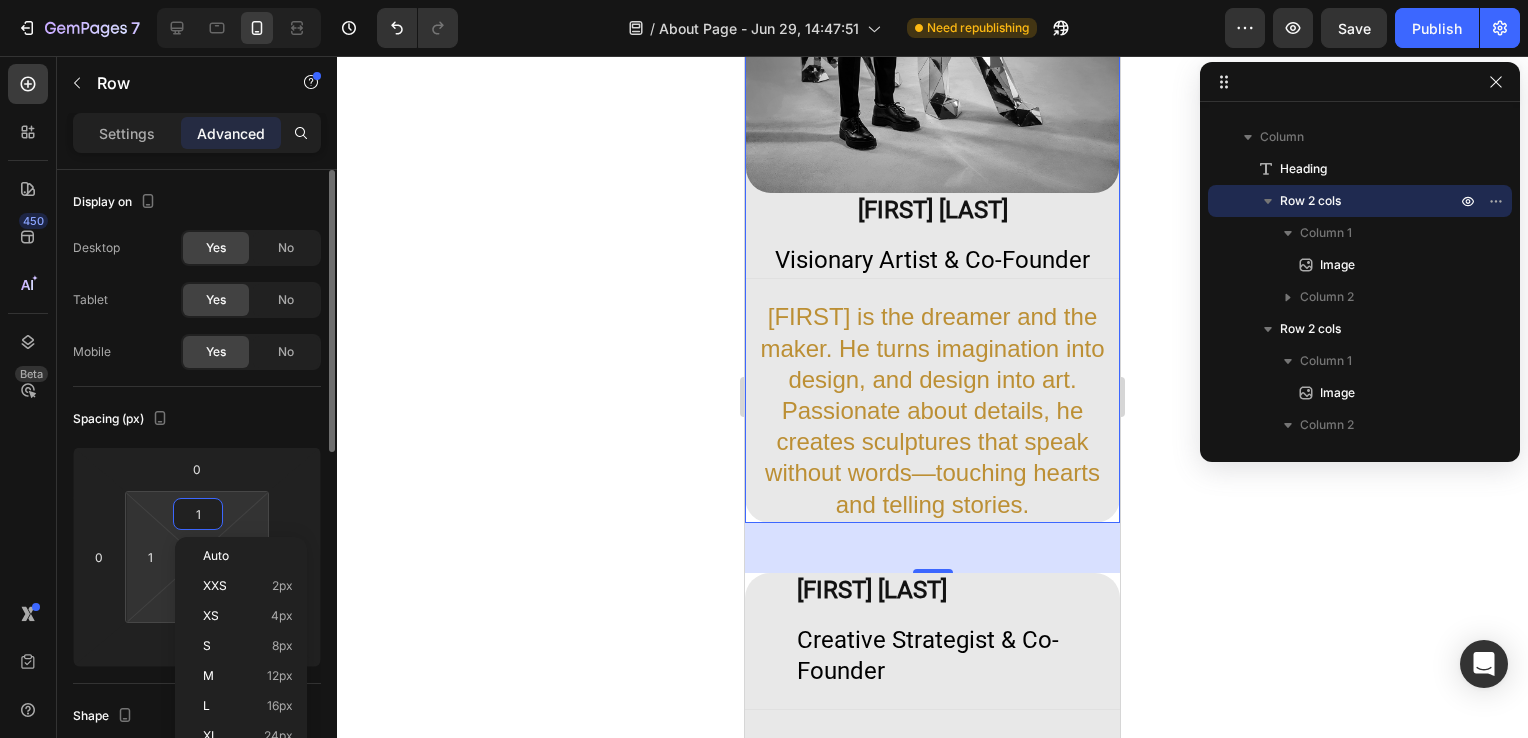 type on "10" 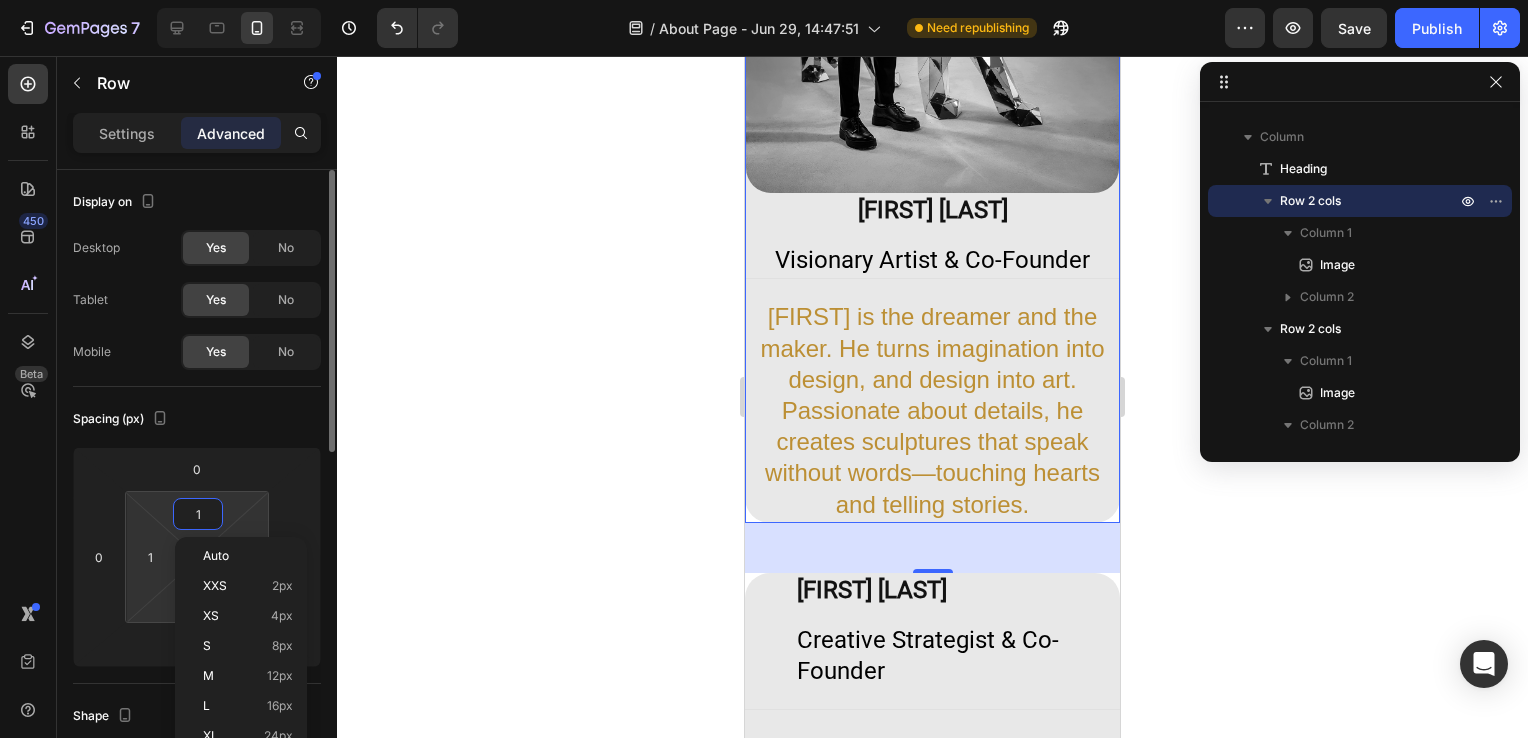 type on "10" 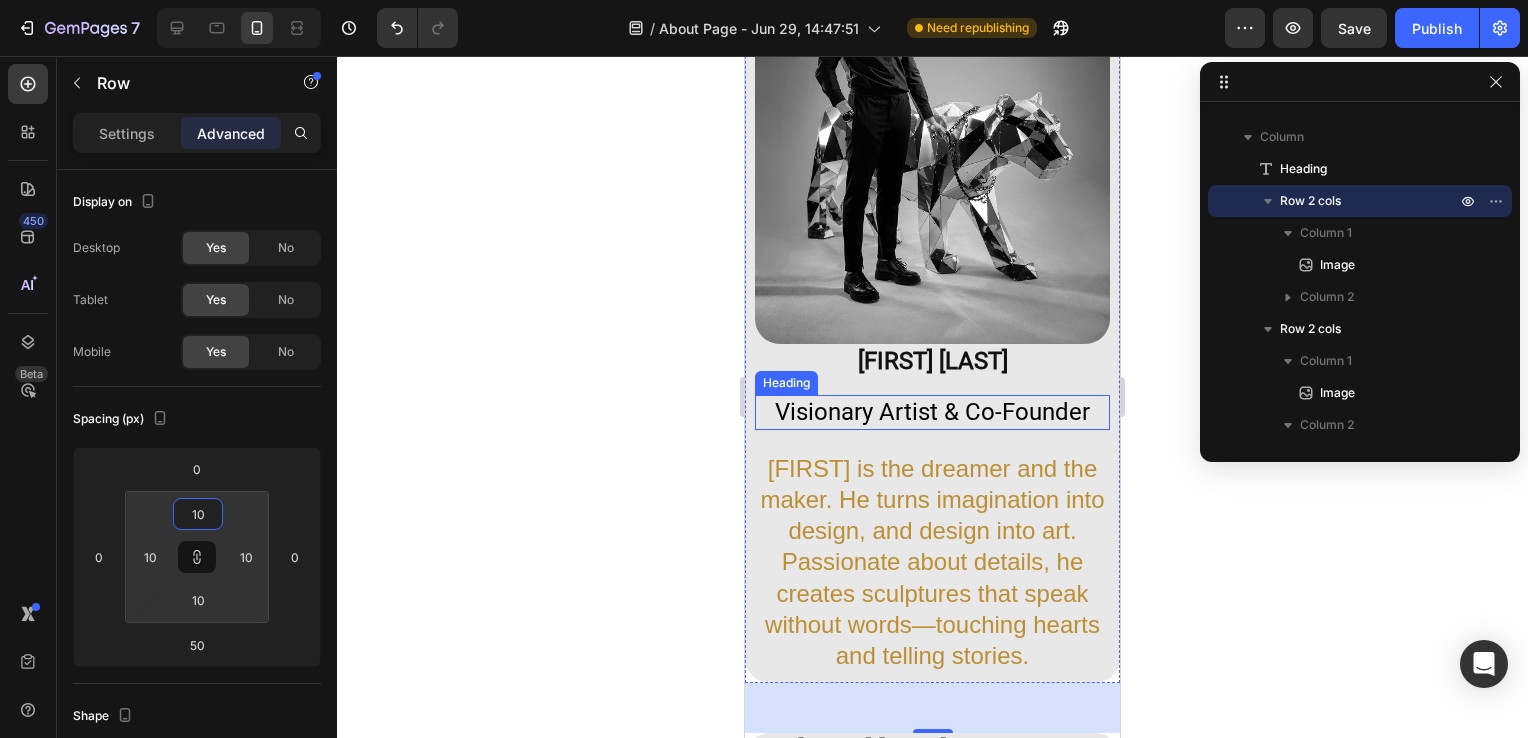 scroll, scrollTop: 1493, scrollLeft: 0, axis: vertical 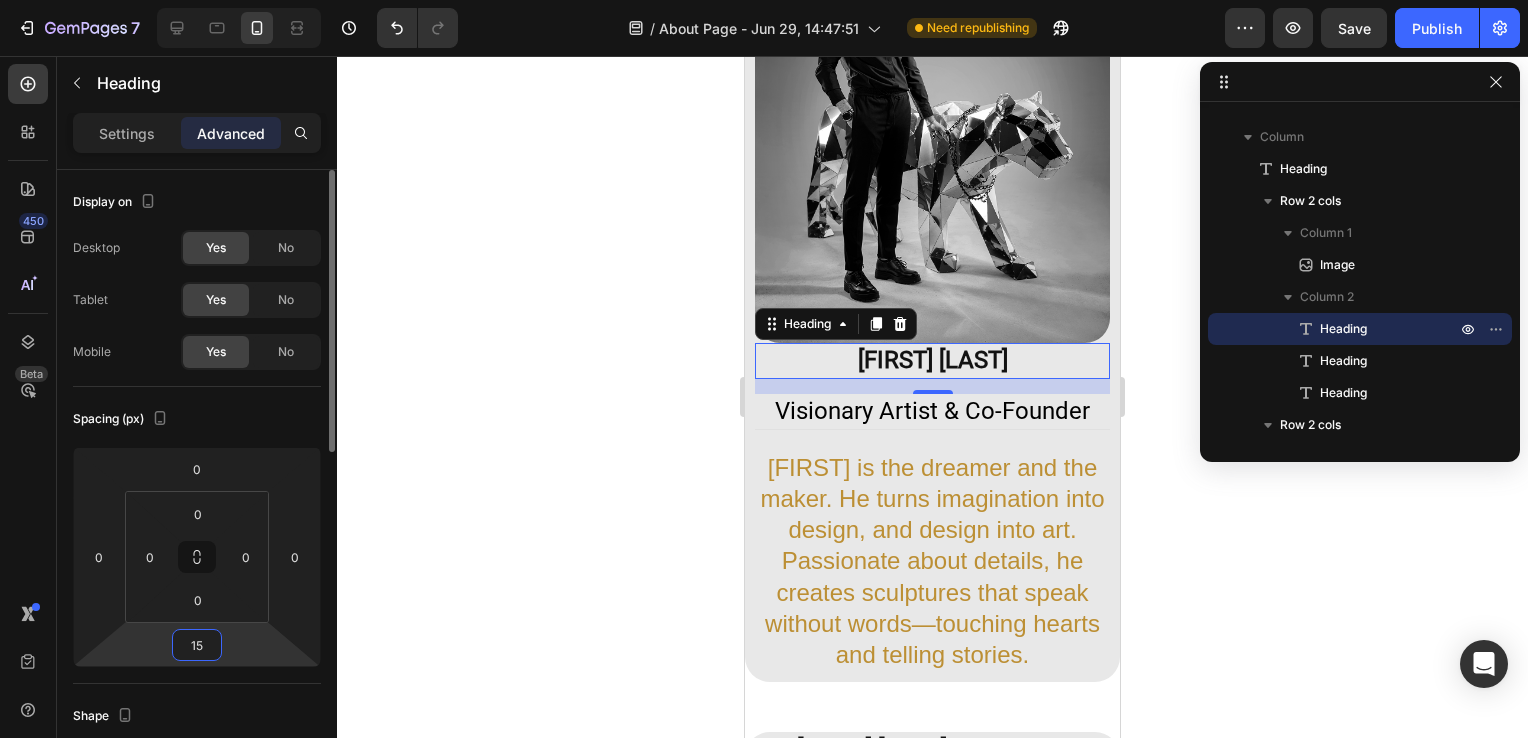 click on "15" at bounding box center (197, 645) 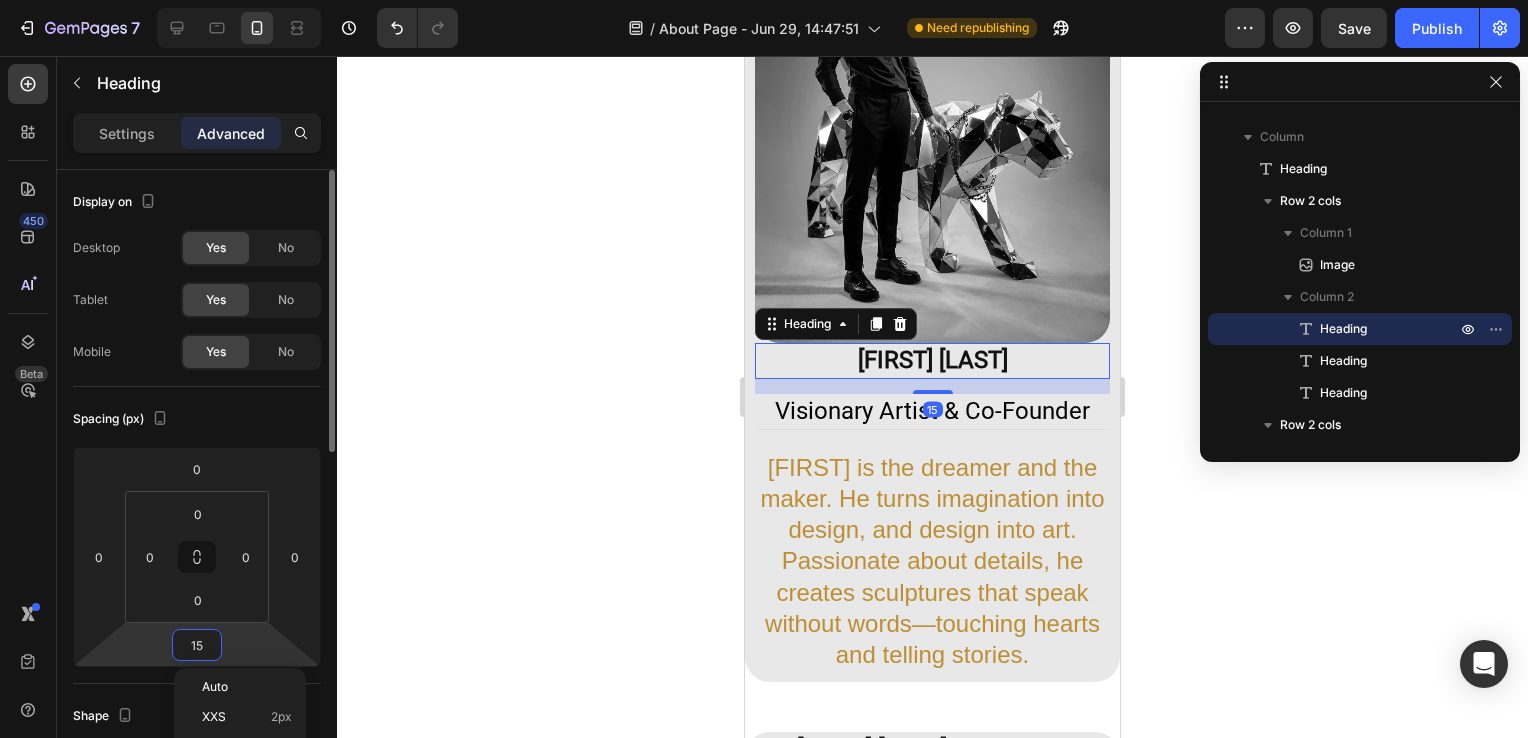 type on "0" 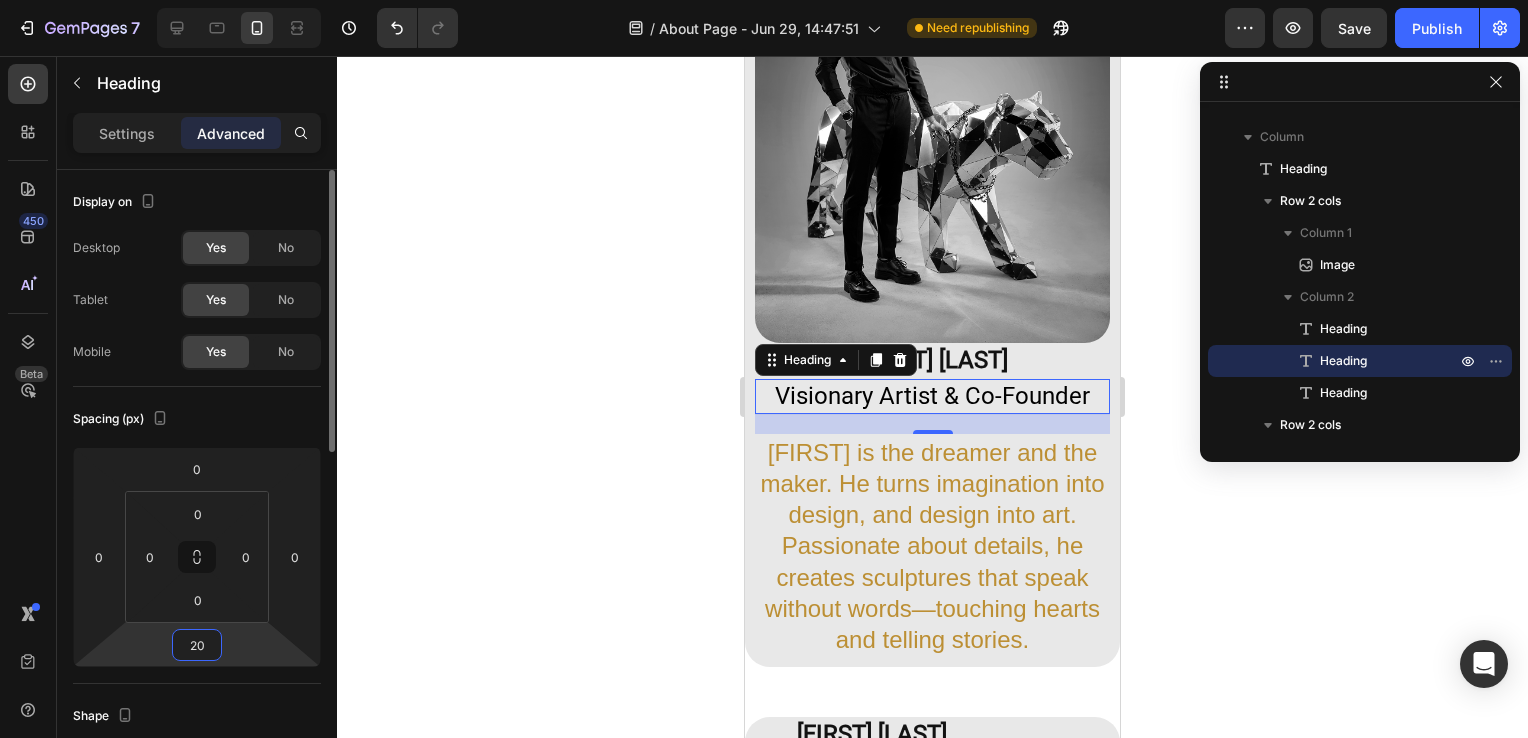 click on "20" at bounding box center (197, 645) 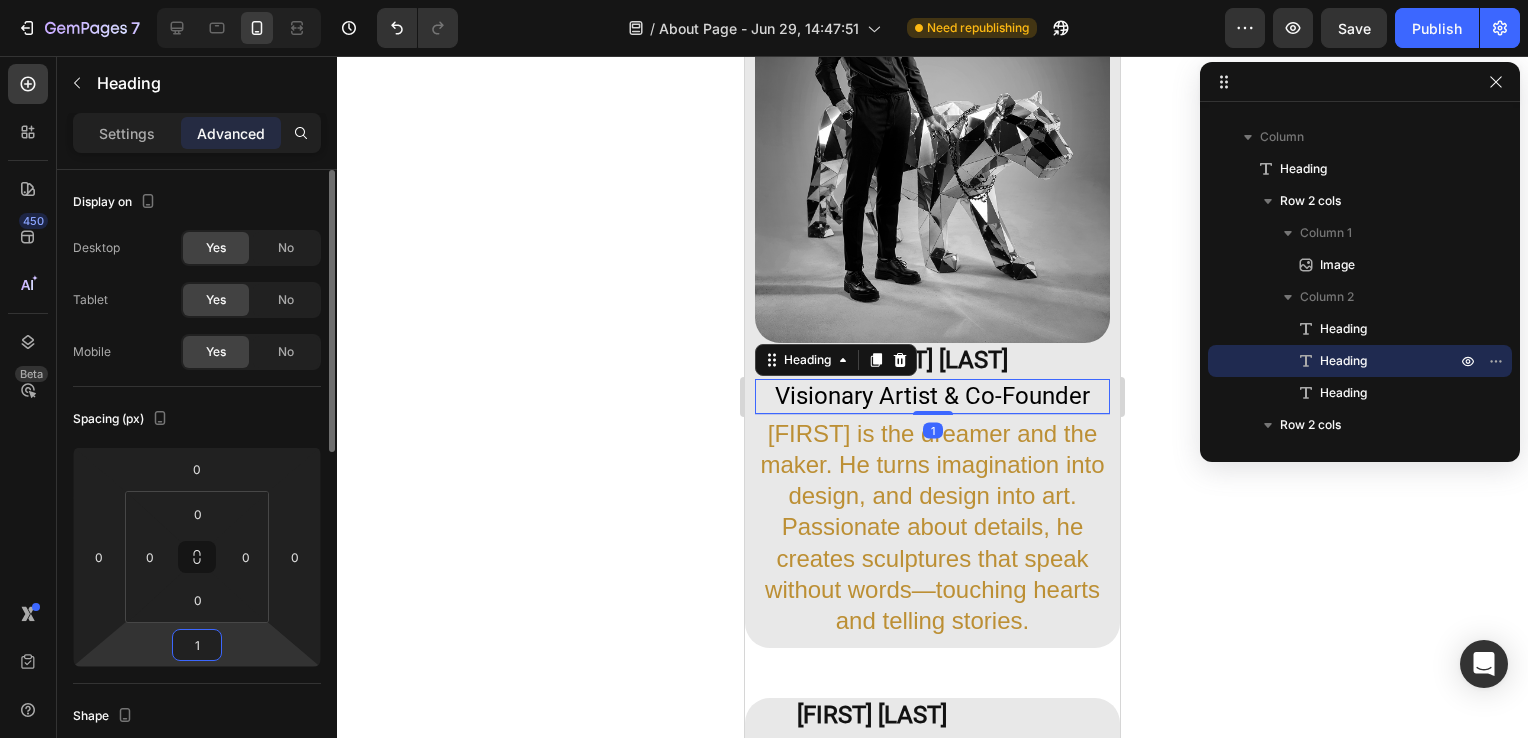 type on "10" 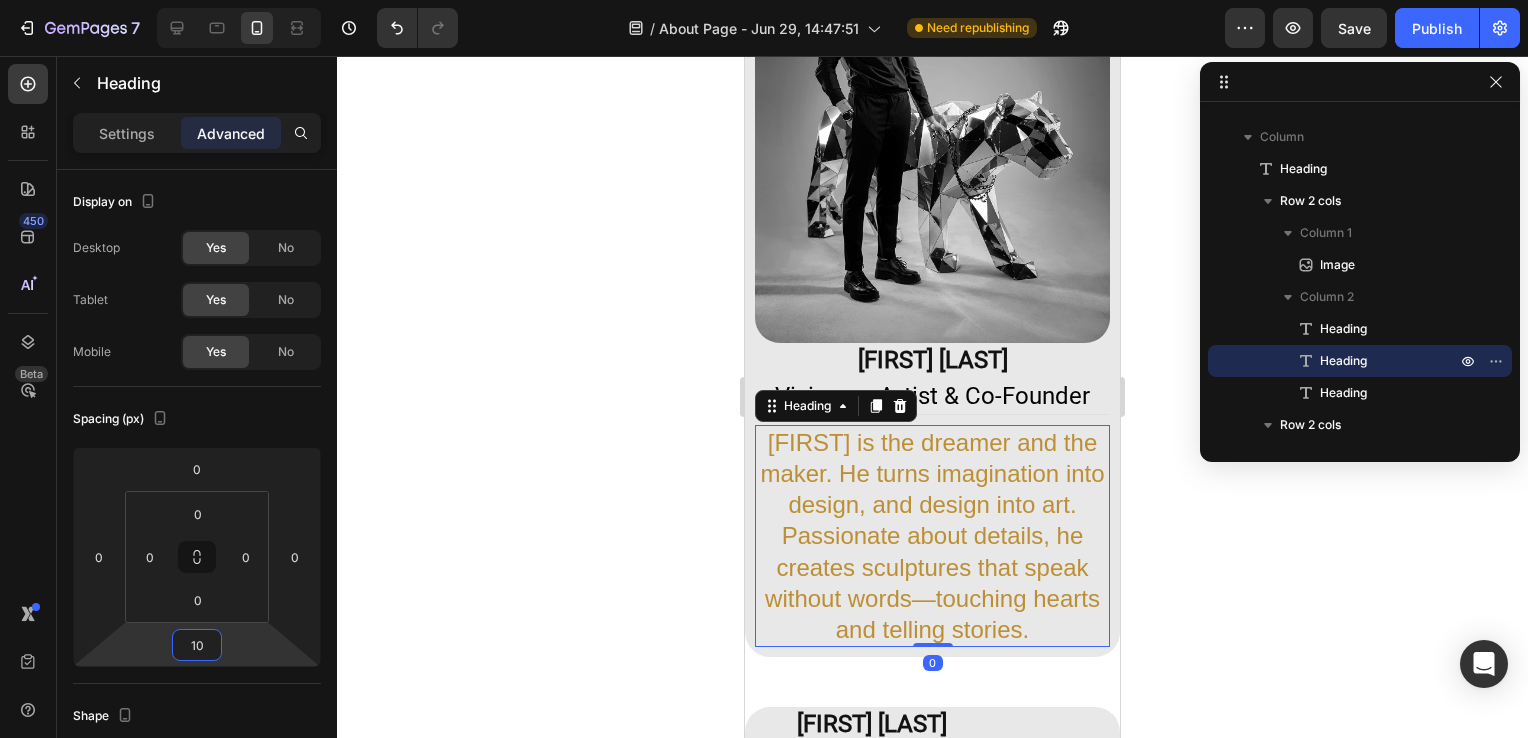 click on "[FIRST] is the dreamer and the maker. He turns imagination into design, and design into art. Passionate about details, he creates sculptures that speak without words—touching hearts and telling stories." at bounding box center [932, 536] 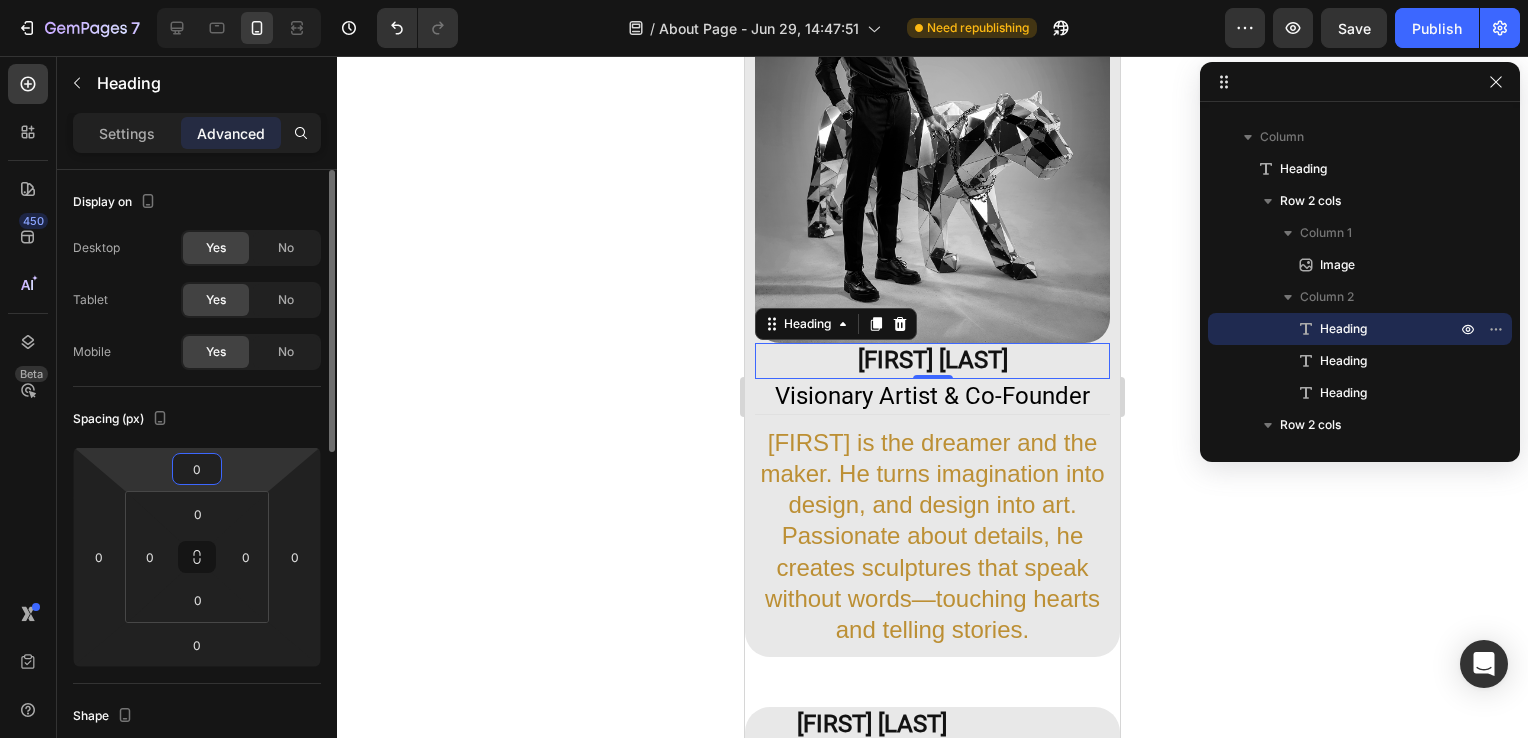 click on "0" at bounding box center (197, 469) 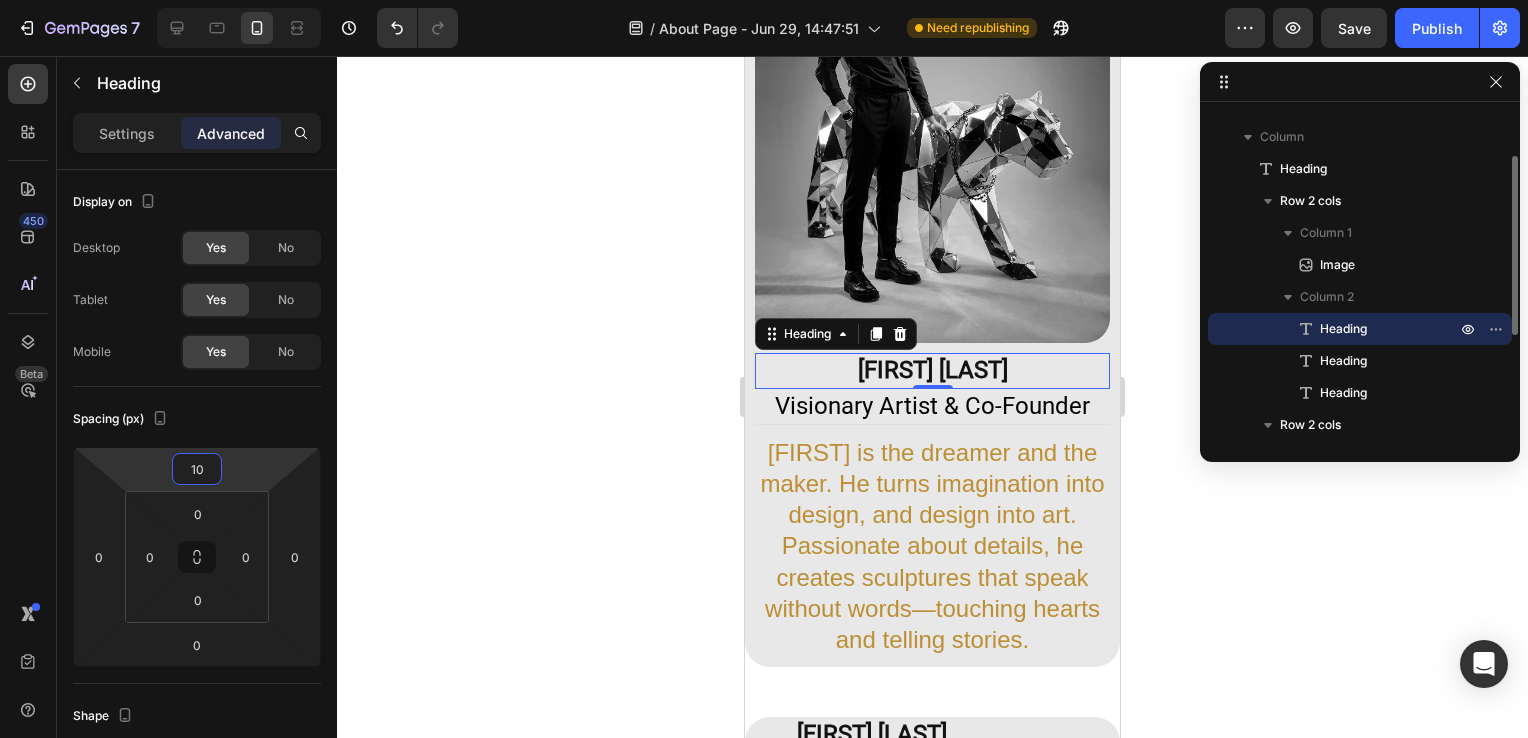 type on "10" 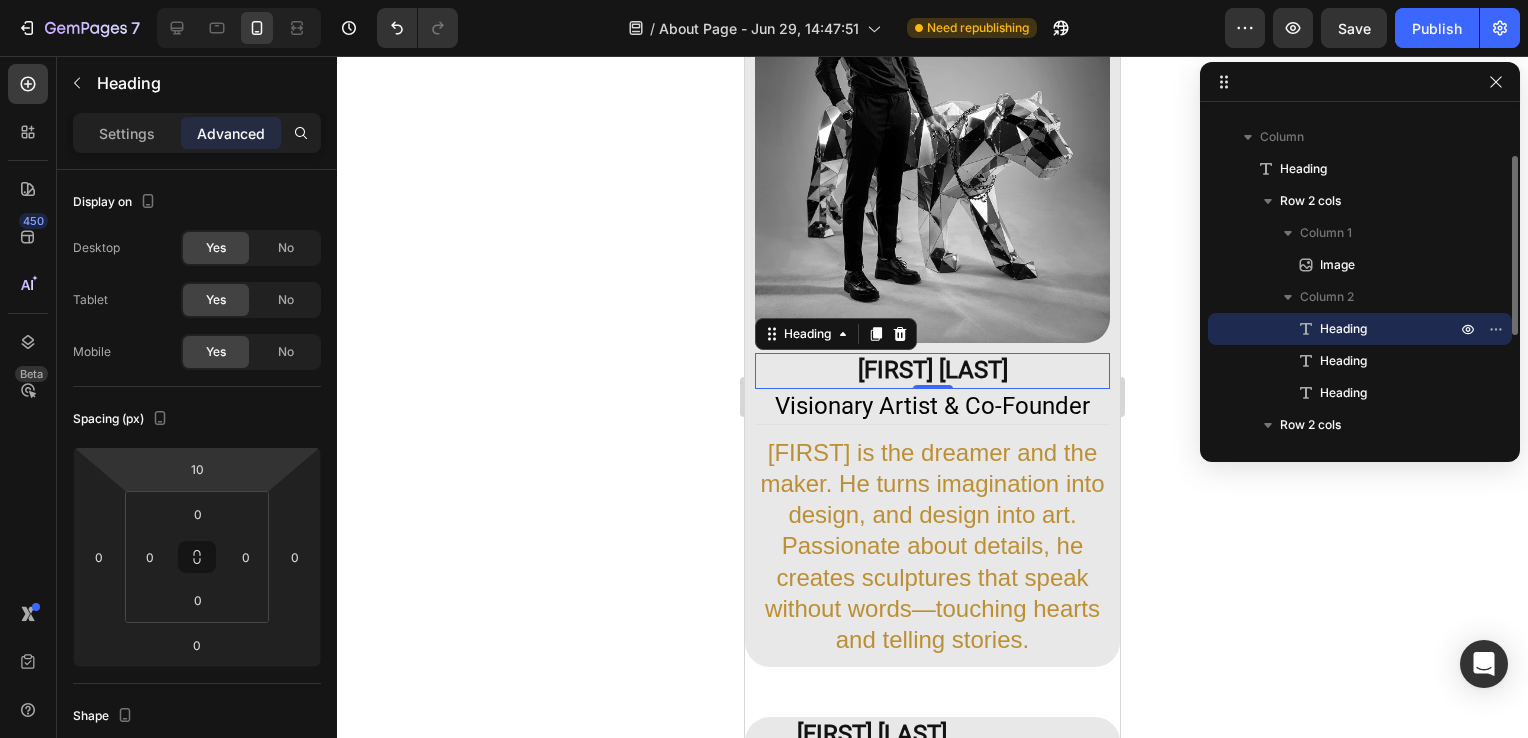 click on "Heading" at bounding box center (1360, 329) 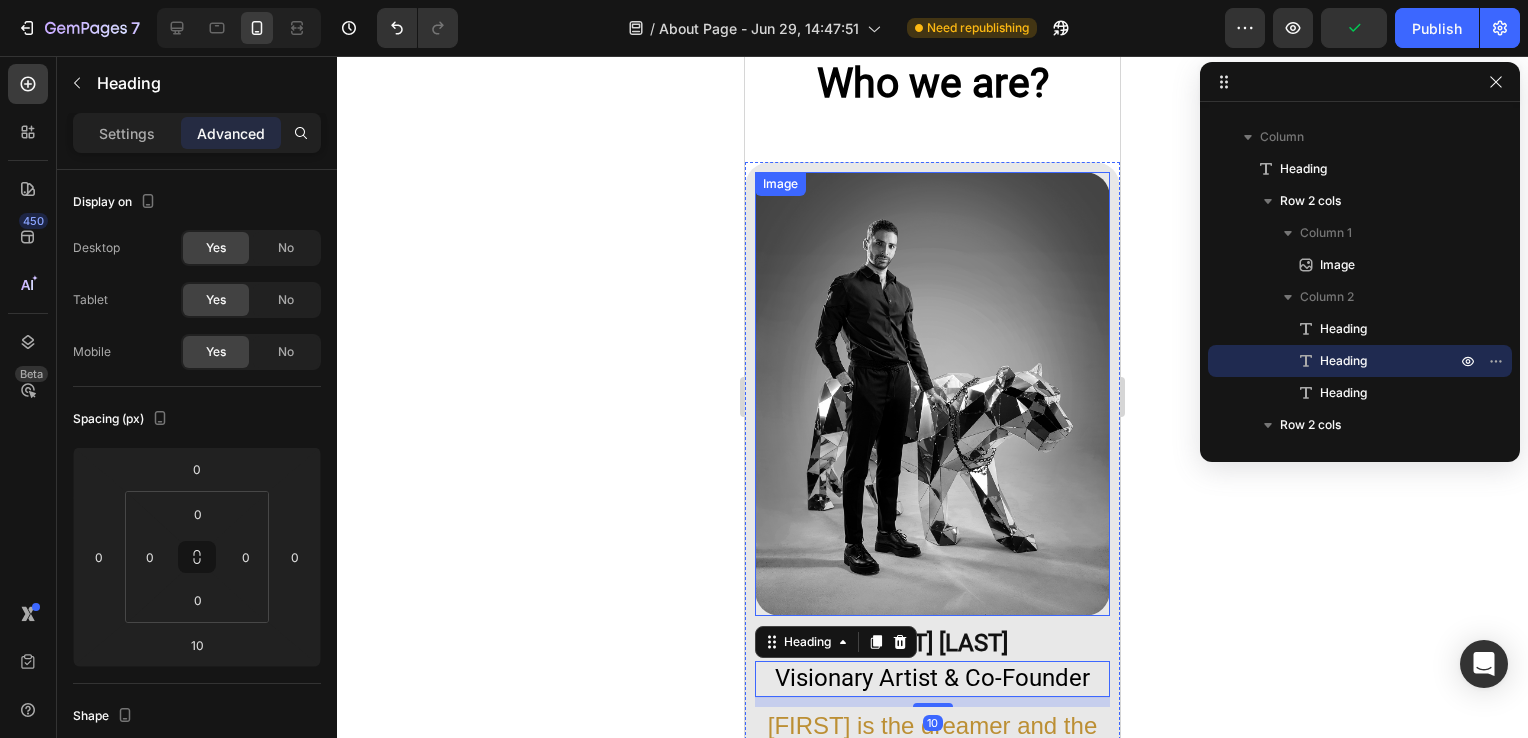 scroll, scrollTop: 1157, scrollLeft: 0, axis: vertical 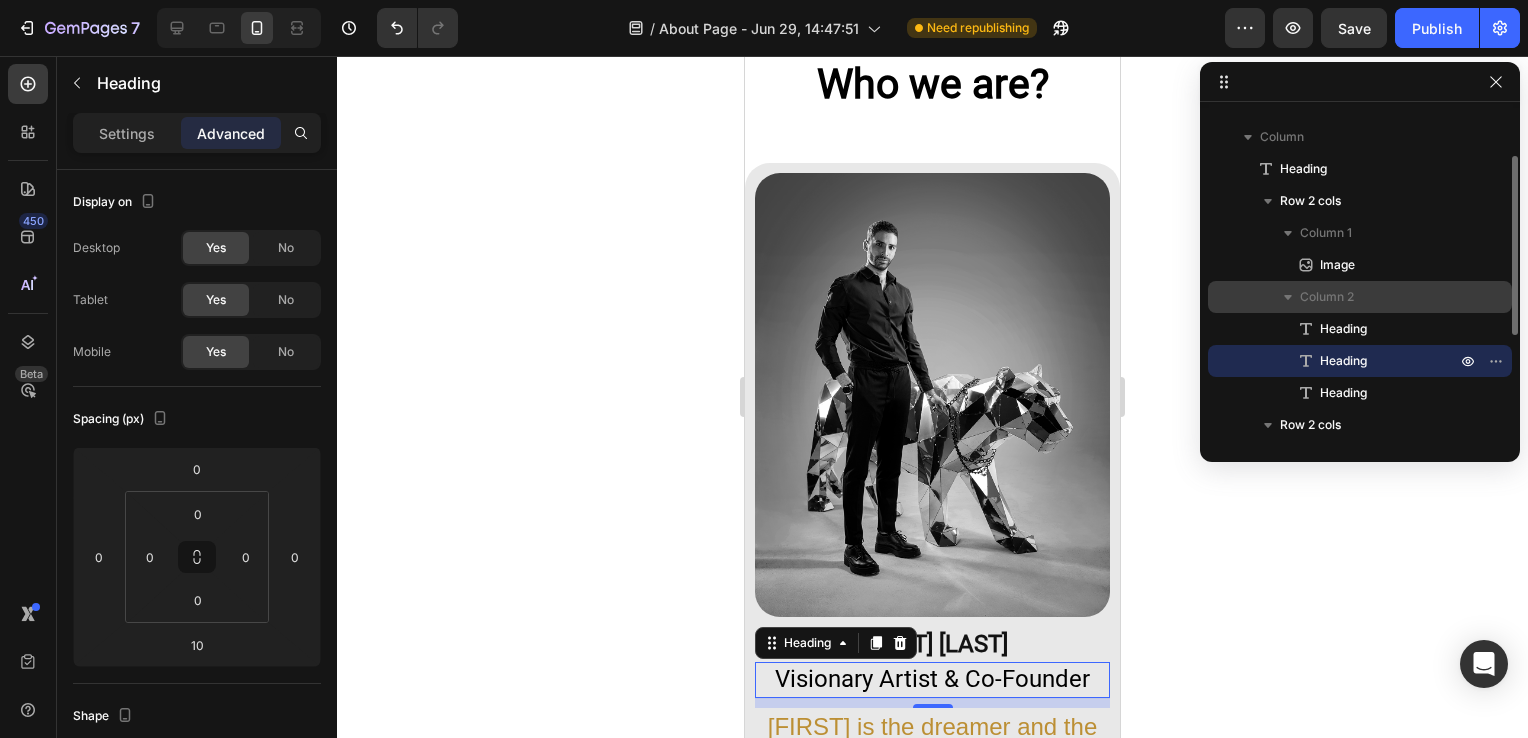 click on "Column 2" at bounding box center [1327, 297] 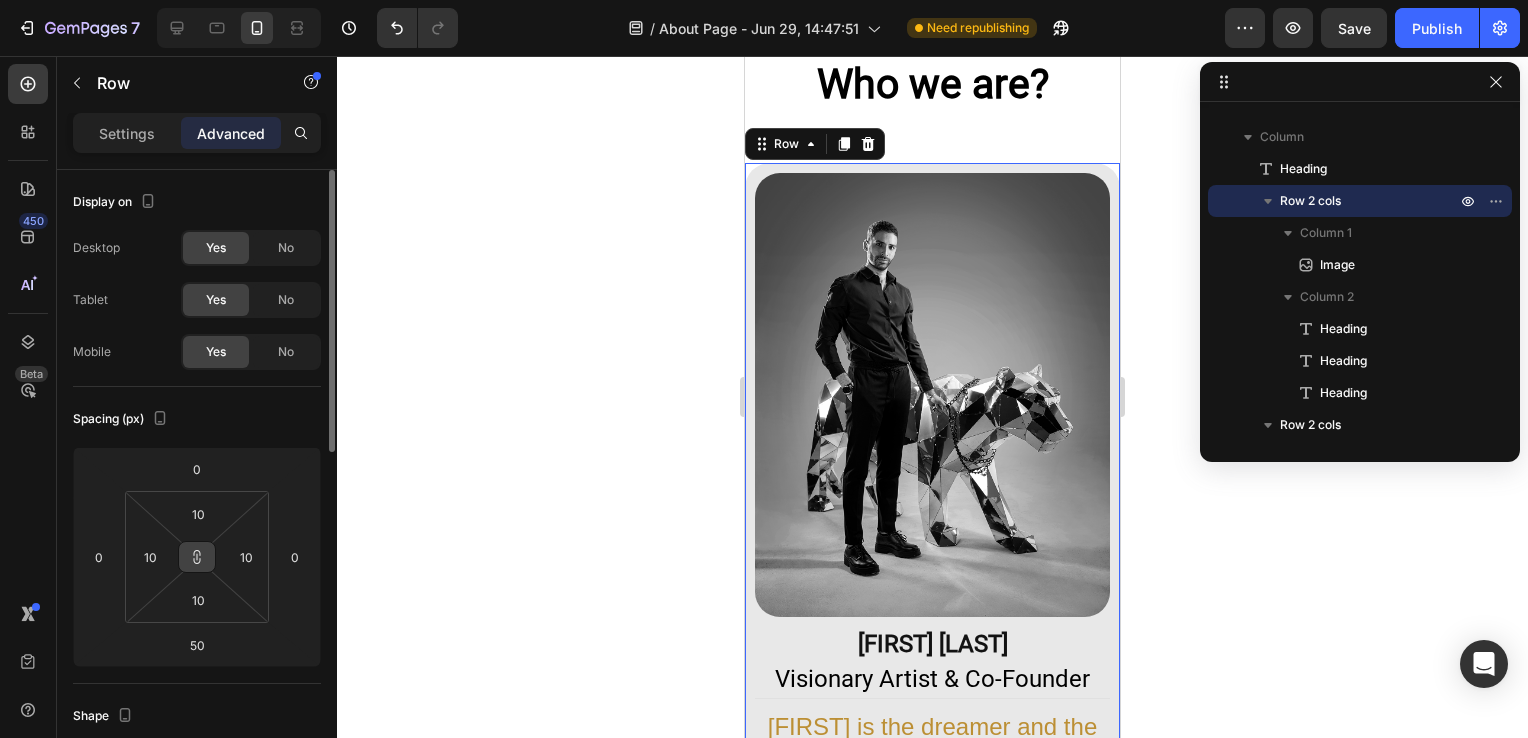 click 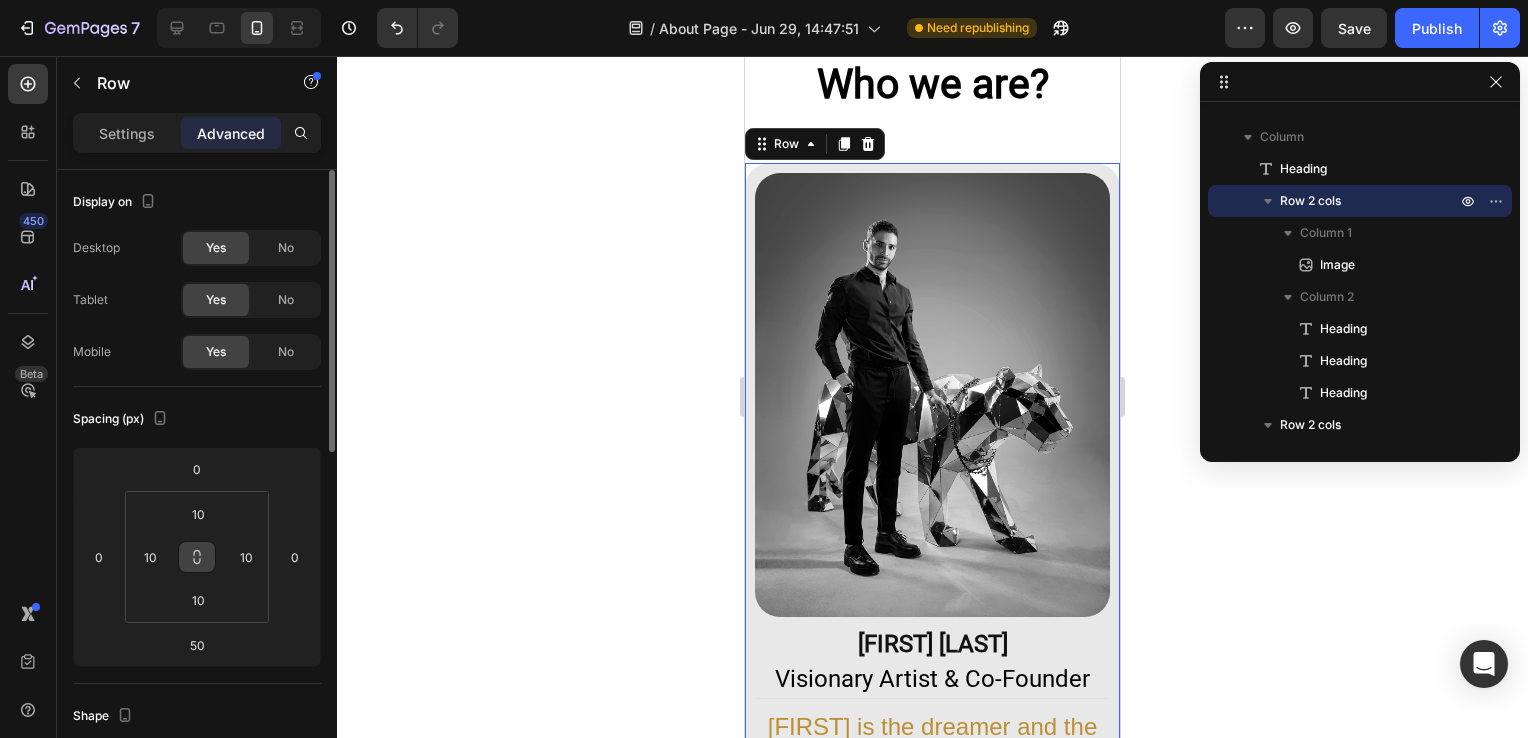 click at bounding box center [197, 557] 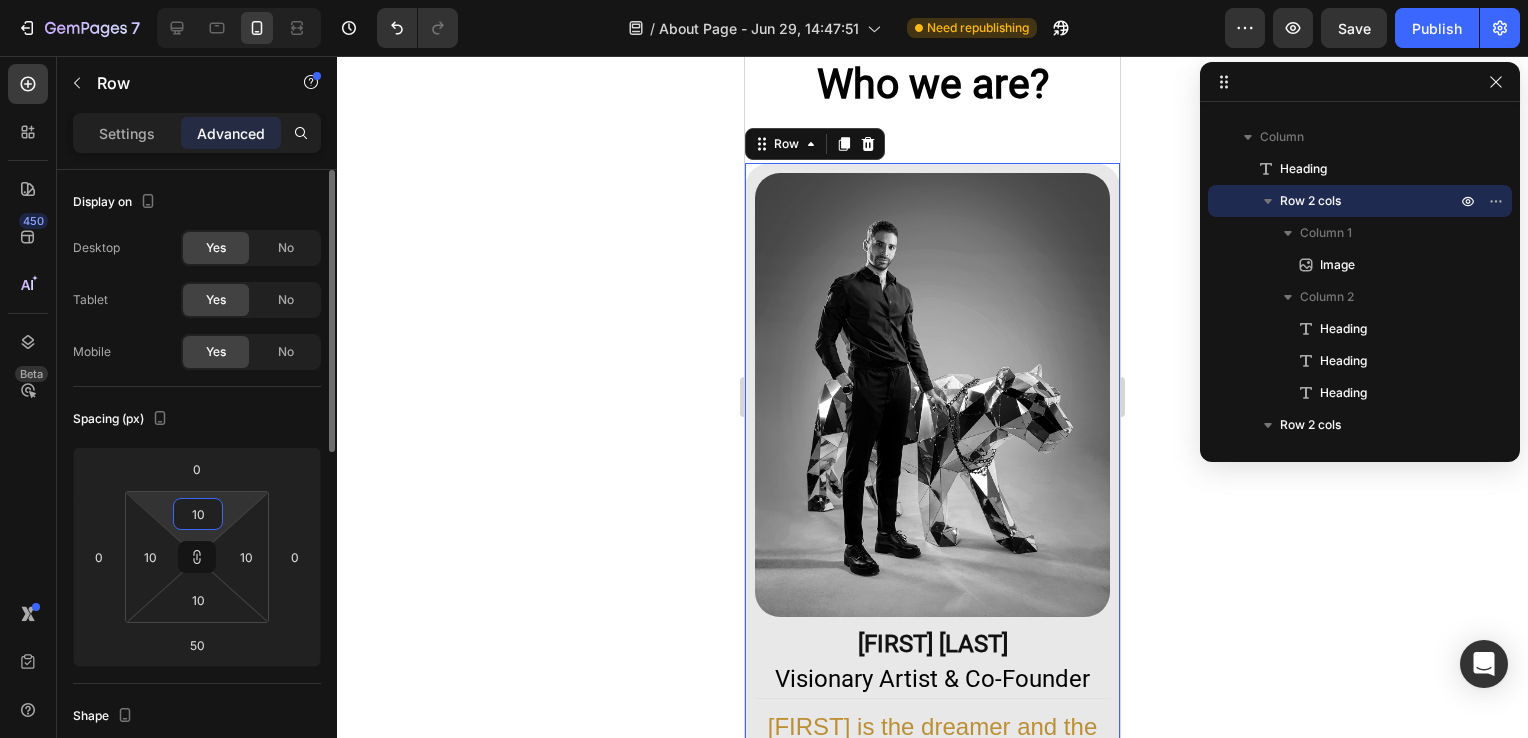 click on "10" at bounding box center [198, 514] 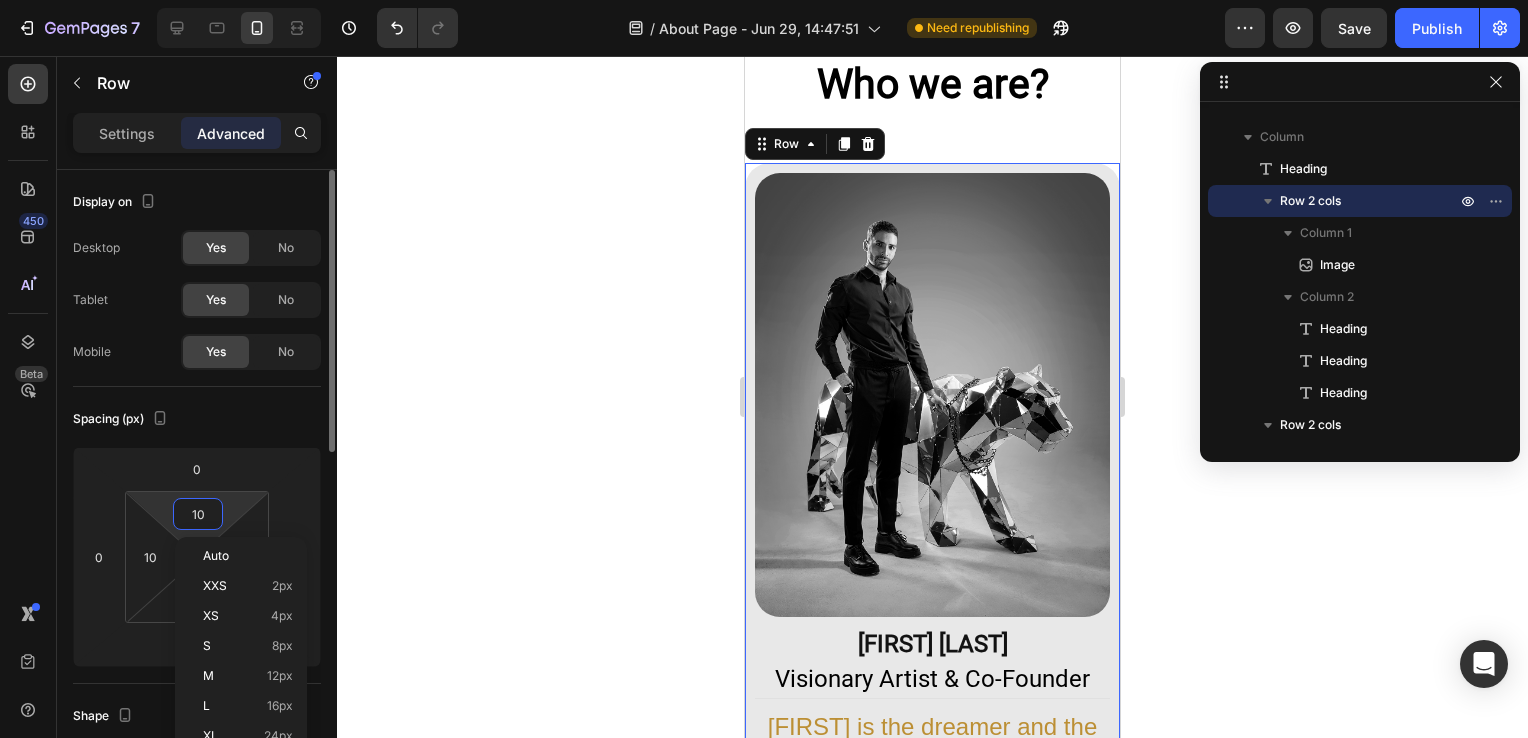 type on "0" 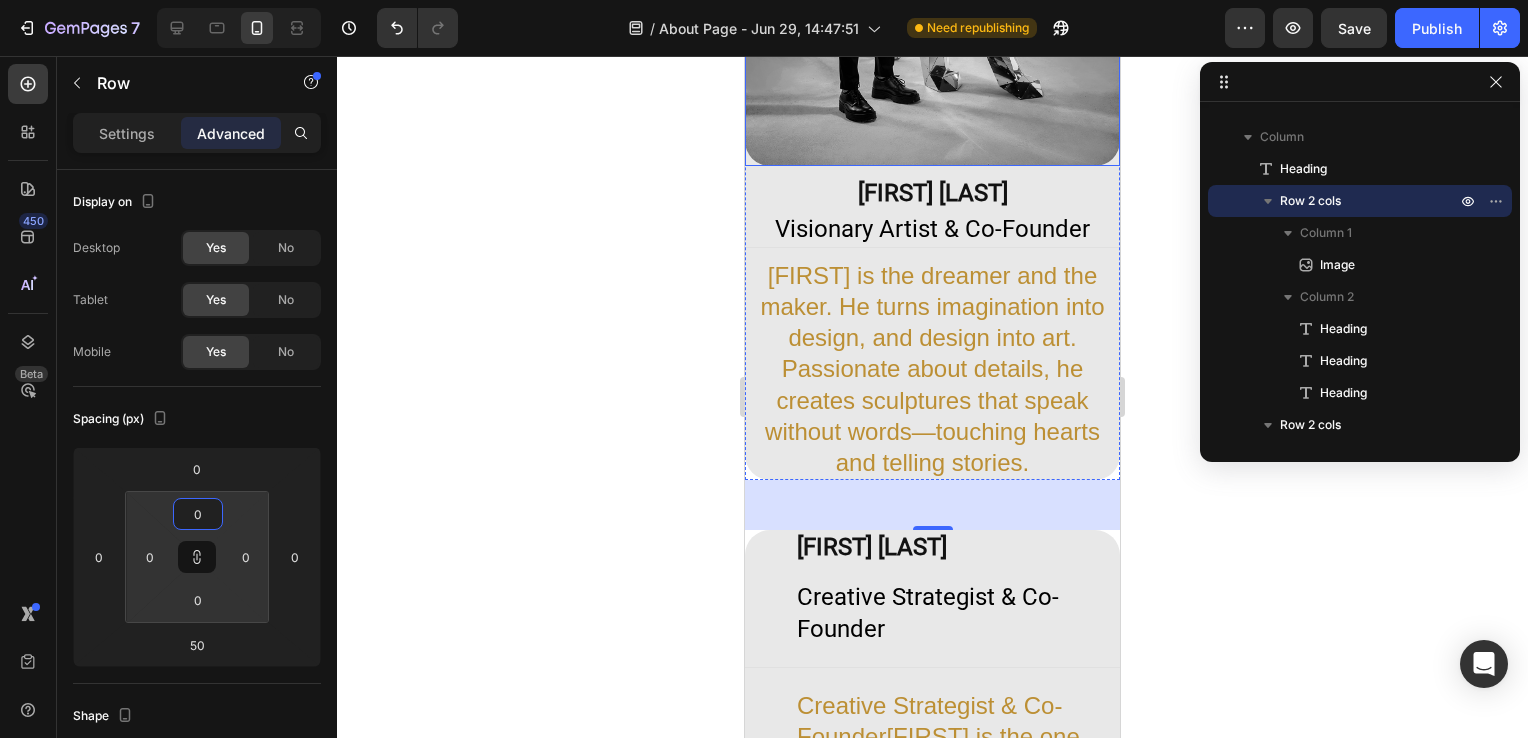 scroll, scrollTop: 1686, scrollLeft: 0, axis: vertical 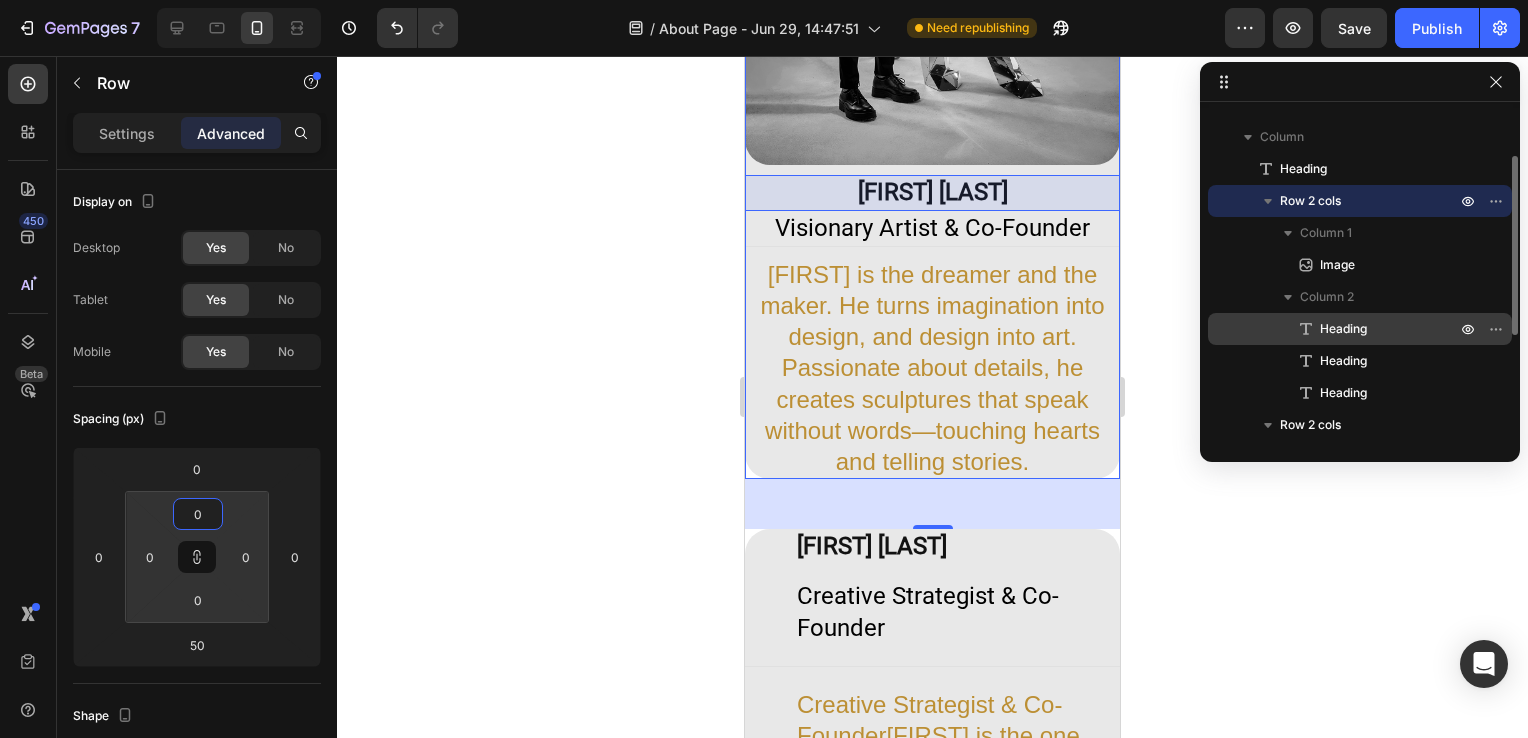 type on "0" 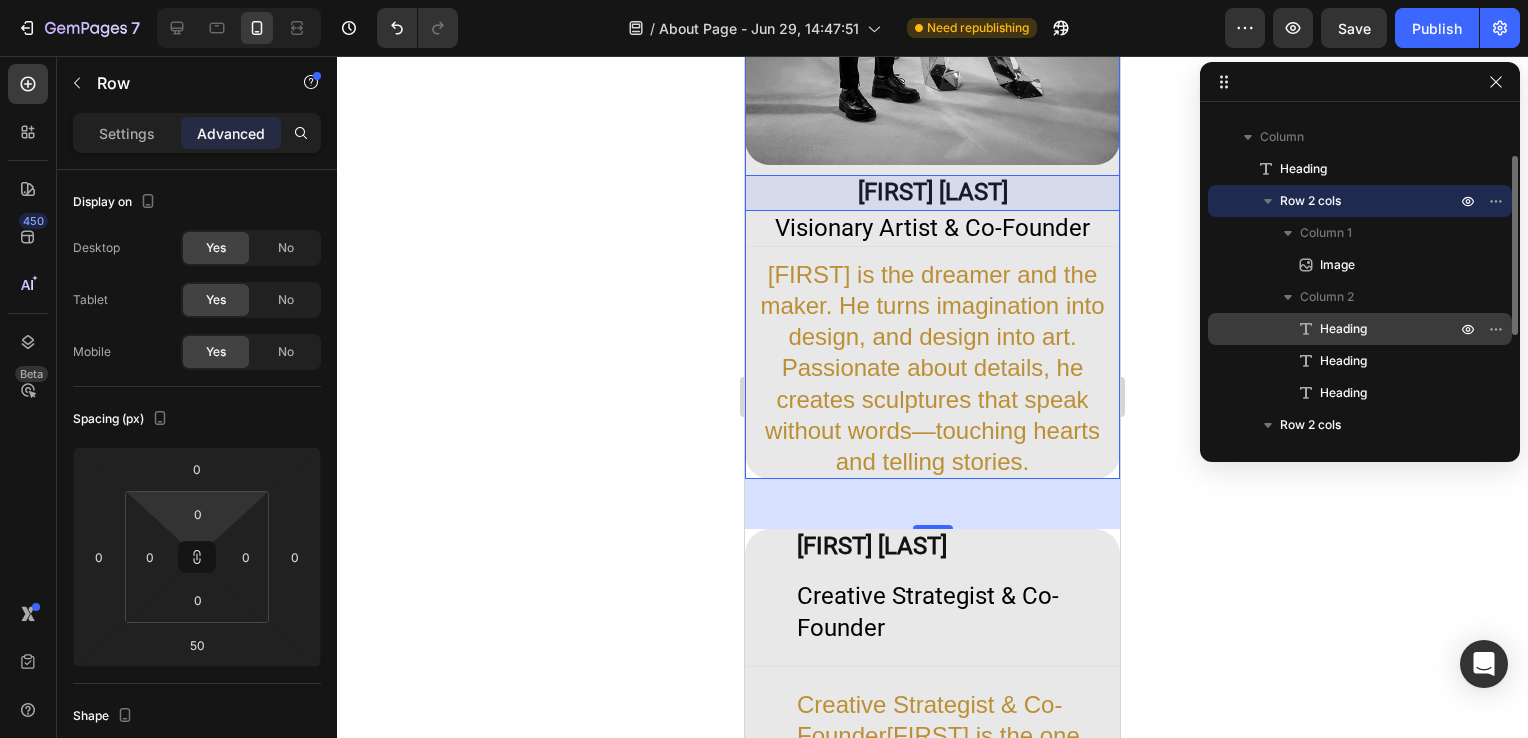 click on "Heading" at bounding box center [1366, 329] 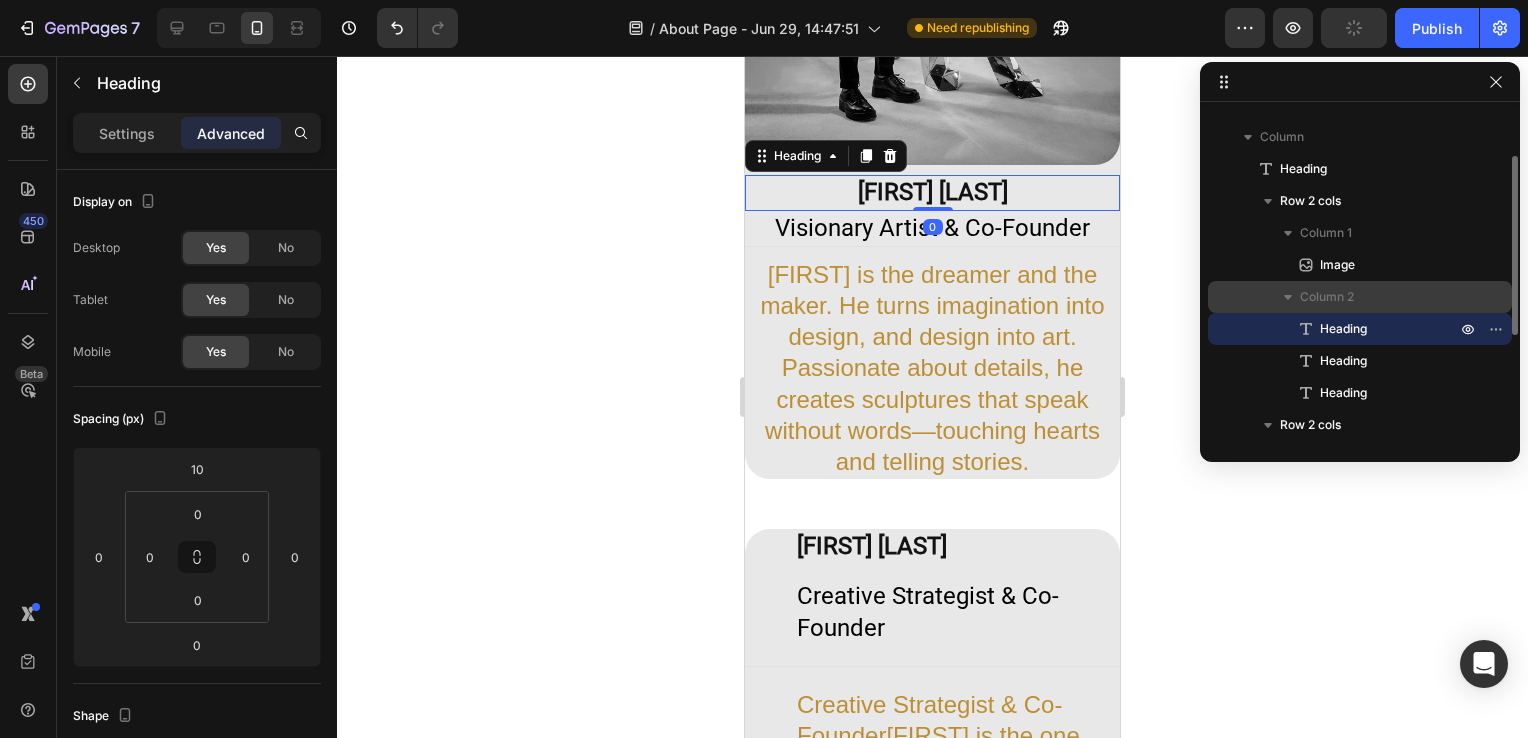click on "Column 2" at bounding box center (1327, 297) 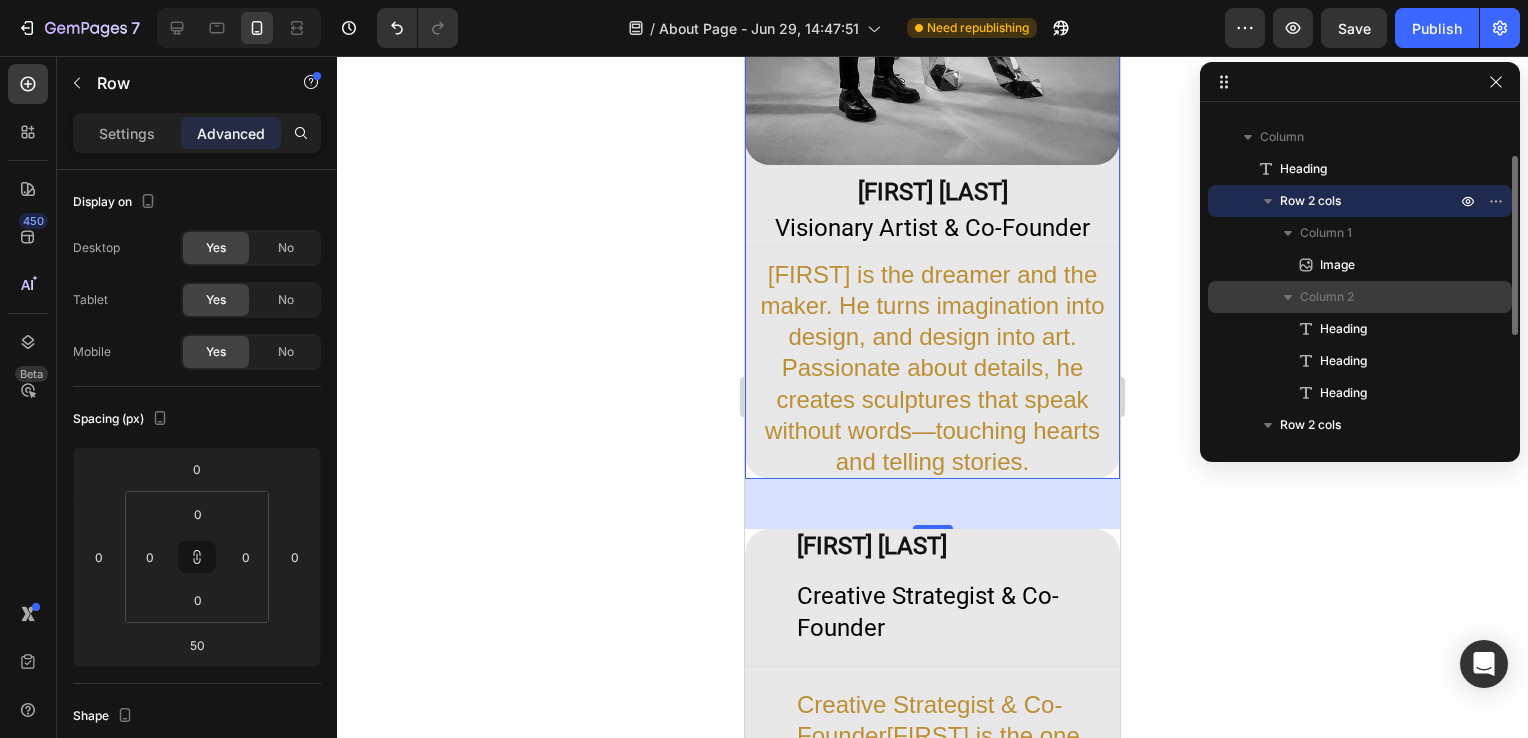 click on "Column 2" at bounding box center [1327, 297] 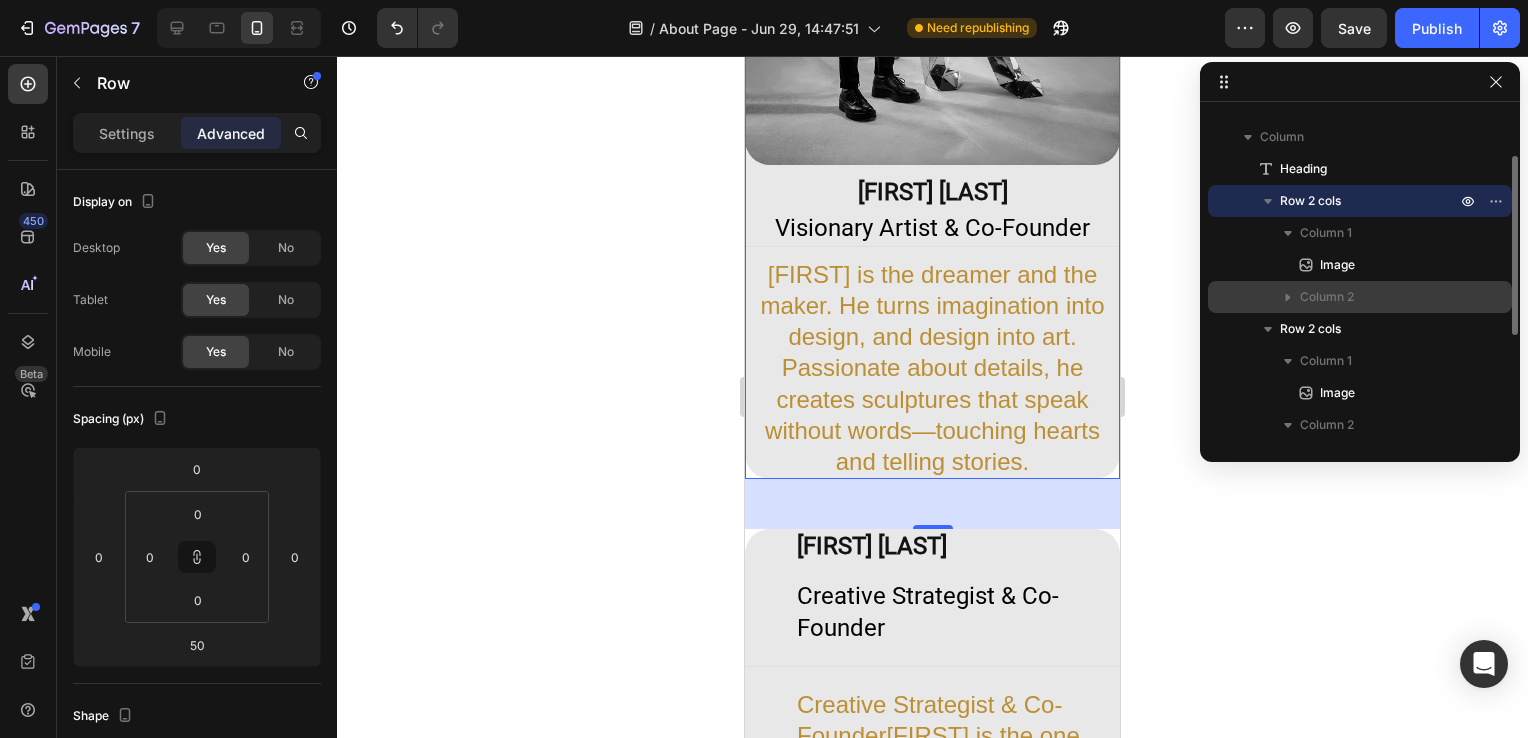 click on "Column 2" at bounding box center (1327, 297) 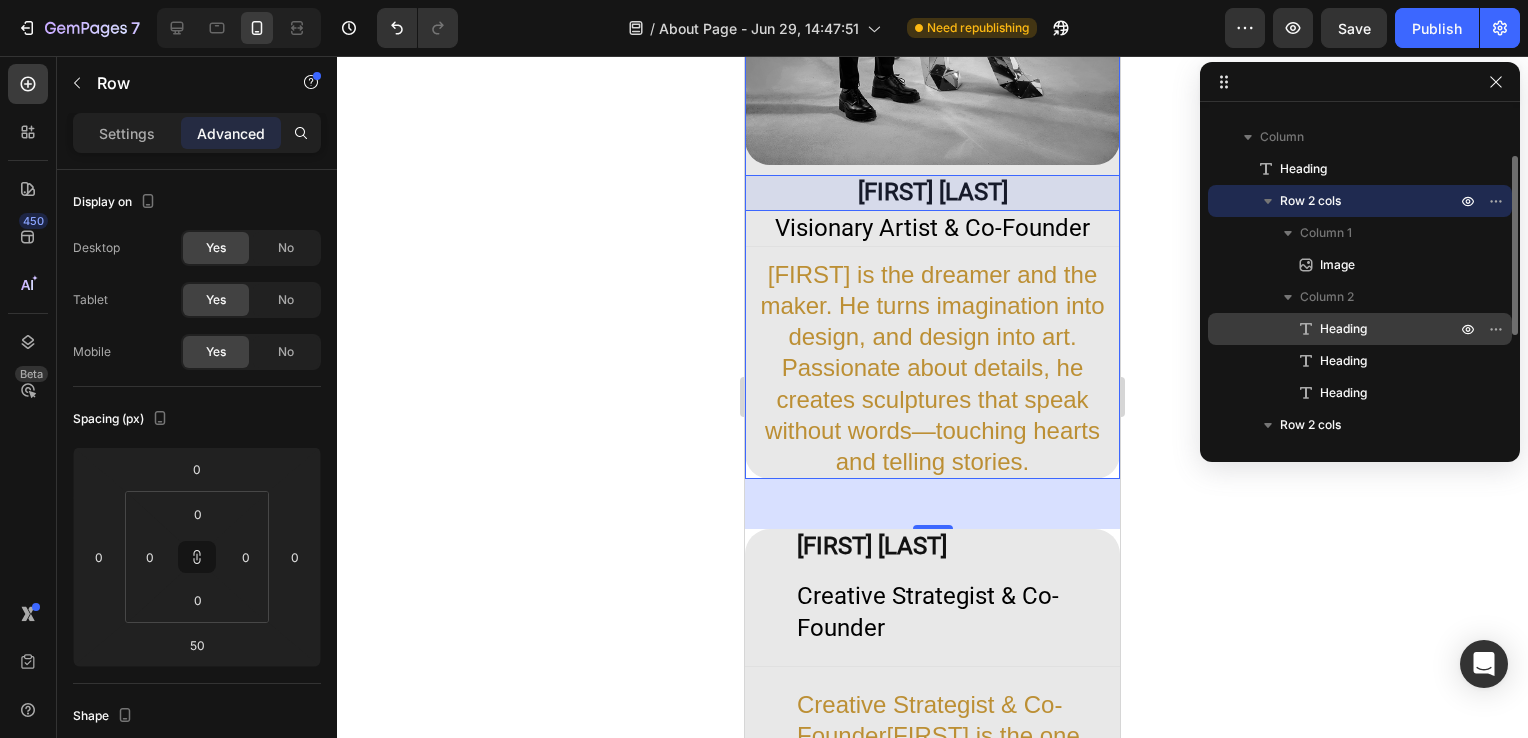 click on "Heading" at bounding box center [1343, 329] 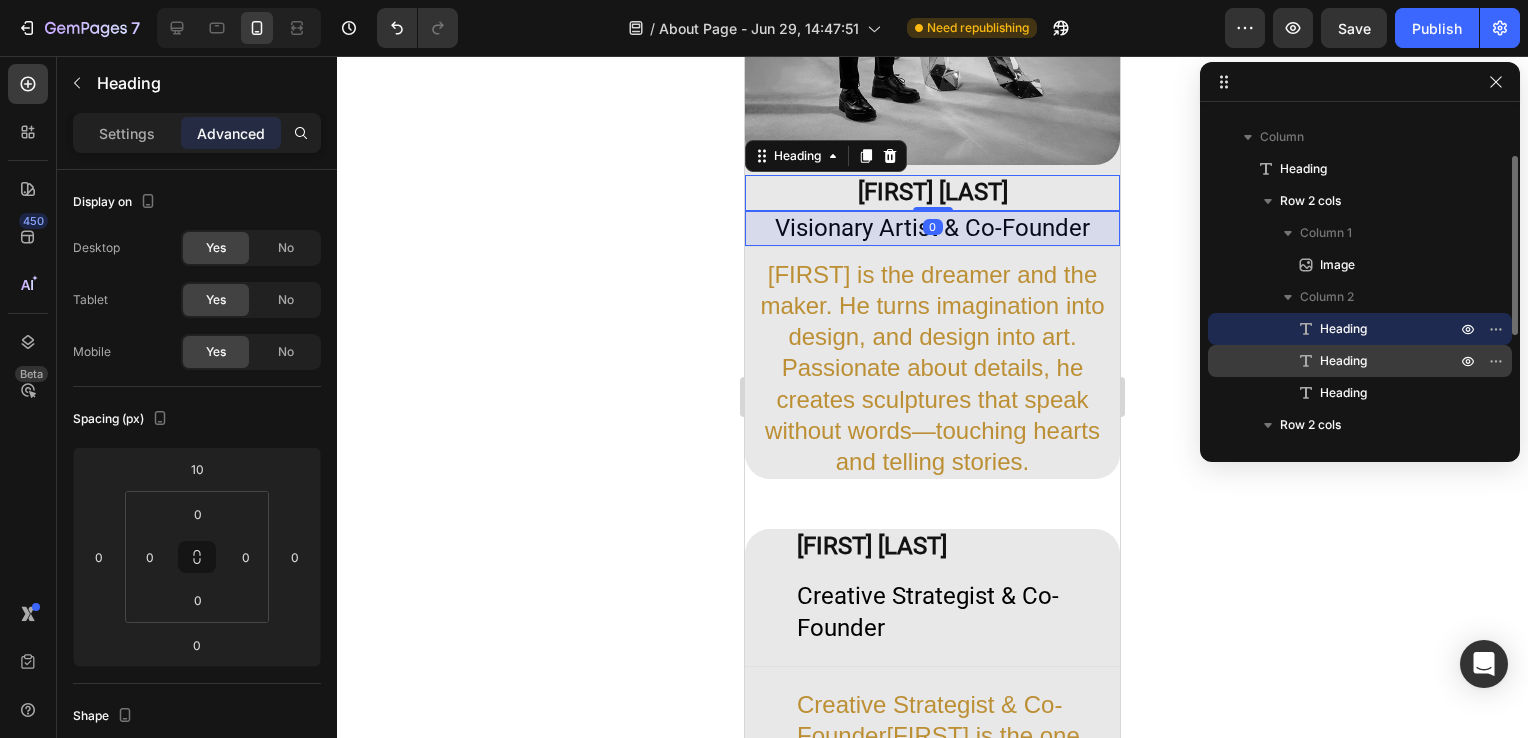 click on "Heading" at bounding box center [1343, 361] 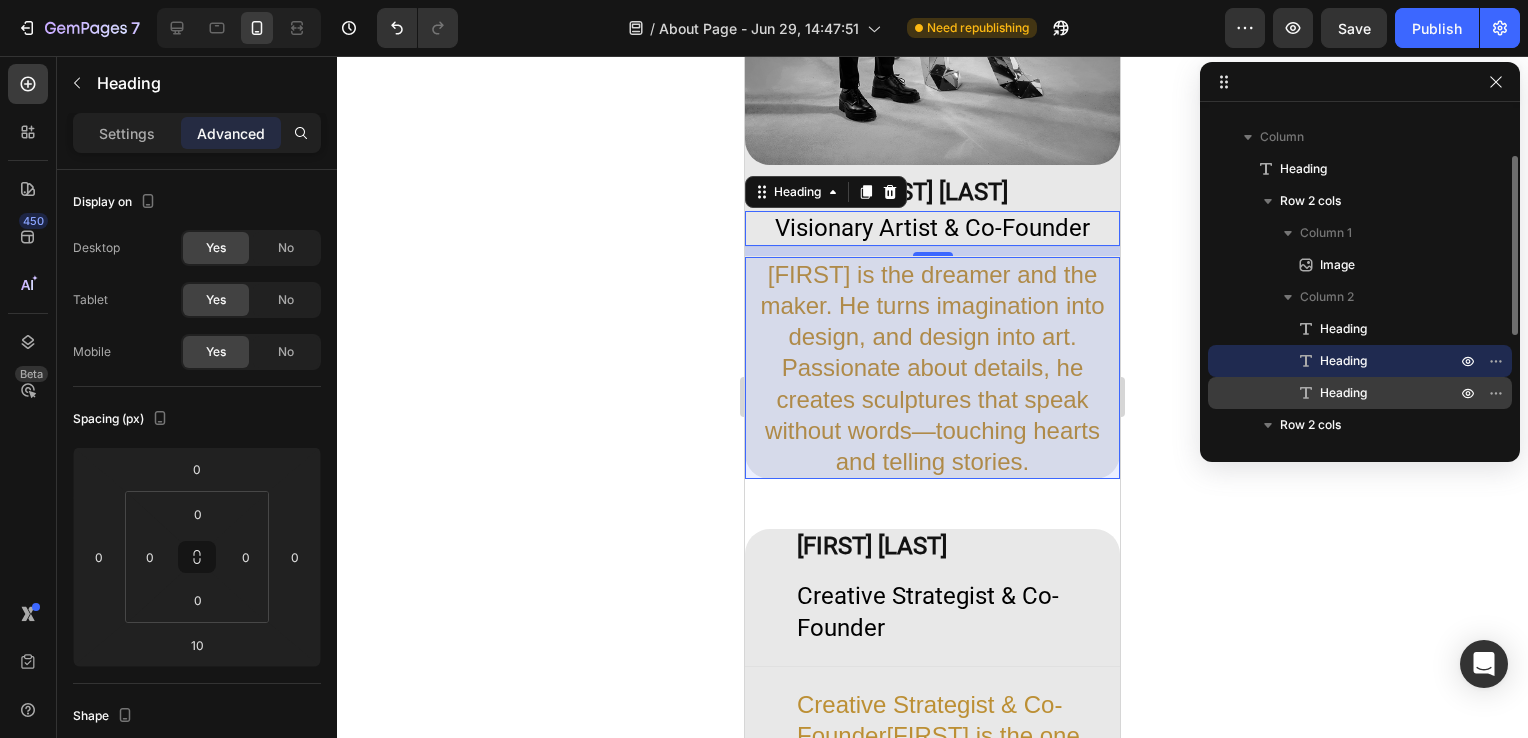 click on "Heading" at bounding box center [1343, 393] 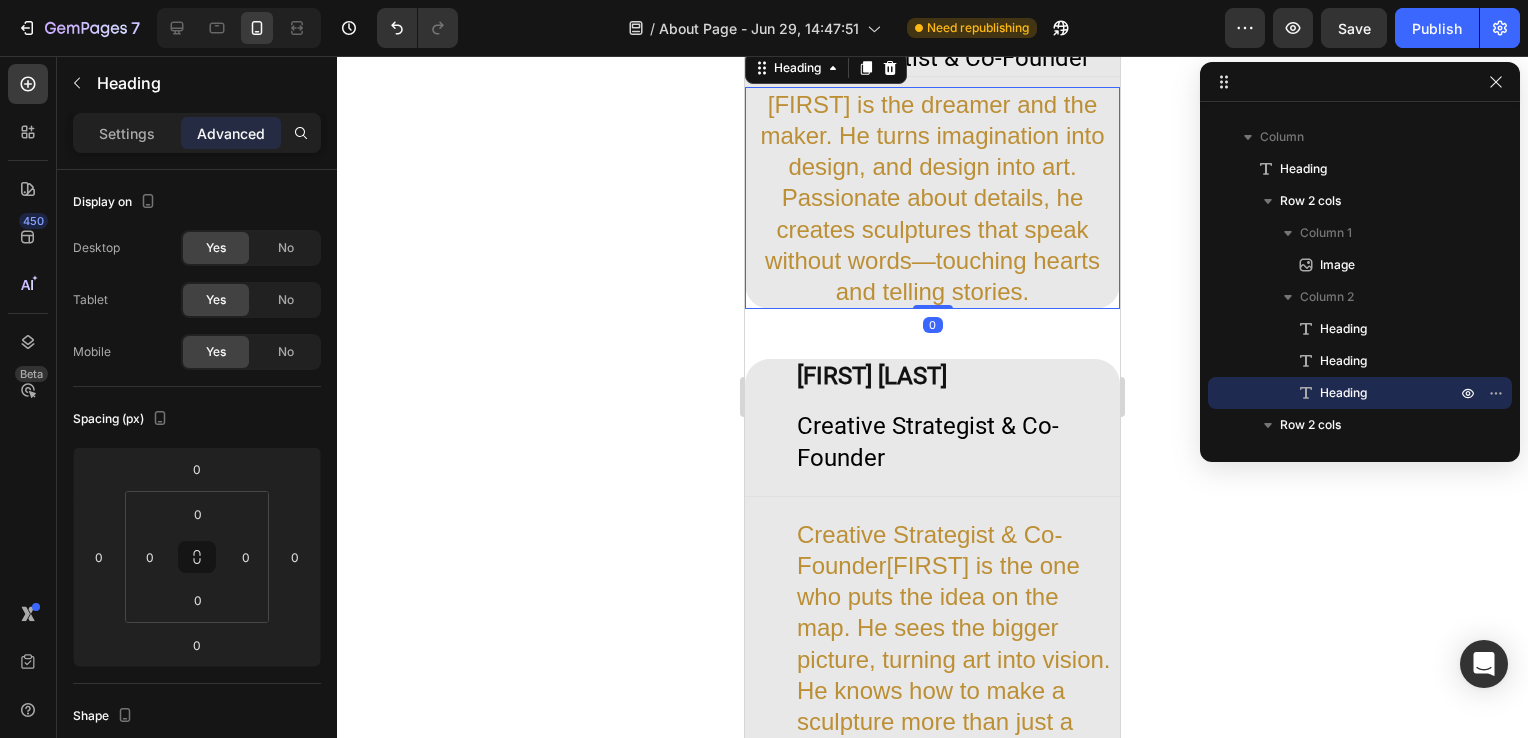 scroll, scrollTop: 1860, scrollLeft: 0, axis: vertical 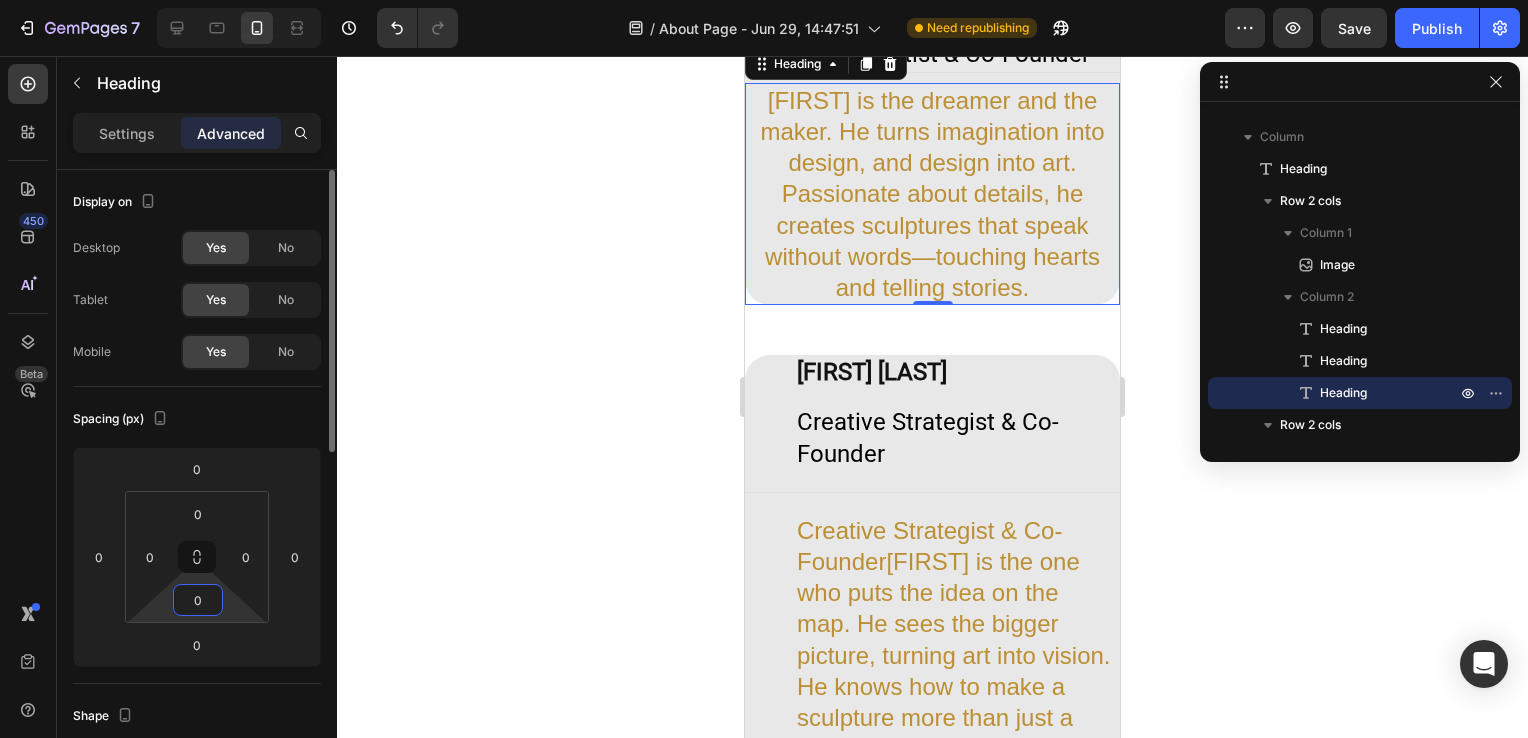 click on "0" at bounding box center [198, 600] 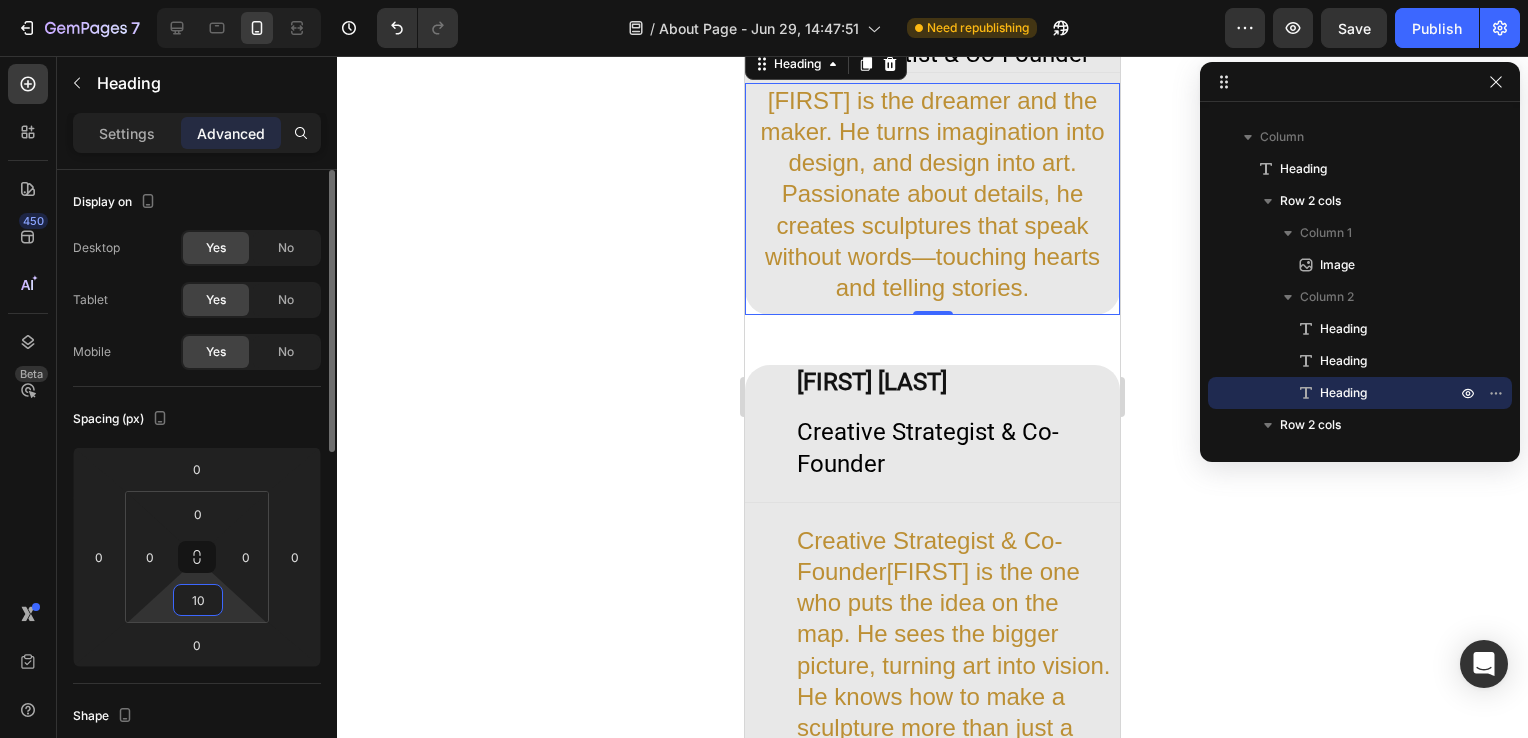 type on "1" 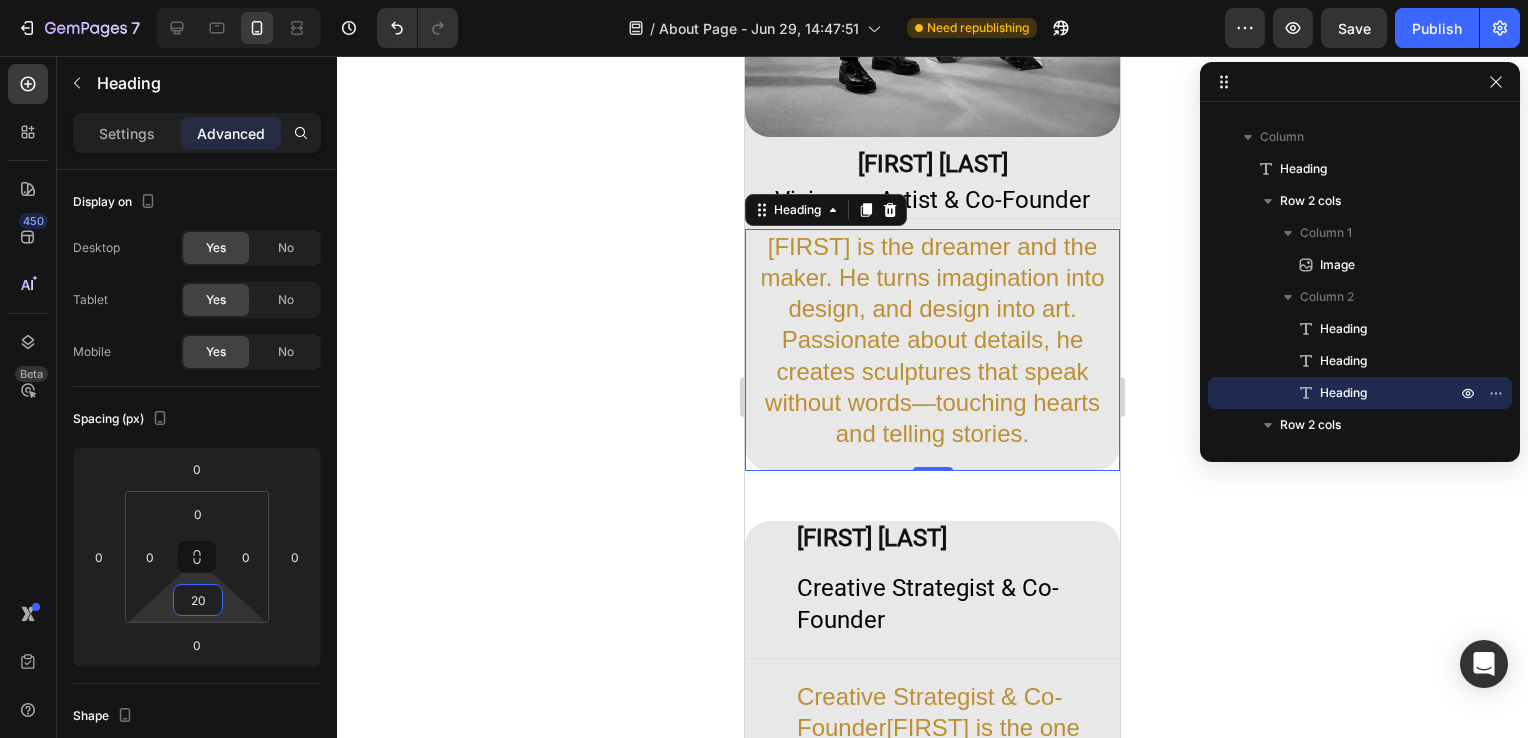 scroll, scrollTop: 1711, scrollLeft: 0, axis: vertical 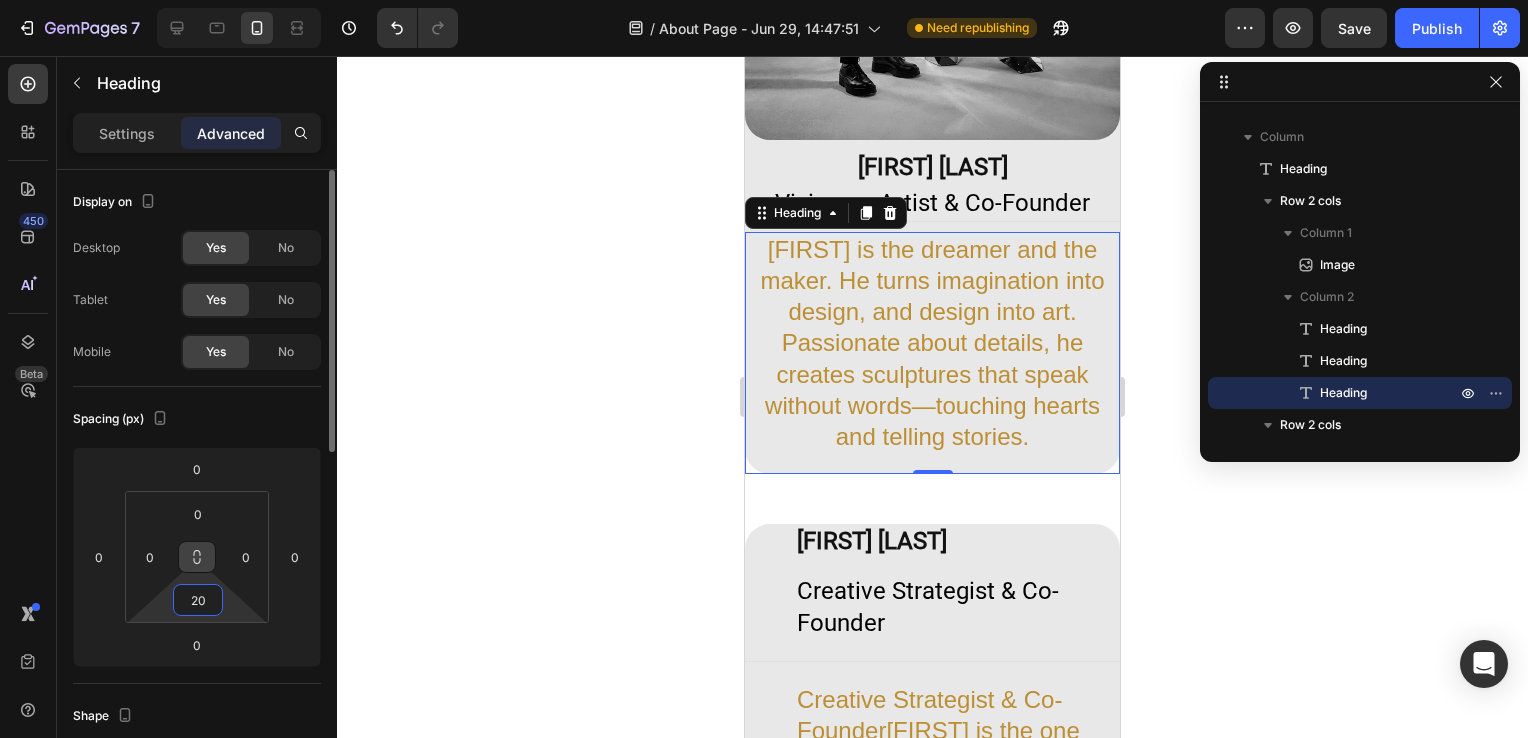 type on "20" 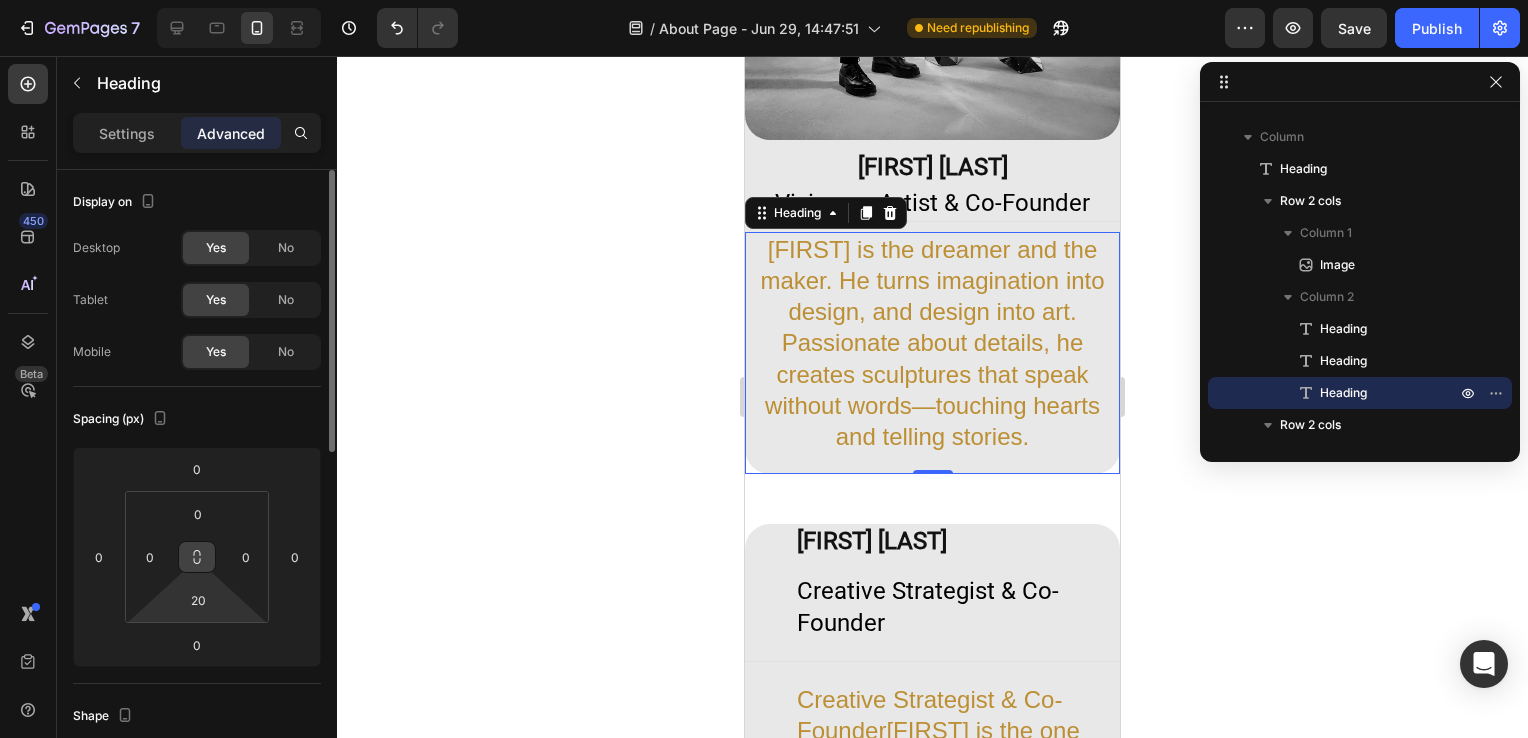 click at bounding box center [197, 557] 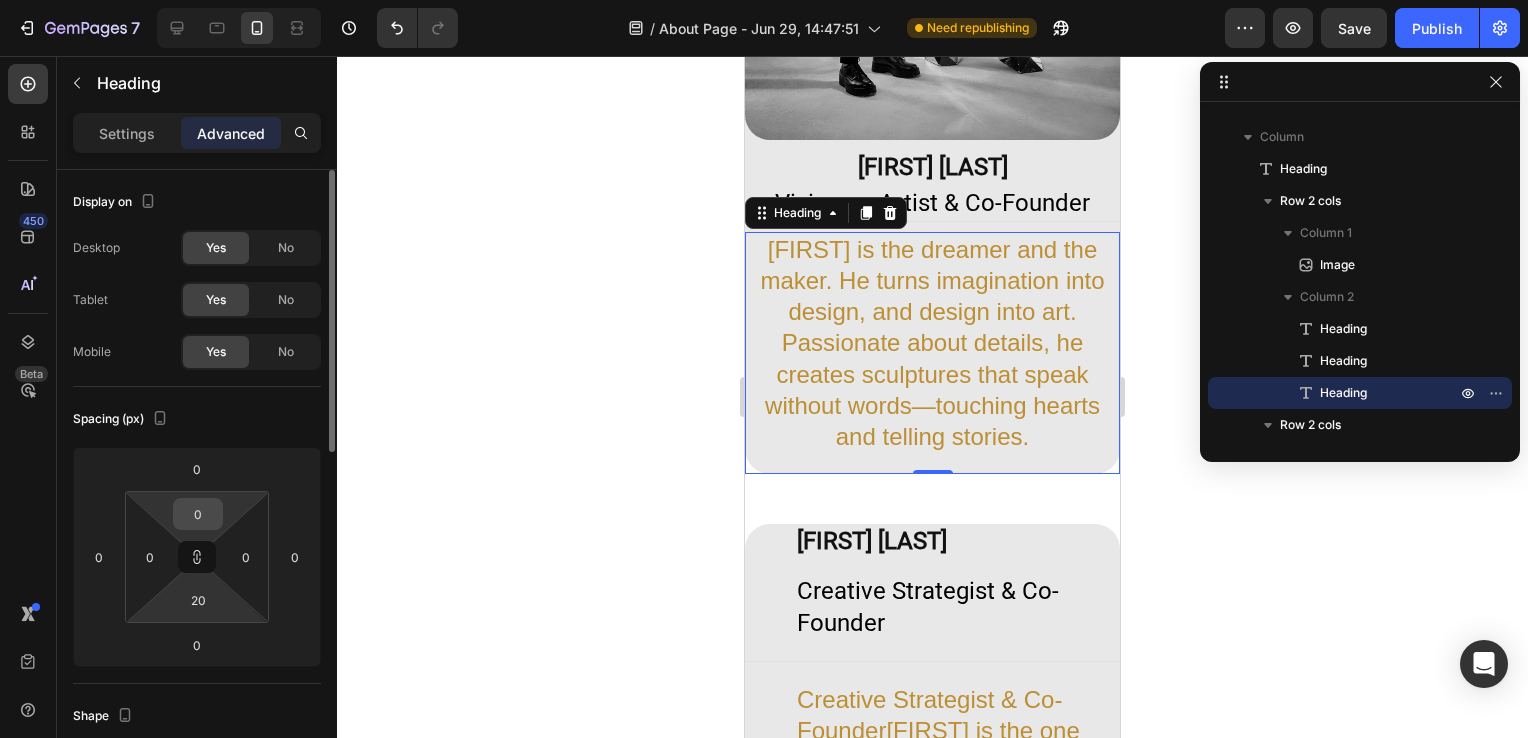 type on "1" 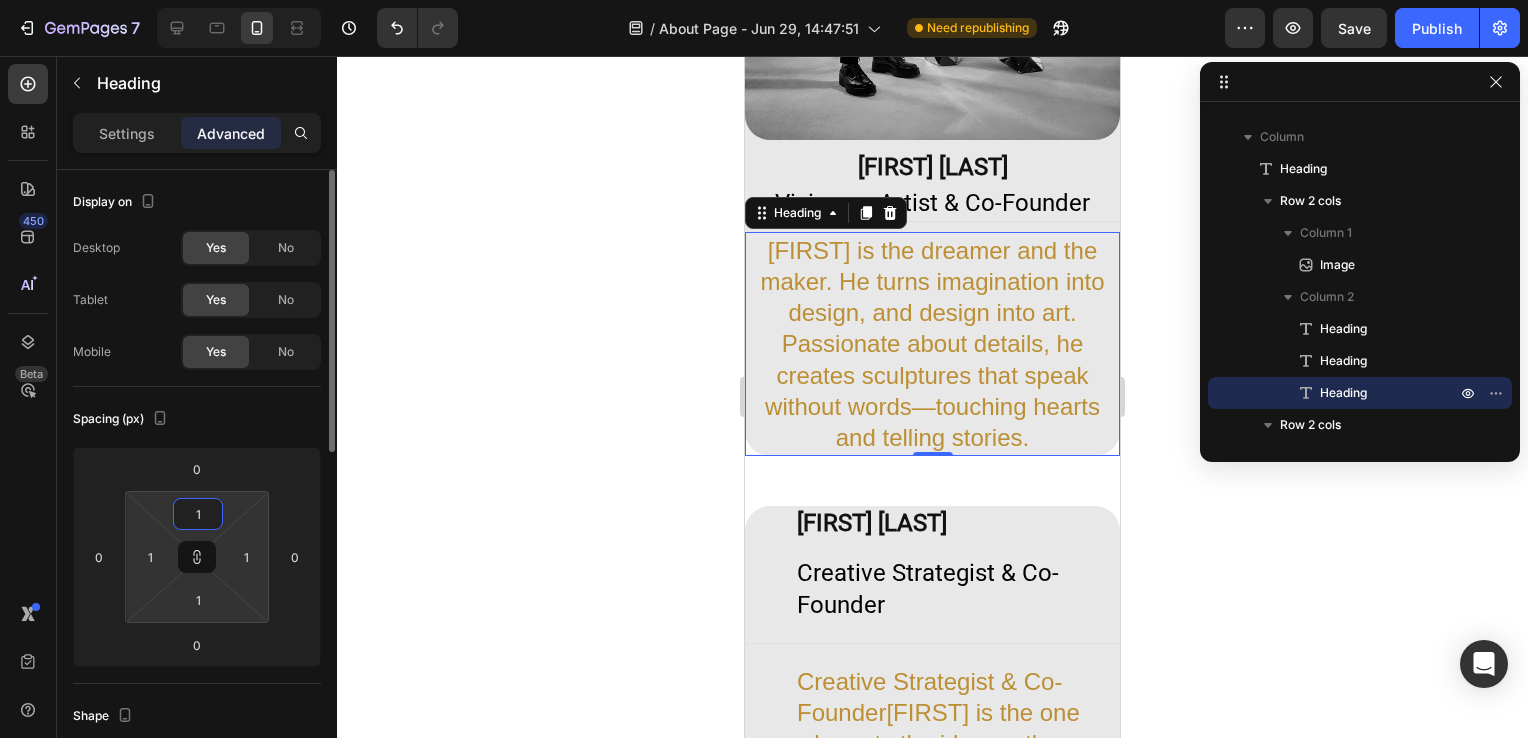 click on "1" at bounding box center (198, 514) 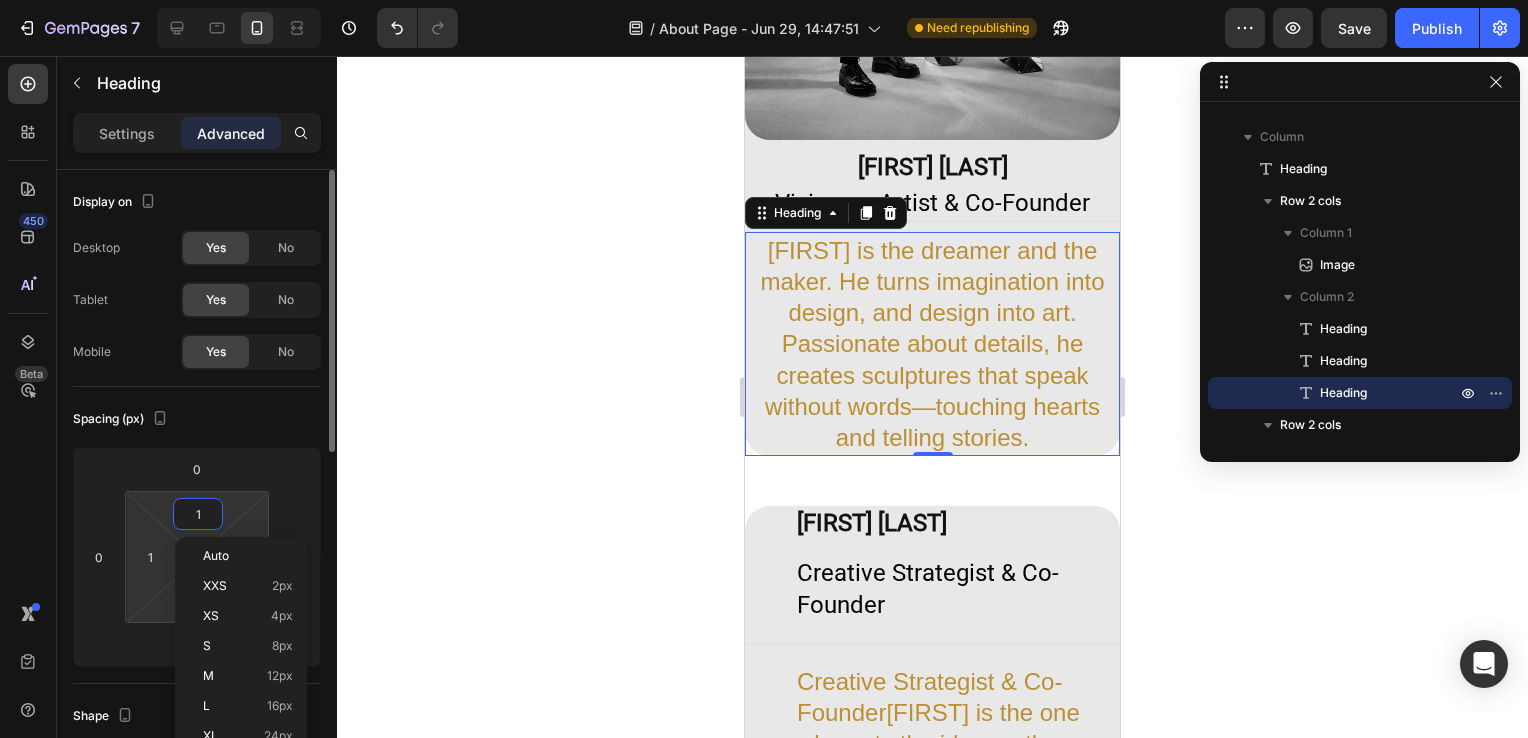 type on "19" 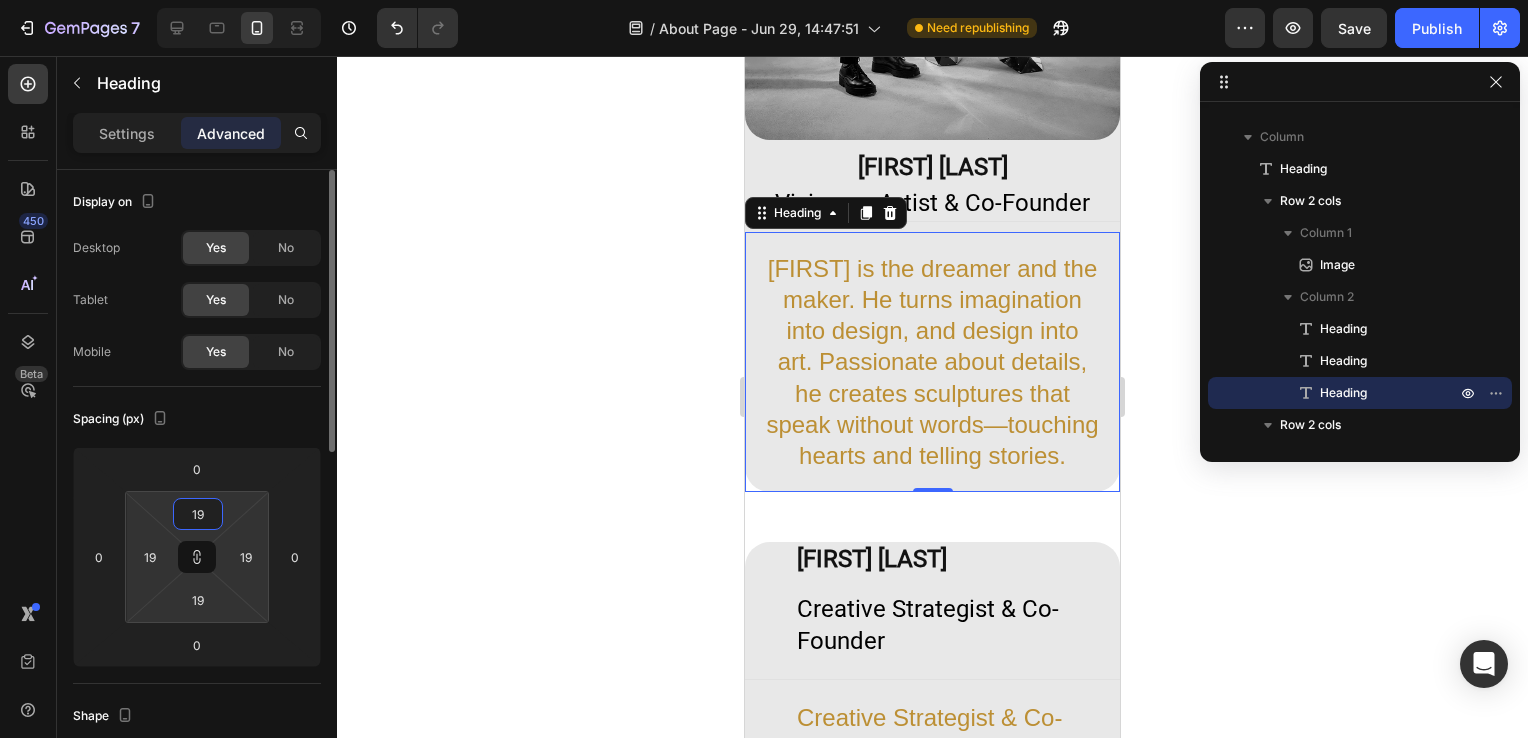 type on "1" 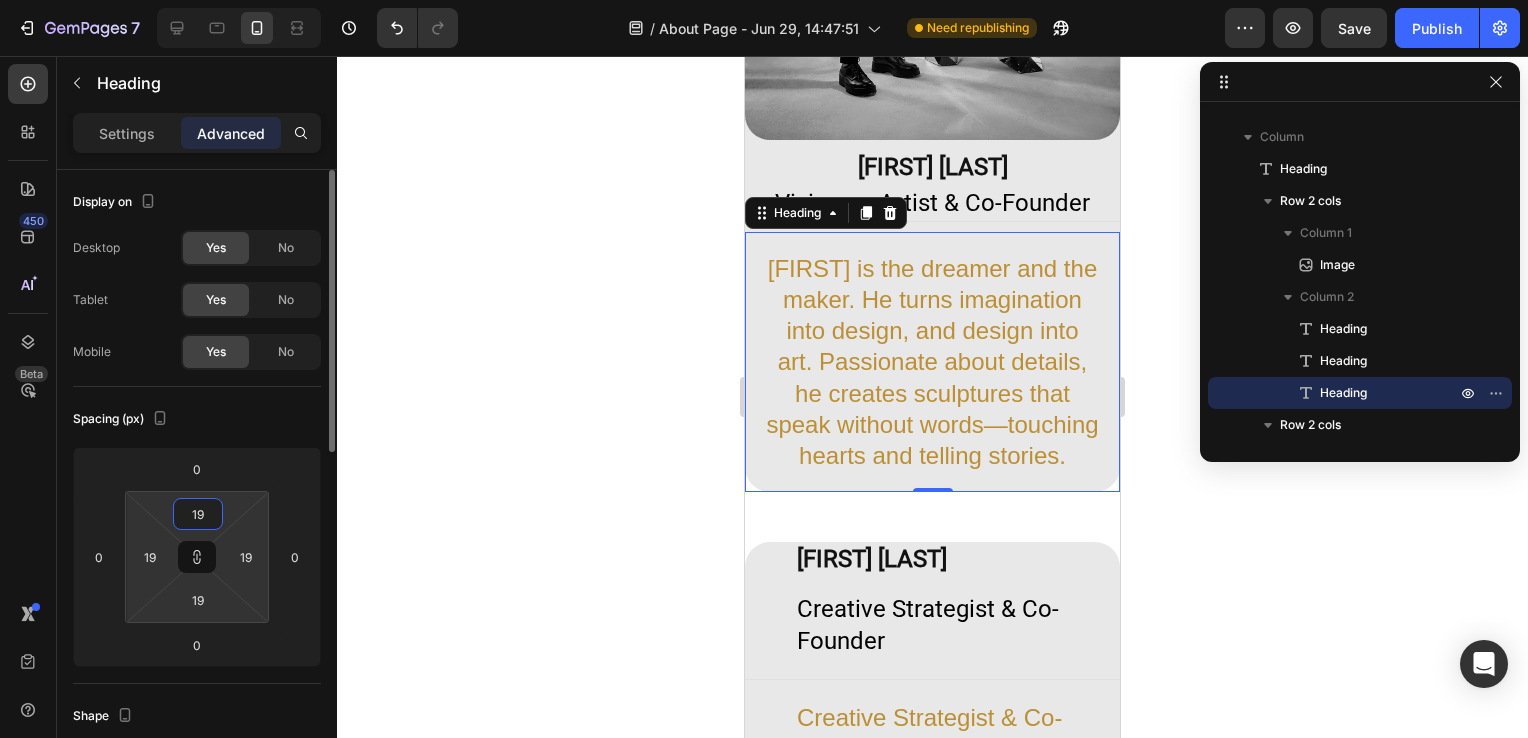 type on "1" 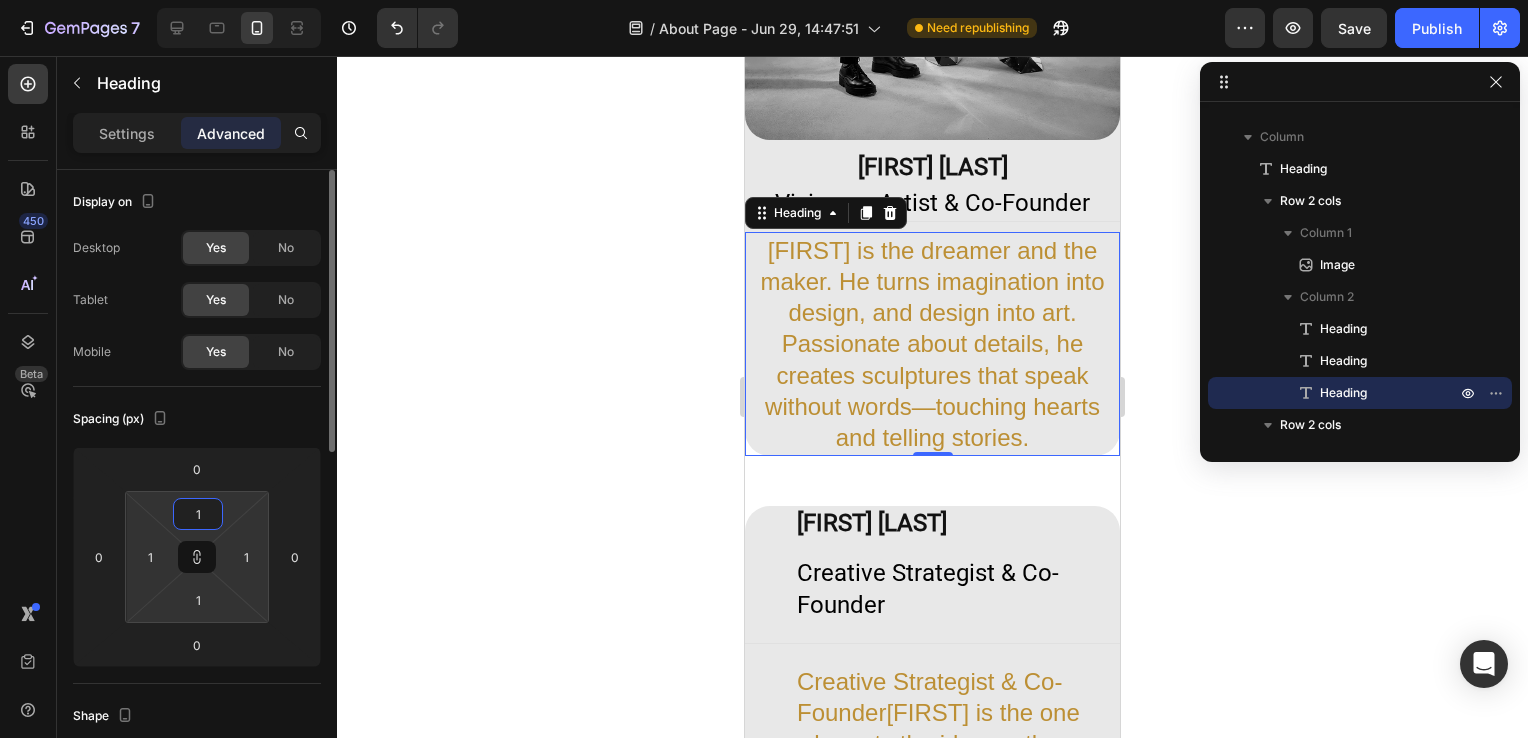 type 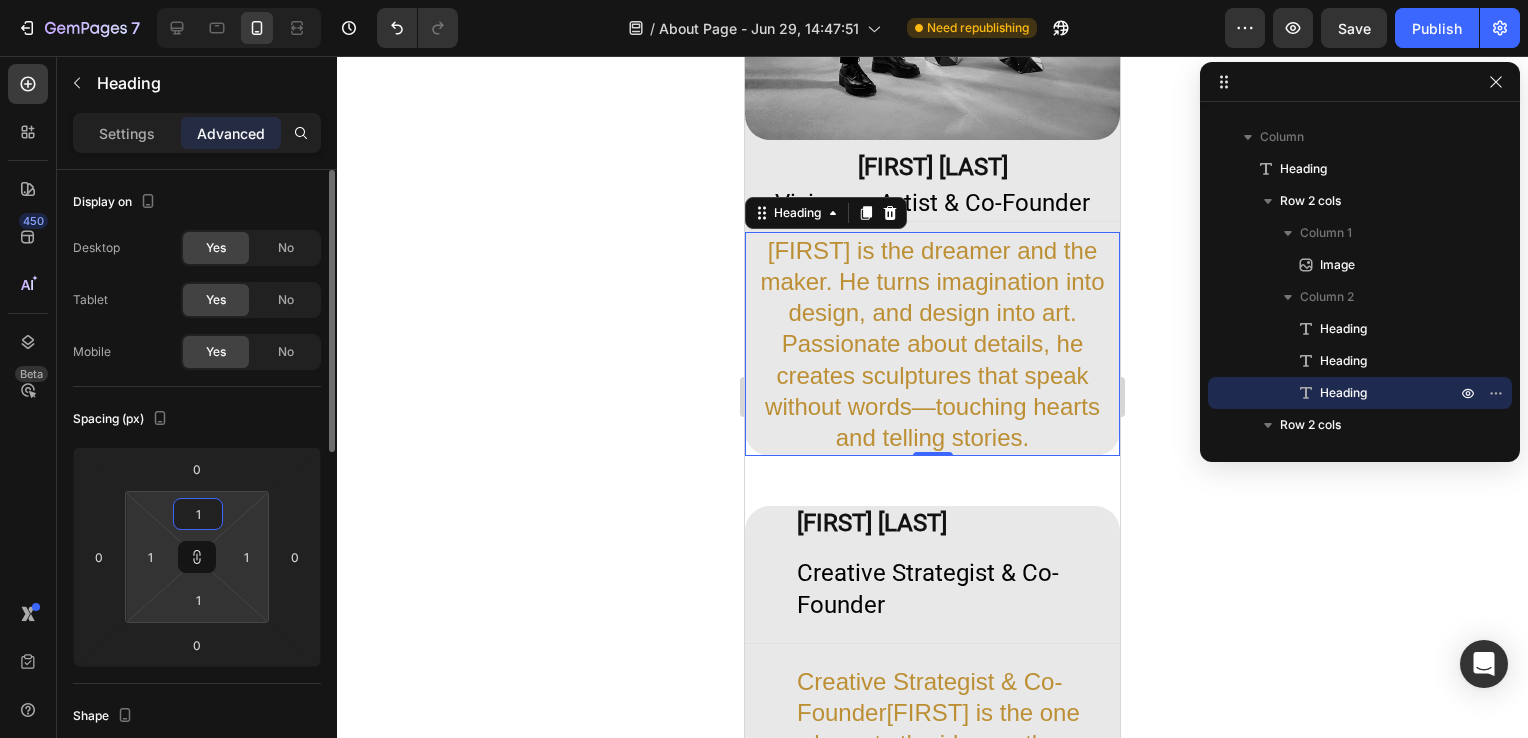 type 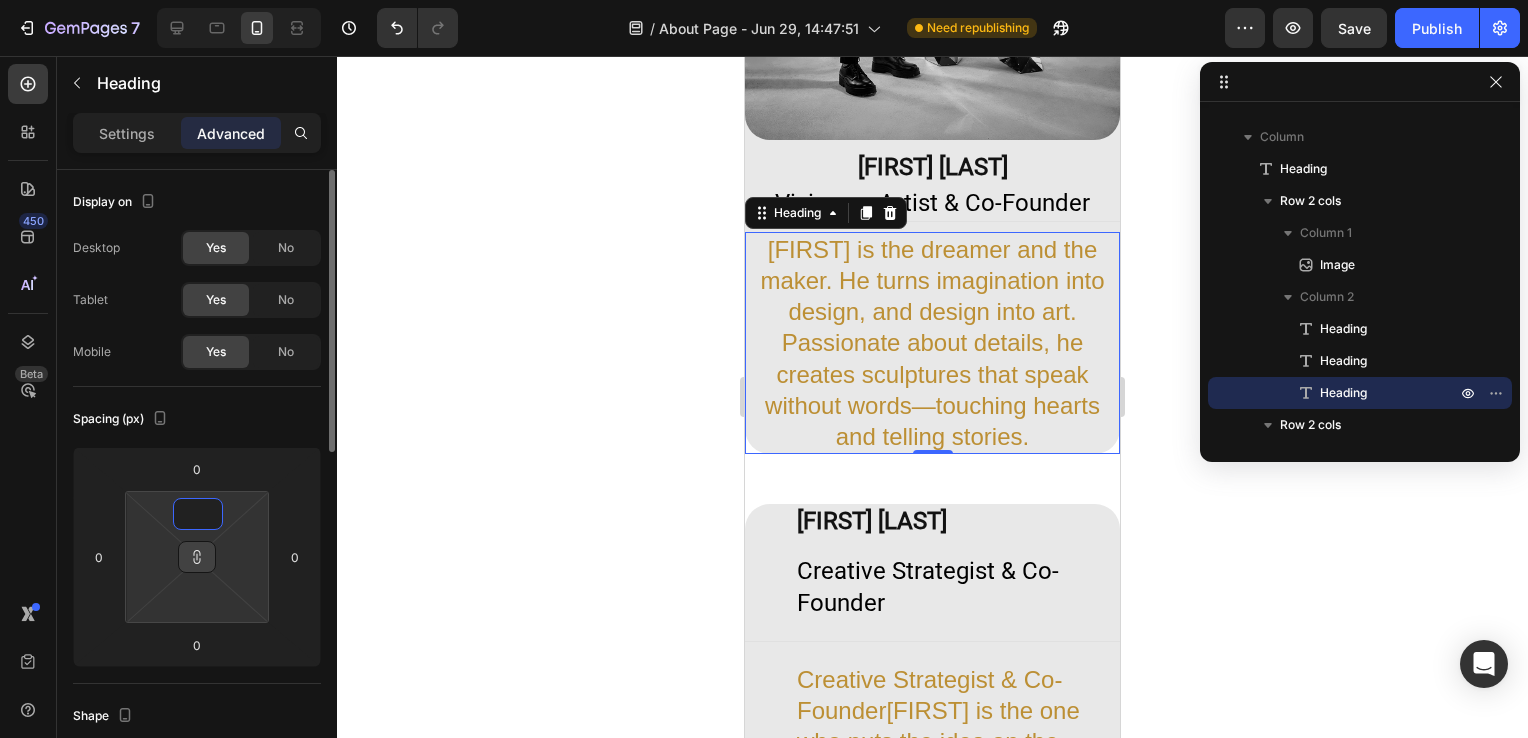 type on "1" 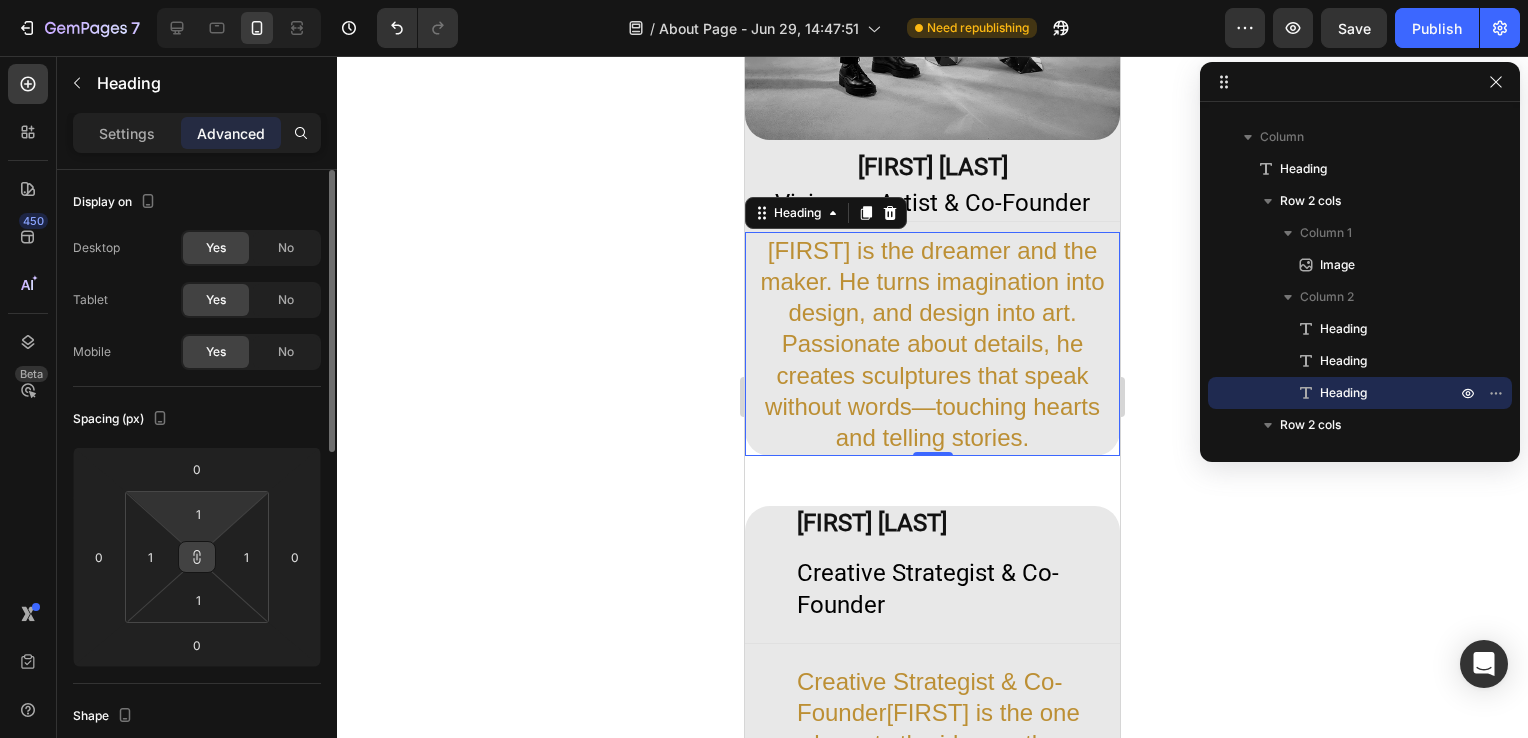 click 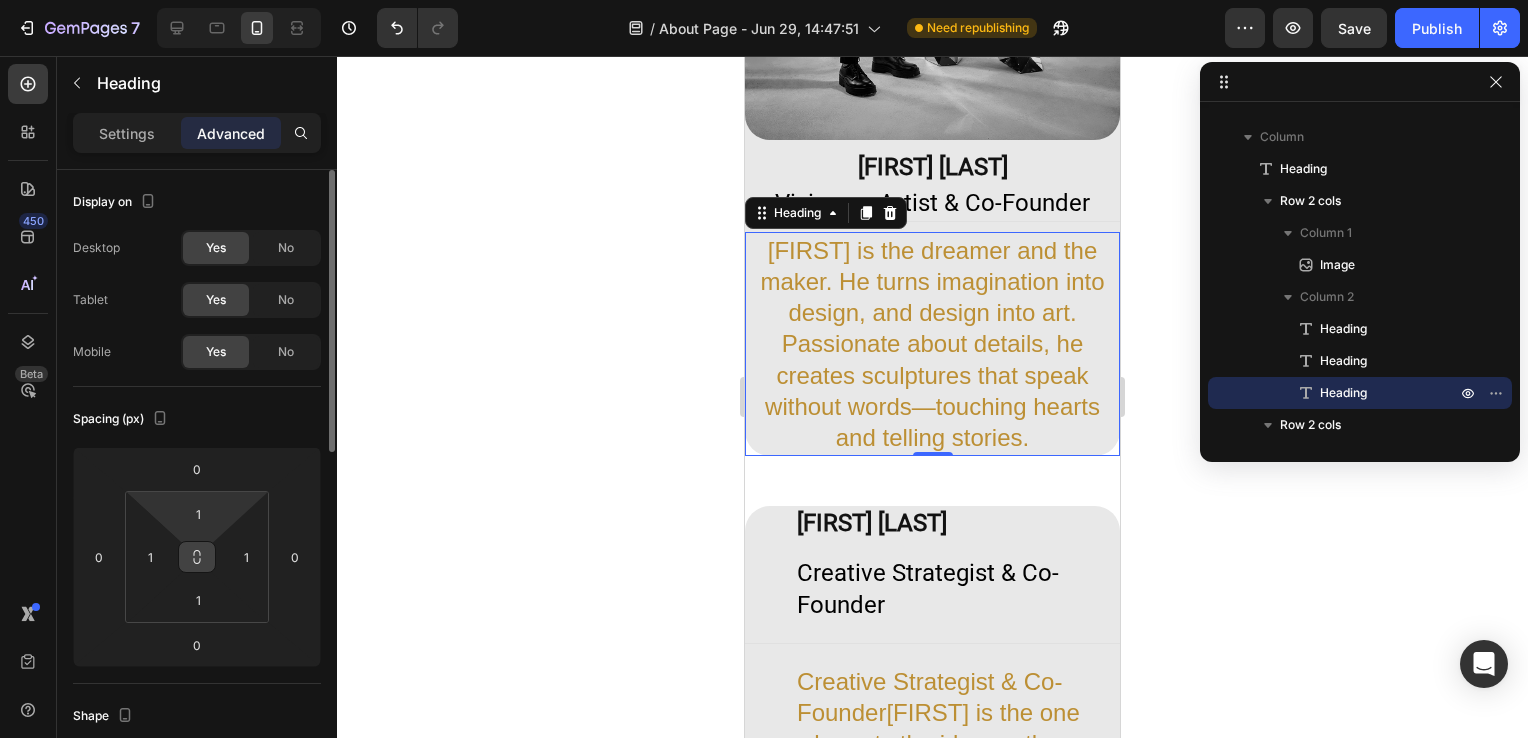 click 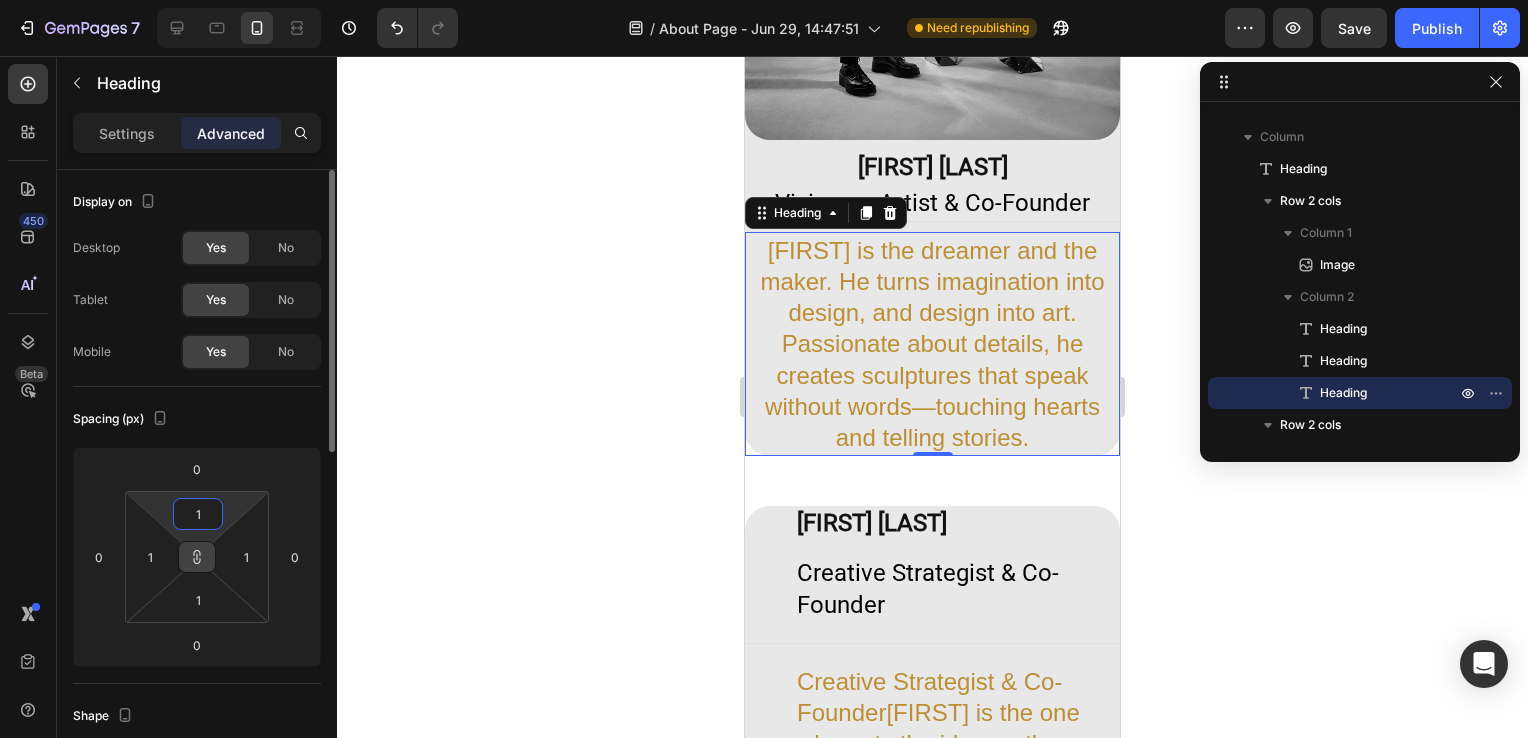 click on "1" at bounding box center [198, 514] 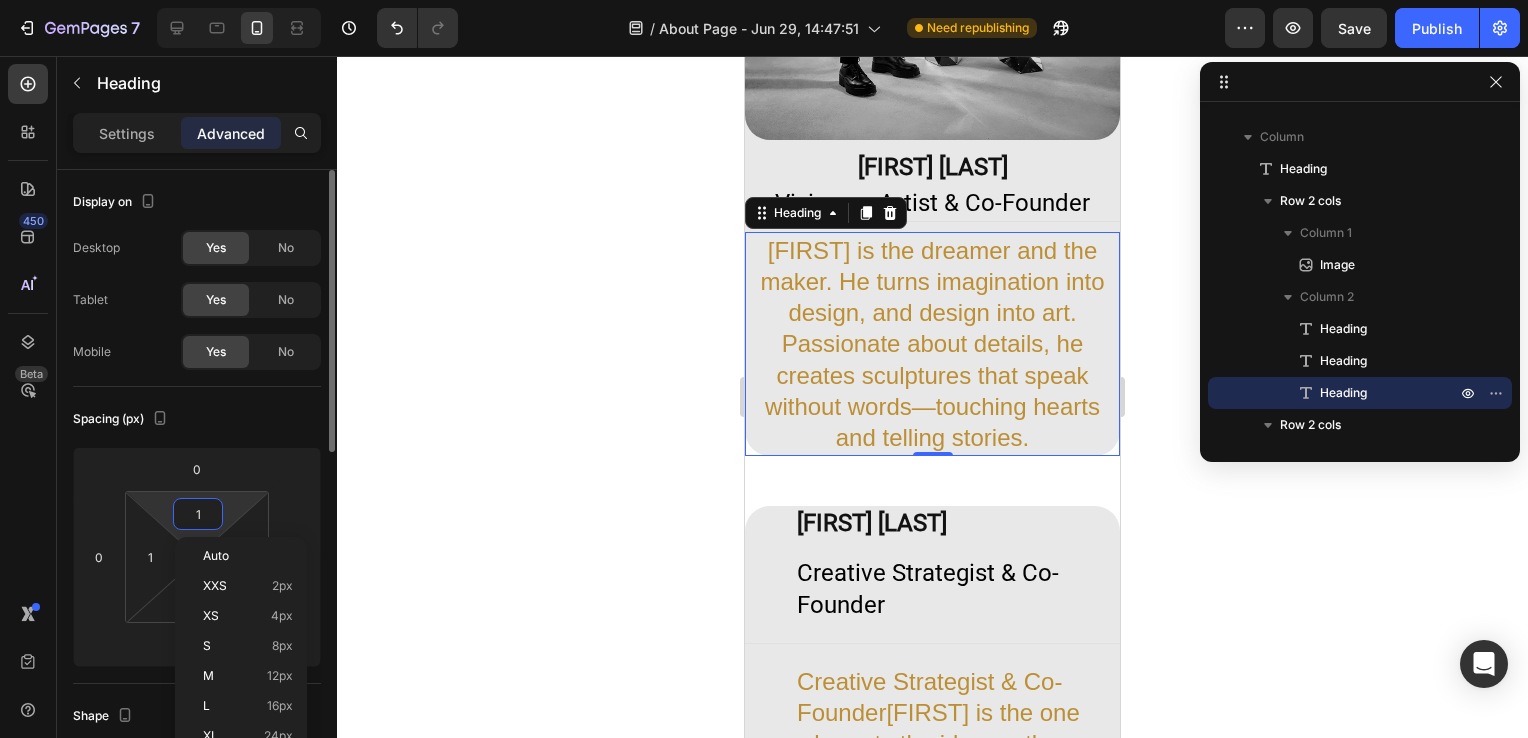 type on "10" 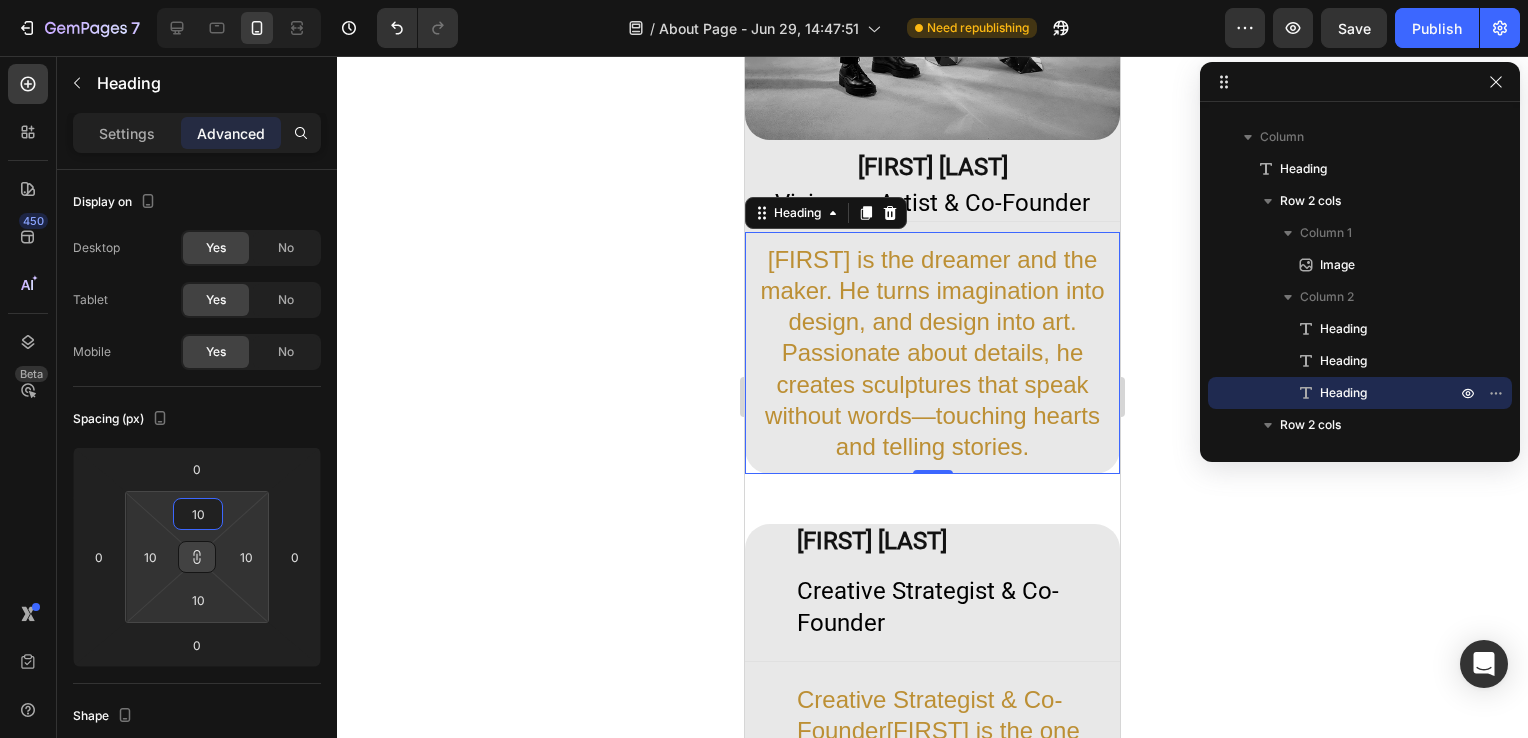 type on "1" 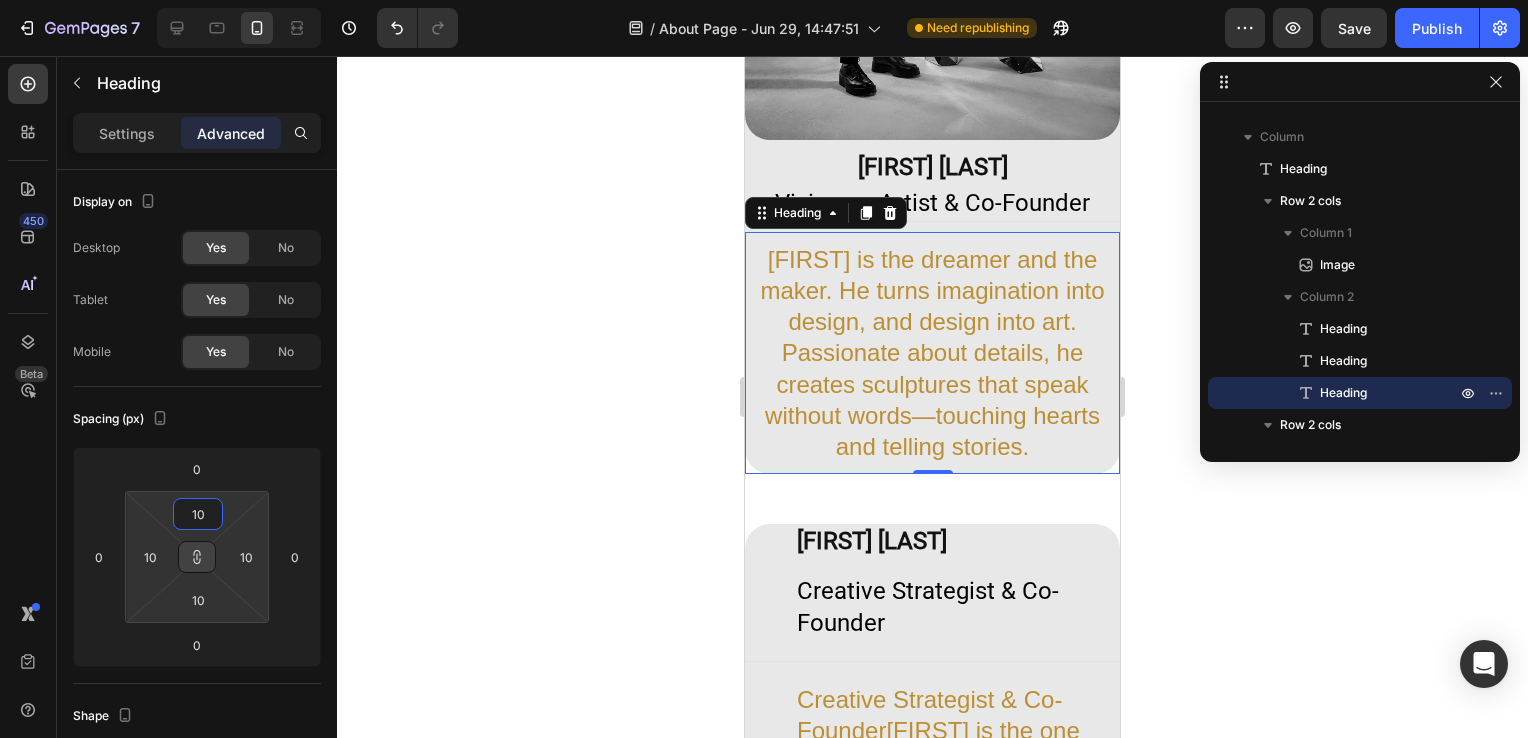 type on "1" 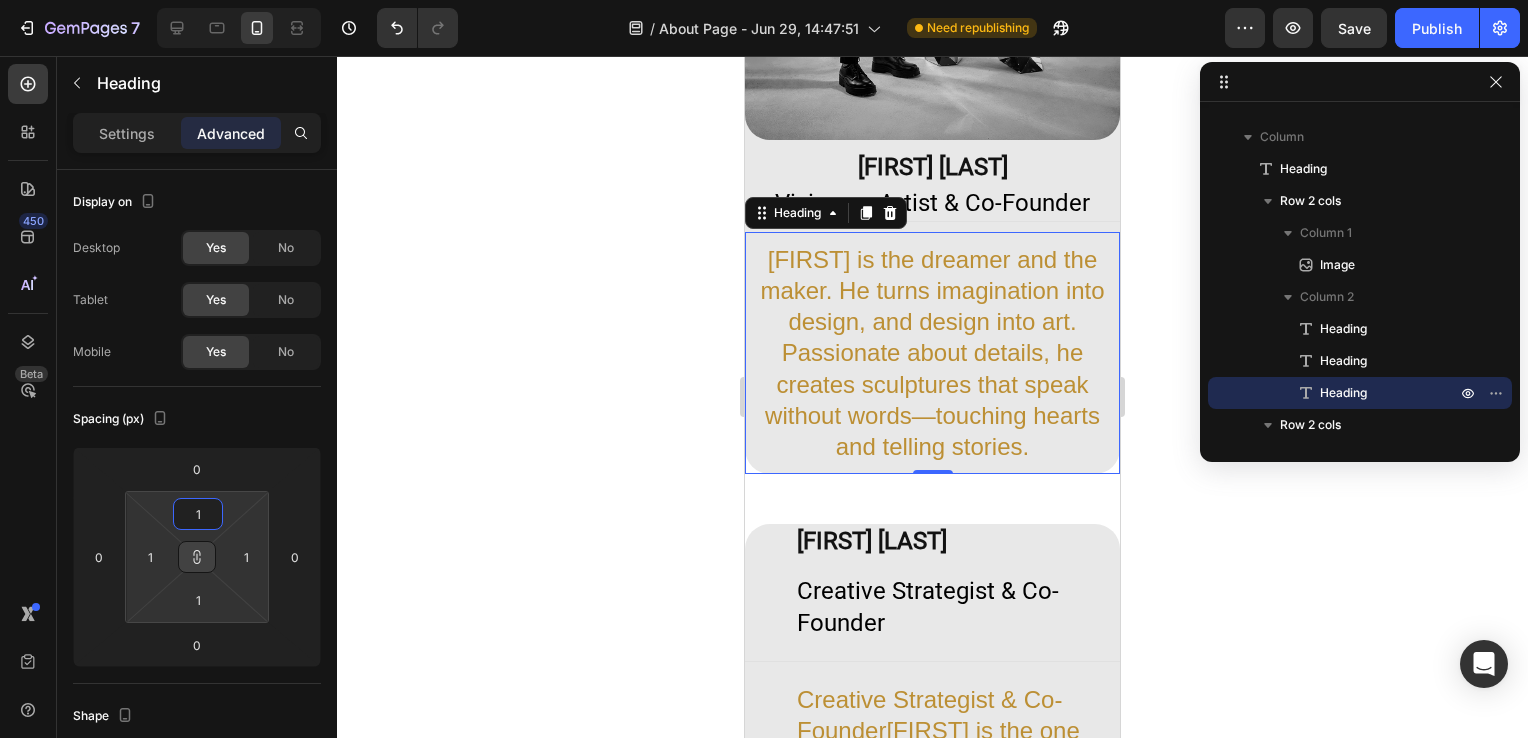 type 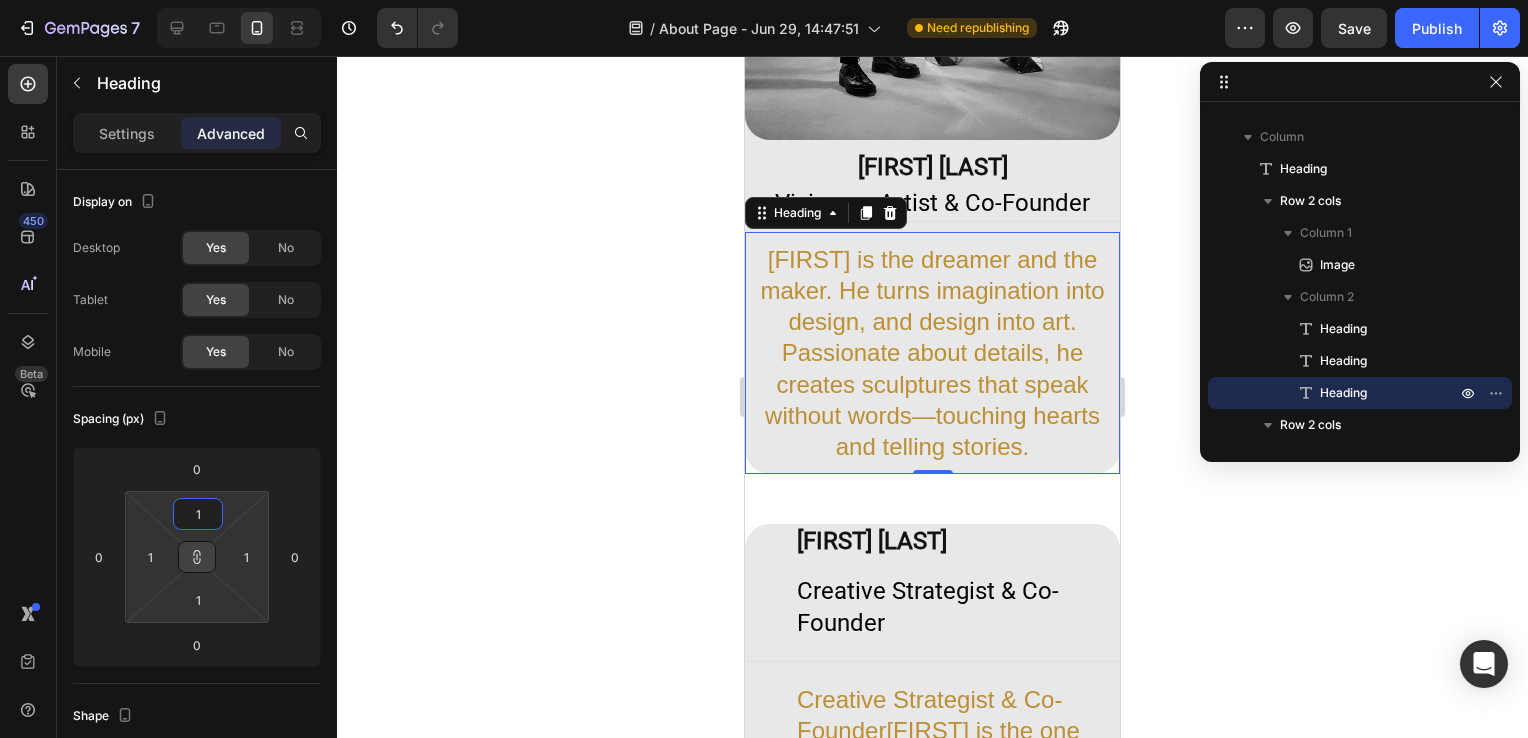type 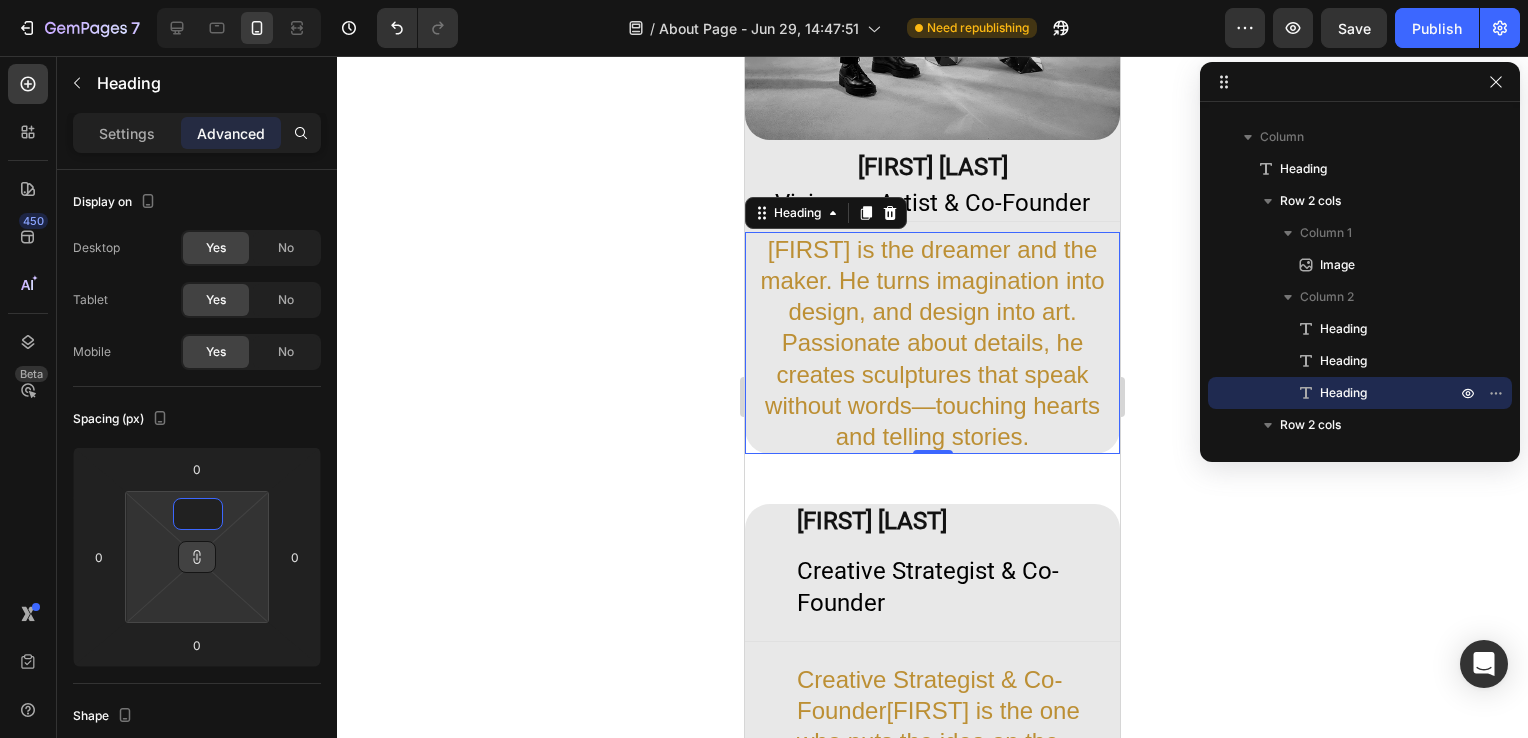 type on "0" 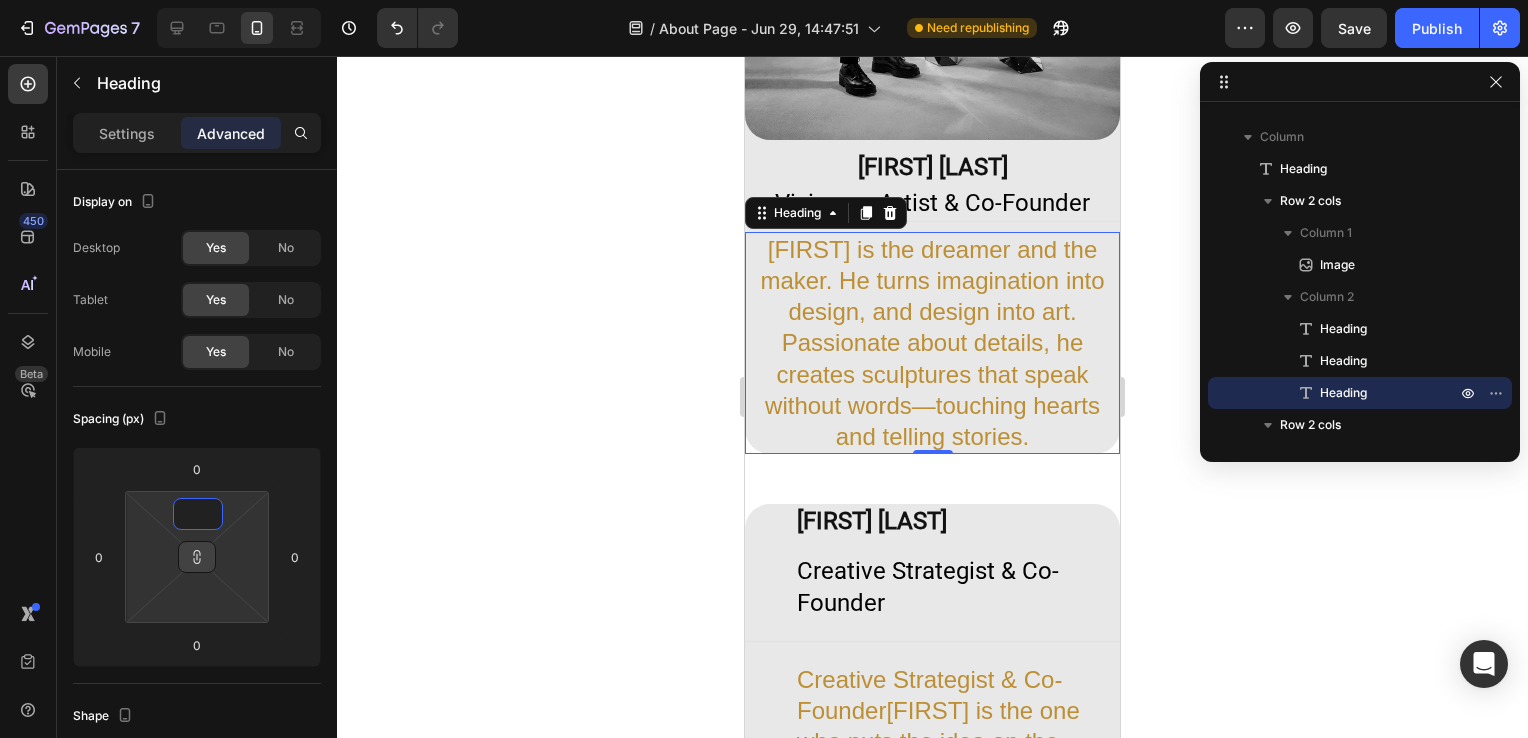 type on "0" 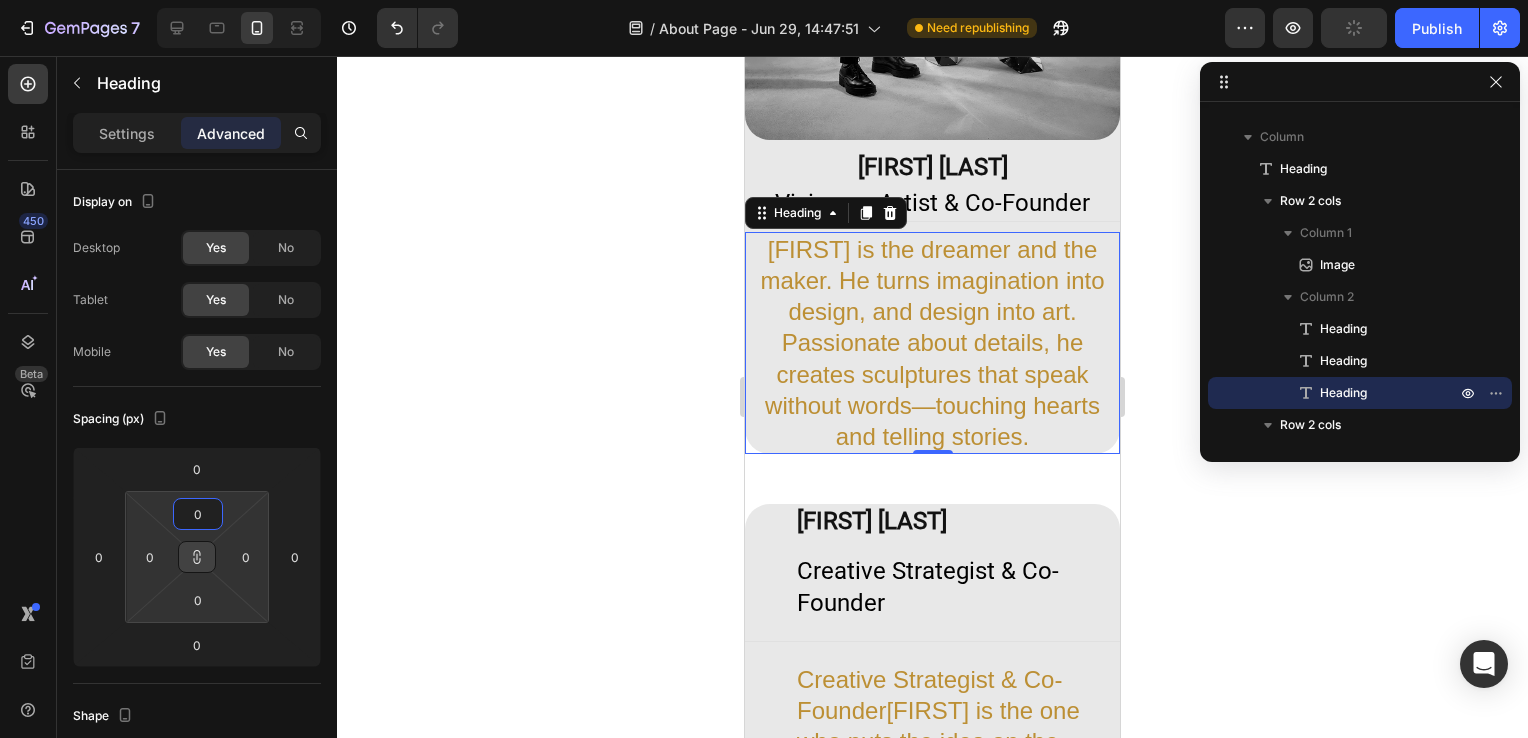 type on "0" 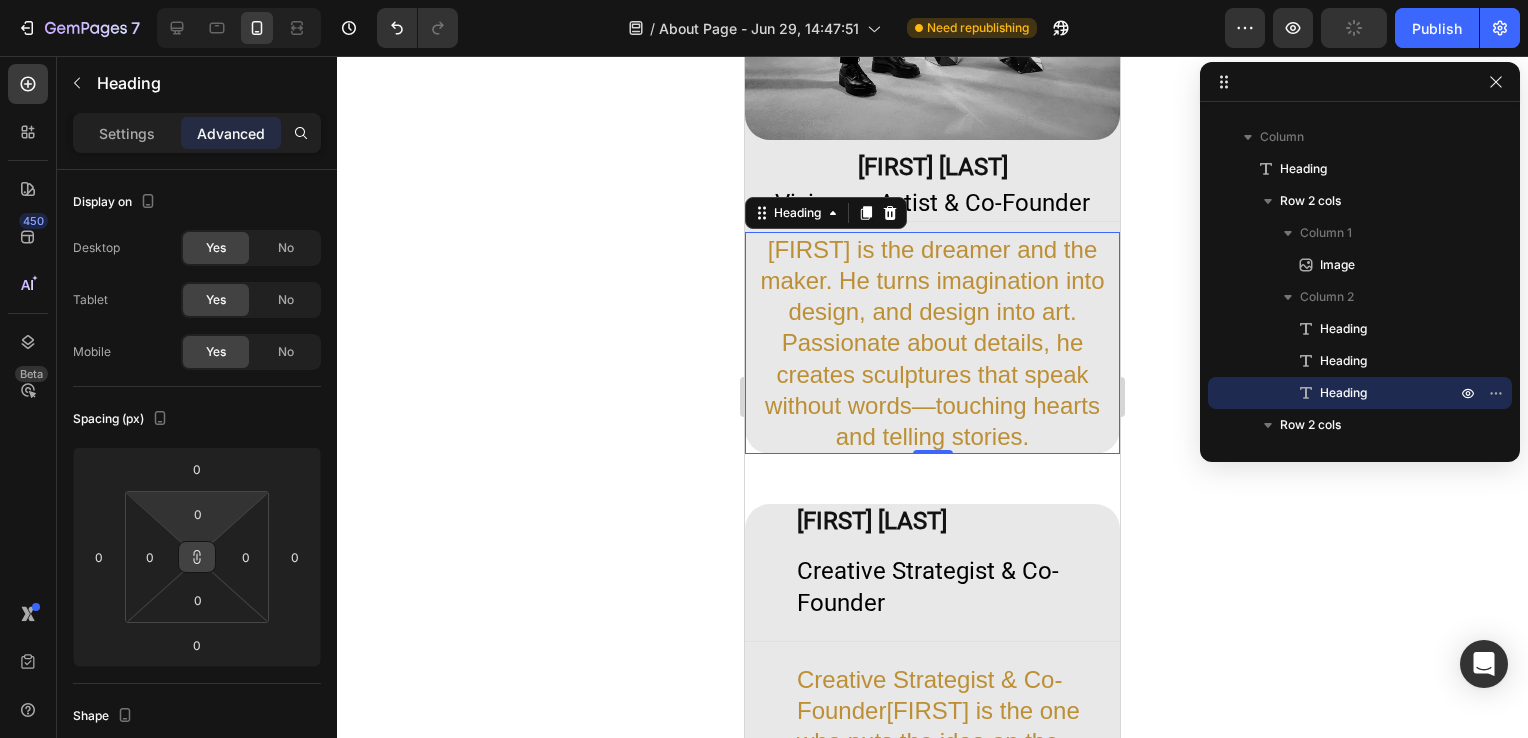 click 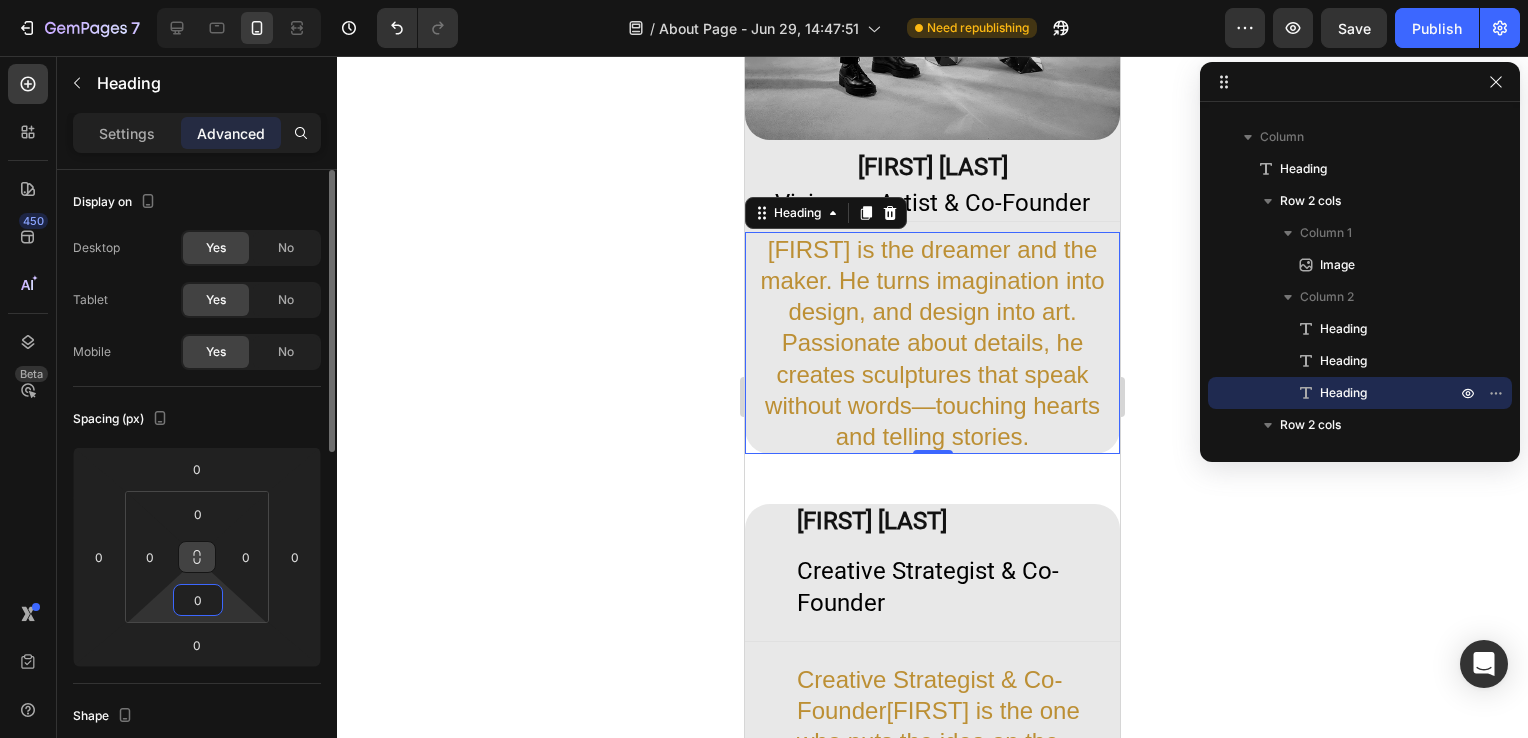 click on "0" at bounding box center (198, 600) 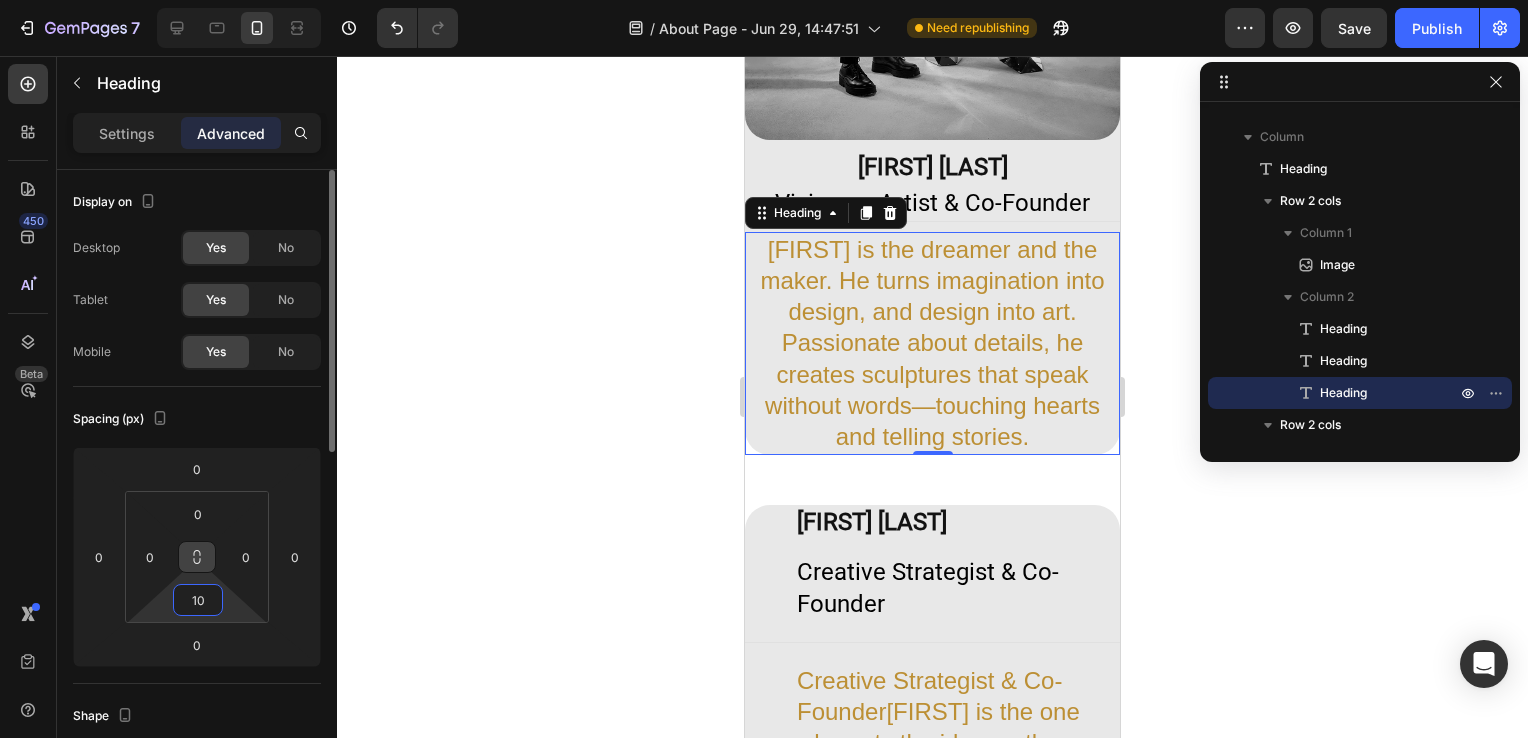 type on "1" 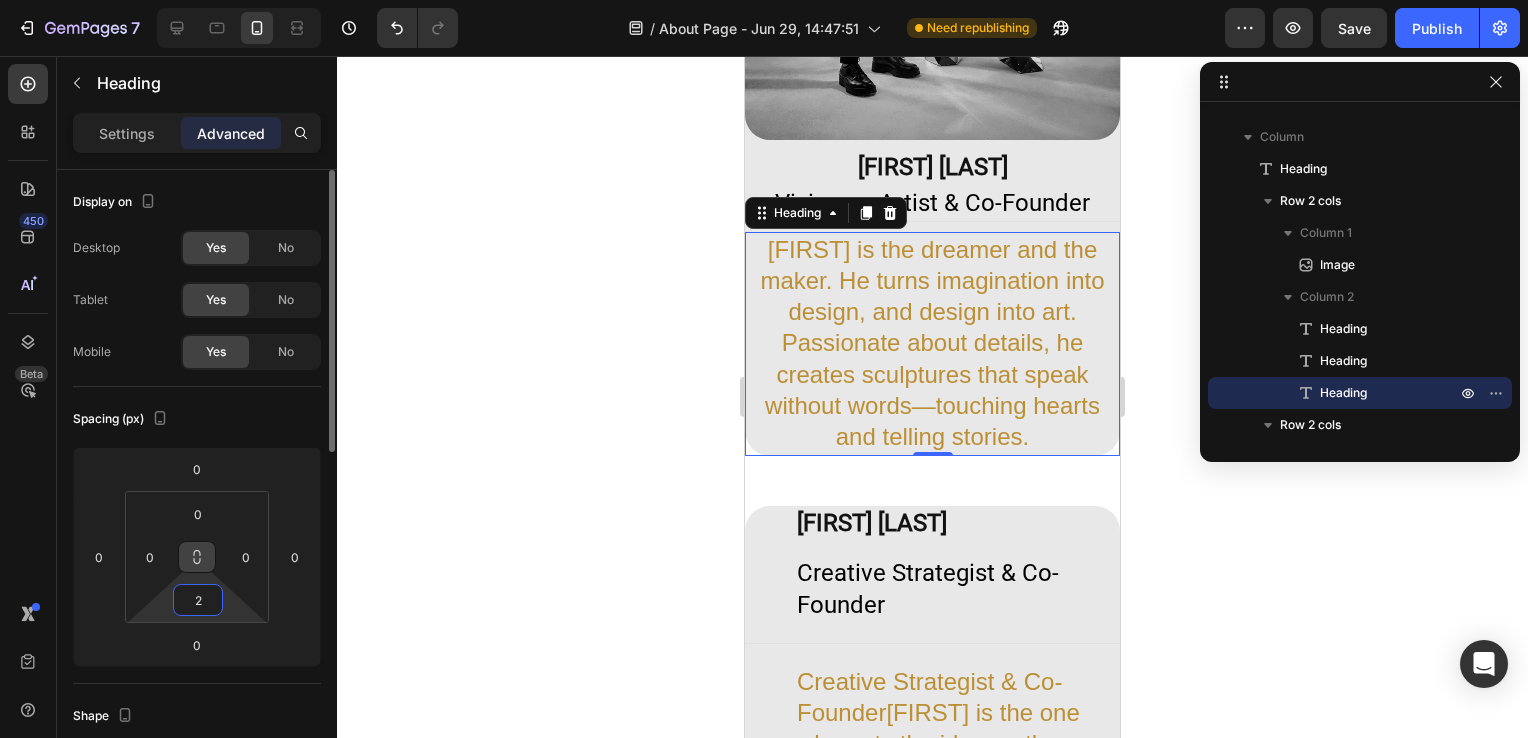 type on "20" 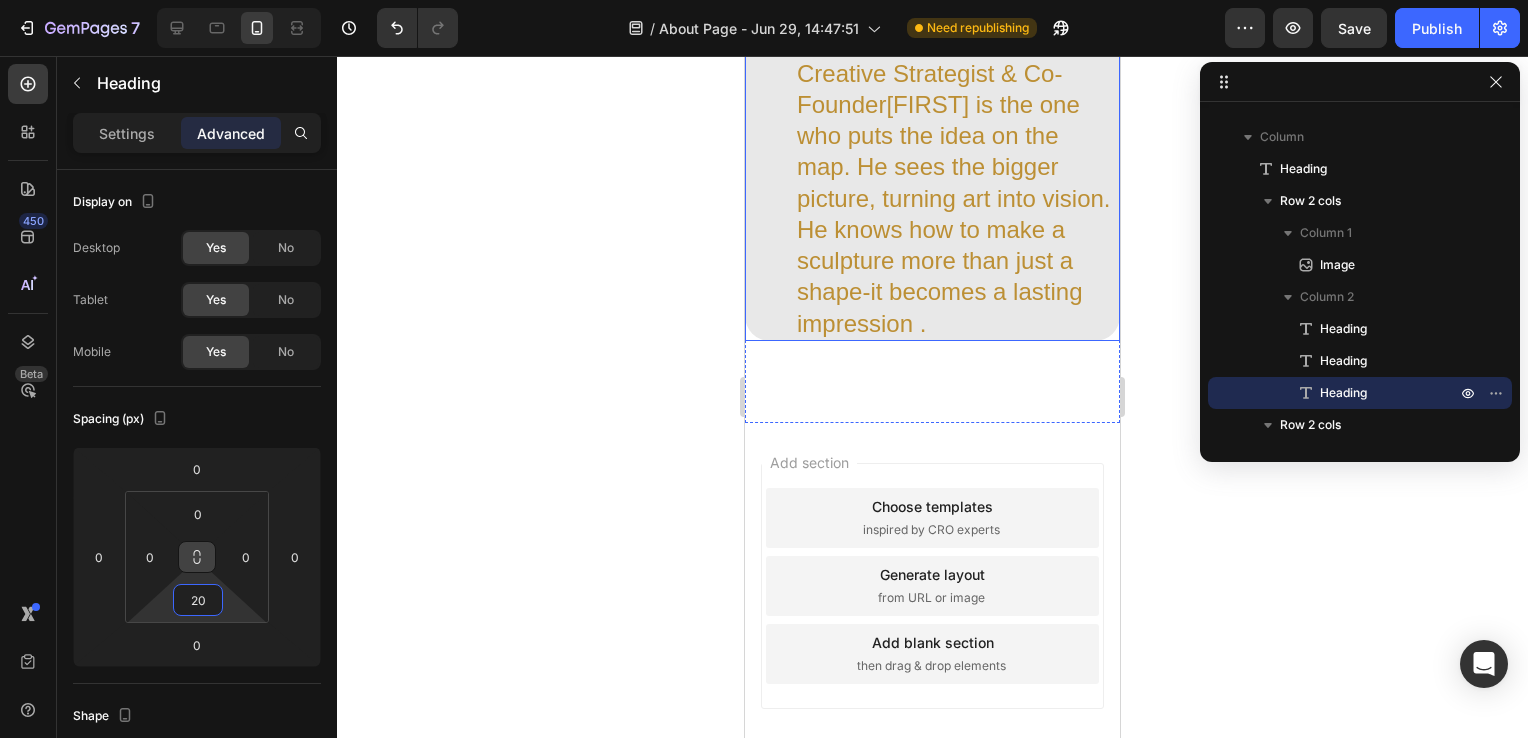 scroll, scrollTop: 2345, scrollLeft: 0, axis: vertical 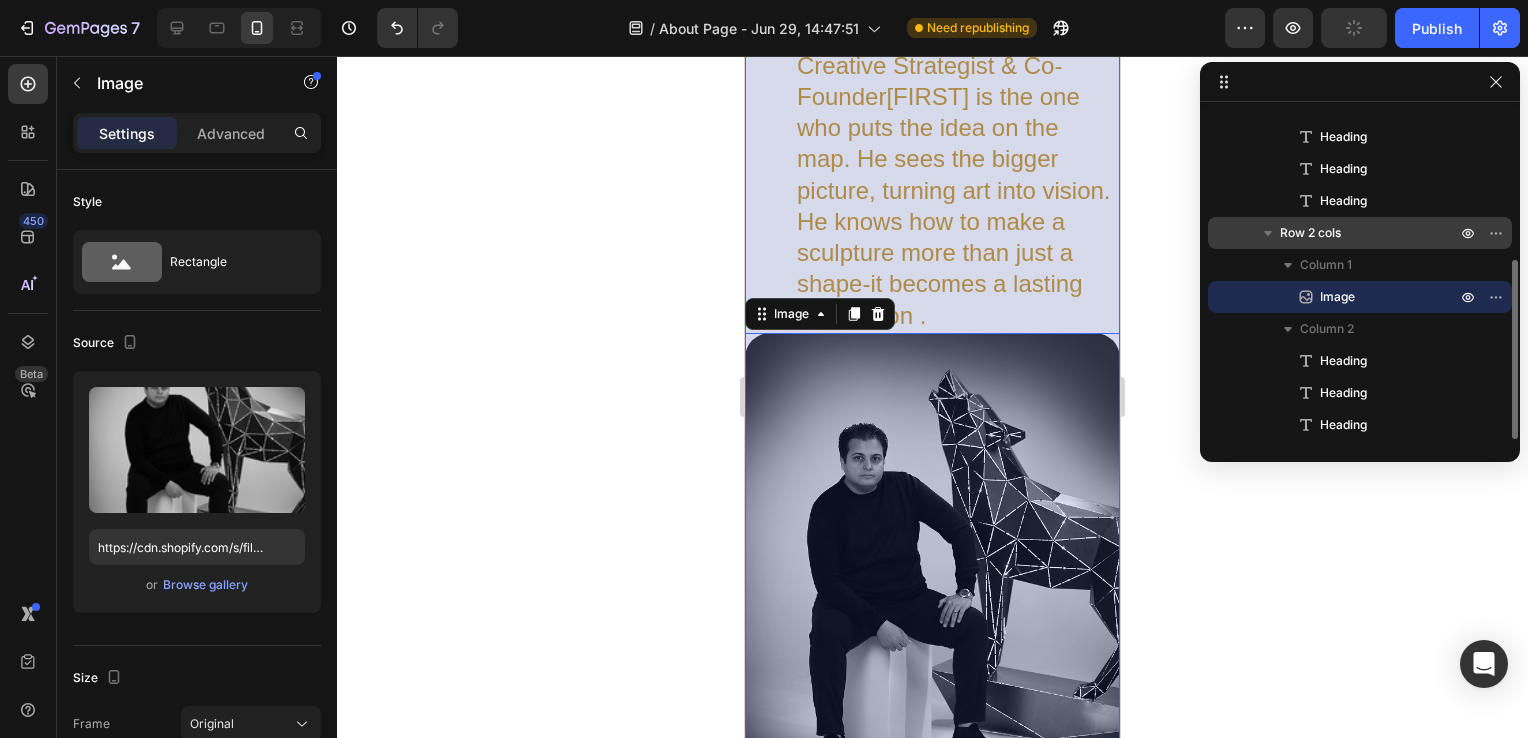 click on "Row 2 cols" at bounding box center [1370, 233] 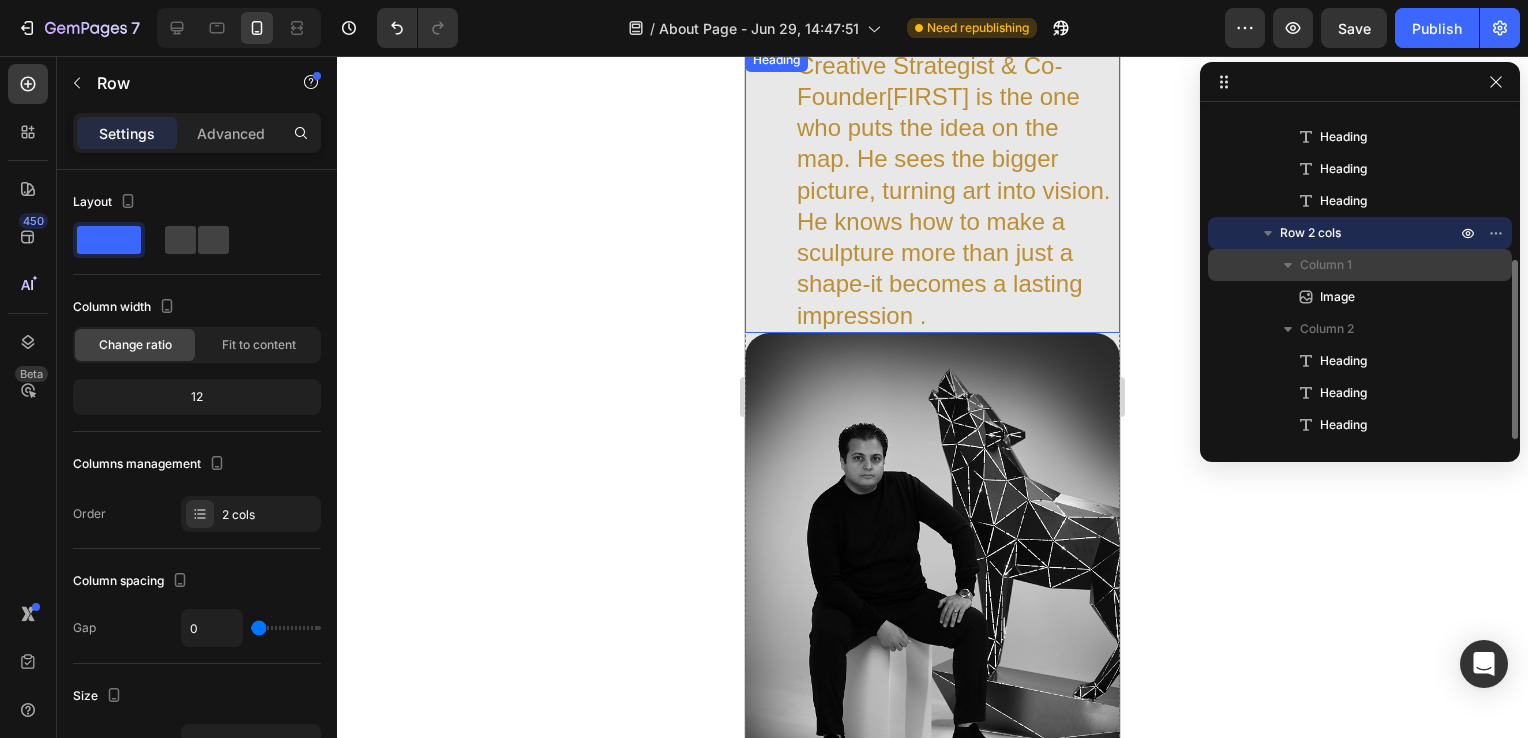 click on "Column 1" at bounding box center [1360, 265] 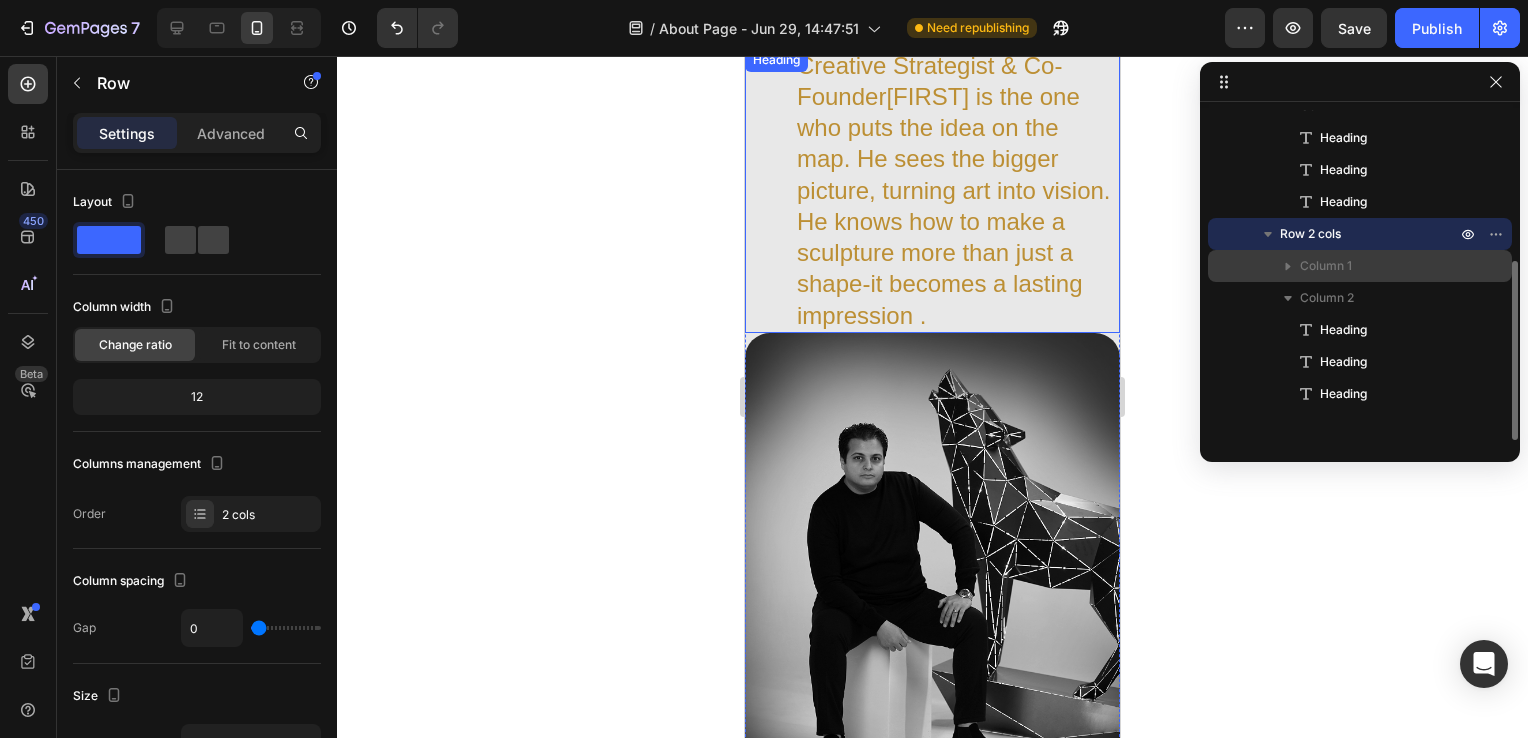 scroll, scrollTop: 276, scrollLeft: 0, axis: vertical 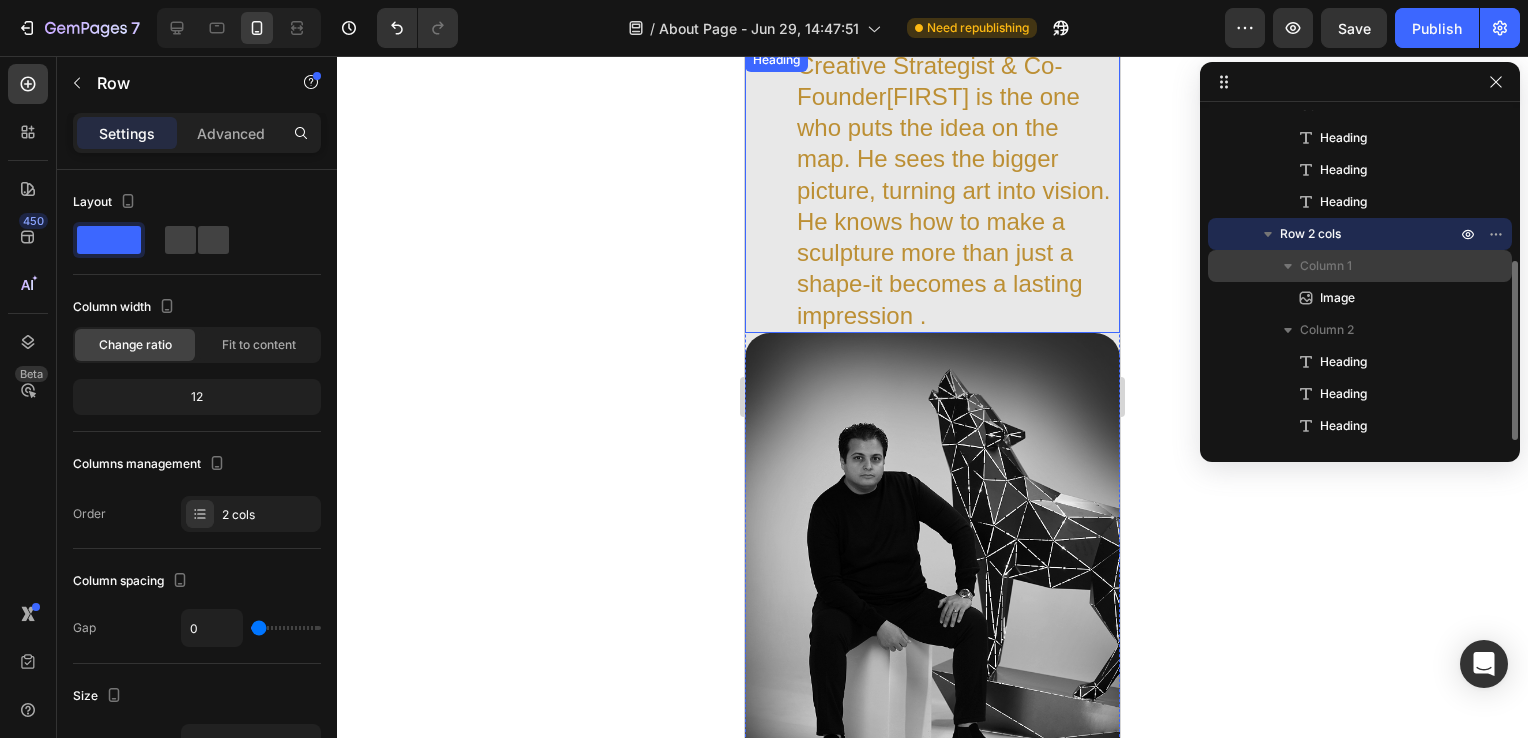 click on "Column 1" at bounding box center (1326, 266) 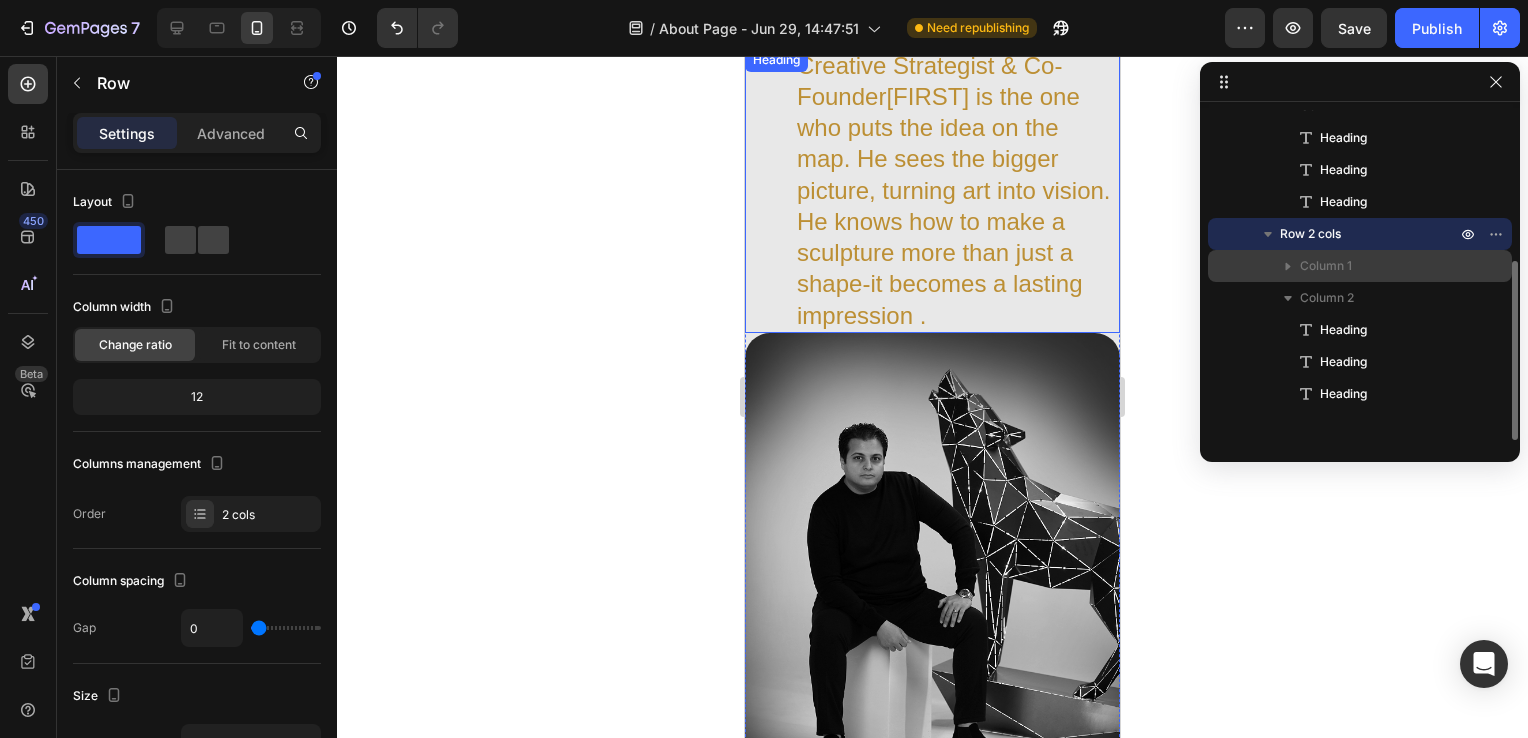 click on "Column 1" at bounding box center [1326, 266] 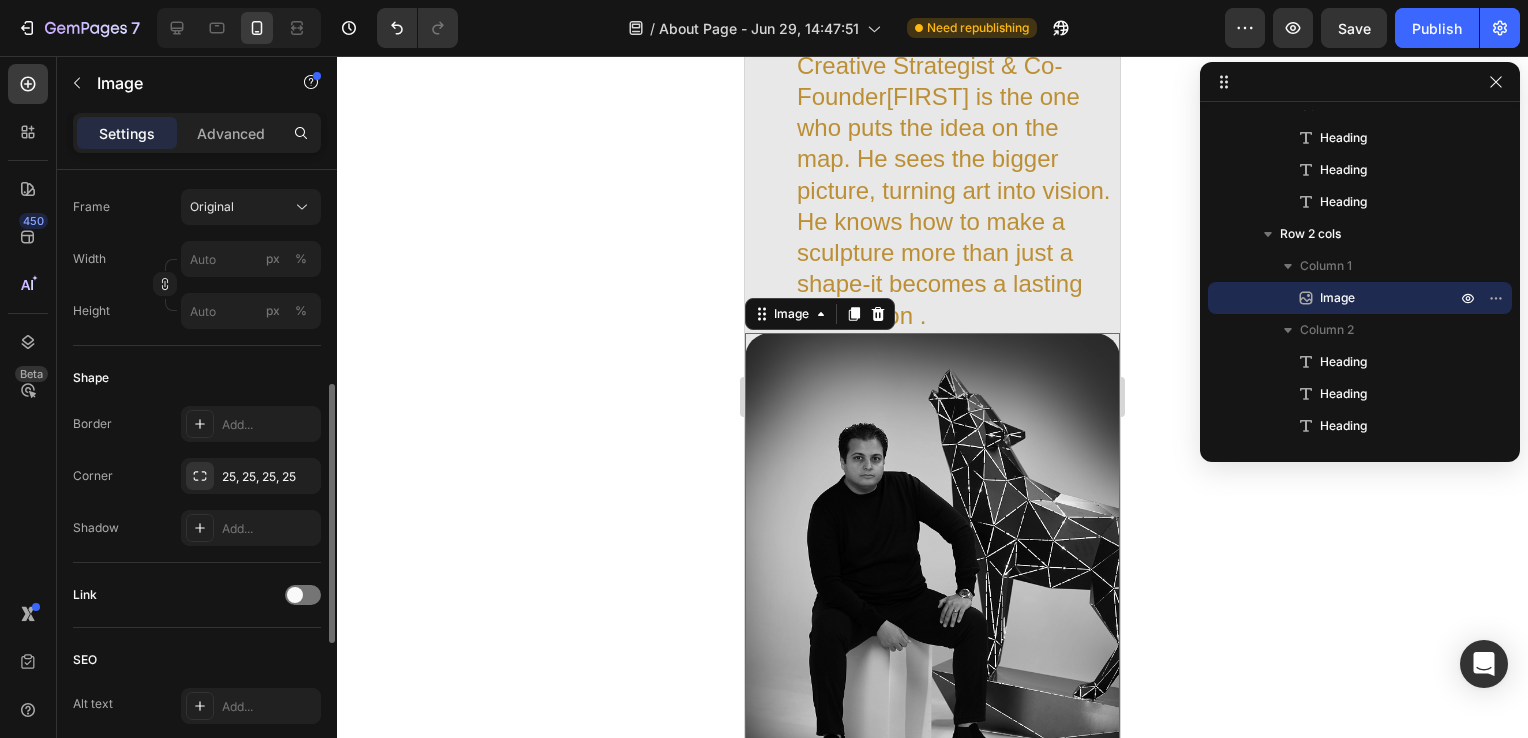 scroll, scrollTop: 883, scrollLeft: 0, axis: vertical 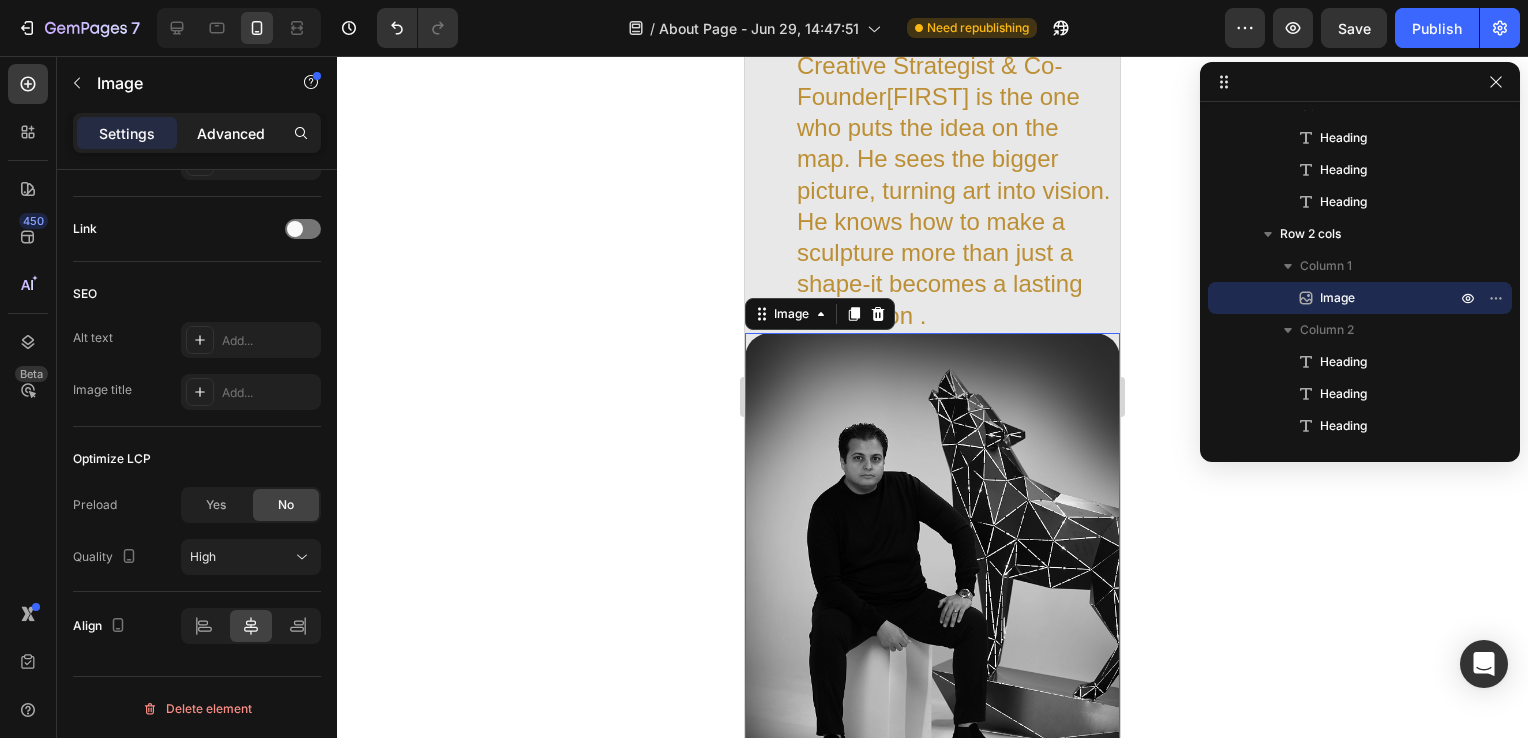 click on "Advanced" at bounding box center [231, 133] 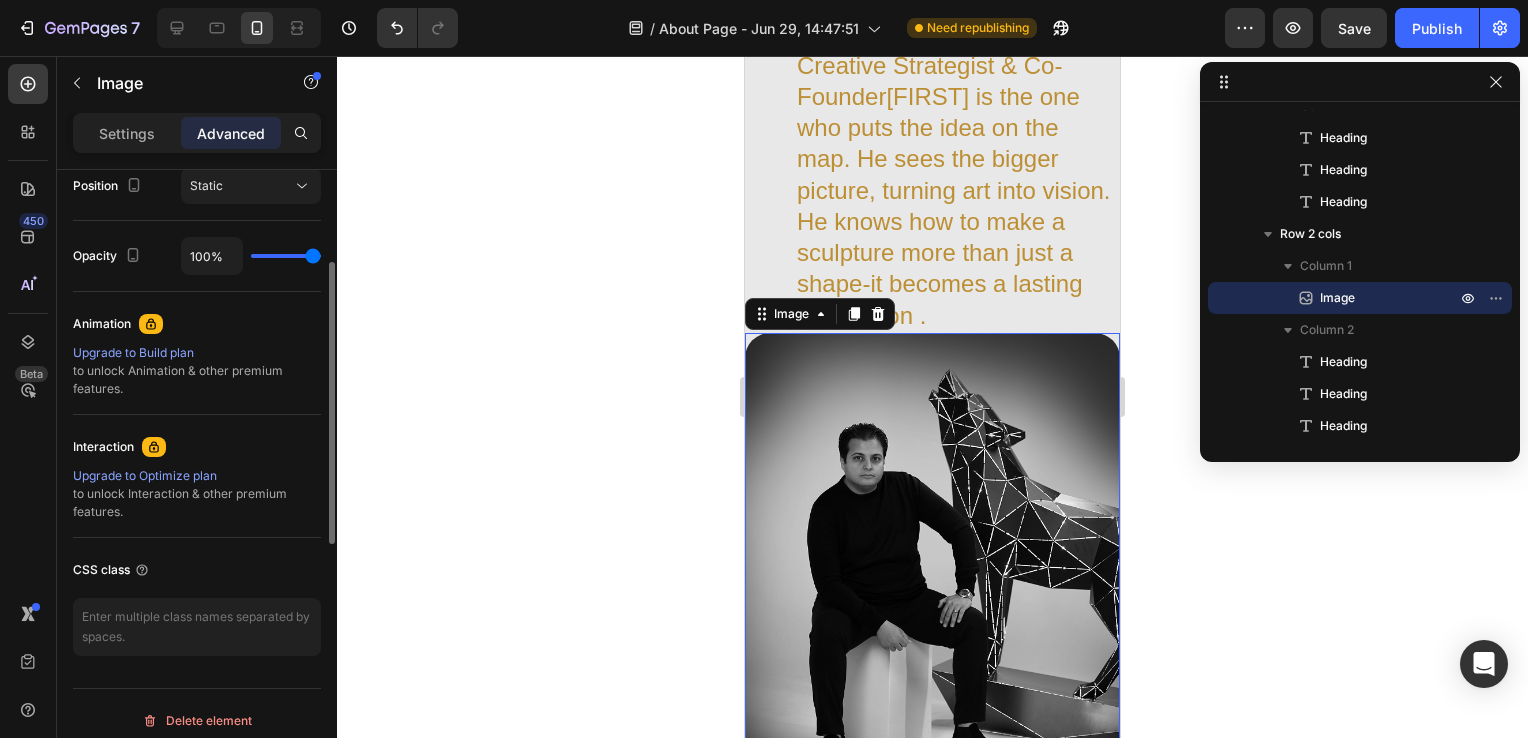 scroll, scrollTop: 760, scrollLeft: 0, axis: vertical 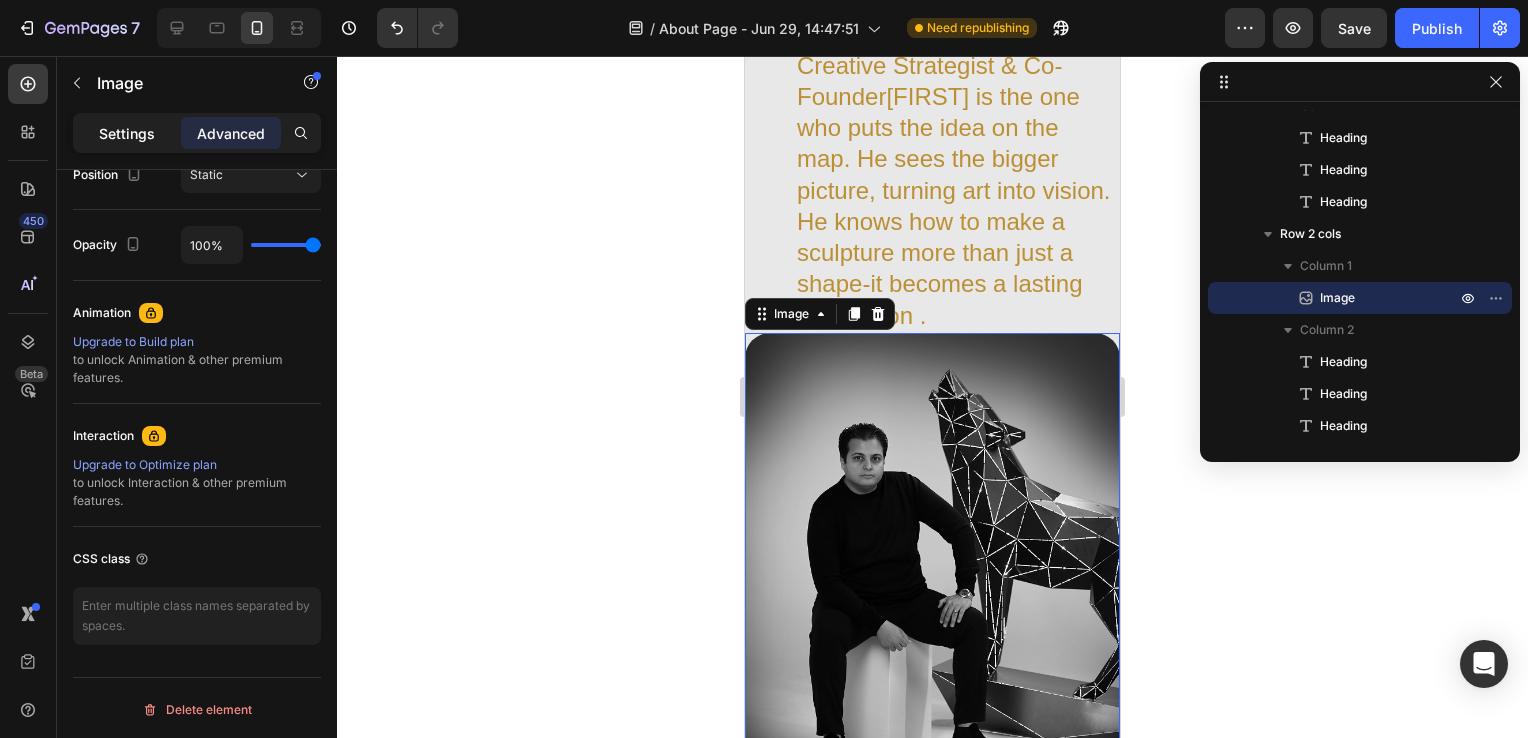 click on "Settings" at bounding box center [127, 133] 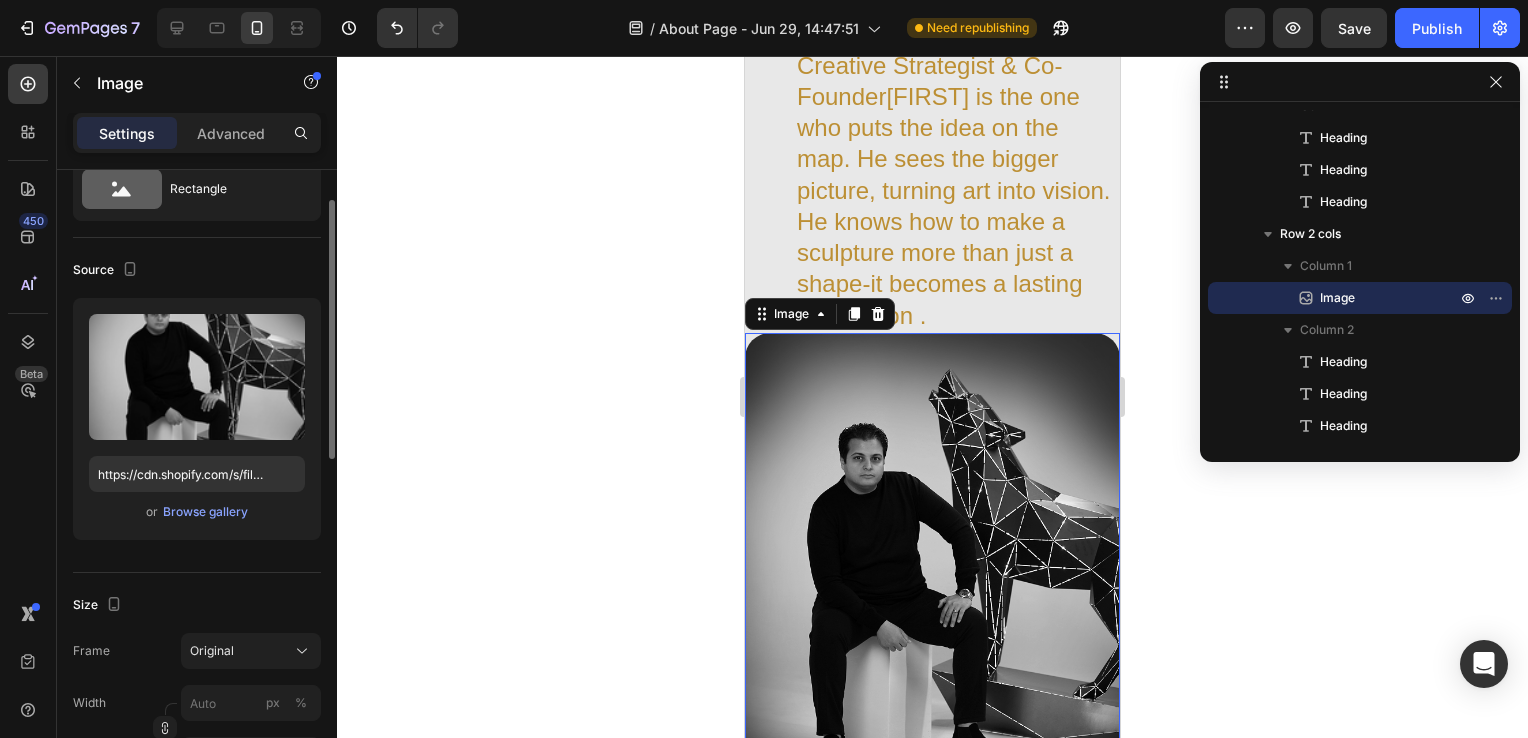 scroll, scrollTop: 0, scrollLeft: 0, axis: both 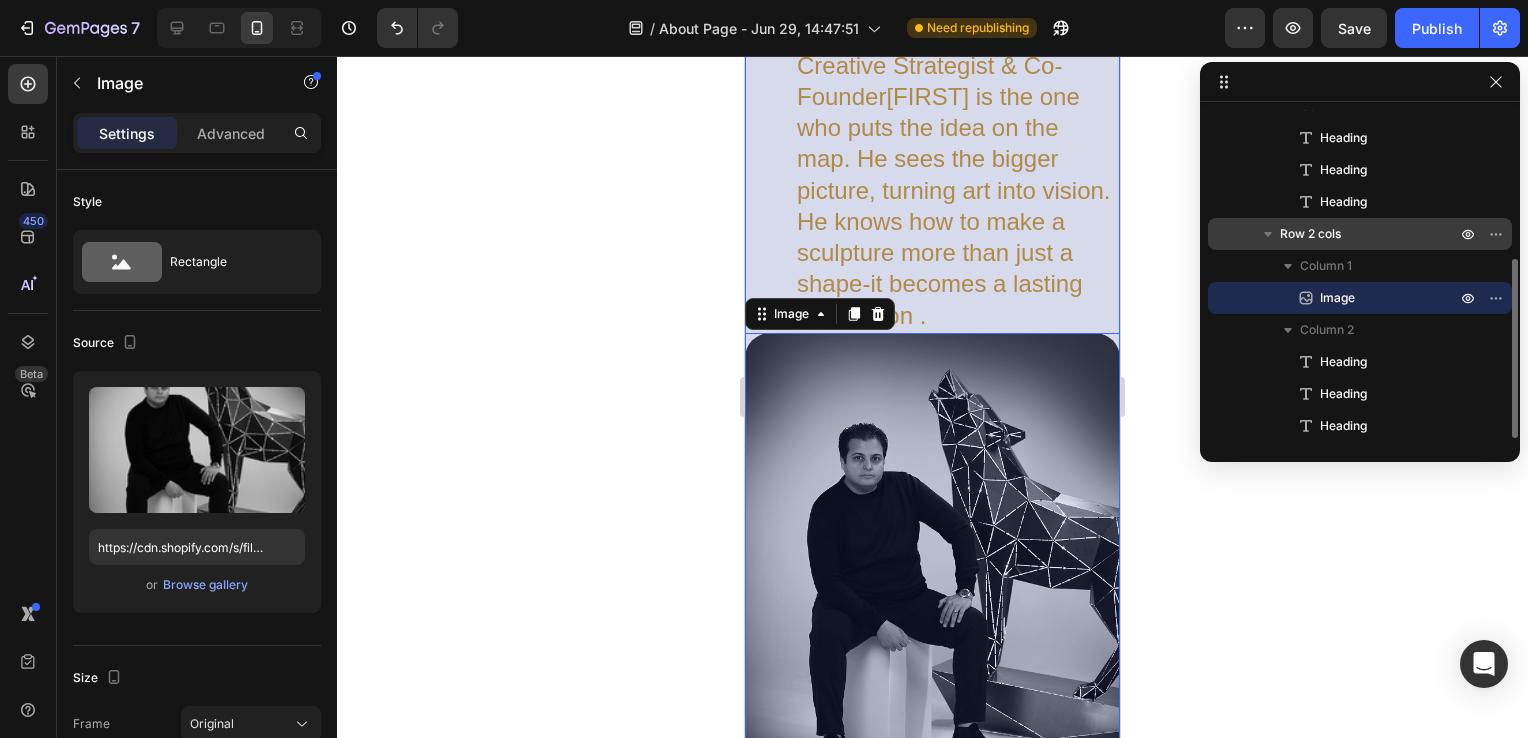 click on "Row 2 cols" at bounding box center (1370, 234) 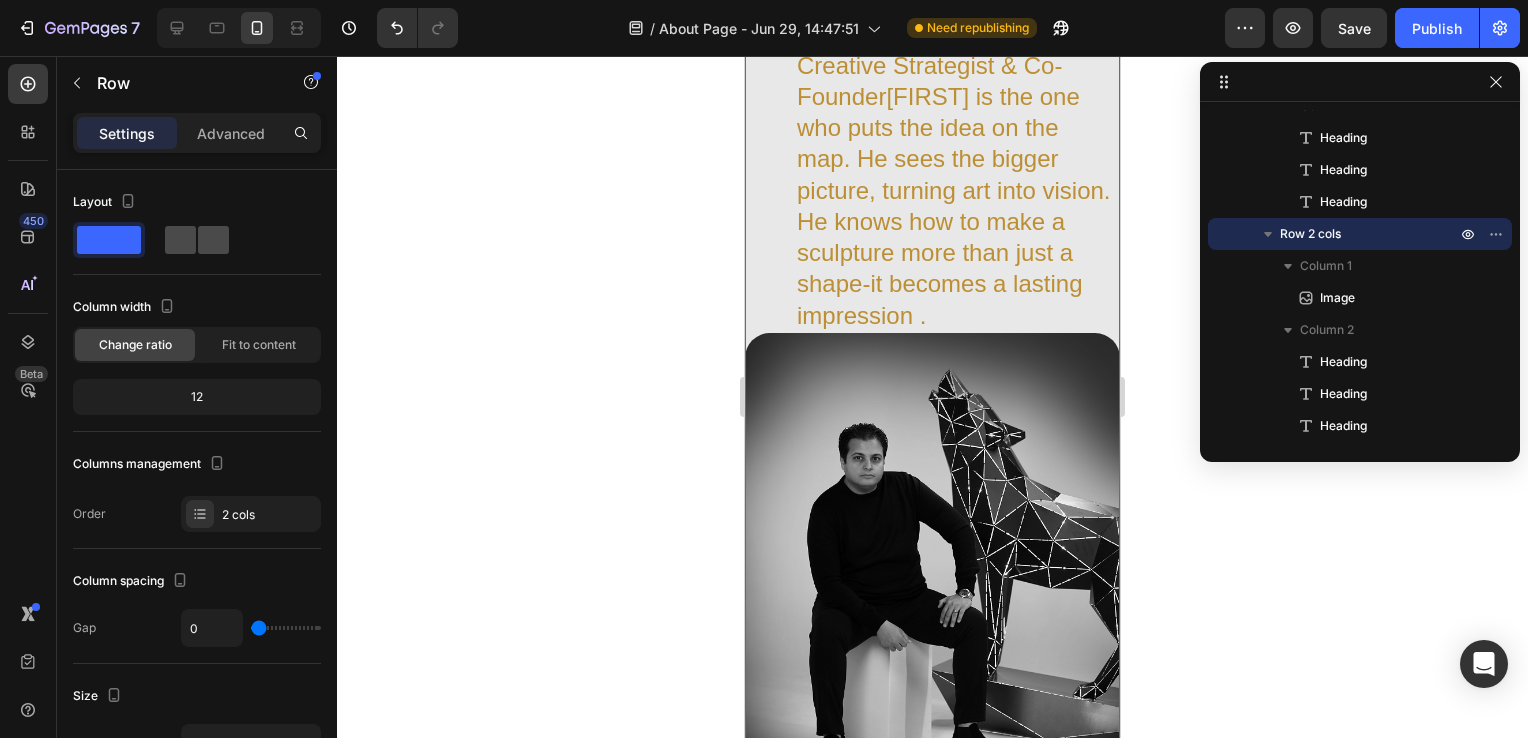 click 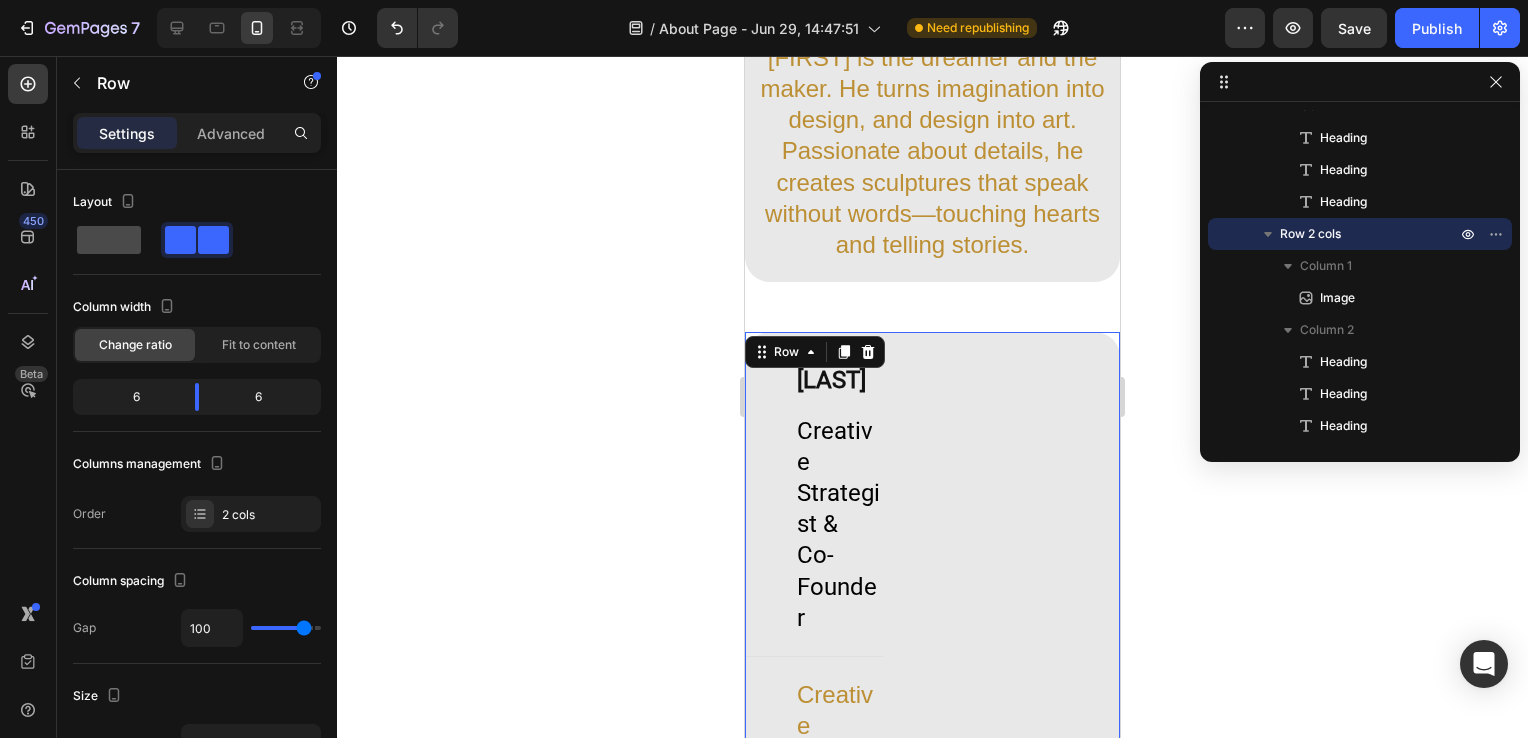click 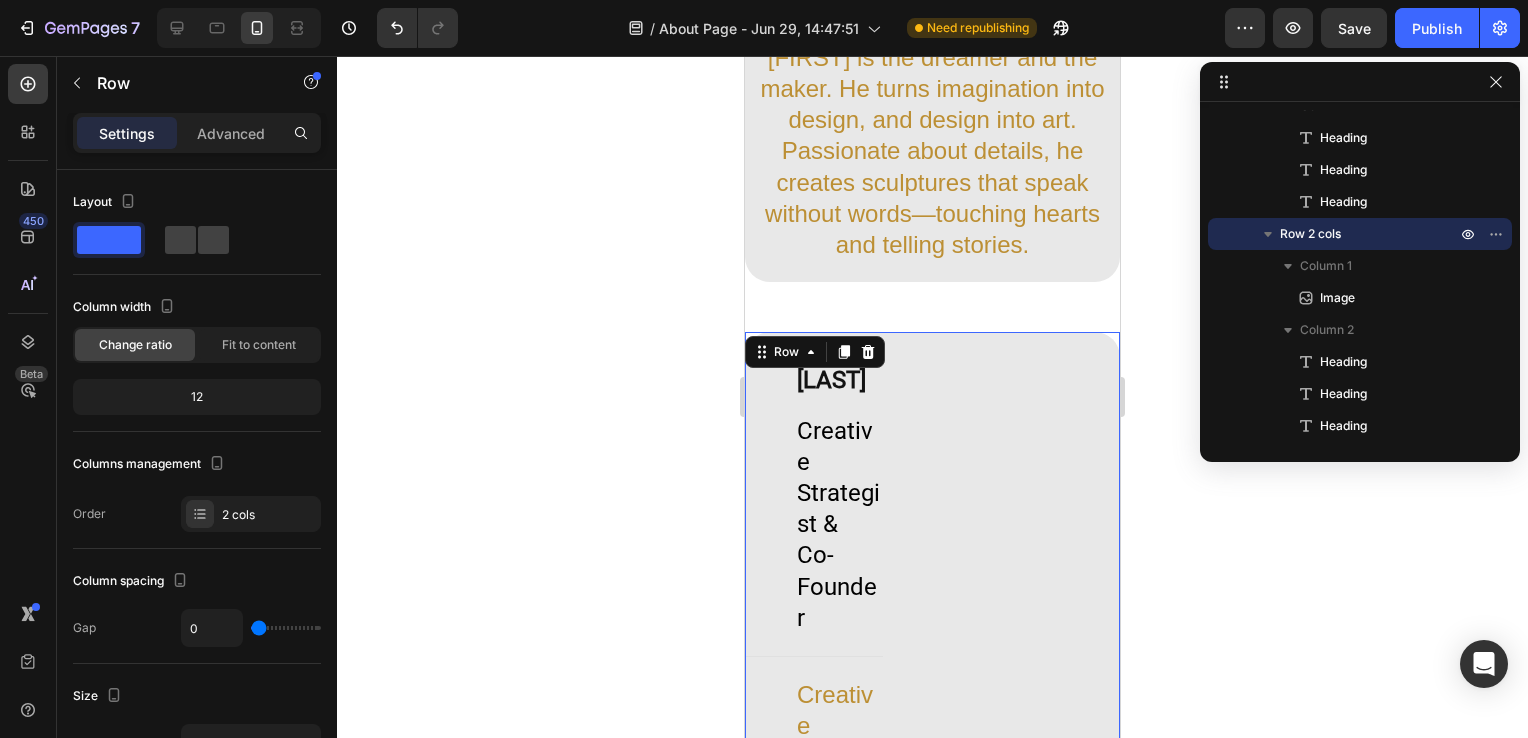 scroll, scrollTop: 2345, scrollLeft: 0, axis: vertical 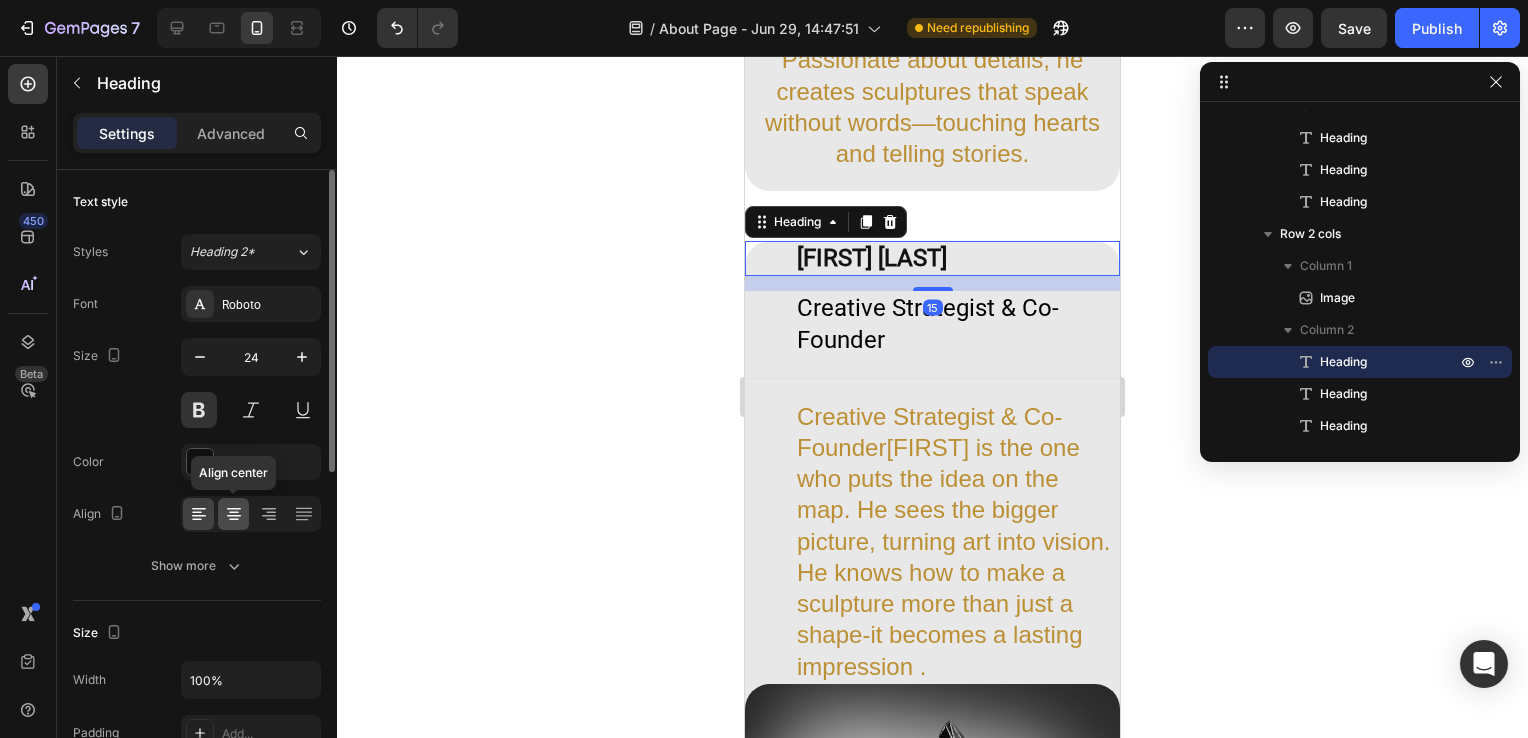 click 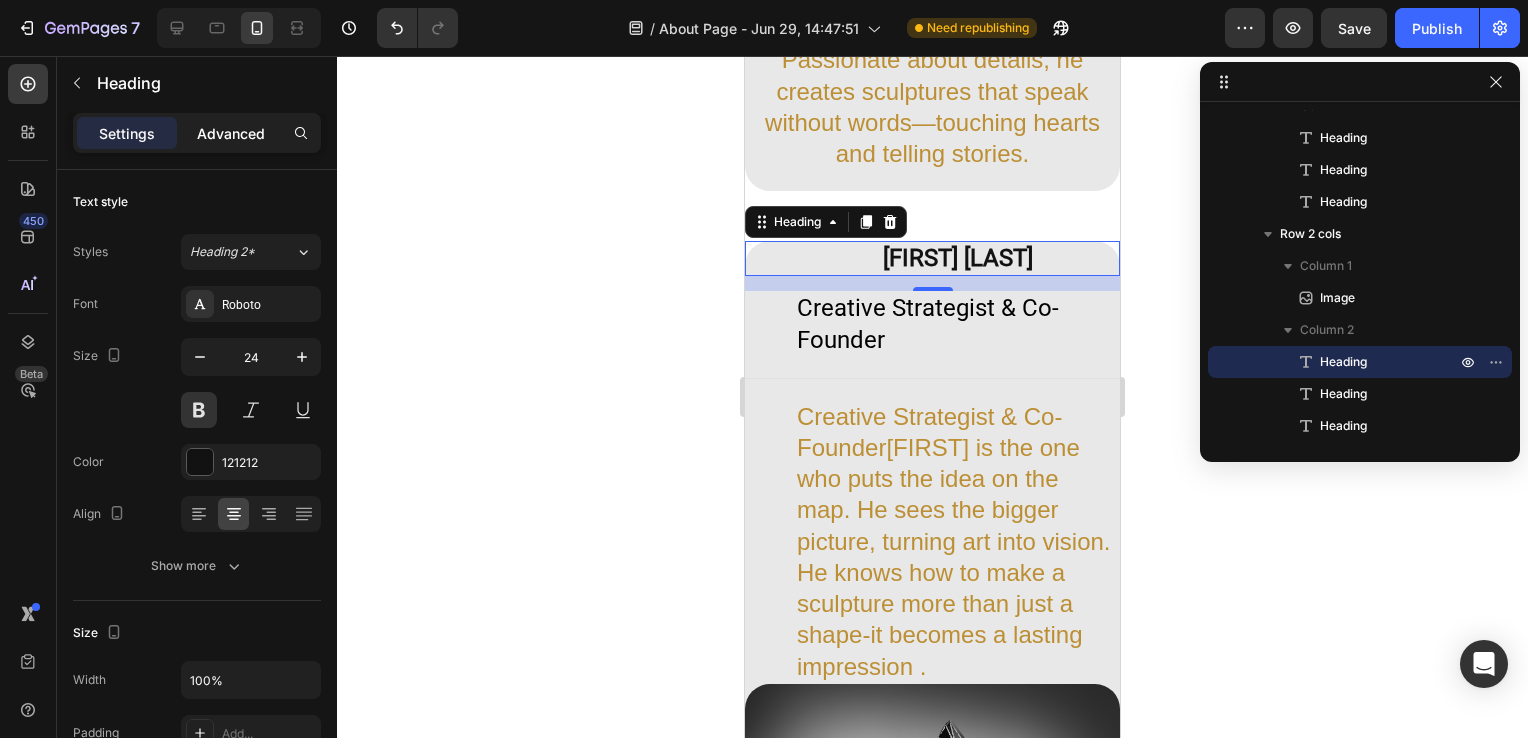 click on "Advanced" at bounding box center (231, 133) 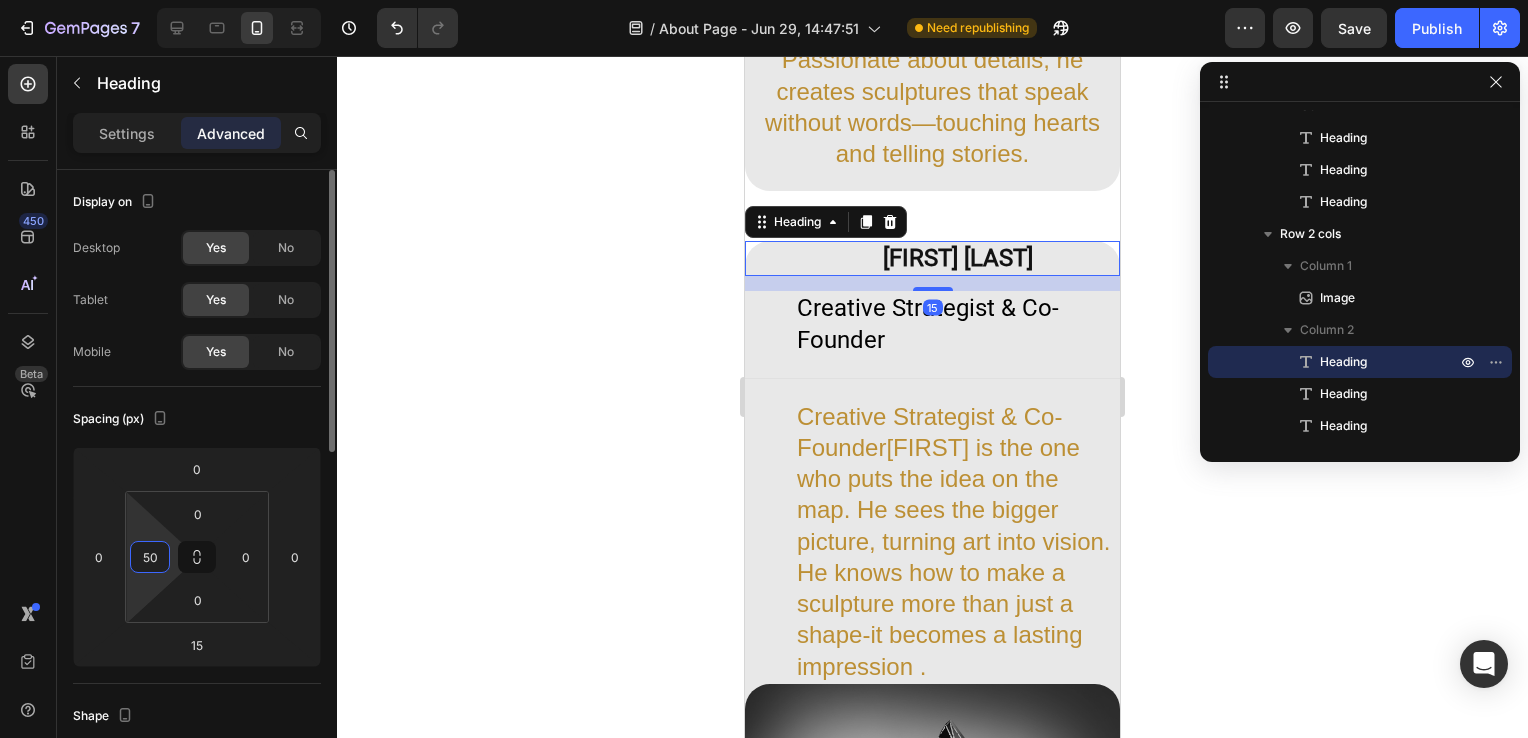 click on "50" at bounding box center (150, 557) 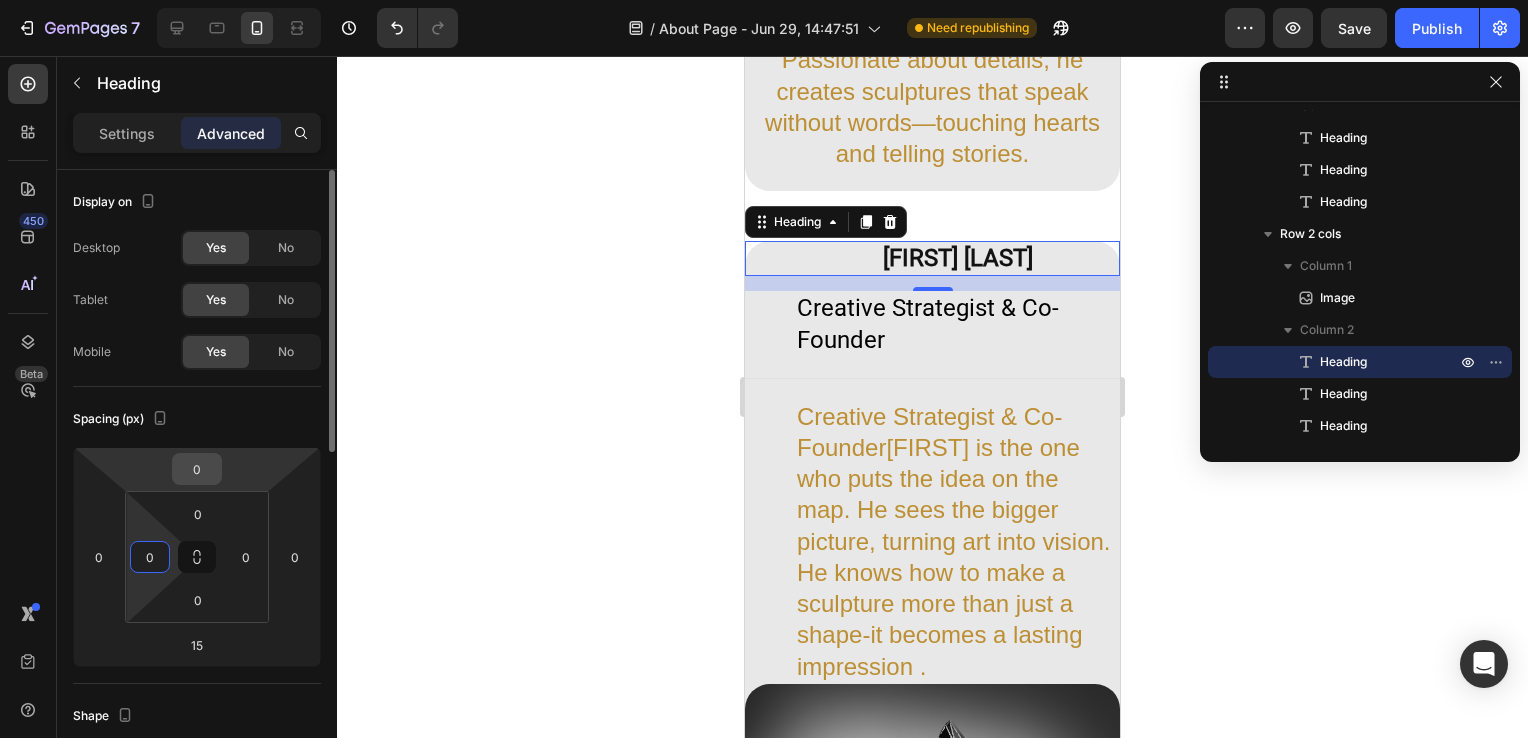 type on "0" 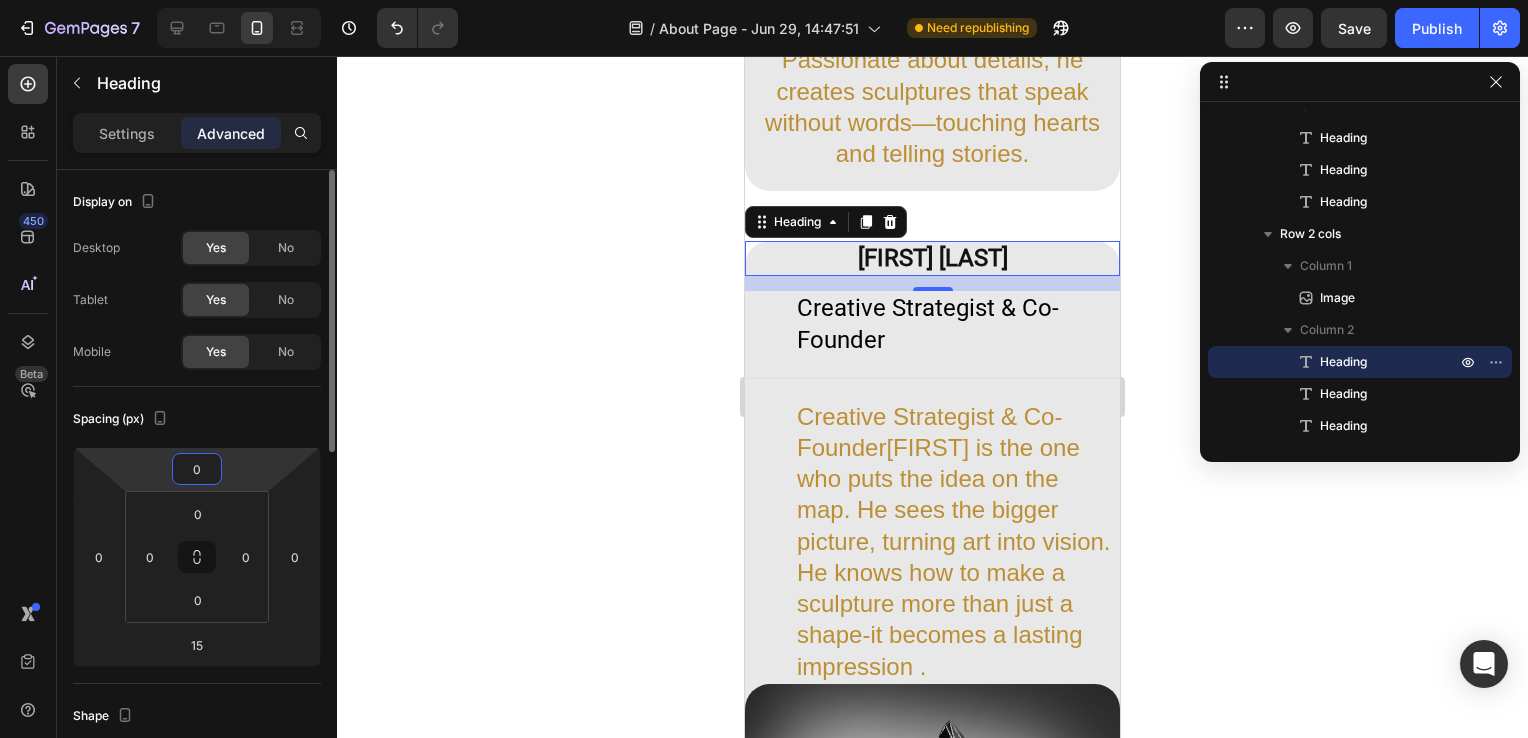 click on "0" at bounding box center [197, 469] 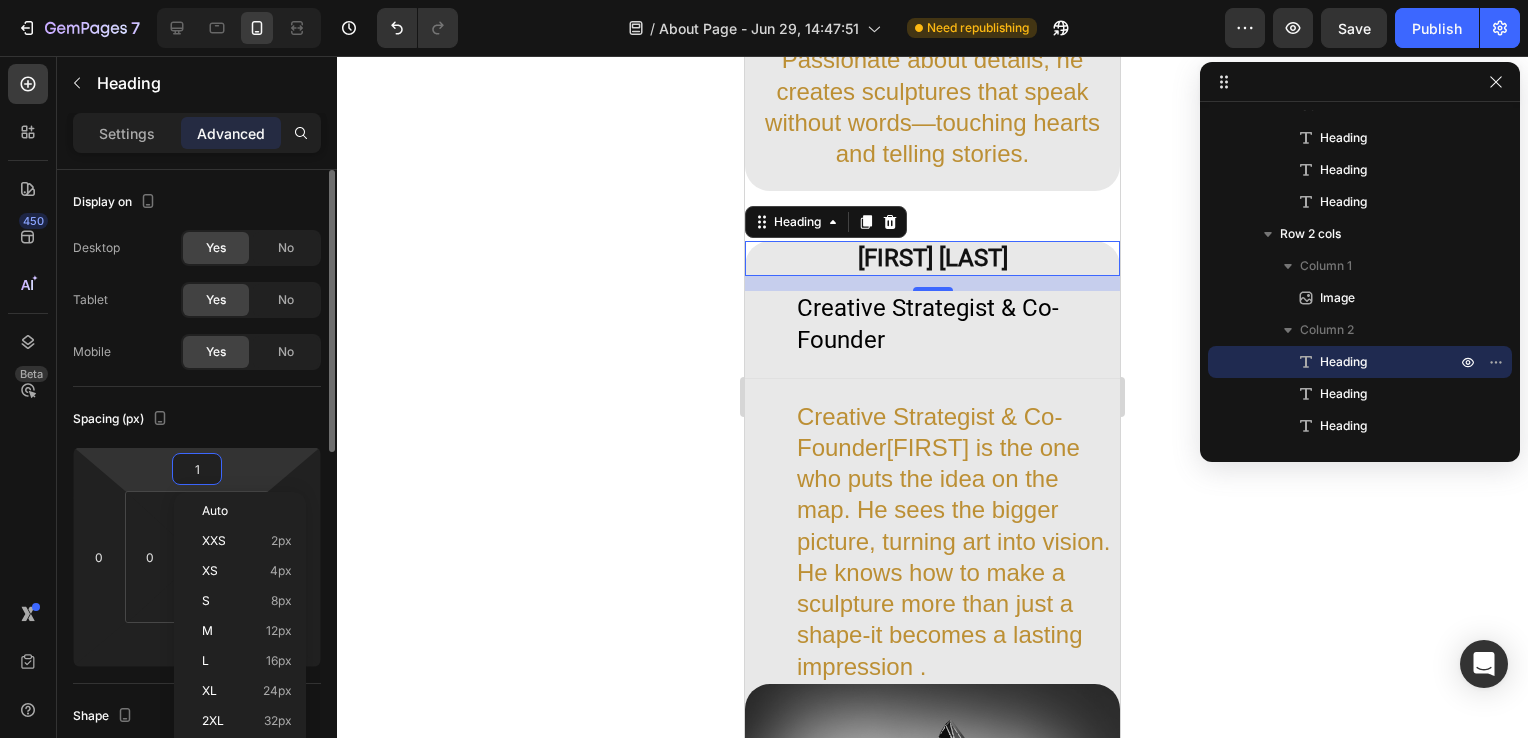 type on "10" 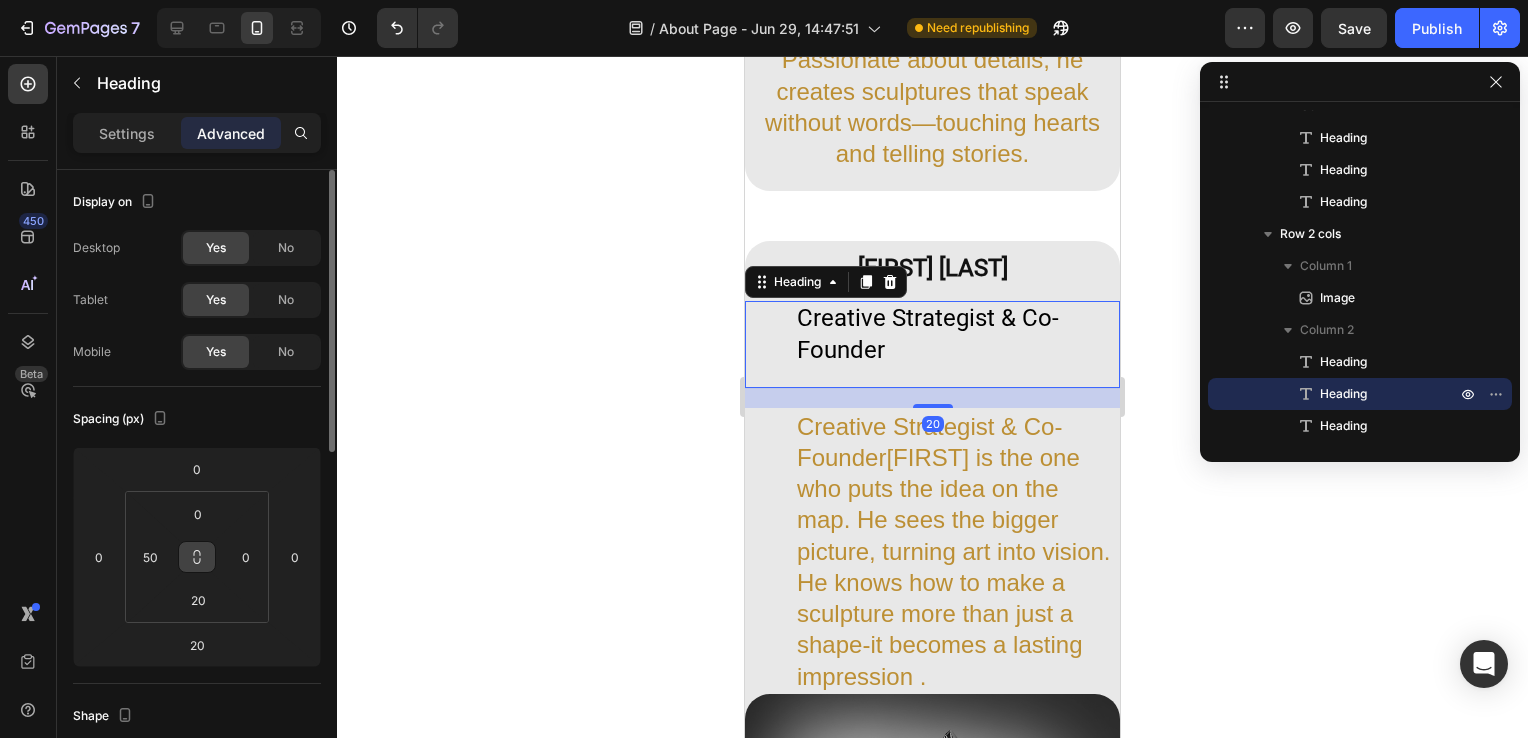 click 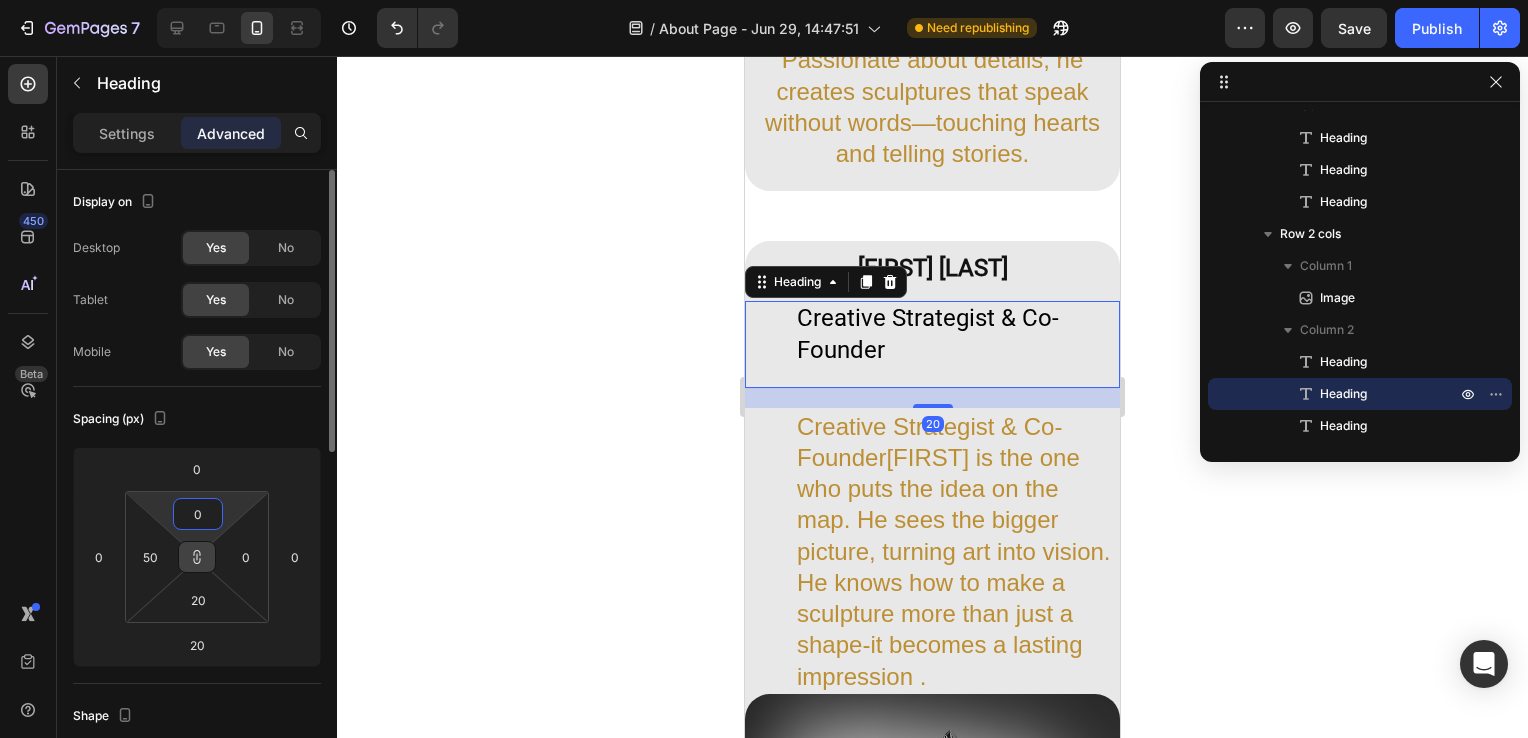 click on "0" at bounding box center (198, 514) 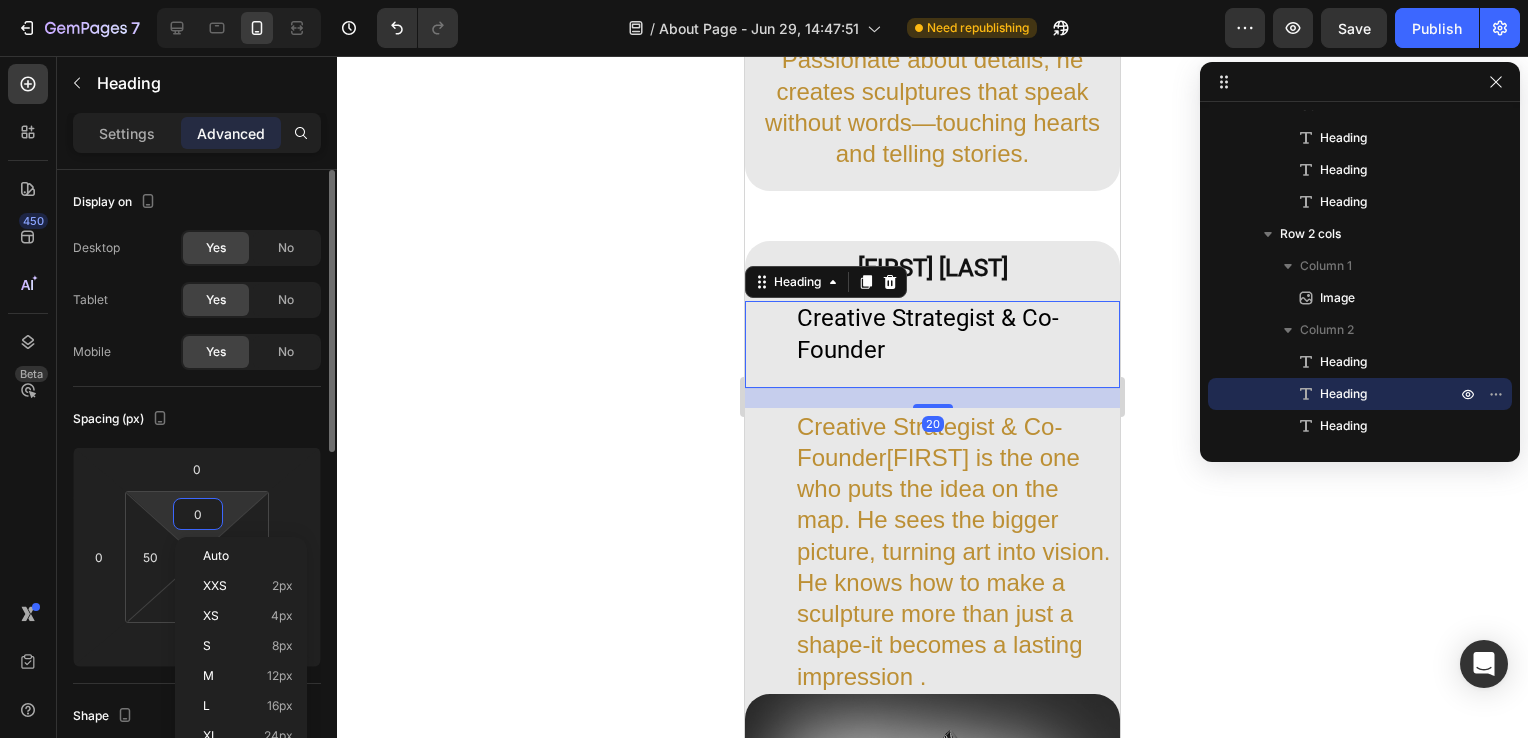 type on "0" 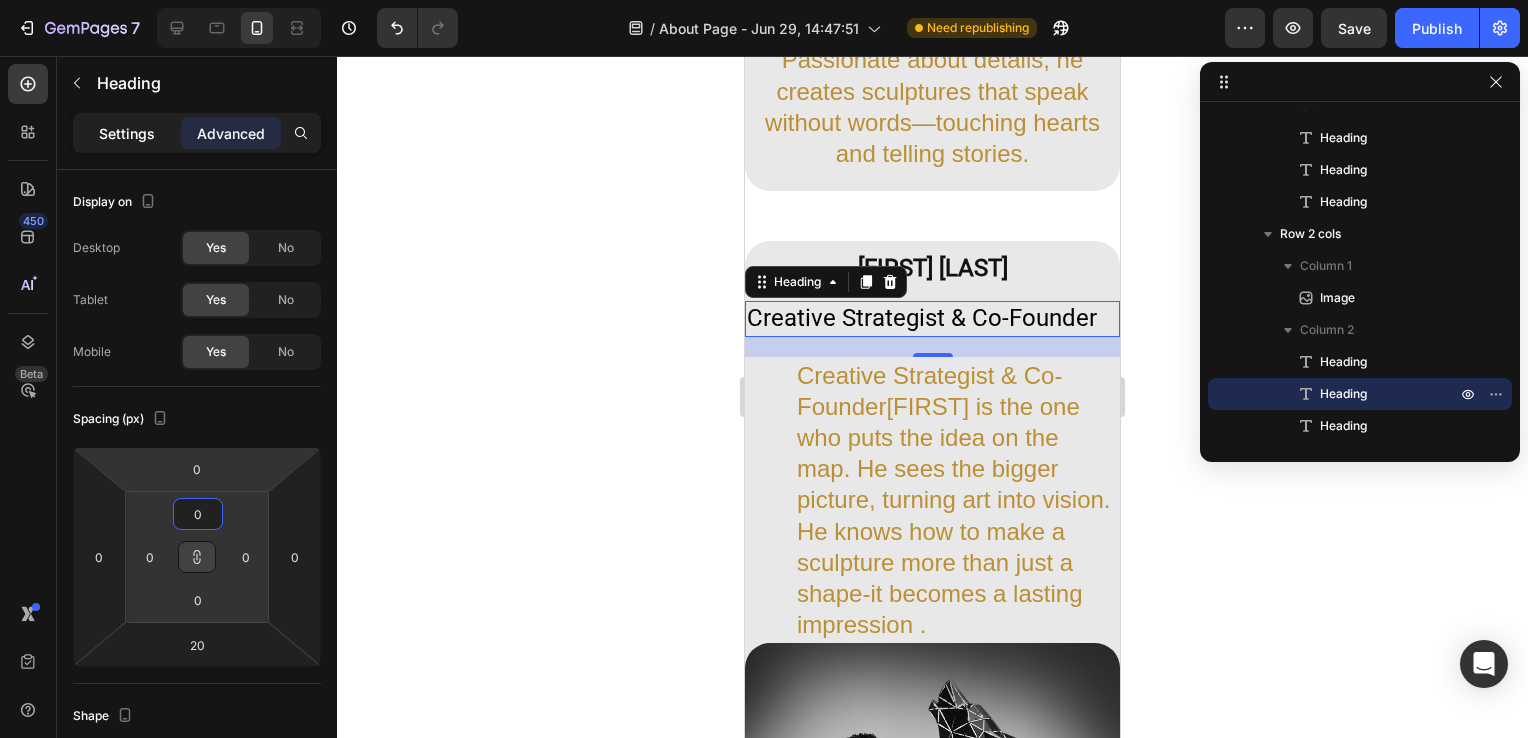 click on "Settings" at bounding box center (127, 133) 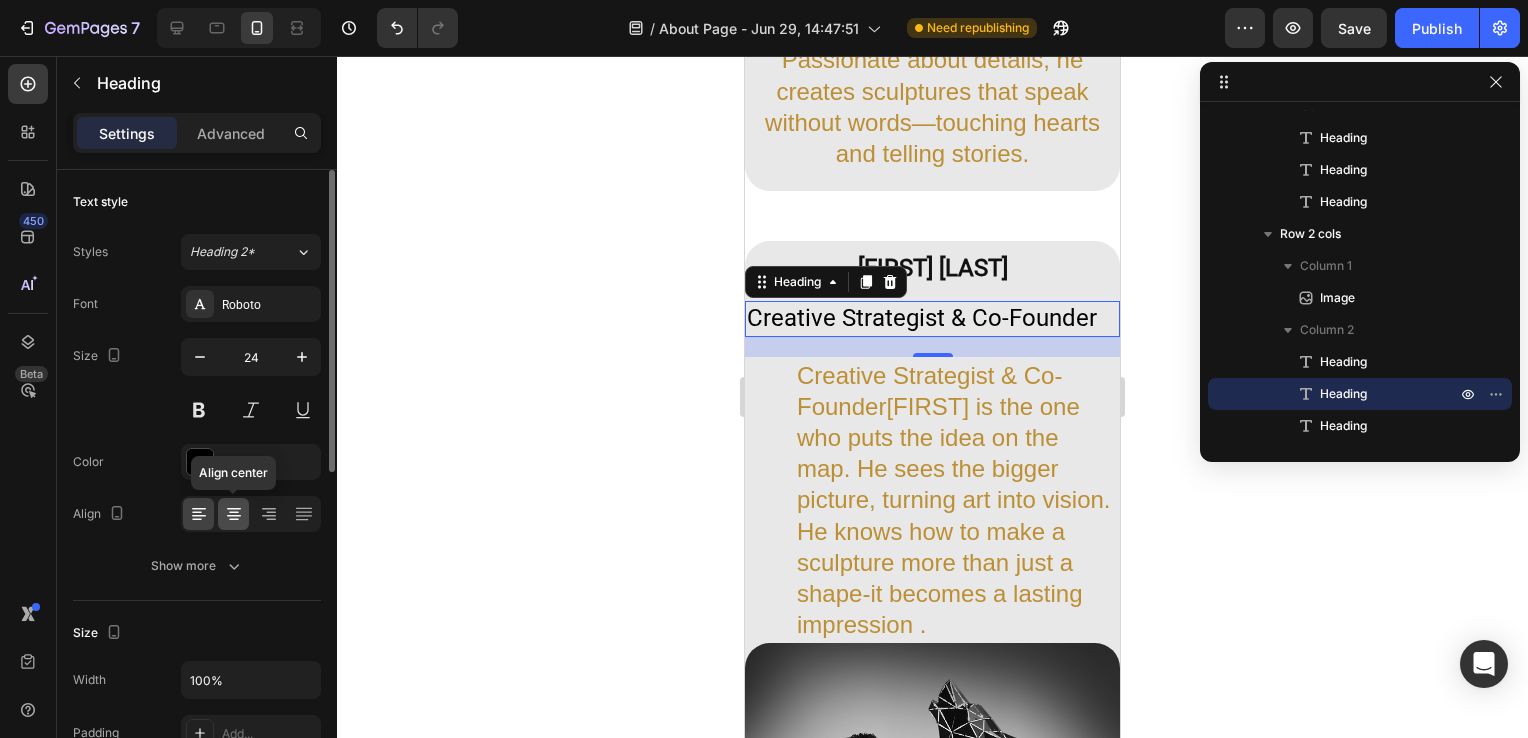 click 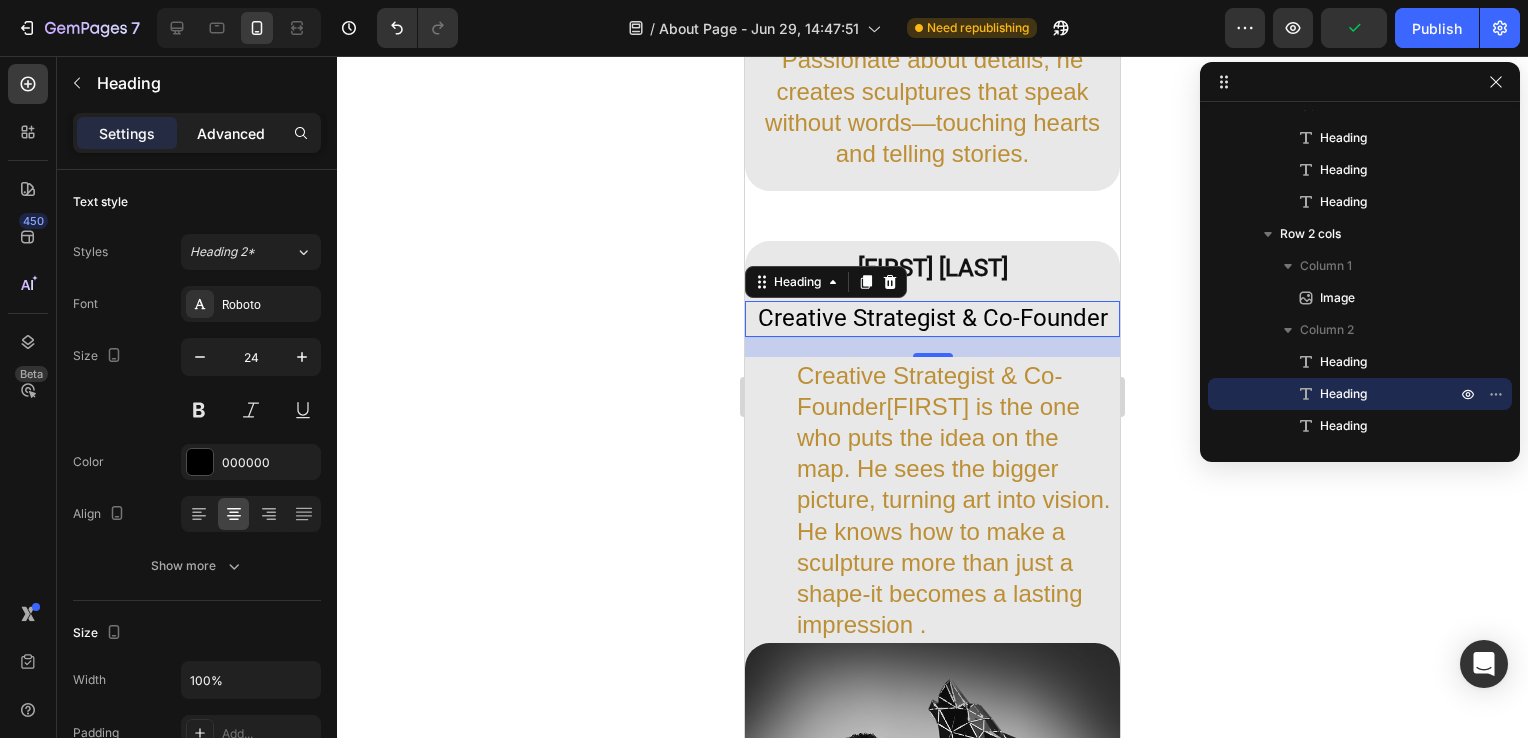 click on "Advanced" at bounding box center (231, 133) 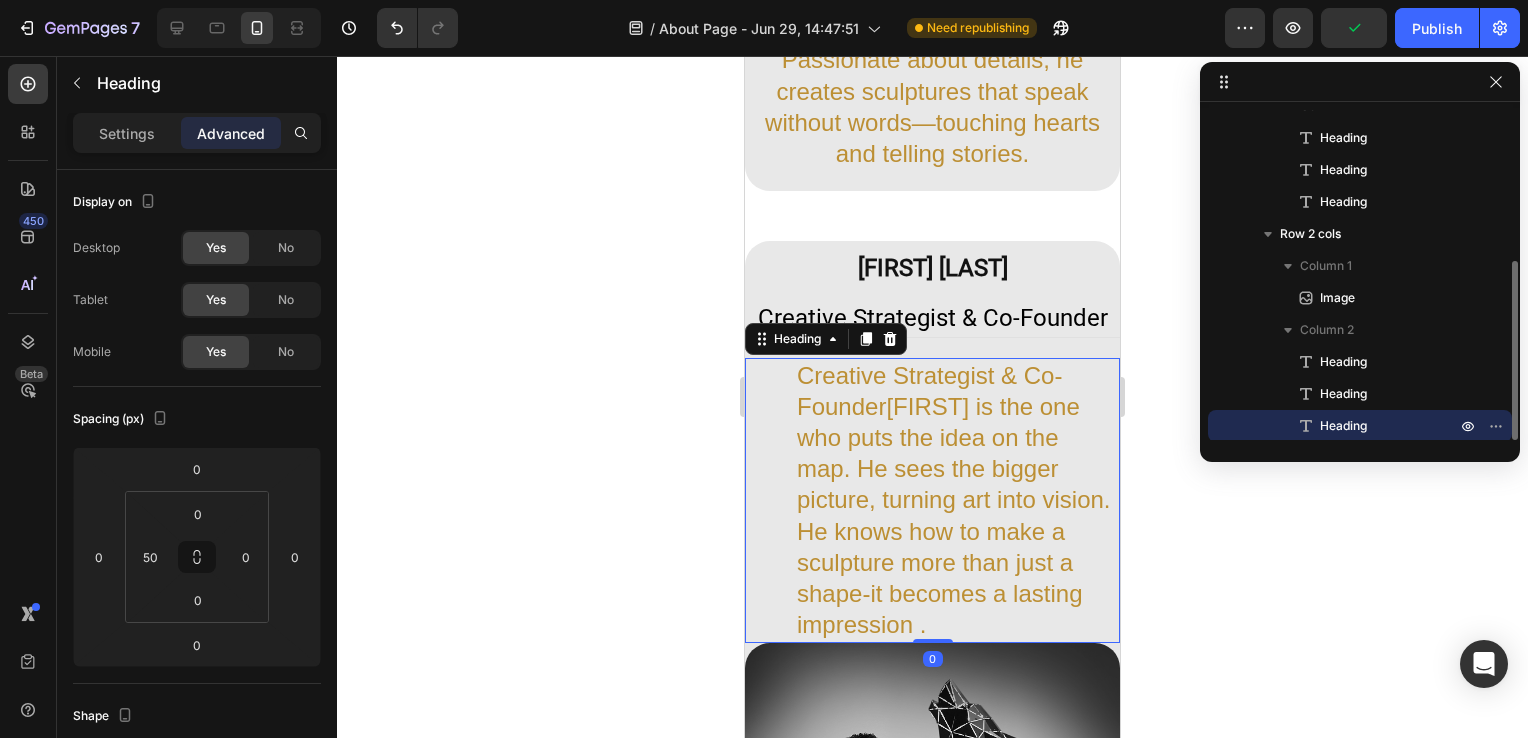 scroll, scrollTop: 277, scrollLeft: 0, axis: vertical 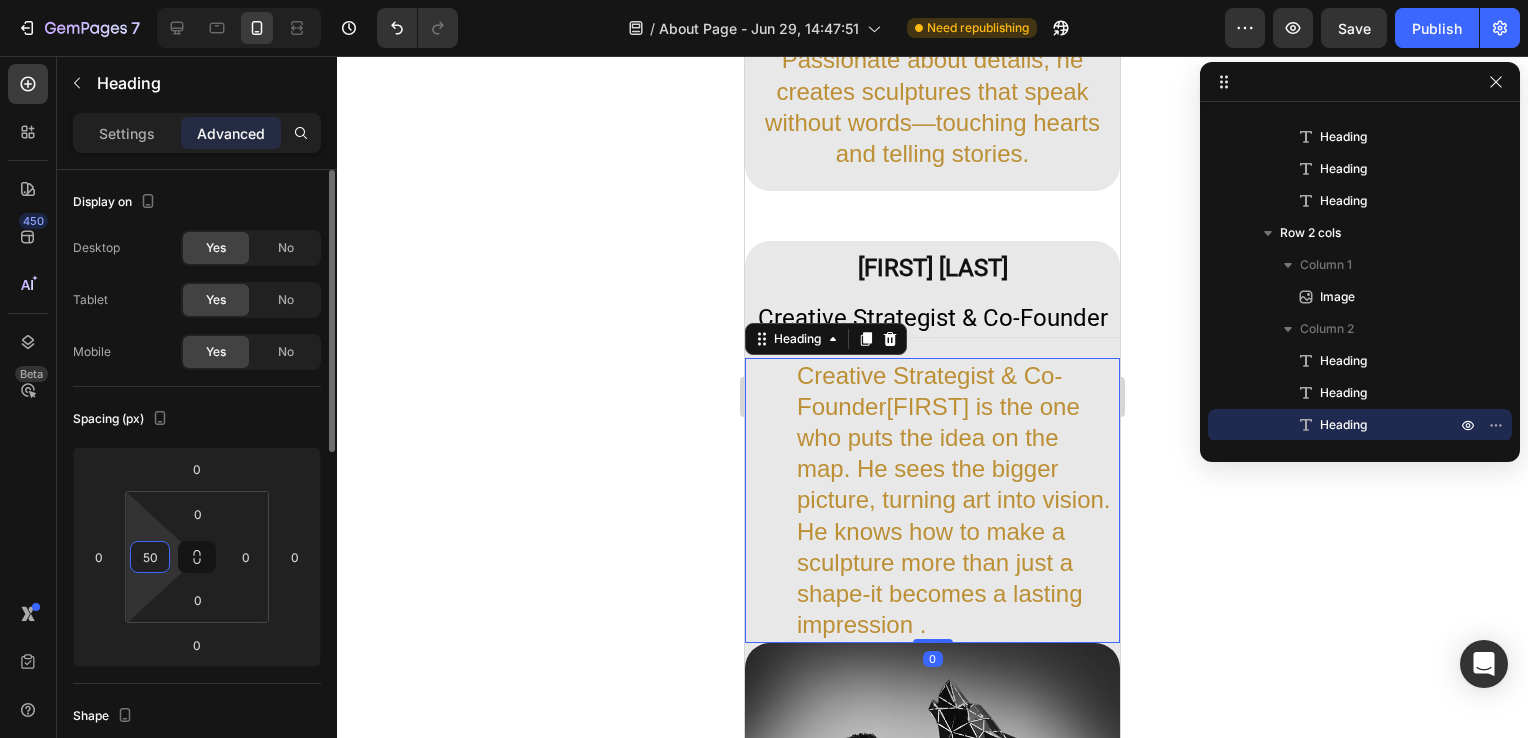 click on "50" at bounding box center (150, 557) 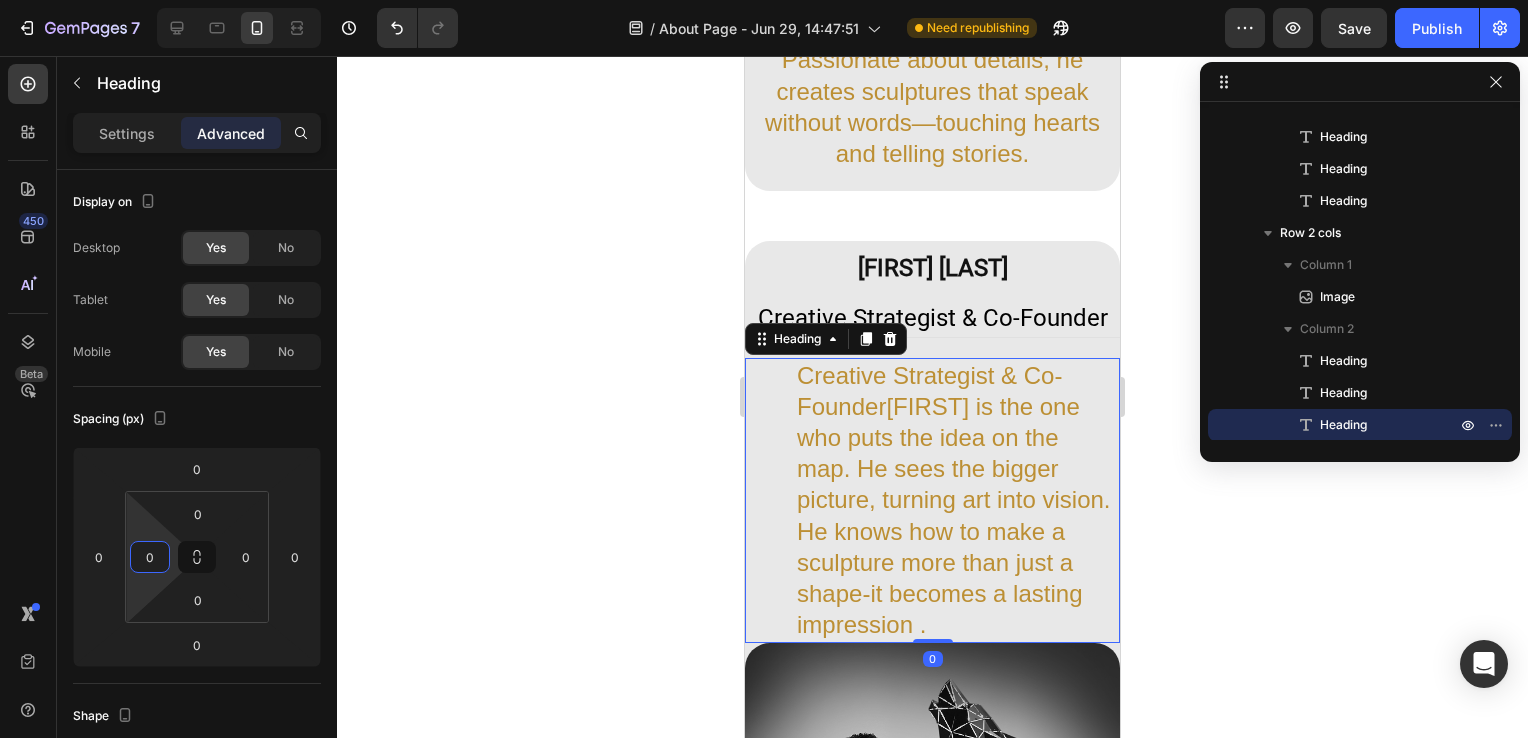 type on "0" 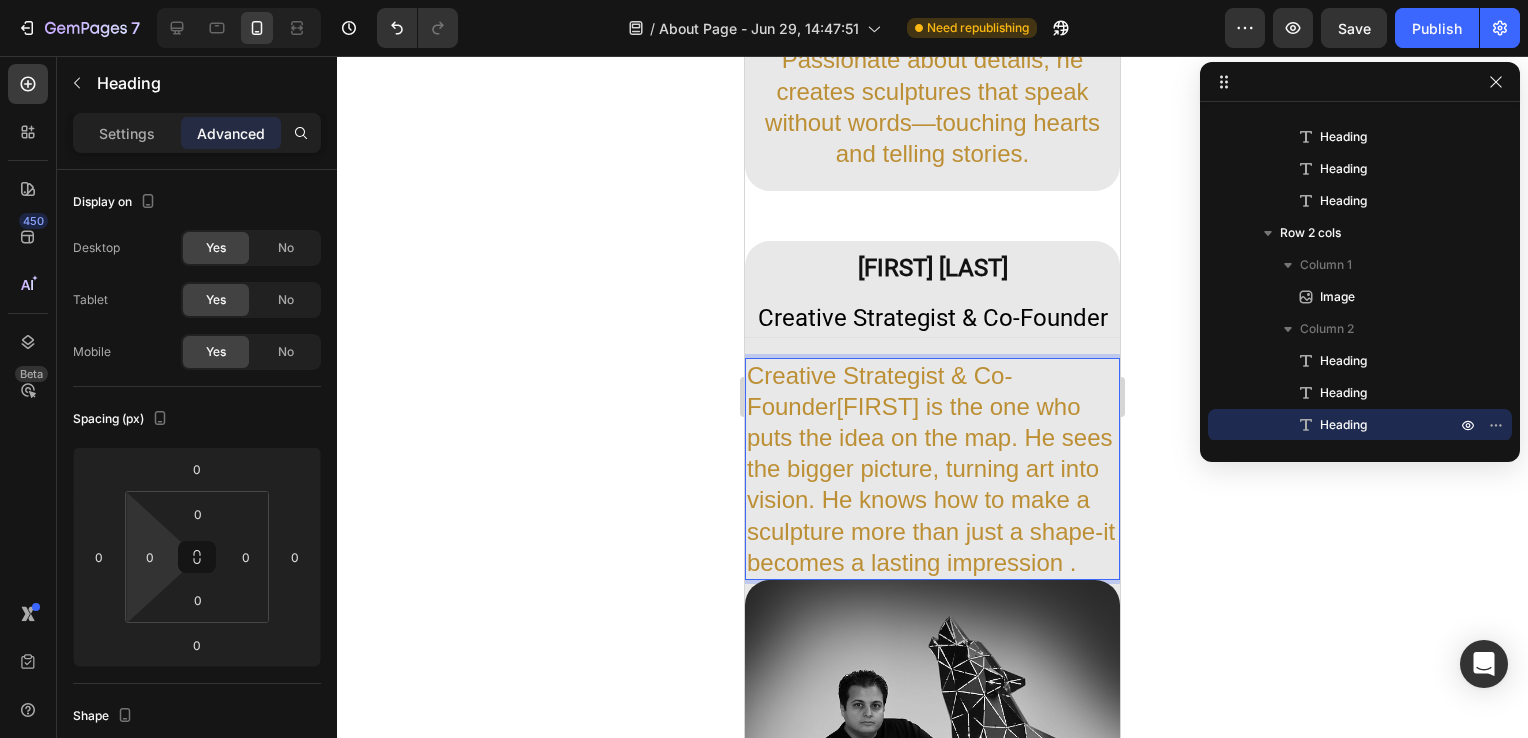 click on "Creative Strategist & Co-Founder[FIRST] is the one who puts the idea on the map. He sees the bigger picture, turning art into vision. He knows how to make a sculpture more than just a shape-it becomes a lasting impression ." at bounding box center (932, 469) 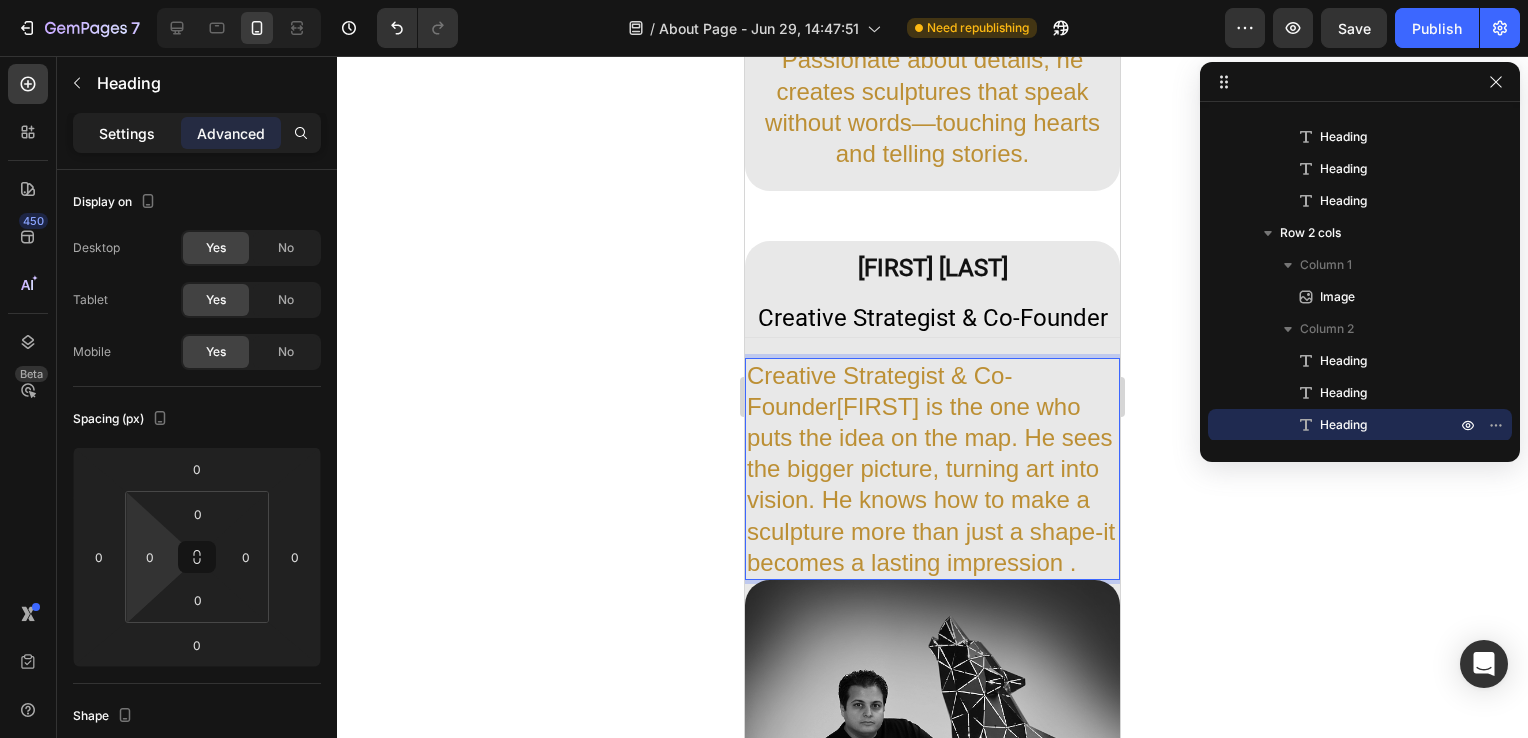 click on "Settings" at bounding box center (127, 133) 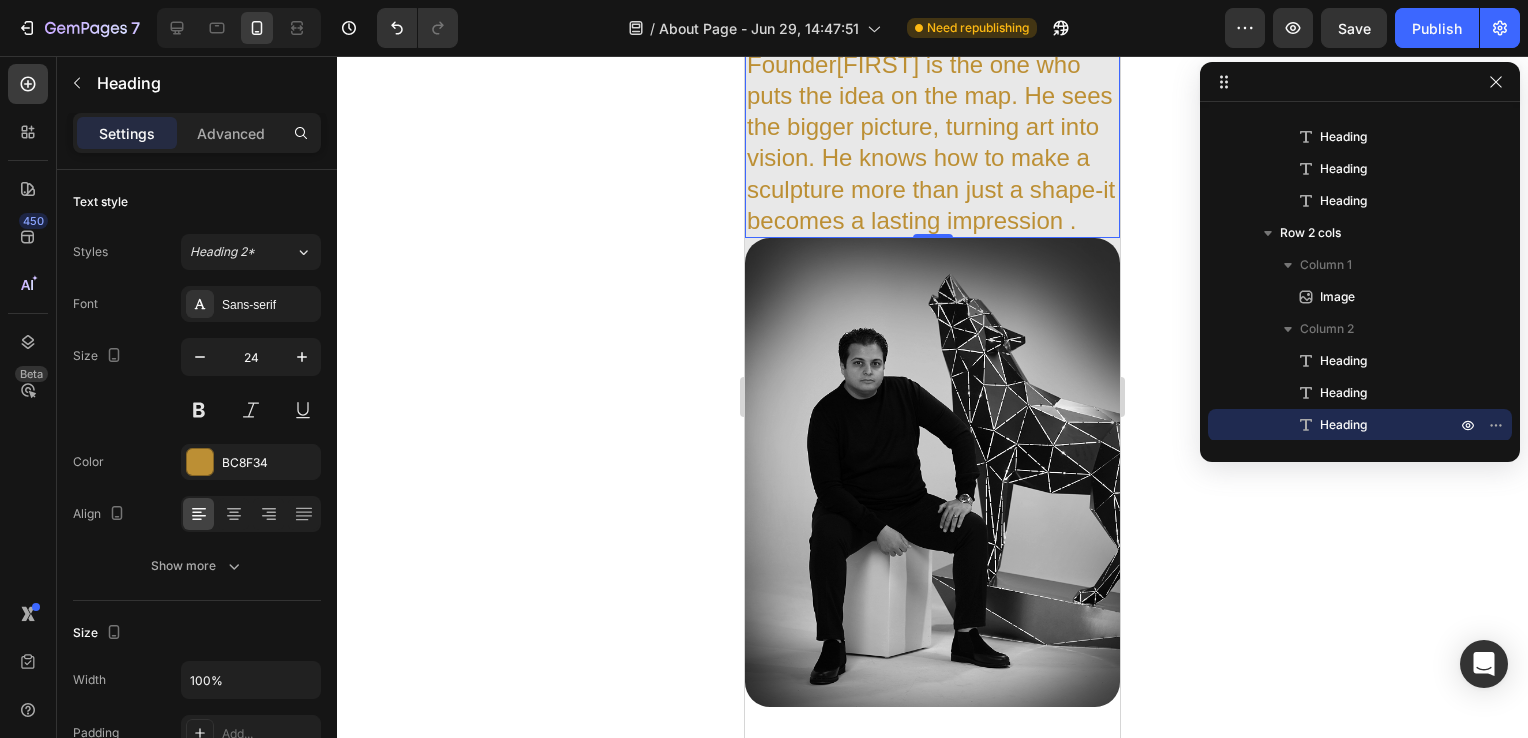 scroll, scrollTop: 2328, scrollLeft: 0, axis: vertical 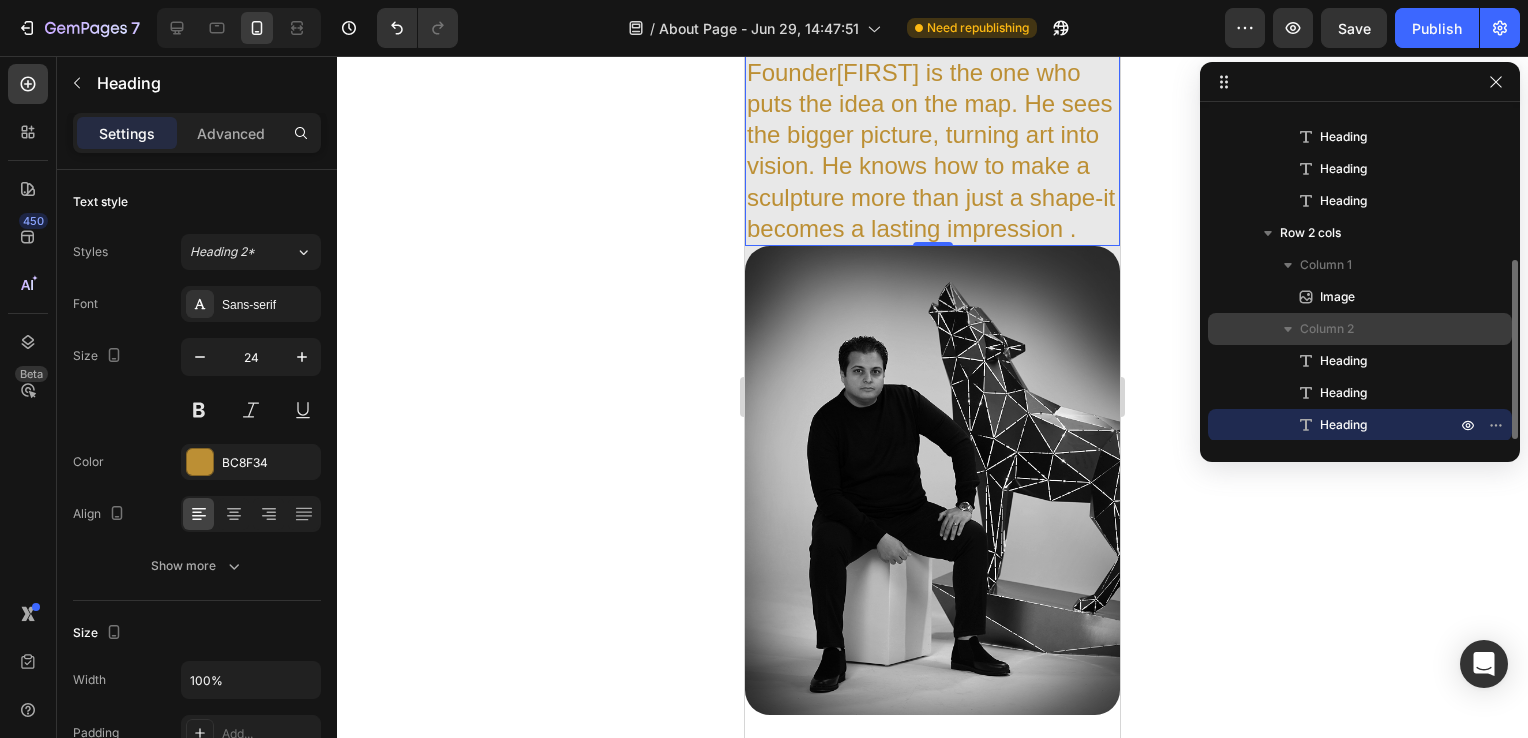 click on "Column 2" at bounding box center [1327, 329] 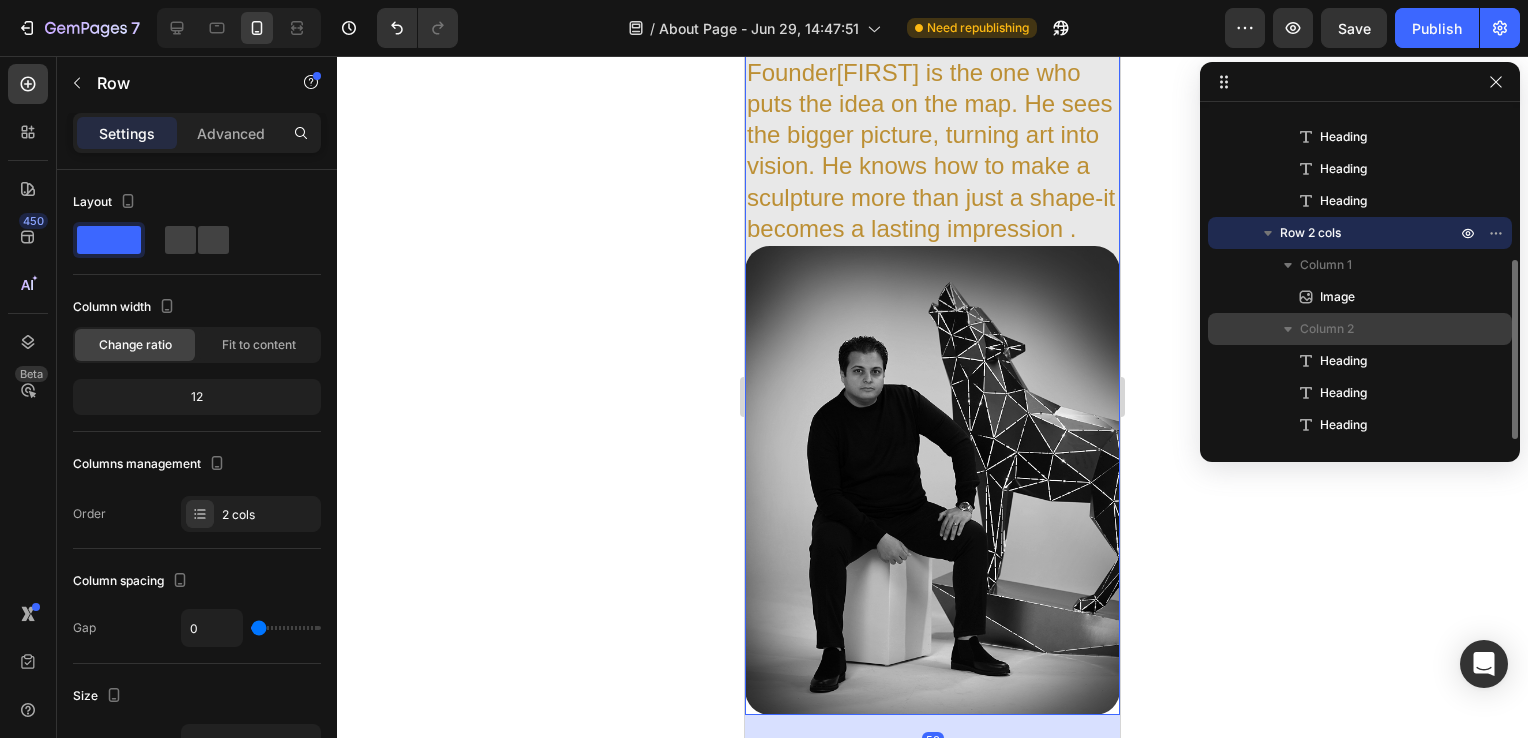 click on "Column 2" at bounding box center [1327, 329] 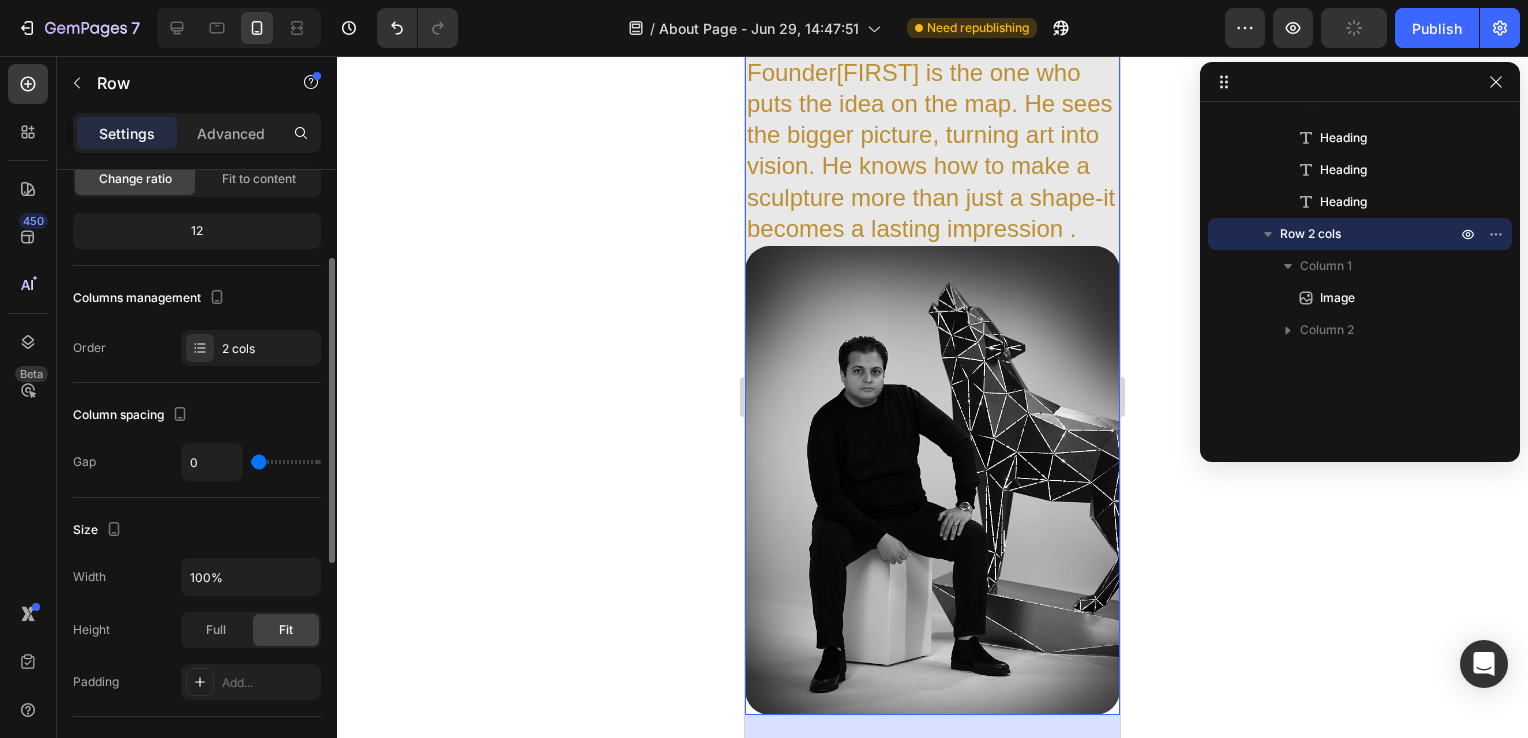 scroll, scrollTop: 172, scrollLeft: 0, axis: vertical 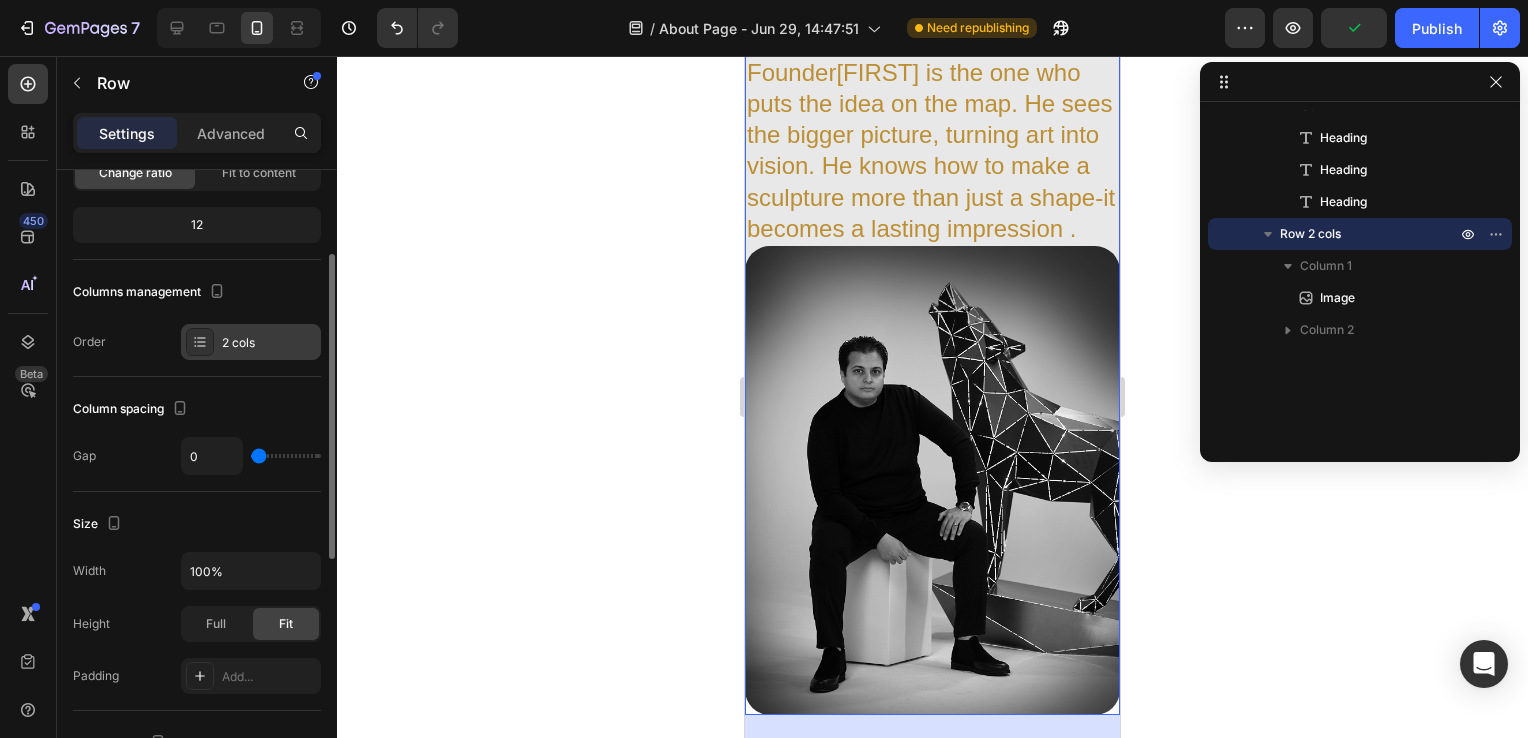 click 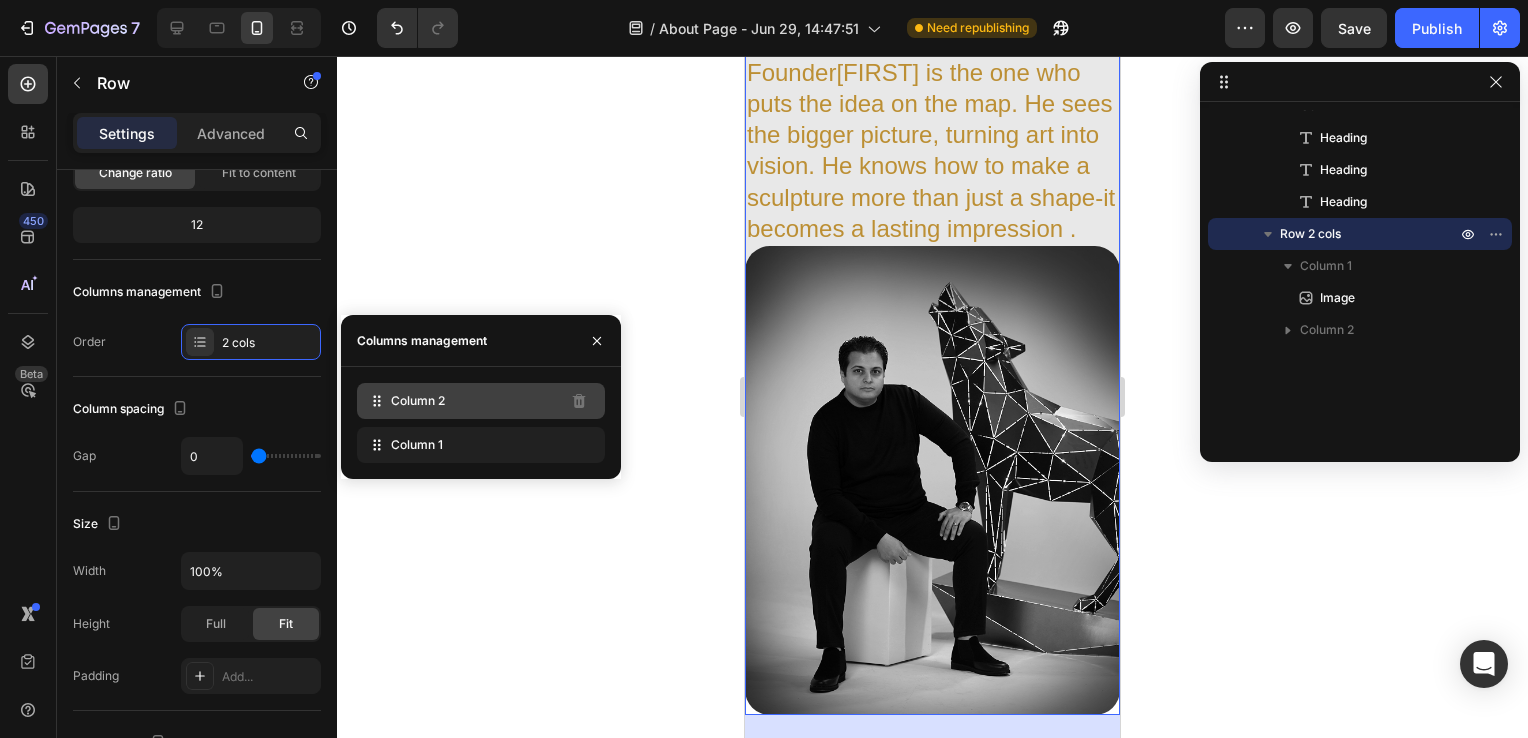 type 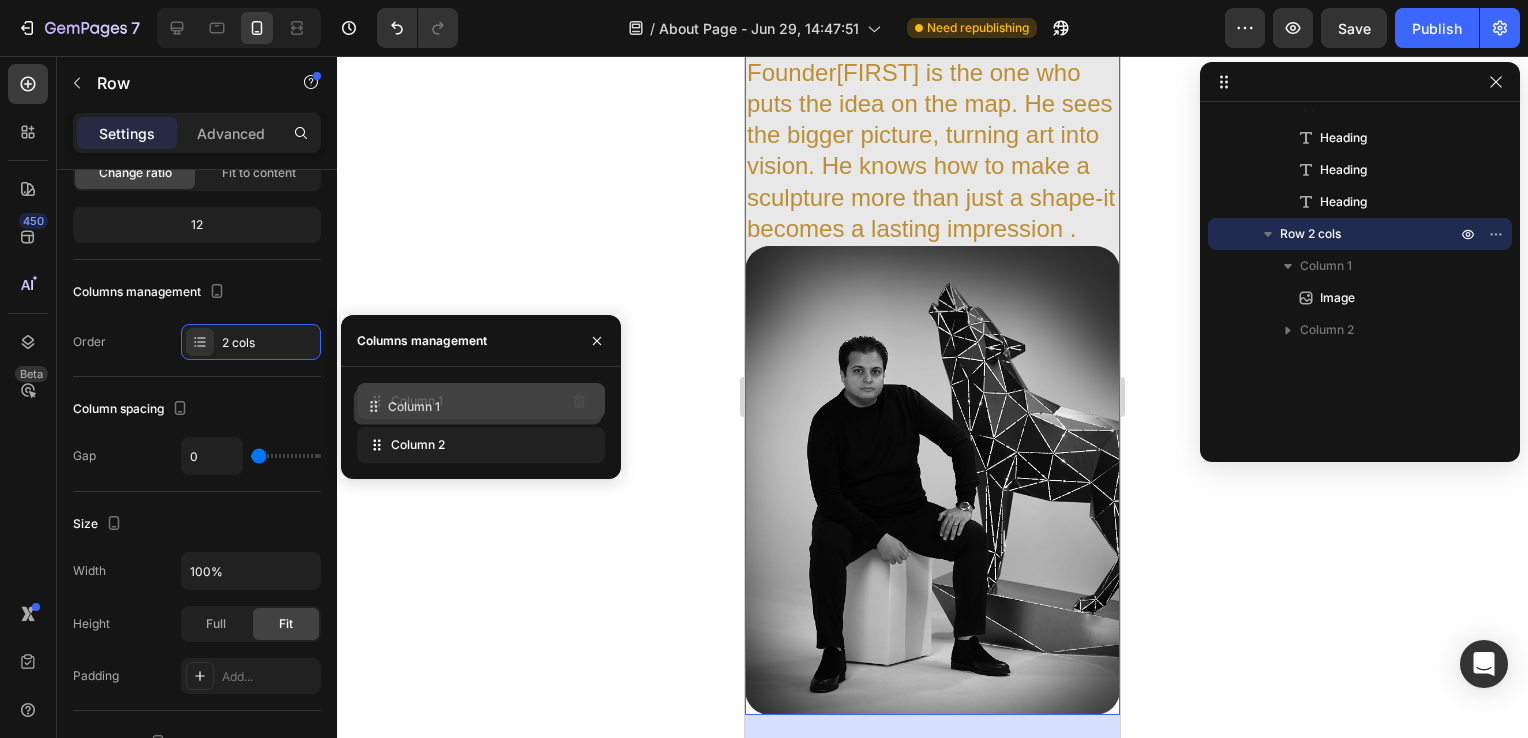 drag, startPoint x: 376, startPoint y: 445, endPoint x: 372, endPoint y: 406, distance: 39.20459 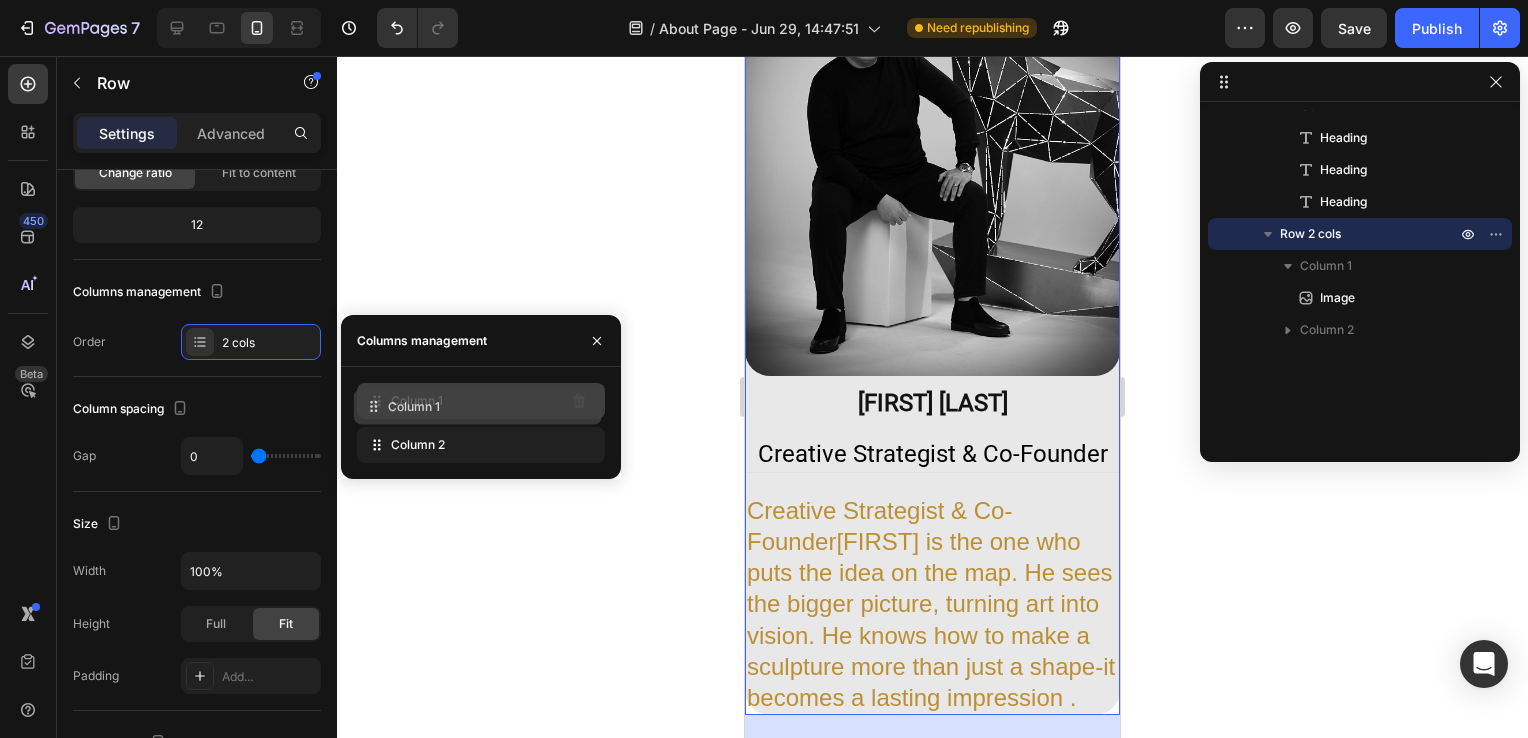scroll, scrollTop: 181, scrollLeft: 0, axis: vertical 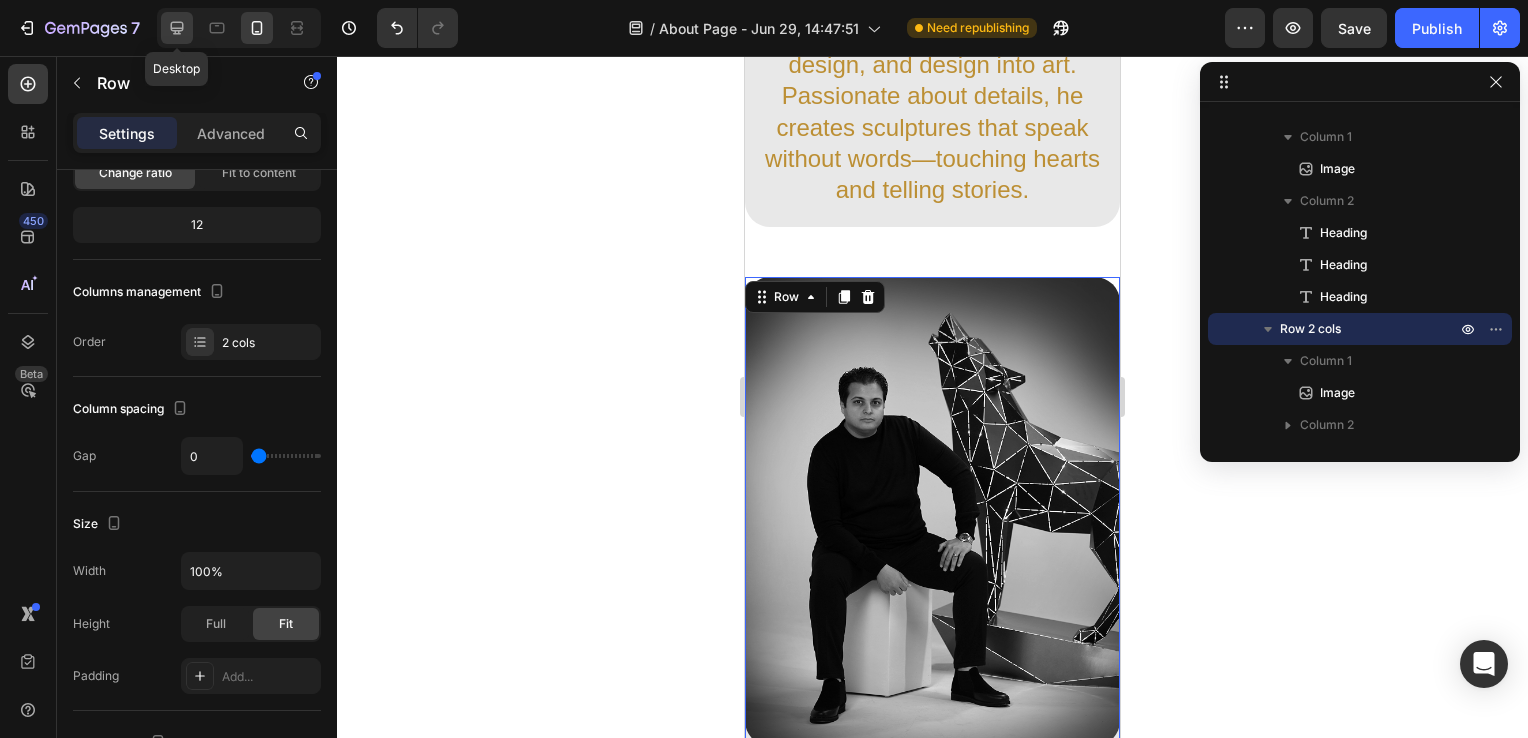 click 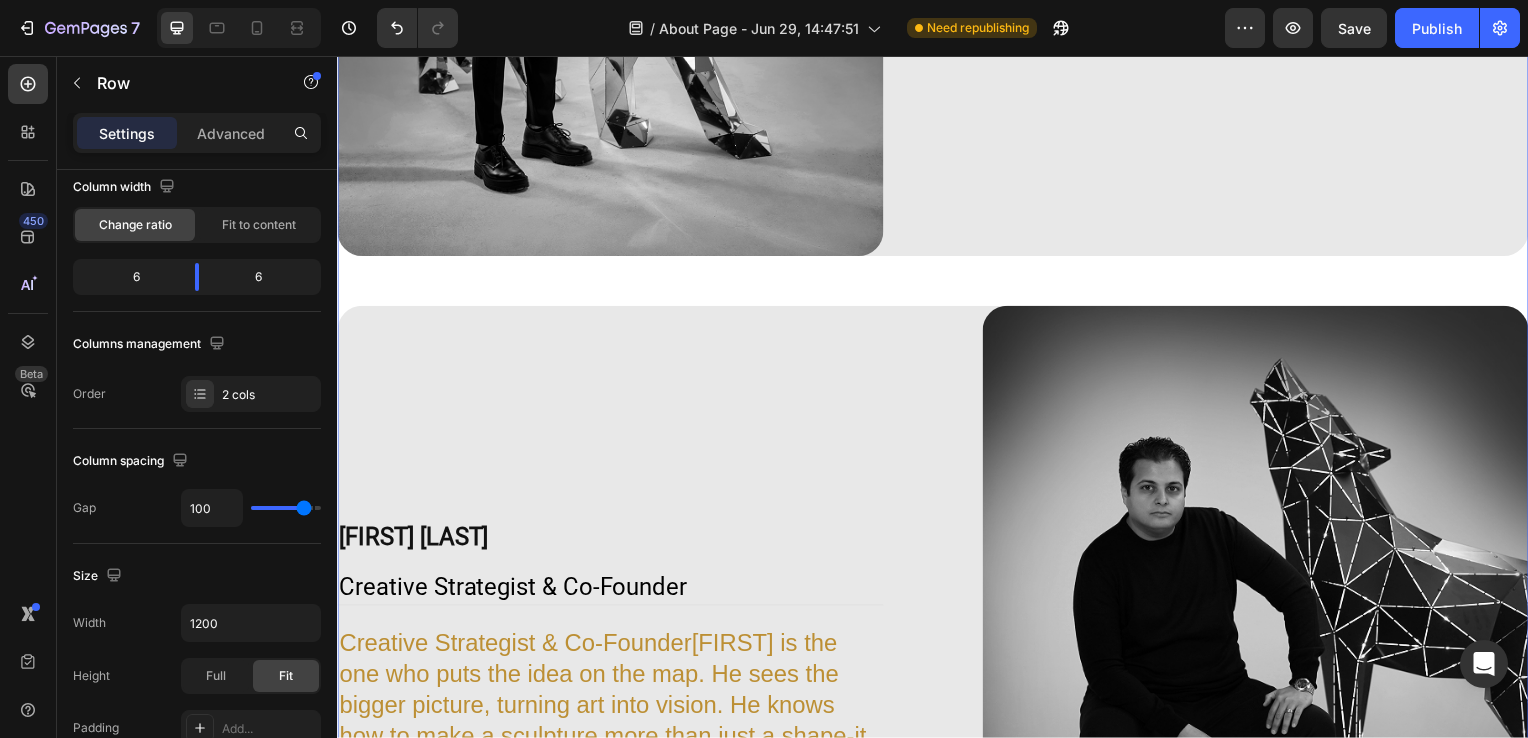 scroll, scrollTop: 1806, scrollLeft: 0, axis: vertical 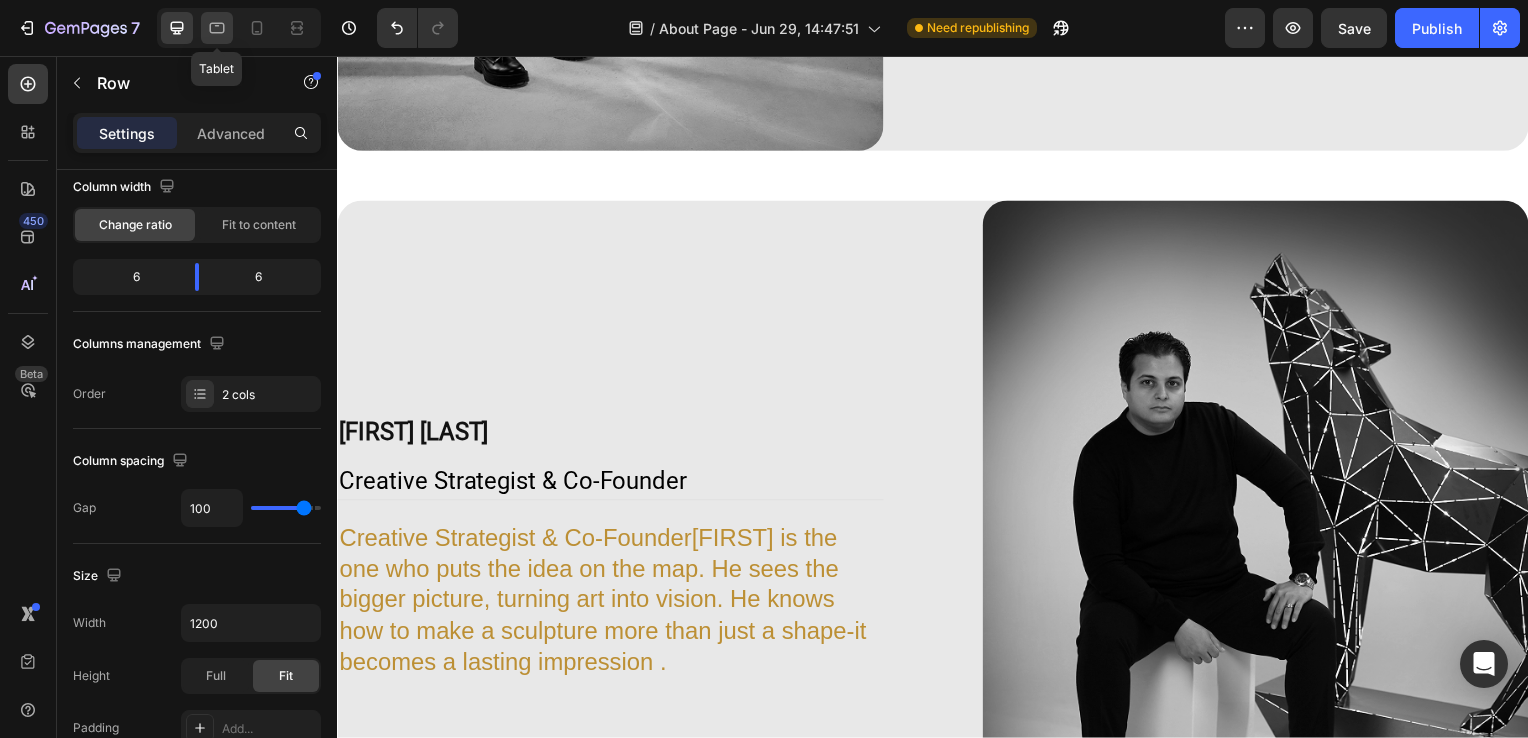 click 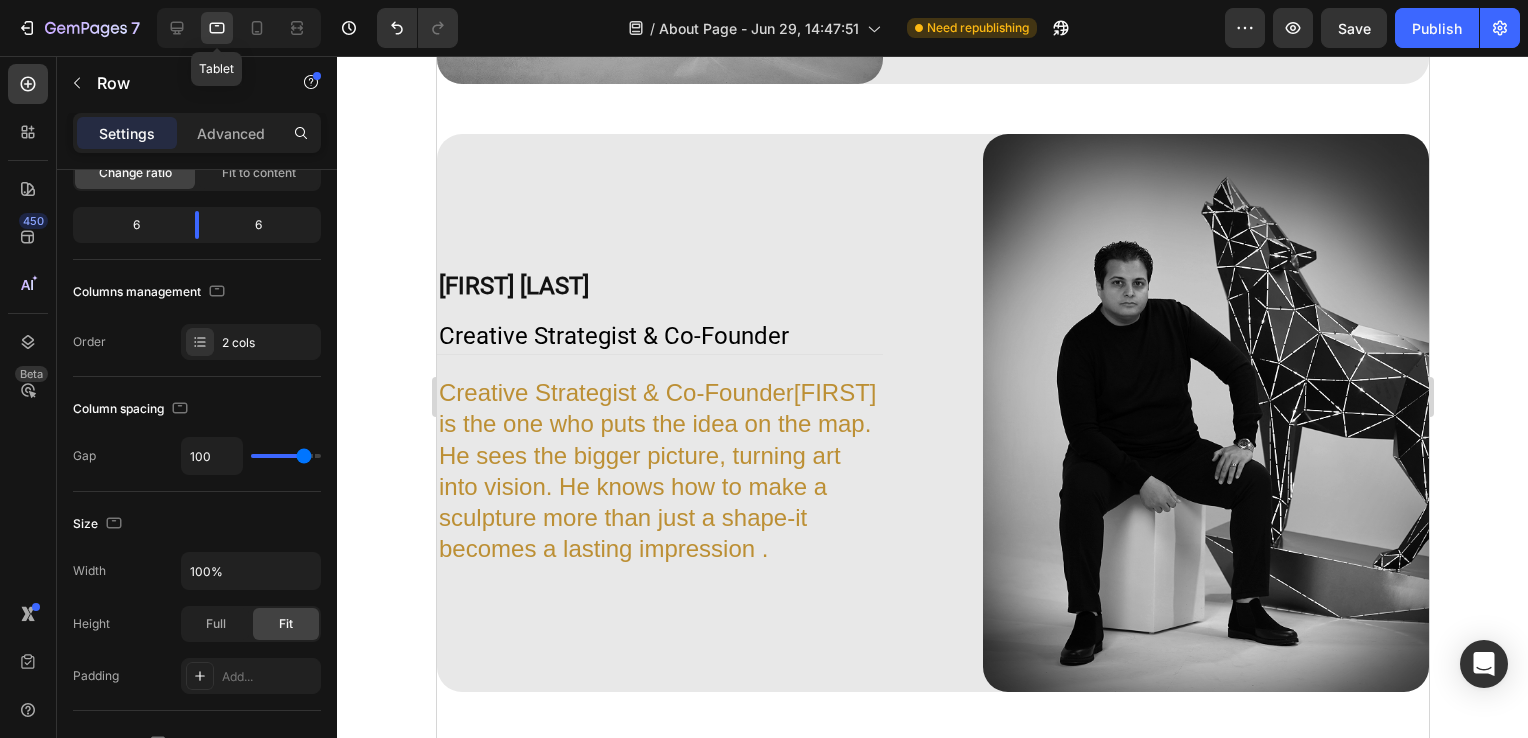 scroll, scrollTop: 1736, scrollLeft: 0, axis: vertical 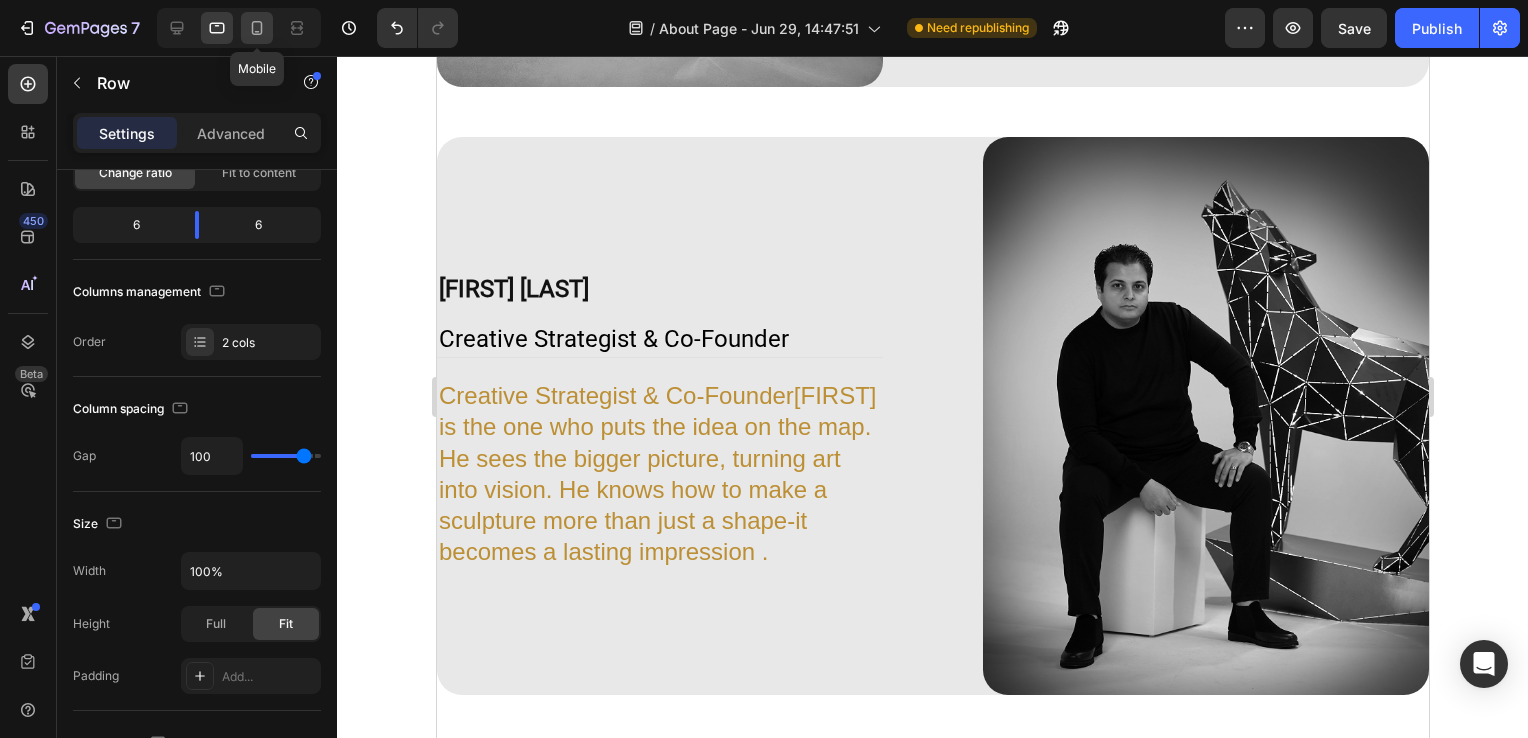 click 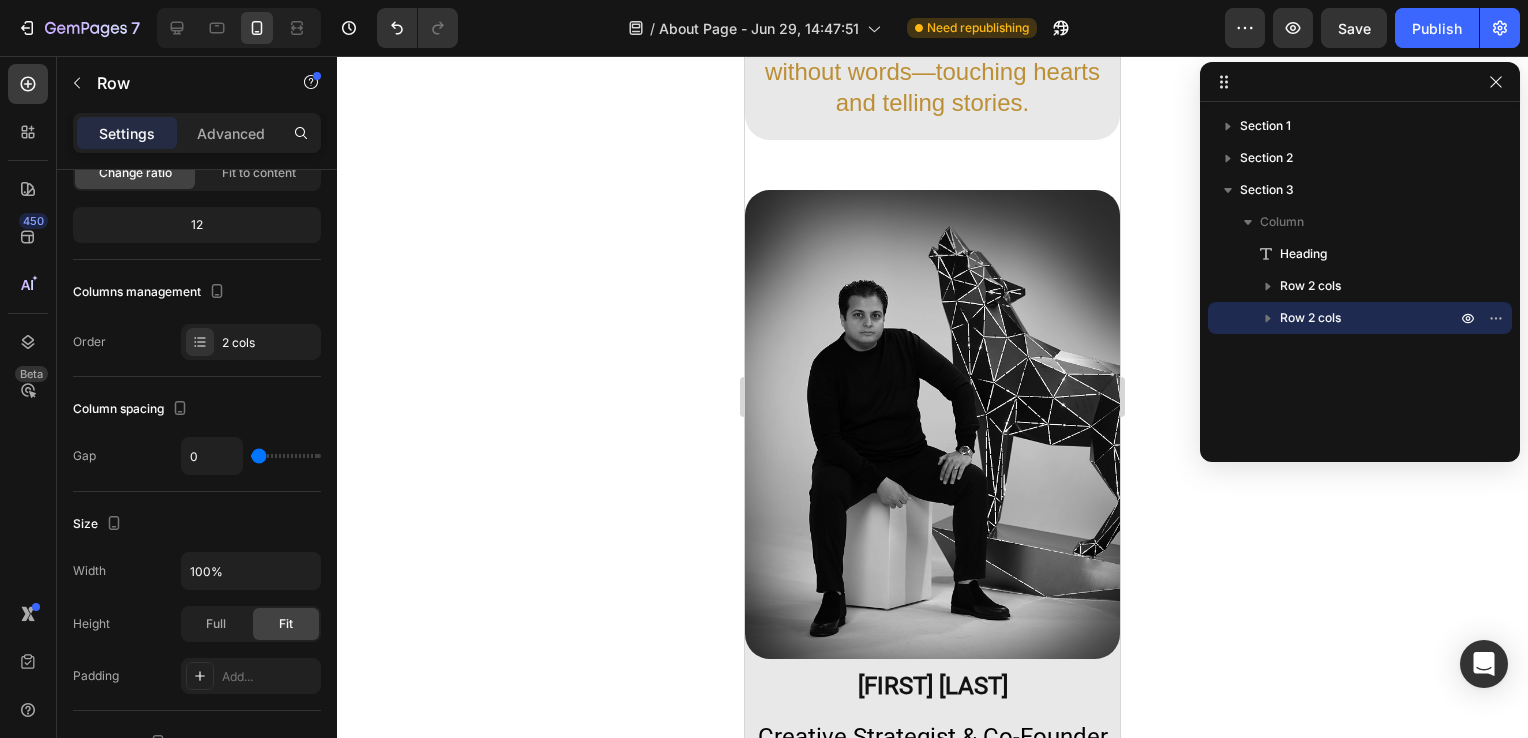 scroll, scrollTop: 2026, scrollLeft: 0, axis: vertical 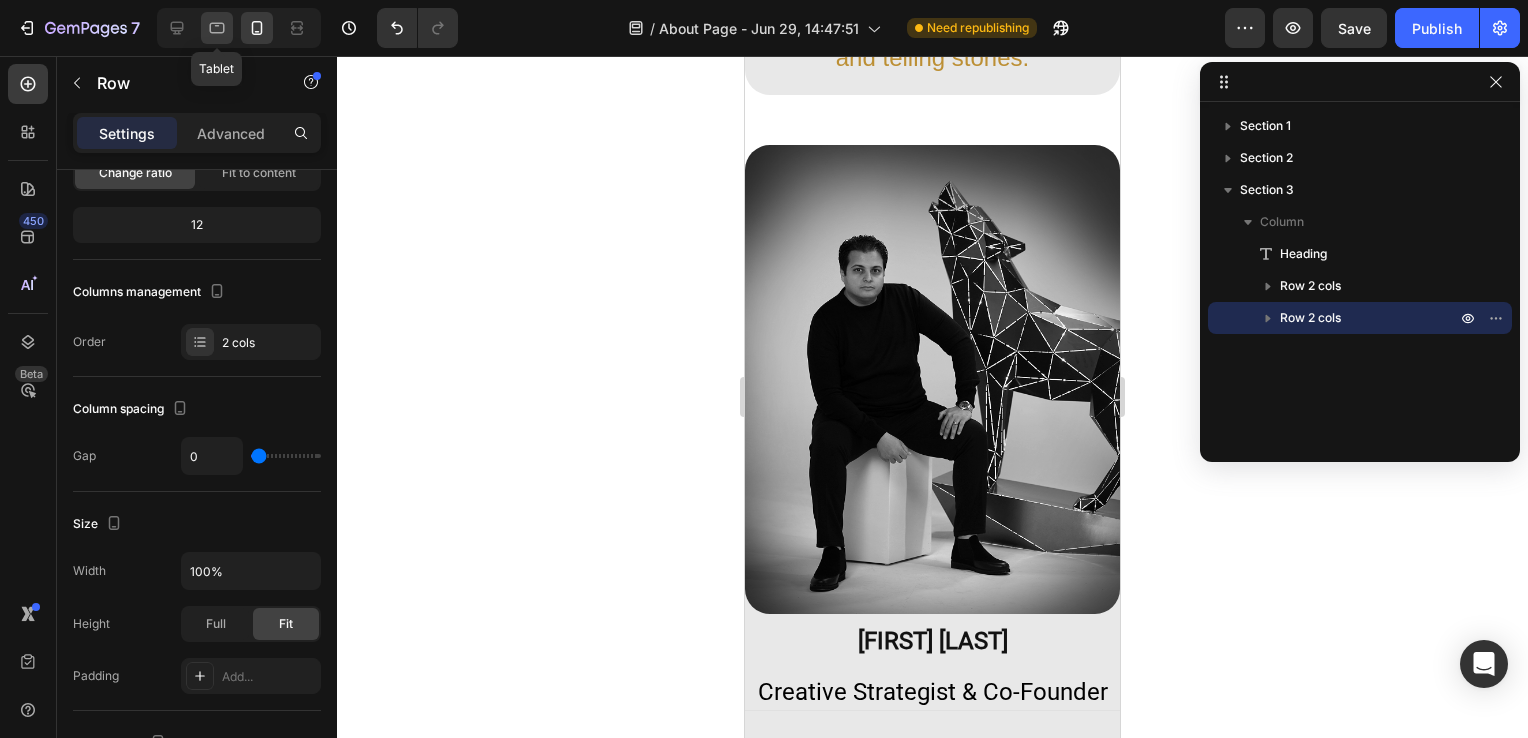 click 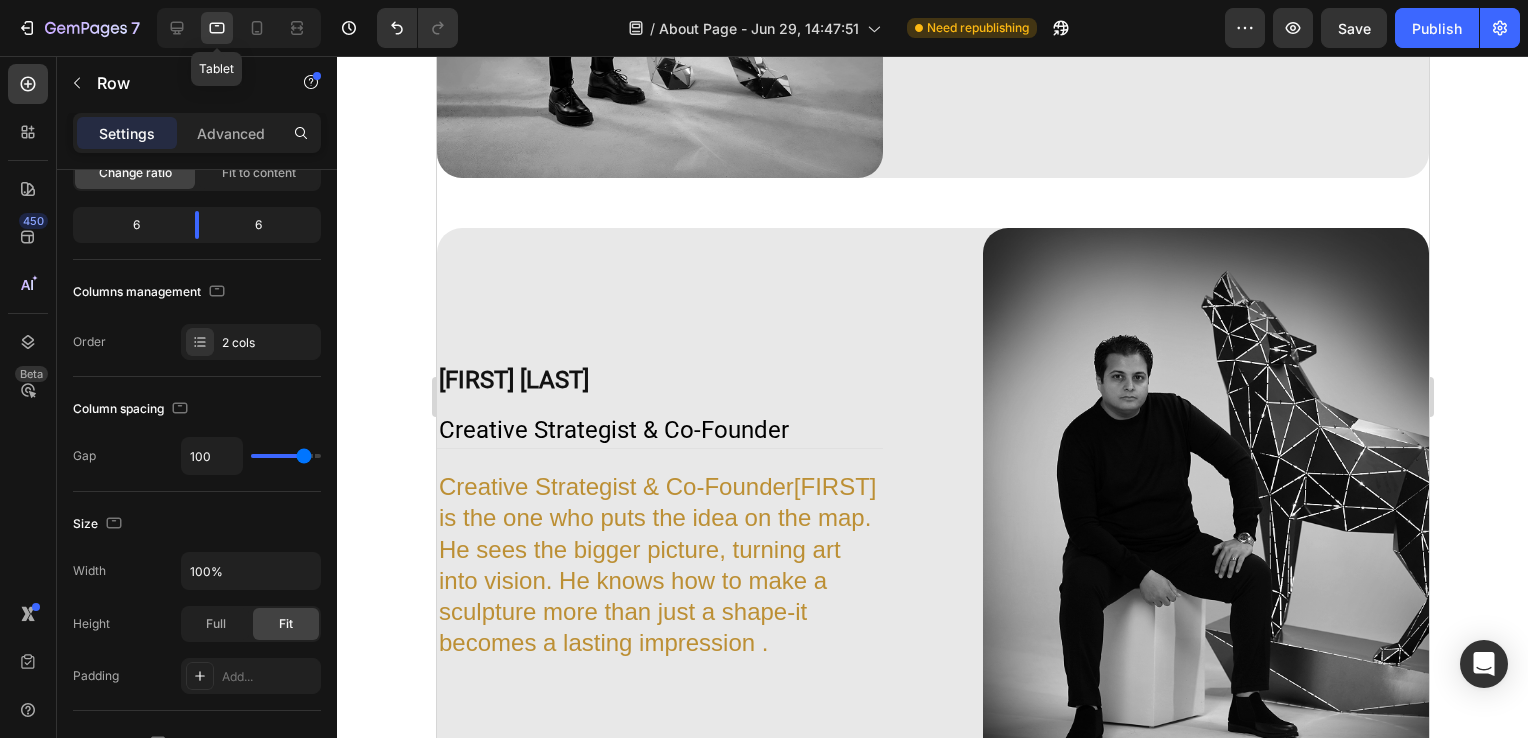scroll, scrollTop: 1736, scrollLeft: 0, axis: vertical 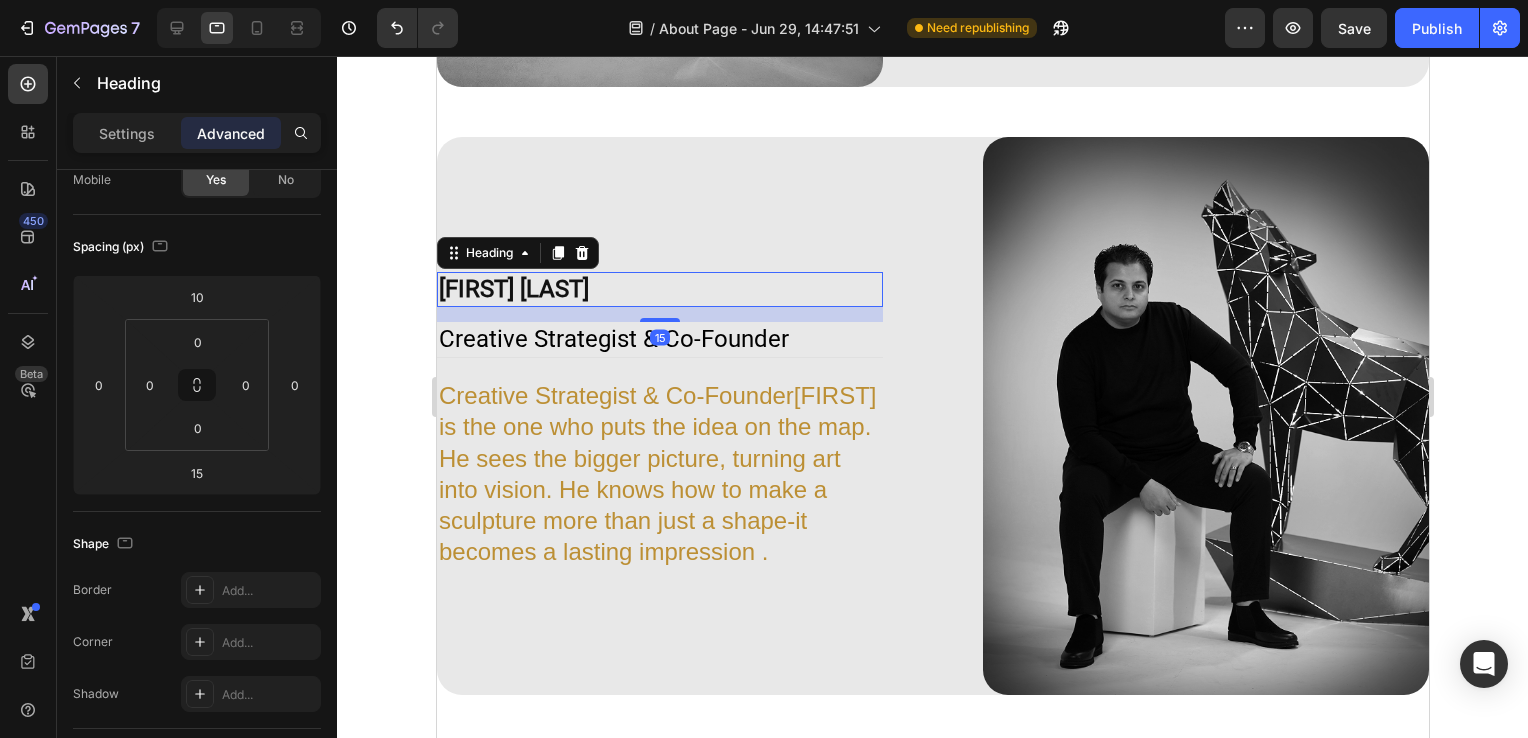 click on "[FIRST] [LAST]" at bounding box center [659, 289] 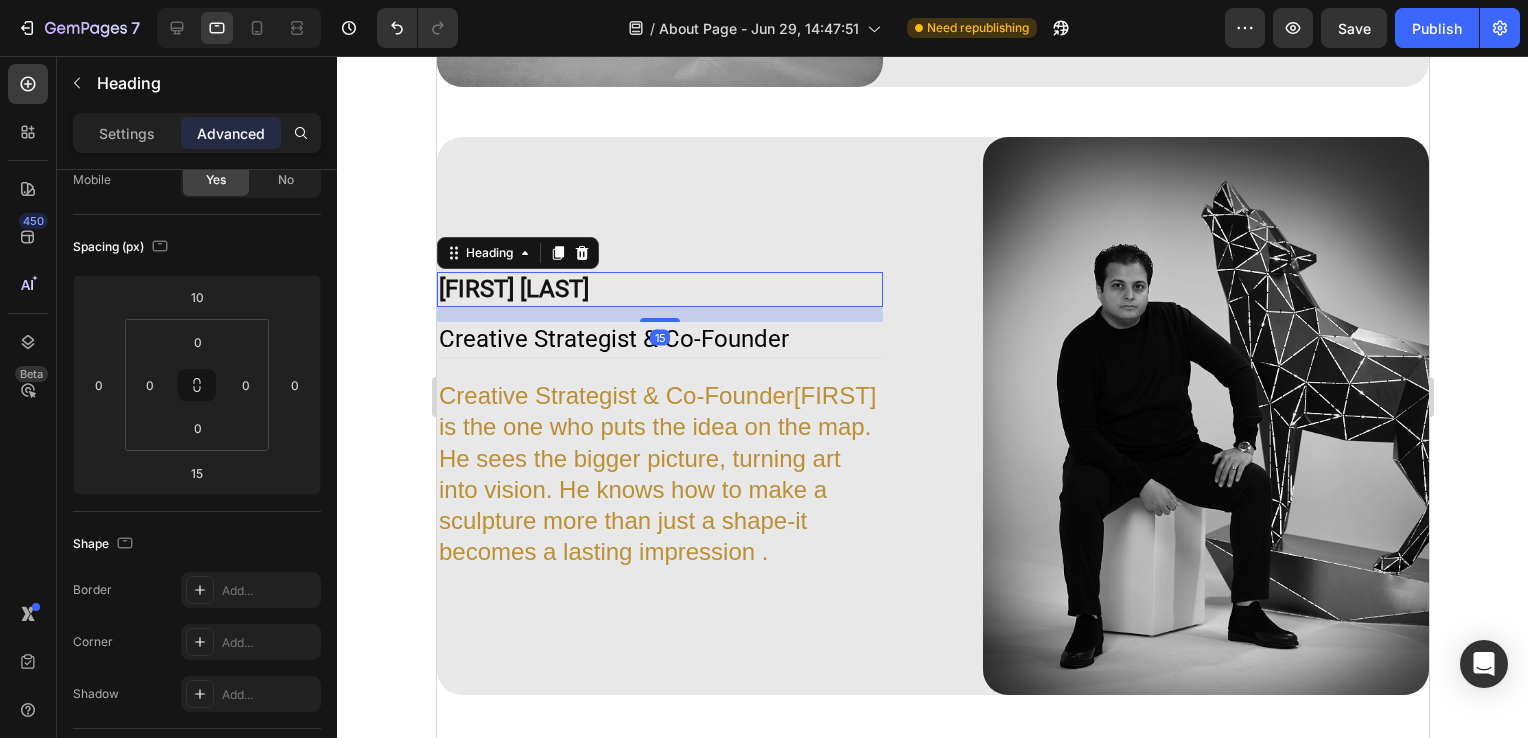 scroll, scrollTop: 0, scrollLeft: 0, axis: both 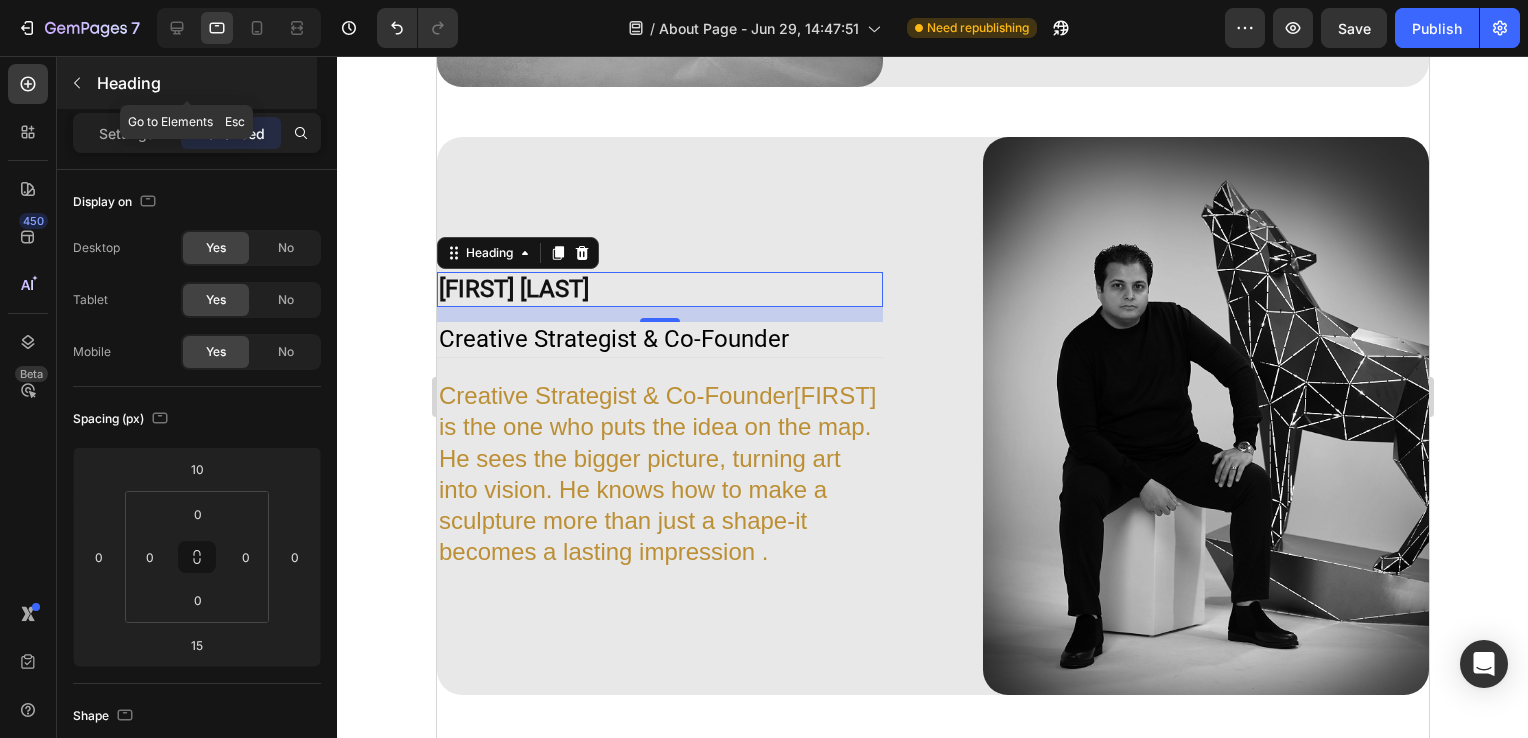 click at bounding box center (77, 83) 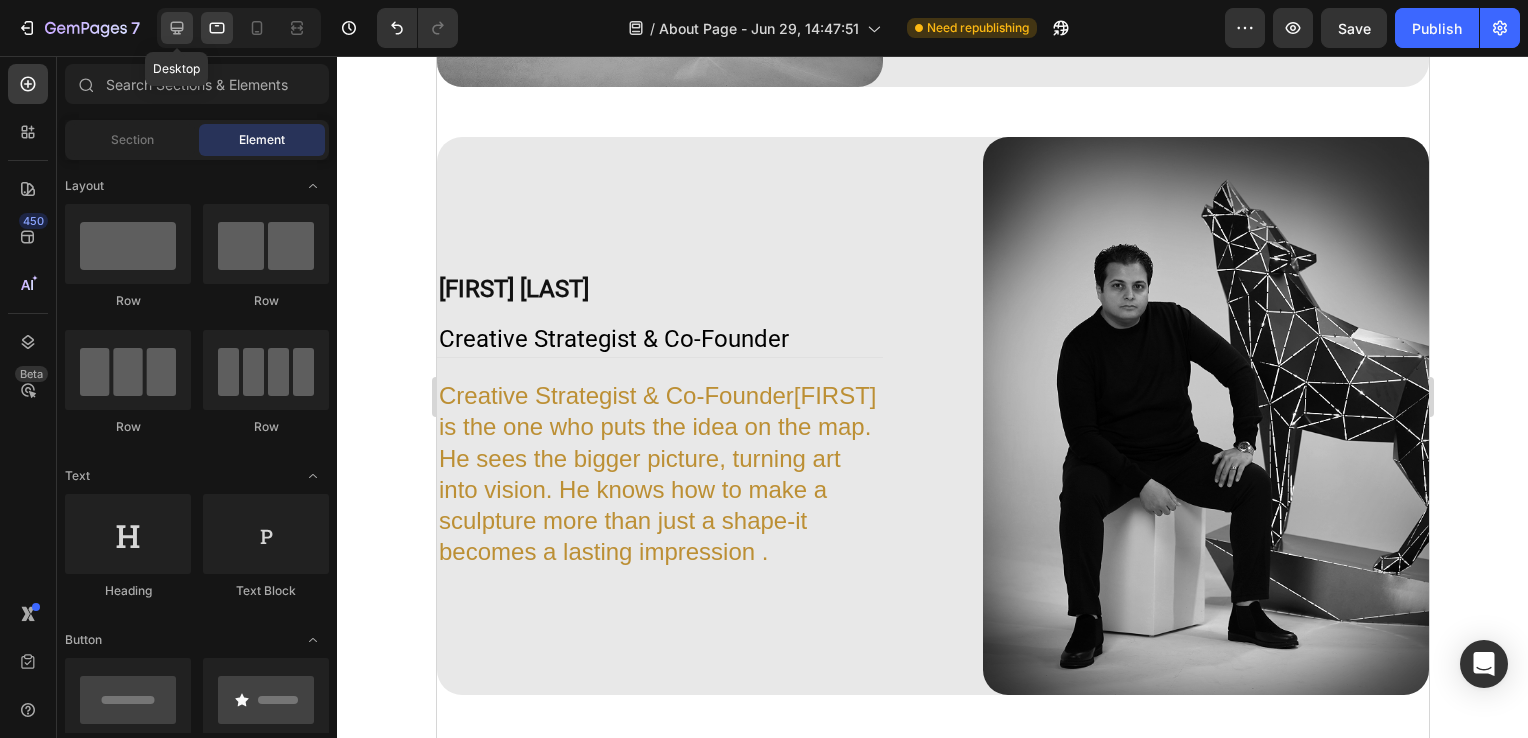 click 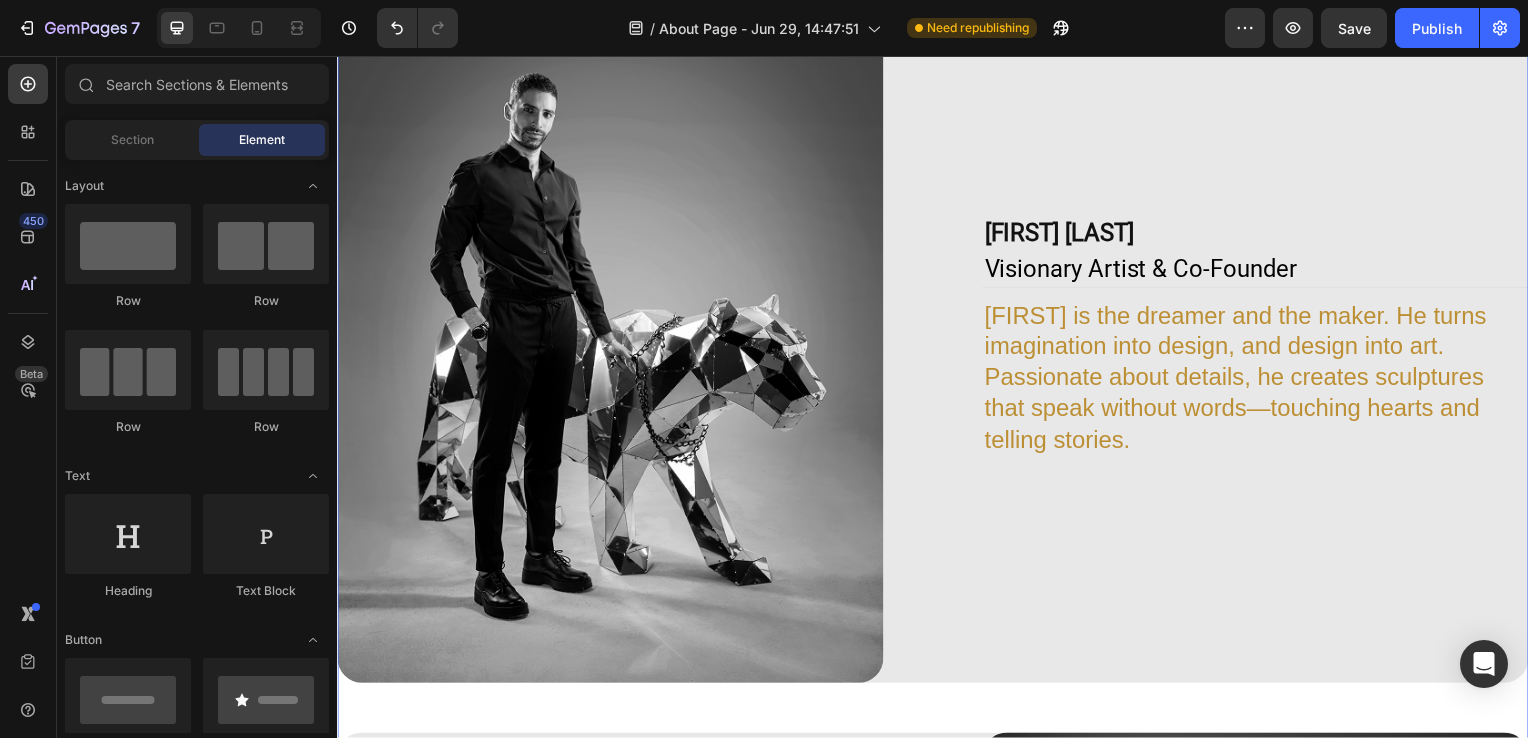scroll, scrollTop: 1269, scrollLeft: 0, axis: vertical 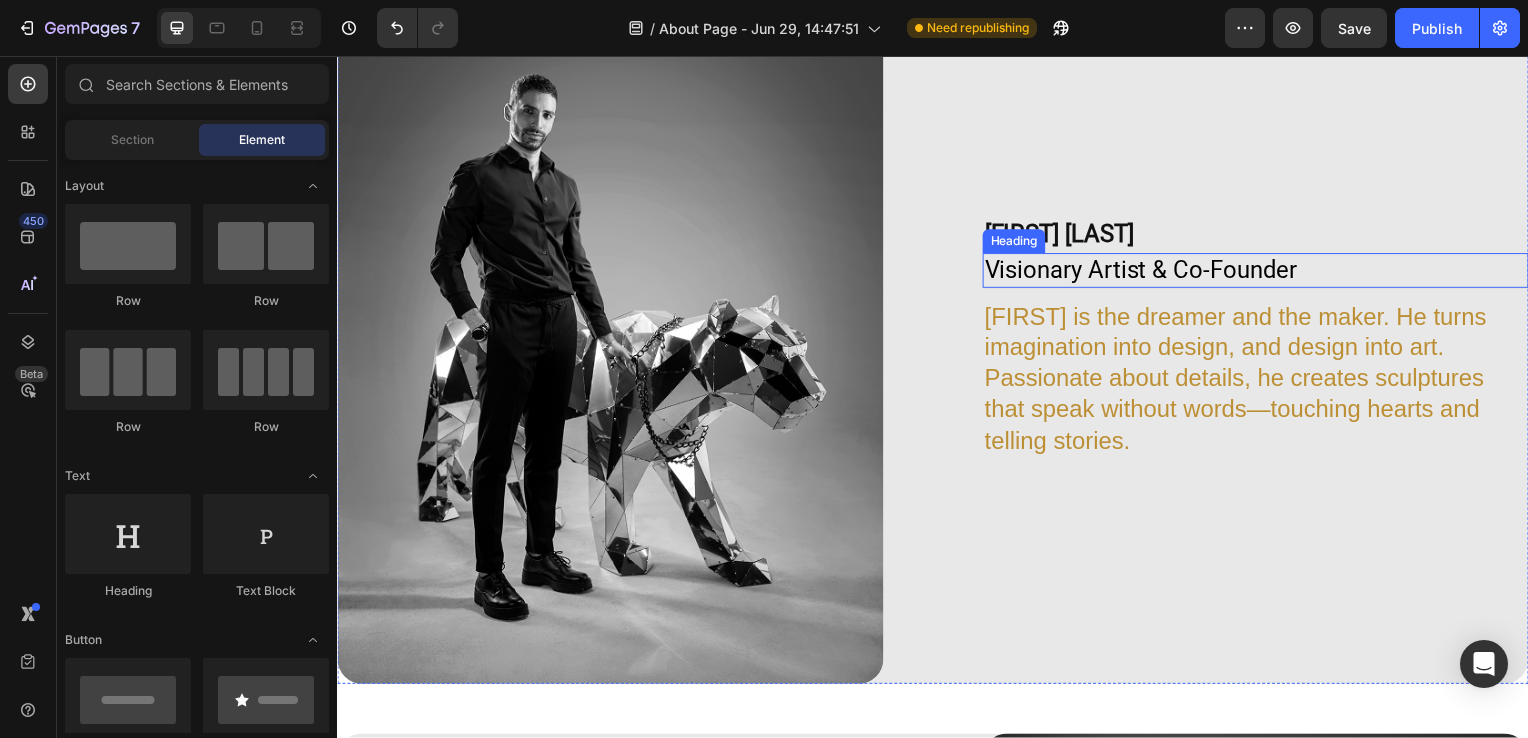click on "Visionary Artist & Co-Founder" at bounding box center (1262, 272) 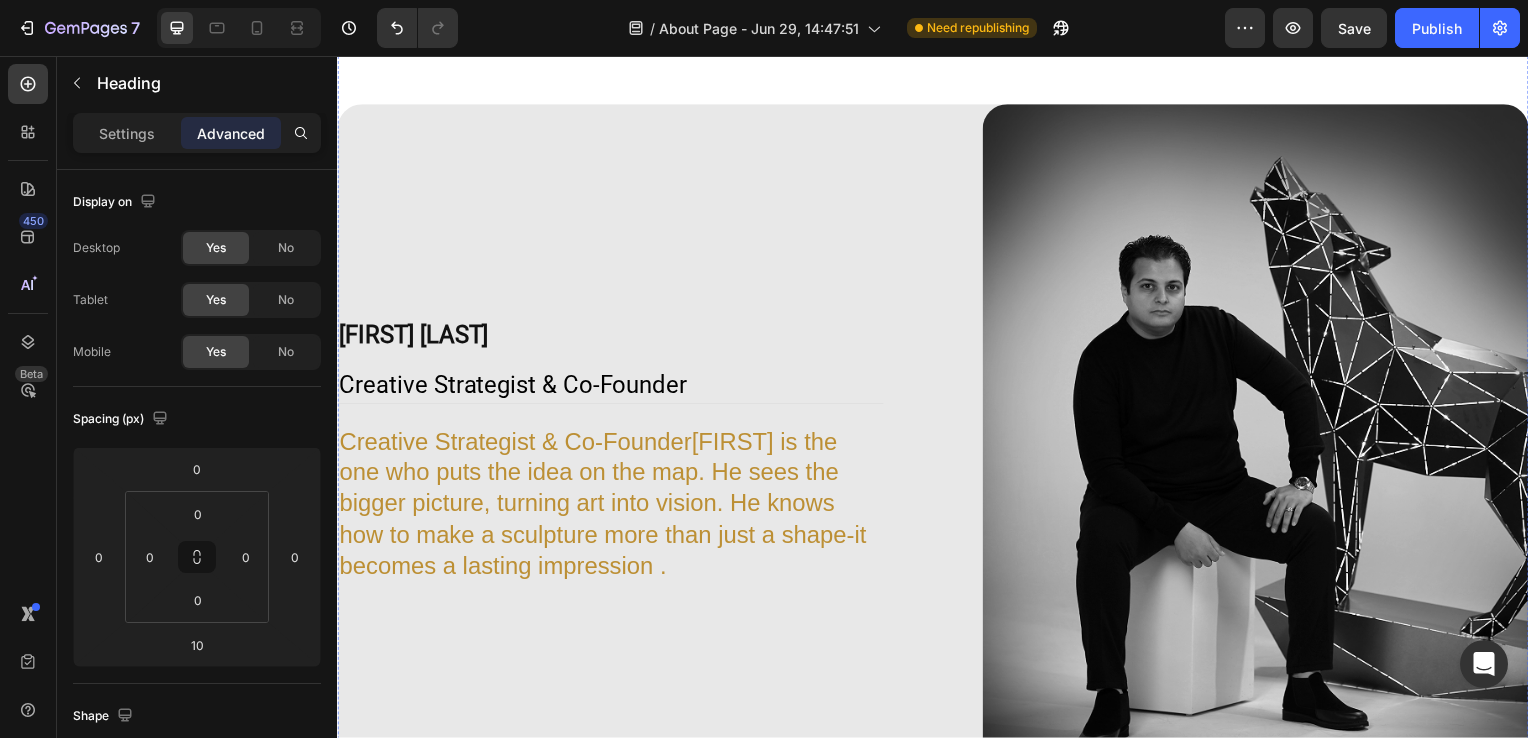 scroll, scrollTop: 1910, scrollLeft: 0, axis: vertical 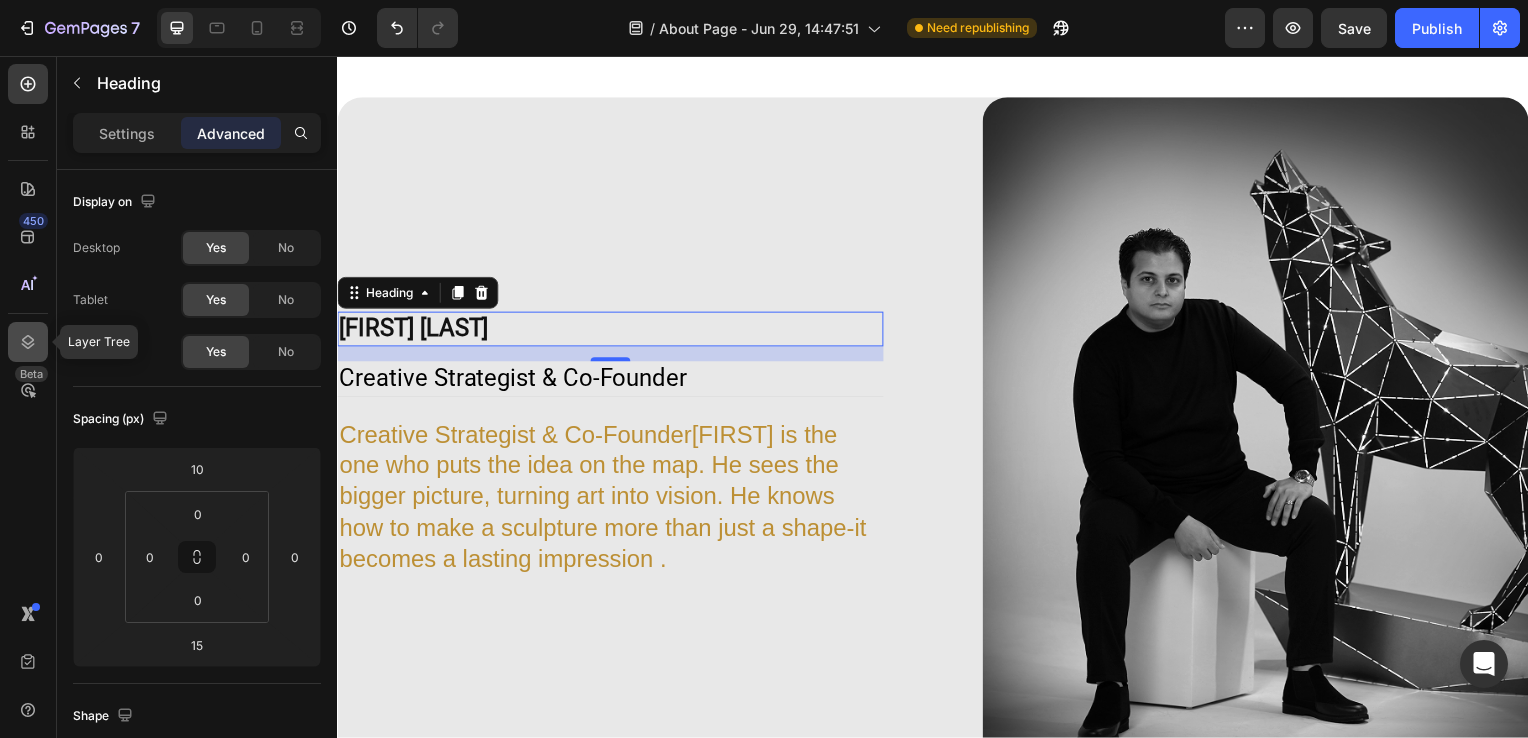 click 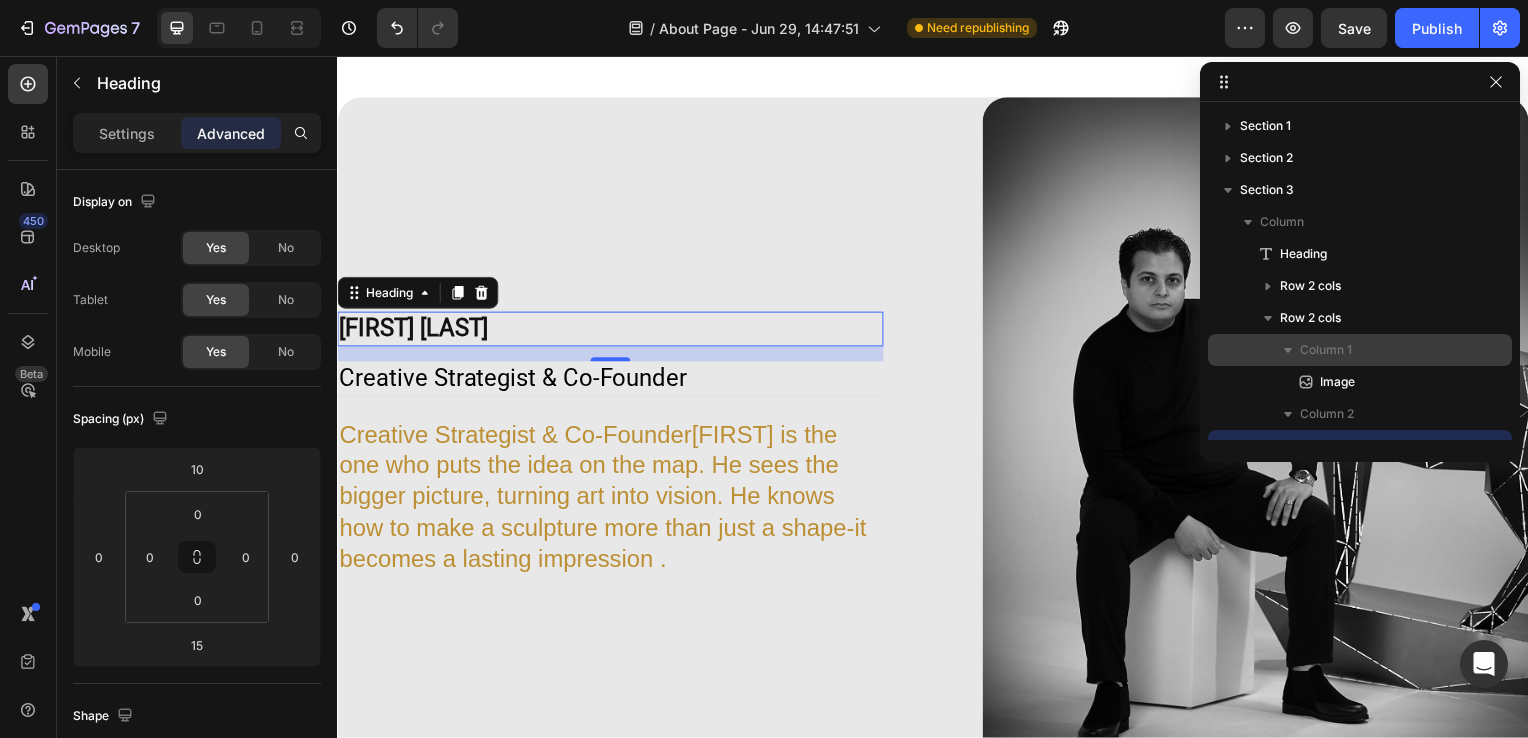 scroll, scrollTop: 85, scrollLeft: 0, axis: vertical 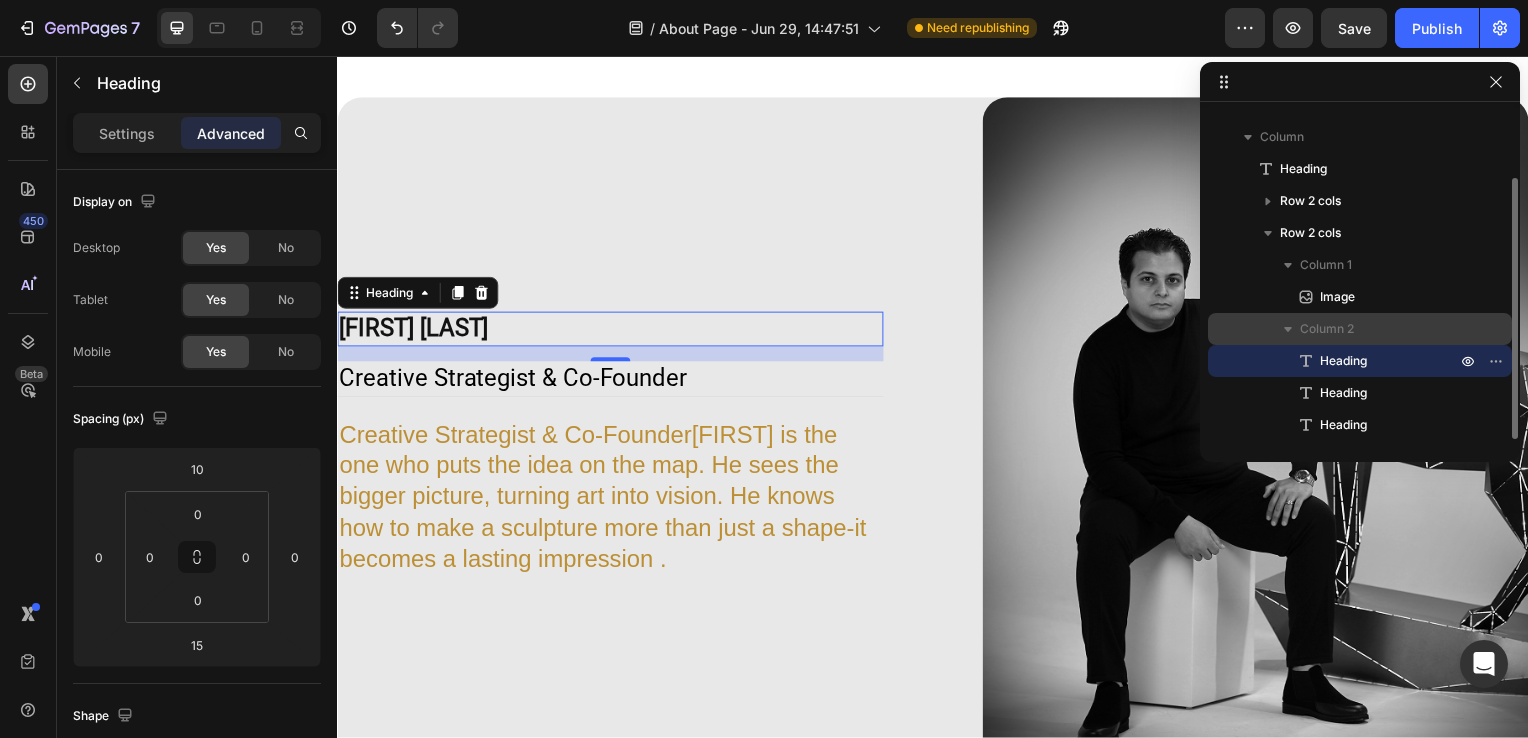 click on "Column 2" at bounding box center [1327, 329] 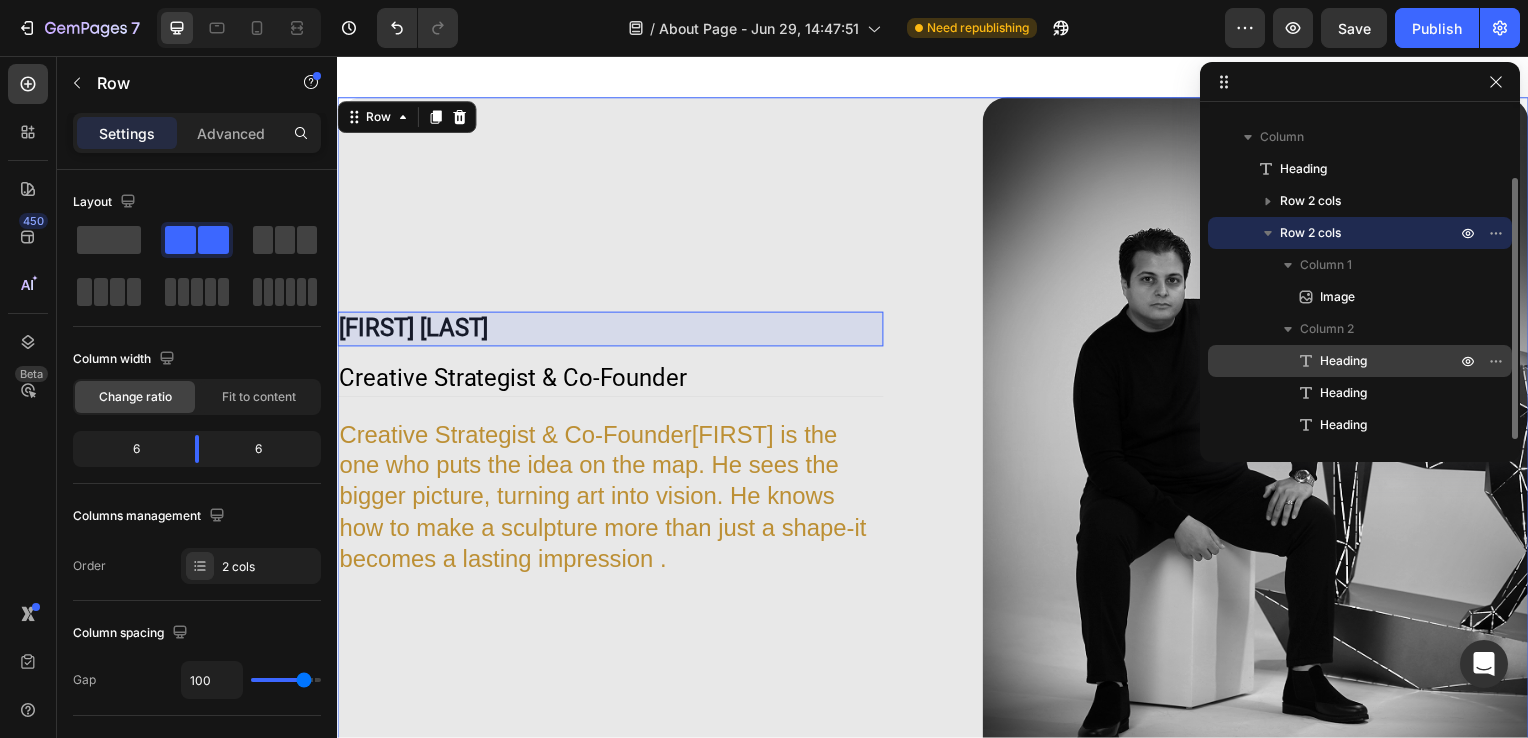 click on "Heading" at bounding box center (1343, 361) 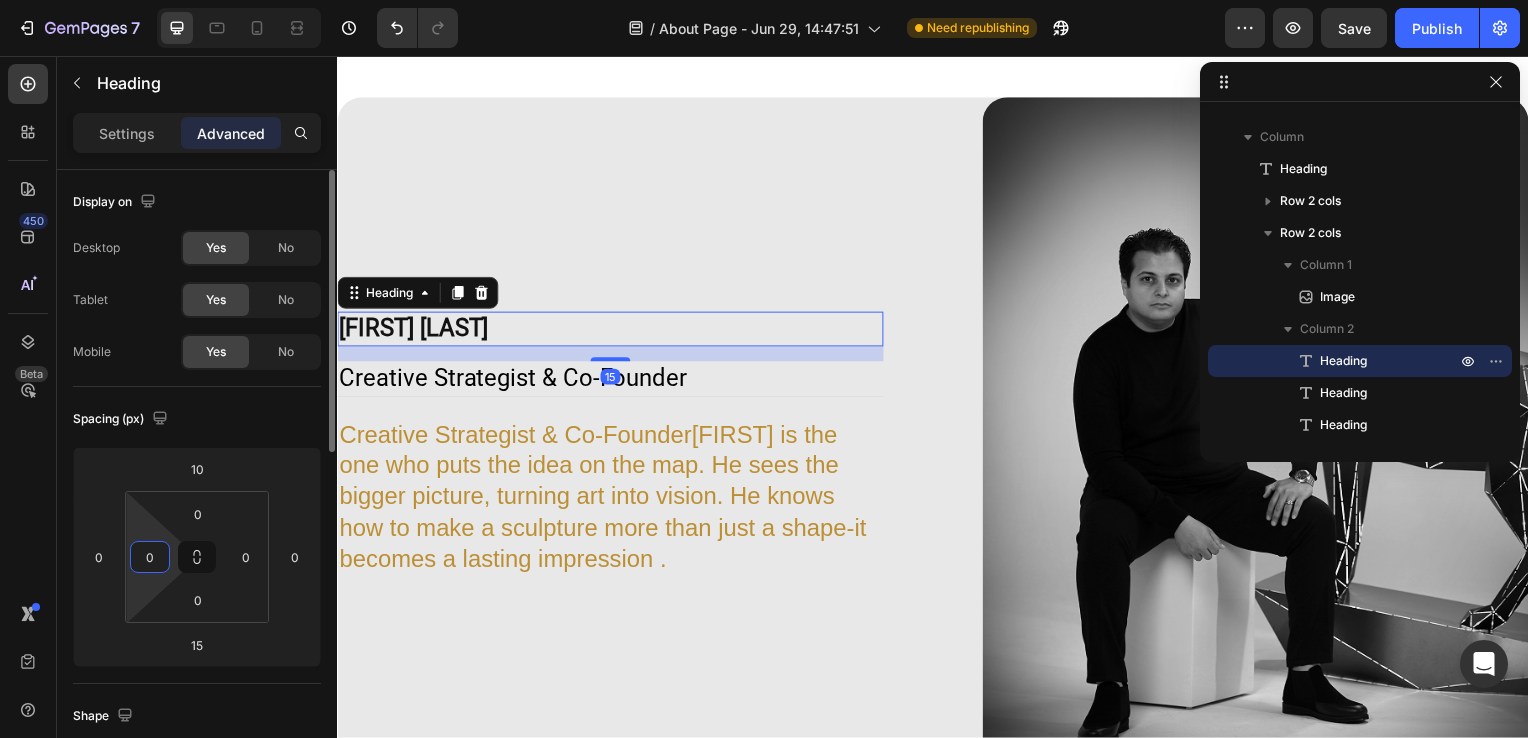 click on "0" at bounding box center (150, 557) 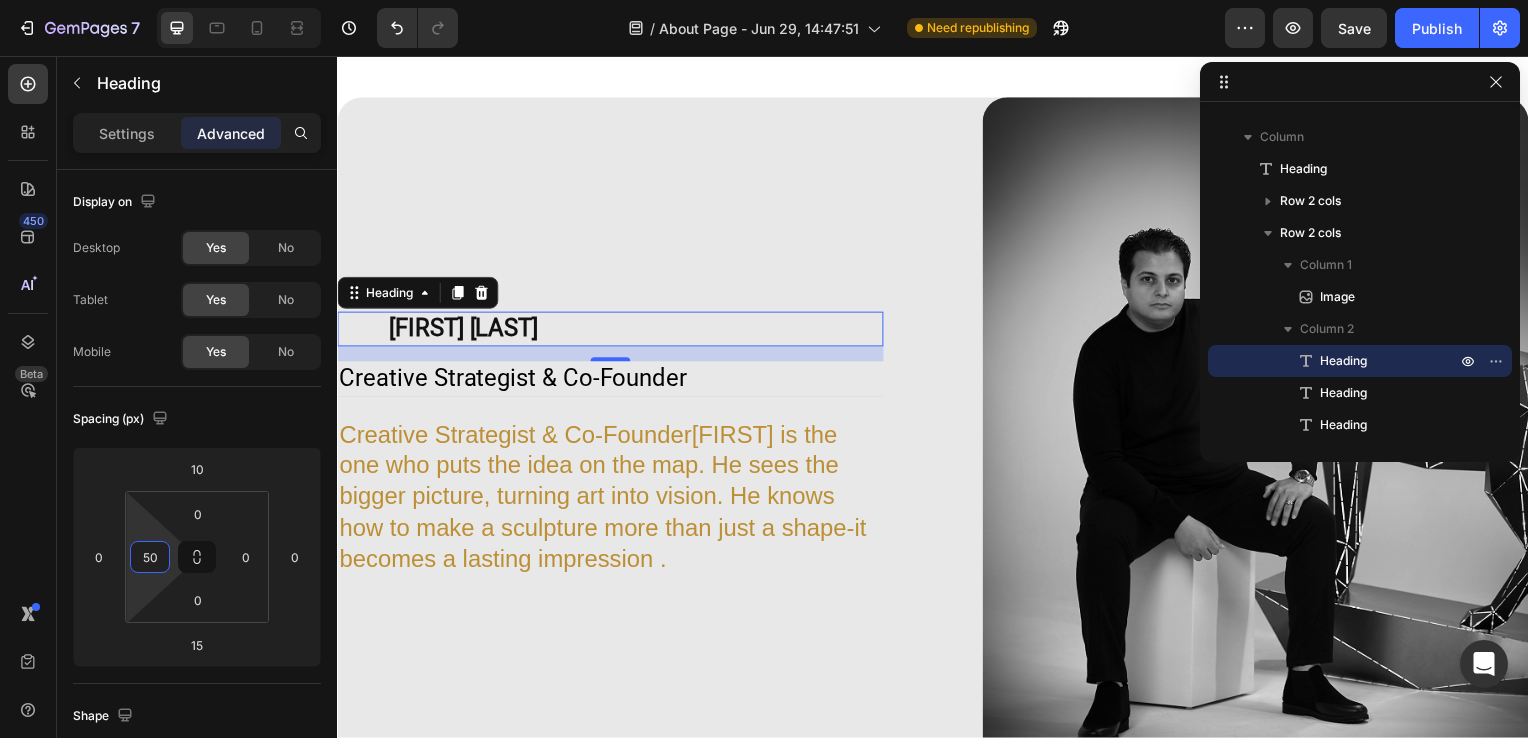 type on "50" 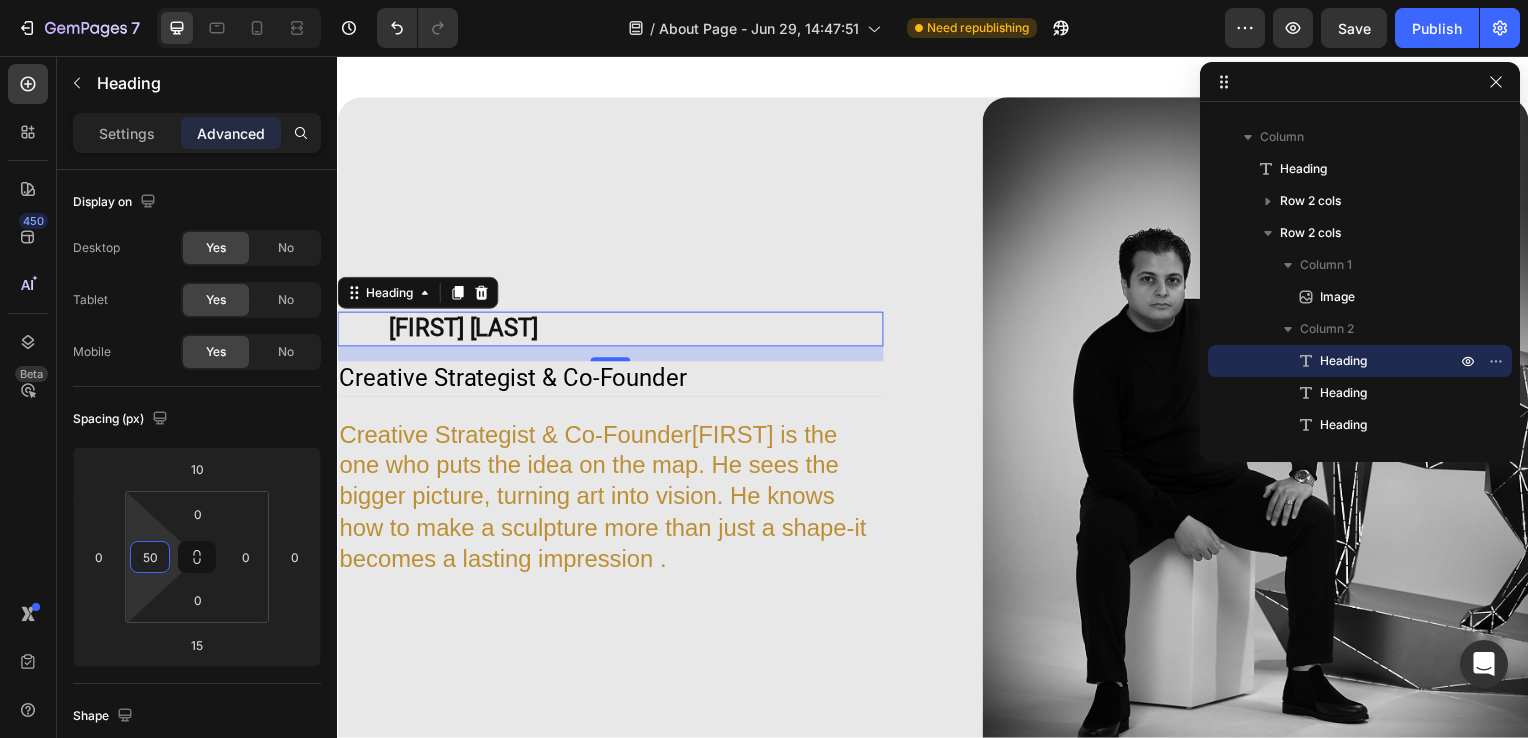 click on "15" at bounding box center [612, 356] 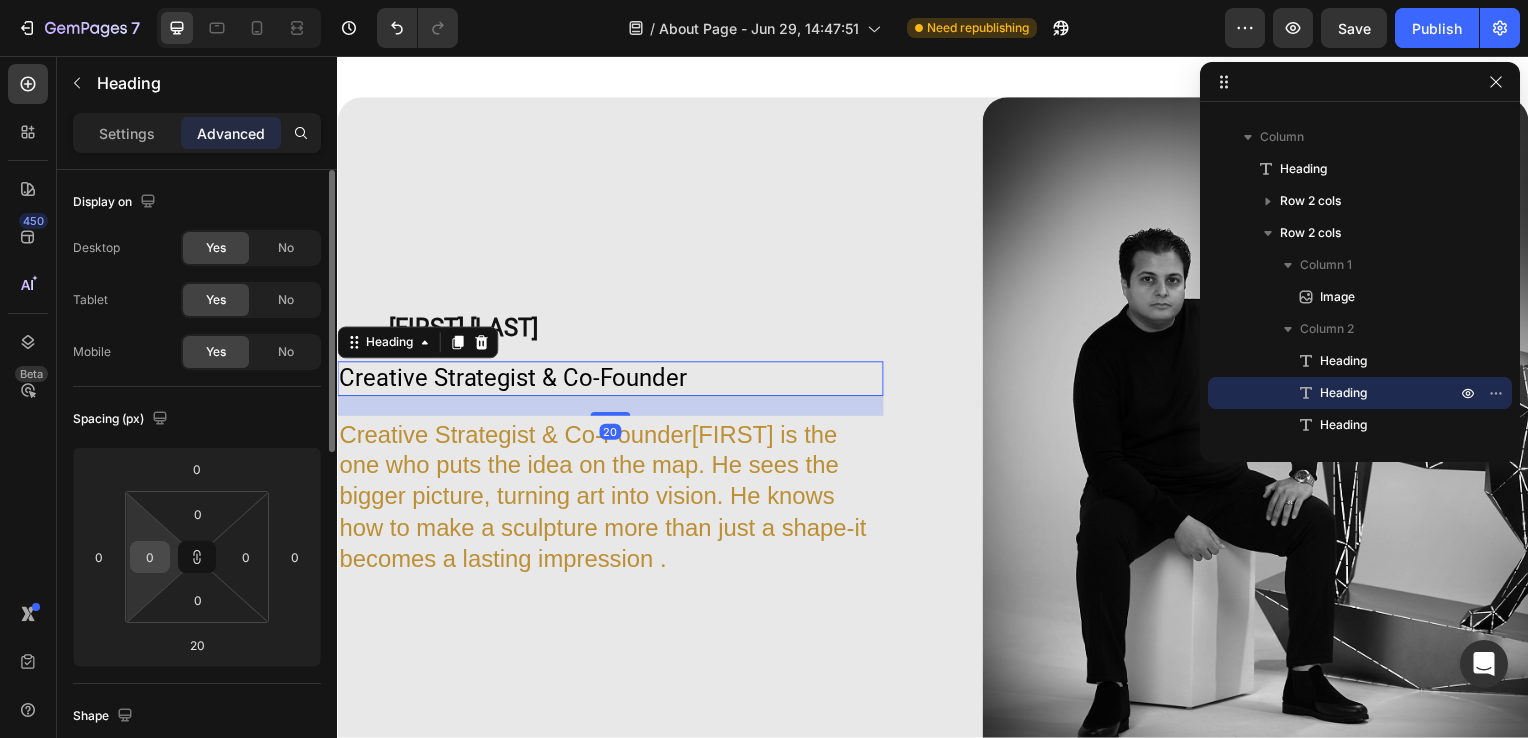 click on "0" at bounding box center [150, 557] 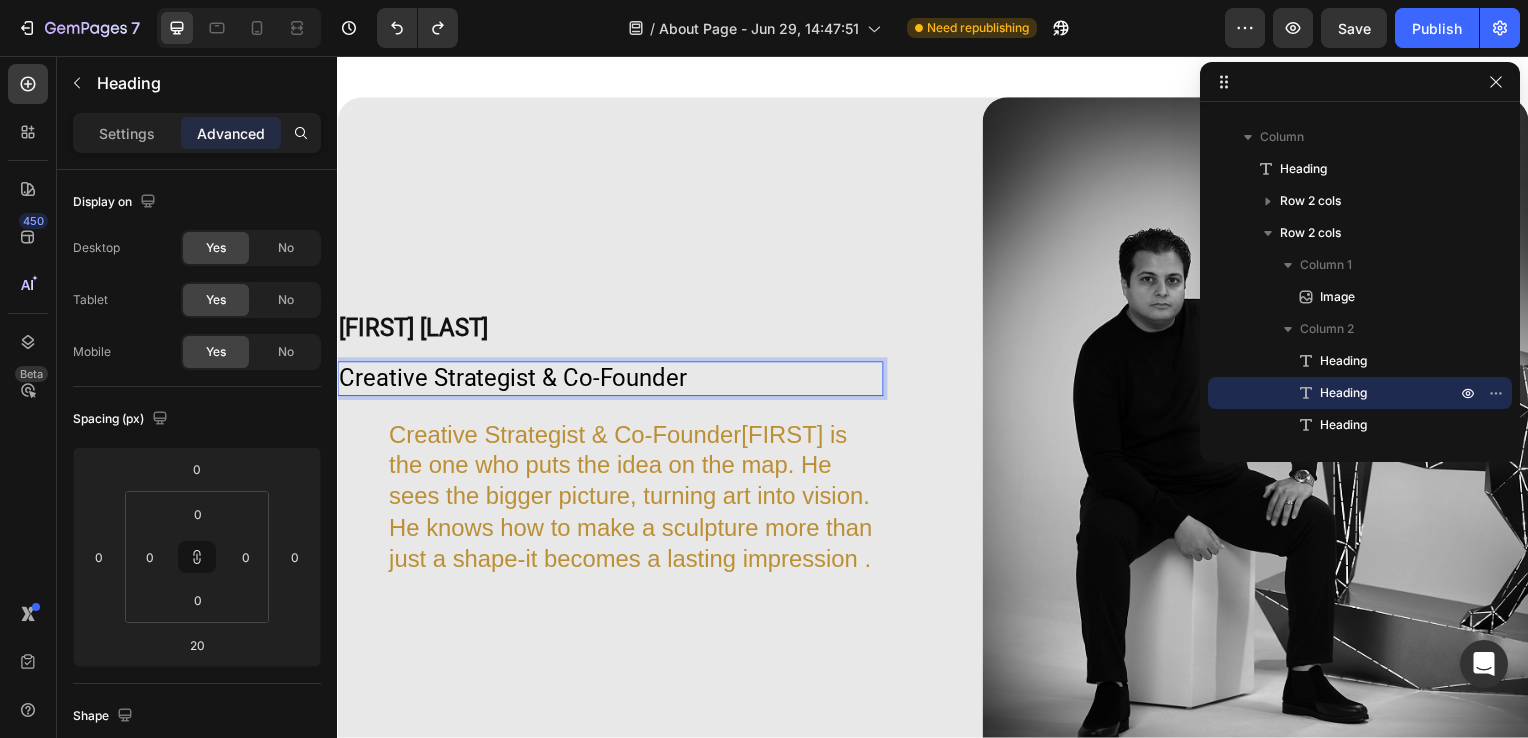 click on "[FIRST] [LAST] Heading Creative Strategist & Co-FounderHeading Creative Strategist & Co-Founder[FIRST] is the one who puts the idea on the map. He sees the bigger picture, turning art into vision. He knows how to make a sculpture more than just a shape-it becomes a lasting impression . Heading" at bounding box center (612, 442) 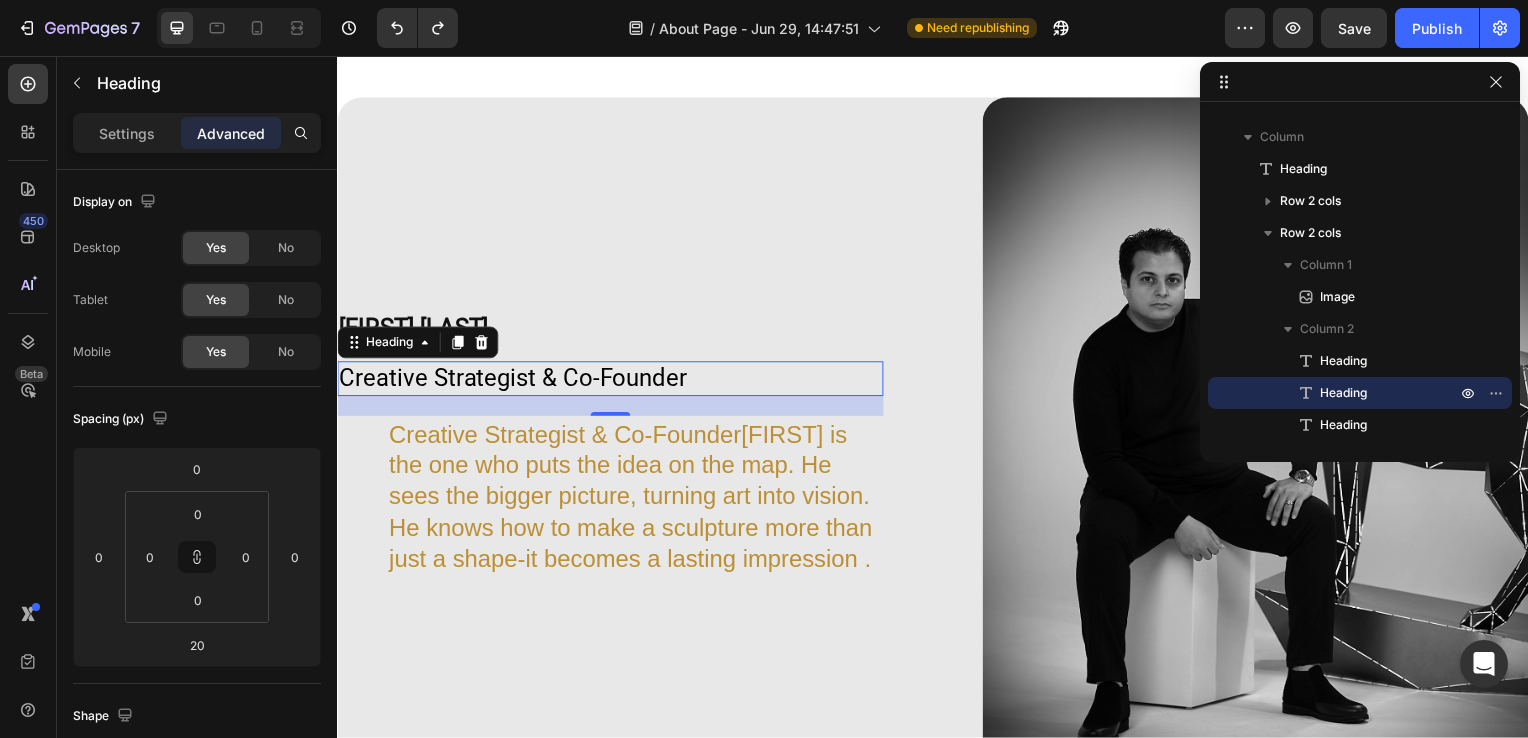 scroll, scrollTop: 1882, scrollLeft: 0, axis: vertical 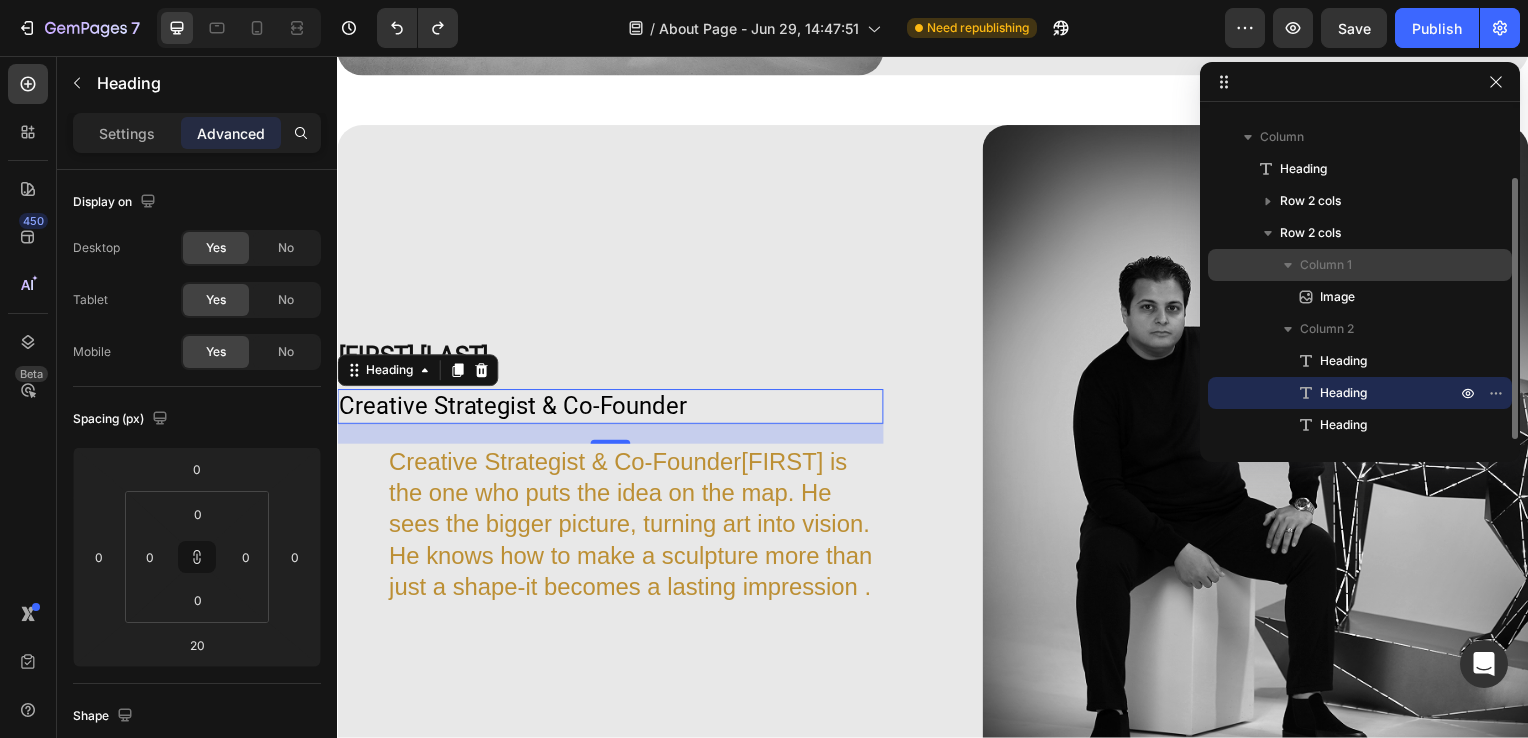 click on "Column 1" at bounding box center [1380, 265] 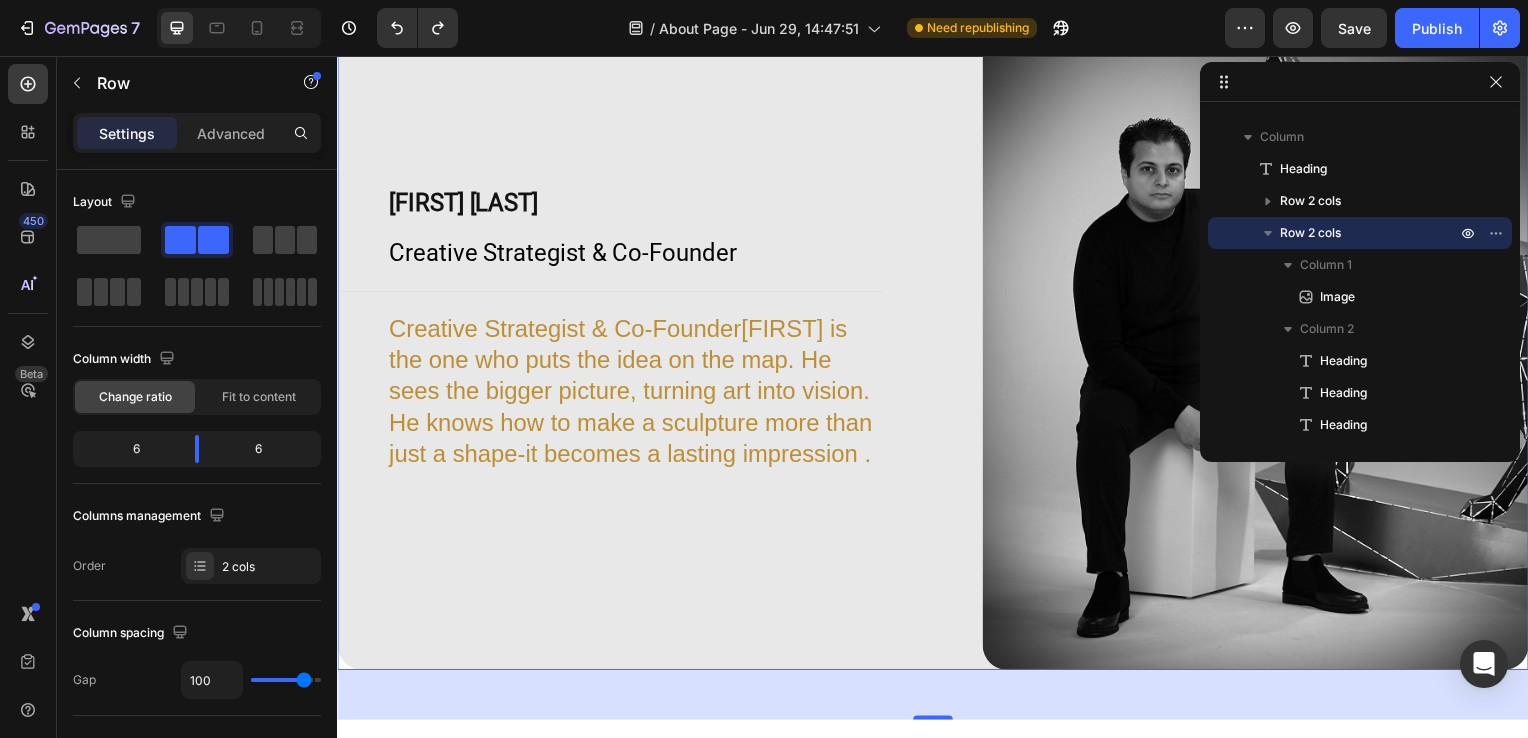 scroll, scrollTop: 2029, scrollLeft: 0, axis: vertical 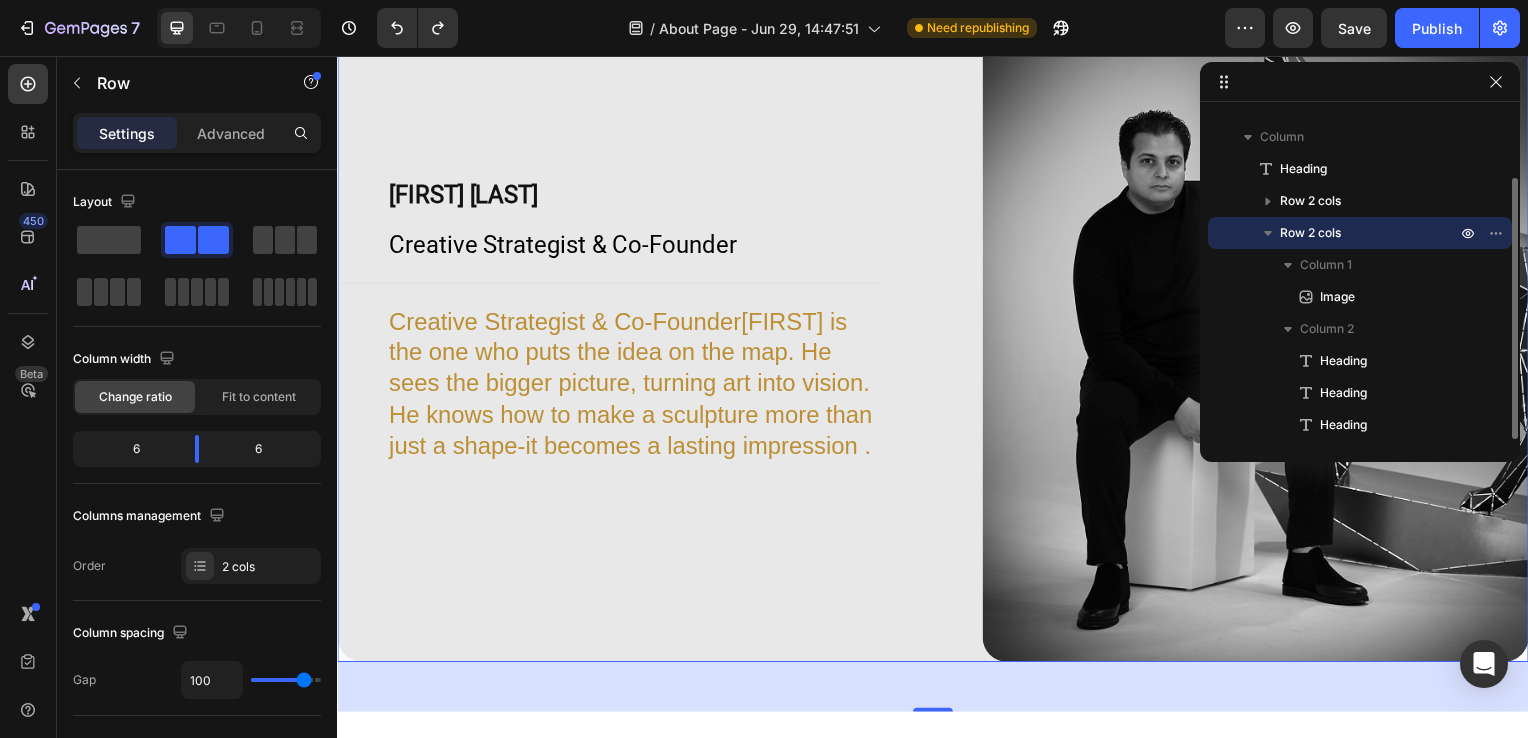 click on "Row 2 cols" at bounding box center [1360, 233] 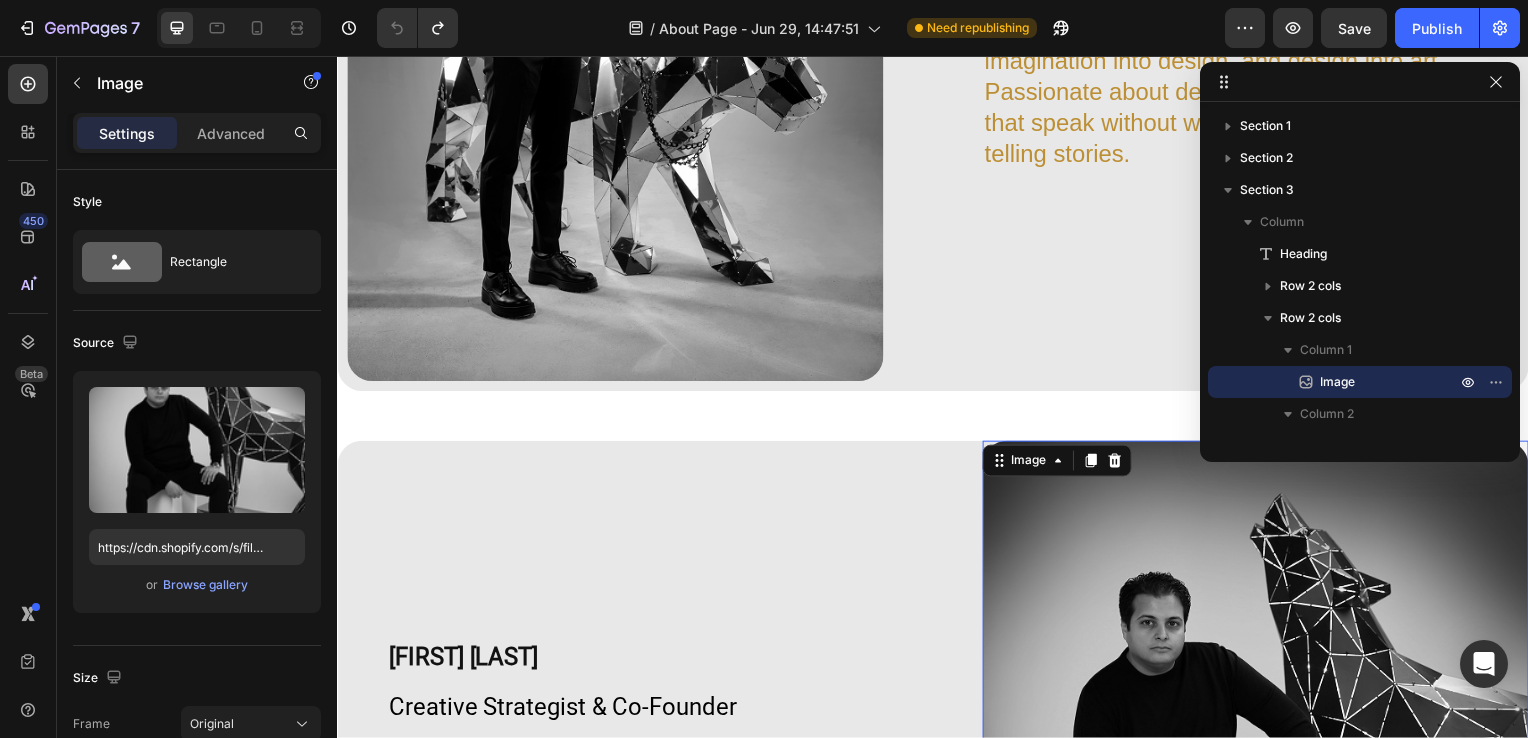 scroll, scrollTop: 1632, scrollLeft: 0, axis: vertical 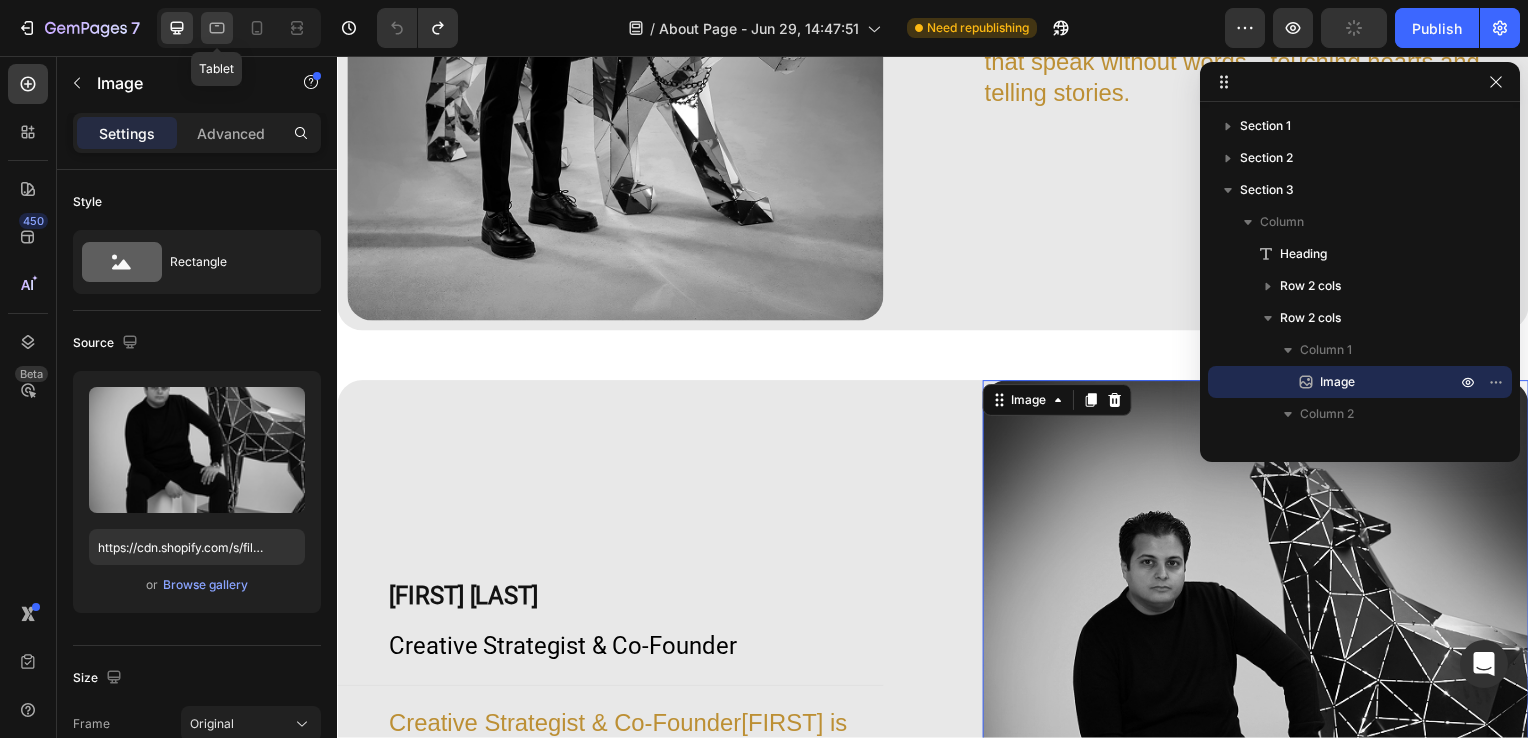 click 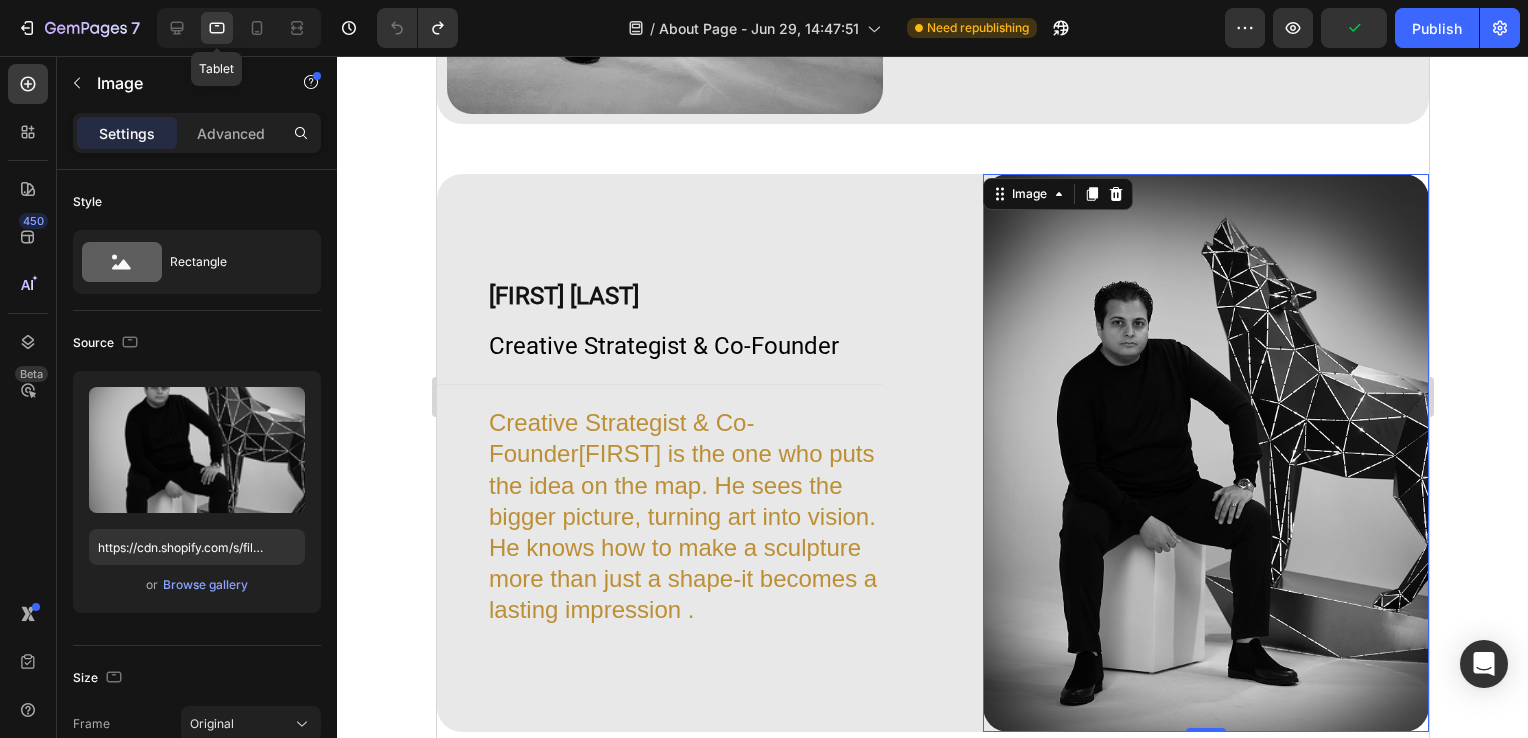 scroll, scrollTop: 1744, scrollLeft: 0, axis: vertical 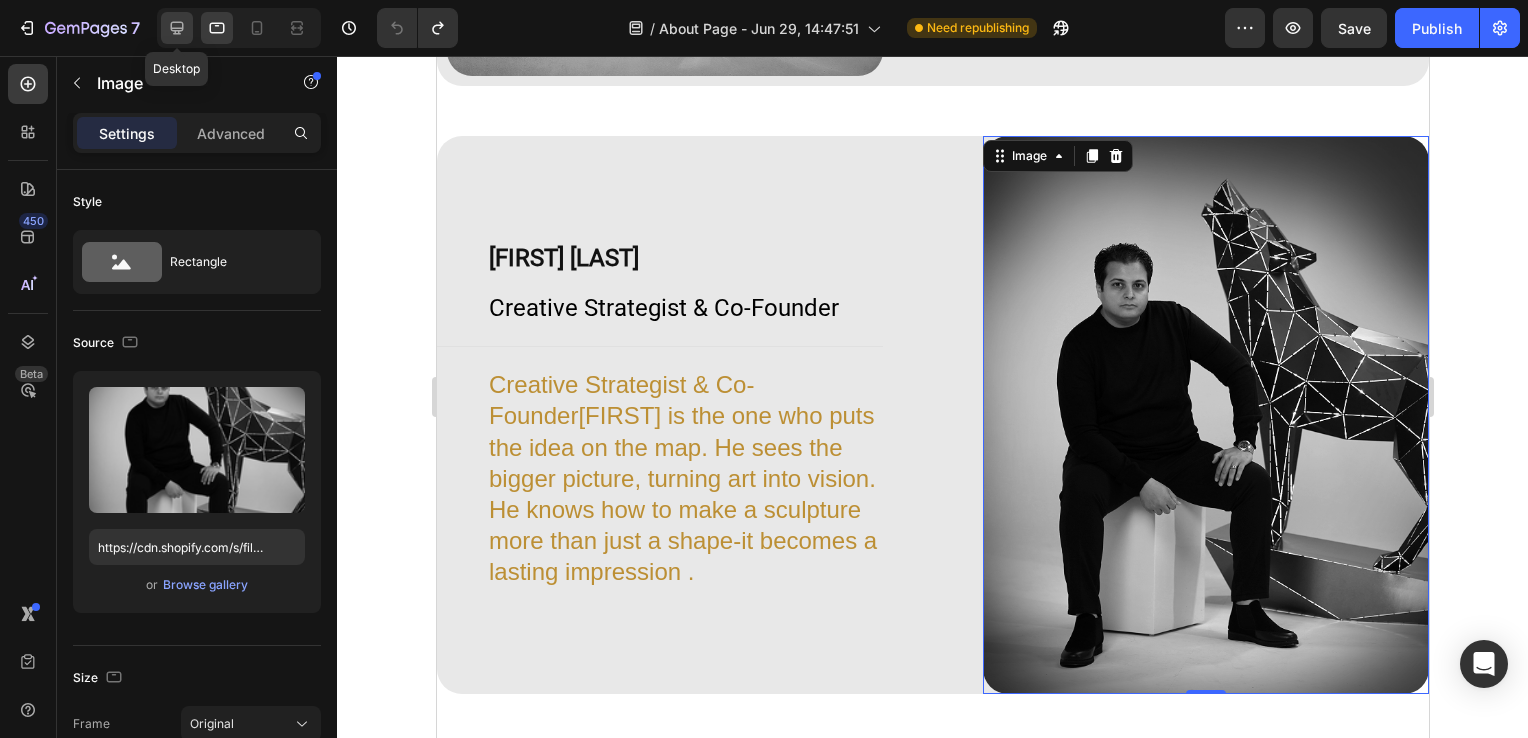 click 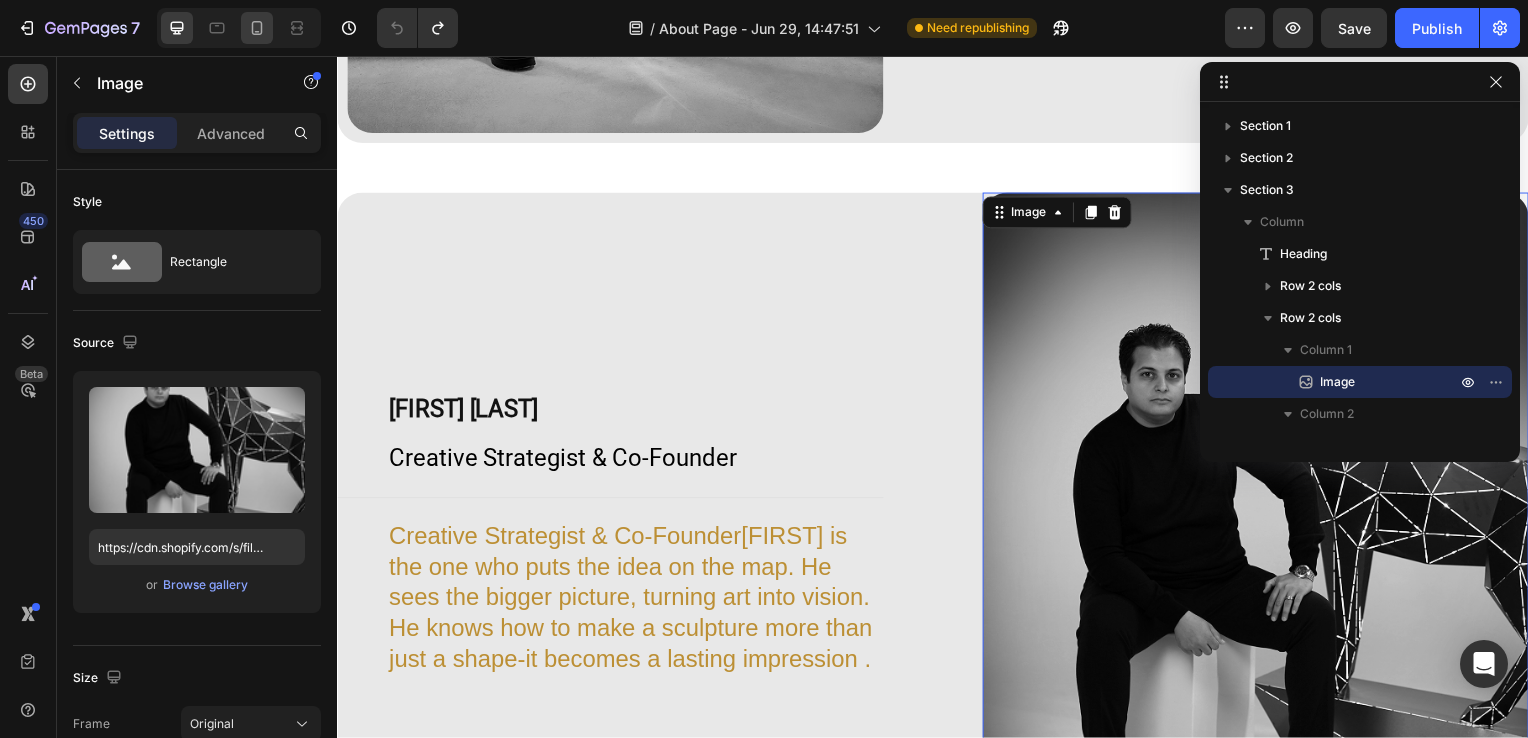 scroll, scrollTop: 1880, scrollLeft: 0, axis: vertical 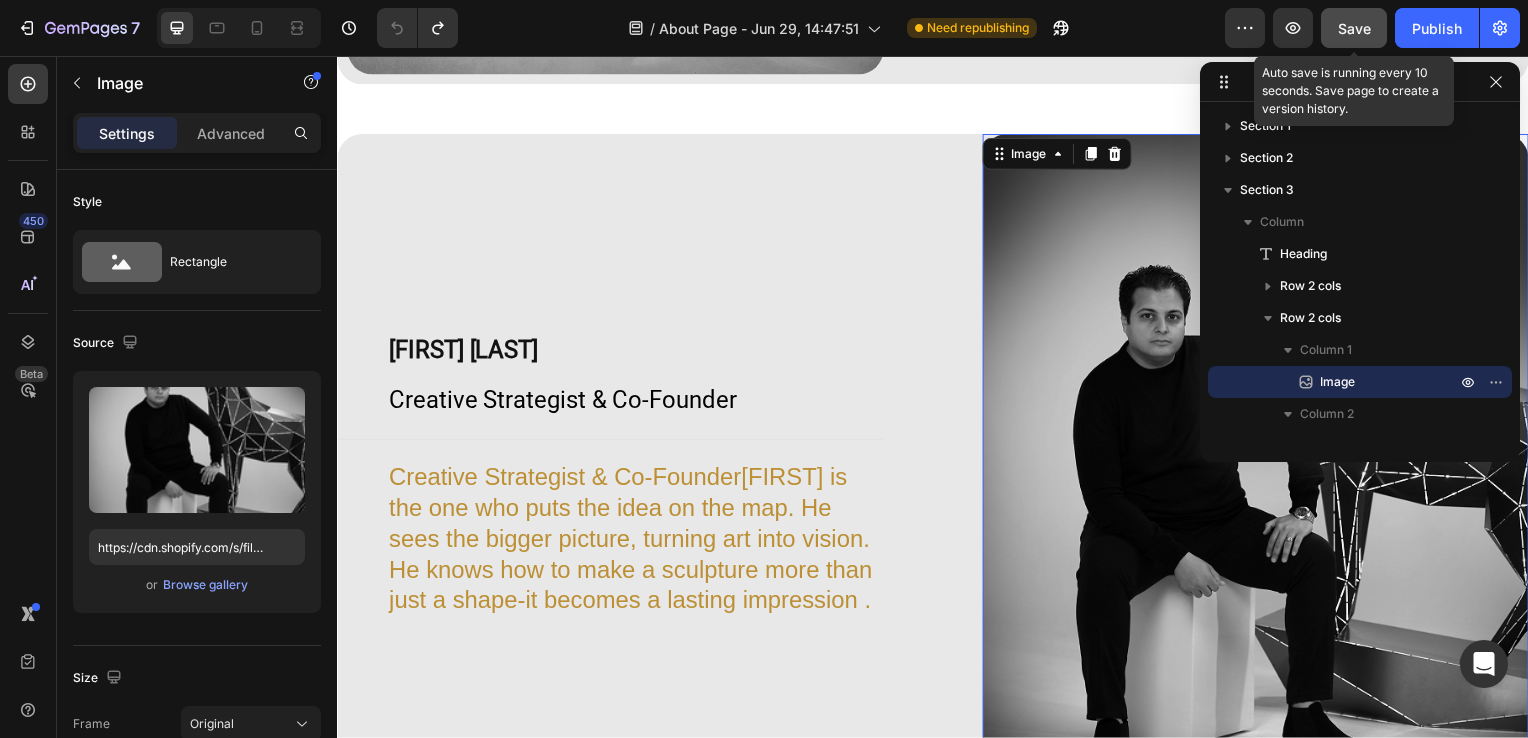 click on "Save" 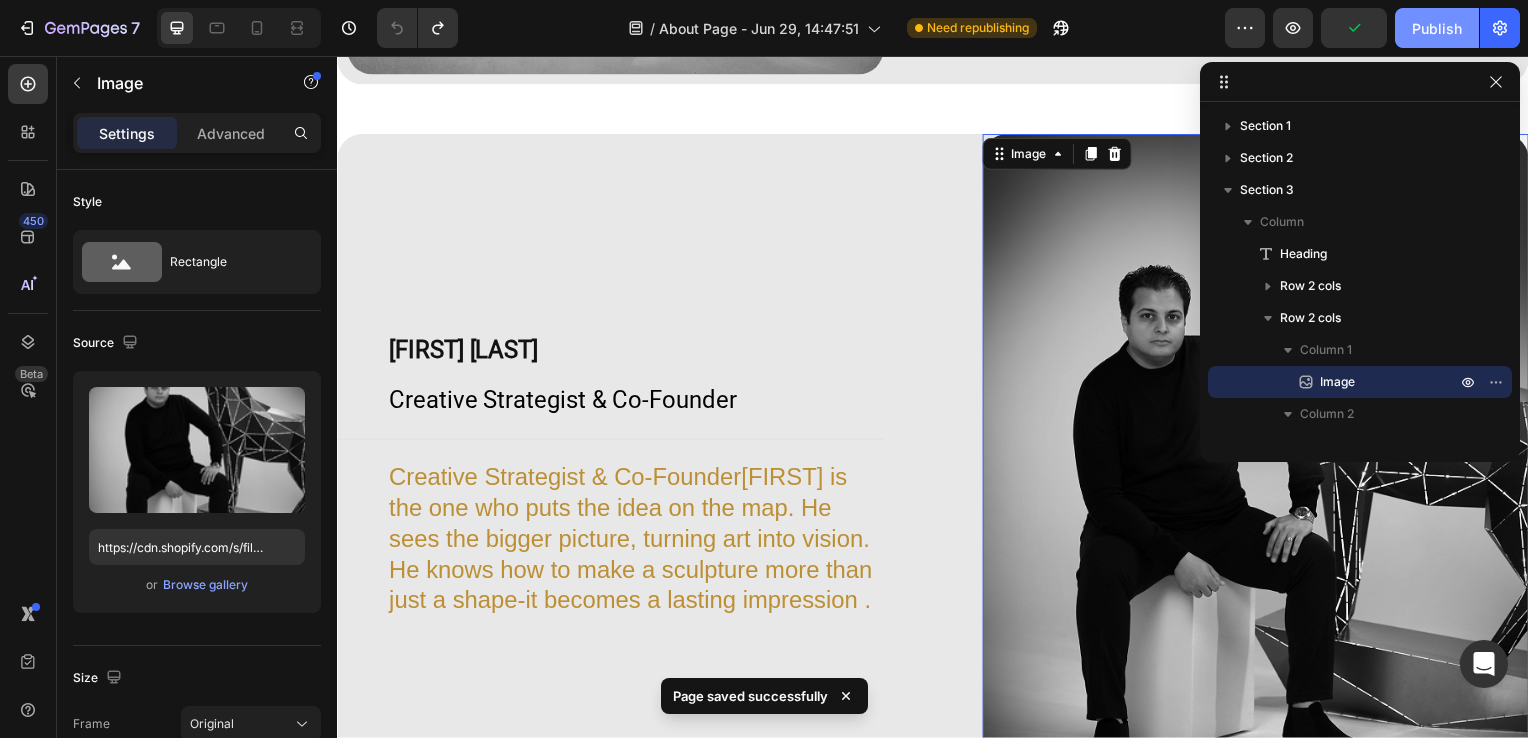 click on "Publish" at bounding box center [1437, 28] 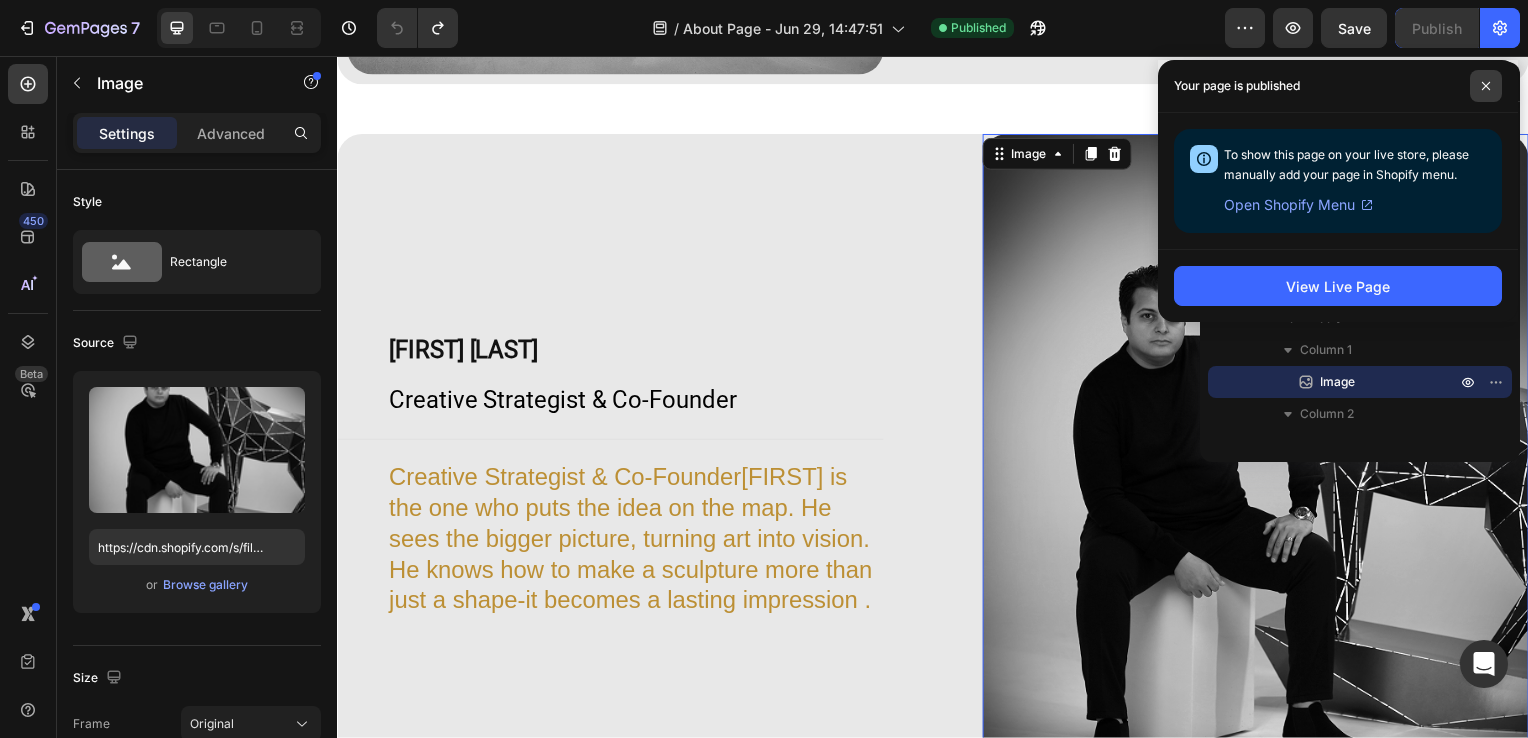 click 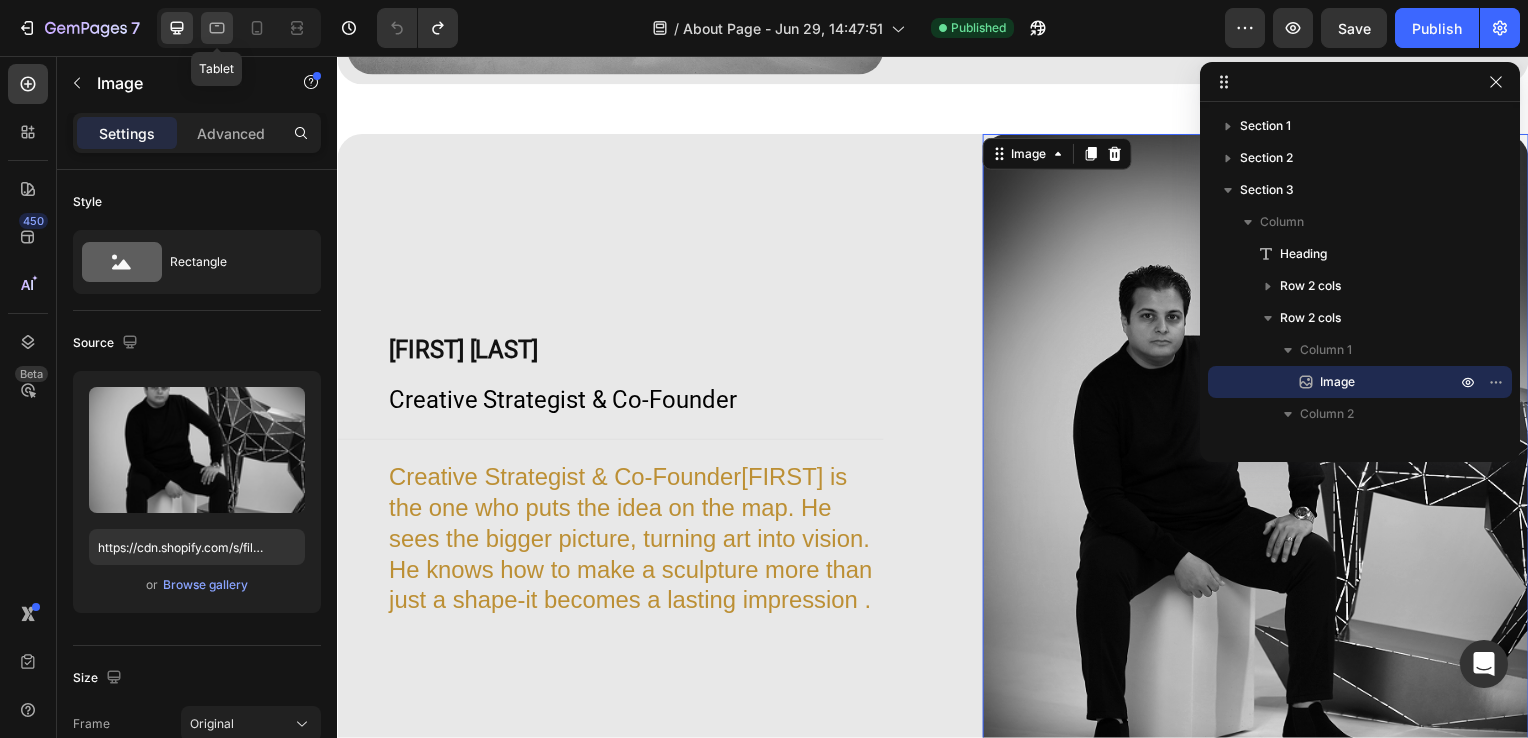 click 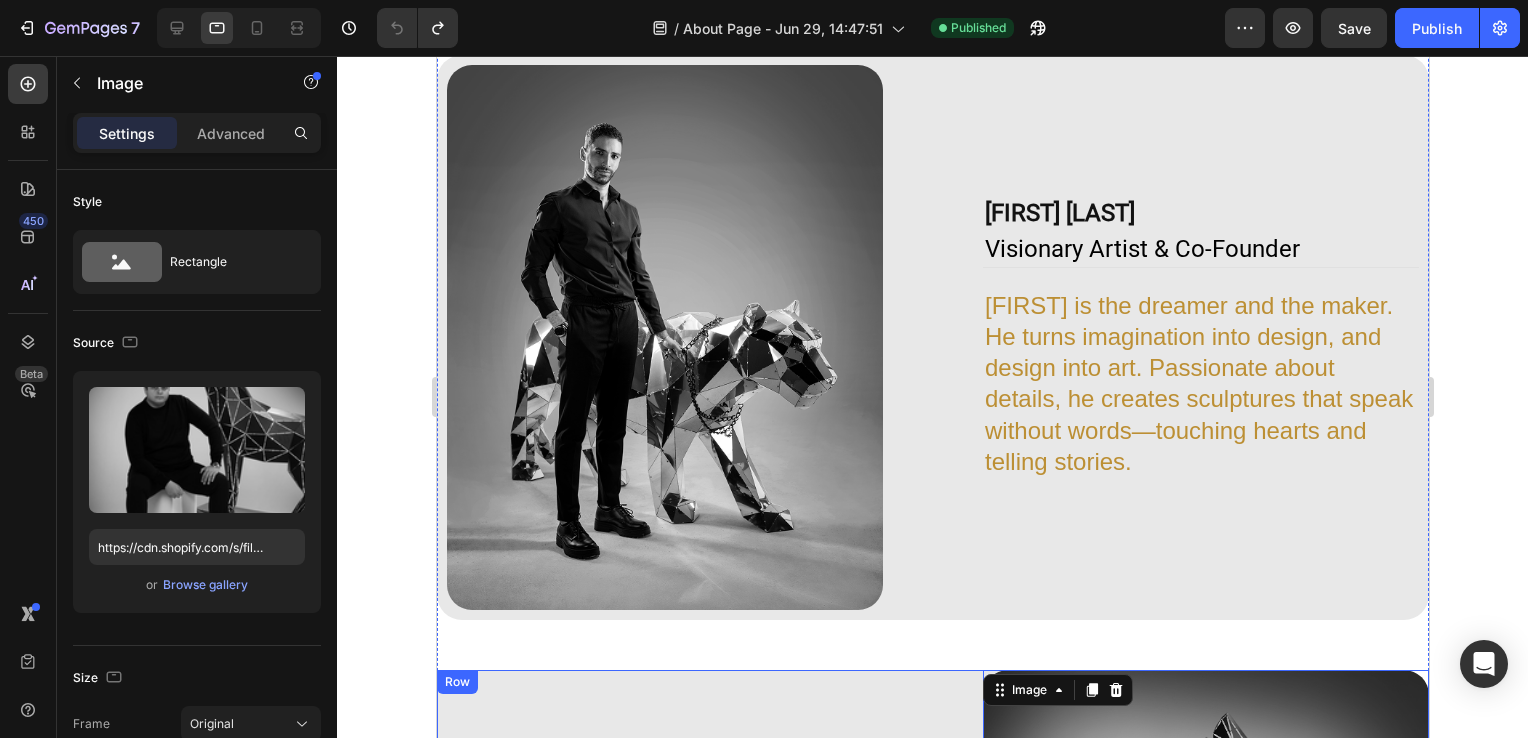 scroll, scrollTop: 1213, scrollLeft: 0, axis: vertical 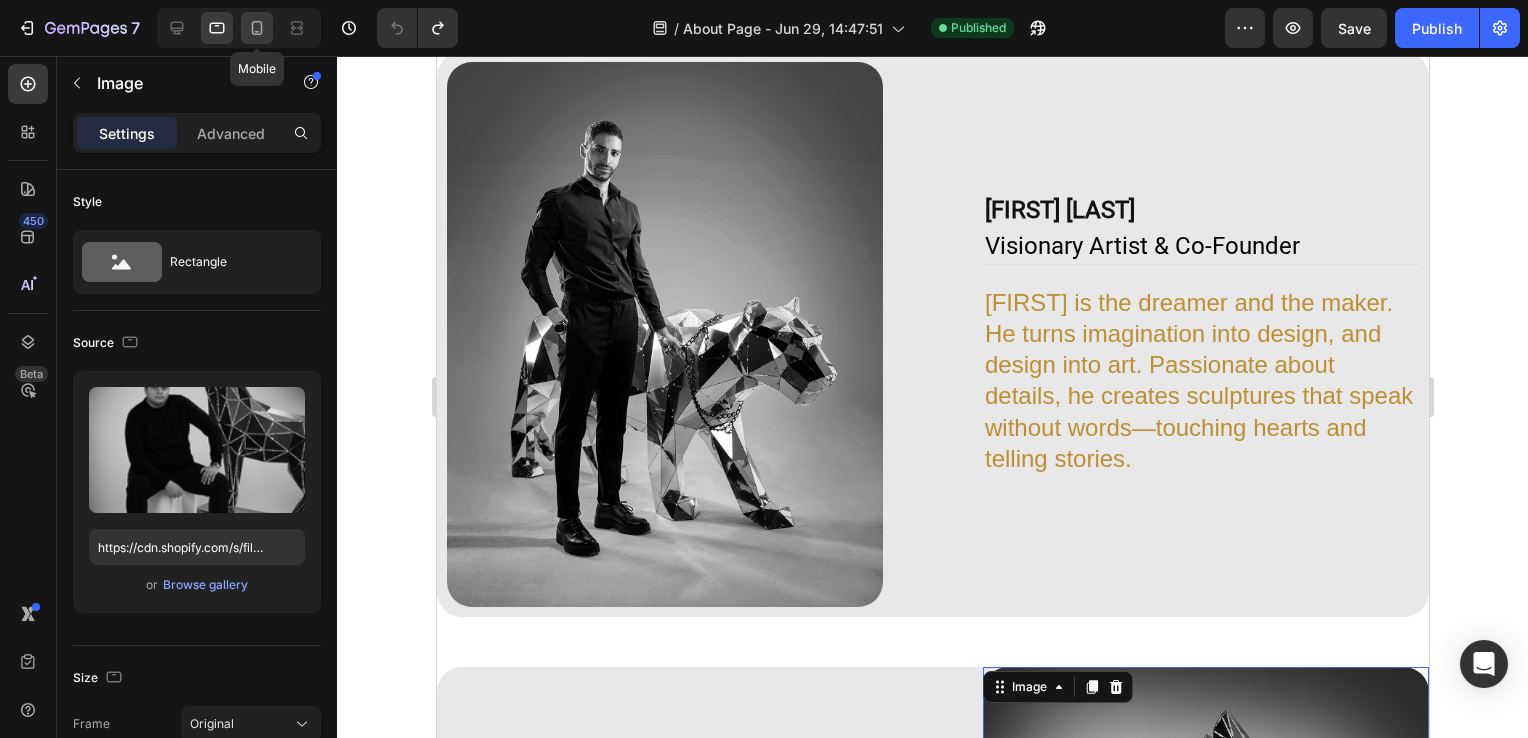 click 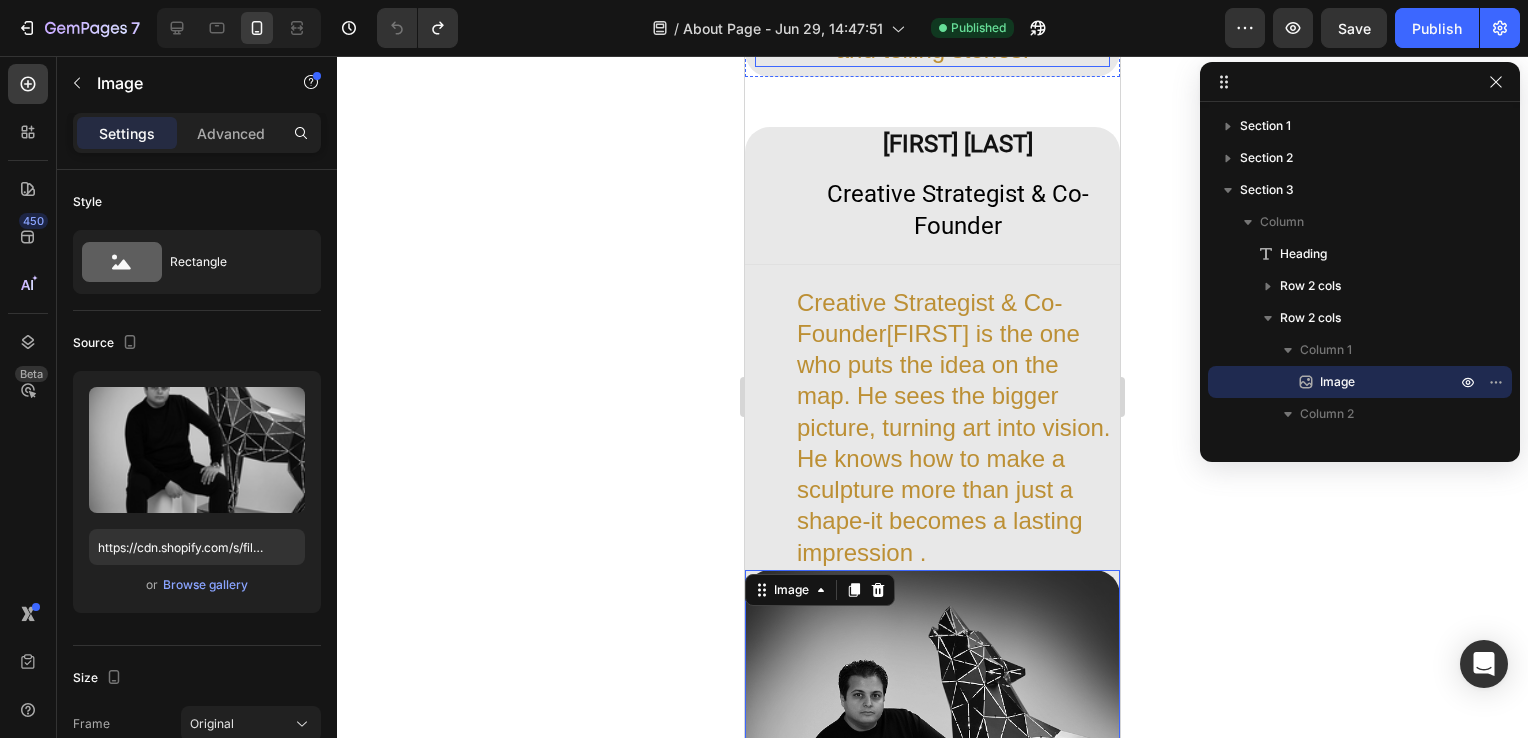 scroll, scrollTop: 2195, scrollLeft: 0, axis: vertical 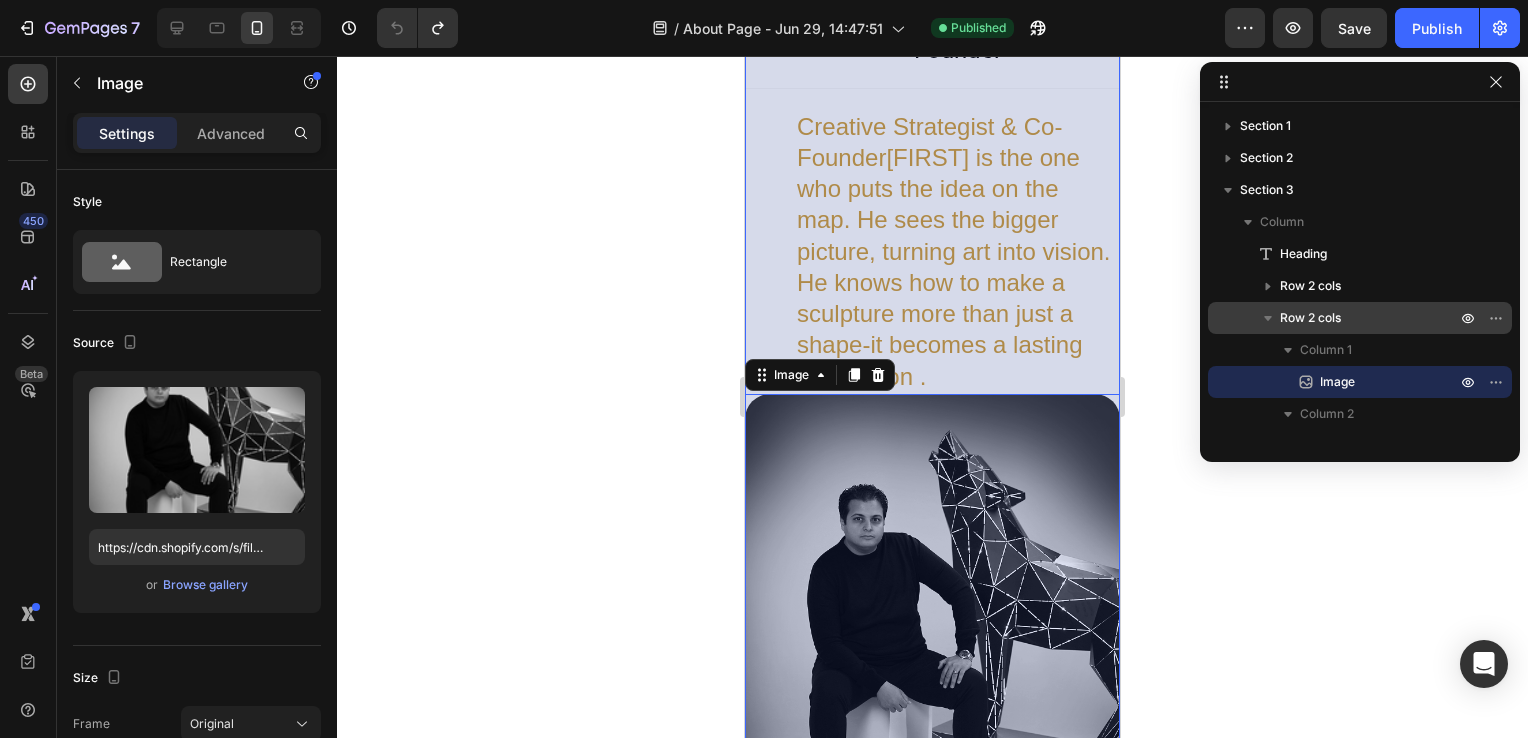 click on "Row 2 cols" at bounding box center [1310, 318] 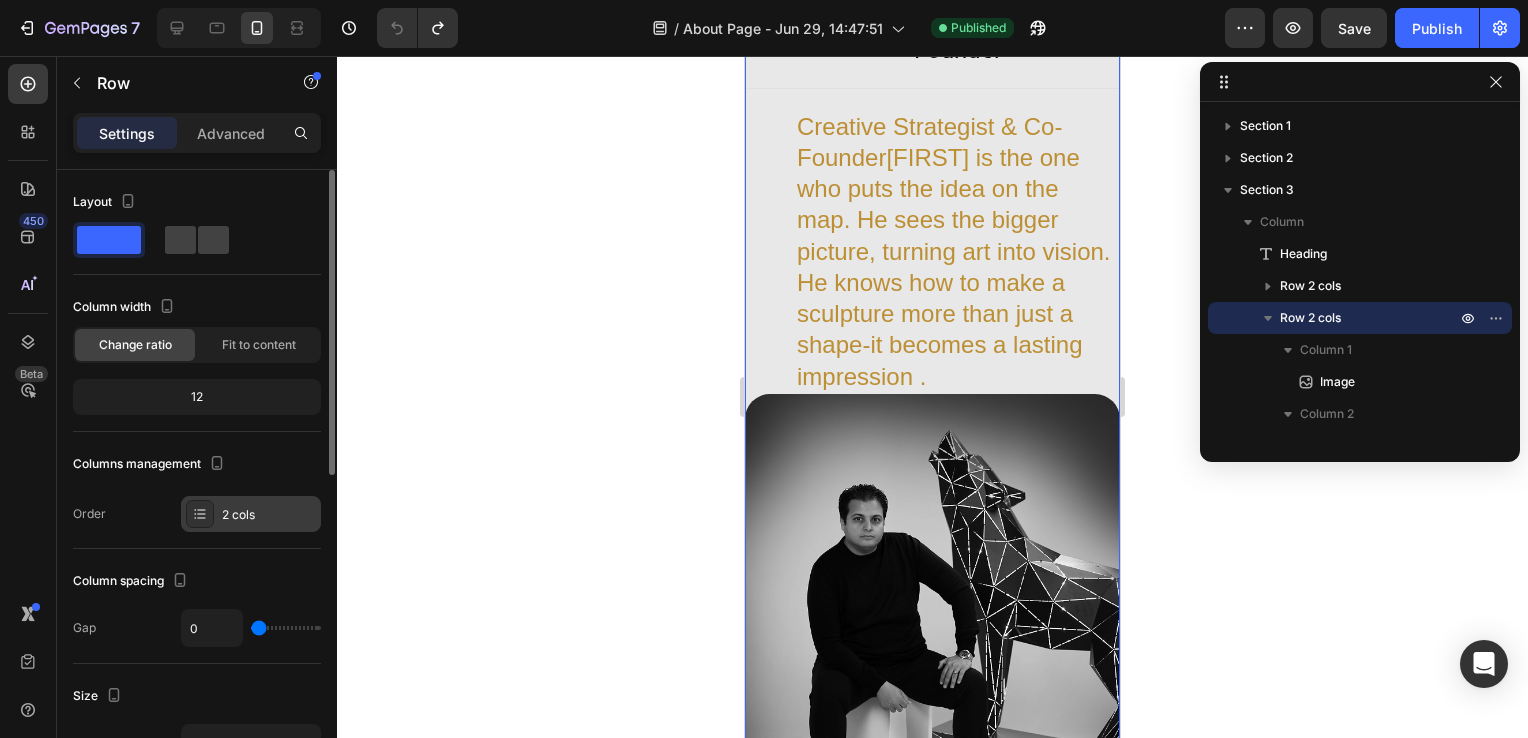 click on "2 cols" at bounding box center [251, 514] 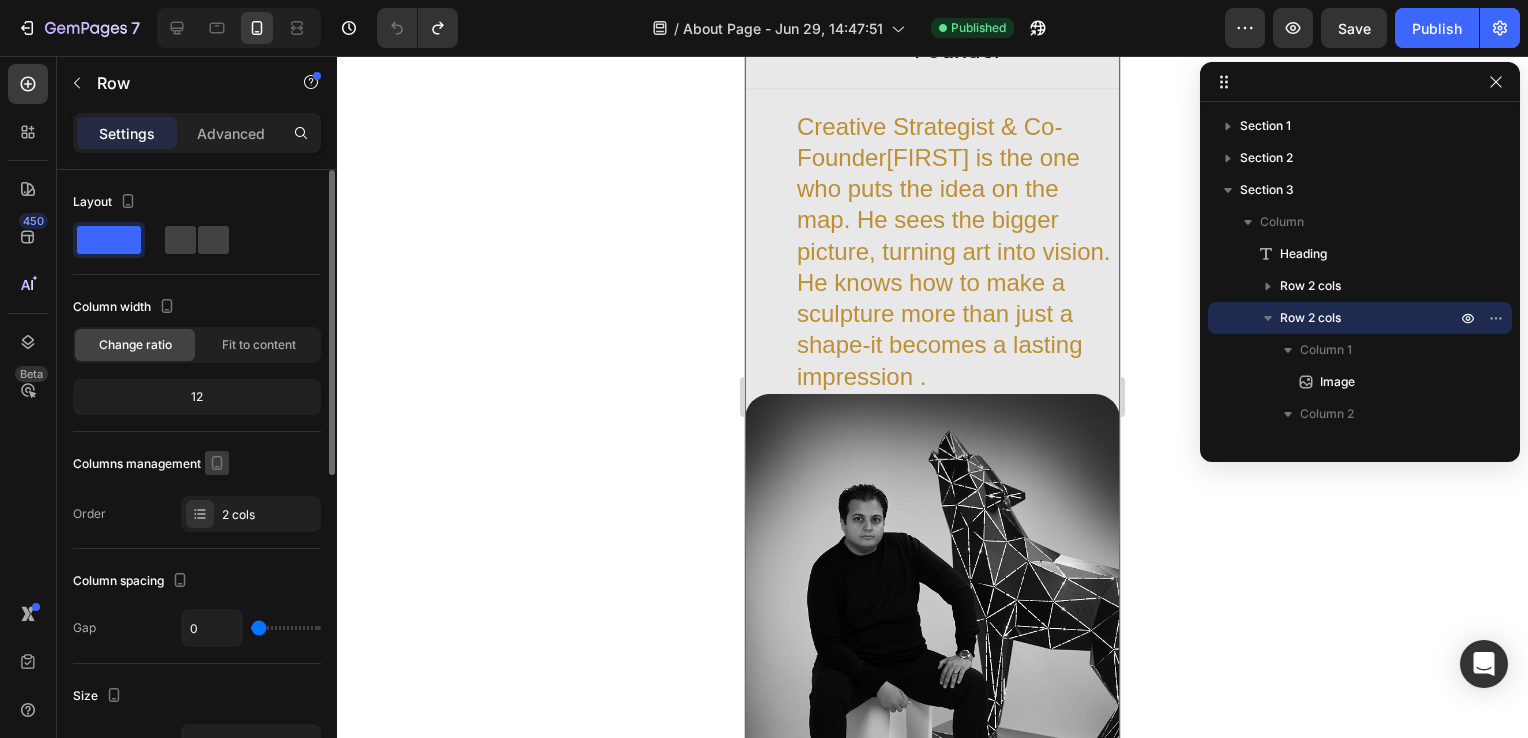 click 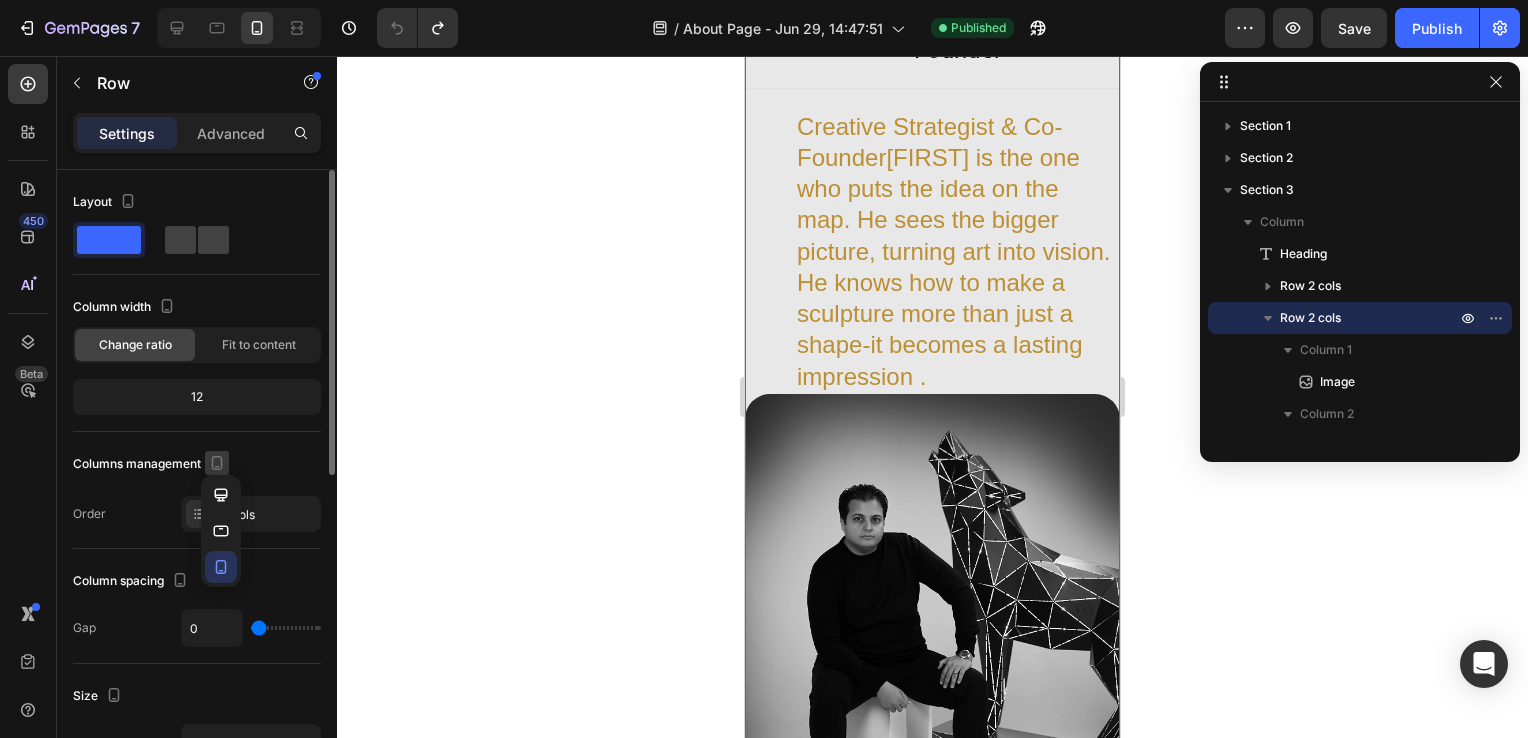 click 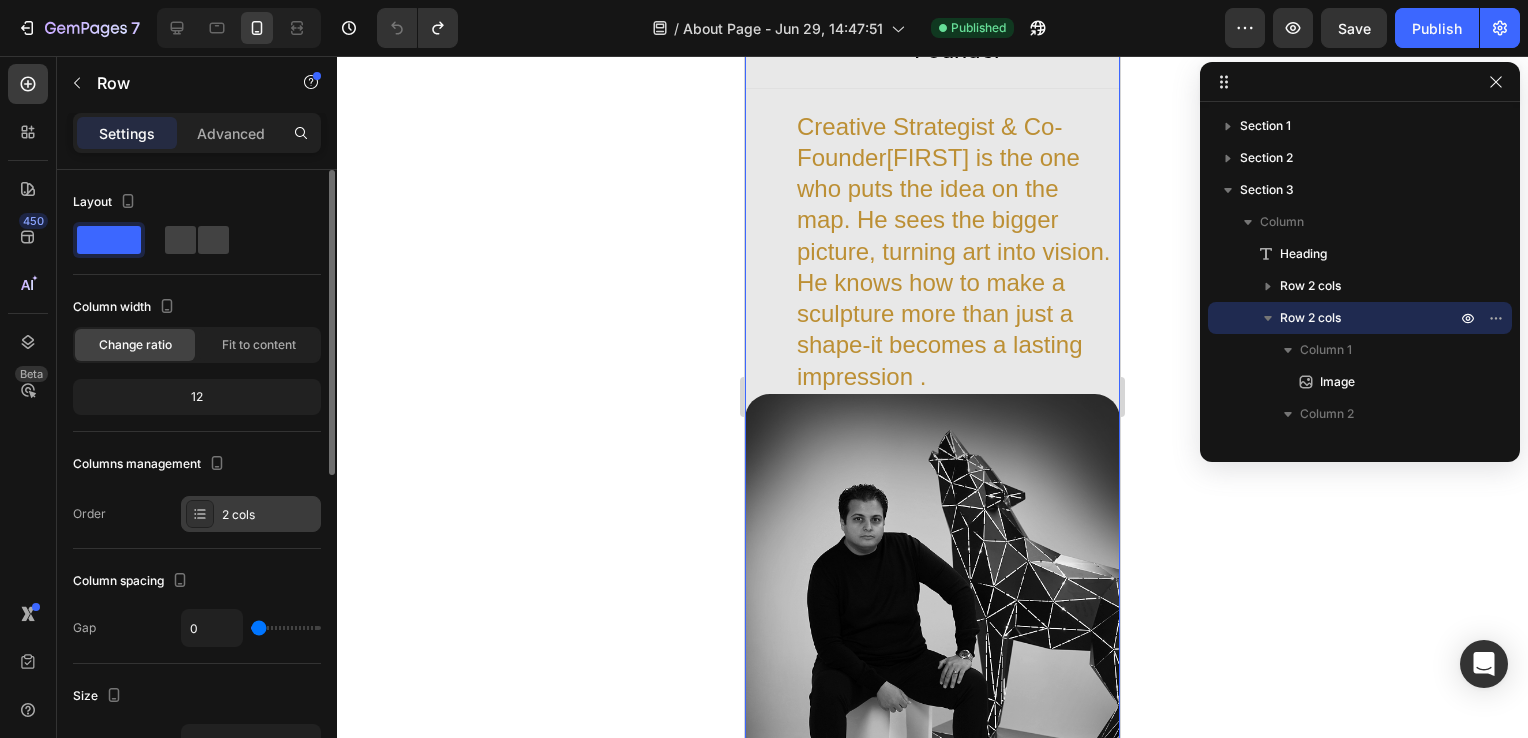 click on "2 cols" at bounding box center [269, 515] 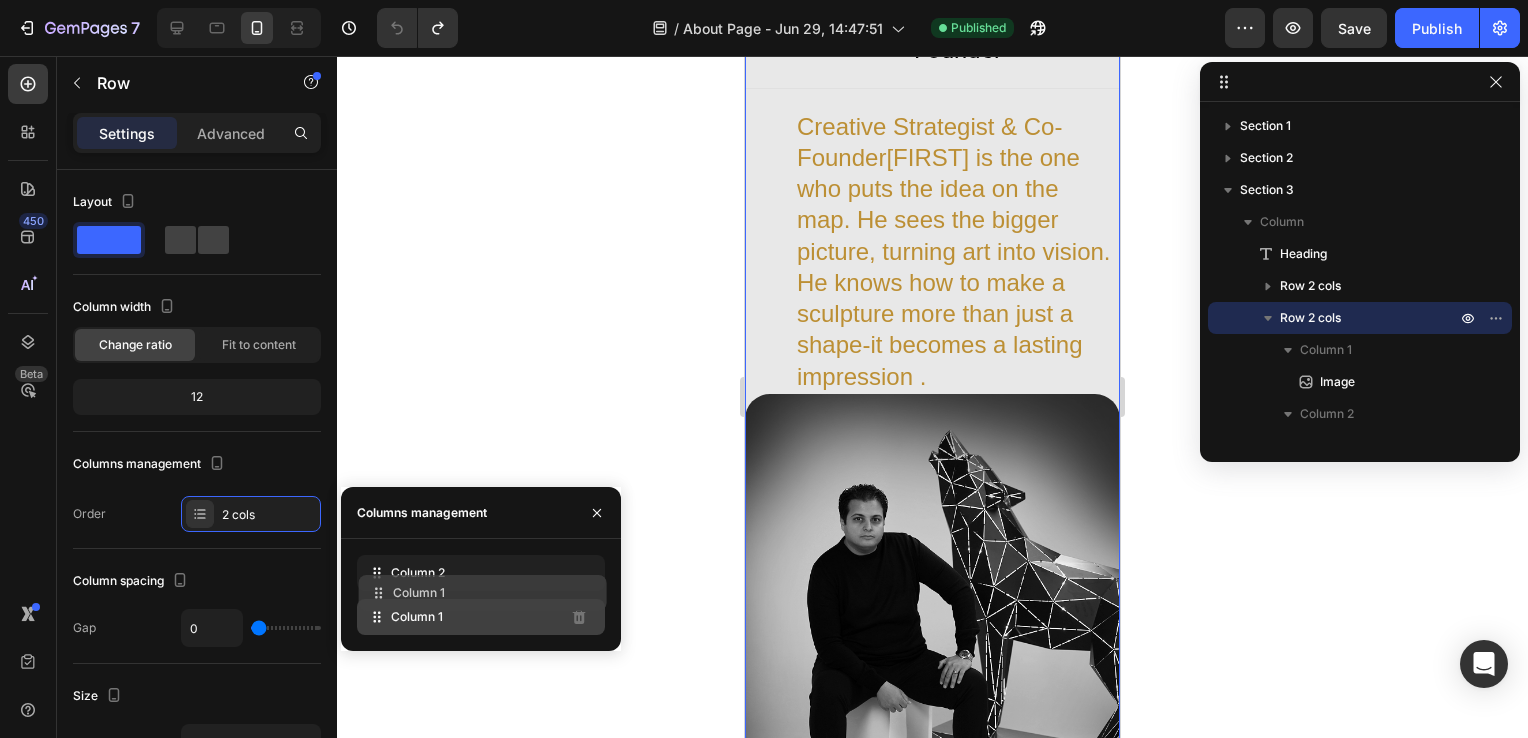 type 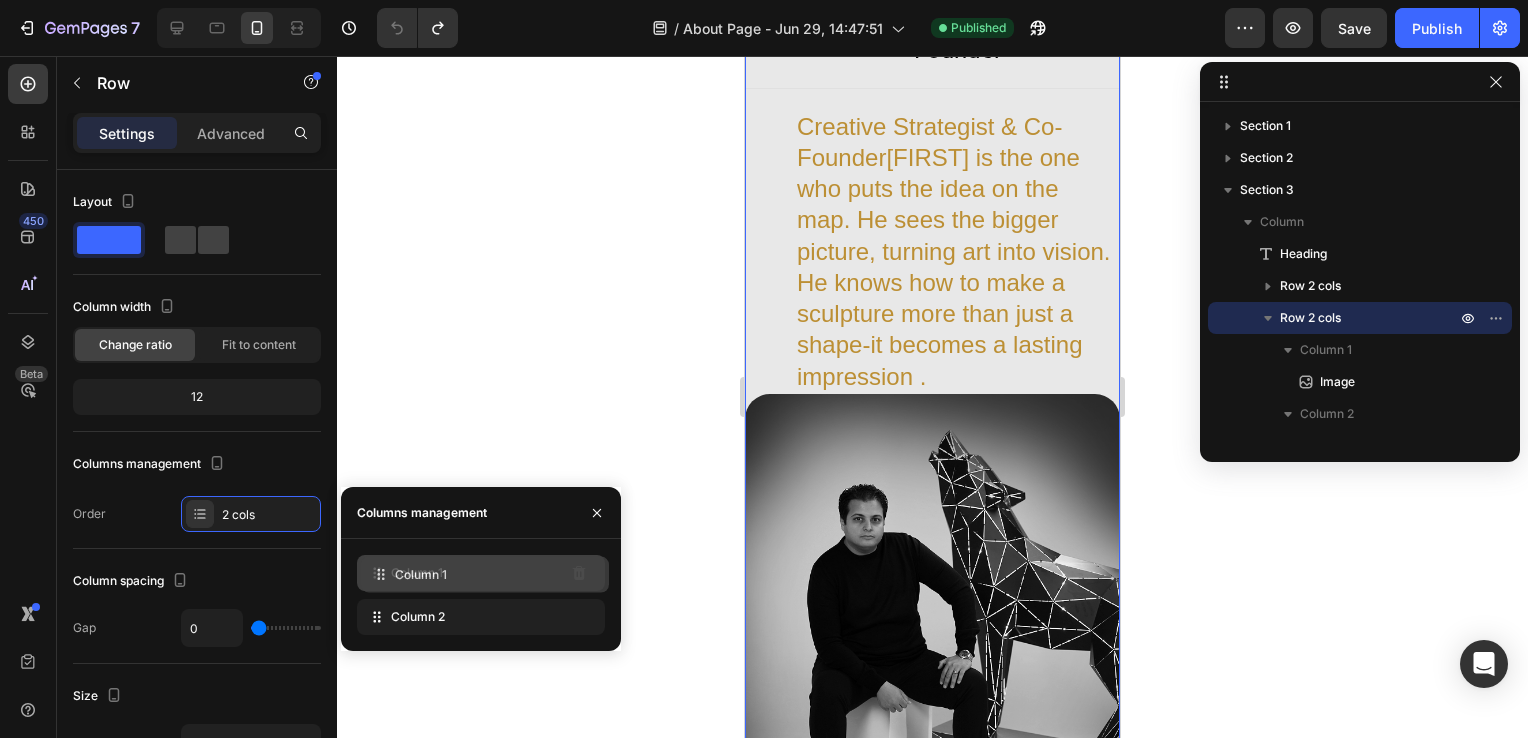 drag, startPoint x: 376, startPoint y: 615, endPoint x: 380, endPoint y: 570, distance: 45.17743 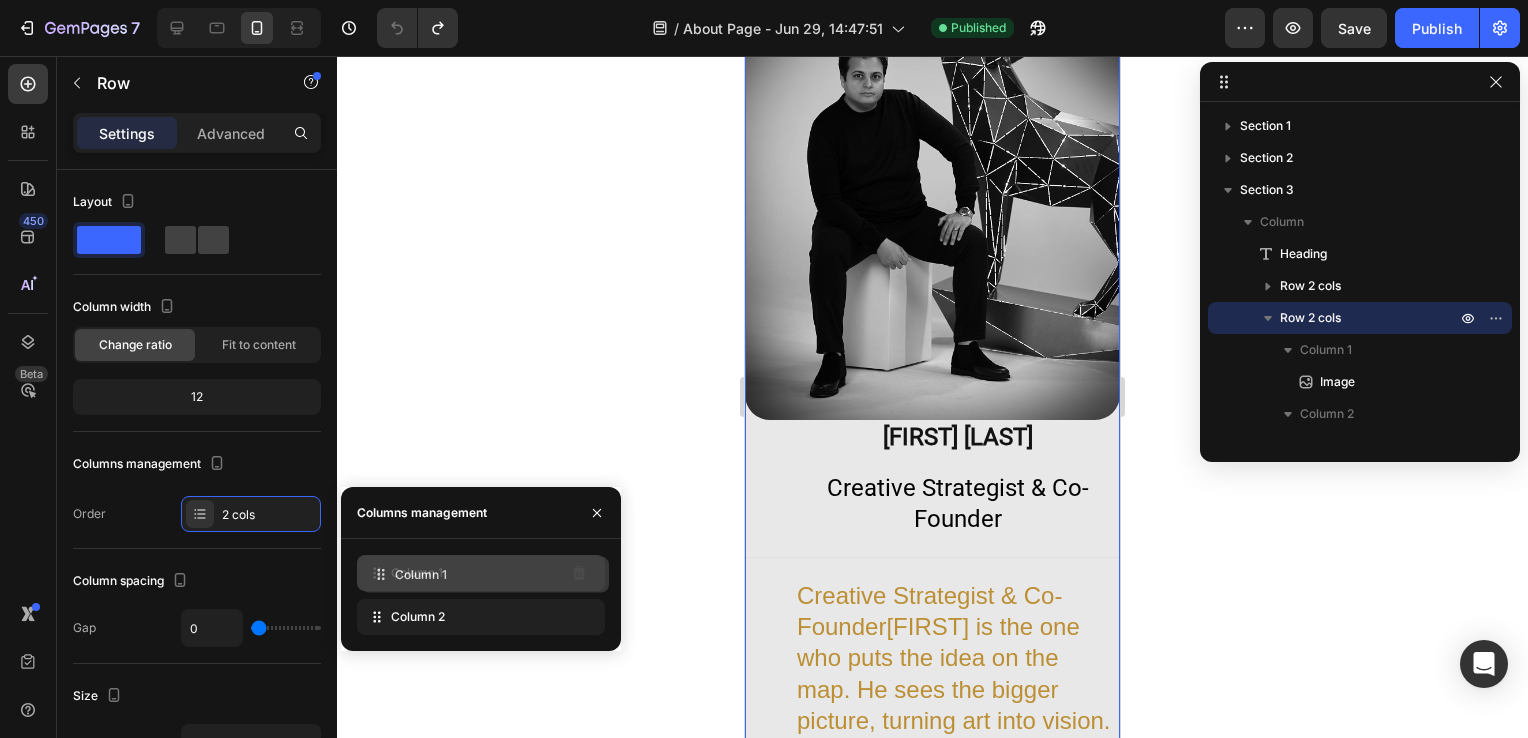 scroll, scrollTop: 1752, scrollLeft: 0, axis: vertical 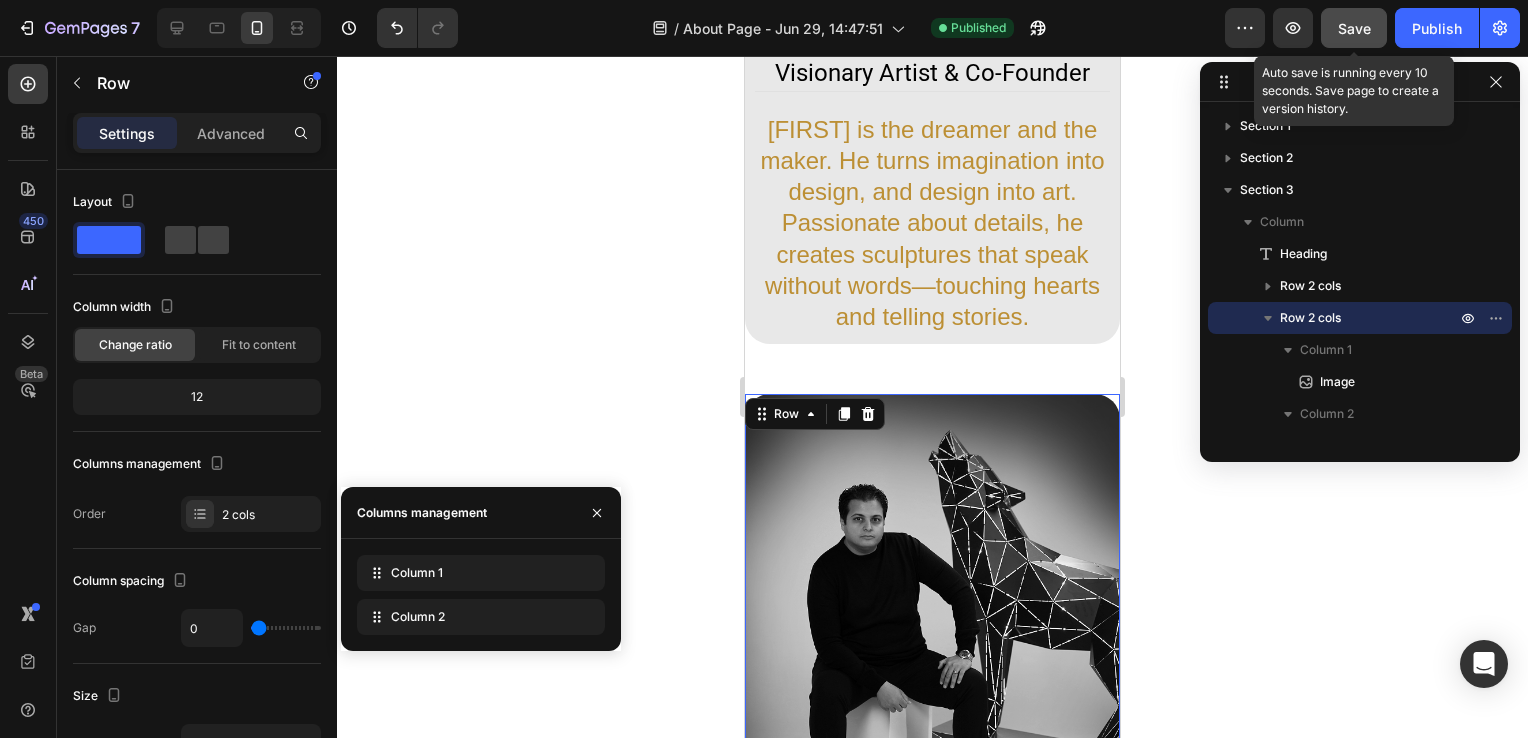 click on "Save" 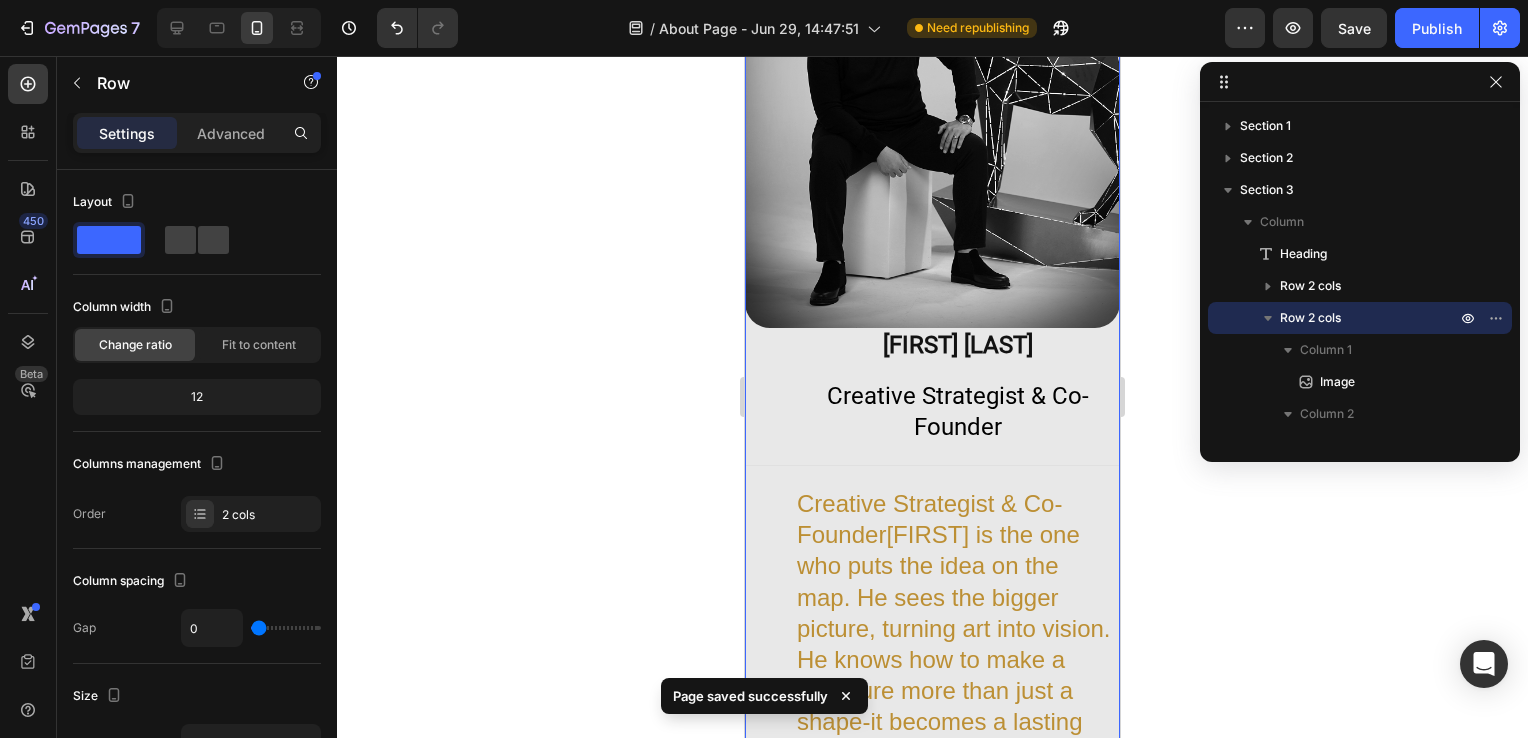 scroll, scrollTop: 2328, scrollLeft: 0, axis: vertical 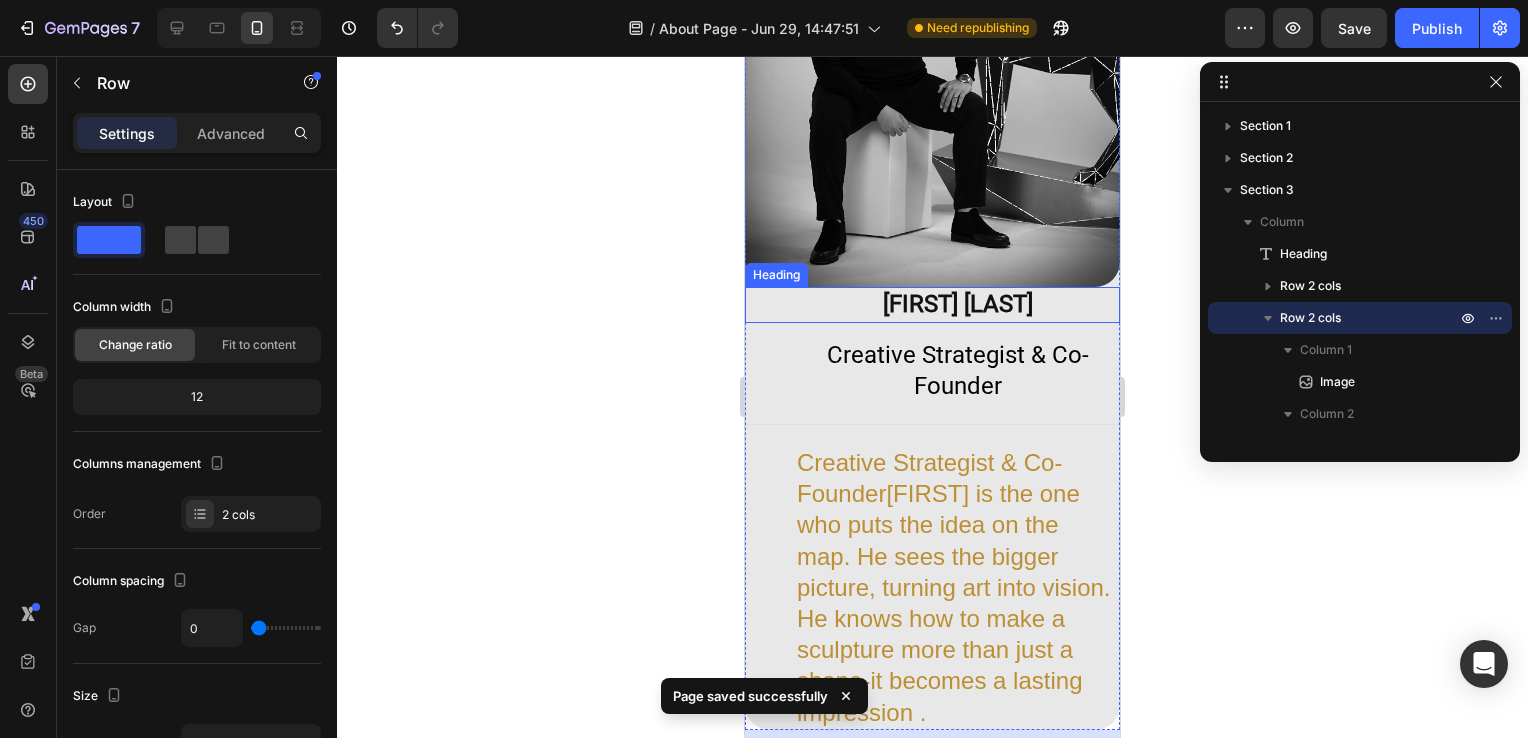 click on "[FIRST] [LAST]" at bounding box center (957, 304) 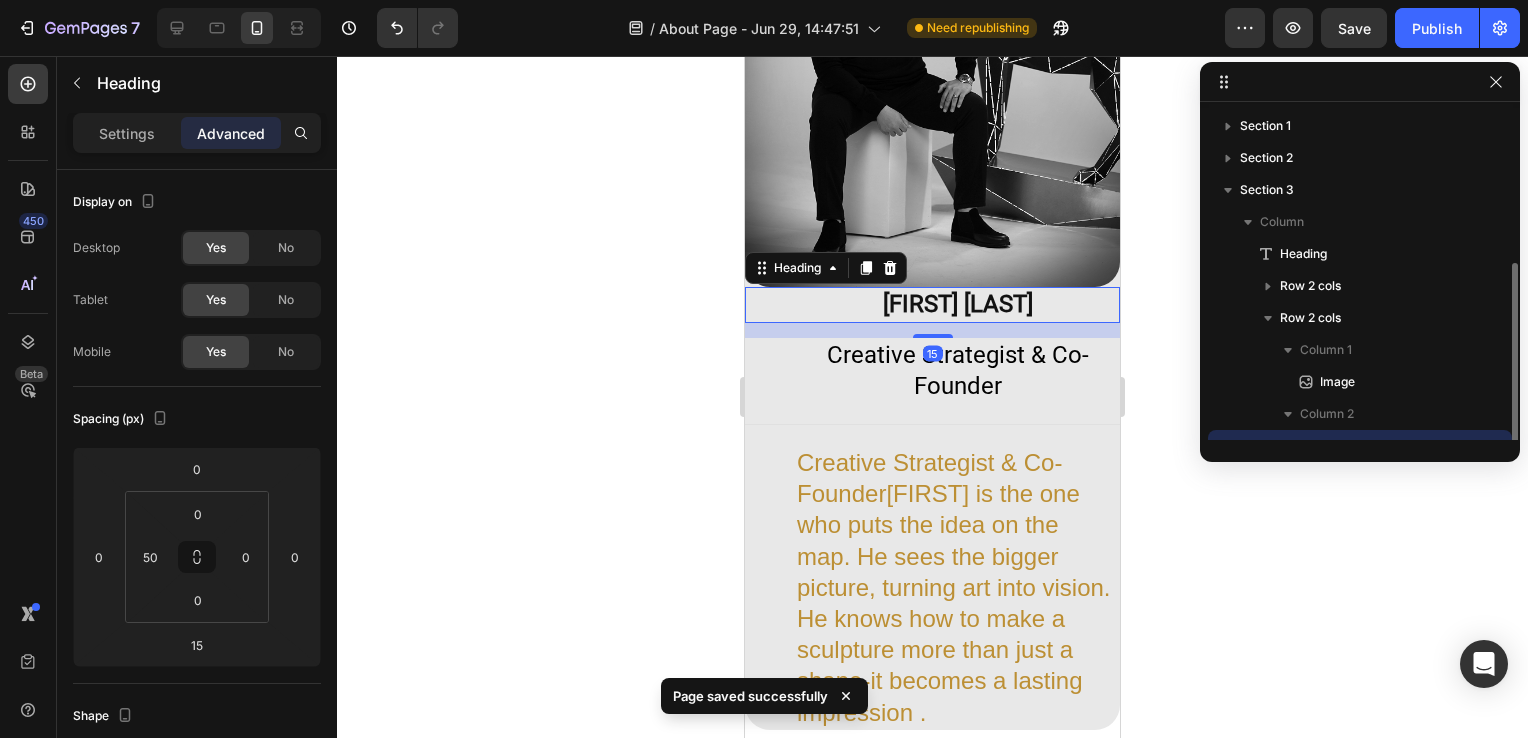 scroll, scrollTop: 85, scrollLeft: 0, axis: vertical 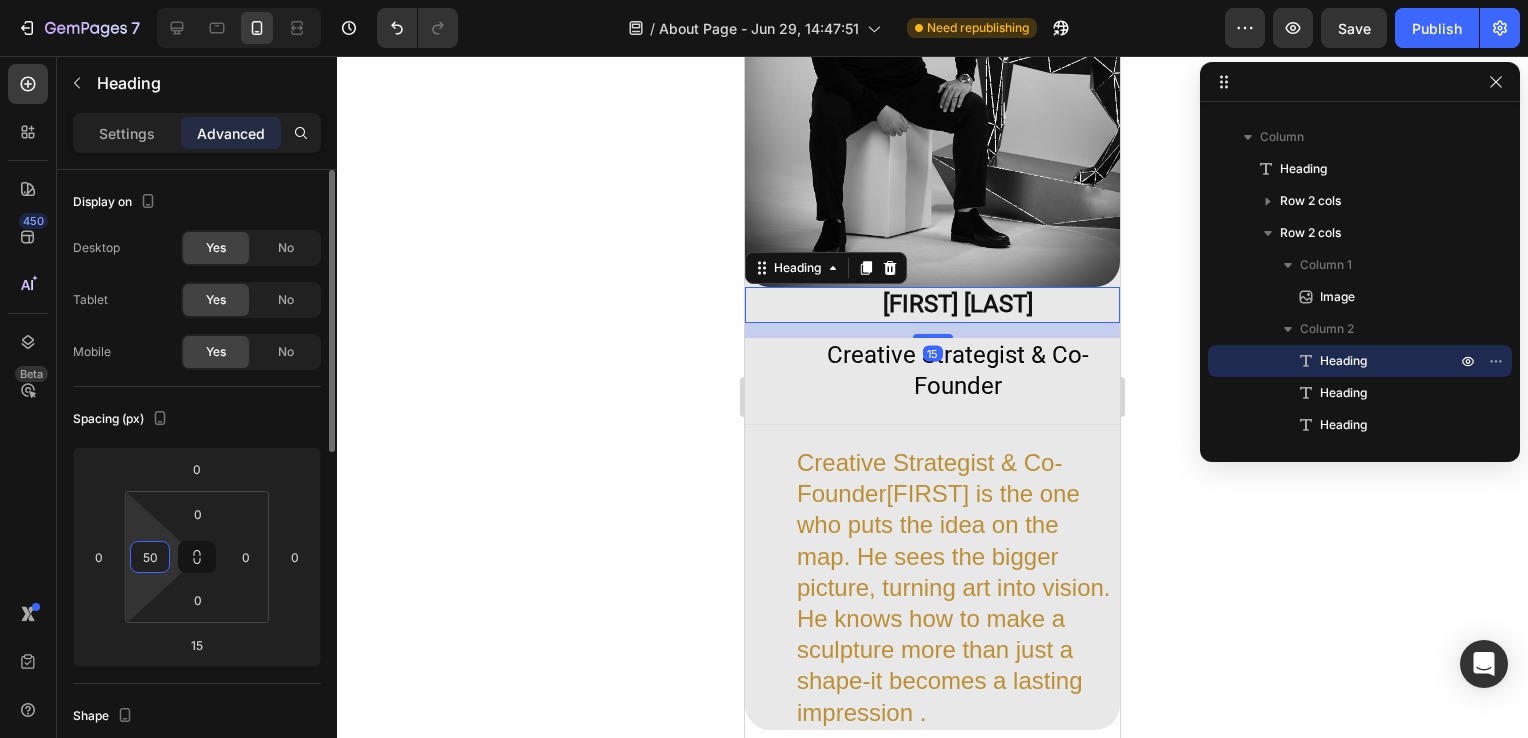 click on "50" at bounding box center (150, 557) 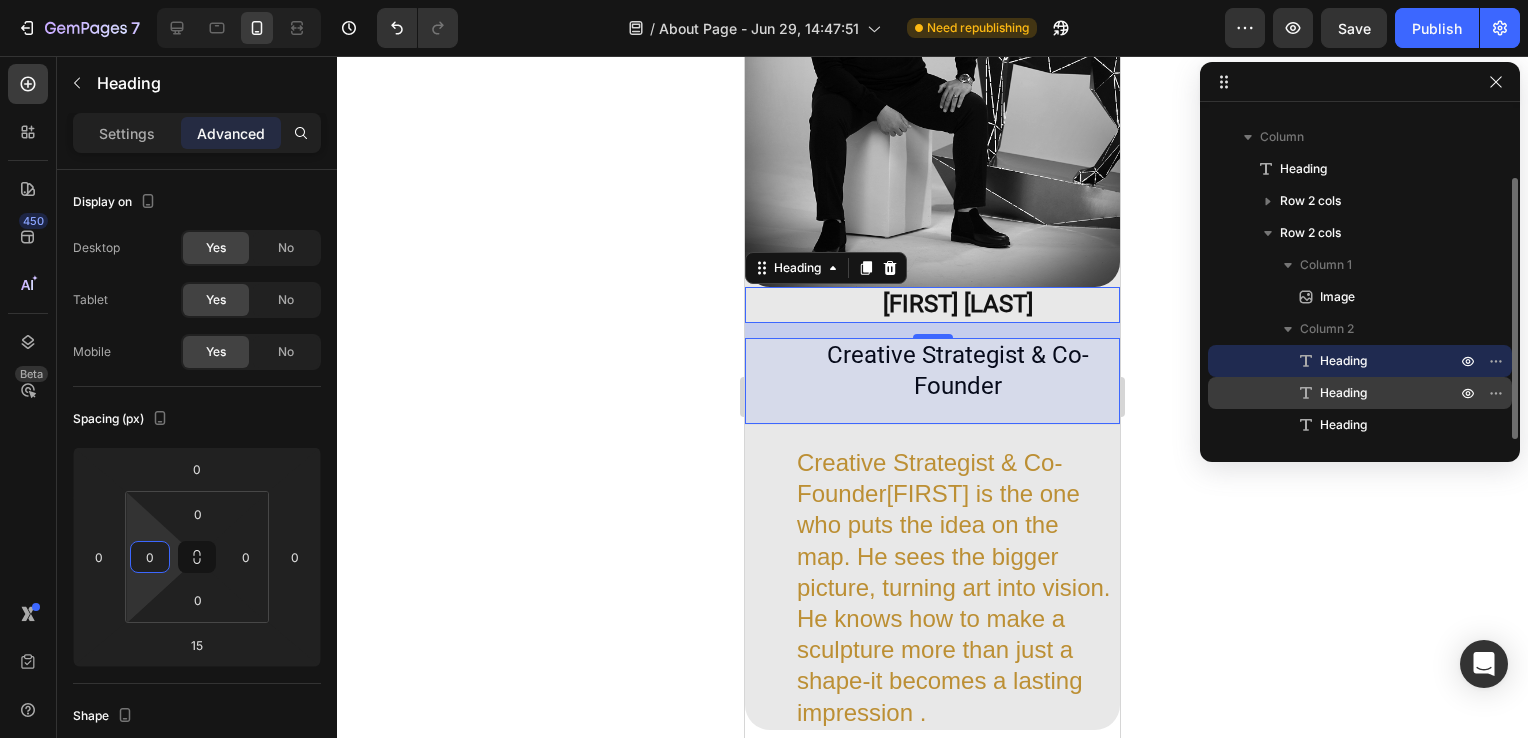 type on "0" 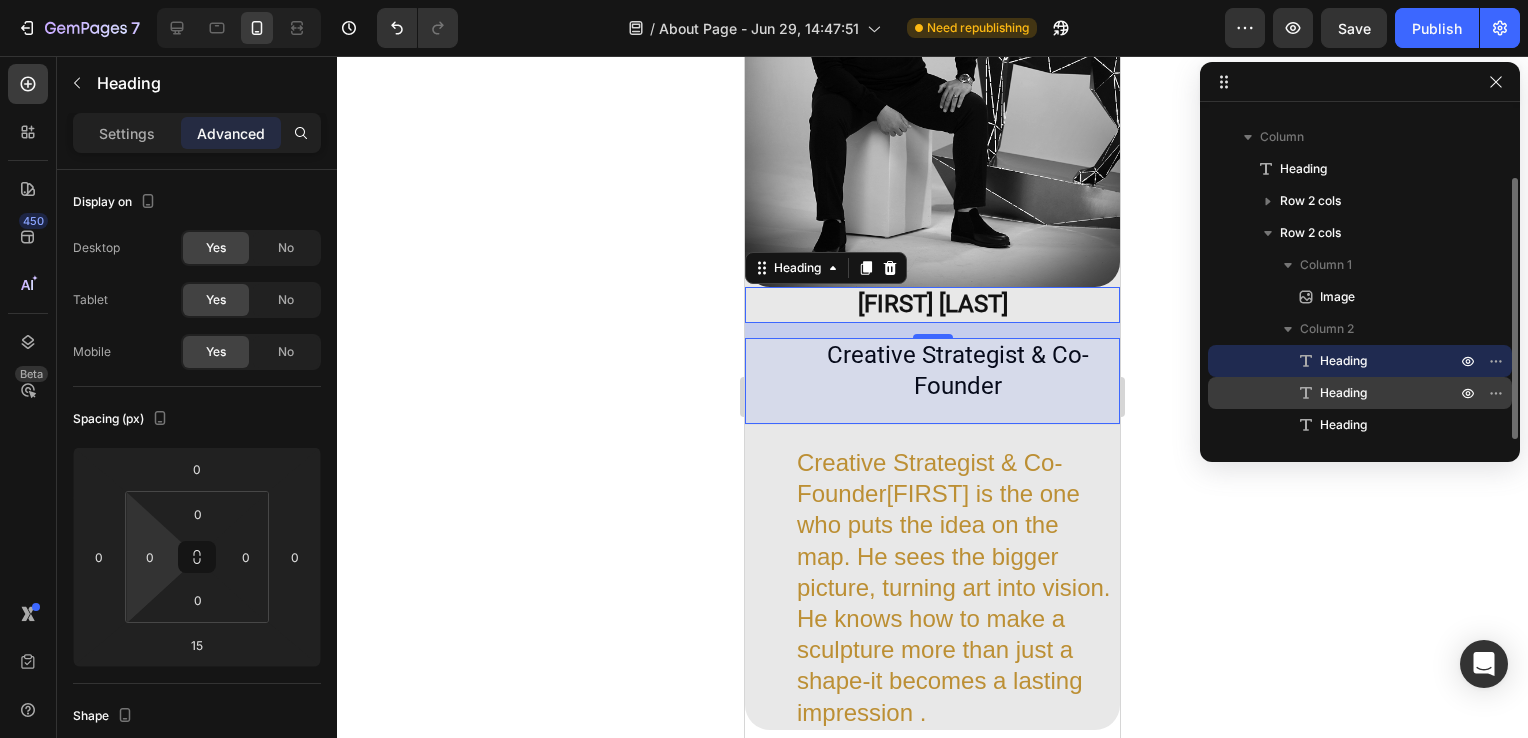 click on "Heading" at bounding box center [1366, 393] 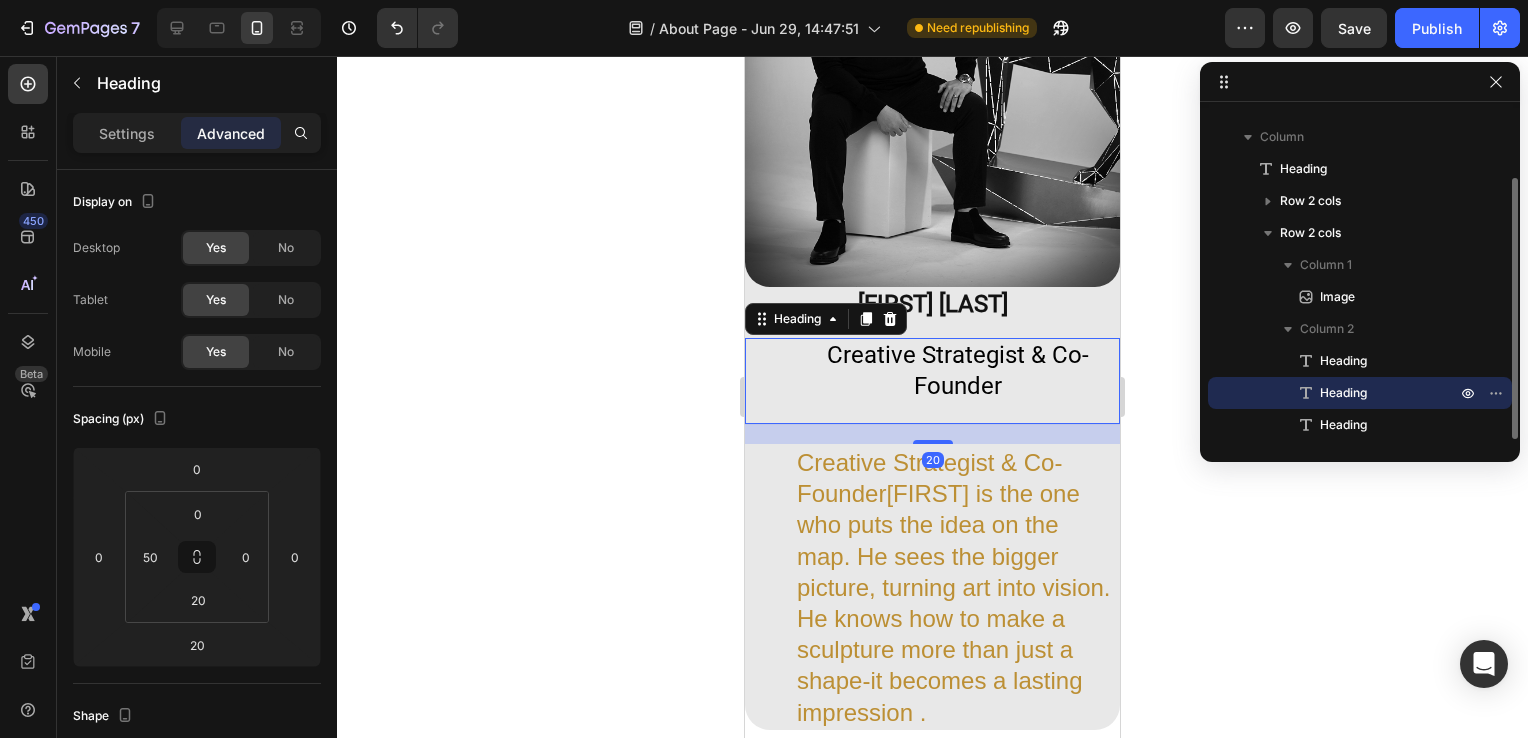 scroll, scrollTop: 0, scrollLeft: 0, axis: both 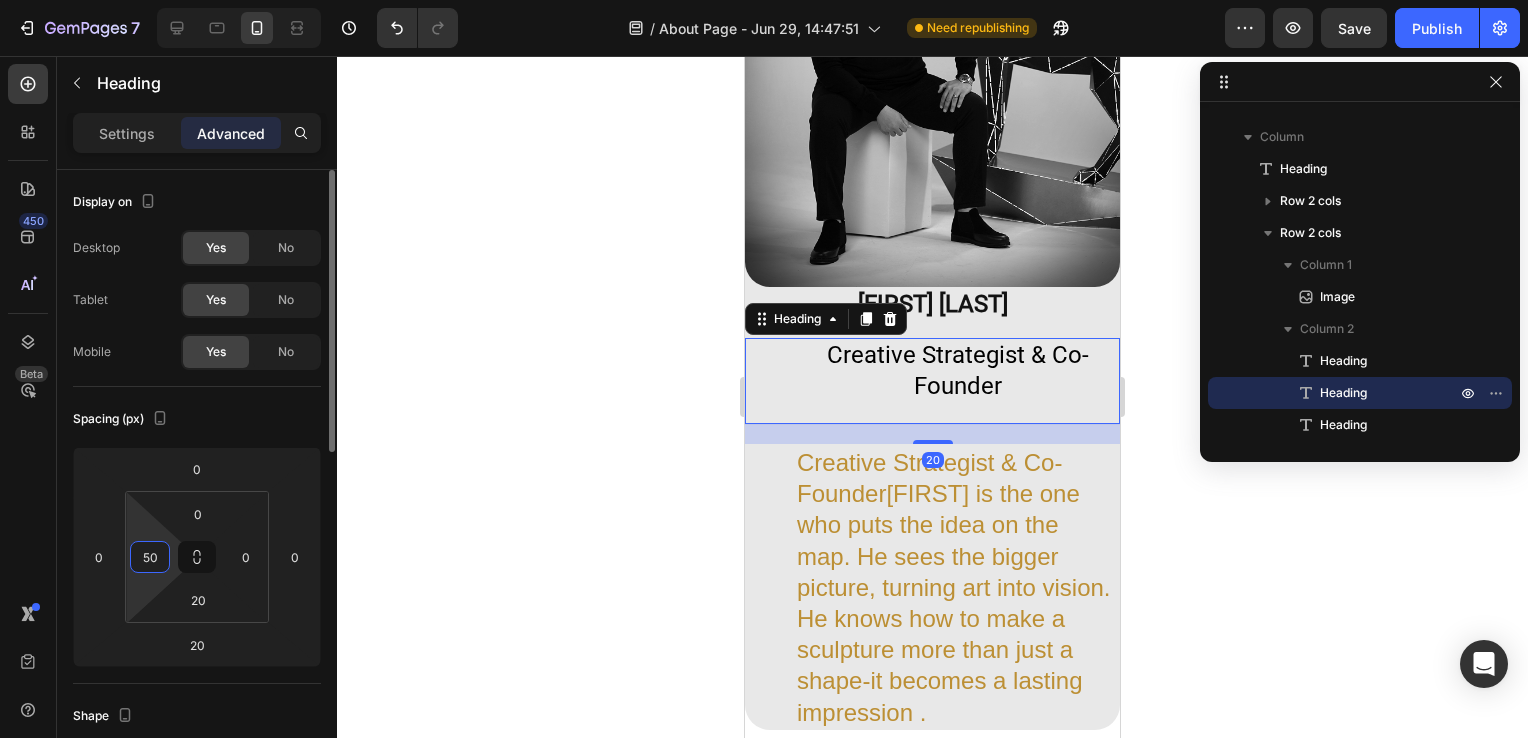click on "7 / About Page - Jun 29, 14:47:51 Need republishing Preview Save Publish 450 Beta Sections(18) Elements(83) Section Element Hero Section Product Detail Brands Trusted Badges Guarantee Product Breakdown How to use Testimonials Compare Bundle FAQs Social Proof Brand Story Product List Collection Blog List Contact Sticky Add to Cart Custom Footer Browse Library 450 Layout Row Row Row Row Text Heading Text Block Button Button Button Media Image Image" at bounding box center (764, 0) 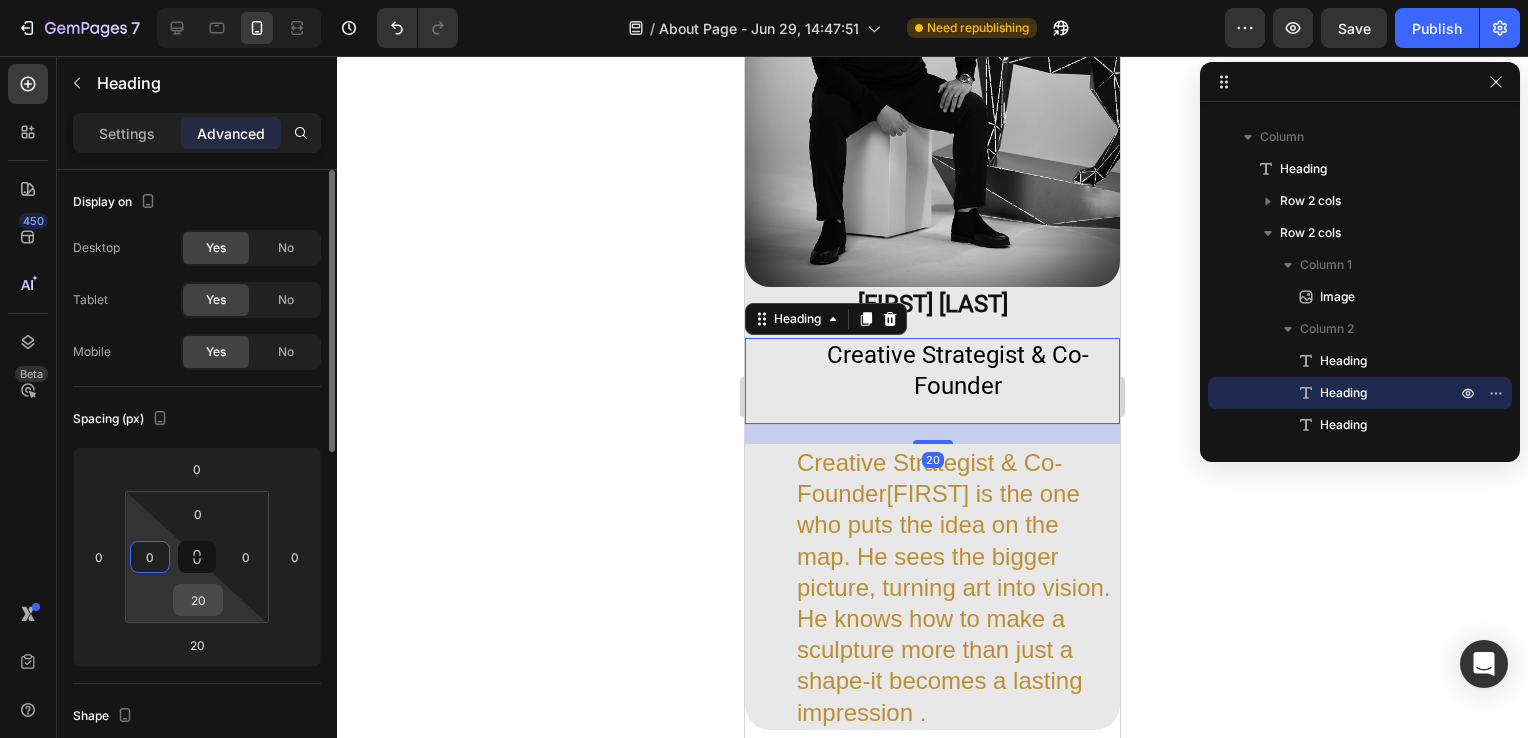 type on "0" 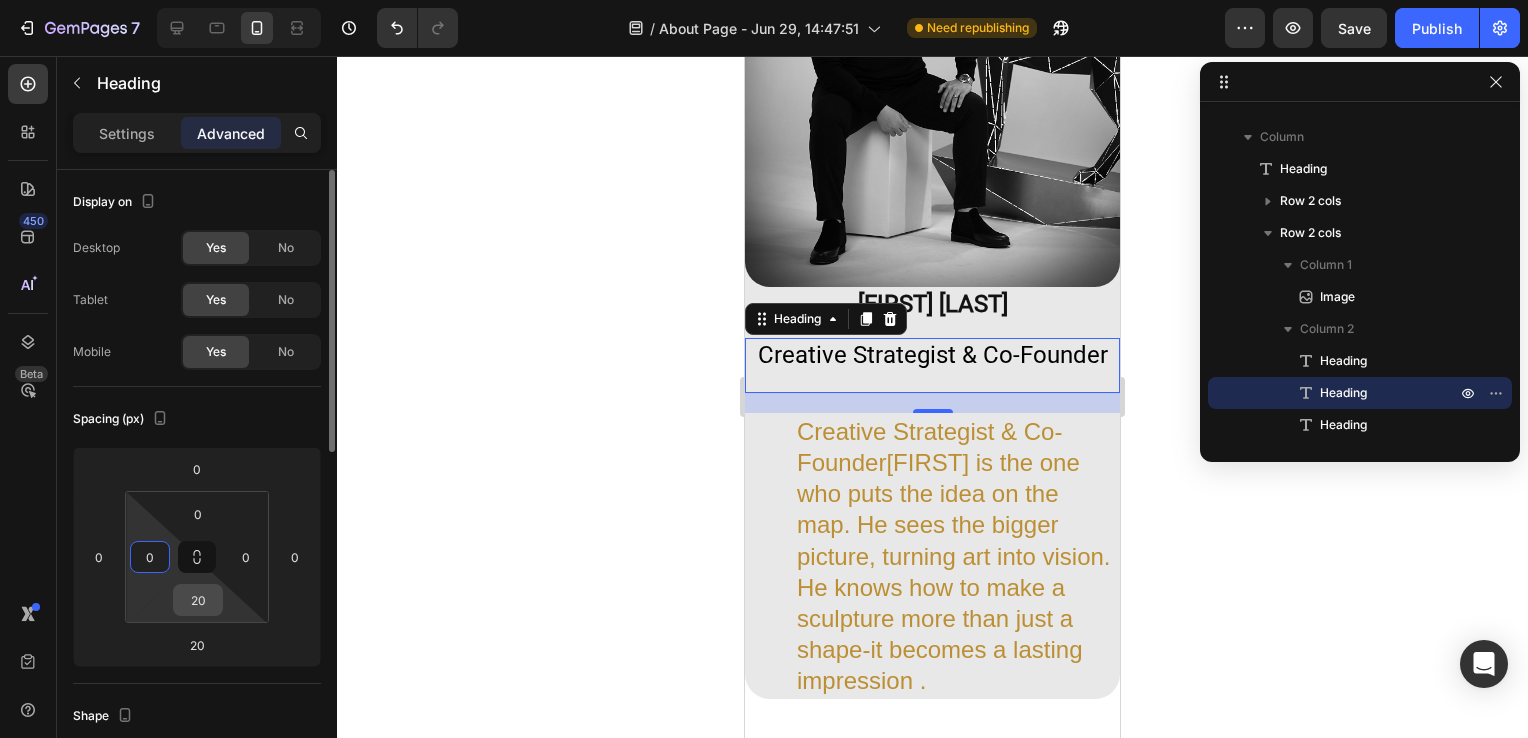 click on "20" at bounding box center (198, 600) 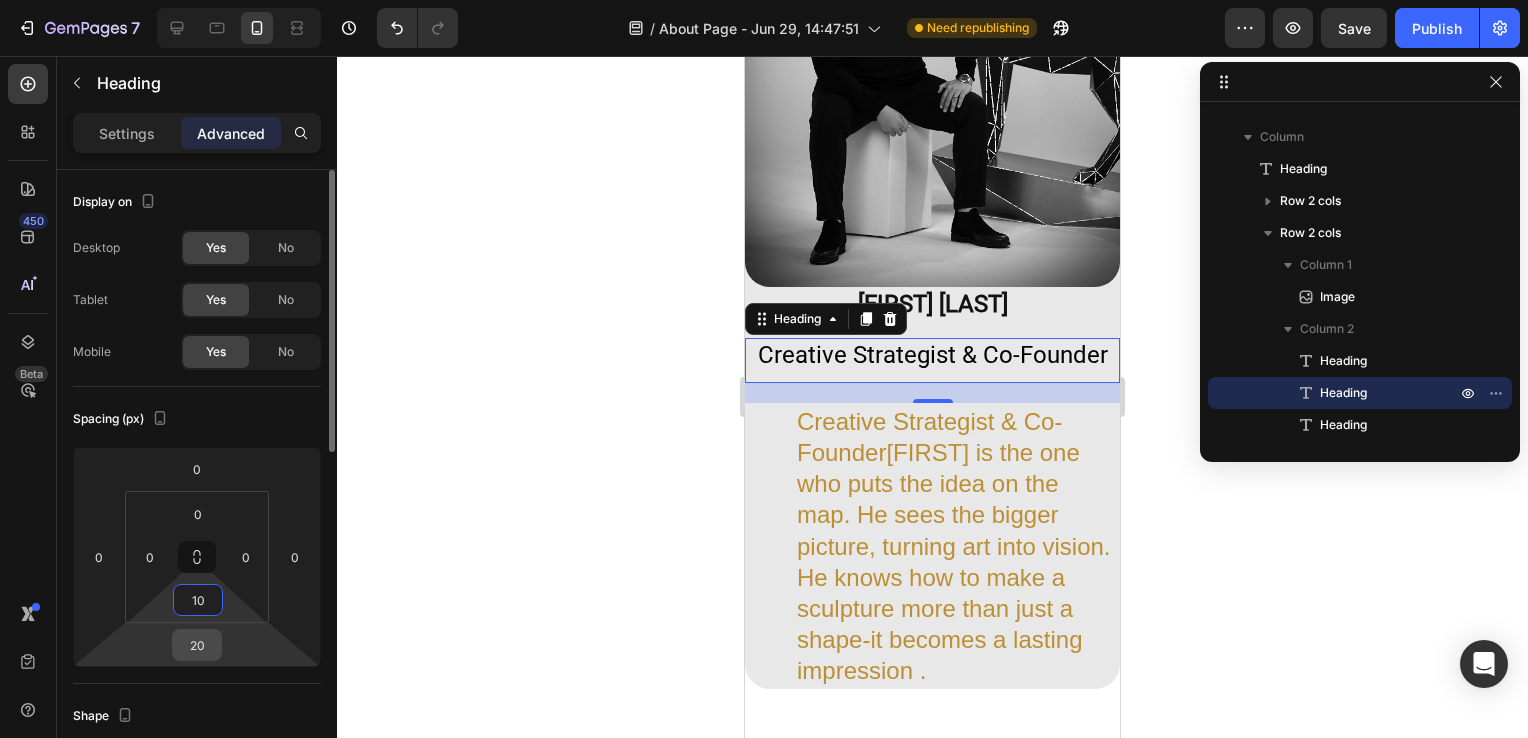 type on "10" 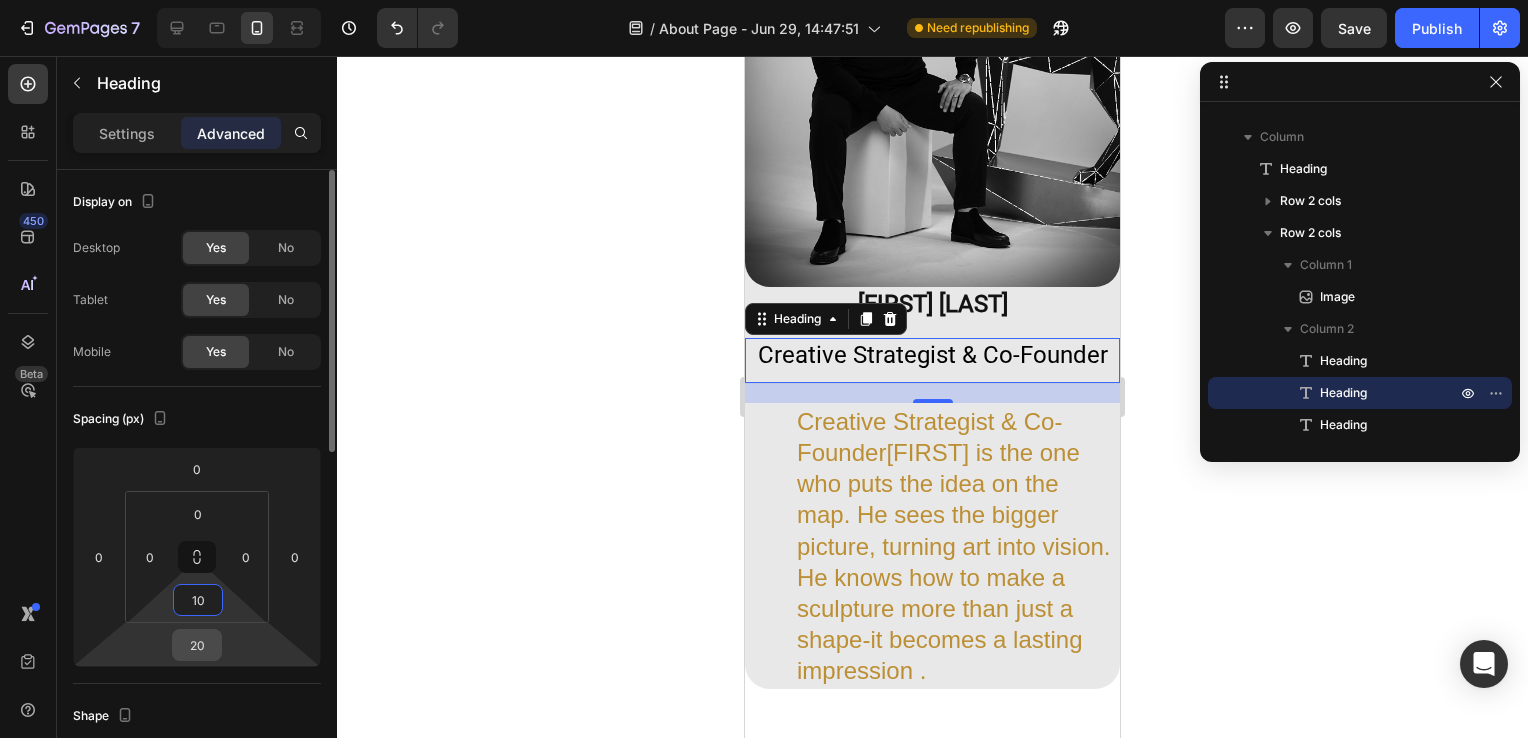 click on "20" at bounding box center [197, 645] 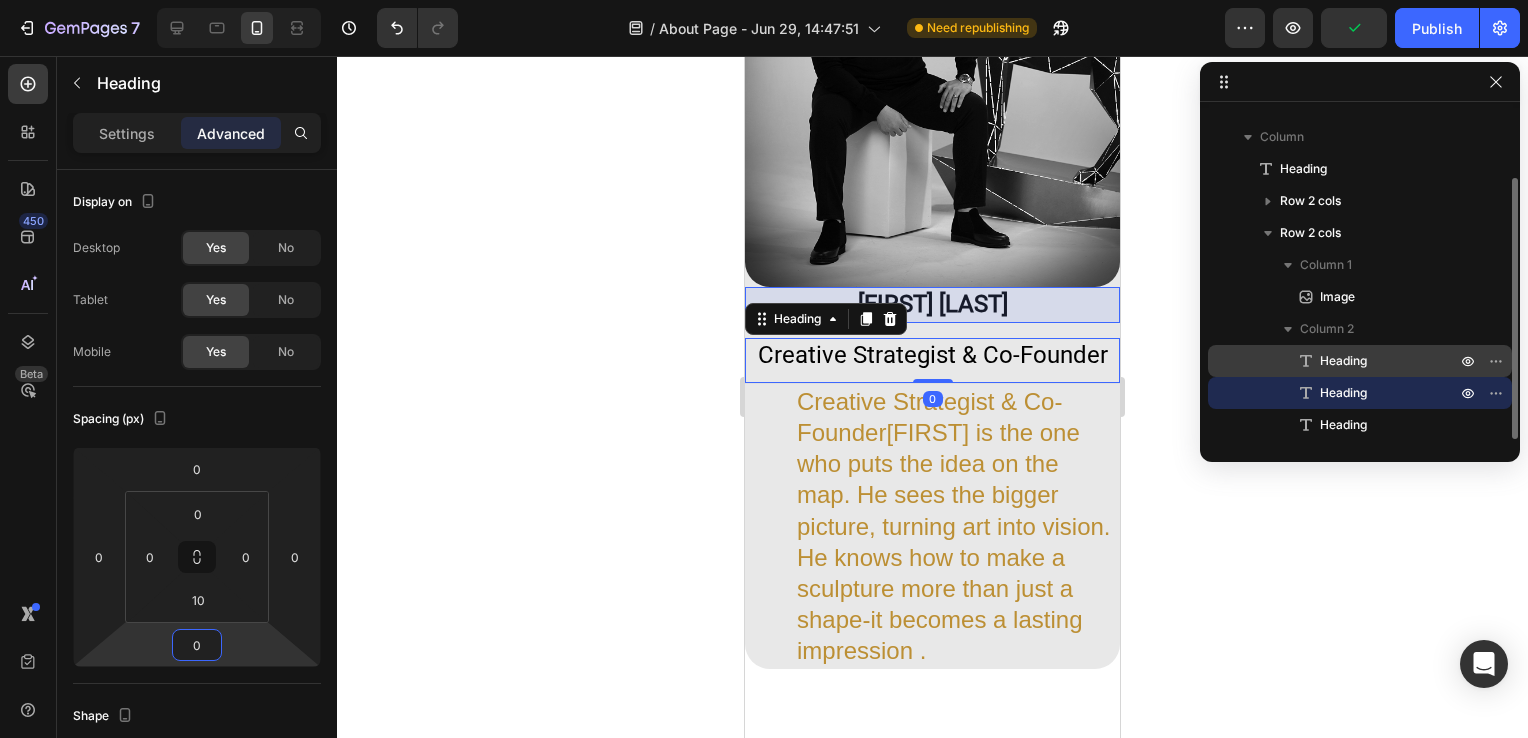 type on "0" 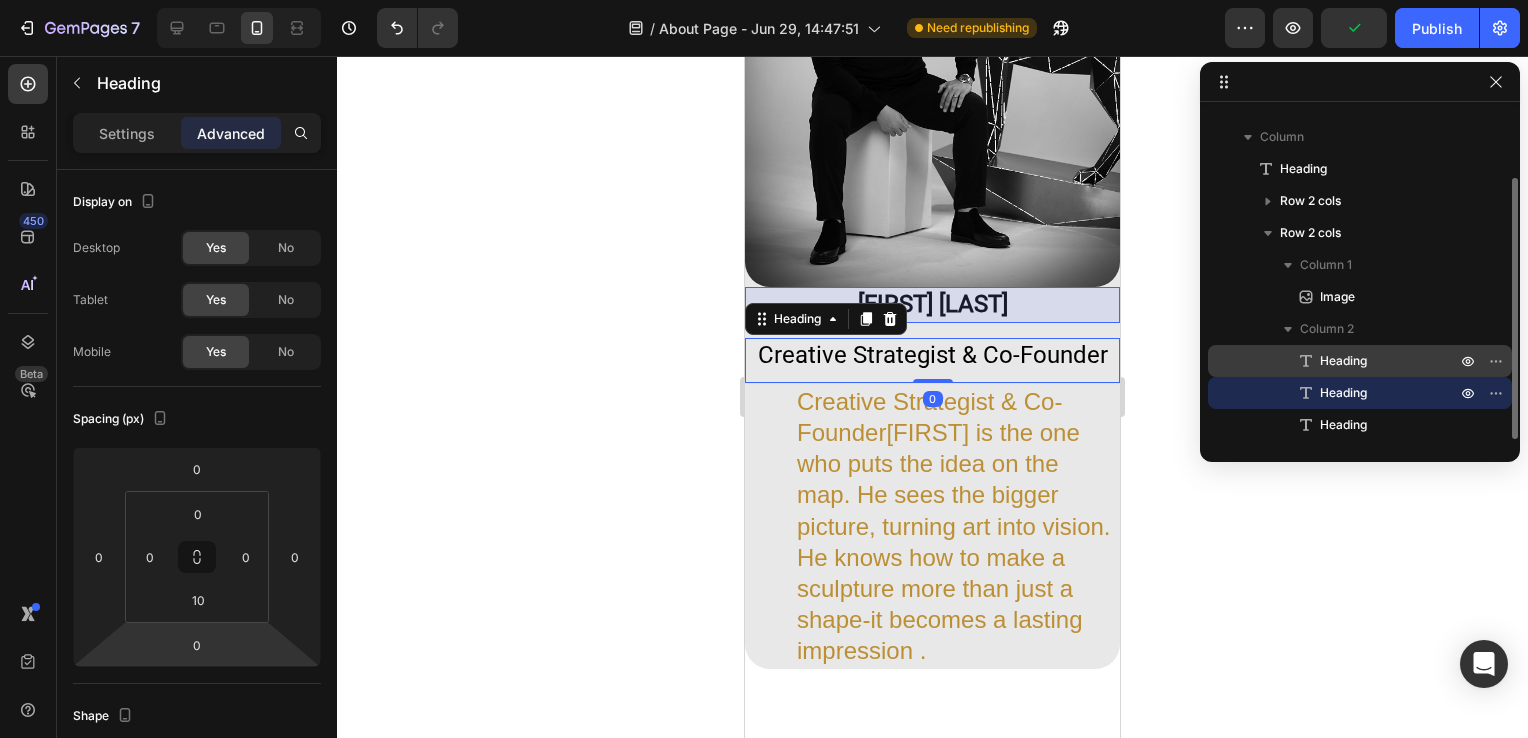click on "Heading" at bounding box center [1366, 361] 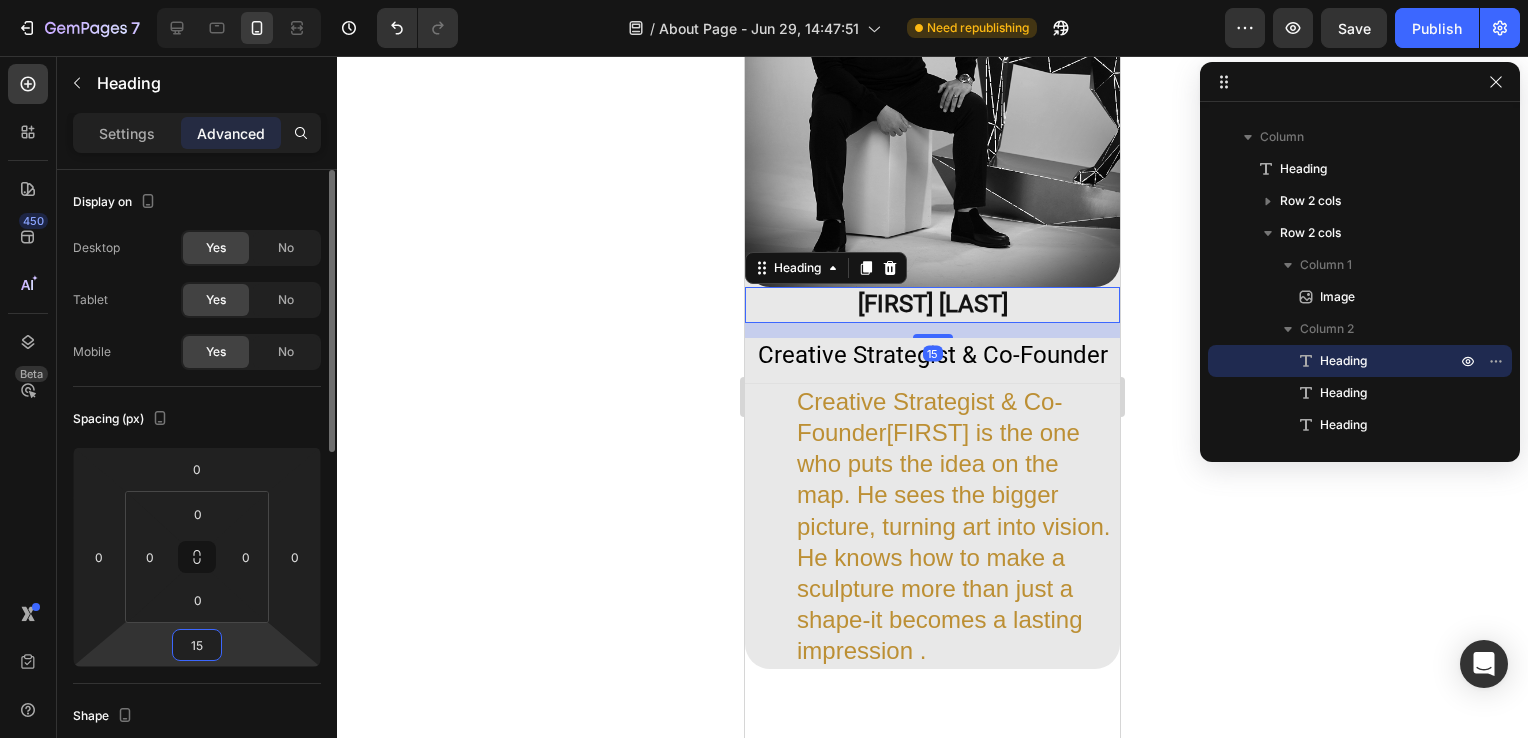 click on "15" at bounding box center [197, 645] 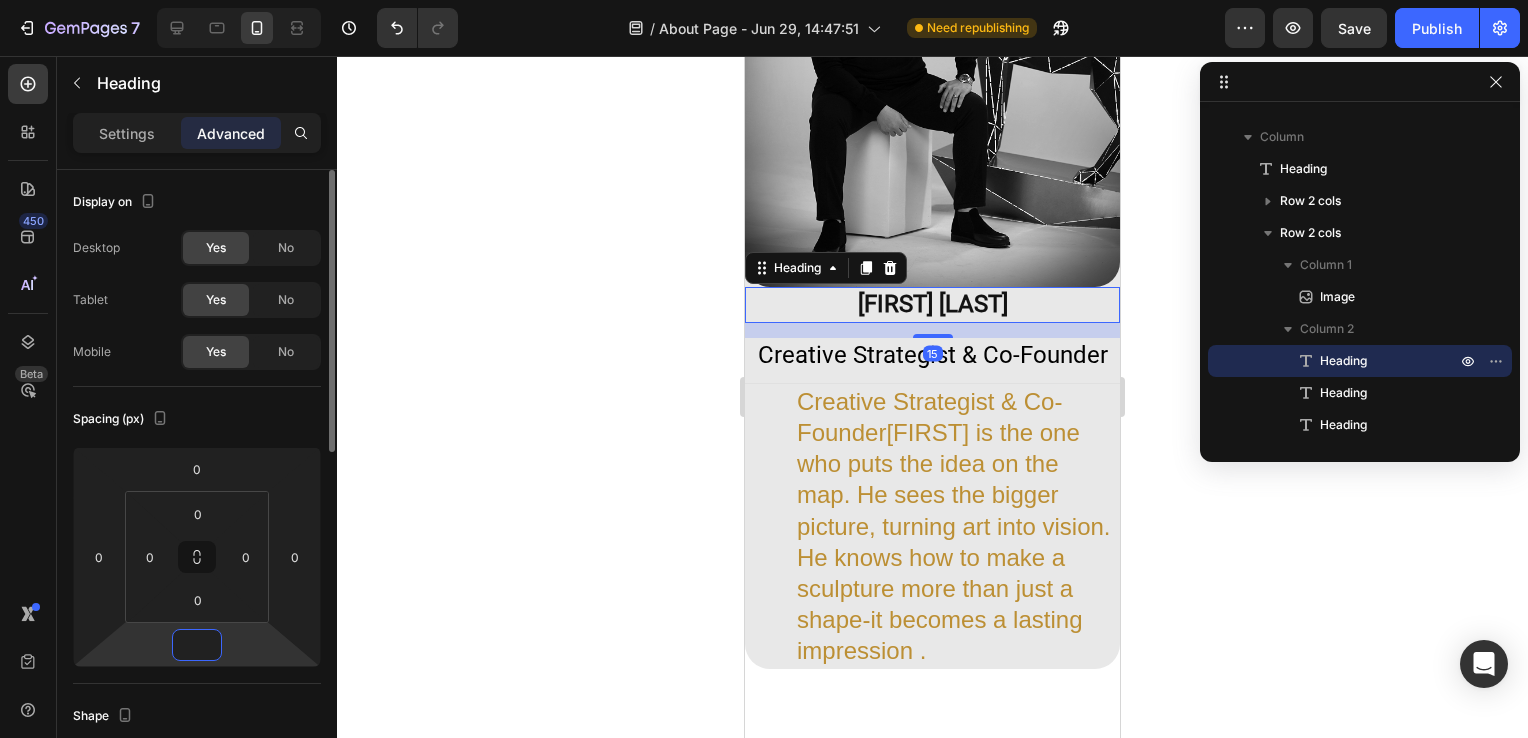 type on "0" 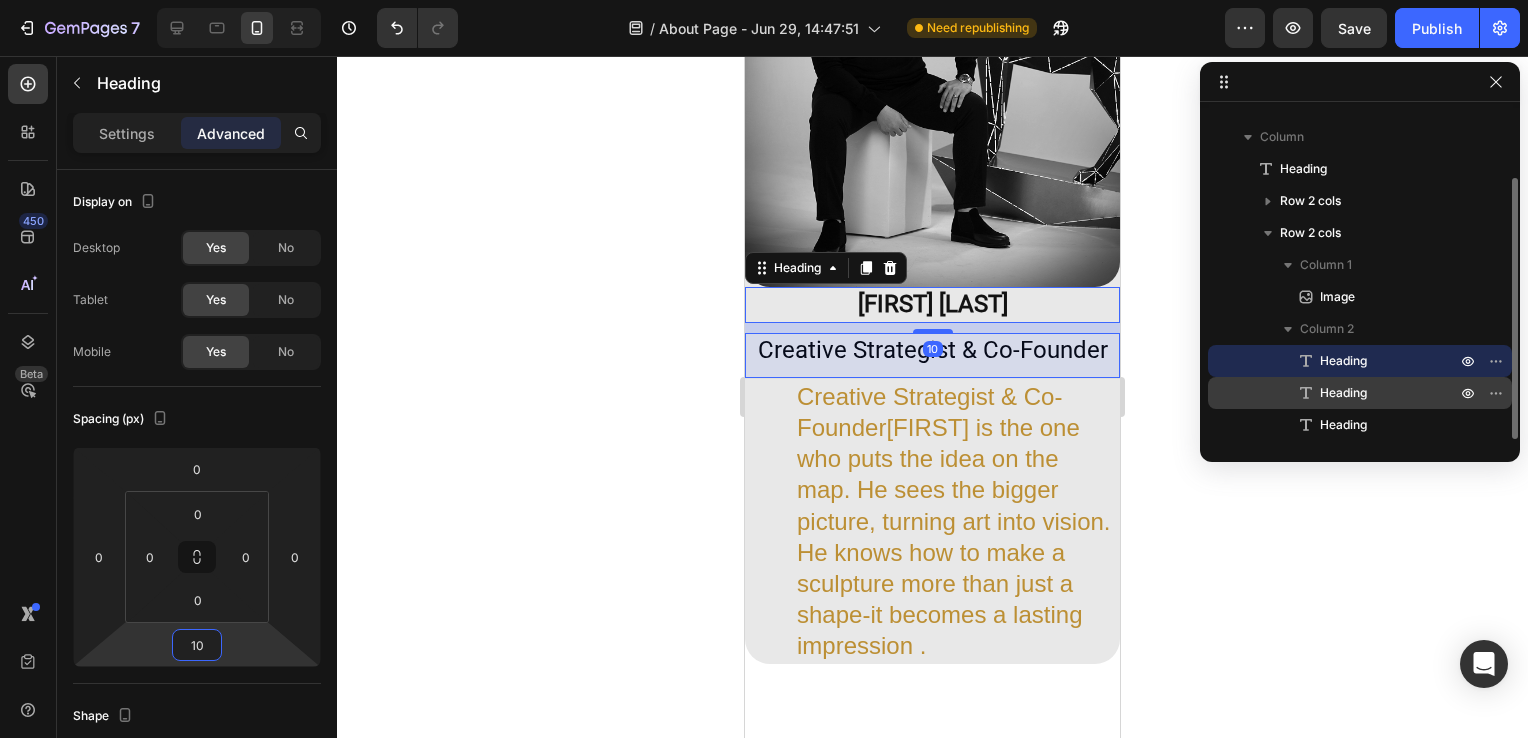 type on "10" 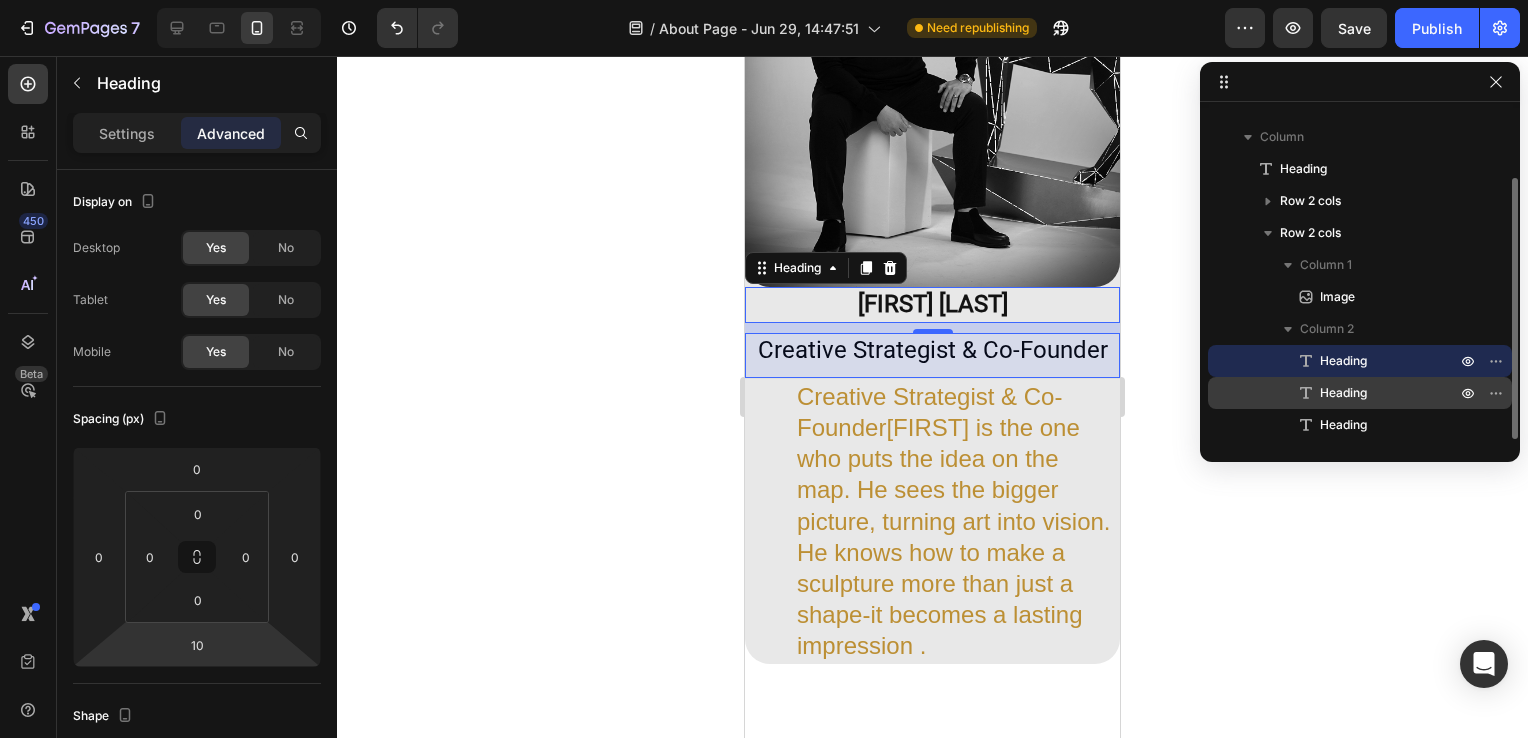 click on "Heading" at bounding box center [1360, 393] 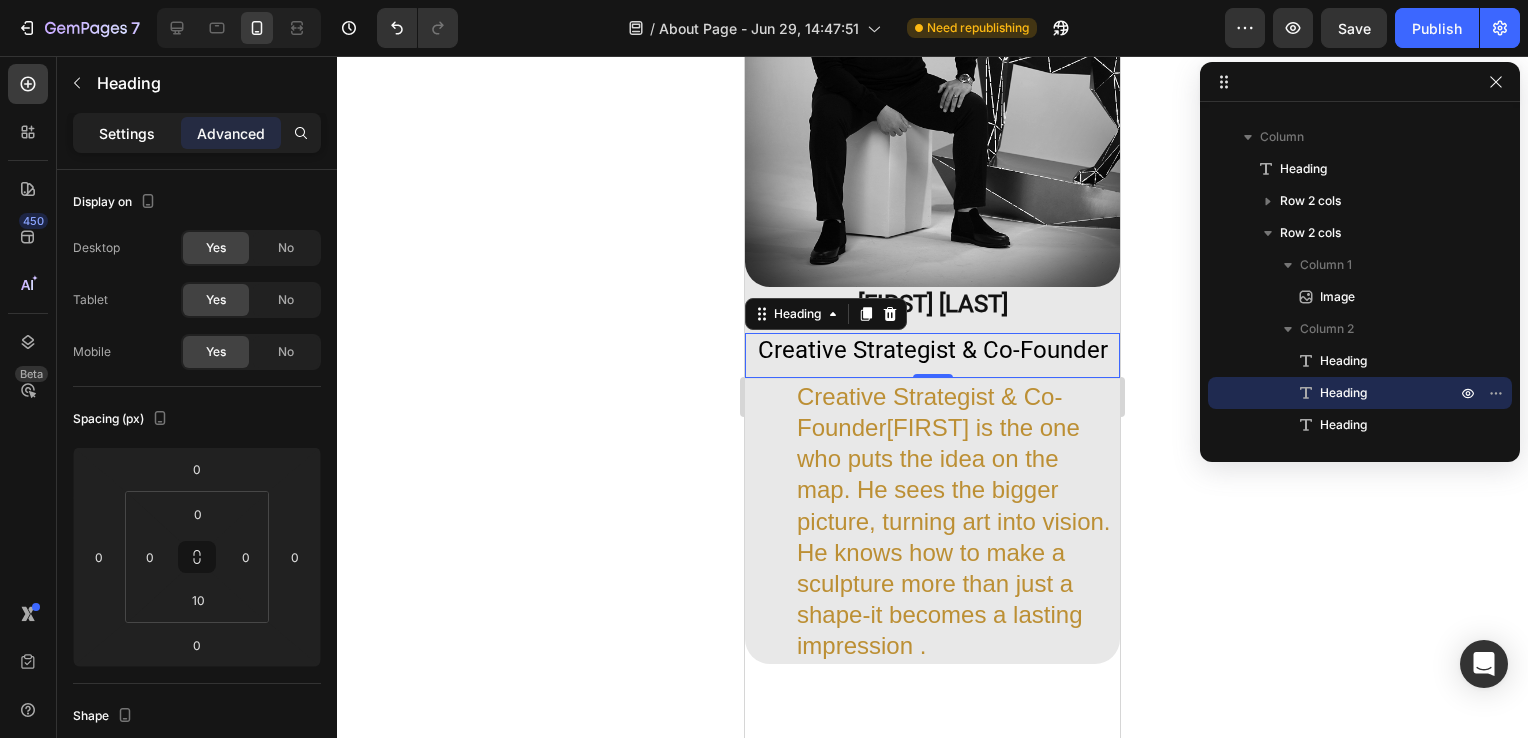 click on "Settings" at bounding box center (127, 133) 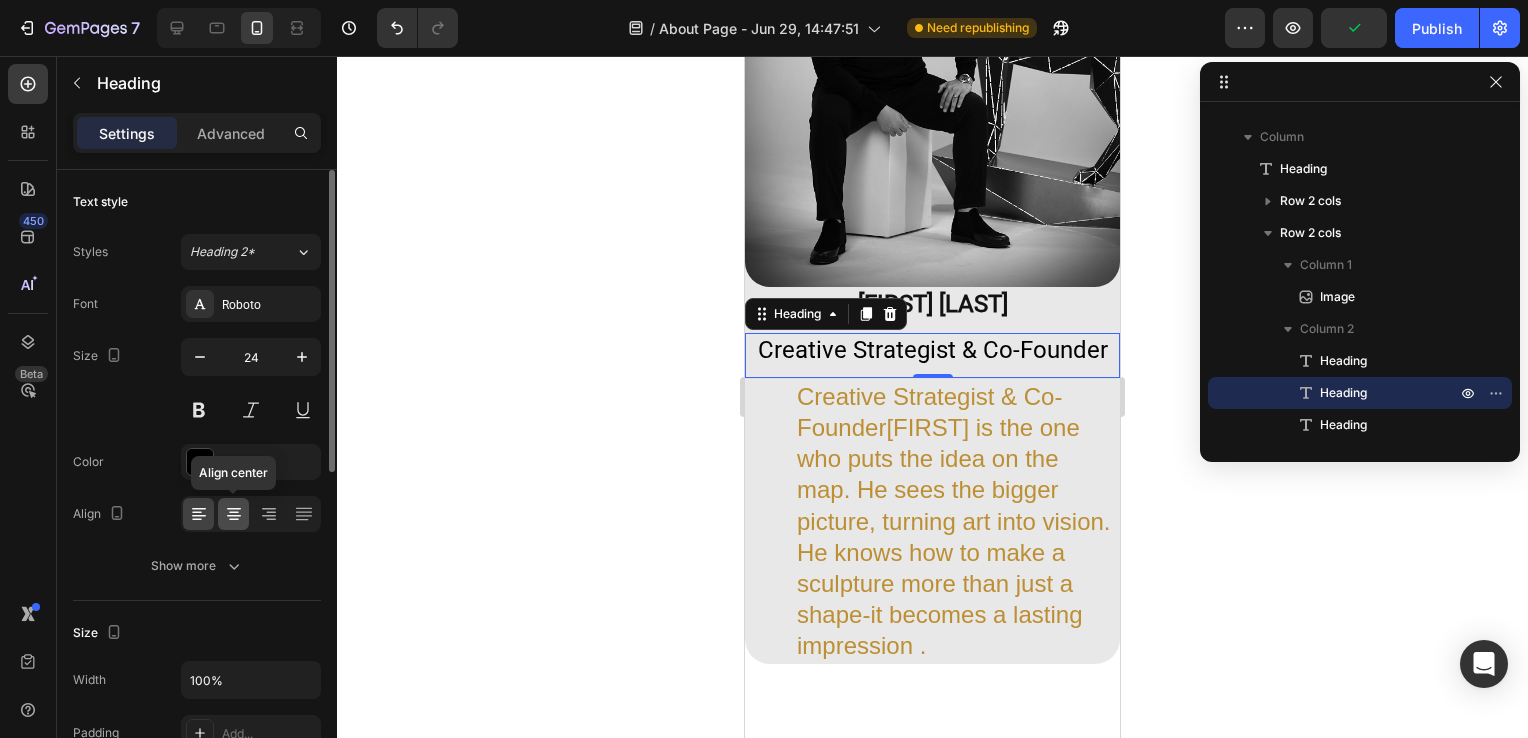 click 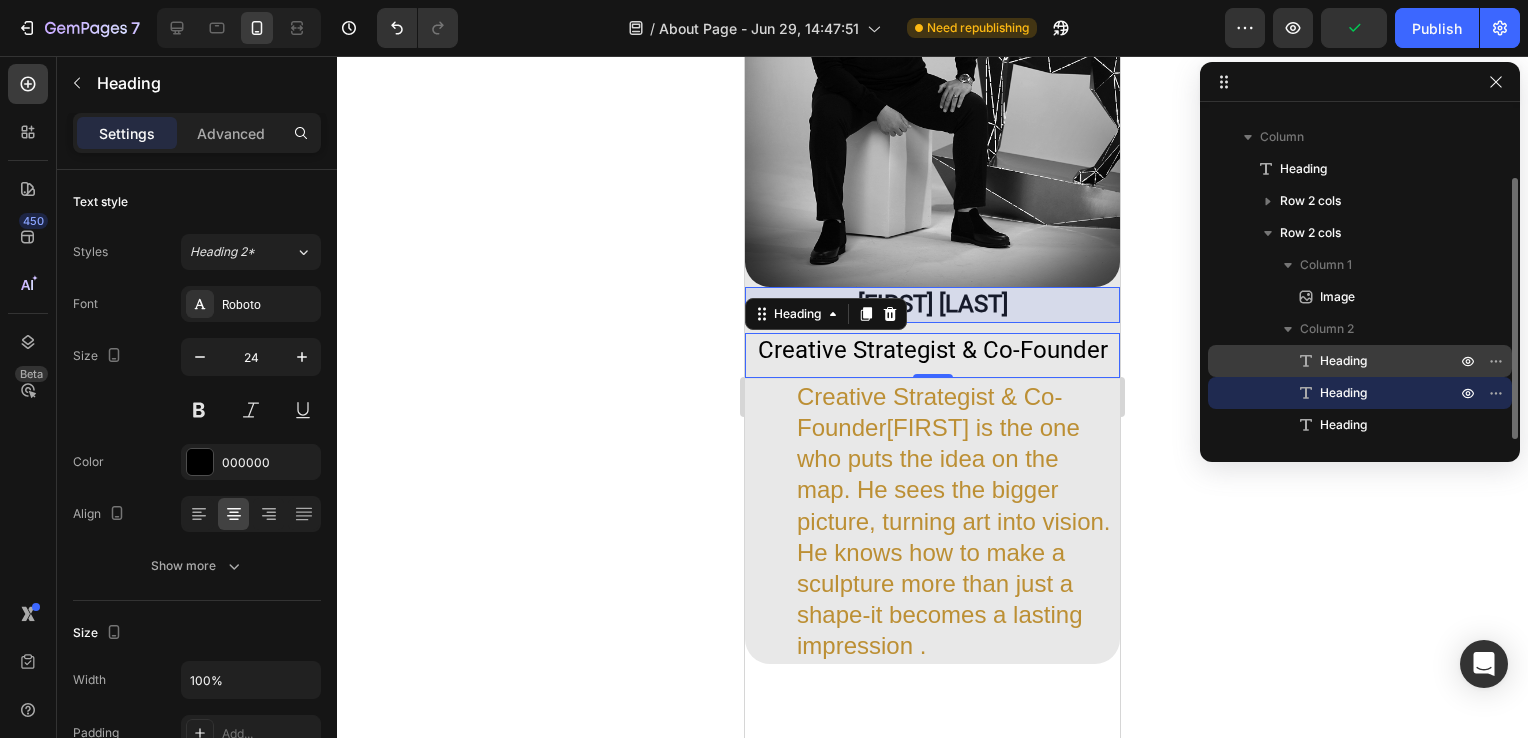 click on "Heading" at bounding box center [1360, 361] 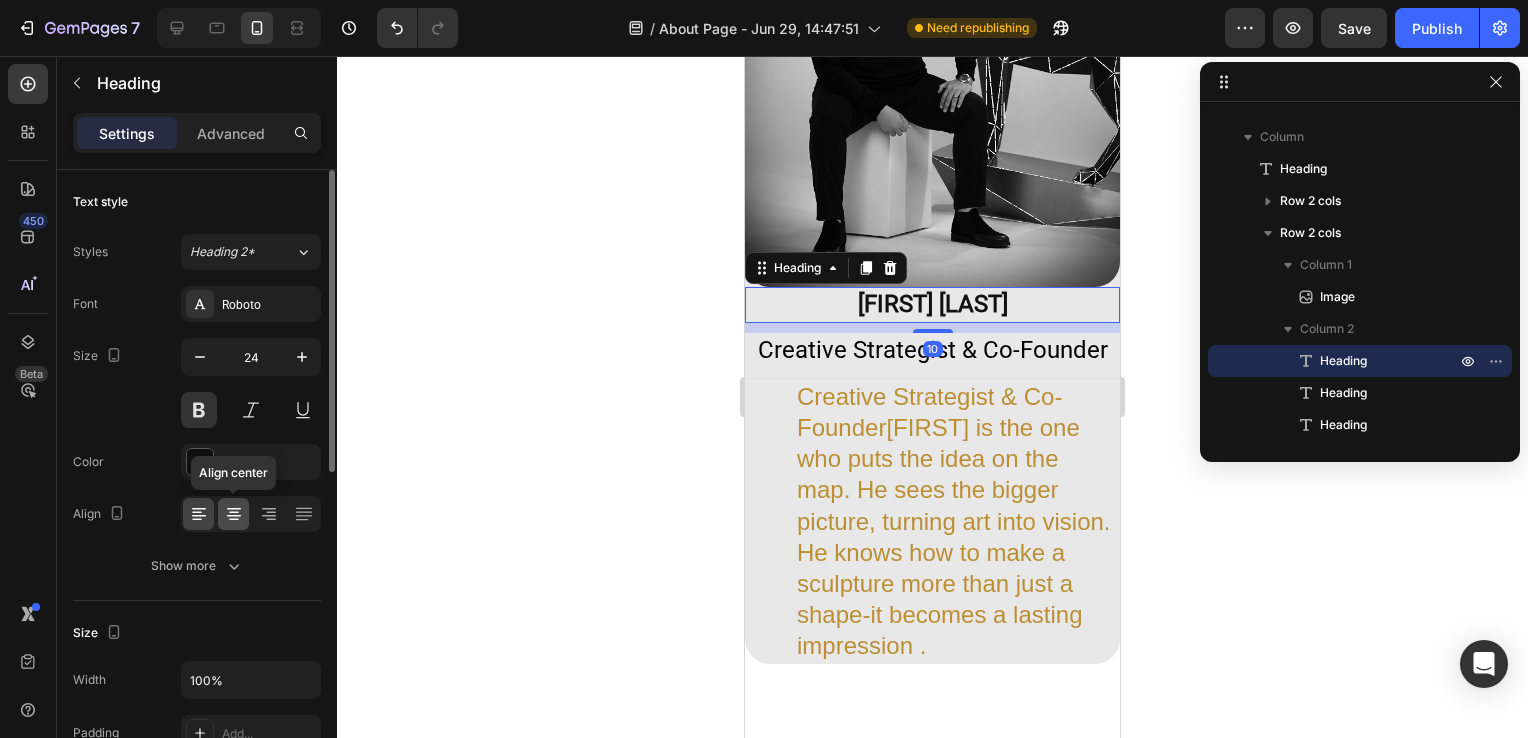 click 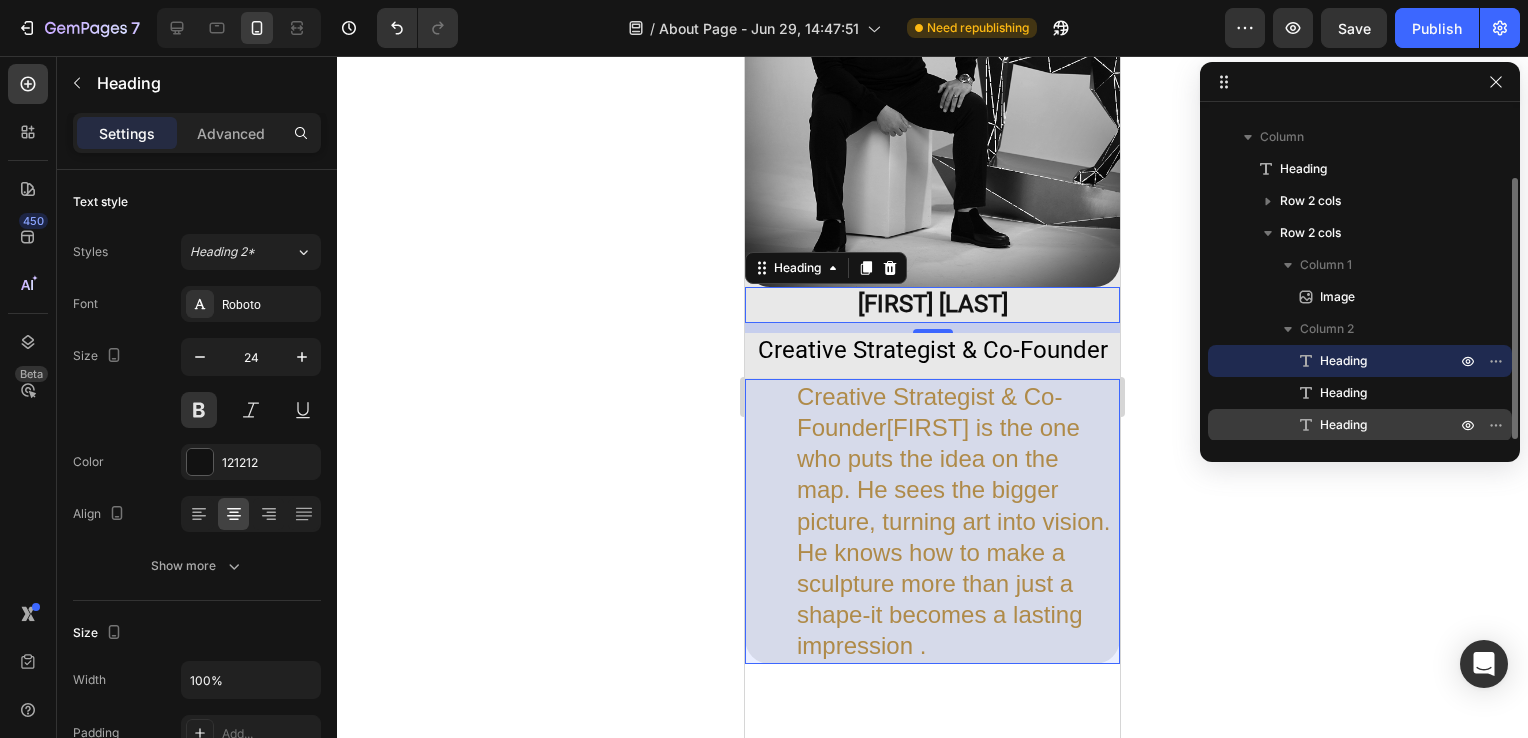 click on "Heading" at bounding box center (1343, 425) 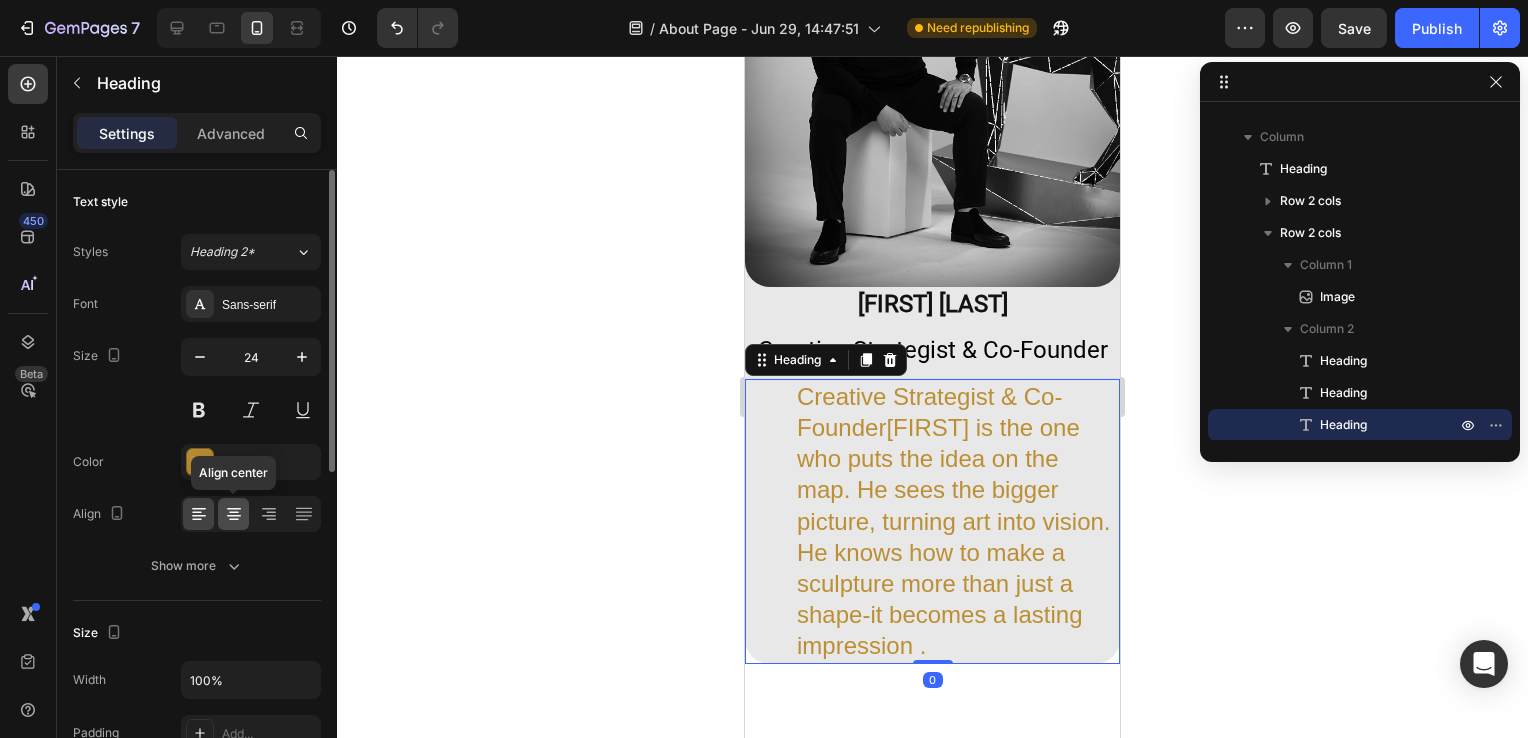 click 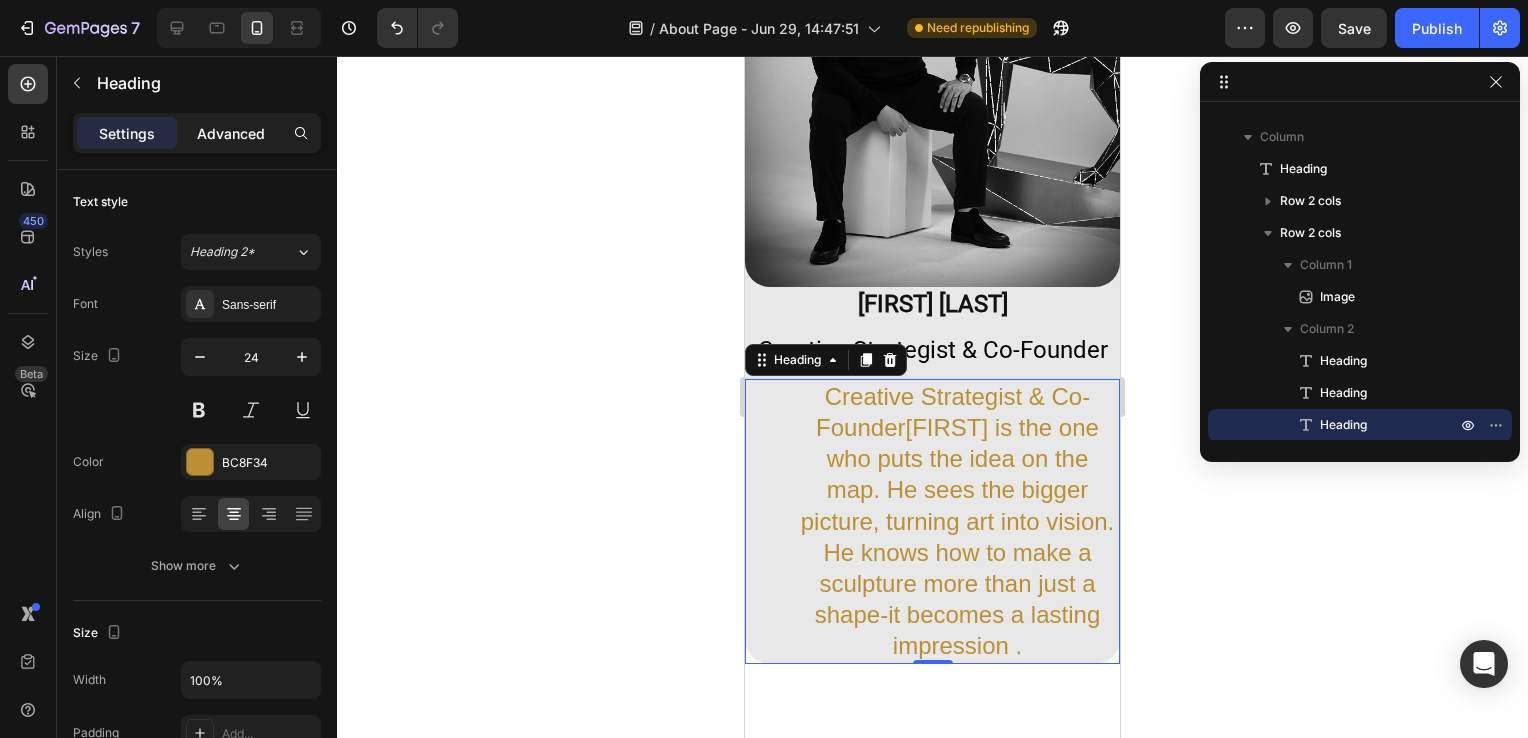 click on "Advanced" at bounding box center (231, 133) 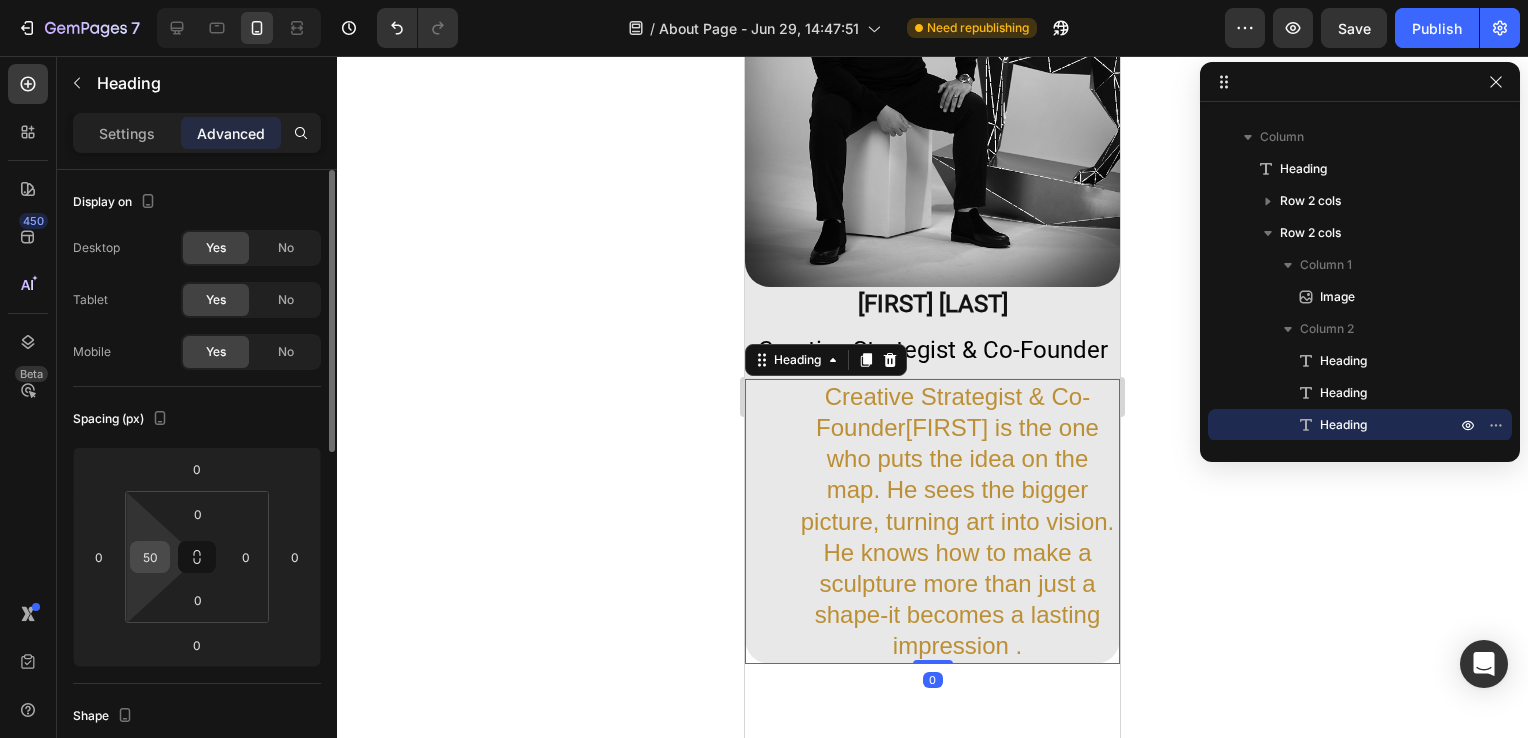 click on "50" at bounding box center [150, 557] 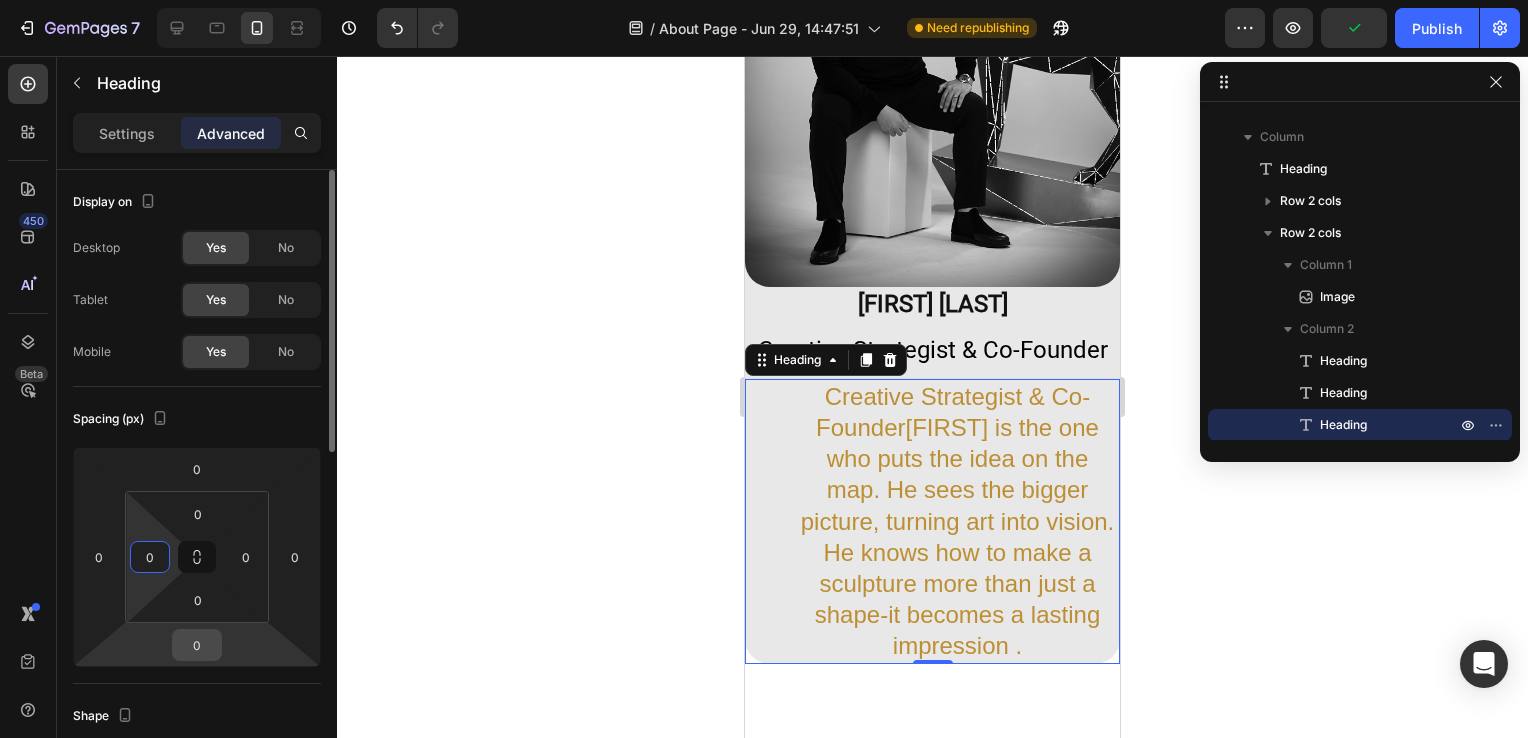 type on "0" 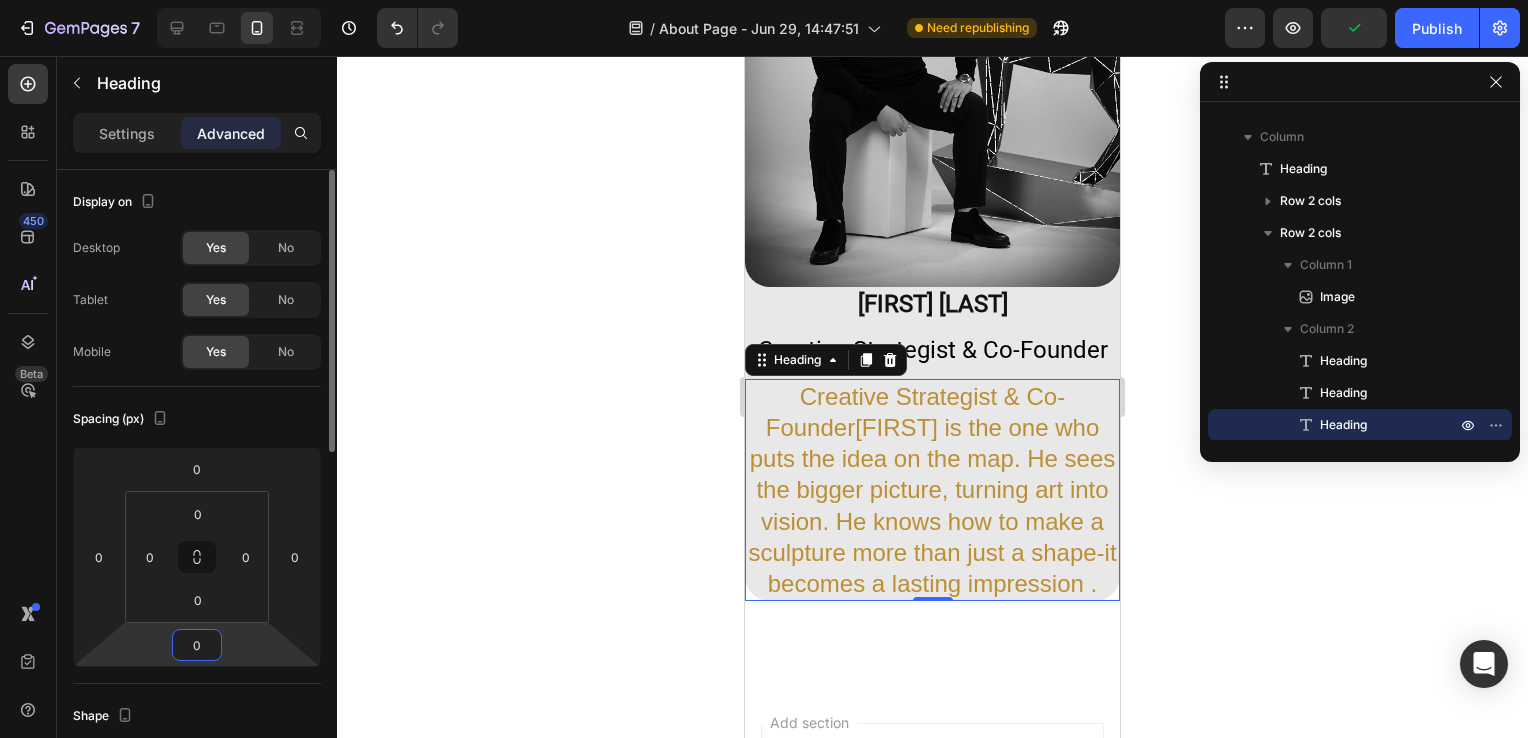 click on "0" at bounding box center [197, 645] 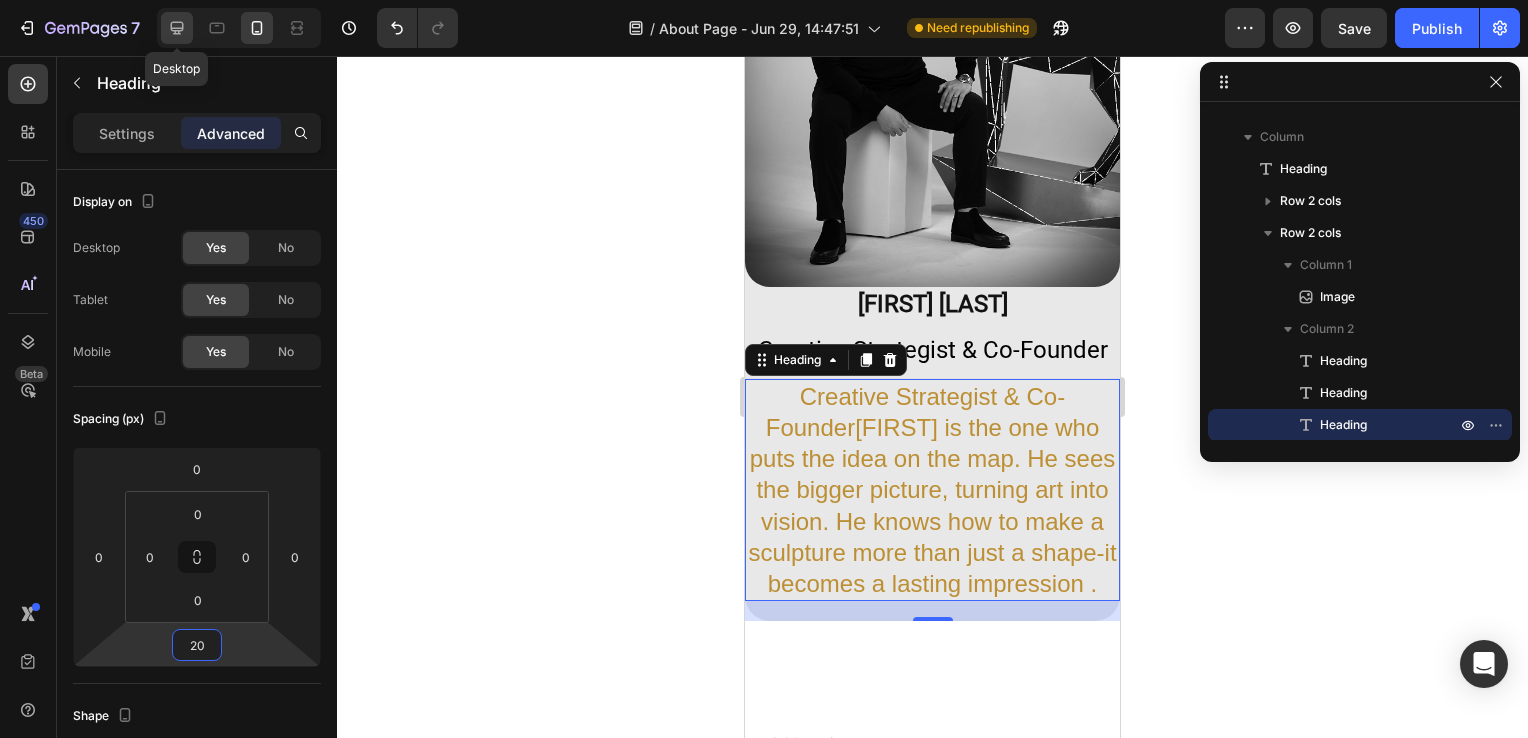 type on "20" 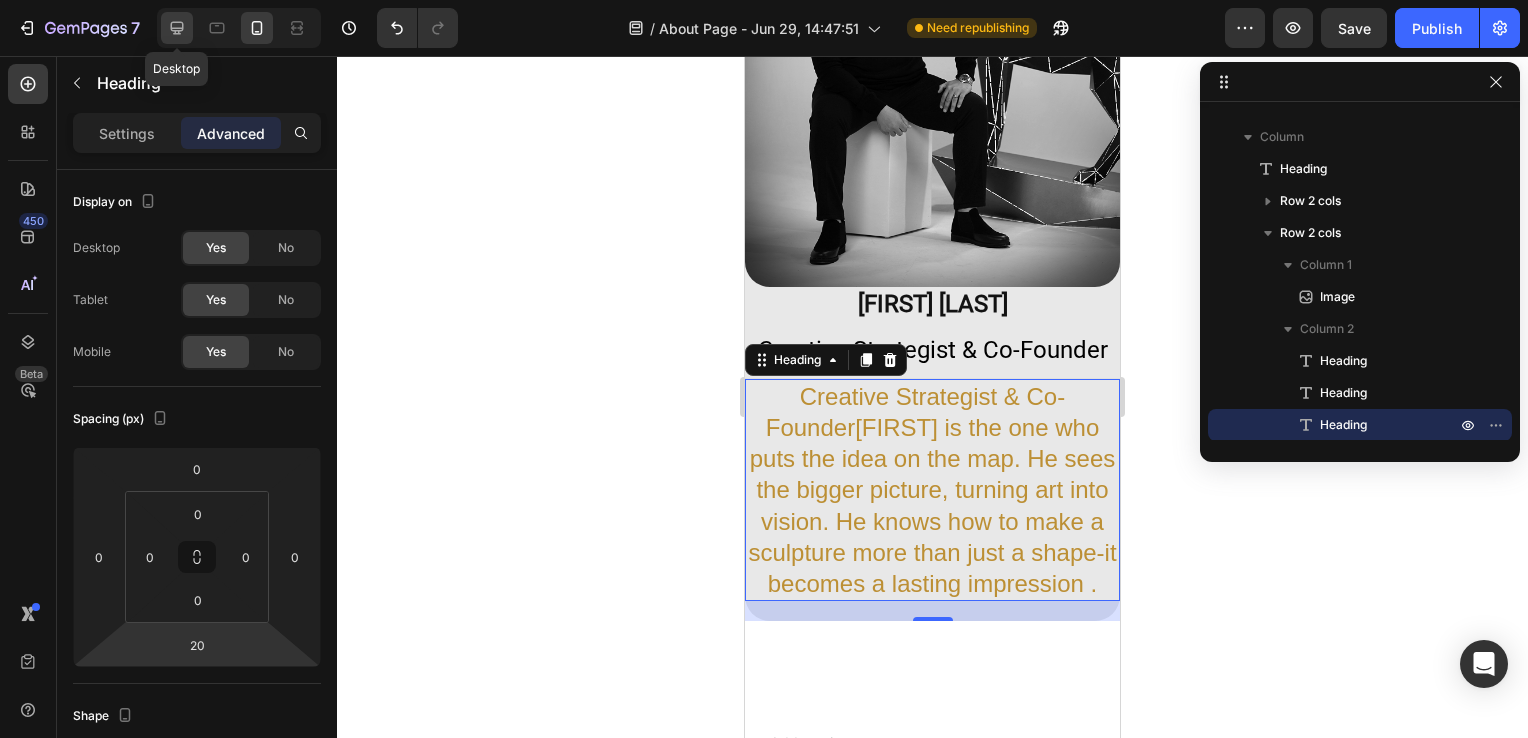 click 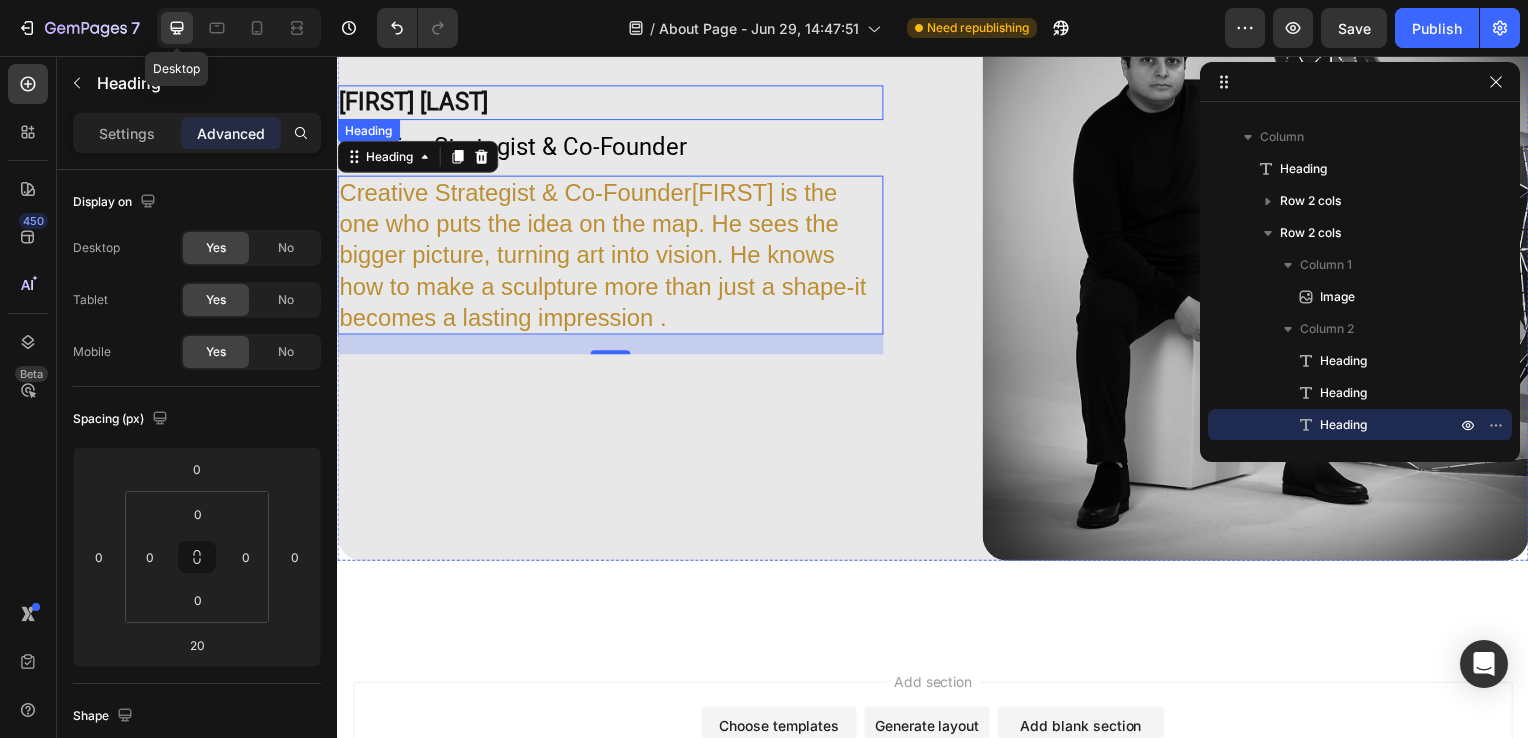 scroll, scrollTop: 2174, scrollLeft: 0, axis: vertical 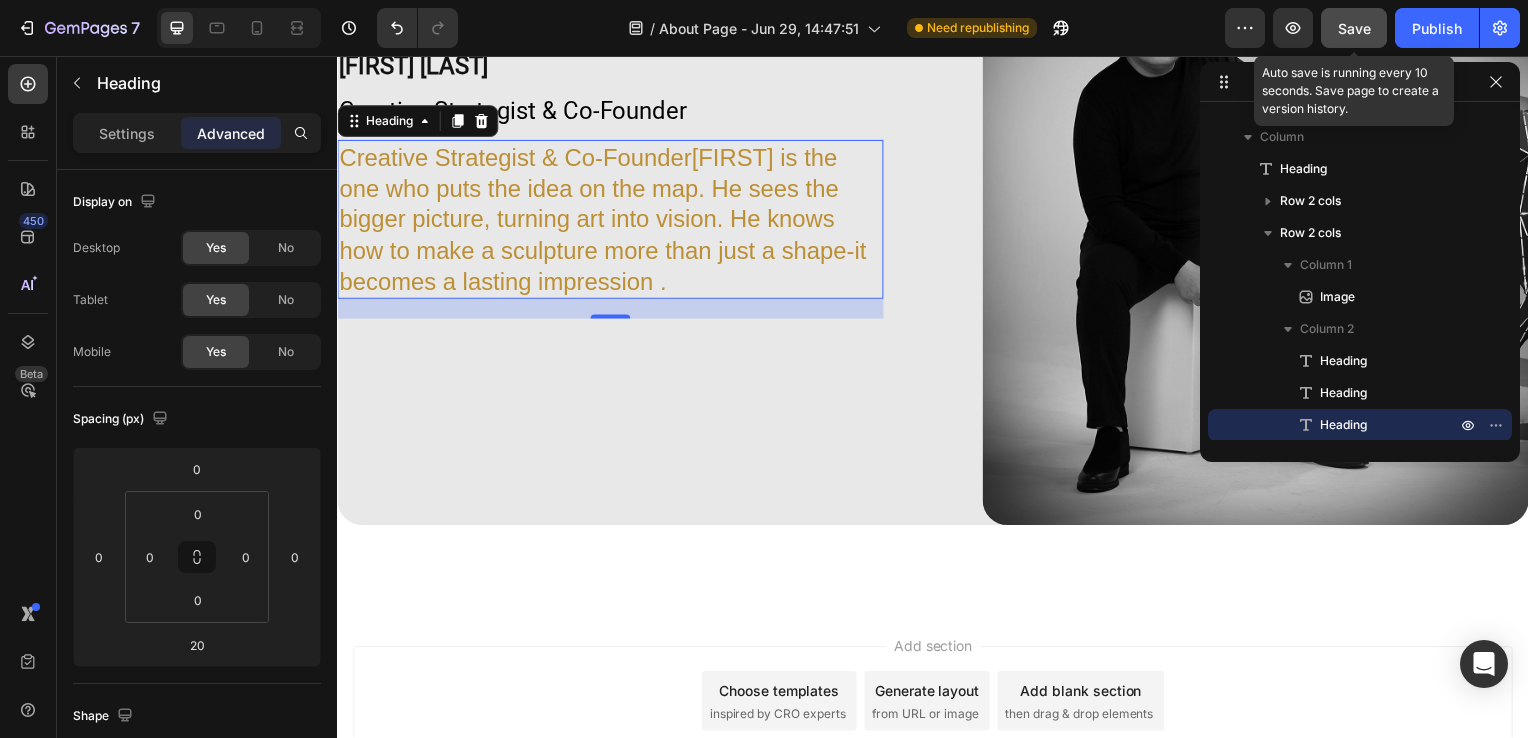 click on "Save" at bounding box center [1354, 28] 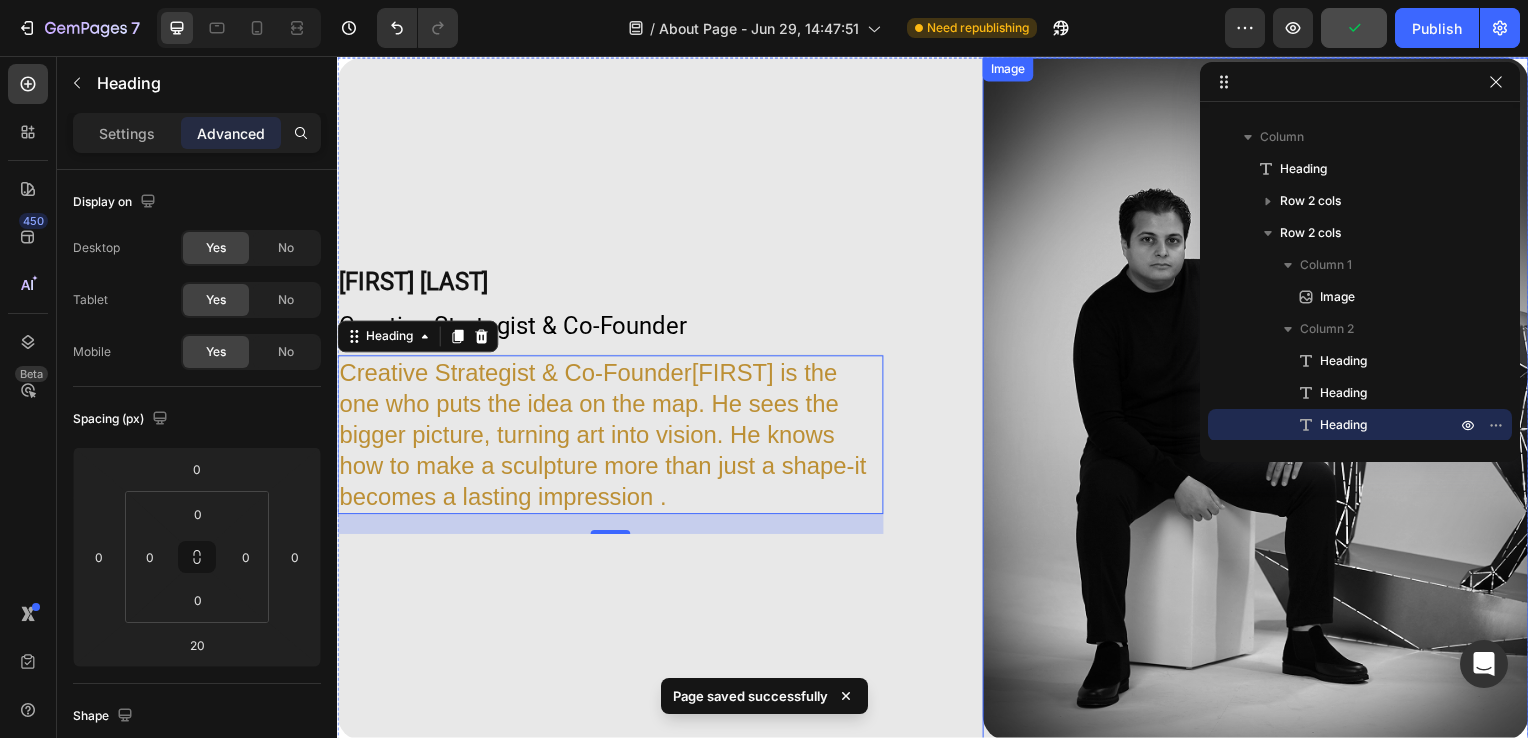 scroll, scrollTop: 1965, scrollLeft: 0, axis: vertical 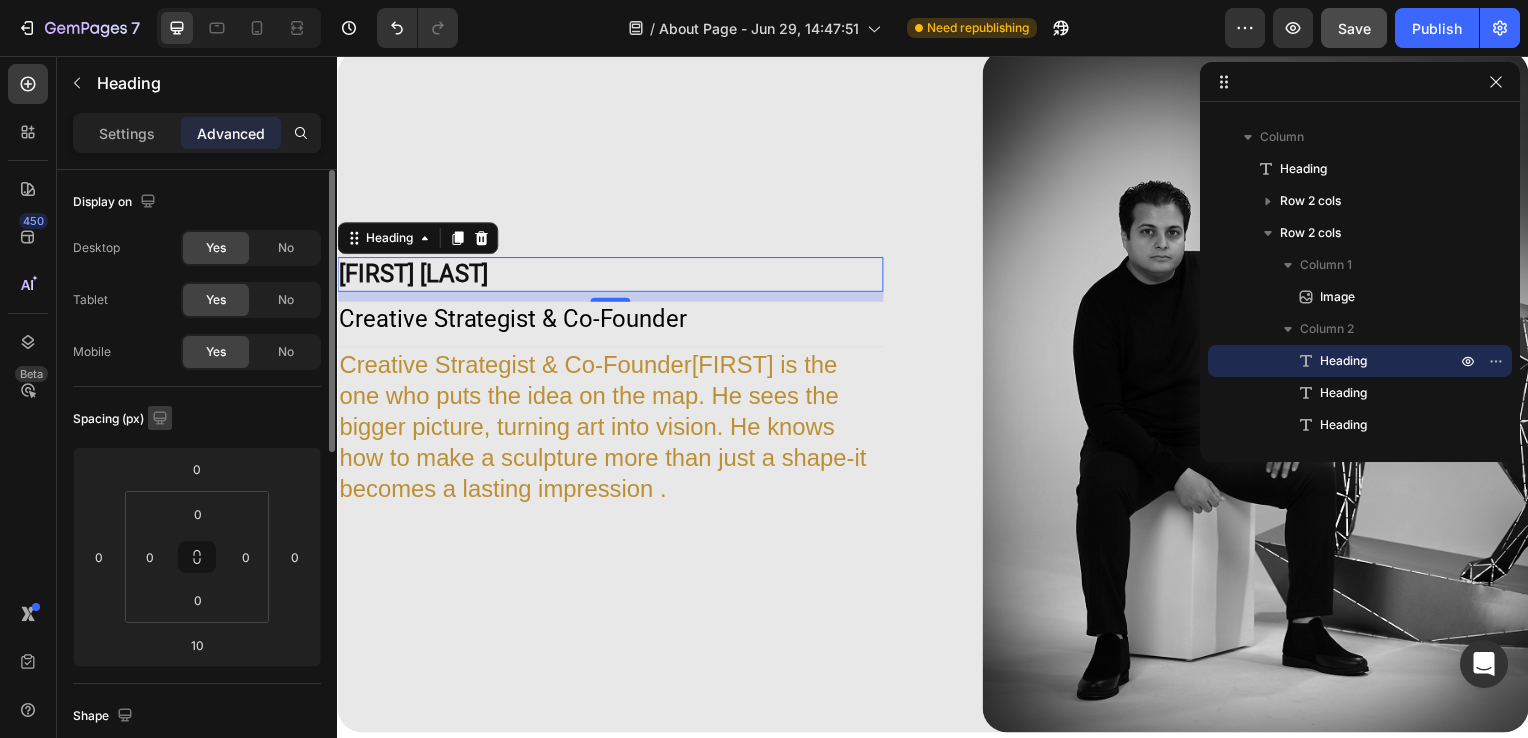 click 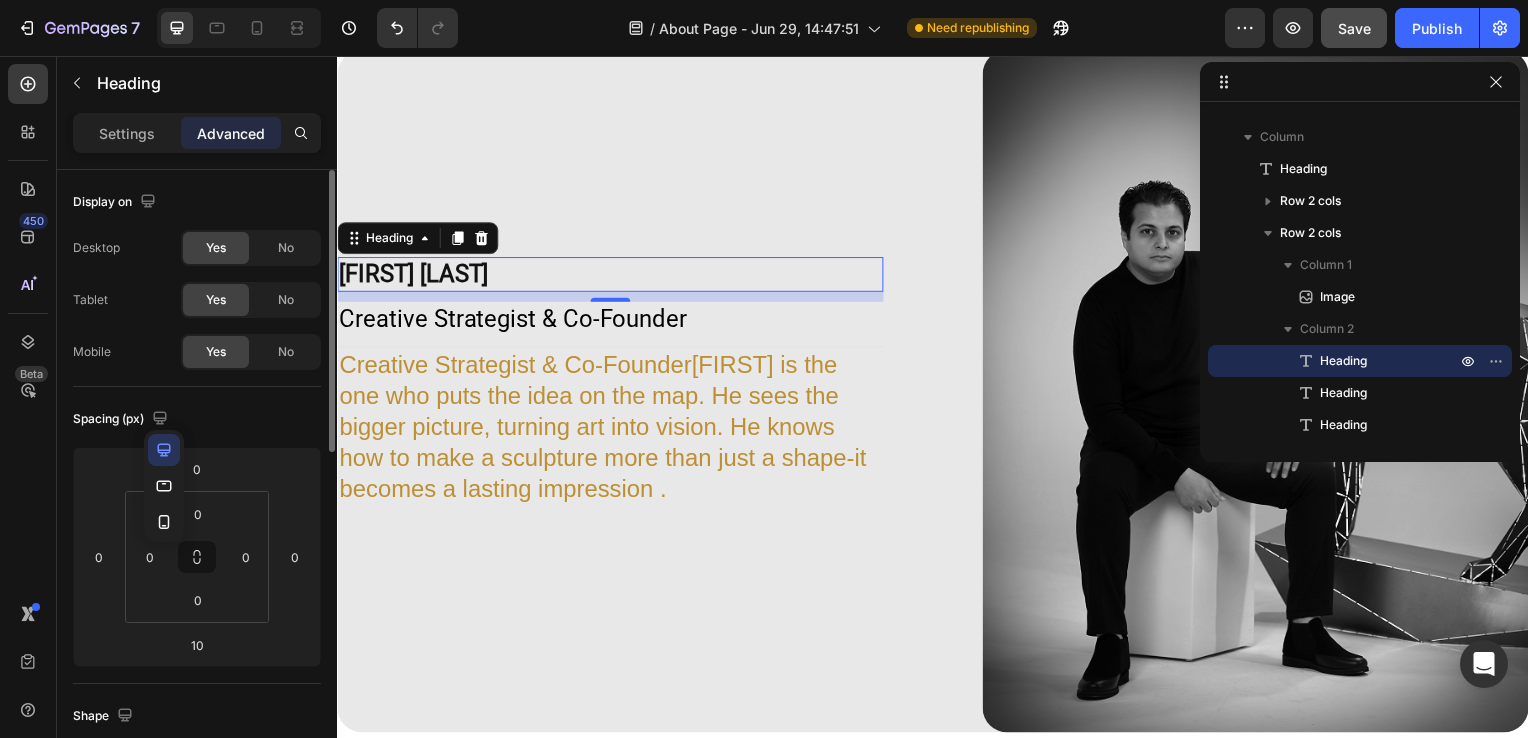 click 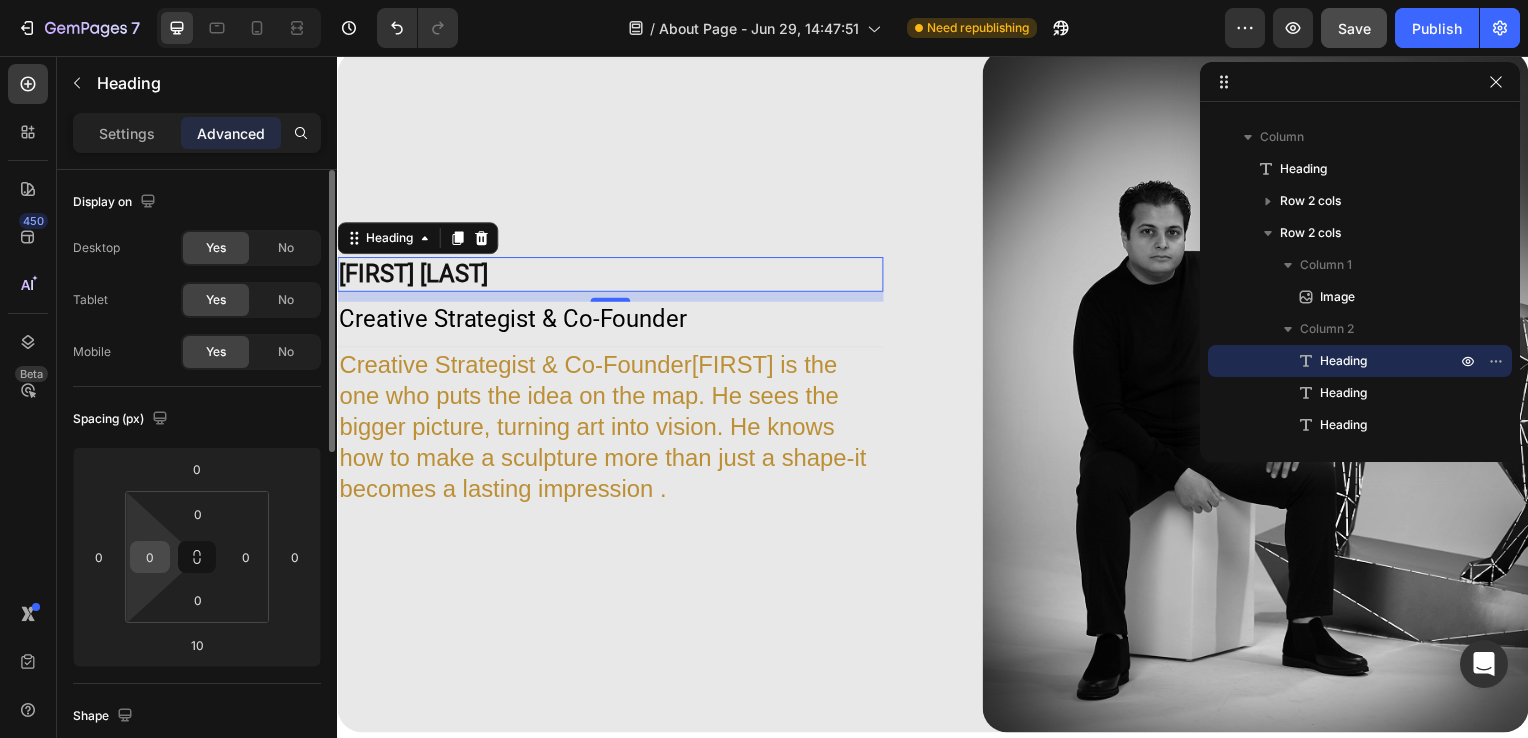 click on "0" at bounding box center [150, 557] 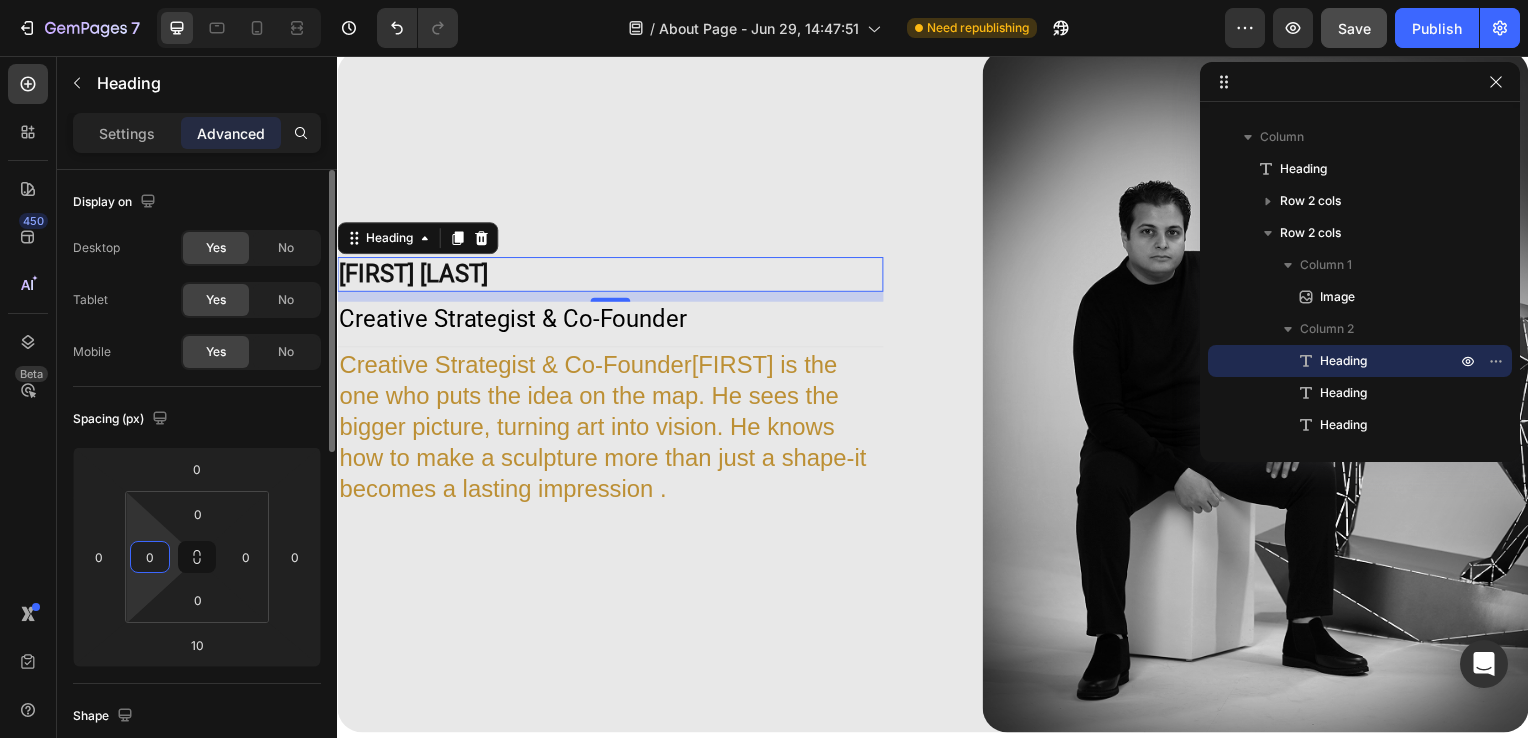 click on "0" at bounding box center [150, 557] 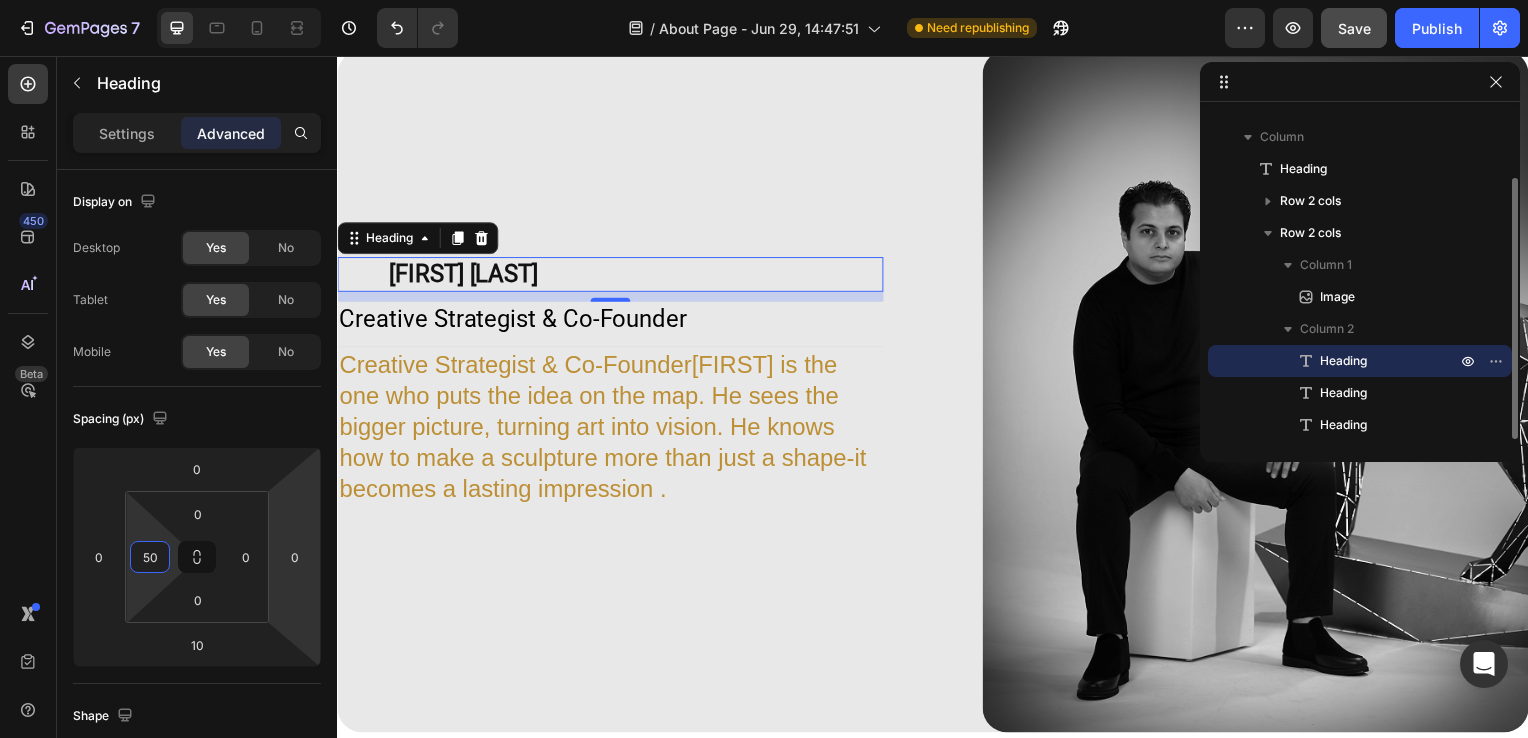 type on "50" 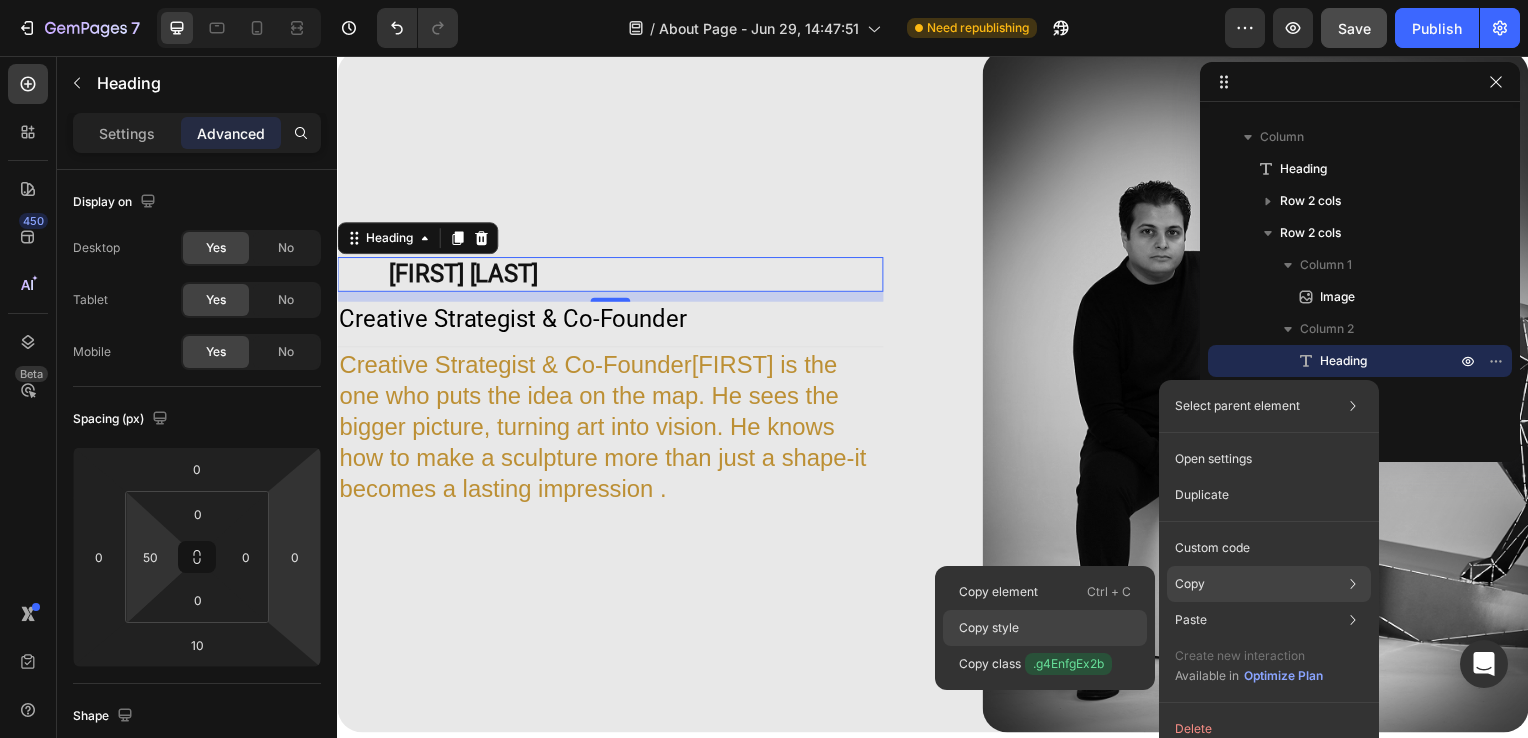 click on "Copy style" 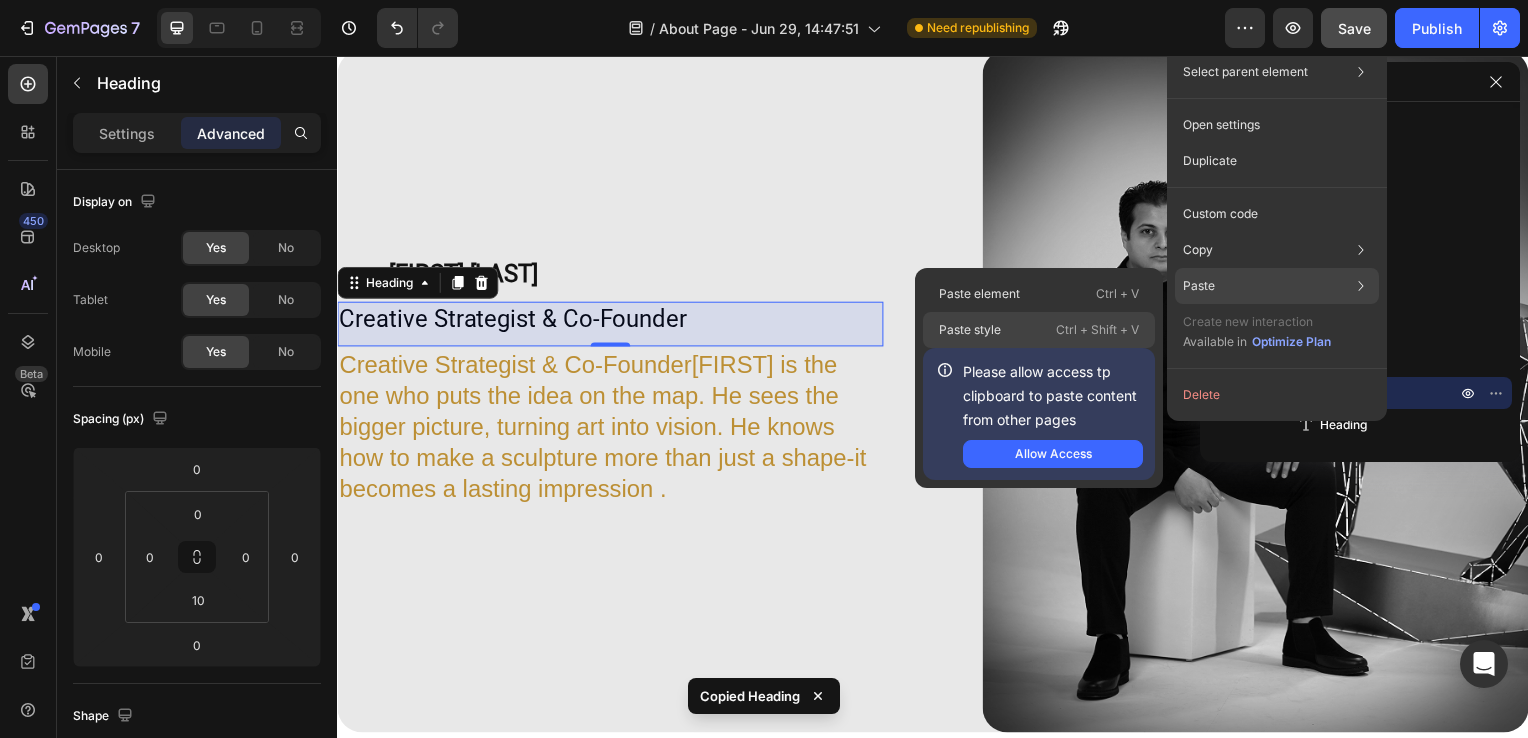 click on "Paste style  Ctrl + Shift + V" 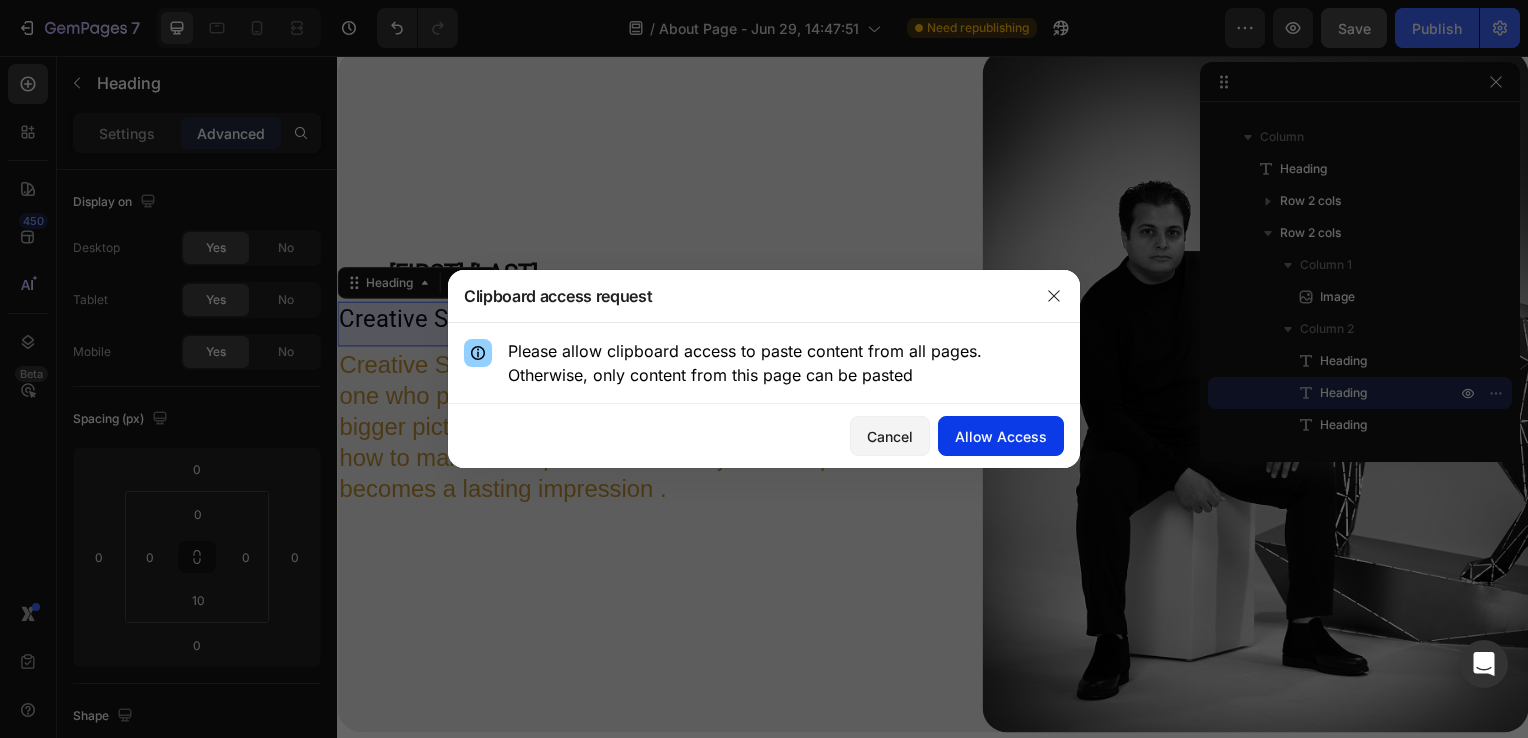 click on "Allow Access" at bounding box center (1001, 436) 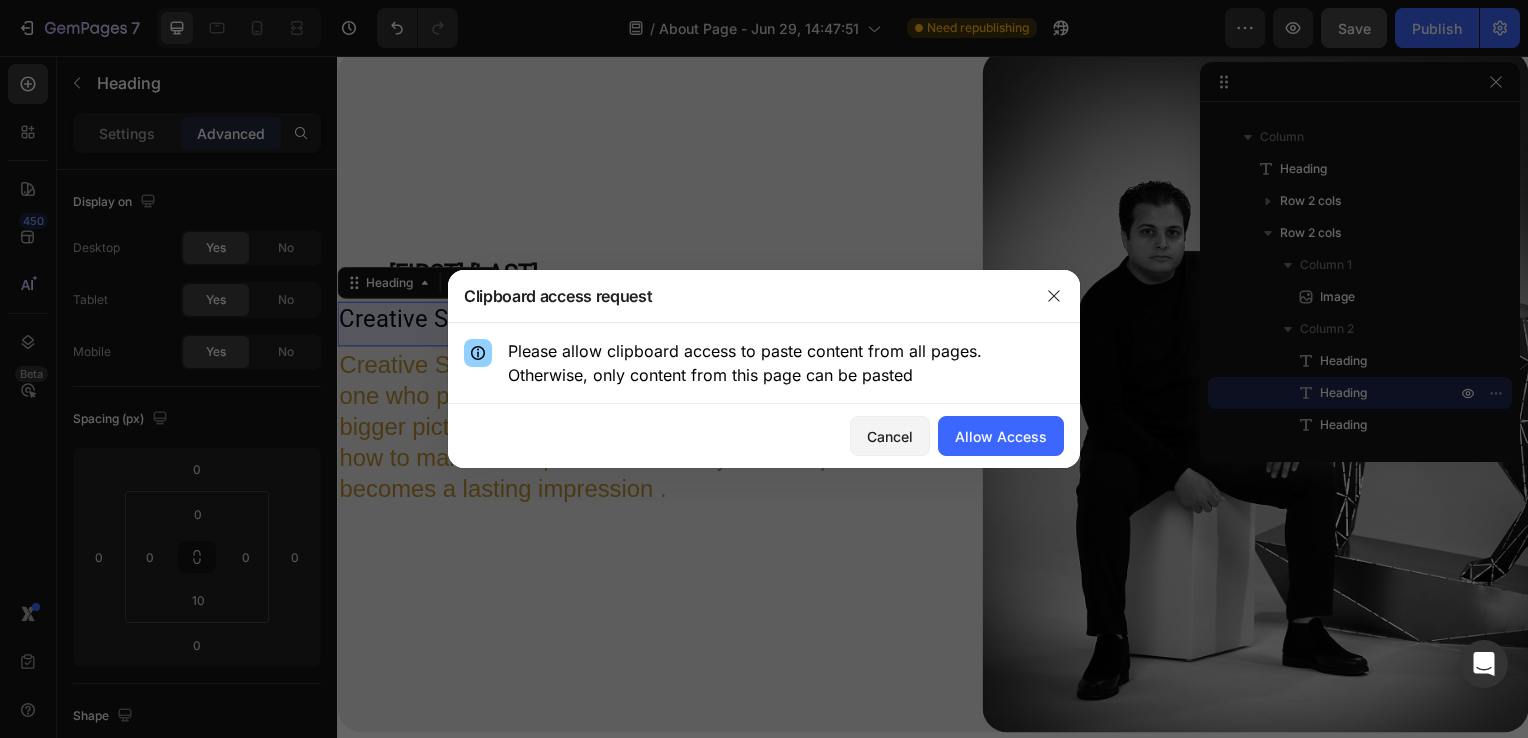 type on "10" 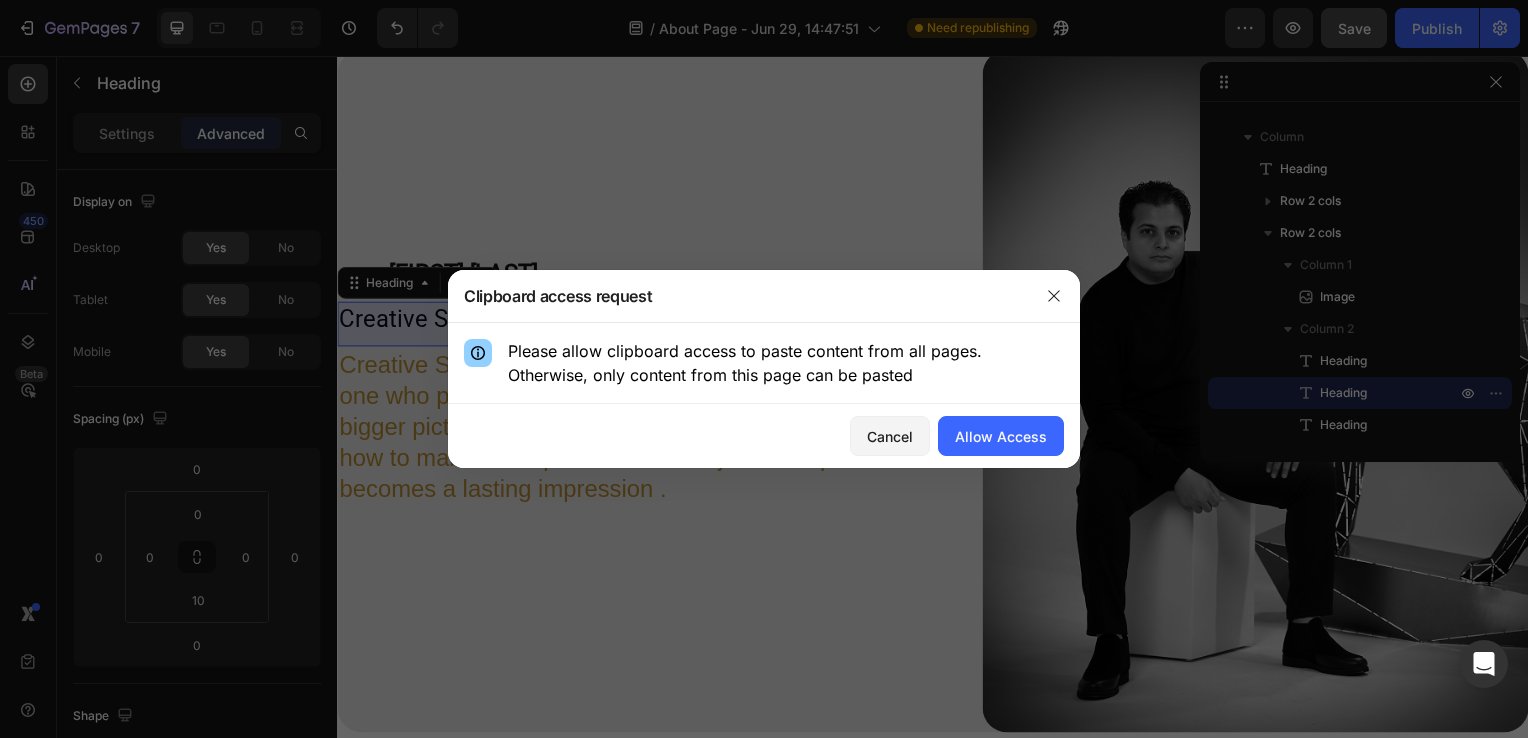 type on "50" 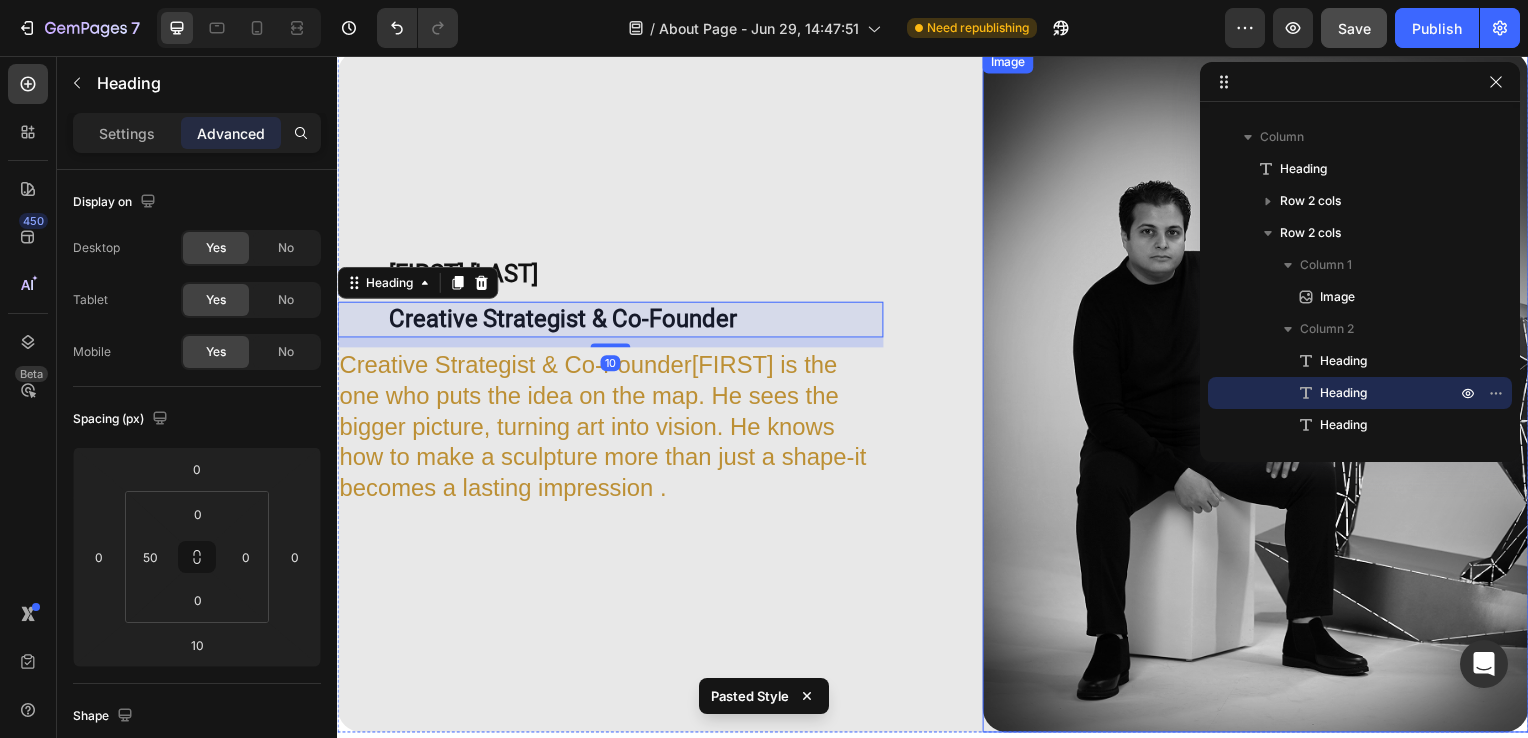 type on "0" 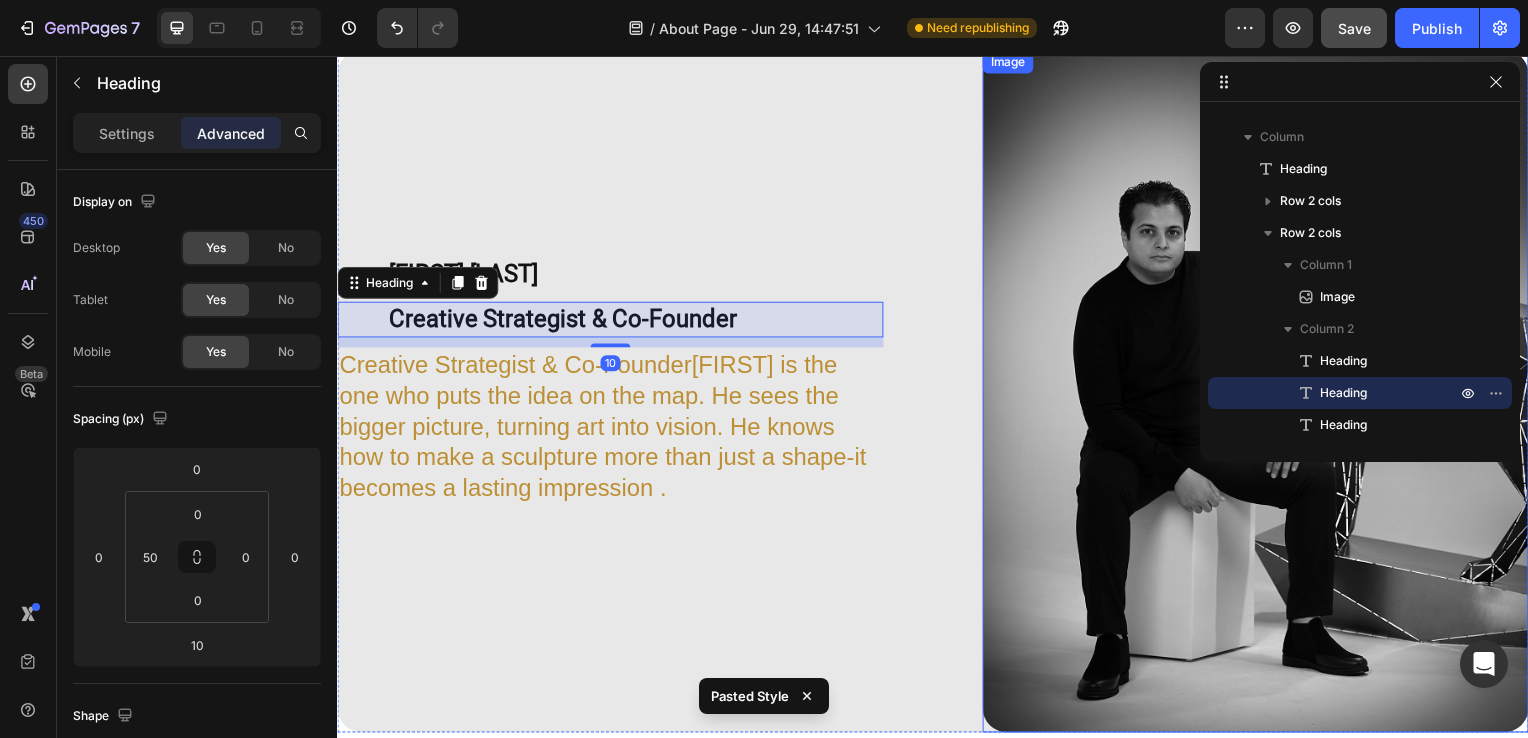type on "0" 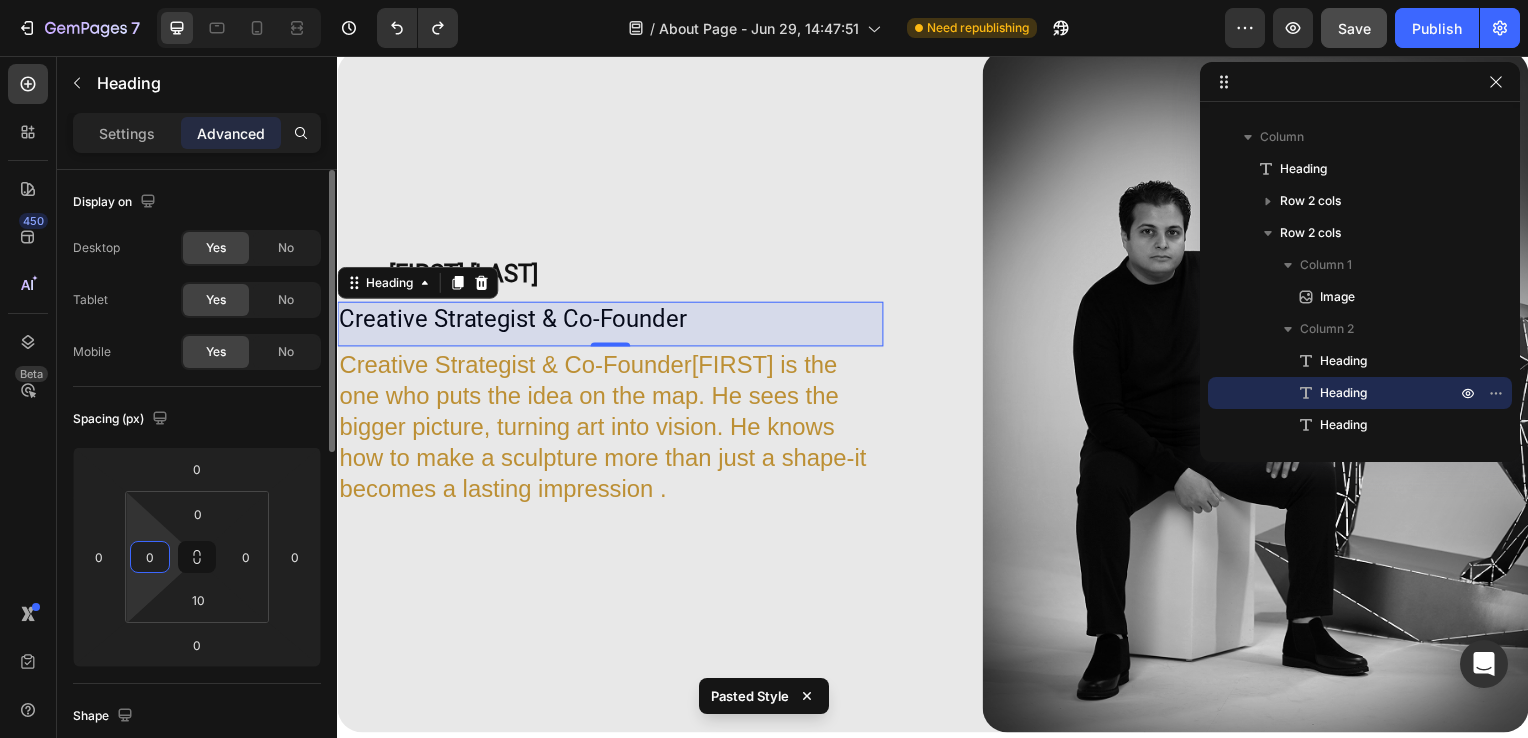 click on "0" at bounding box center (150, 557) 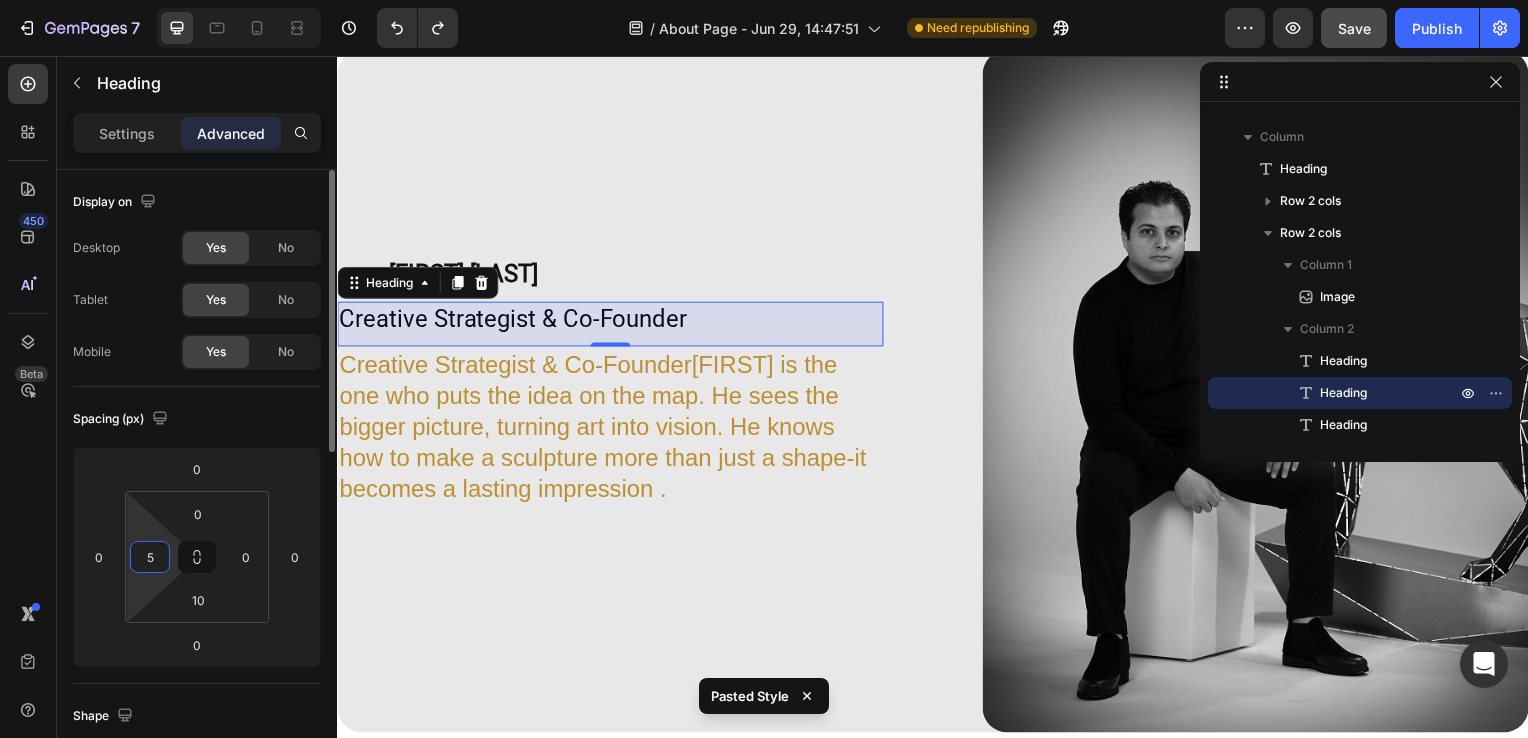 type on "50" 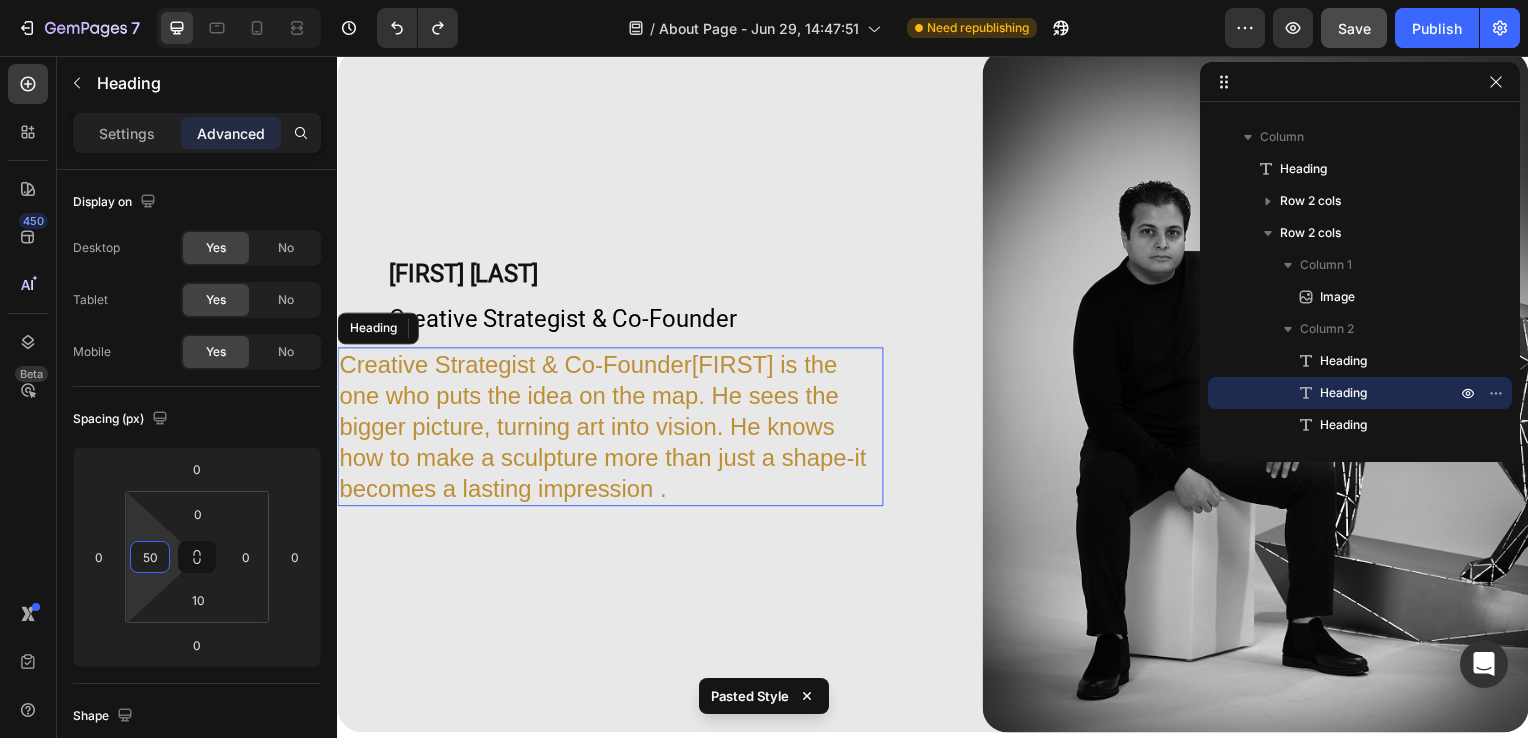 click on "Creative Strategist & Co-Founder[FIRST] is the one who puts the idea on the map. He sees the bigger picture, turning art into vision. He knows how to make a sculpture more than just a shape-it becomes a lasting impression ." at bounding box center [612, 430] 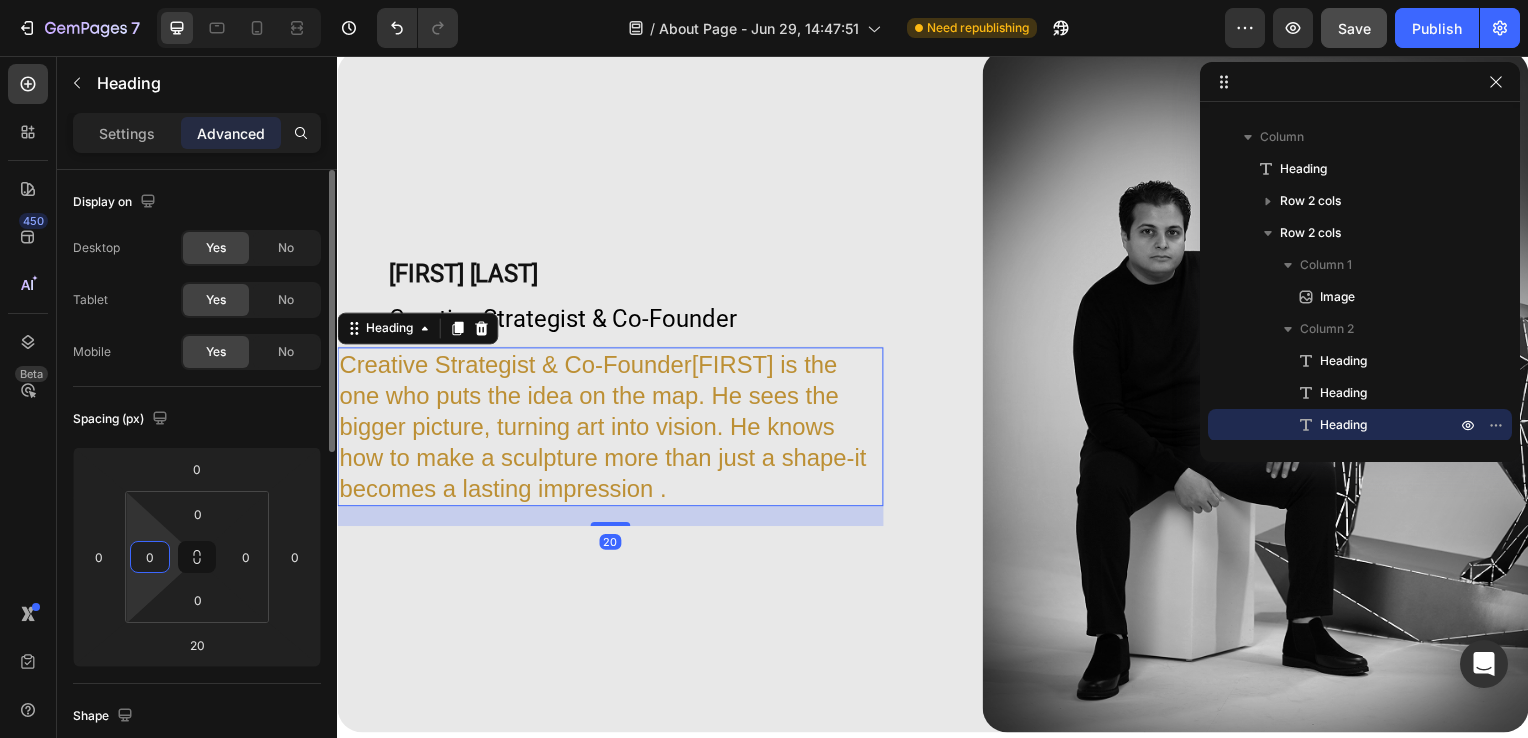 click on "7 / About Page - Jun 29, 14:47:51 Need republishing Preview Save Publish 450 Beta Sections(18) Elements(83) Section Element Hero Section Product Detail Brands Trusted Badges Guarantee Product Breakdown How to use Testimonials Compare Bundle FAQs Social Proof Brand Story Product List Collection Blog List Contact Sticky Add to Cart Custom Footer Browse Library 450 Layout Row Row Row Row Text Heading Text Block Button Button Button Media Image Image" at bounding box center [764, 0] 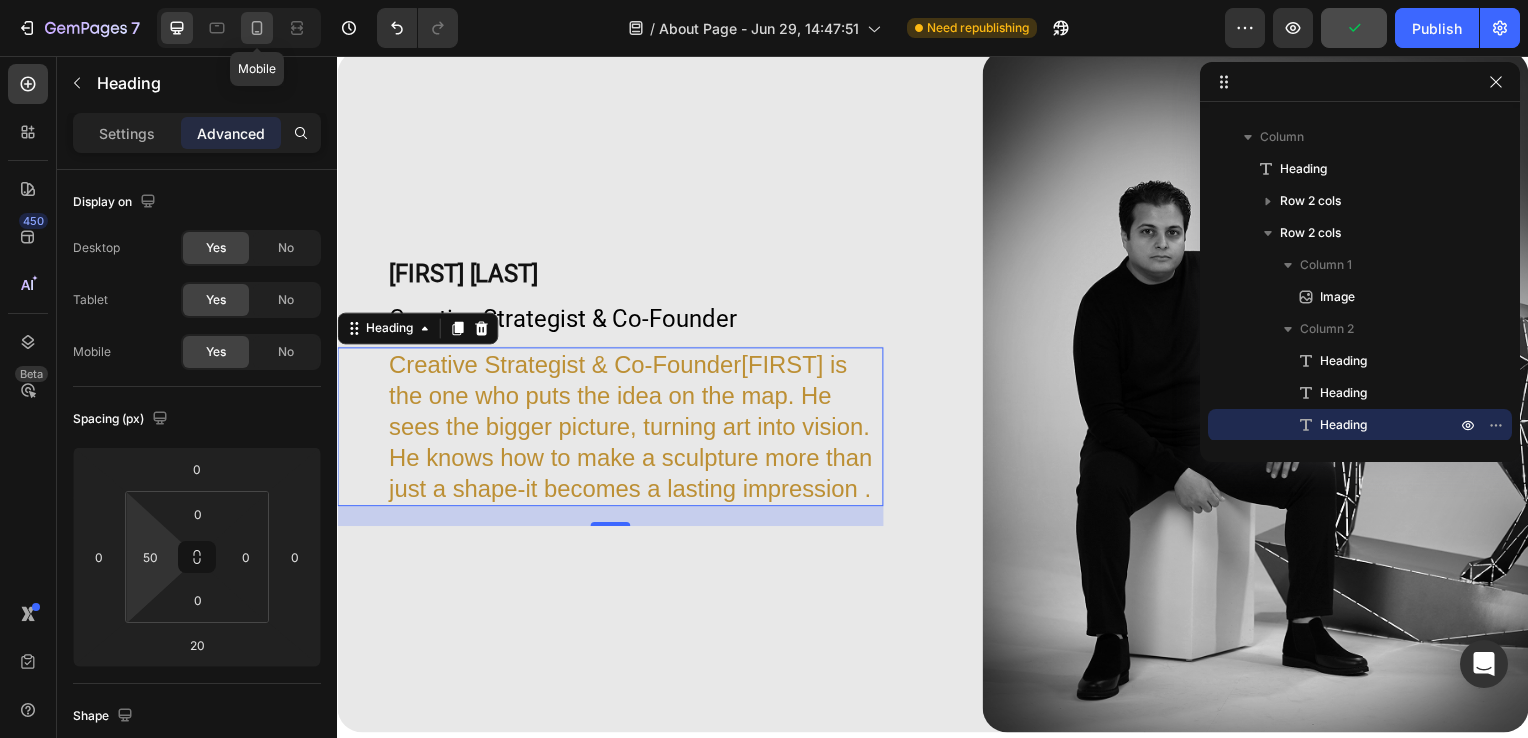 click 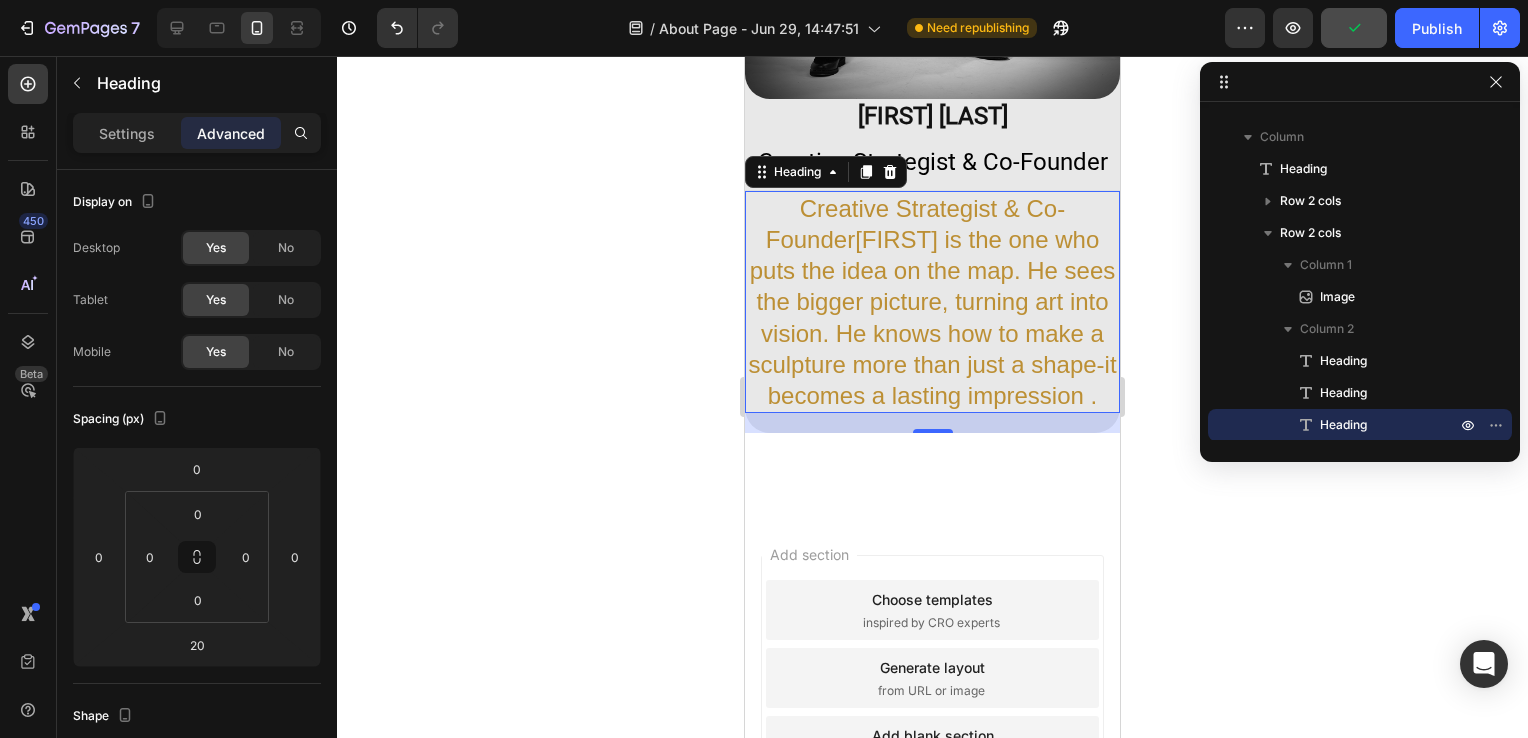 scroll, scrollTop: 2573, scrollLeft: 0, axis: vertical 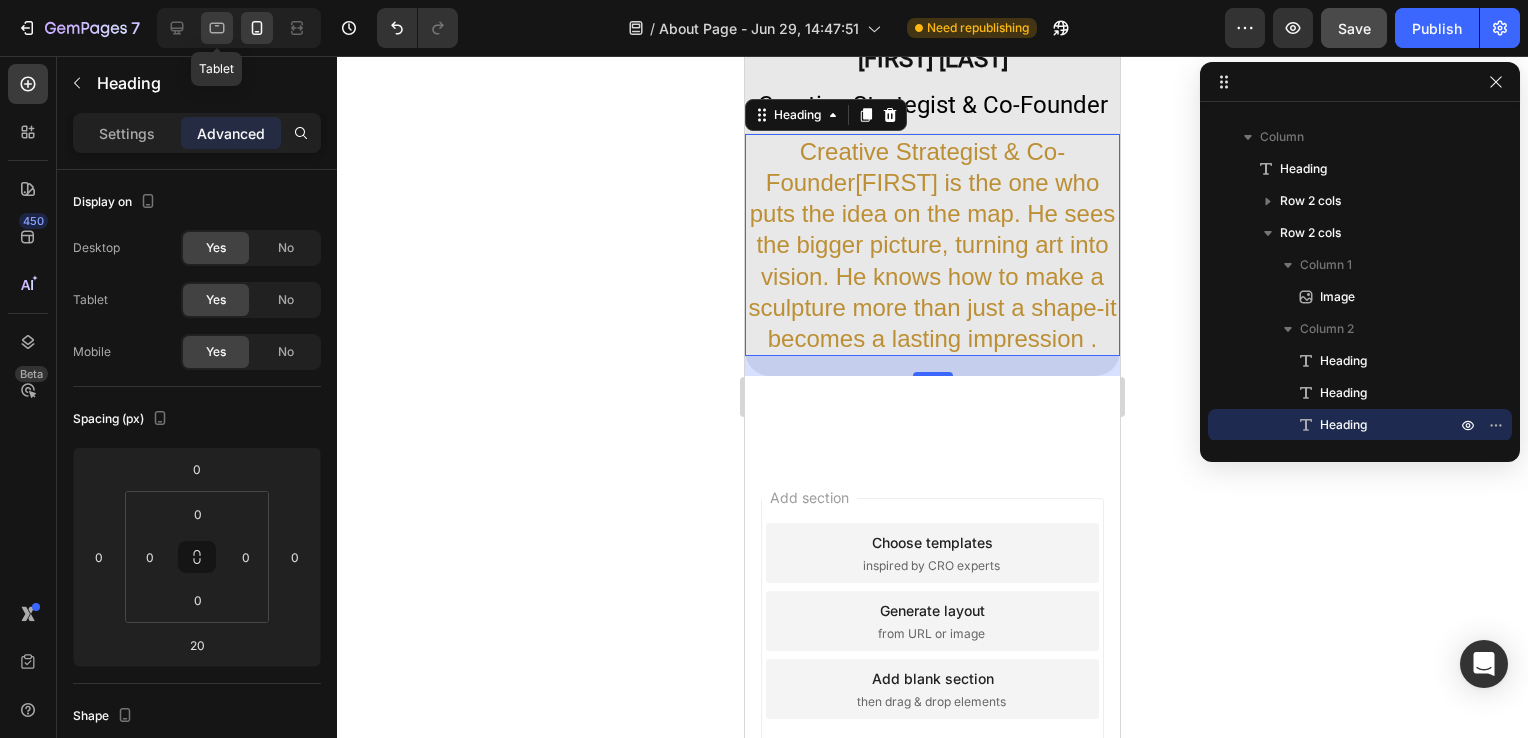 click 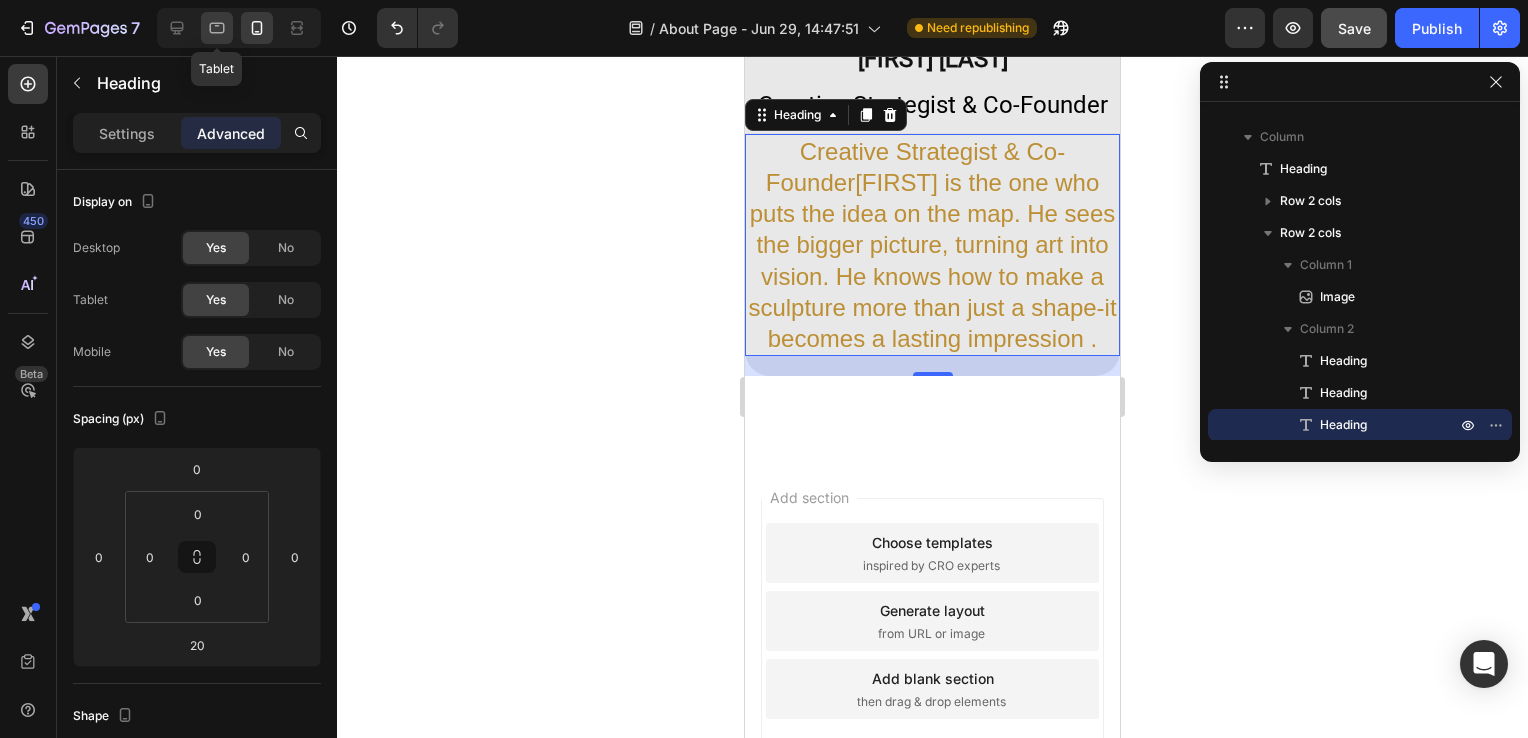 type on "50" 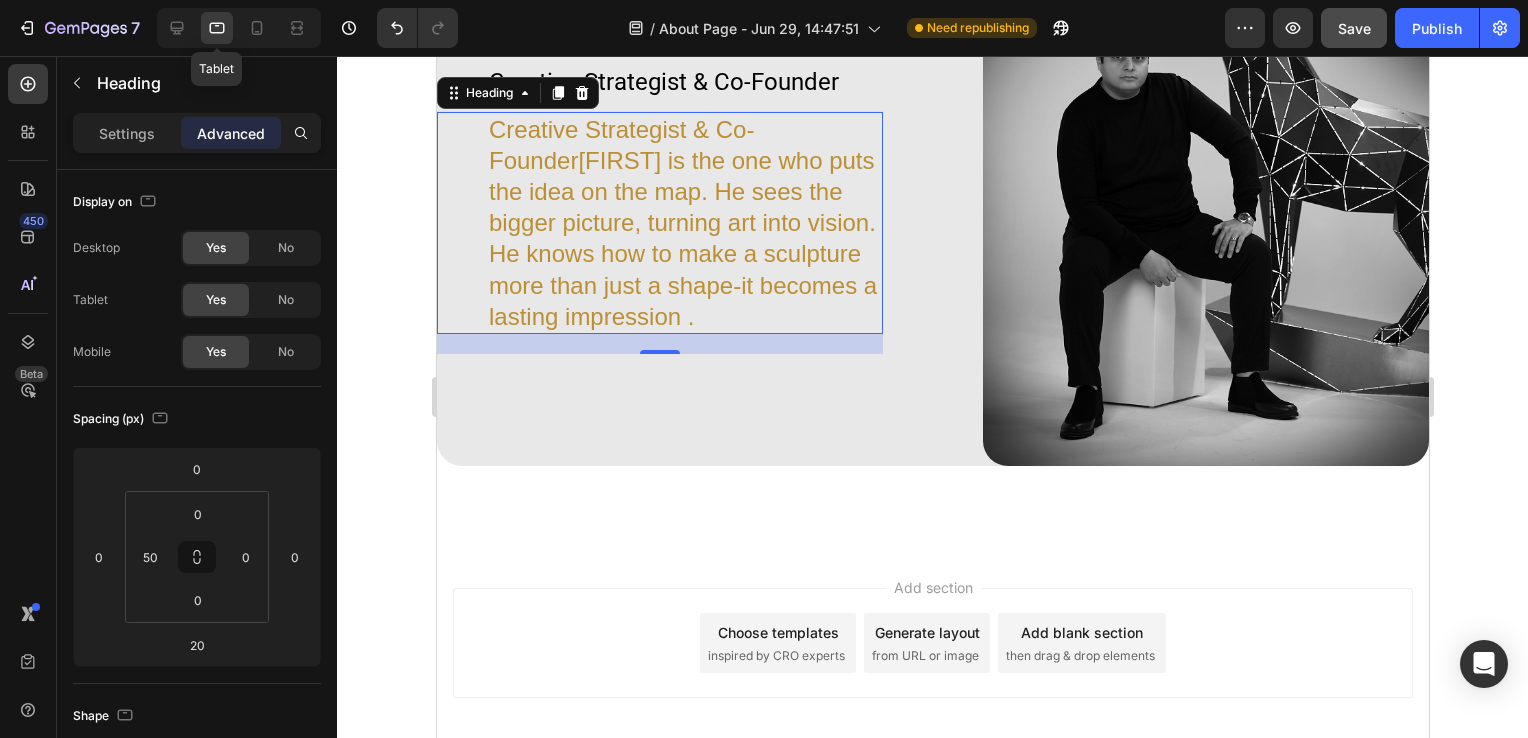 scroll, scrollTop: 1943, scrollLeft: 0, axis: vertical 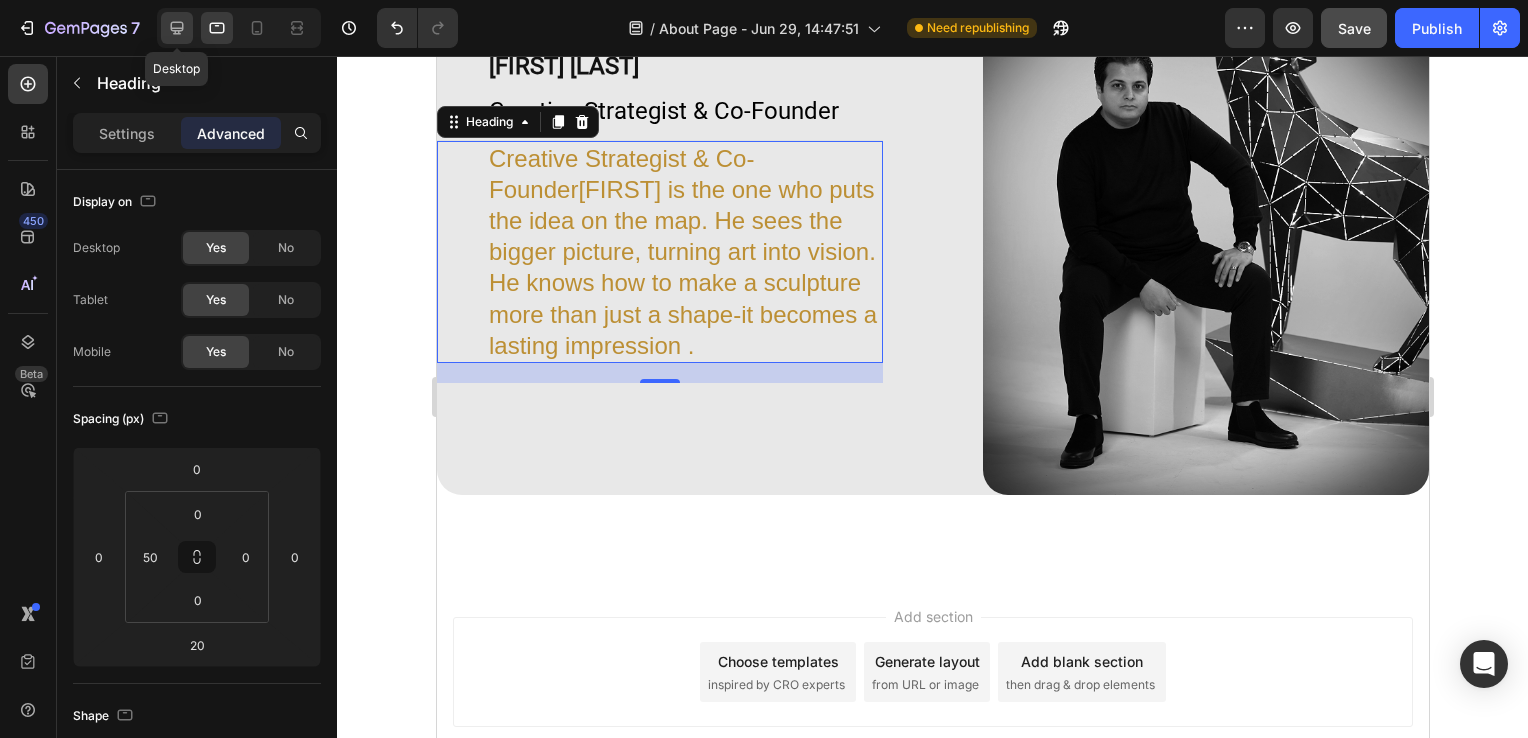 click 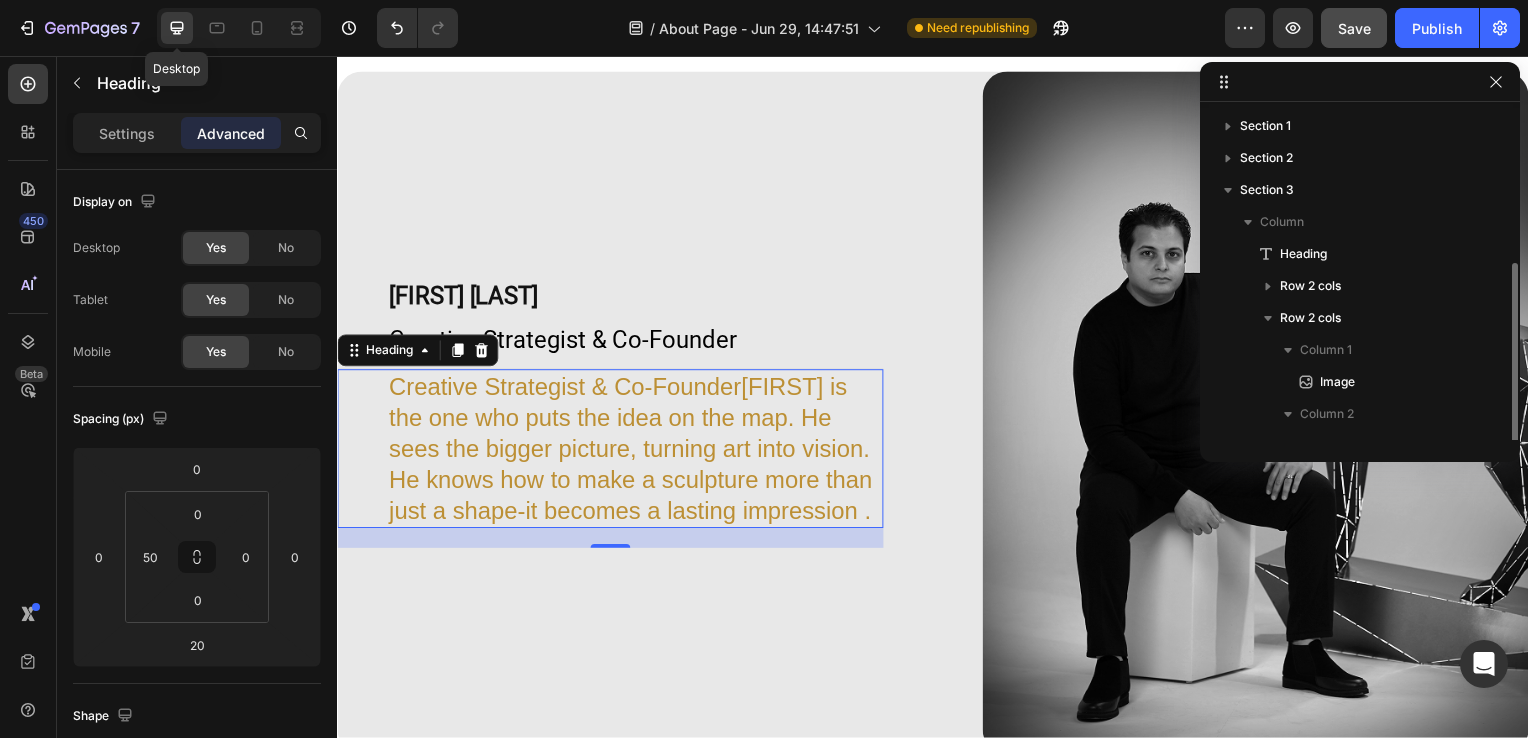 scroll, scrollTop: 2028, scrollLeft: 0, axis: vertical 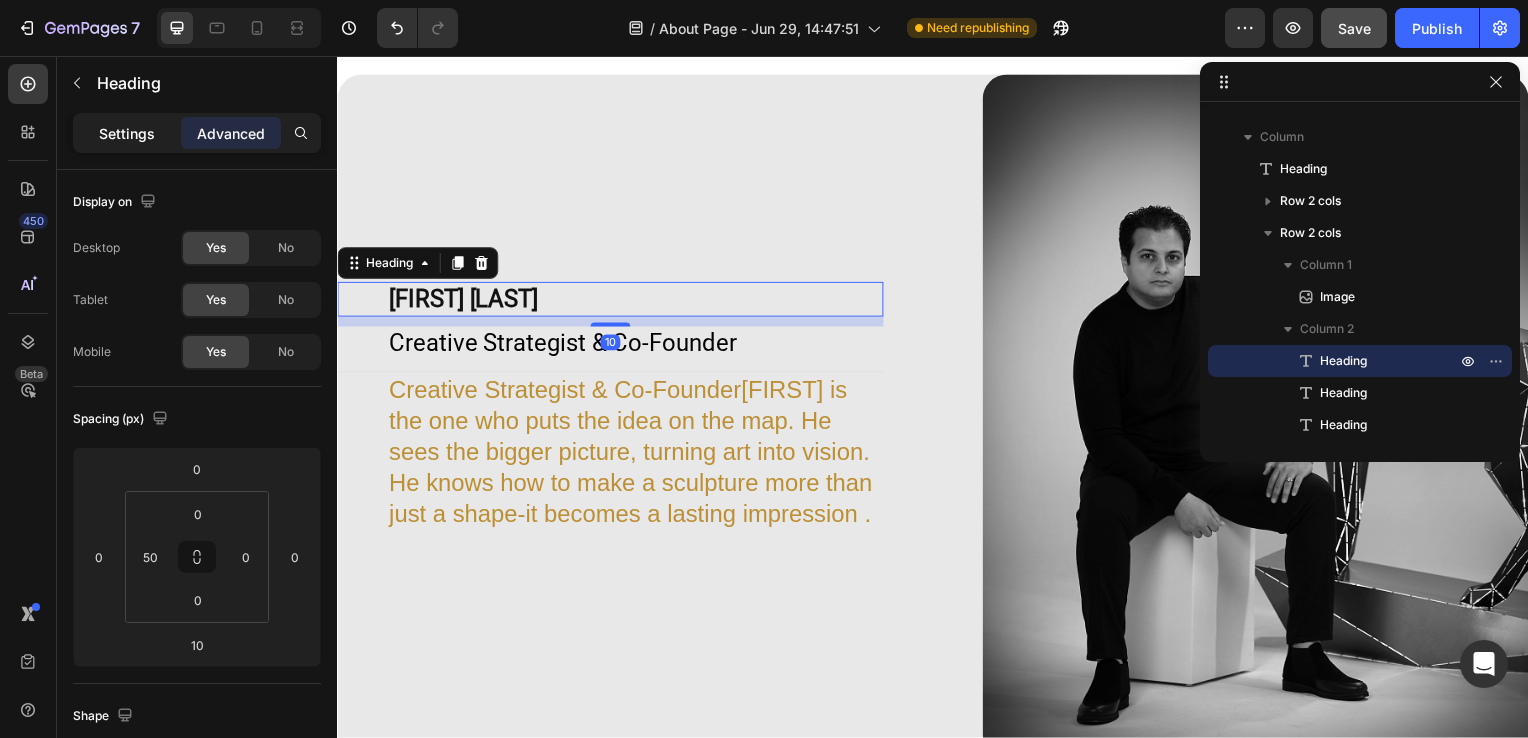 click on "Settings" at bounding box center [127, 133] 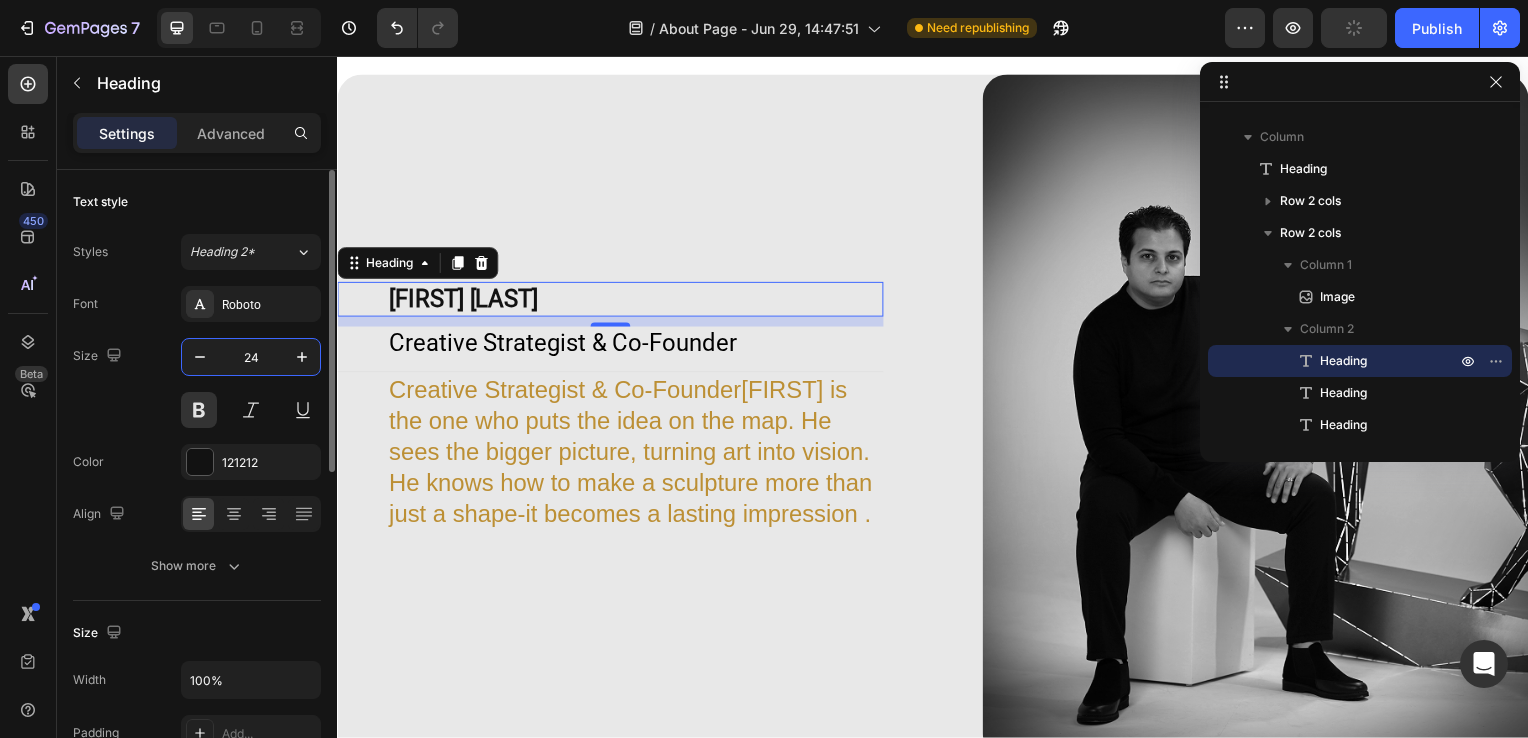 click on "24" at bounding box center (251, 357) 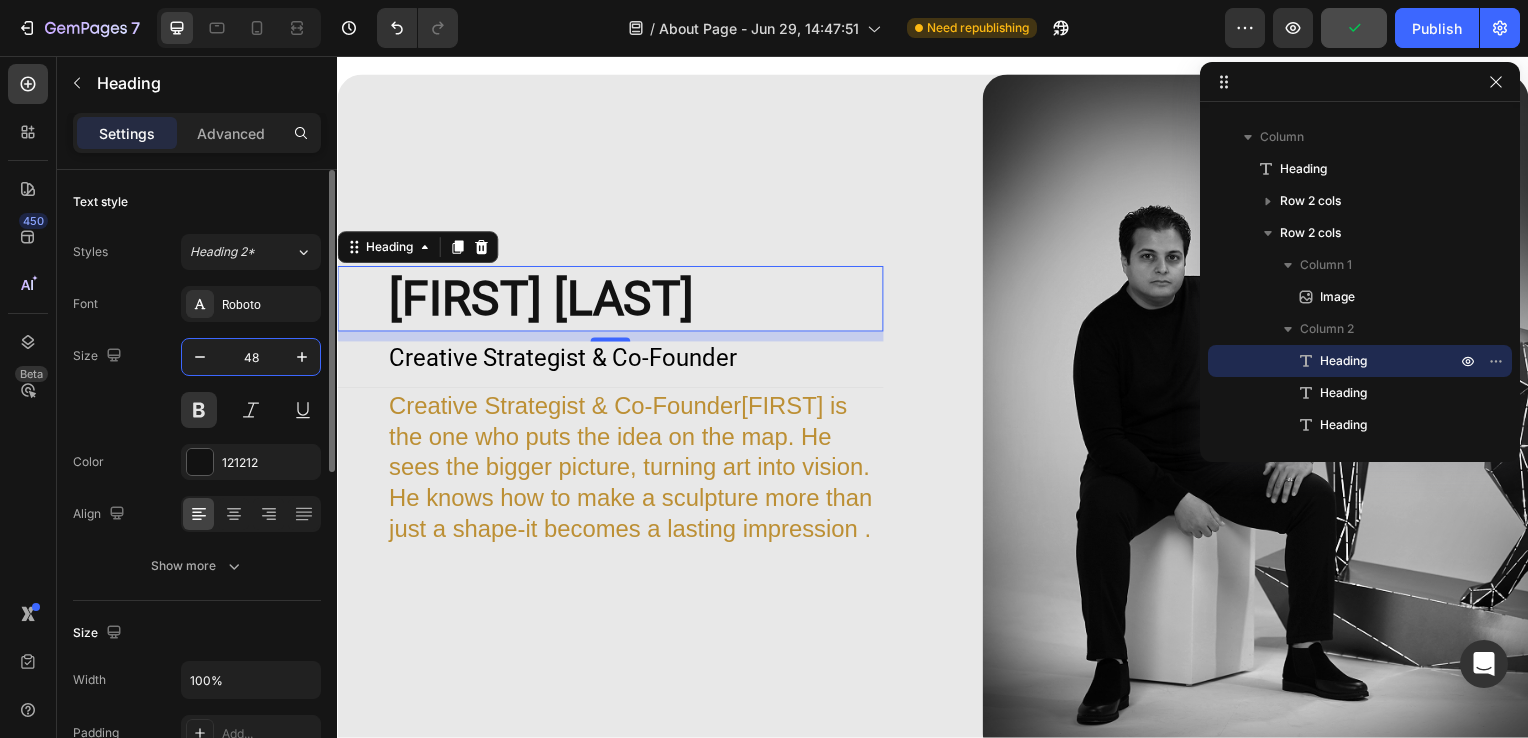 type on "4" 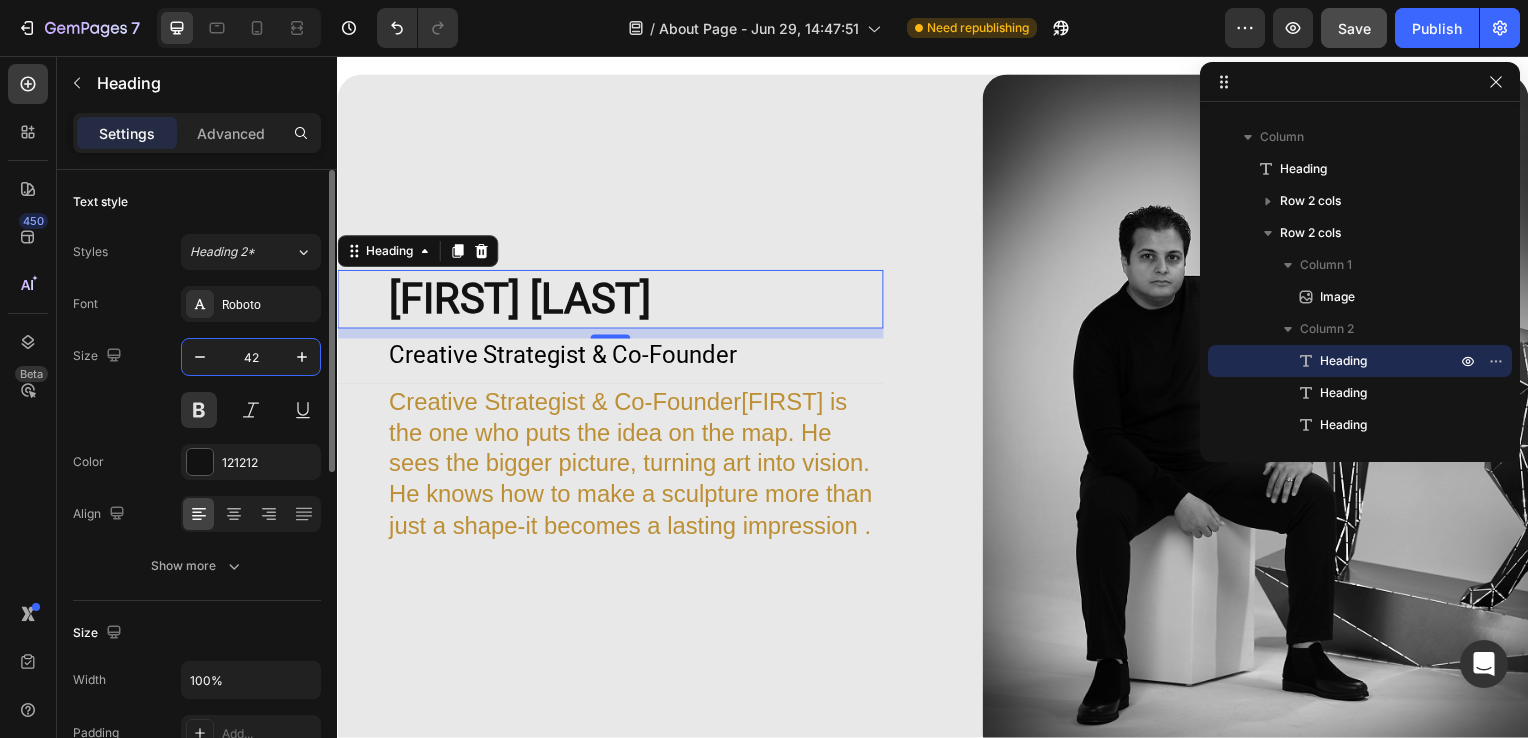 type on "4" 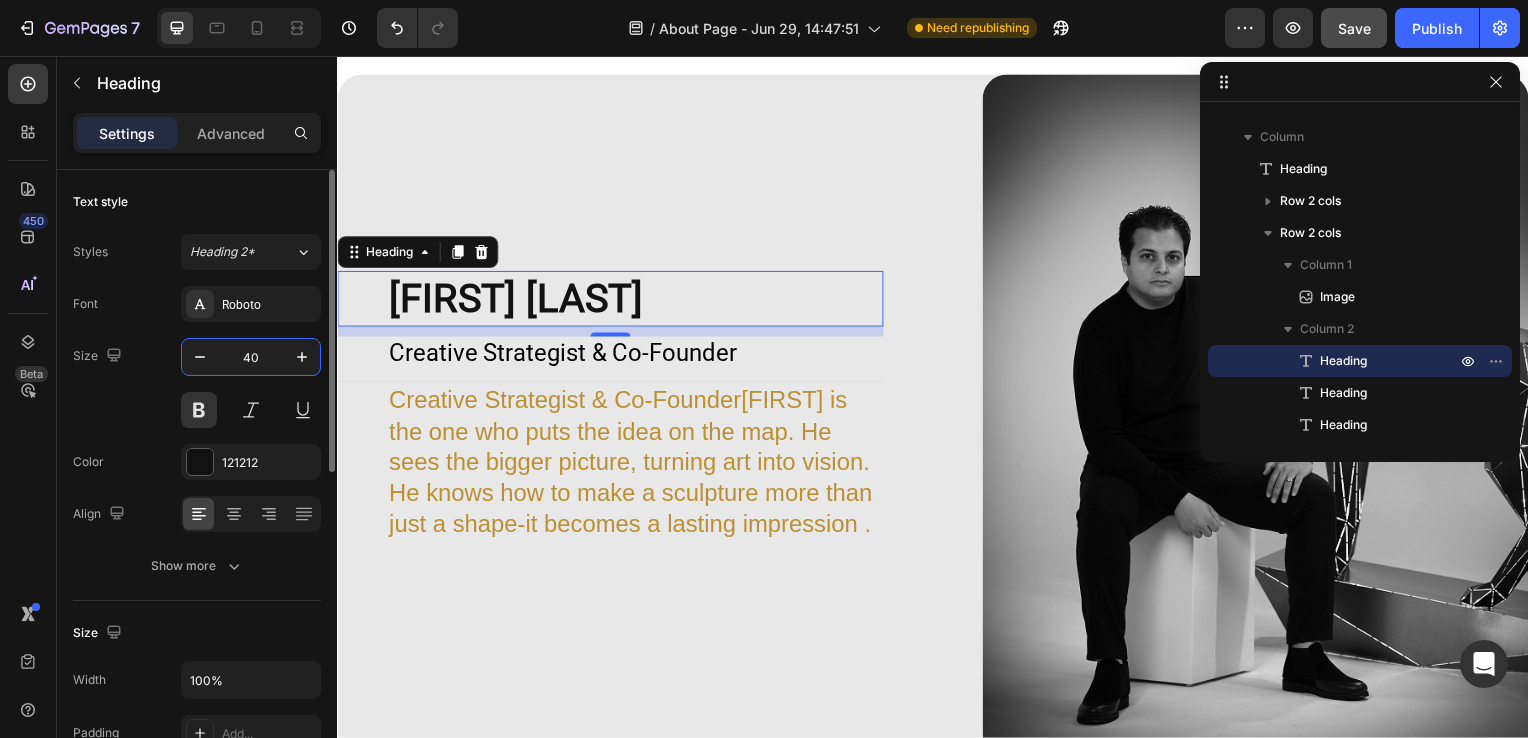 type on "4" 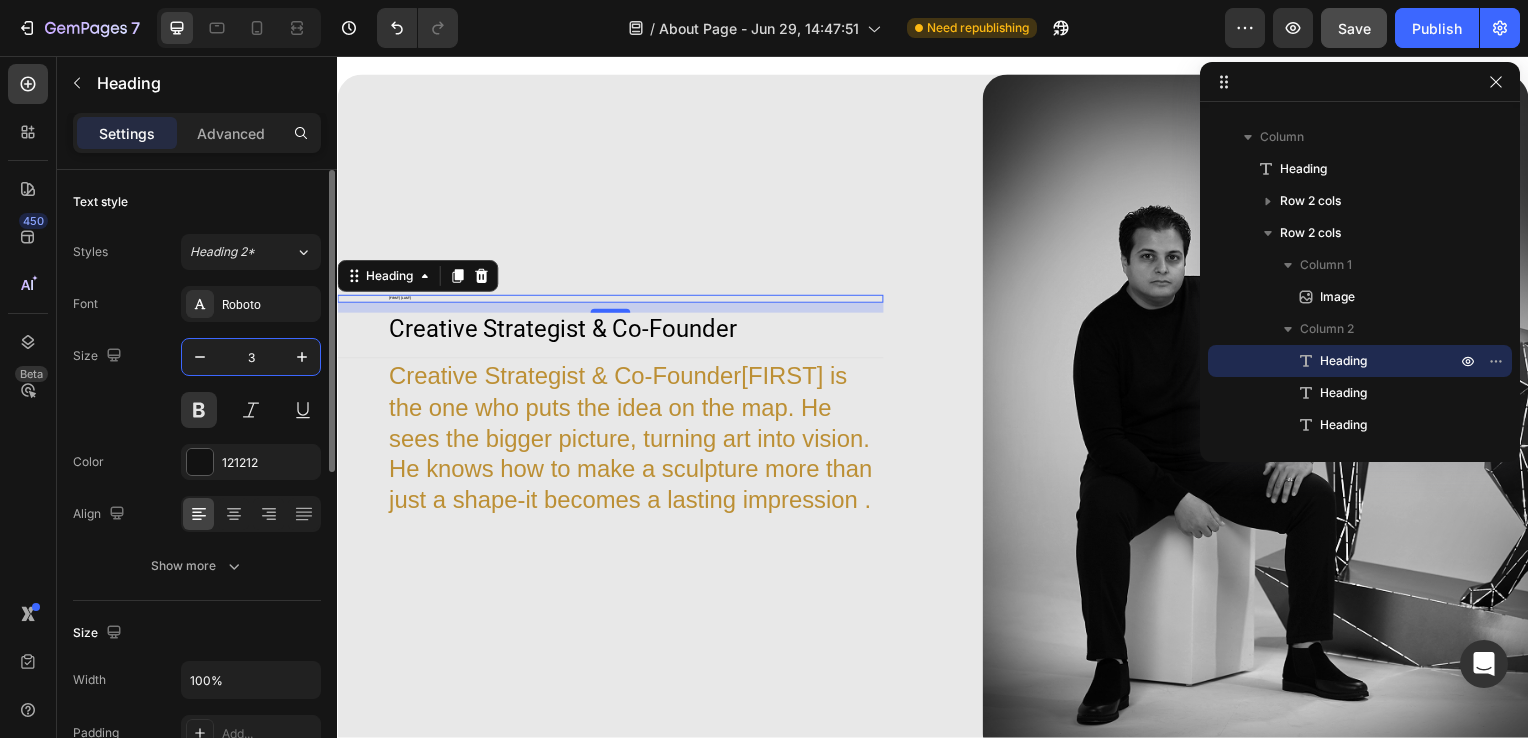 type on "38" 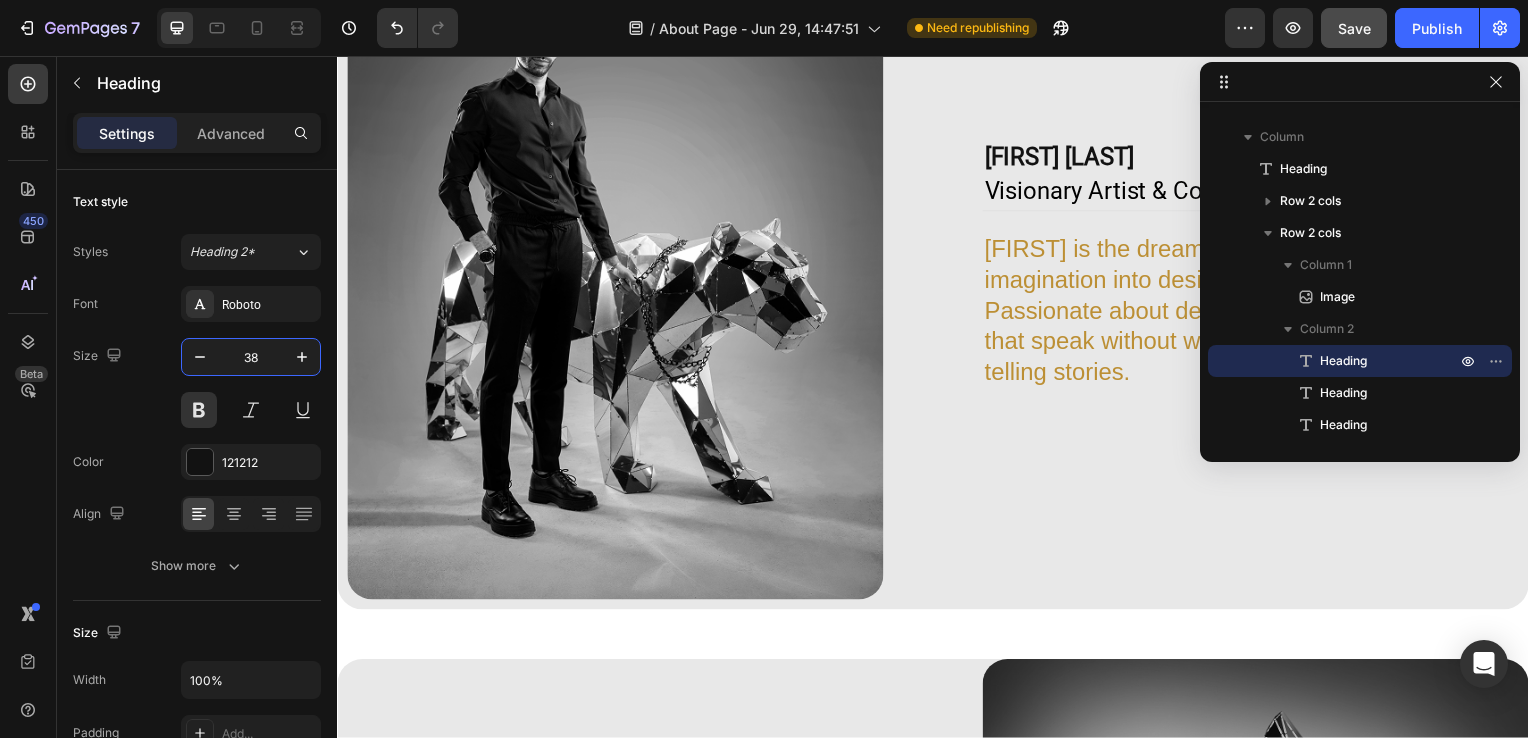 scroll, scrollTop: 1344, scrollLeft: 0, axis: vertical 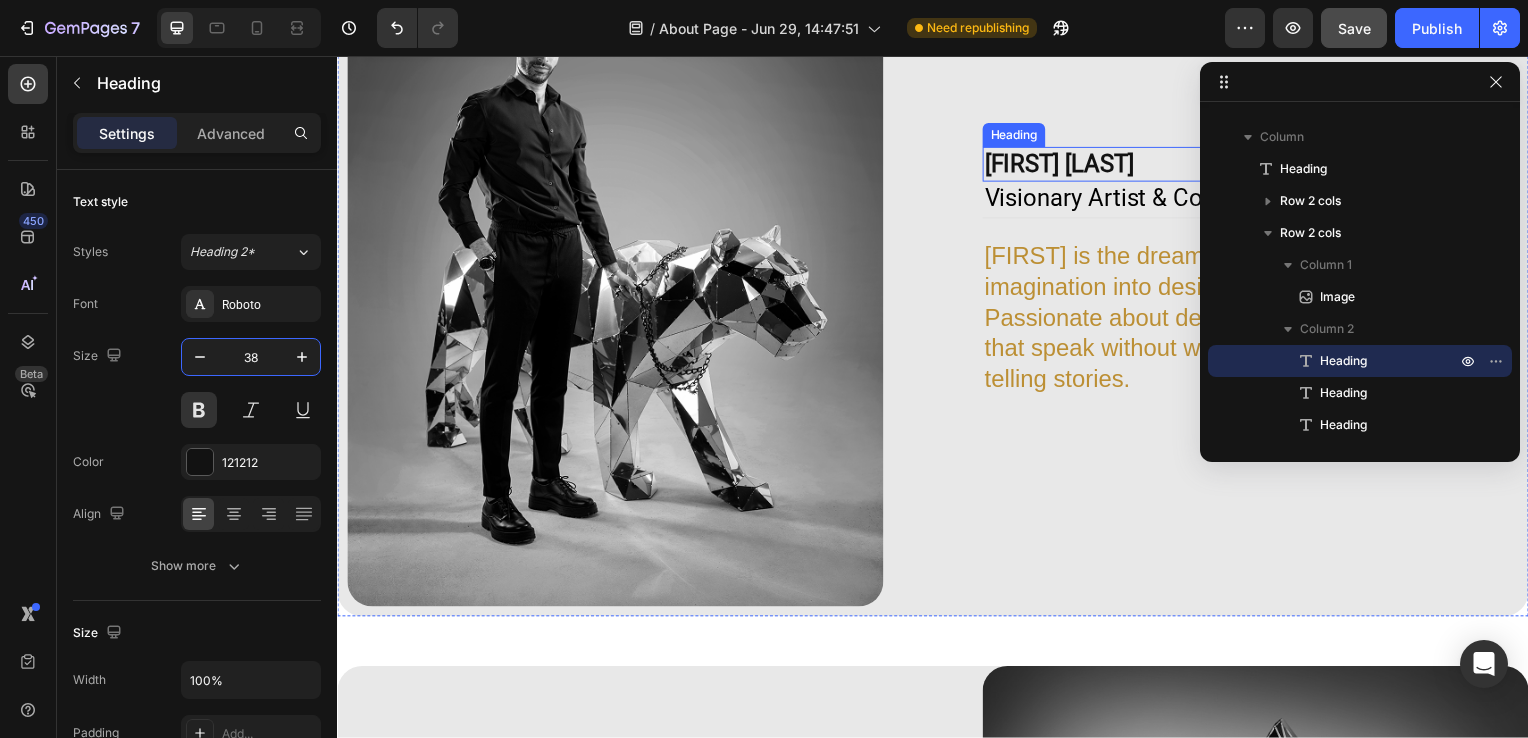 click on "[FIRST] [LAST]" at bounding box center (1257, 165) 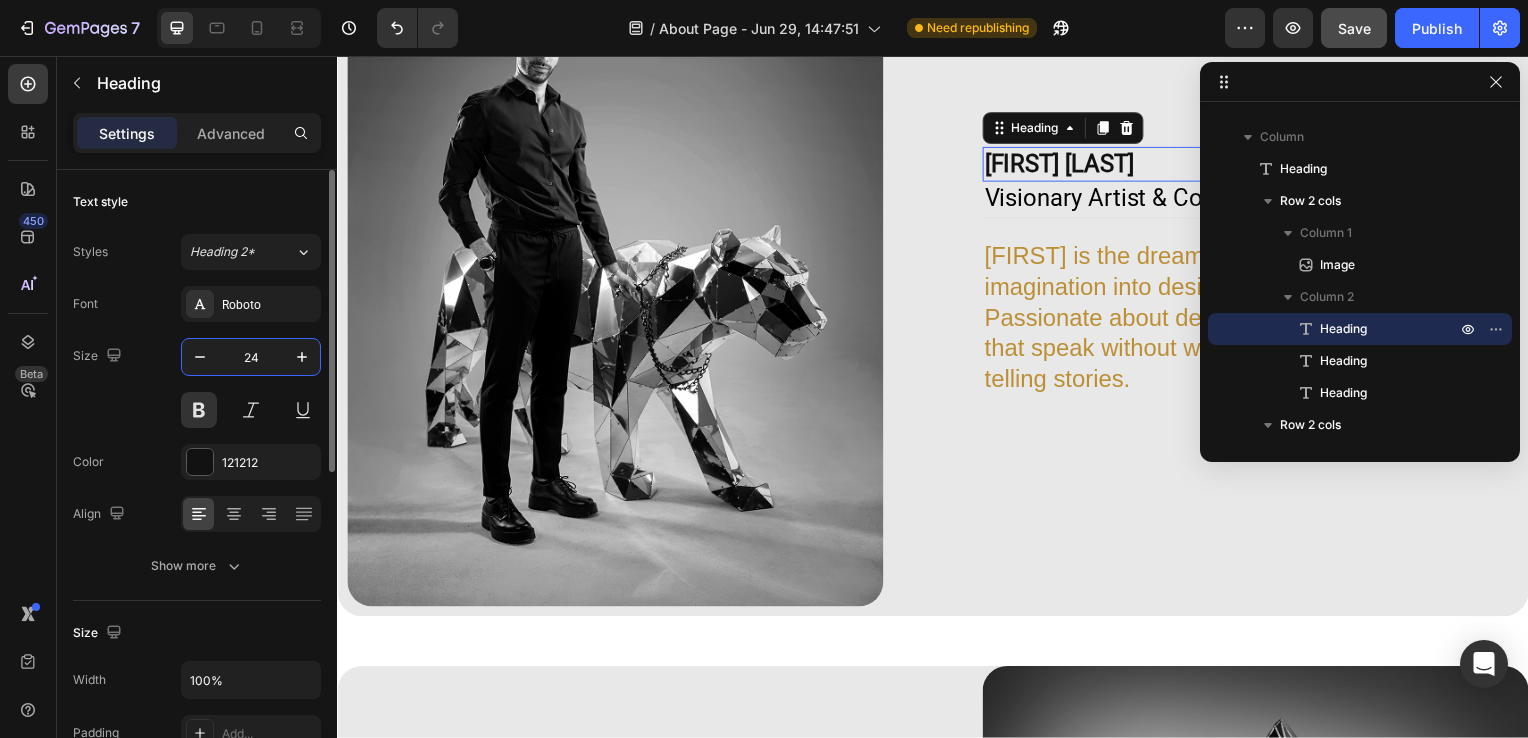 click on "24" at bounding box center [251, 357] 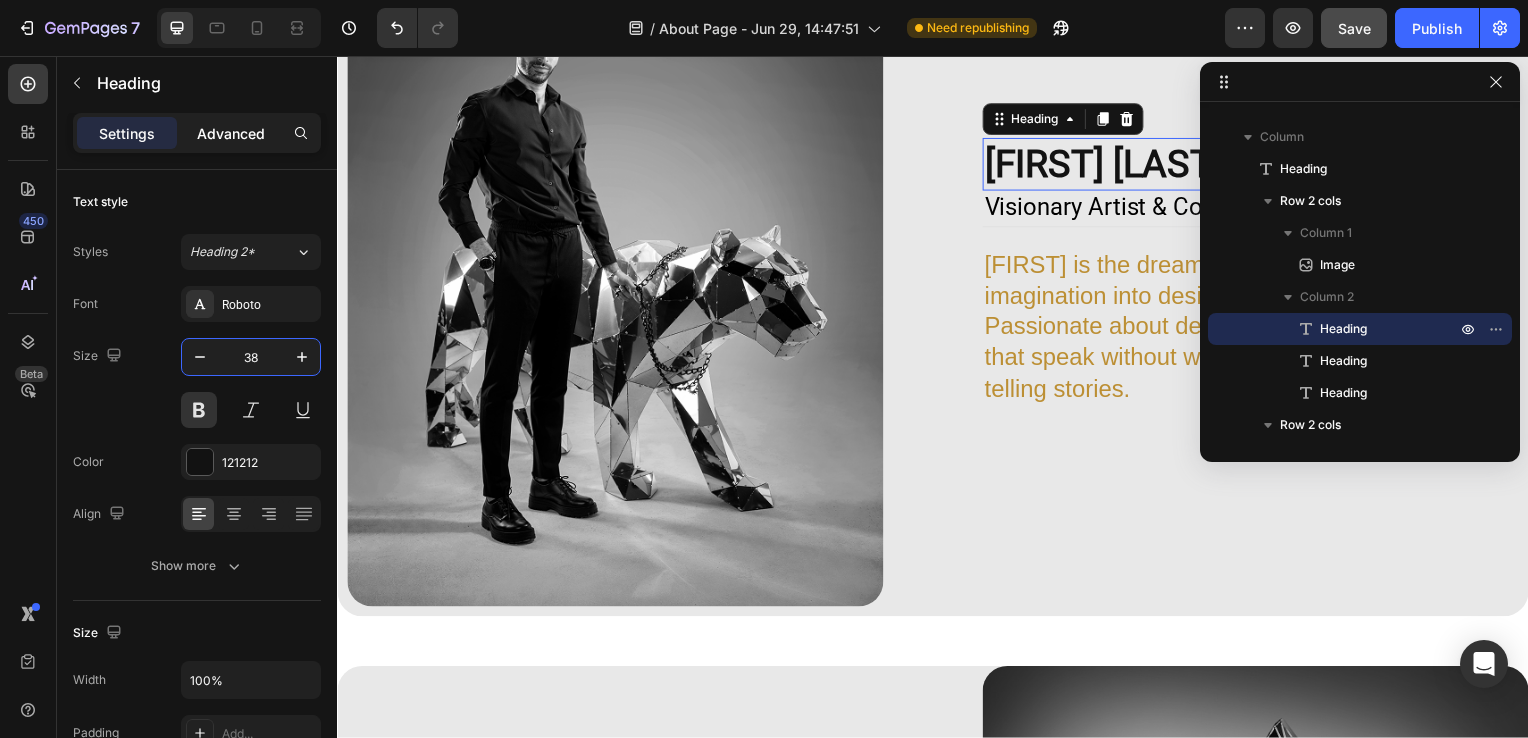 type on "38" 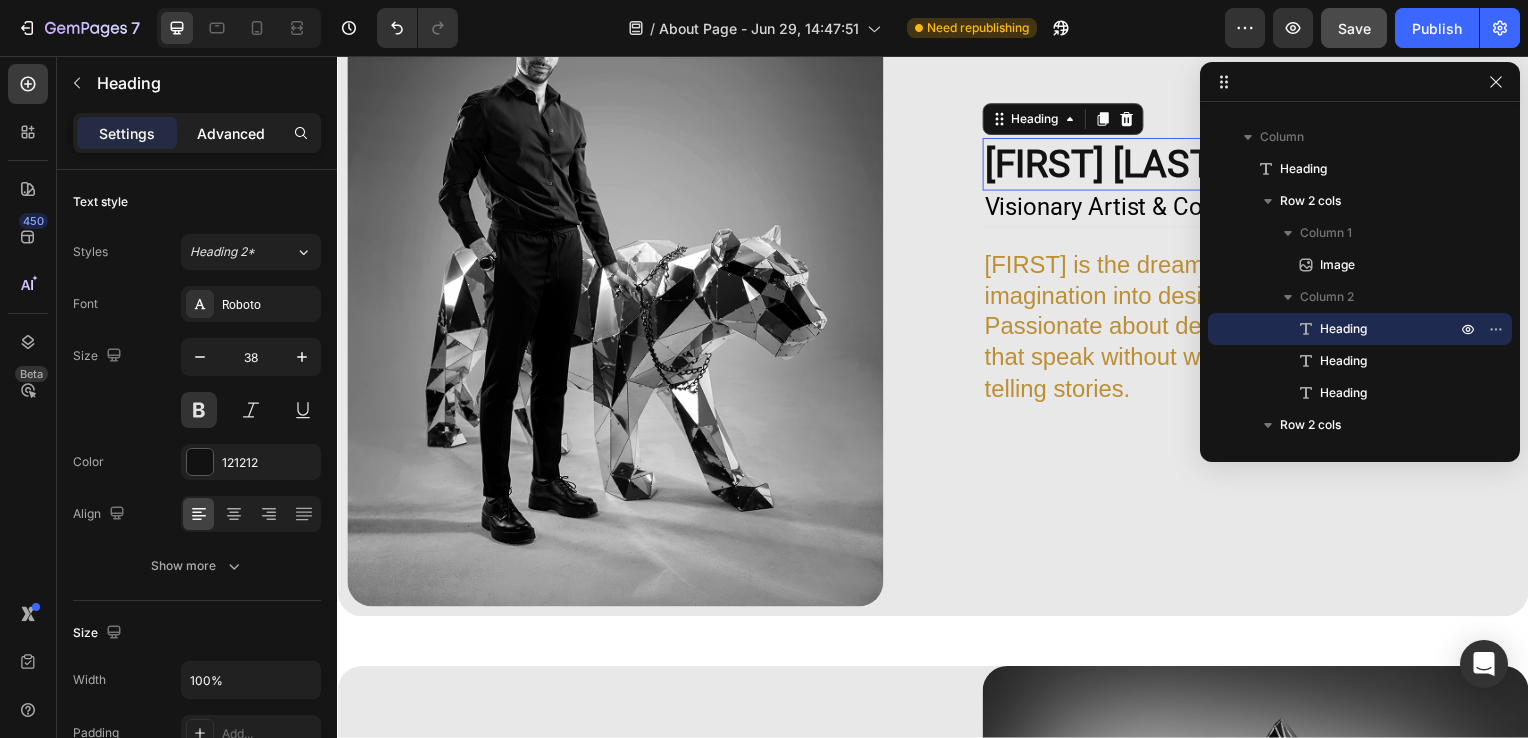 click on "Advanced" at bounding box center (231, 133) 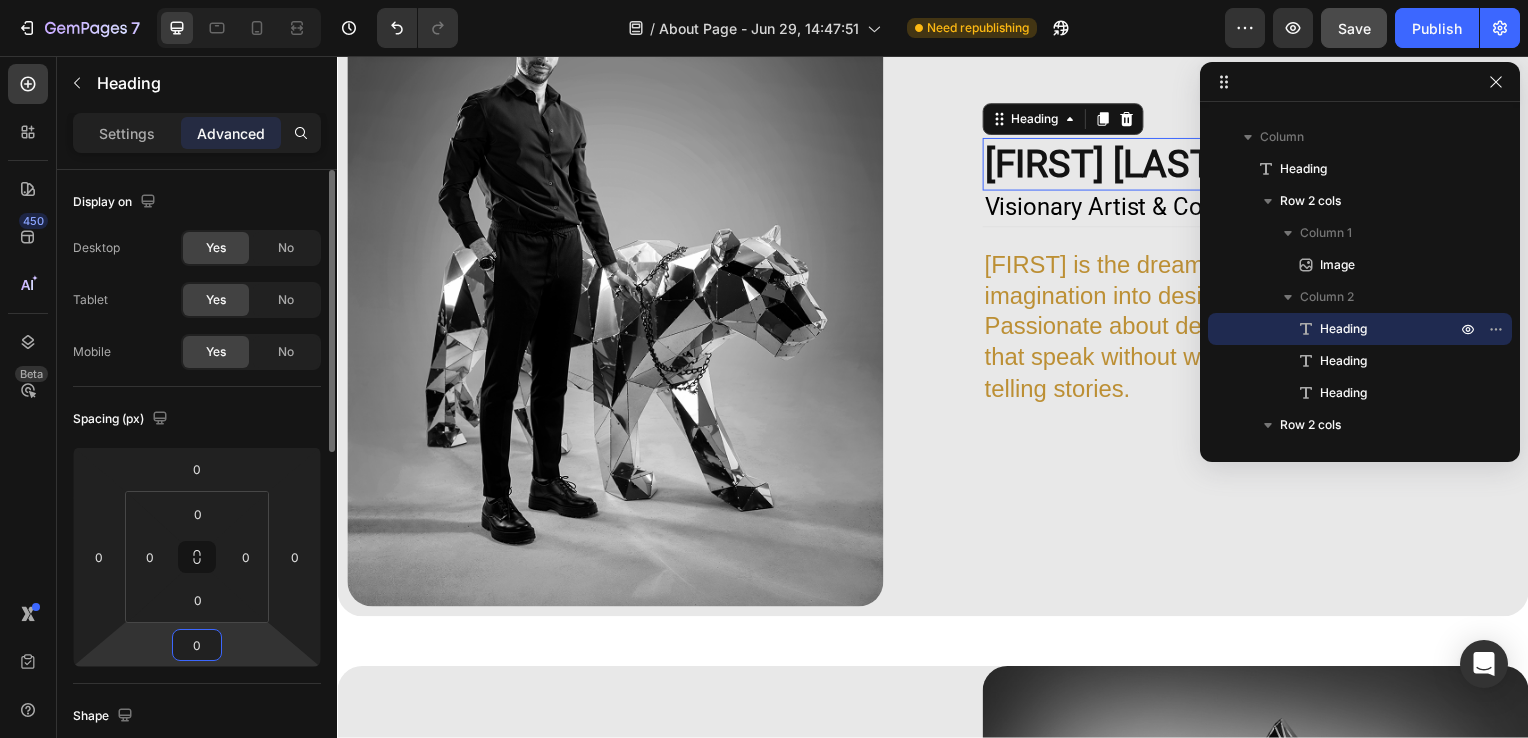 click on "0" at bounding box center [197, 645] 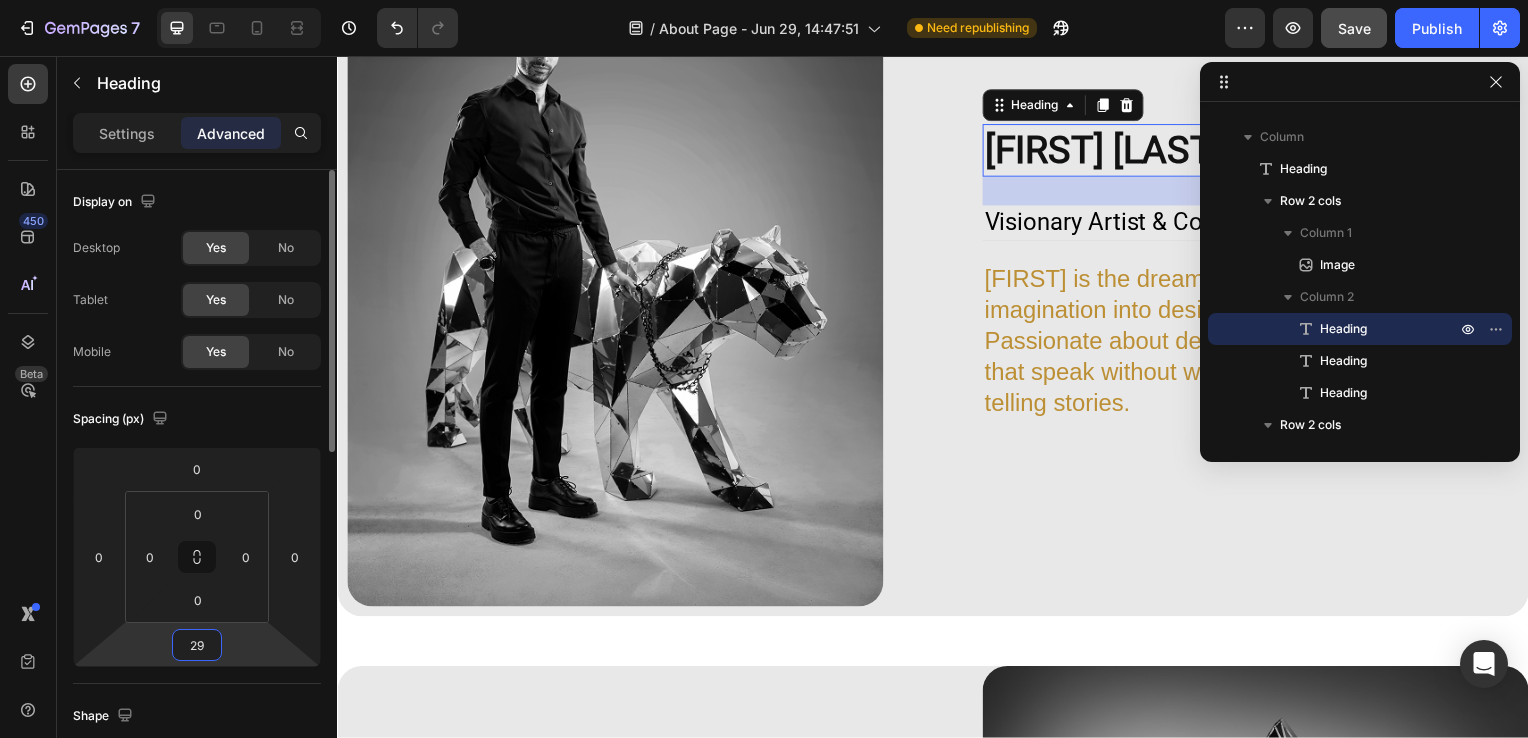 type on "2" 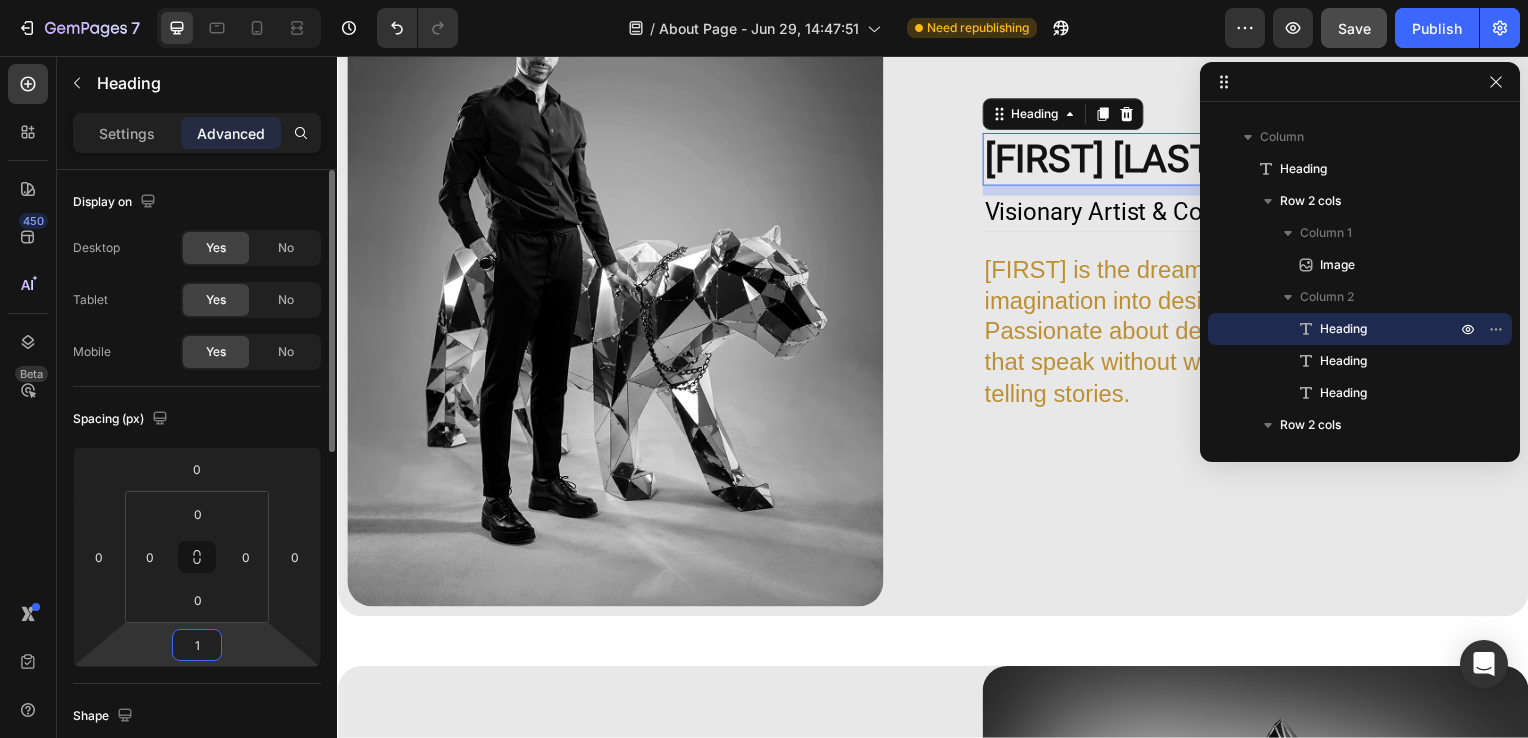 type on "10" 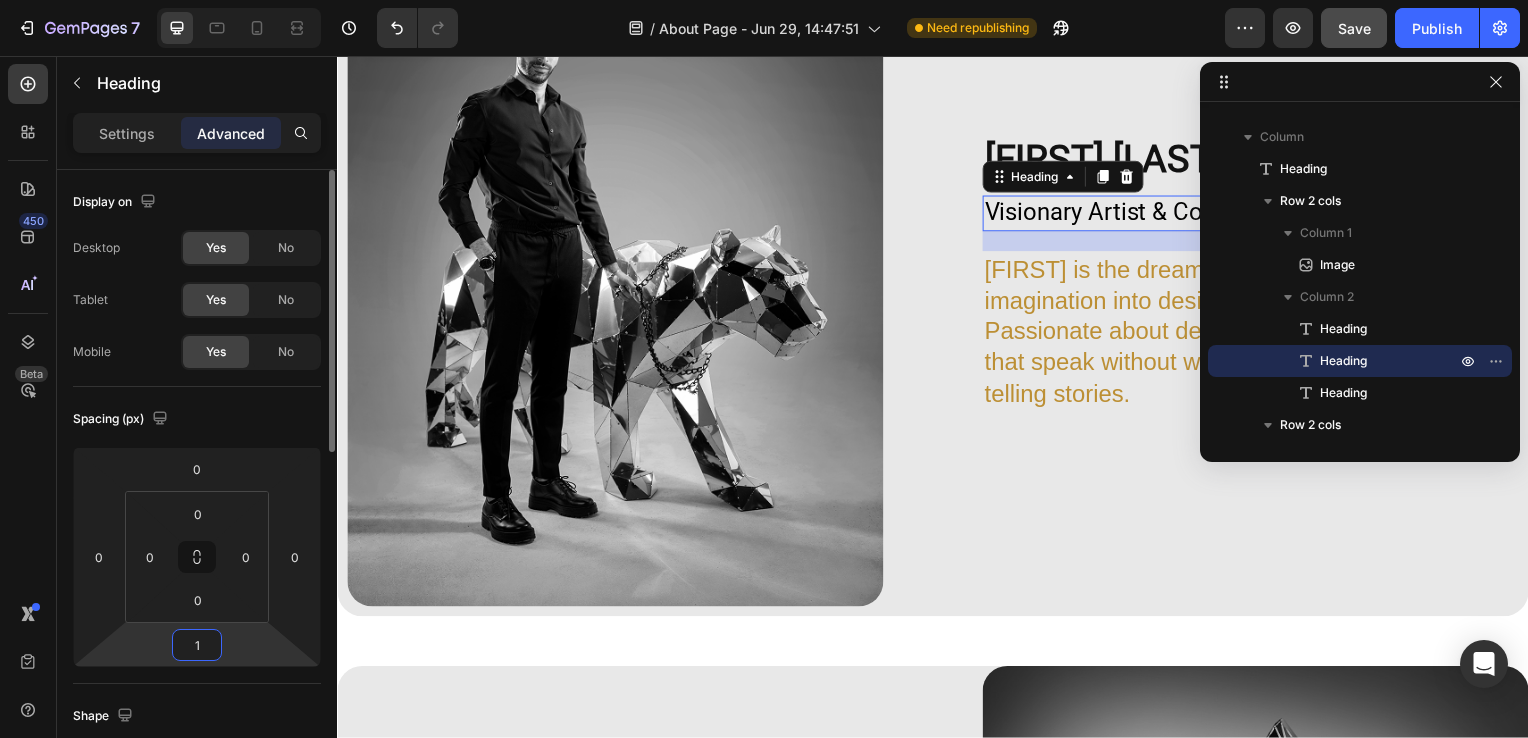 click on "1" at bounding box center (197, 645) 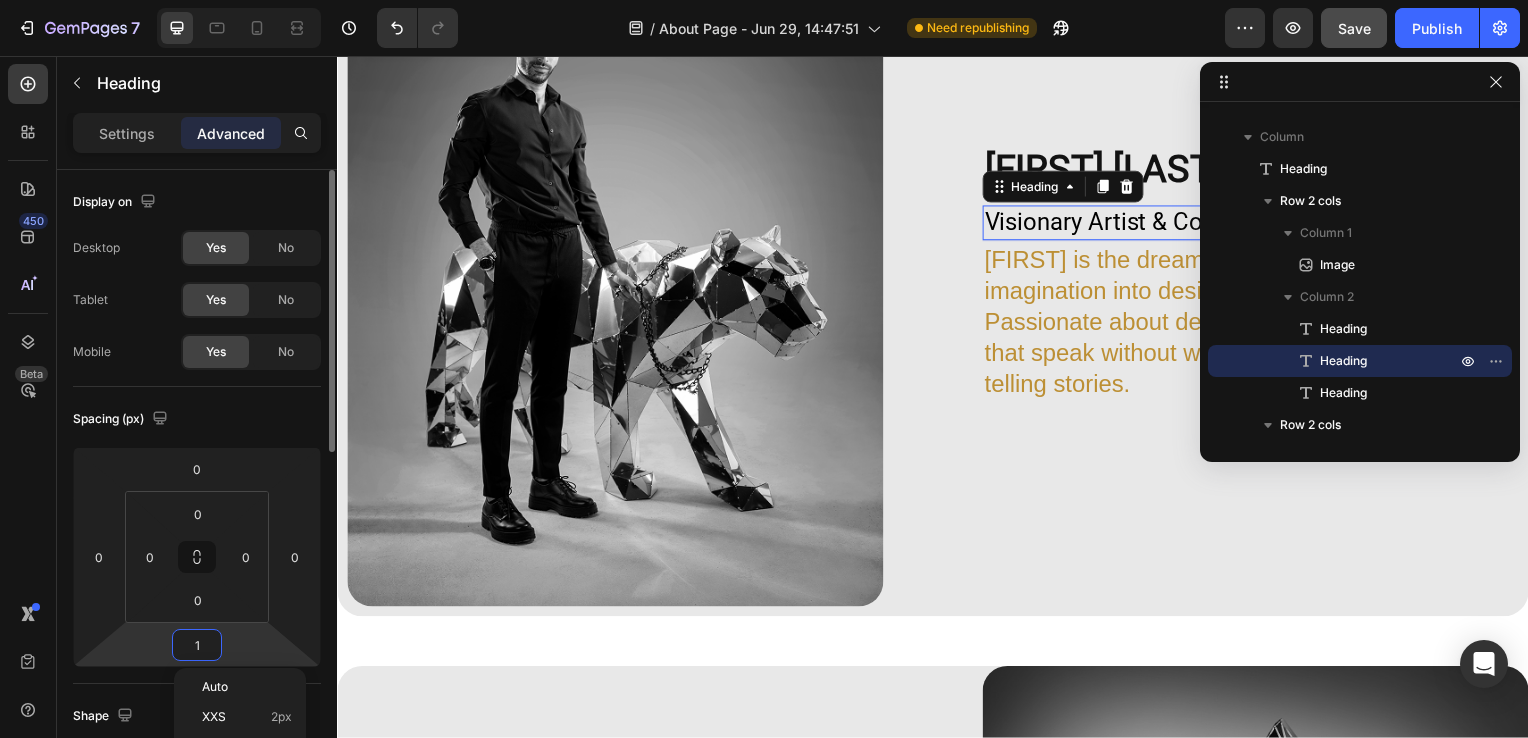 type on "10" 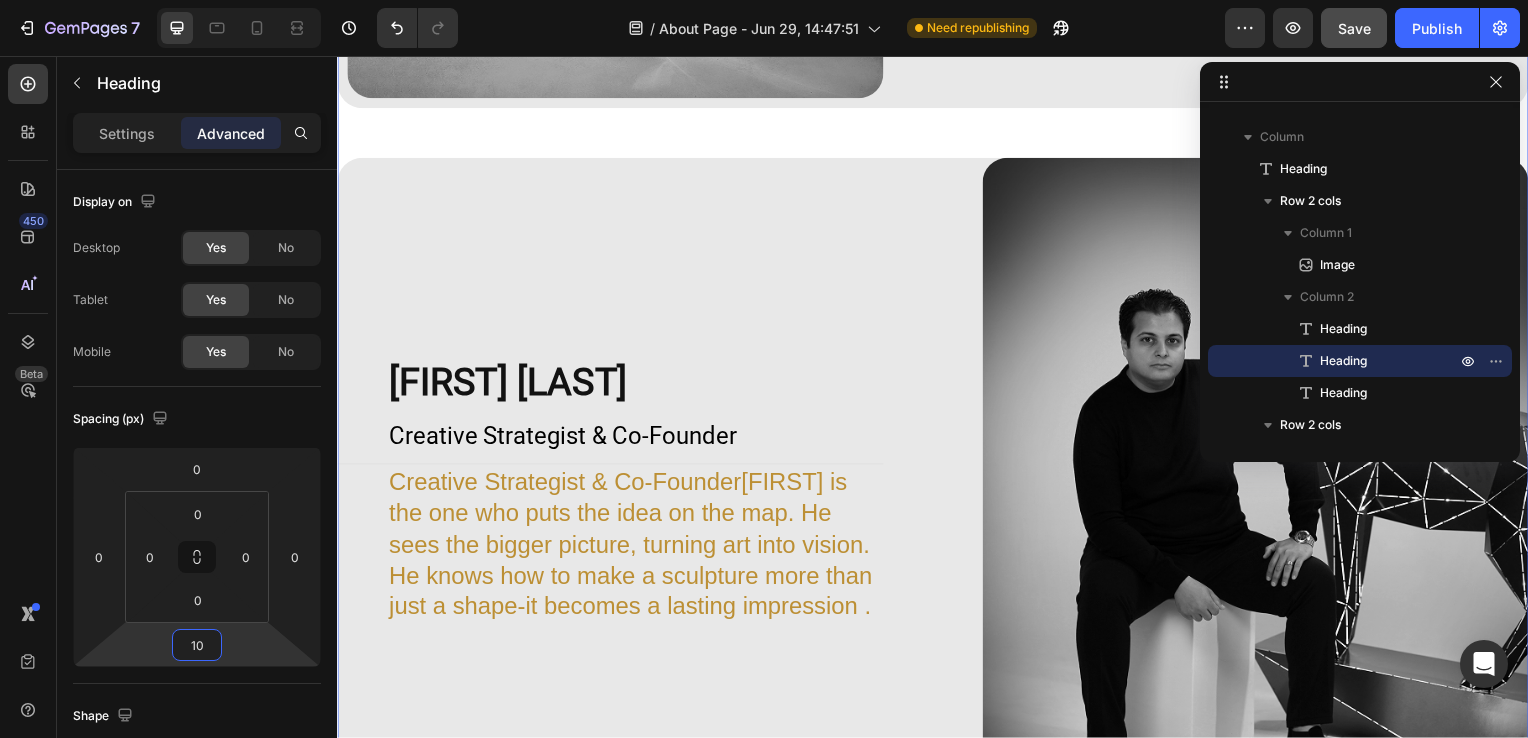 scroll, scrollTop: 1864, scrollLeft: 0, axis: vertical 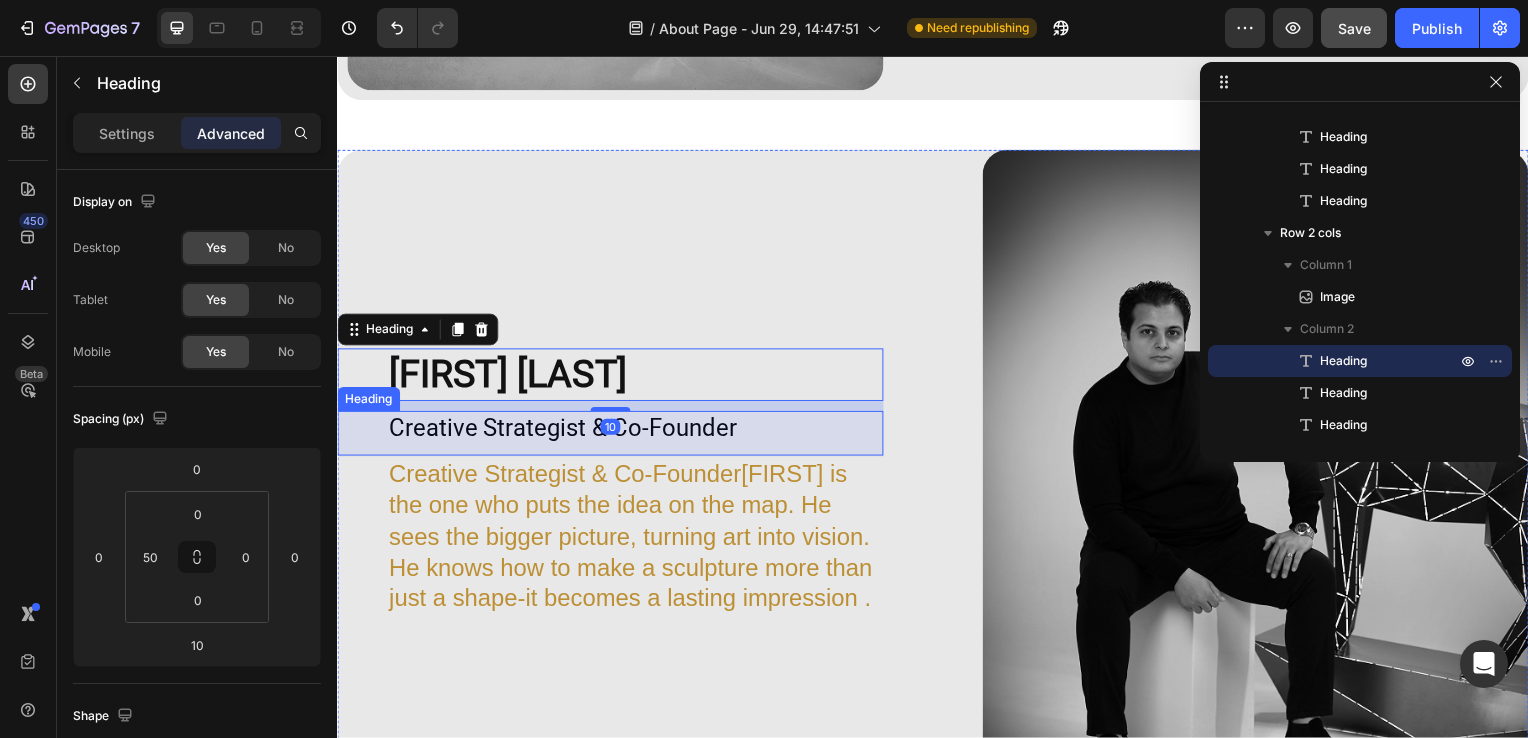click on "Creative Strategist & Co-Founder" at bounding box center [637, 431] 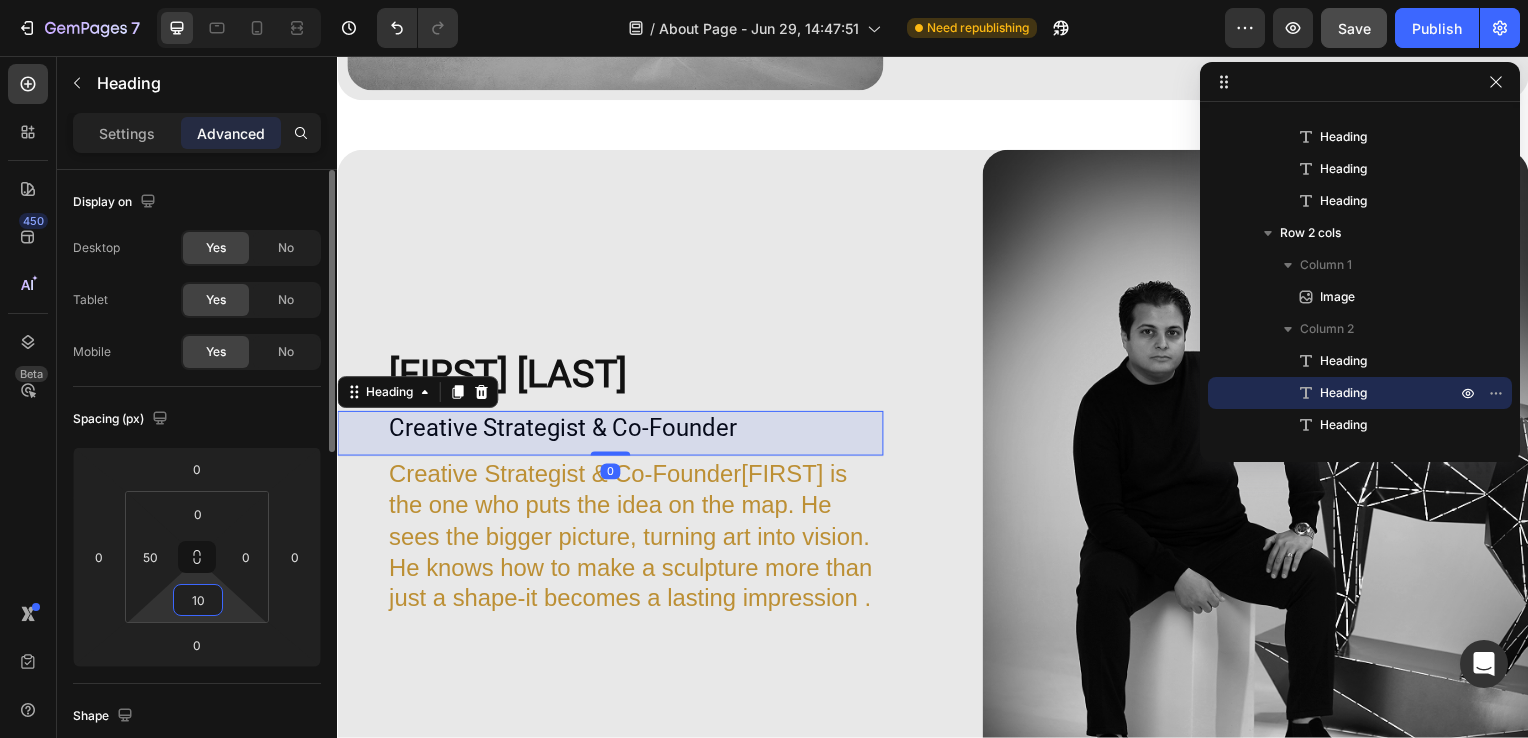click on "10" at bounding box center (198, 600) 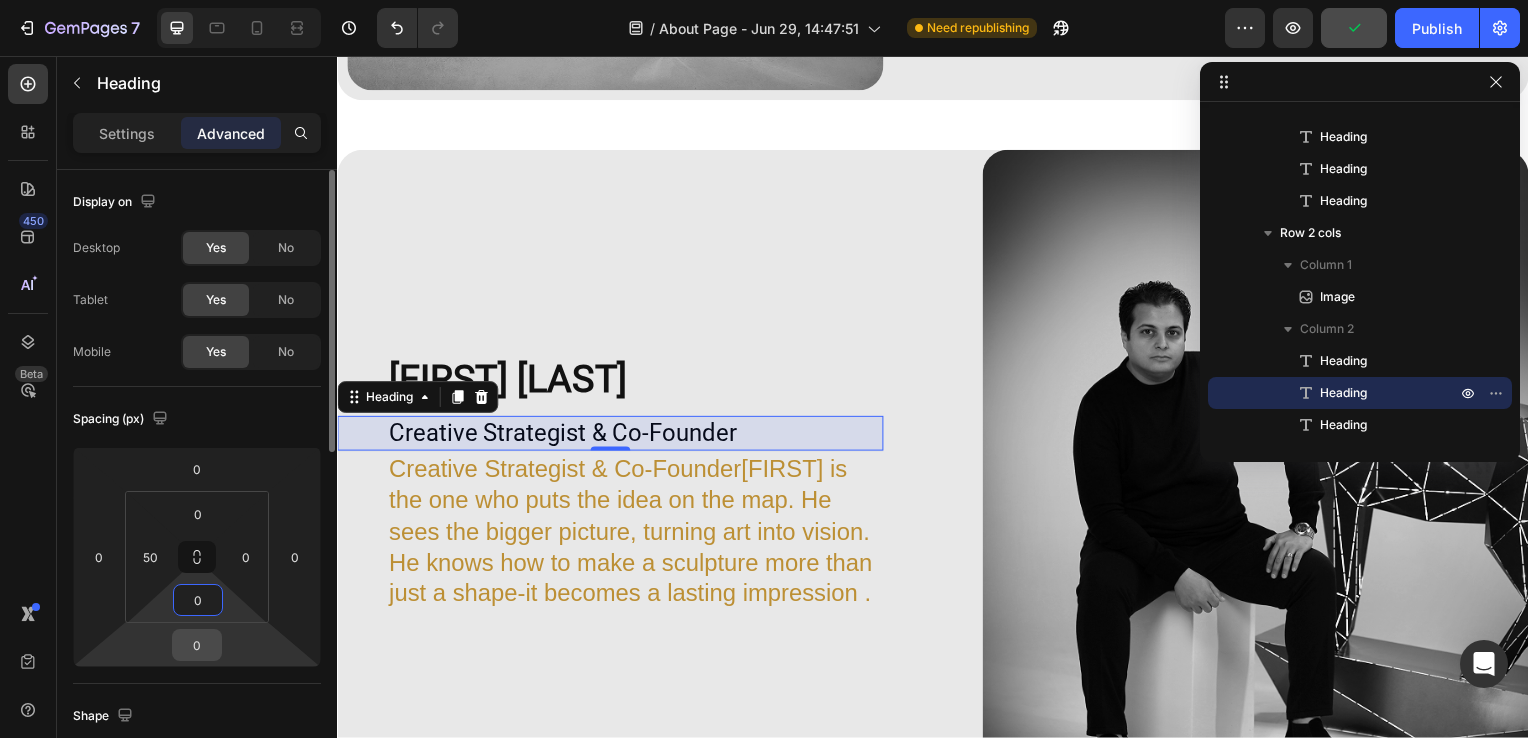type on "0" 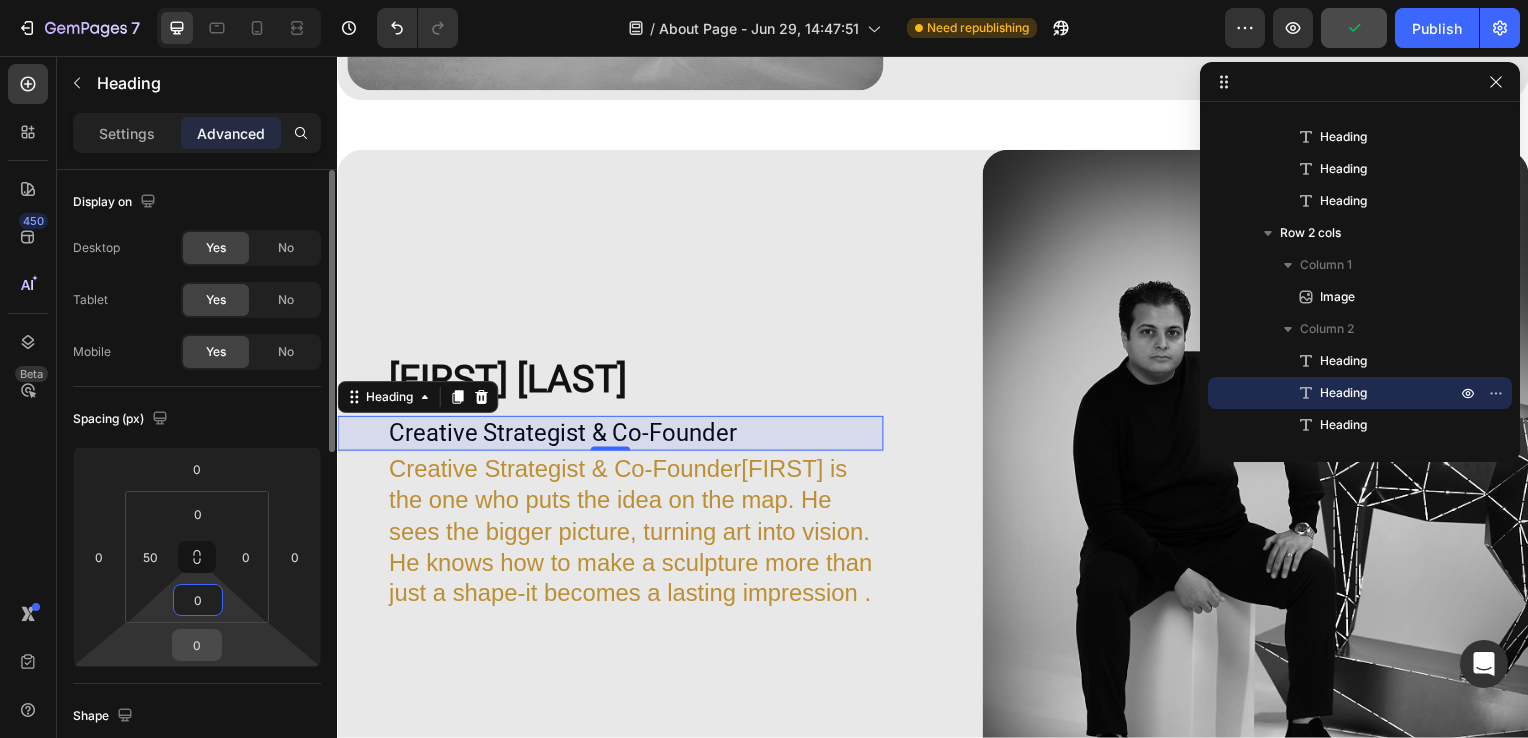 click on "0" at bounding box center (197, 645) 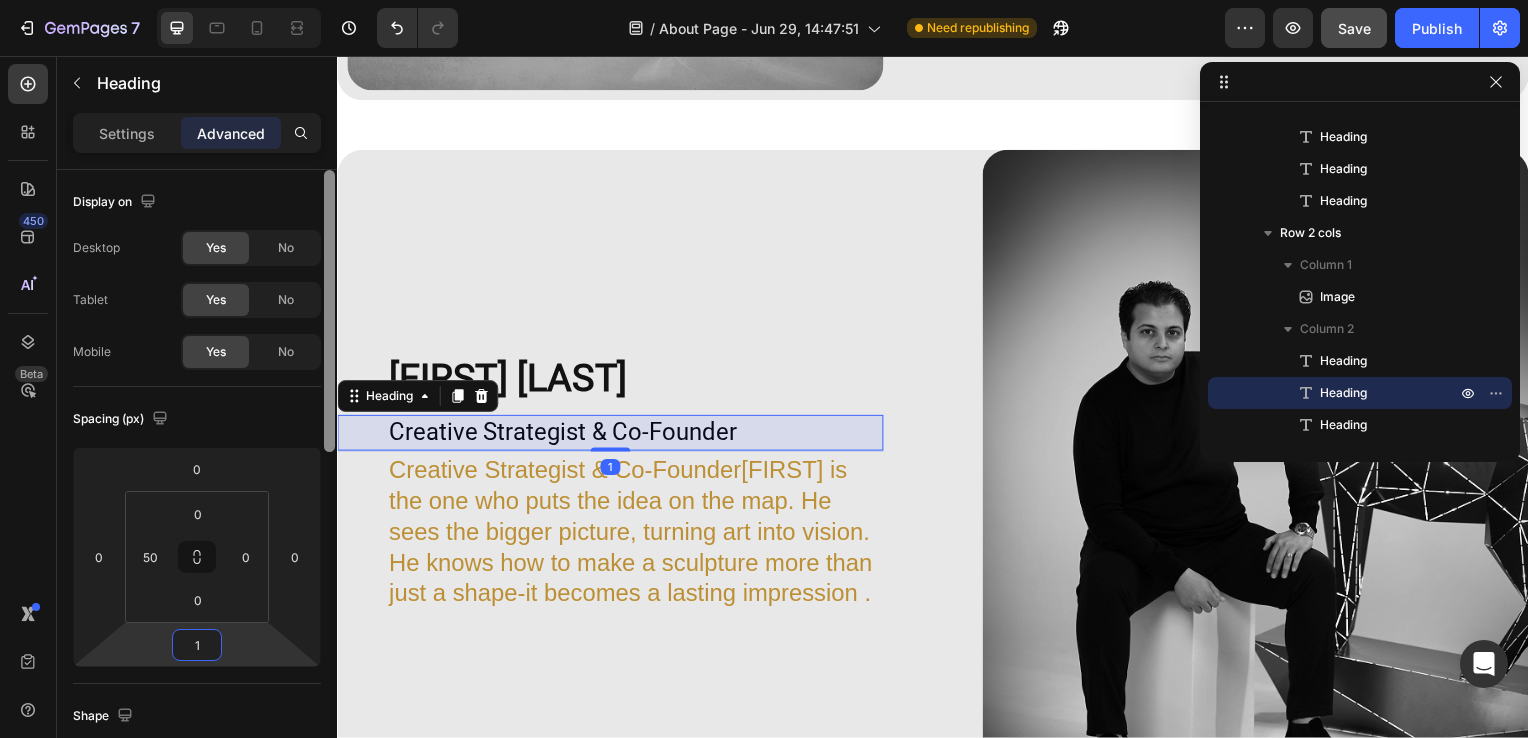 type on "10" 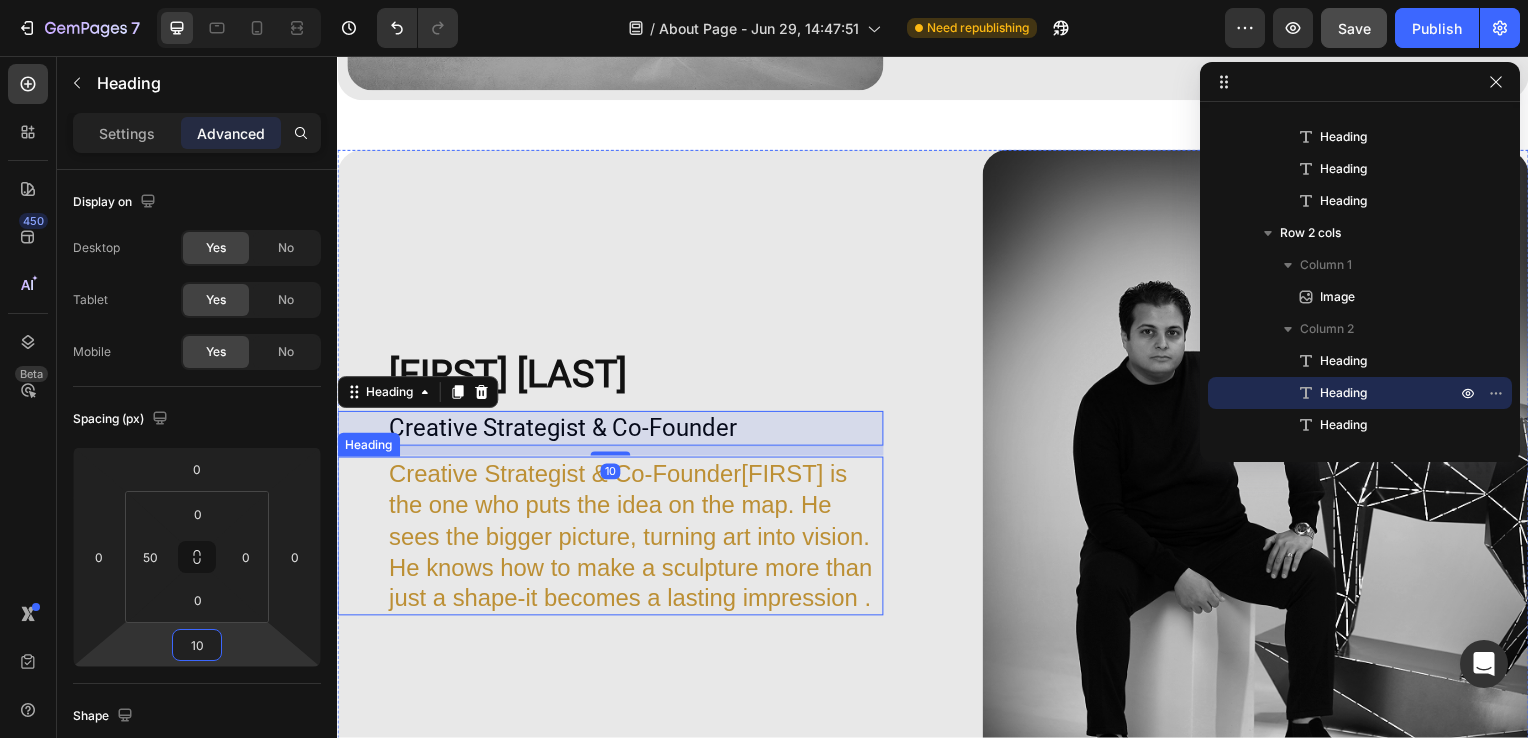 click on "Creative Strategist & Co-Founder[FIRST] is the one who puts the idea on the map. He sees the bigger picture, turning art into vision. He knows how to make a sculpture more than just a shape-it becomes a lasting impression ." at bounding box center (637, 540) 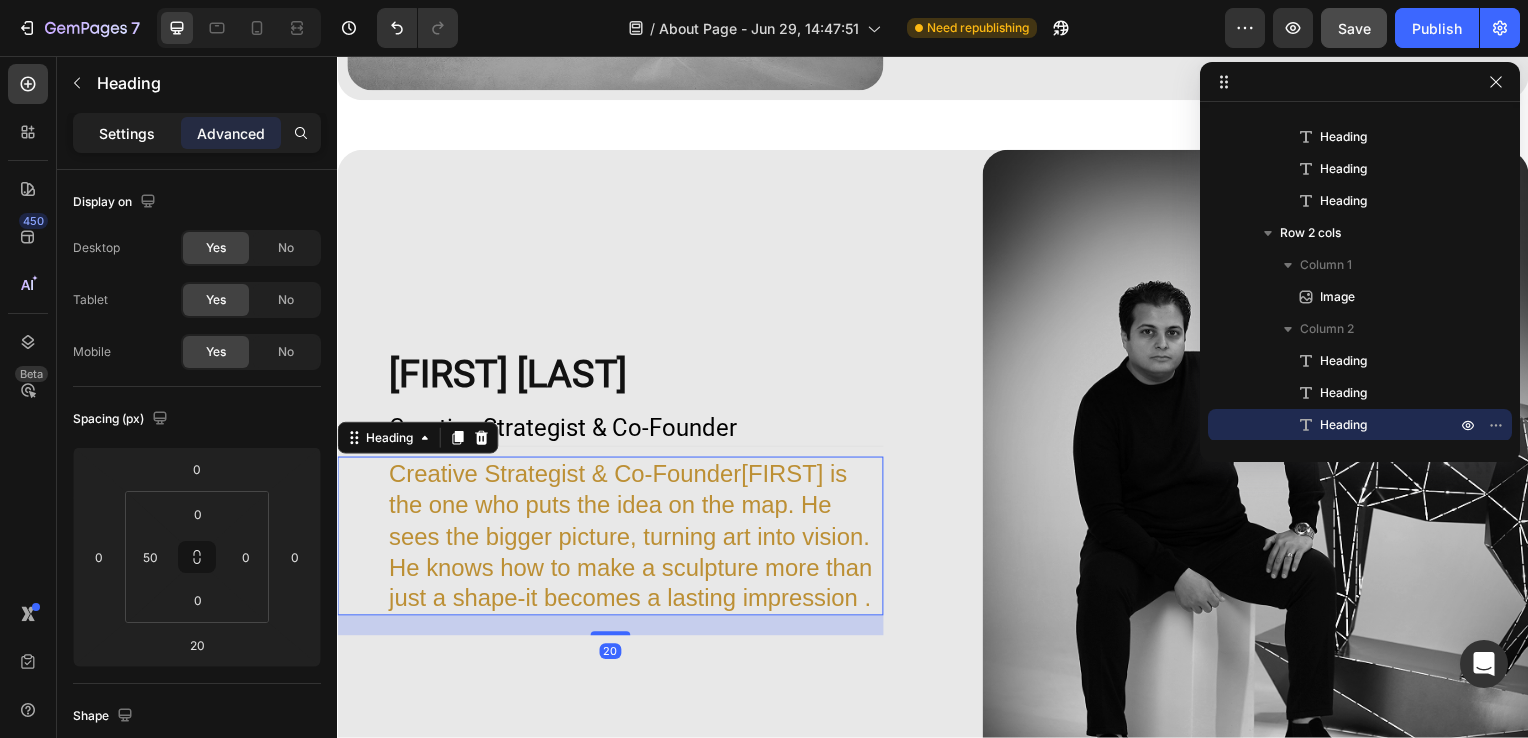 click on "Settings" at bounding box center [127, 133] 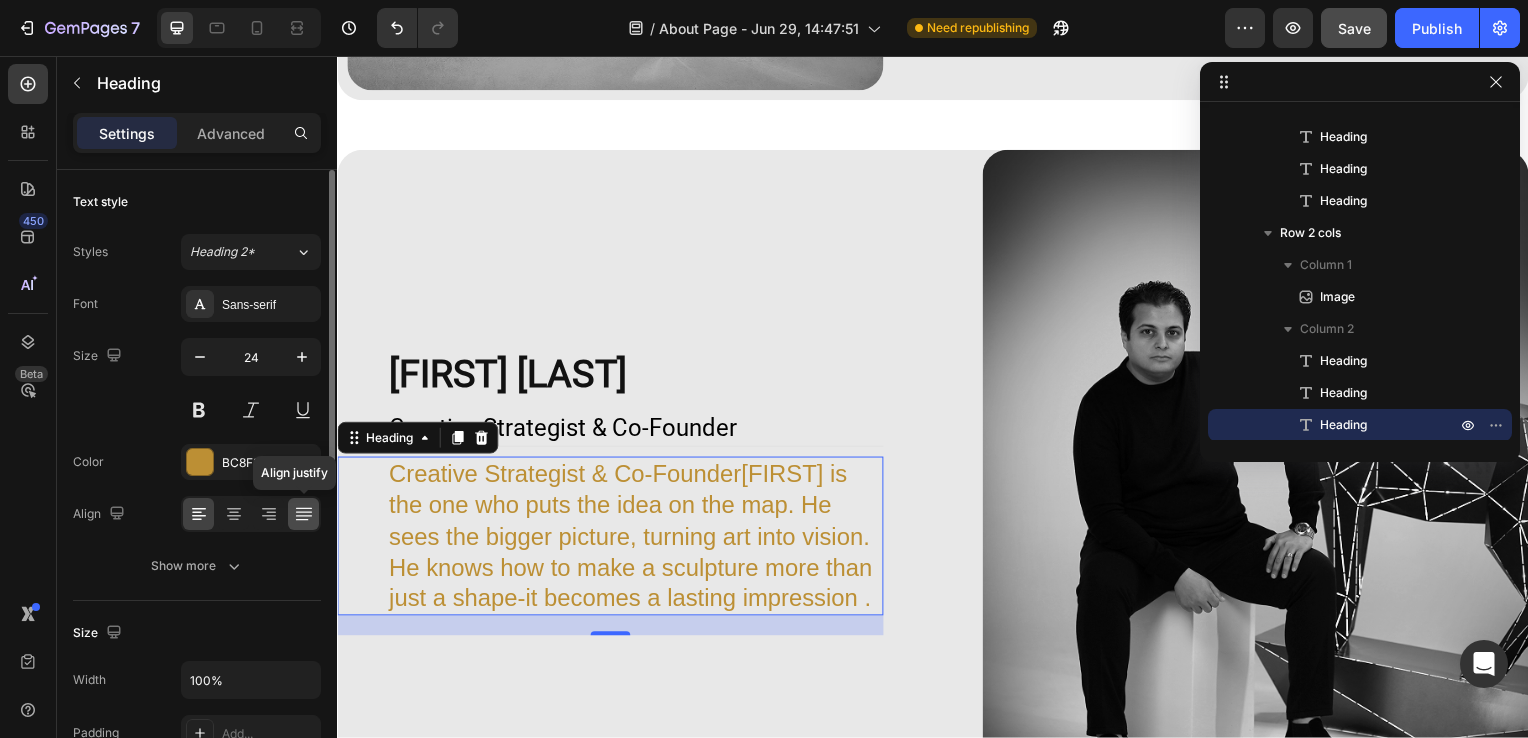 click 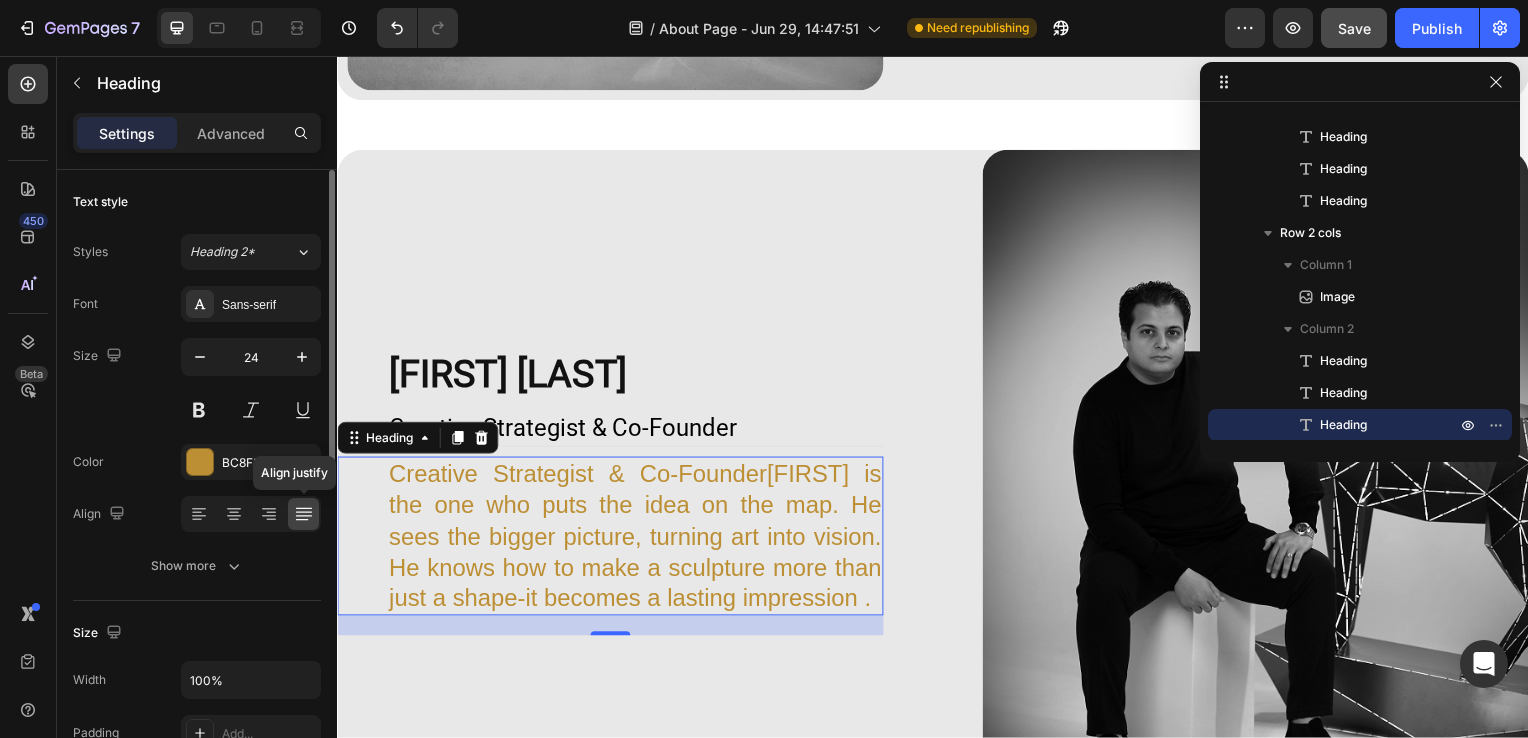 click 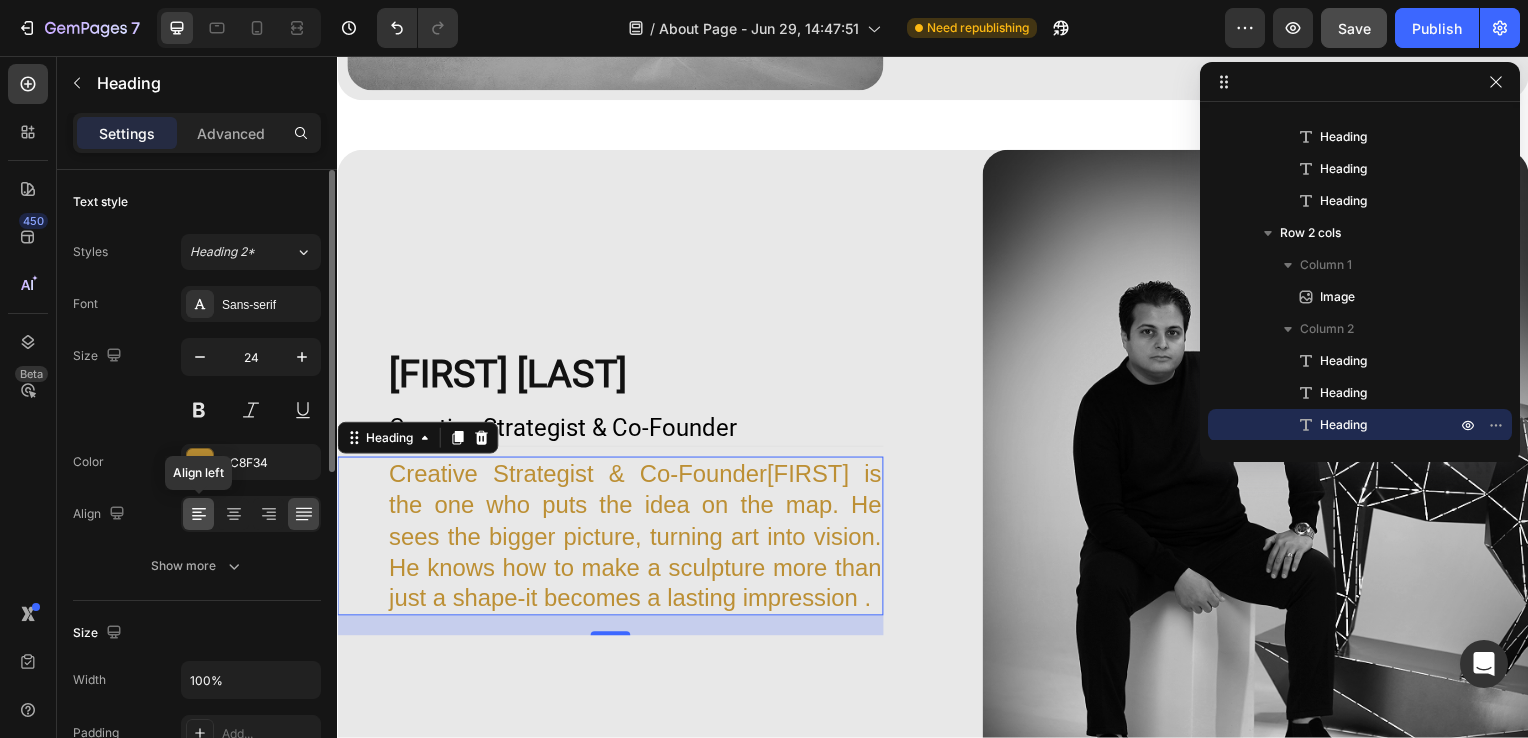 click 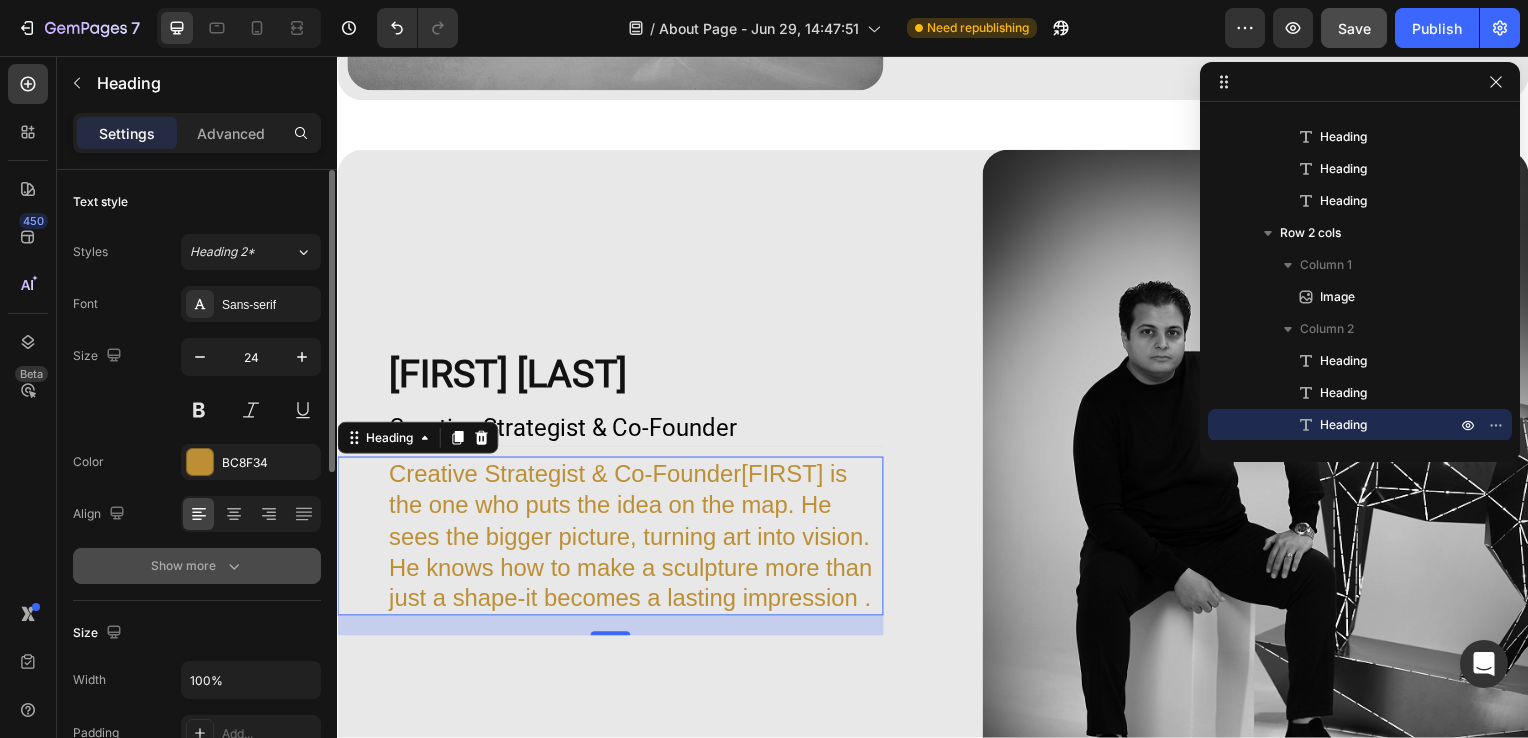 click 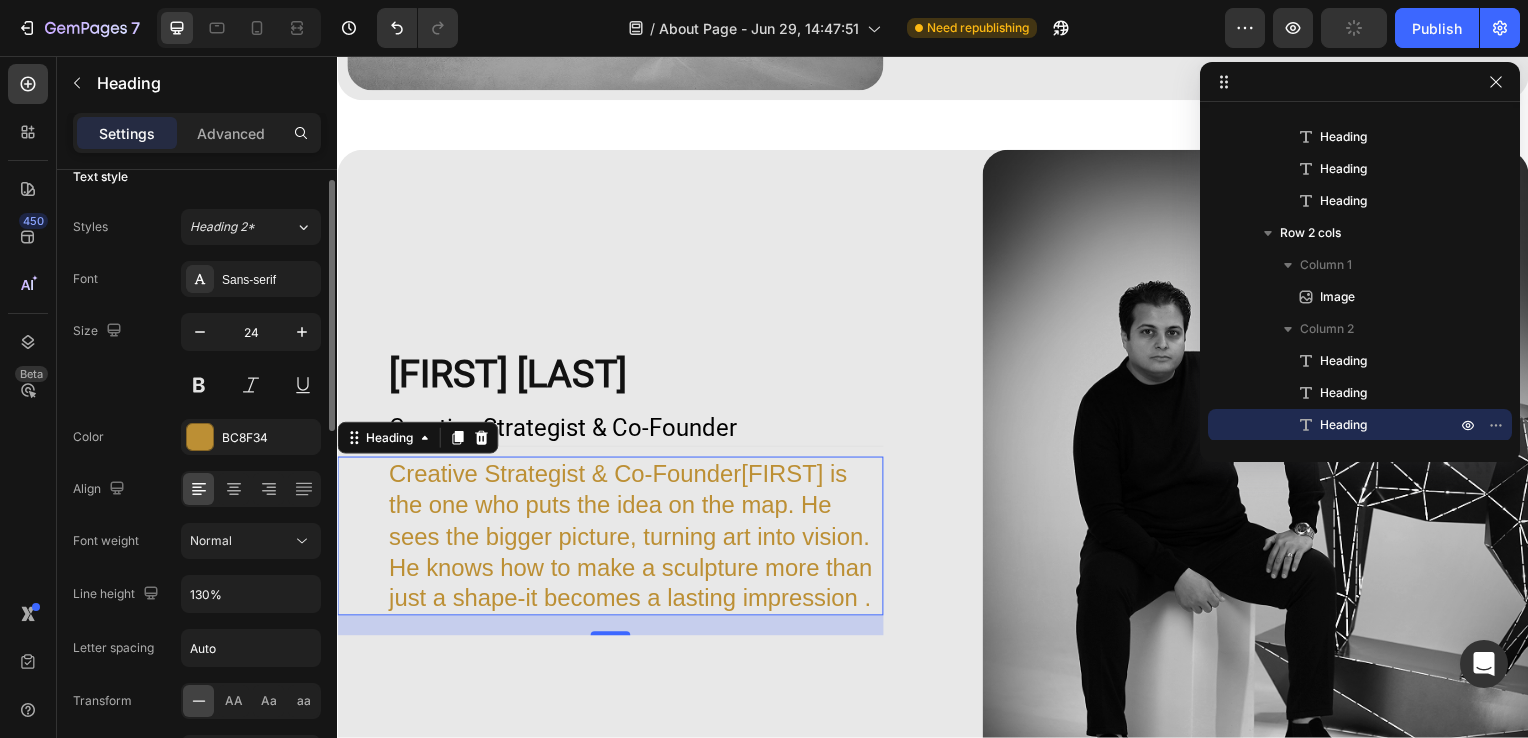 scroll, scrollTop: 26, scrollLeft: 0, axis: vertical 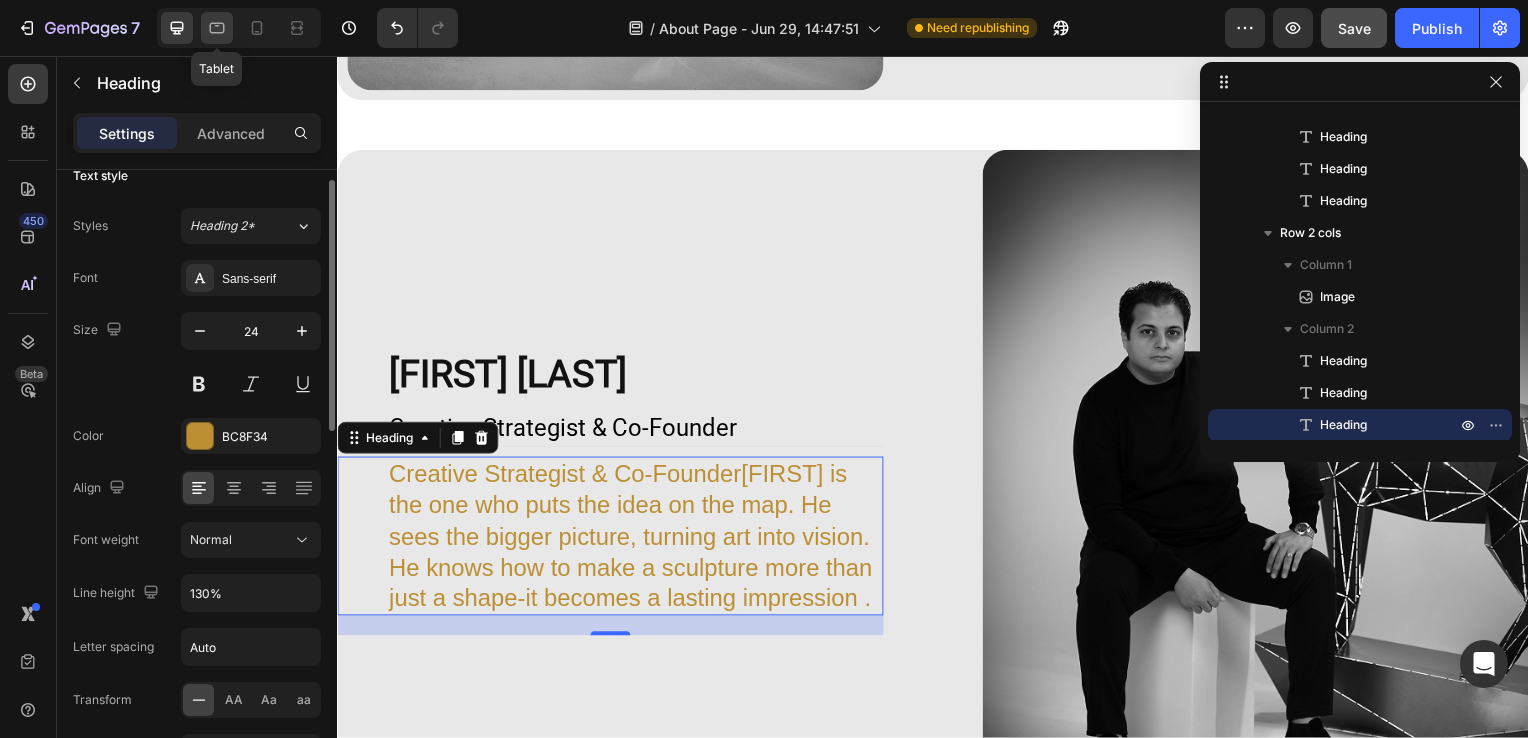 click 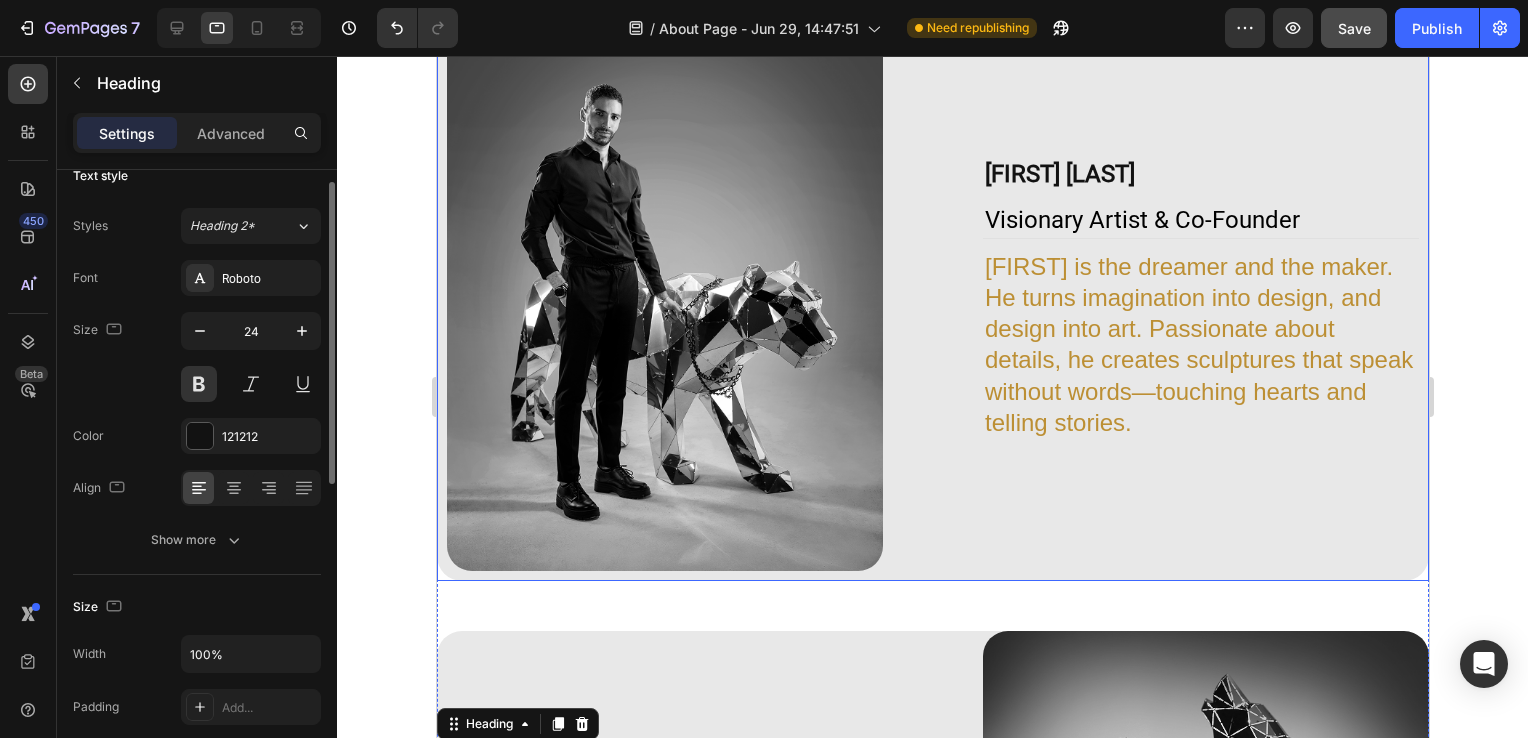 scroll, scrollTop: 1248, scrollLeft: 0, axis: vertical 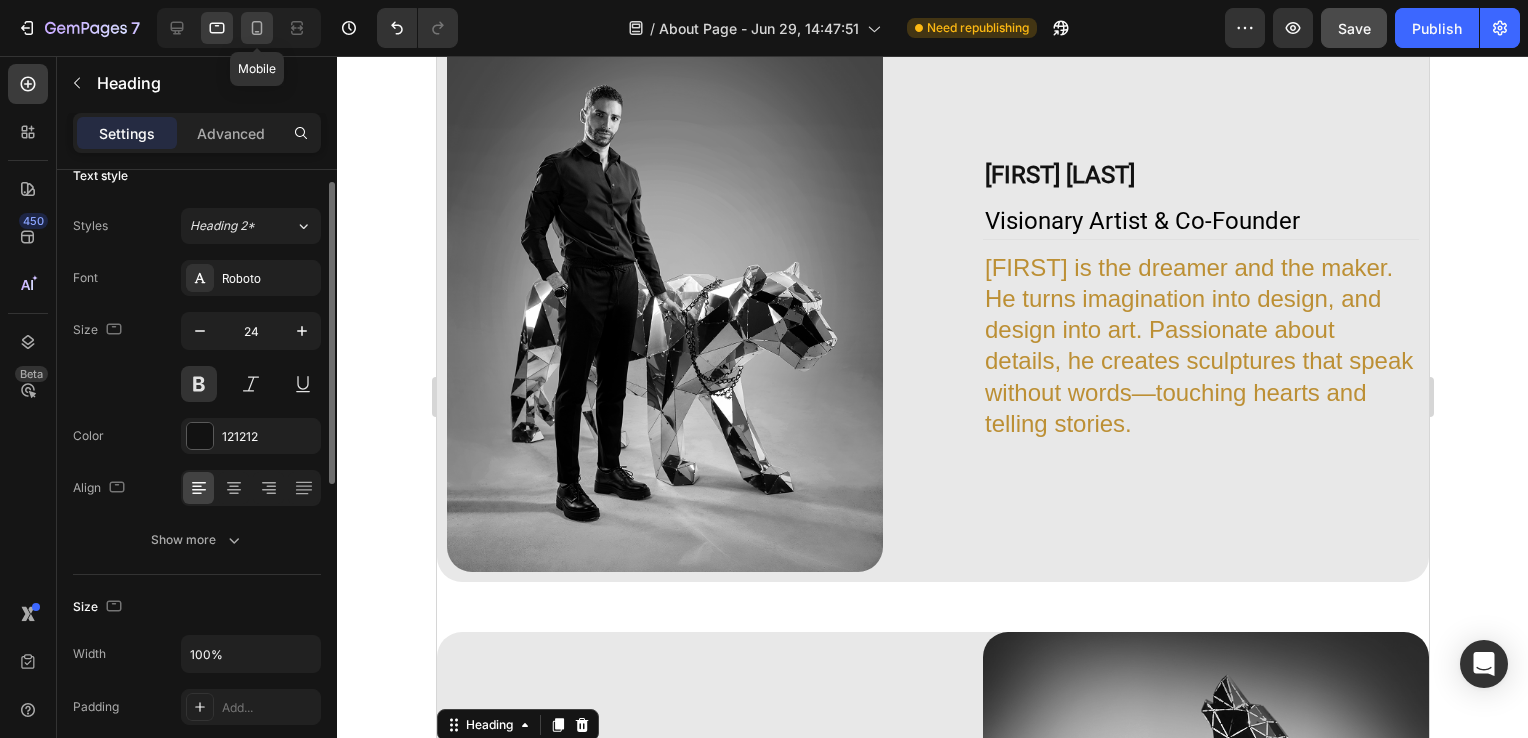 click 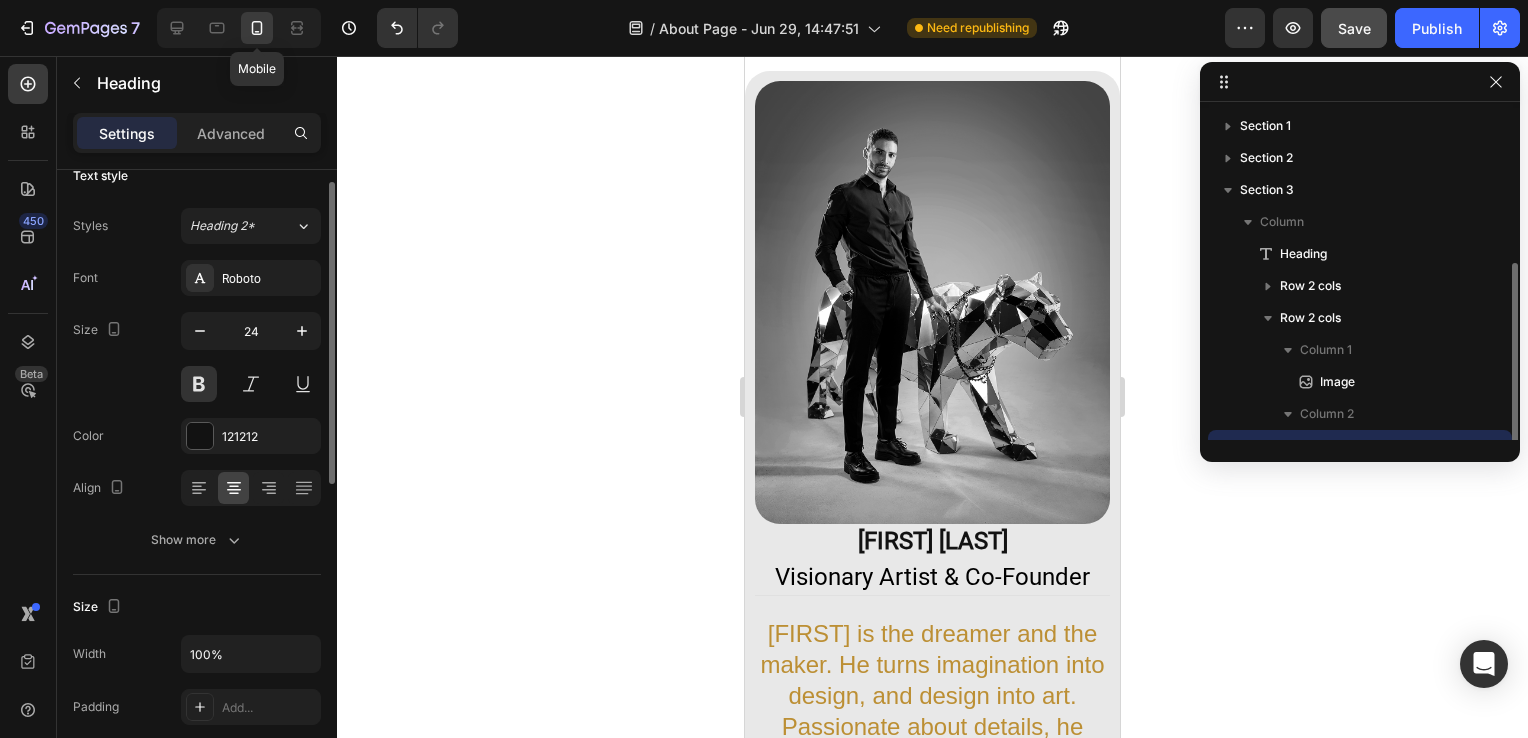 scroll, scrollTop: 1302, scrollLeft: 0, axis: vertical 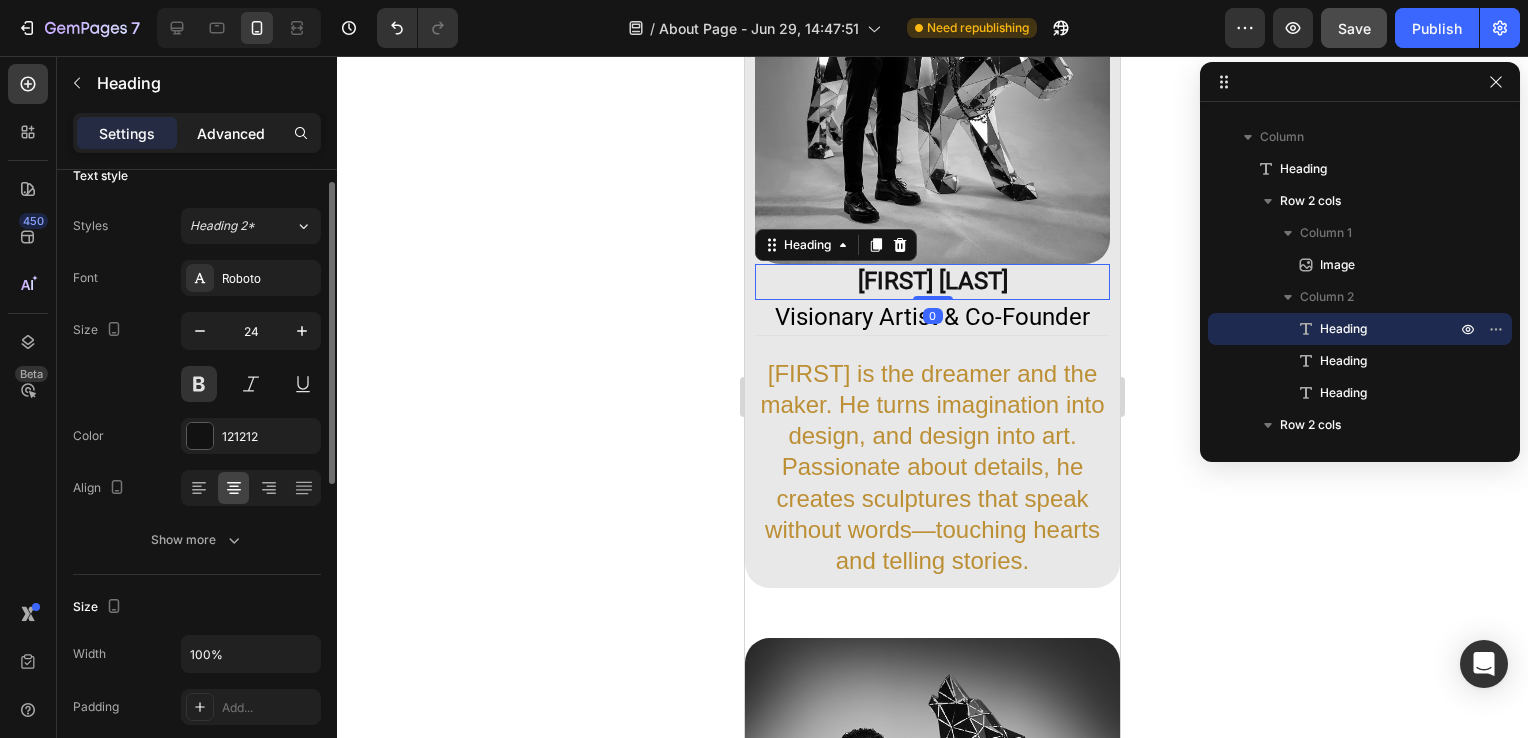click on "Advanced" at bounding box center (231, 133) 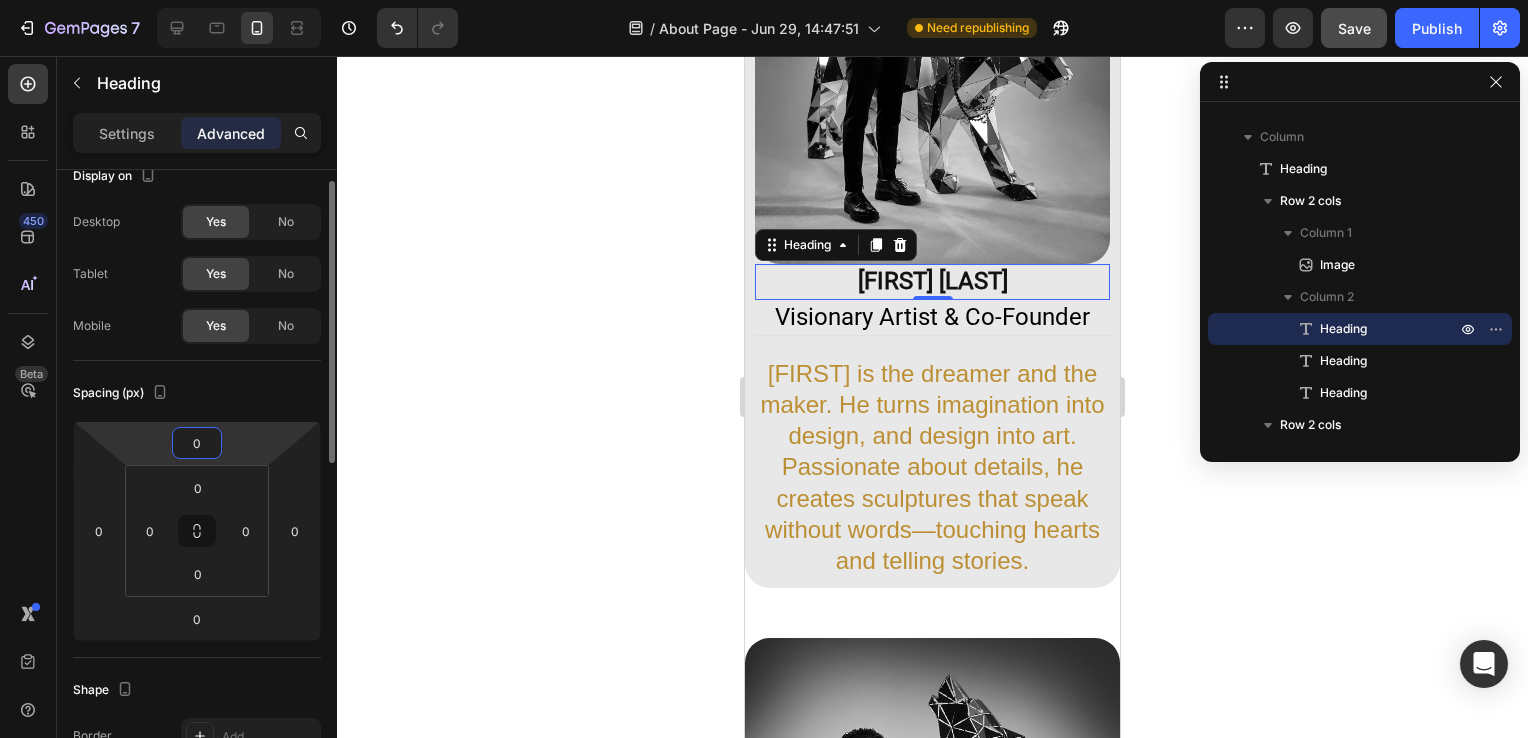 click on "0" at bounding box center (197, 443) 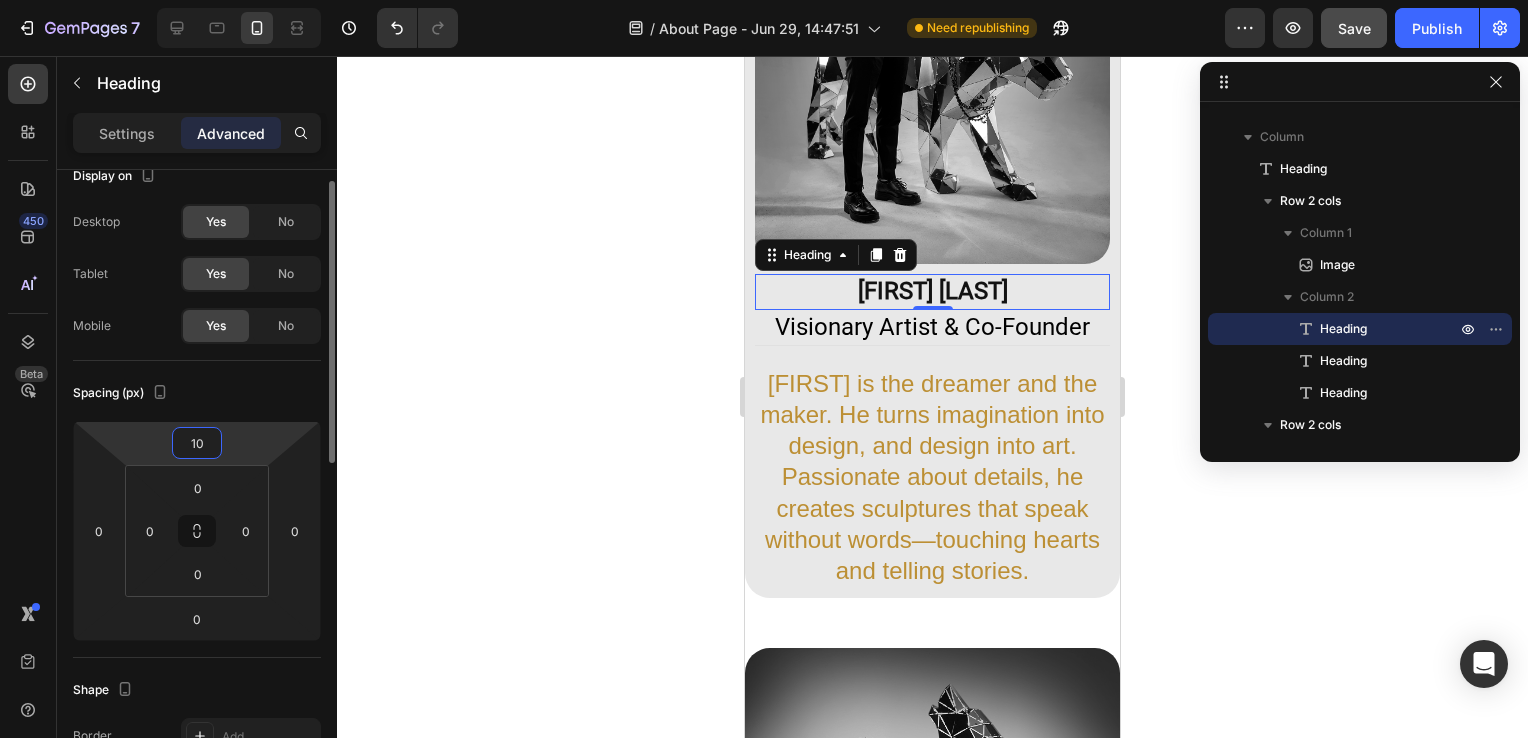 type on "1" 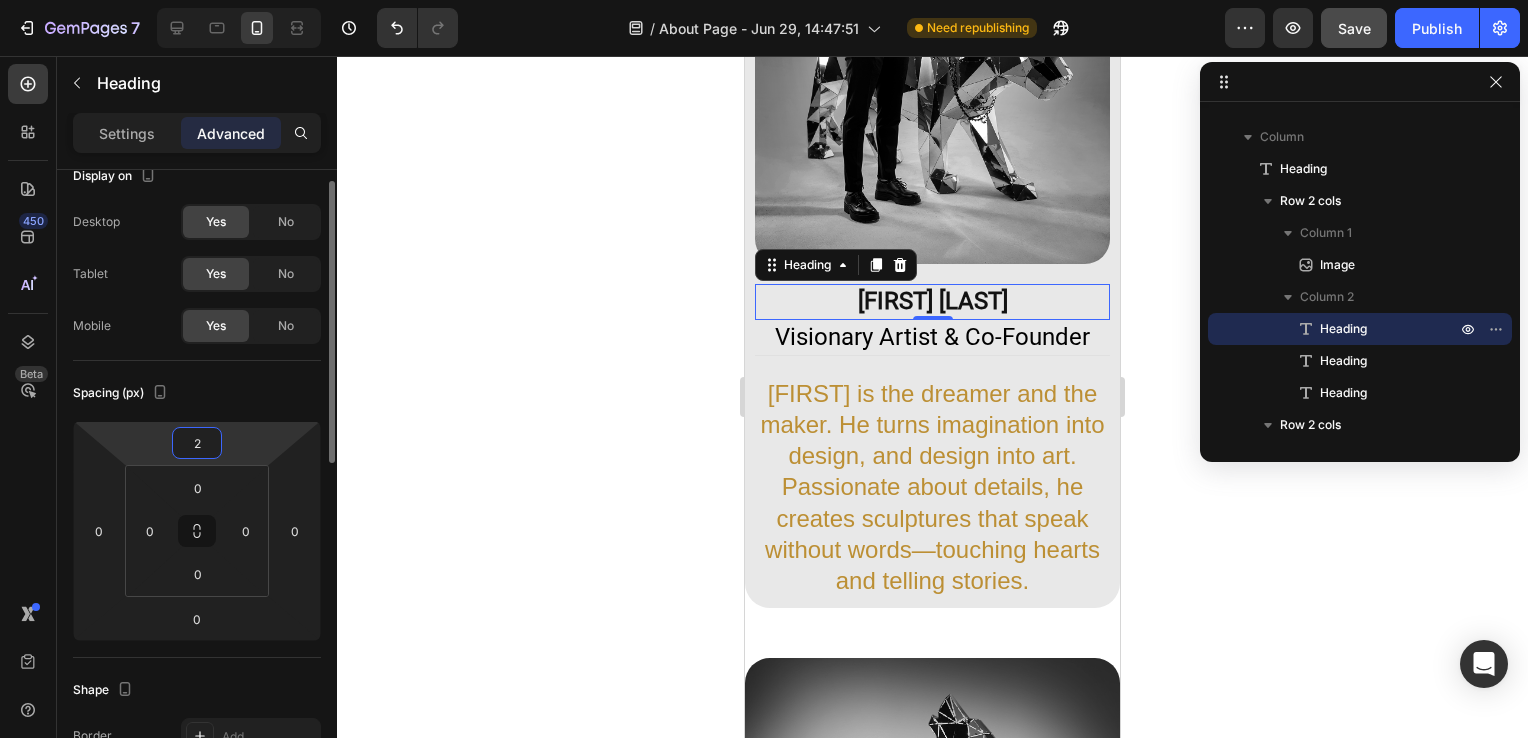 type on "20" 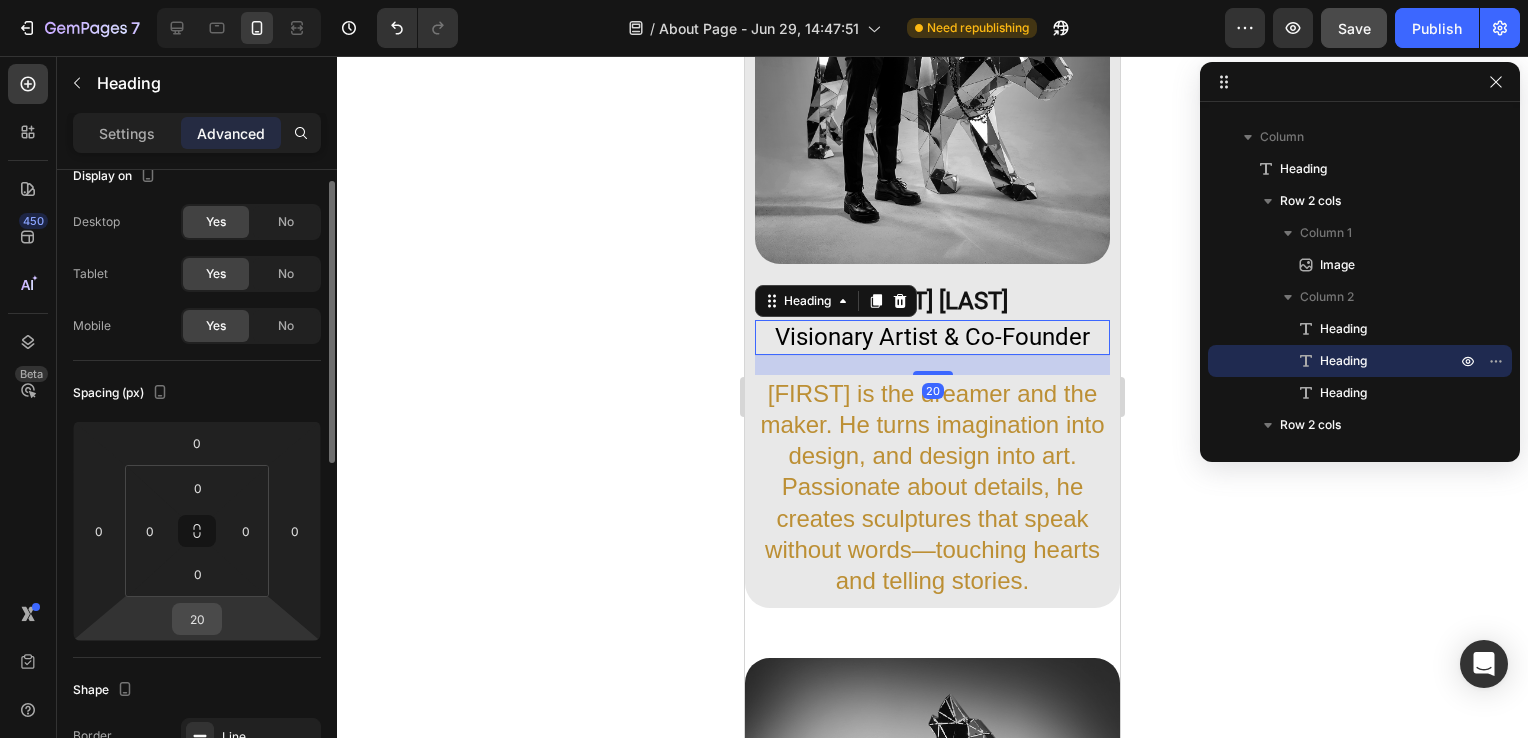 click on "20" at bounding box center (197, 619) 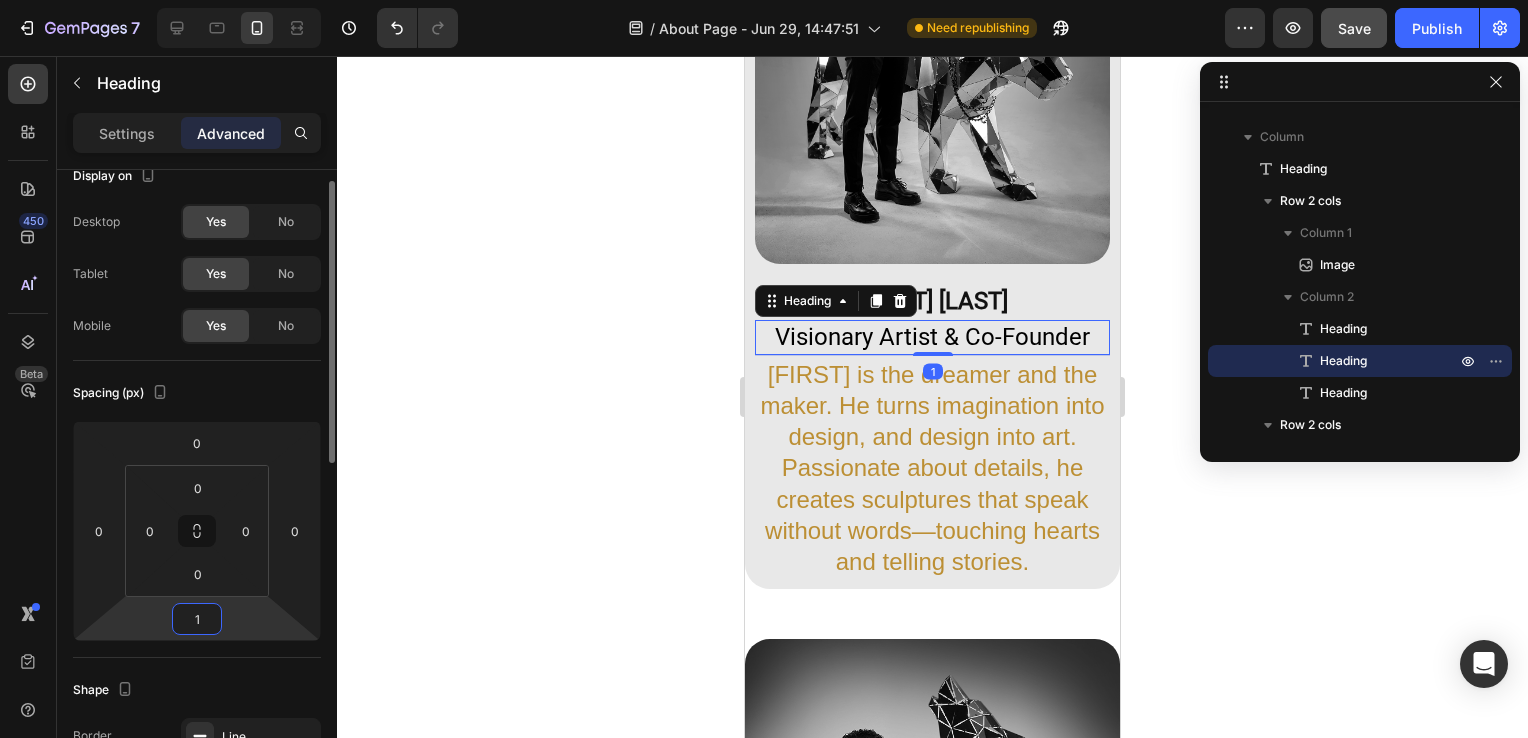 type on "10" 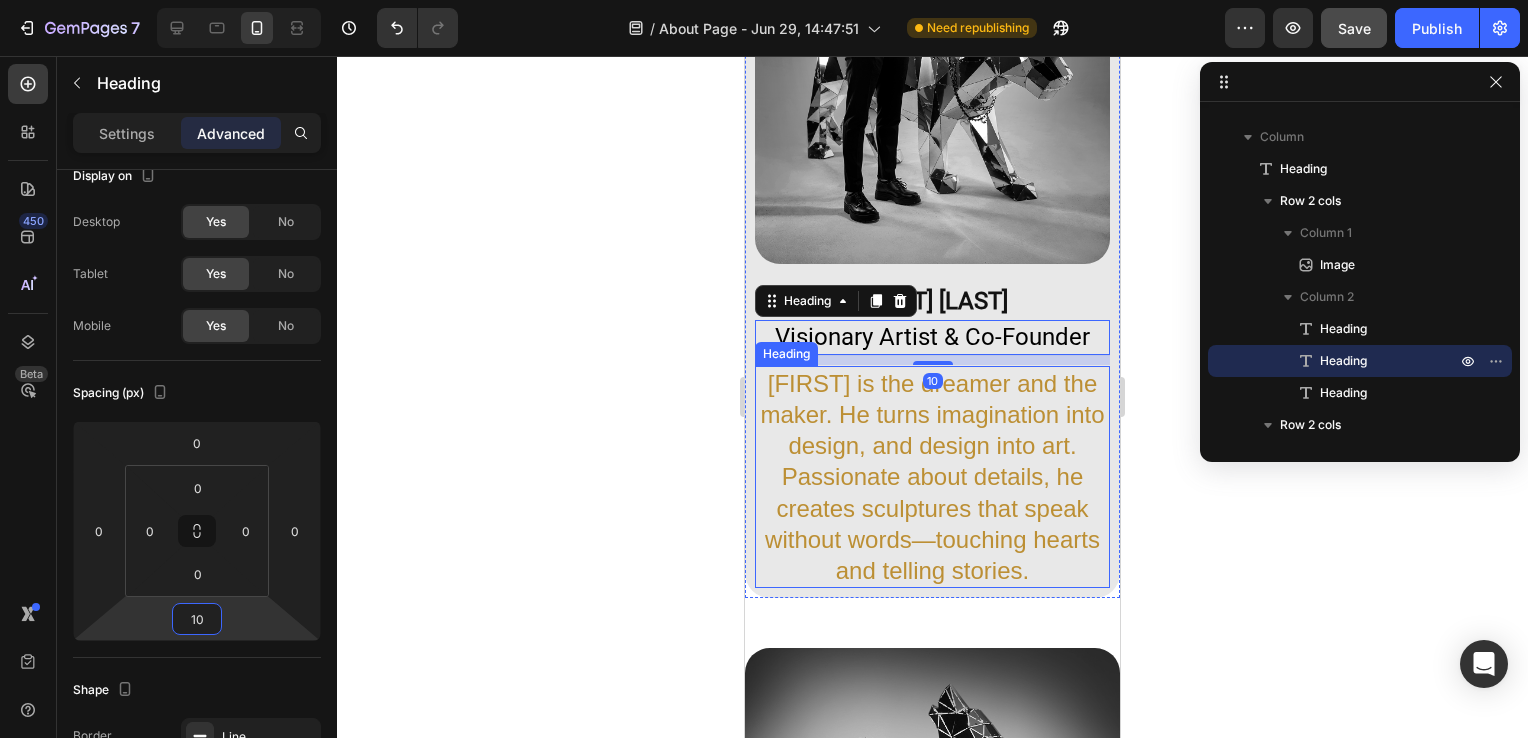 click on "[FIRST] is the dreamer and the maker. He turns imagination into design, and design into art. Passionate about details, he creates sculptures that speak without words—touching hearts and telling stories." at bounding box center [932, 477] 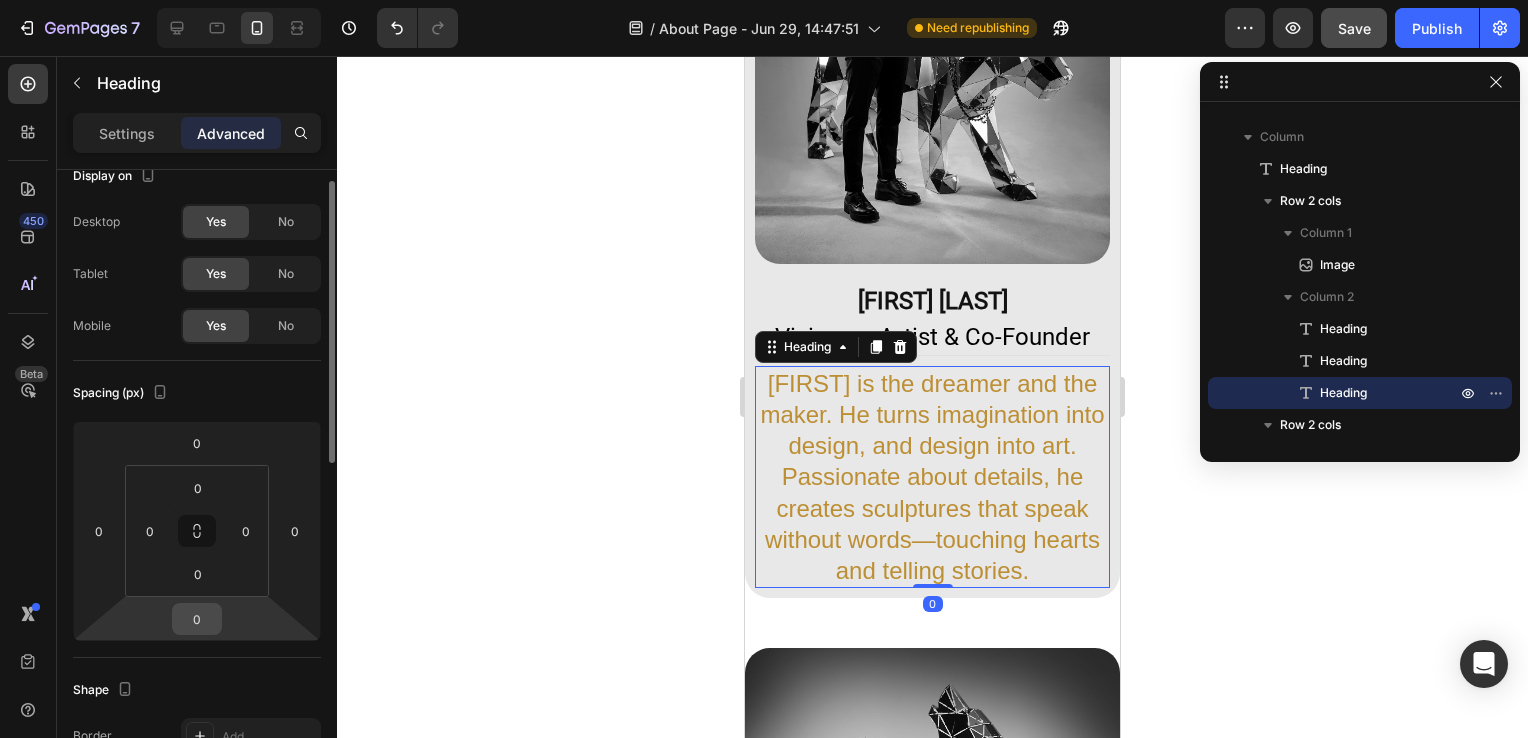 click on "0" at bounding box center (197, 619) 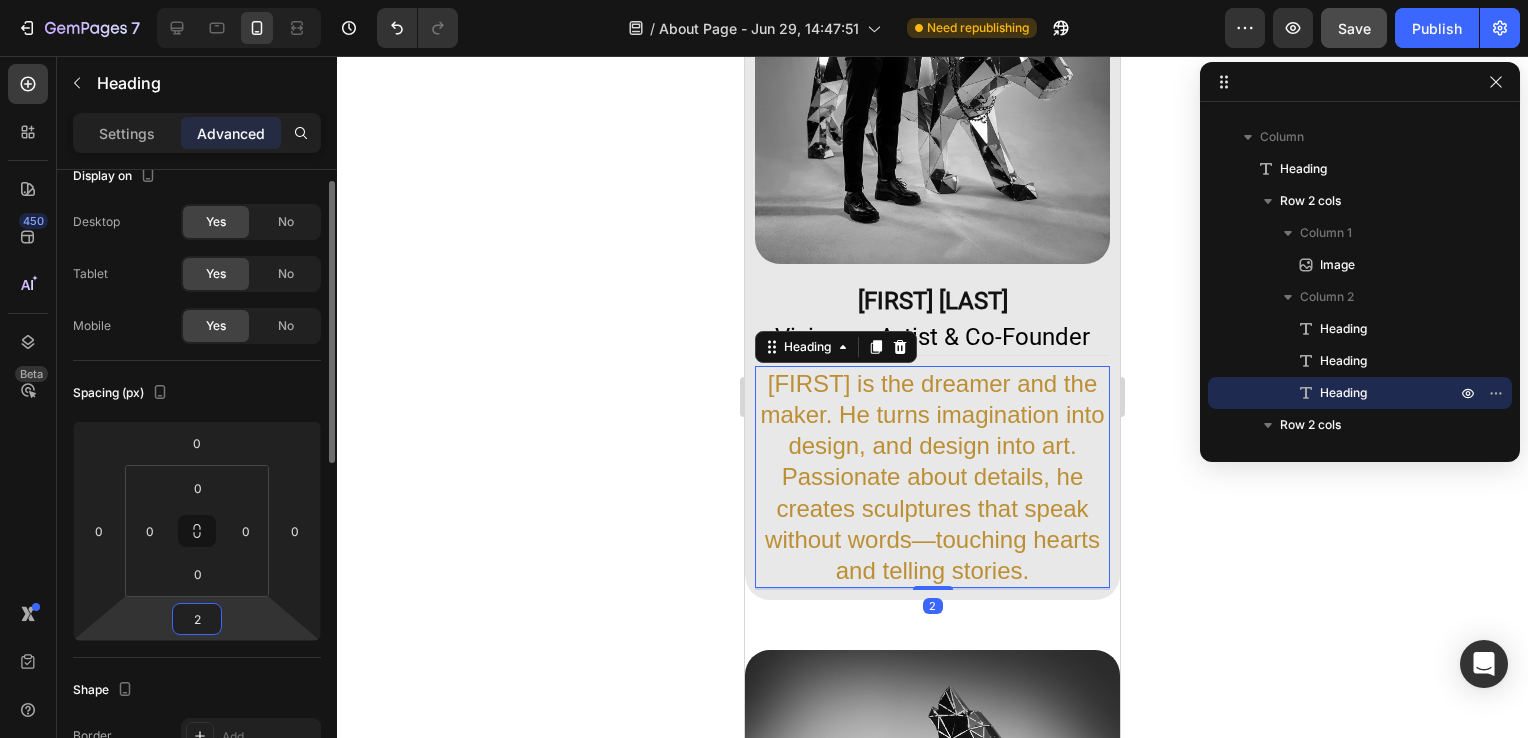 type on "20" 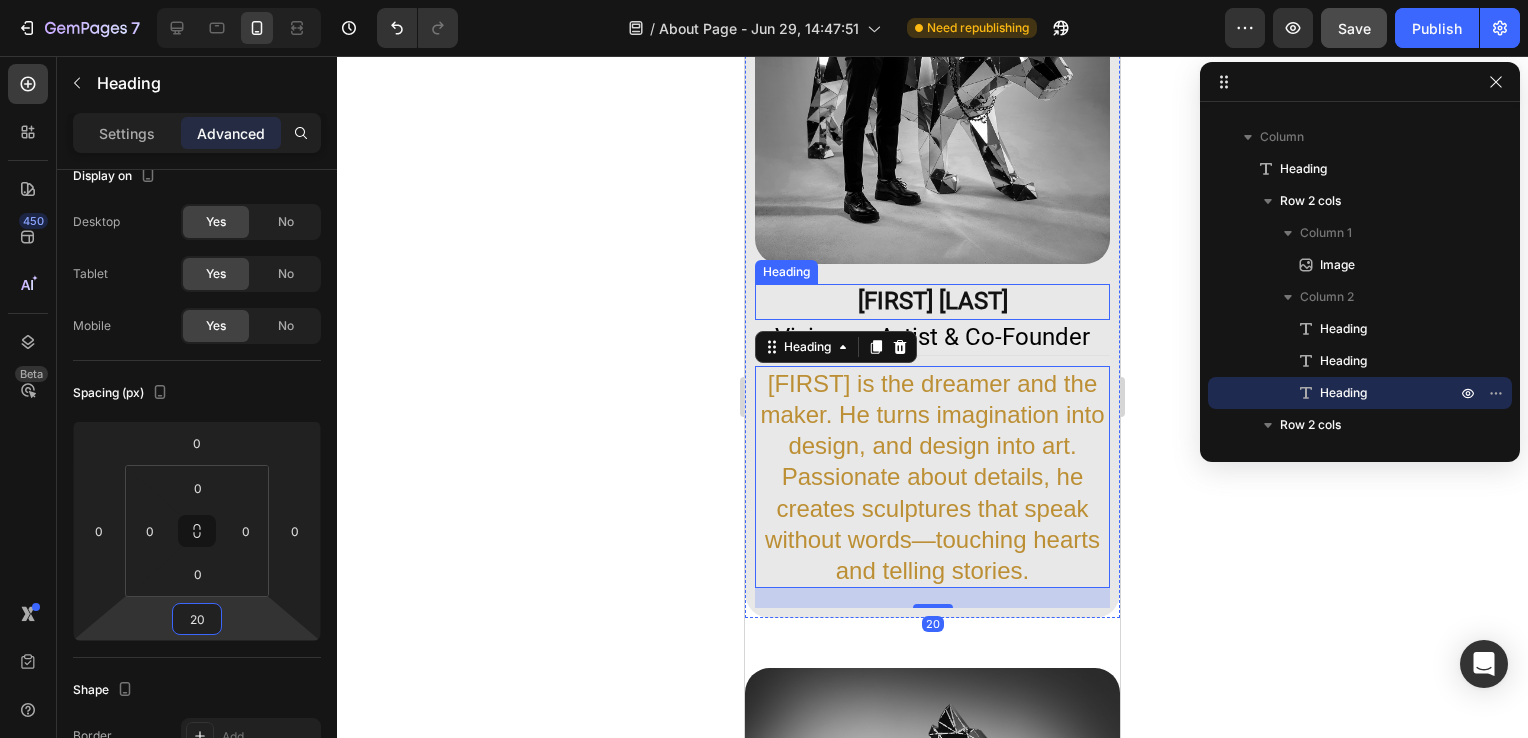 click on "[FIRST] [LAST]" at bounding box center (932, 301) 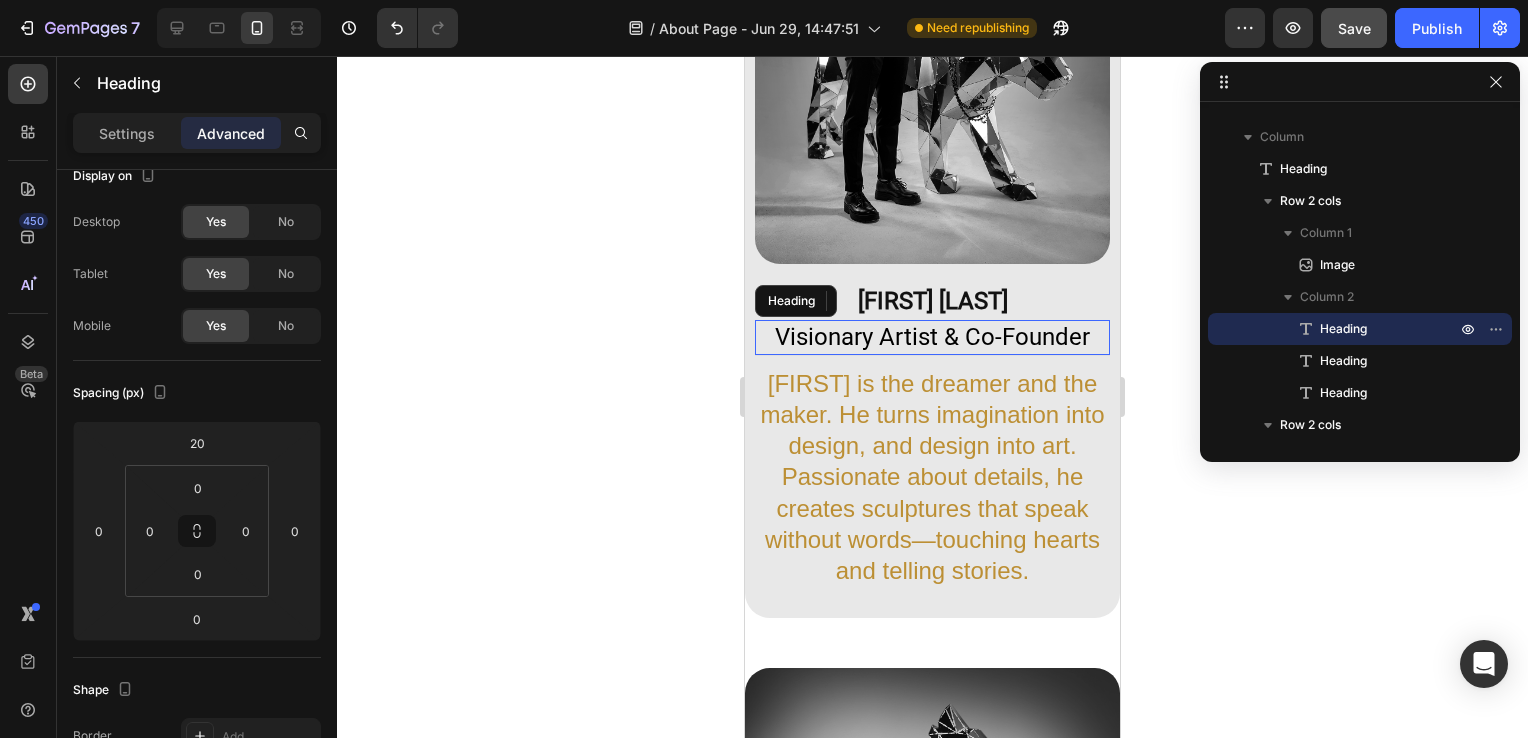 click on "Visionary Artist & Co-Founder" at bounding box center (932, 337) 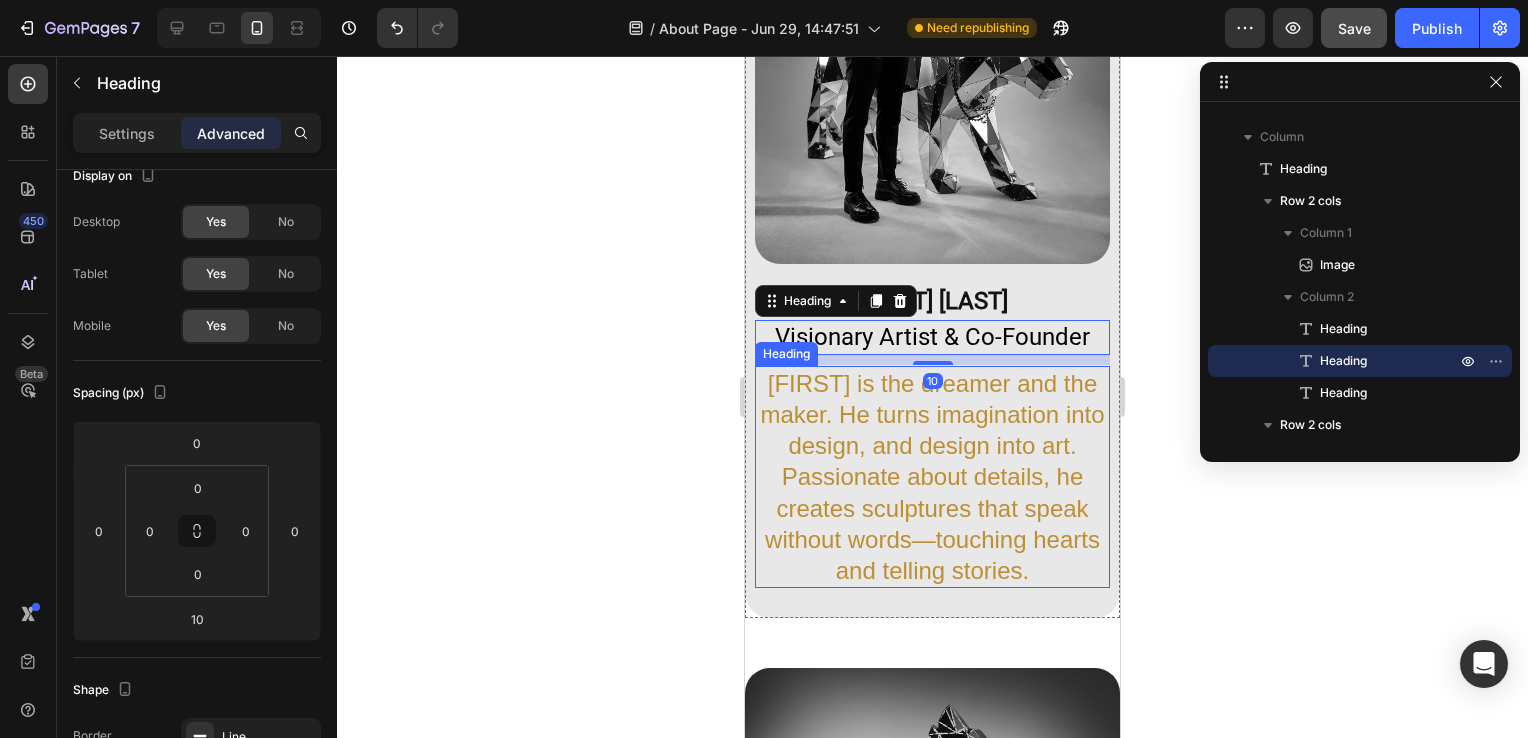 click on "[FIRST] is the dreamer and the maker. He turns imagination into design, and design into art. Passionate about details, he creates sculptures that speak without words—touching hearts and telling stories." at bounding box center [932, 477] 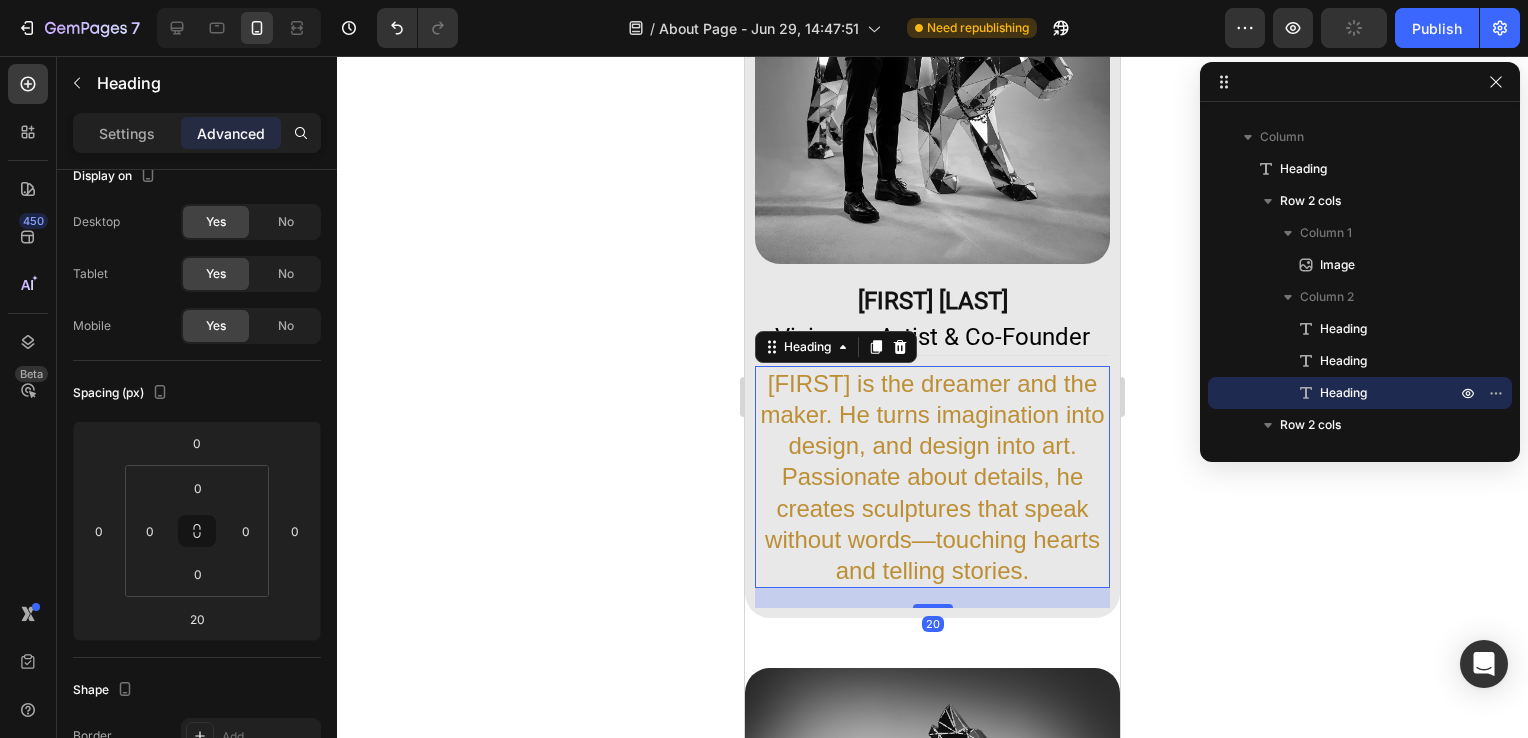scroll, scrollTop: 1512, scrollLeft: 0, axis: vertical 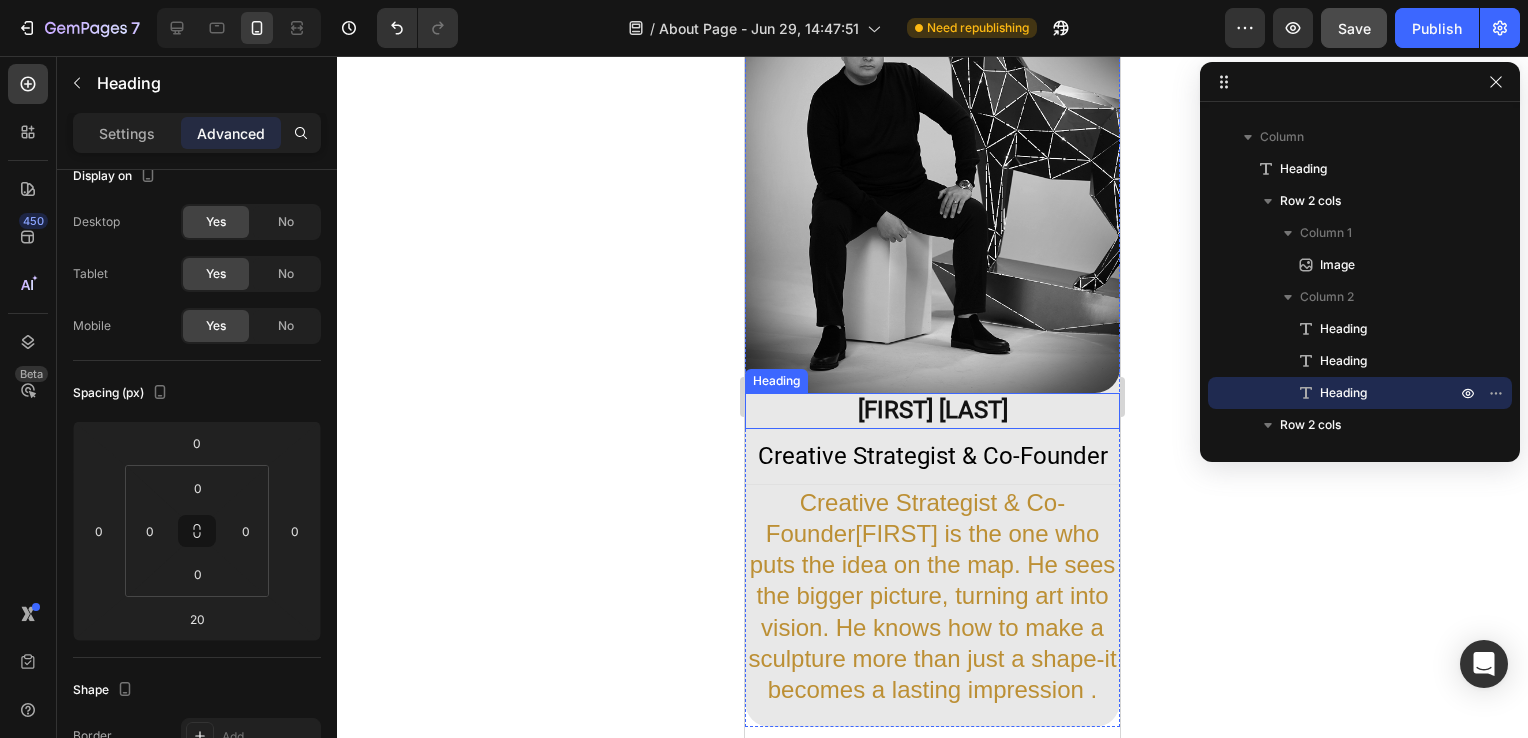 click on "[FIRST] [LAST]" at bounding box center (932, 410) 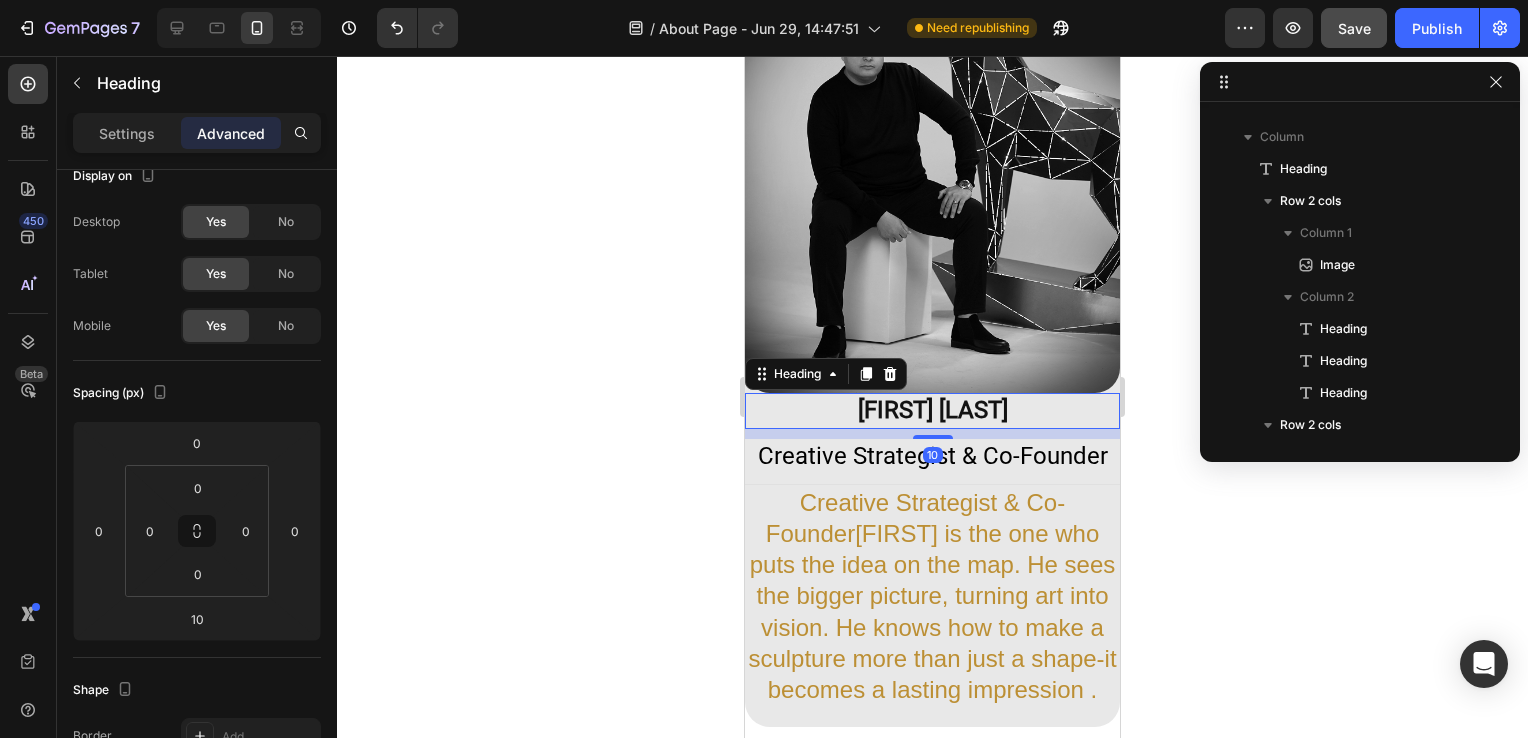 scroll, scrollTop: 277, scrollLeft: 0, axis: vertical 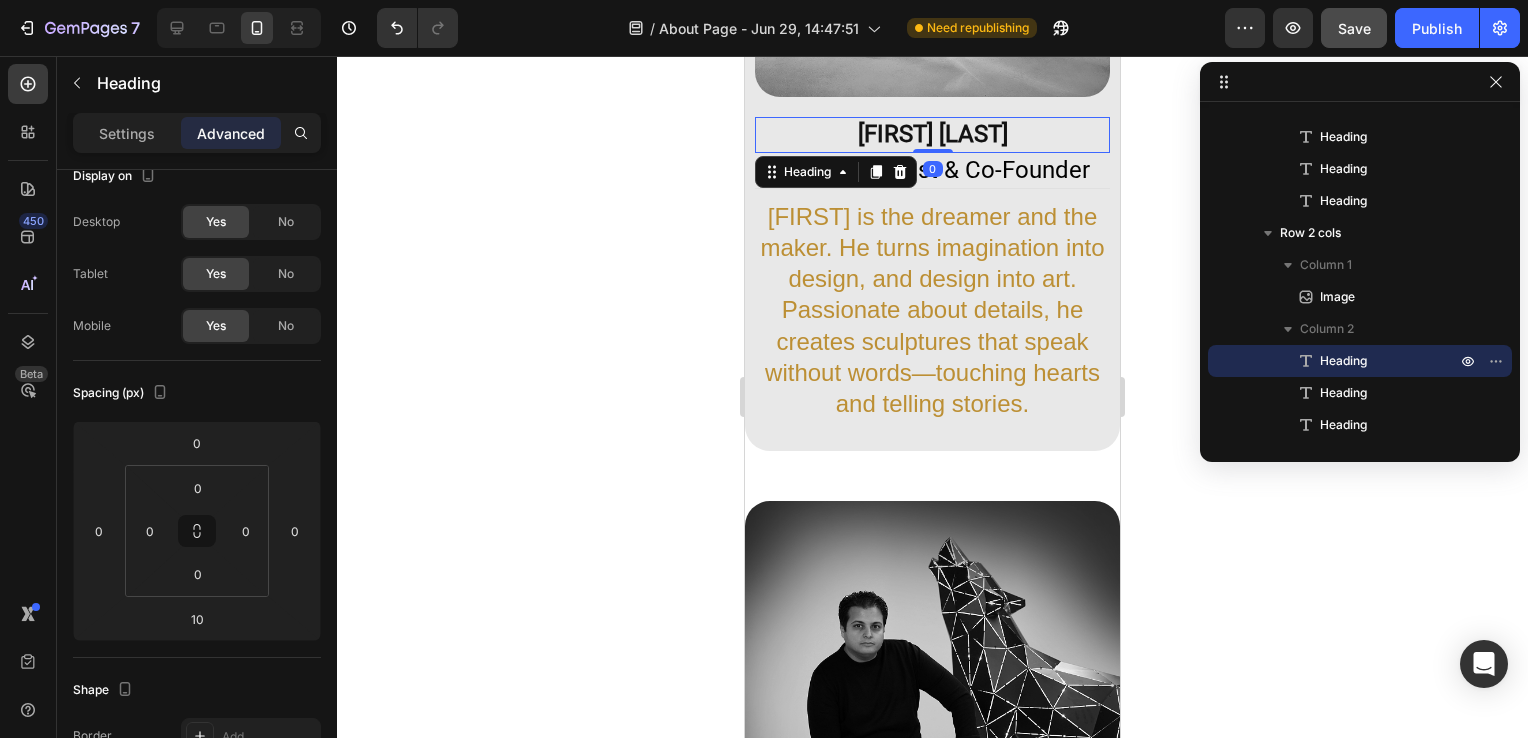 click on "[FIRST] [LAST]" at bounding box center (932, 134) 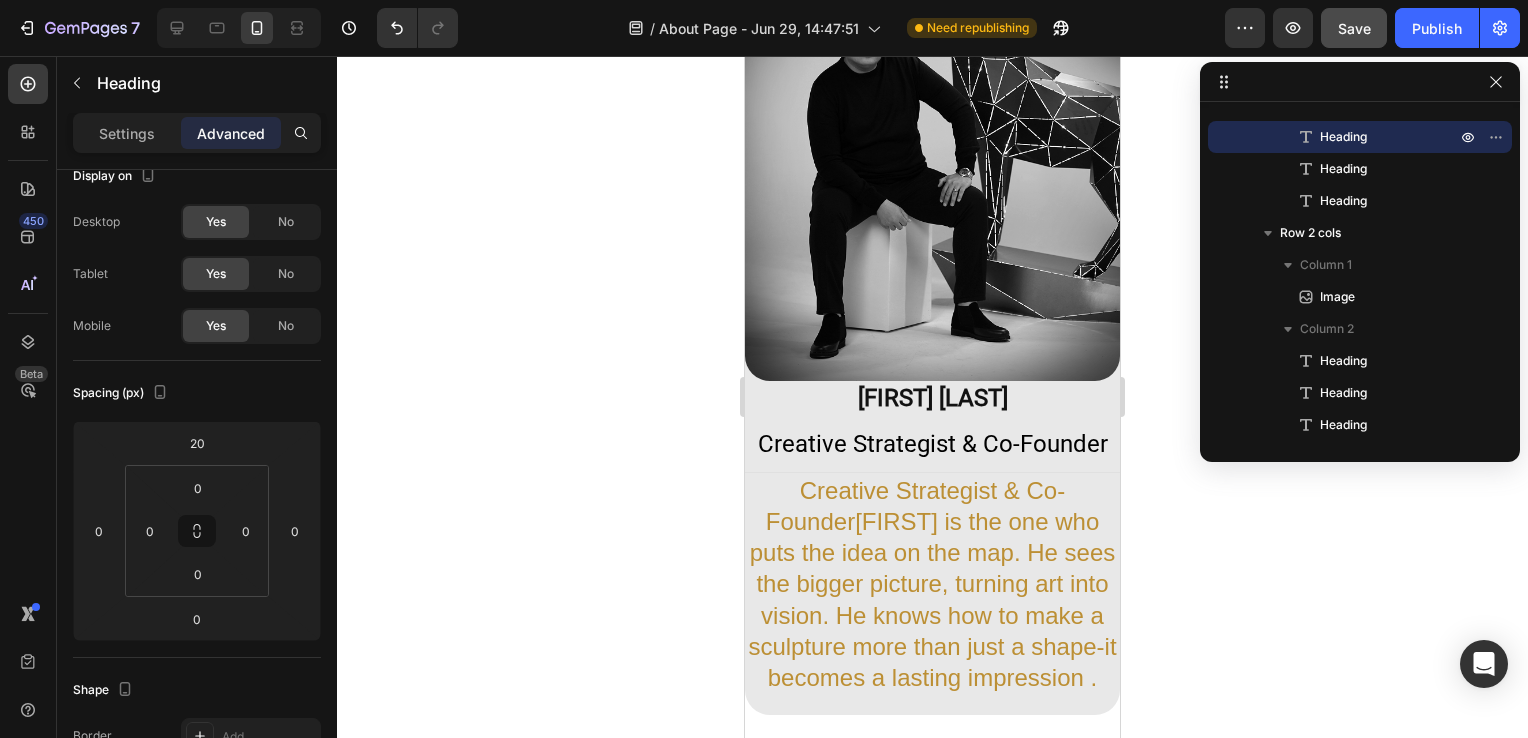 scroll, scrollTop: 2263, scrollLeft: 0, axis: vertical 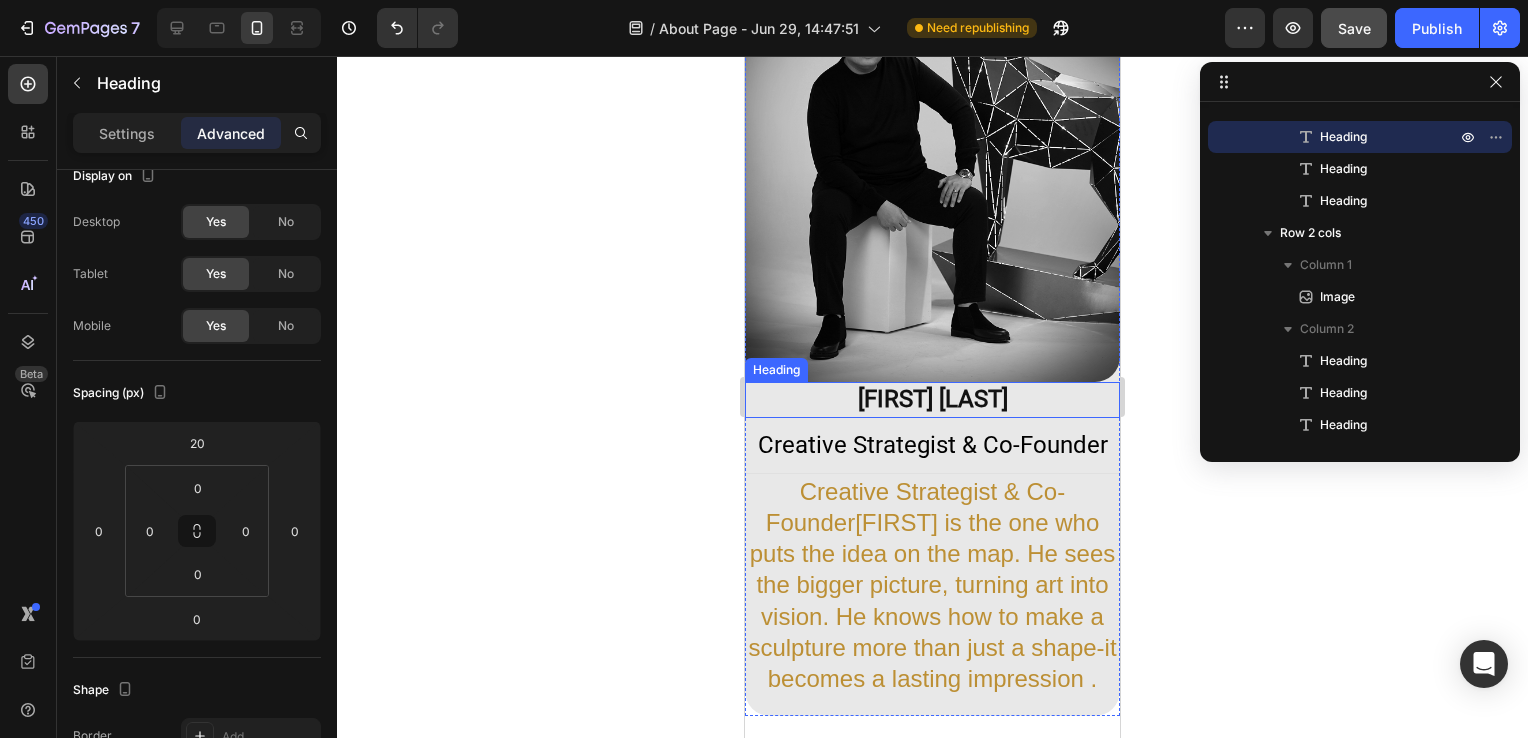click on "[FIRST] [LAST]" at bounding box center [932, 399] 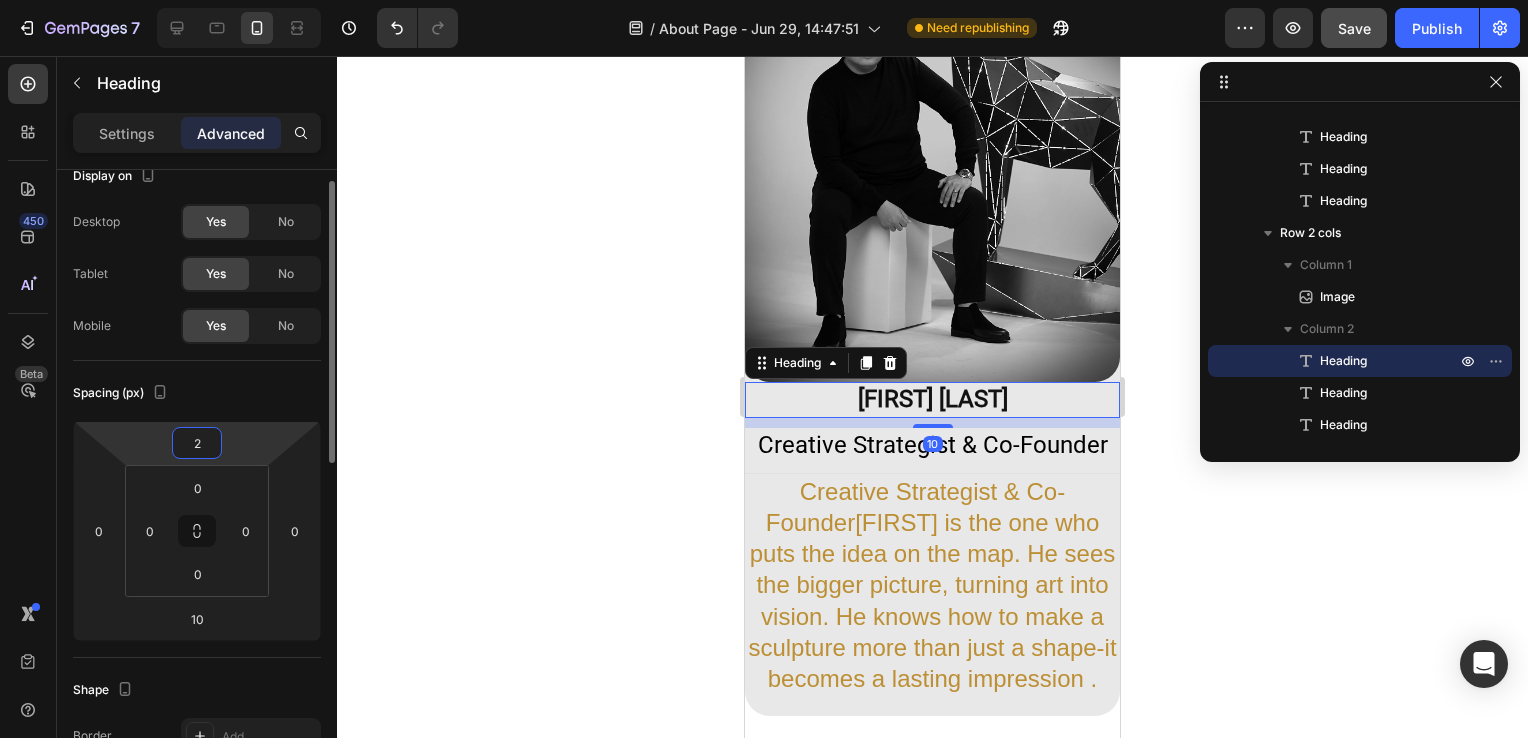 click on "2" at bounding box center [197, 443] 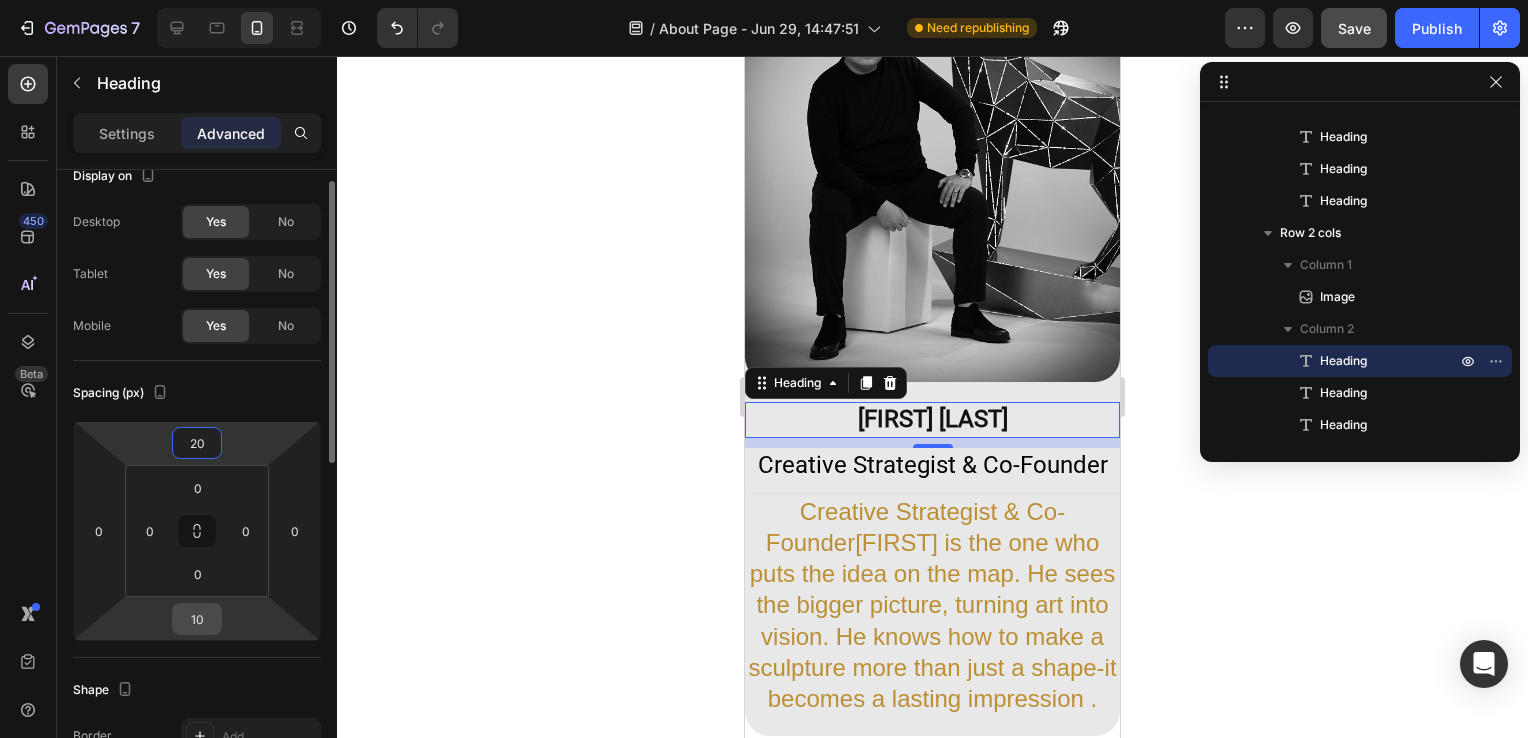 type on "20" 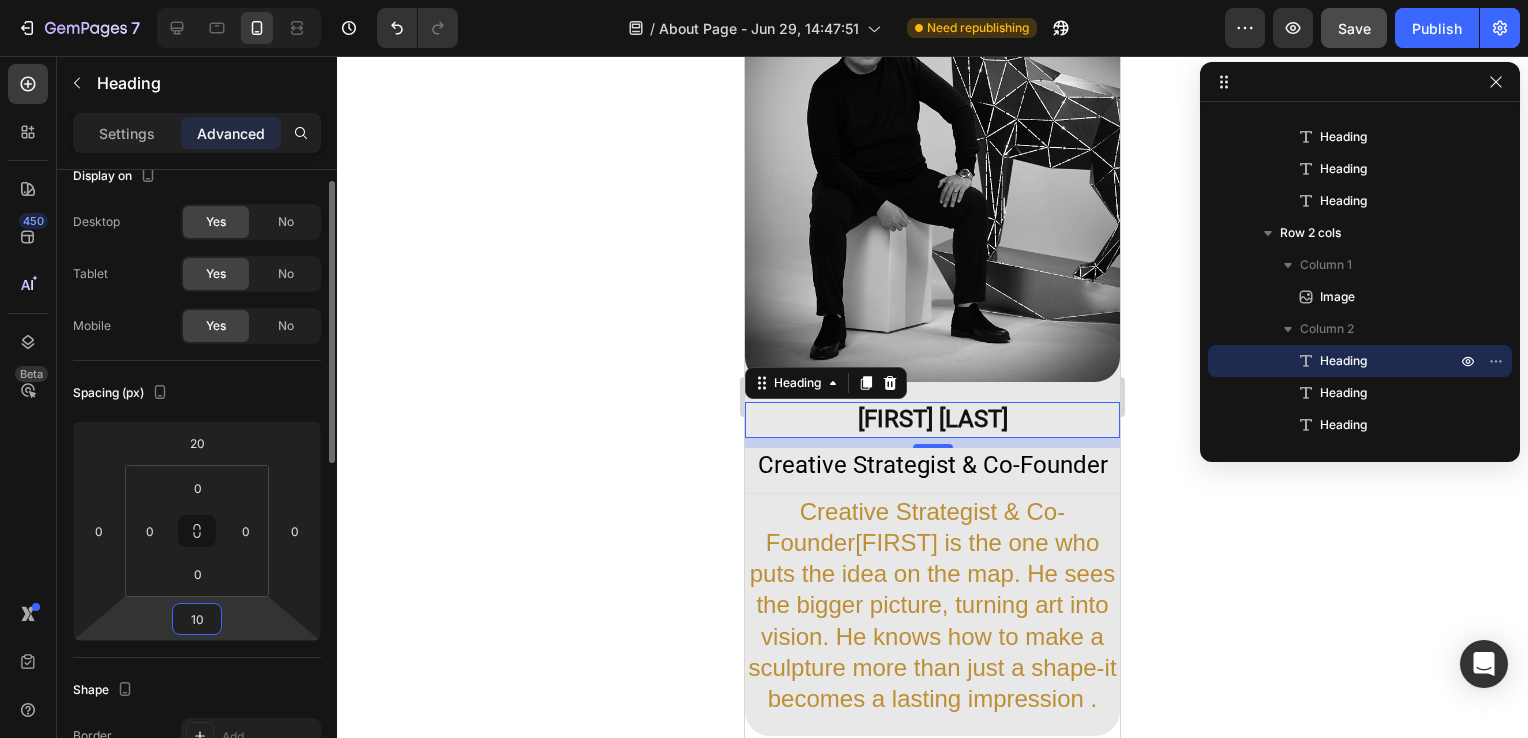 click on "10" at bounding box center (197, 619) 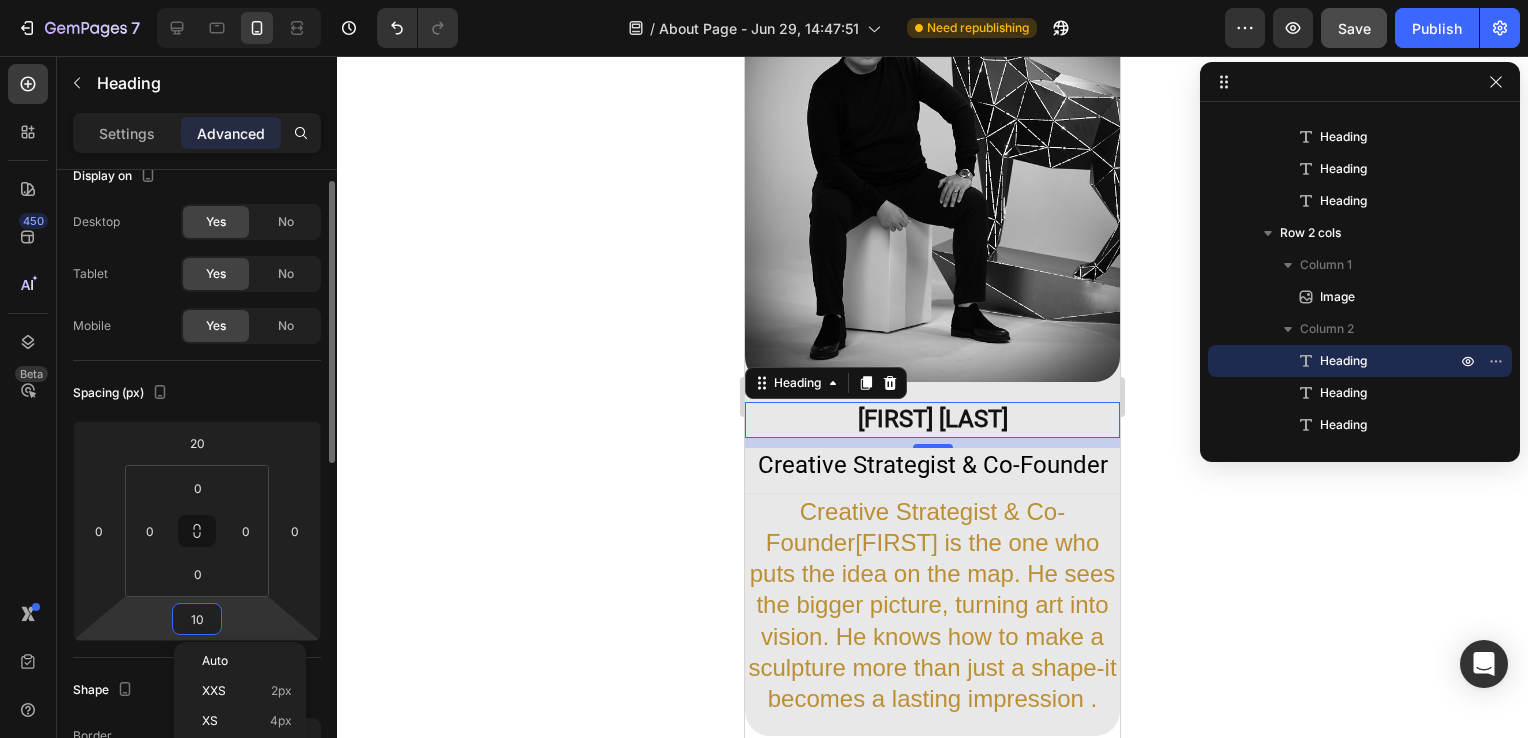 type on "0" 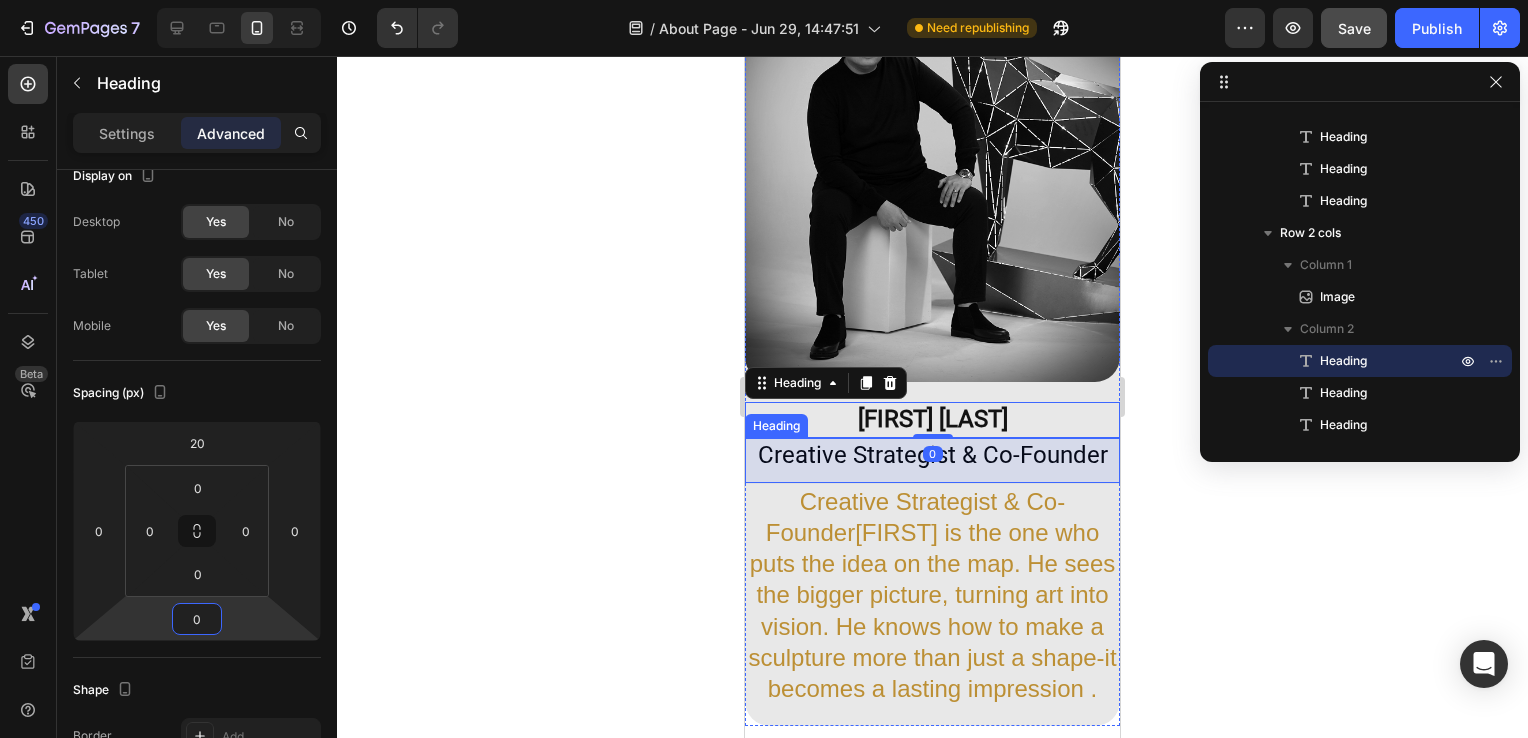 click on "Creative Strategist & Co-Founder" at bounding box center (932, 455) 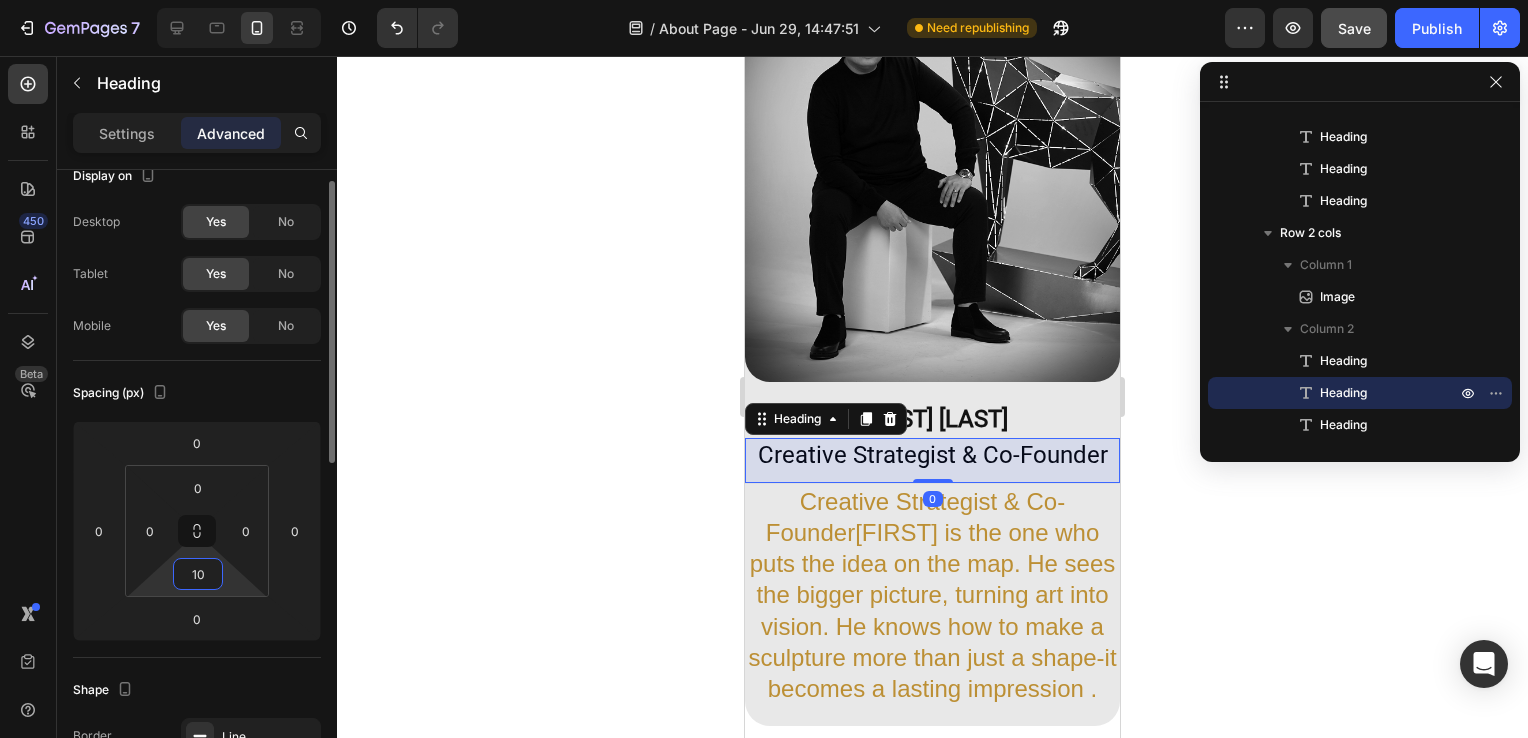 click on "10" at bounding box center (198, 574) 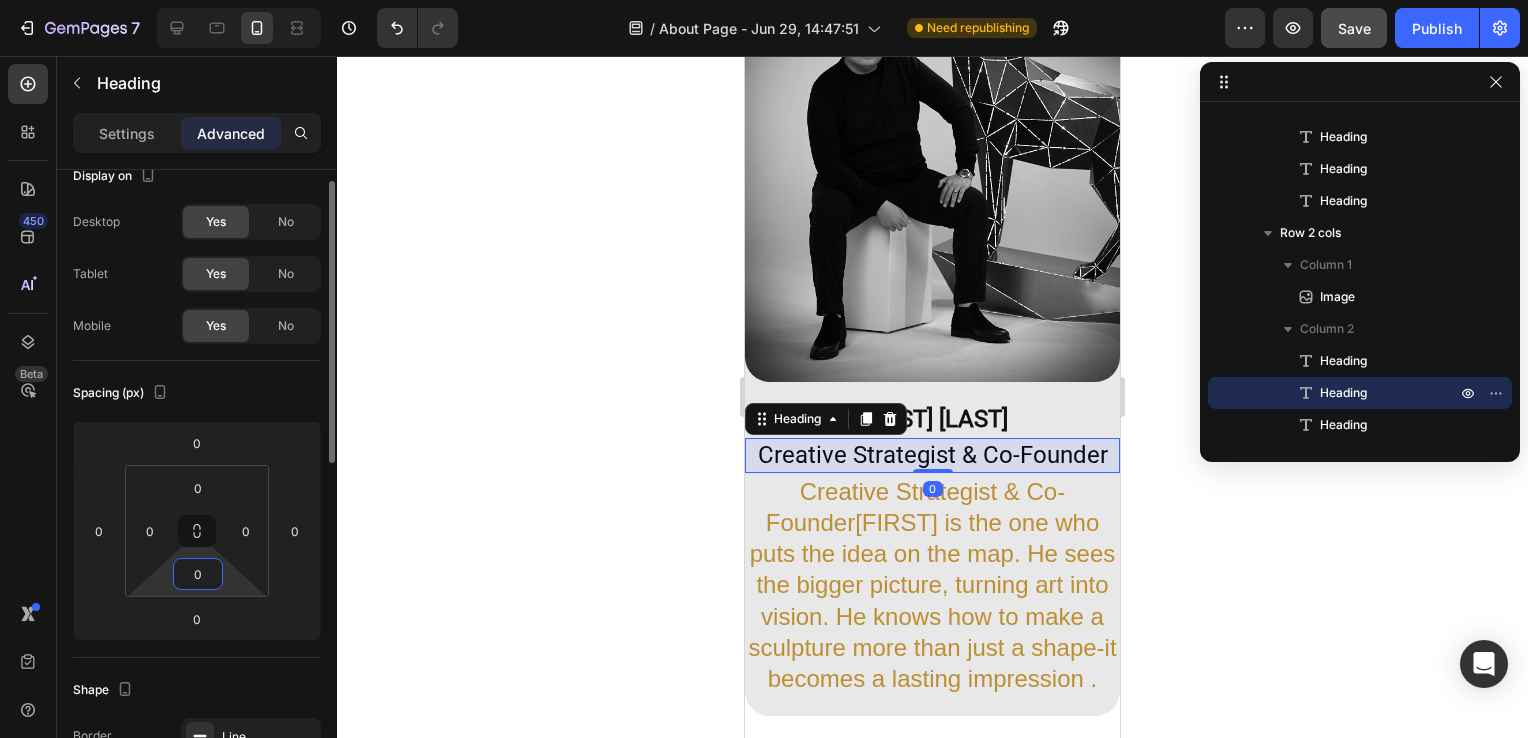 type on "0" 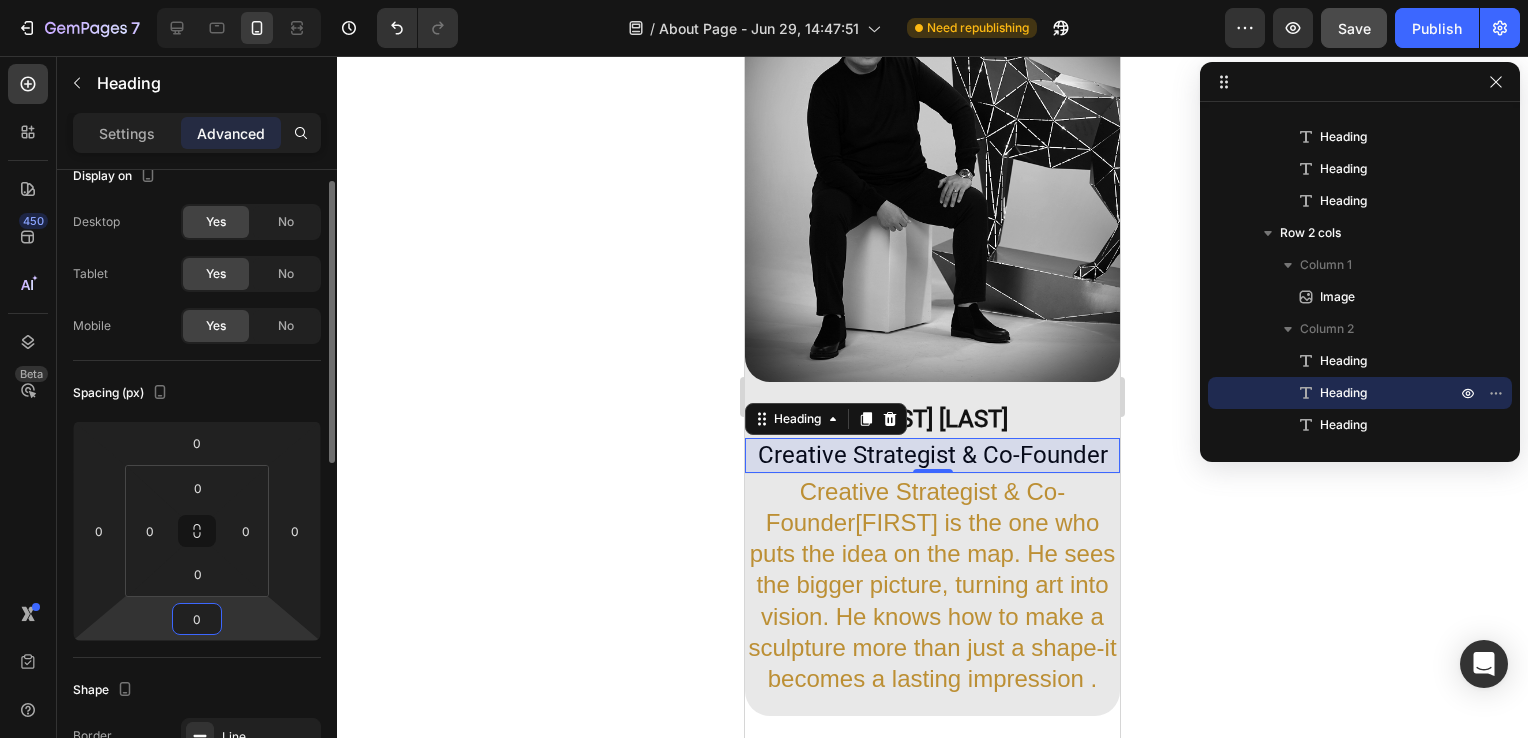 click on "0" at bounding box center (197, 619) 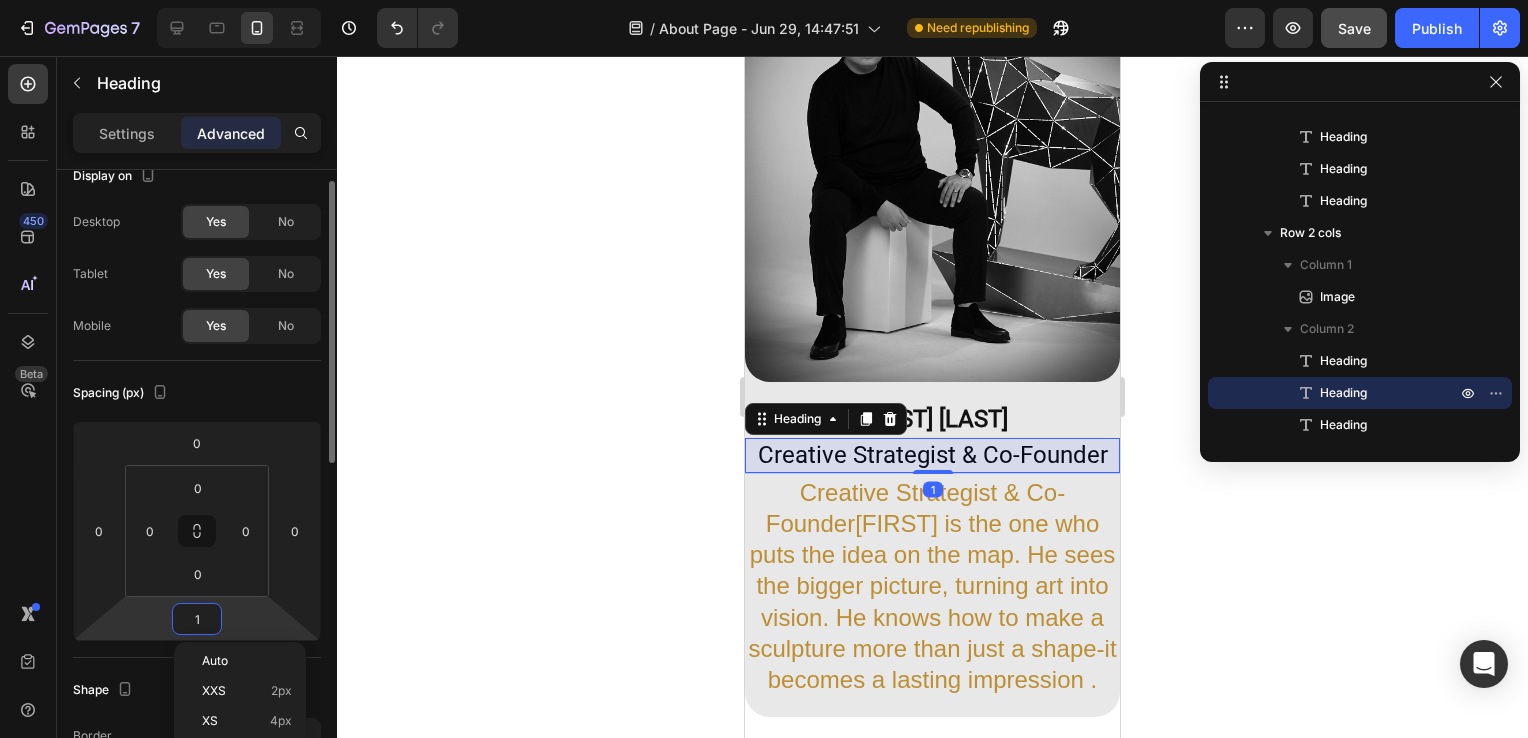 type on "10" 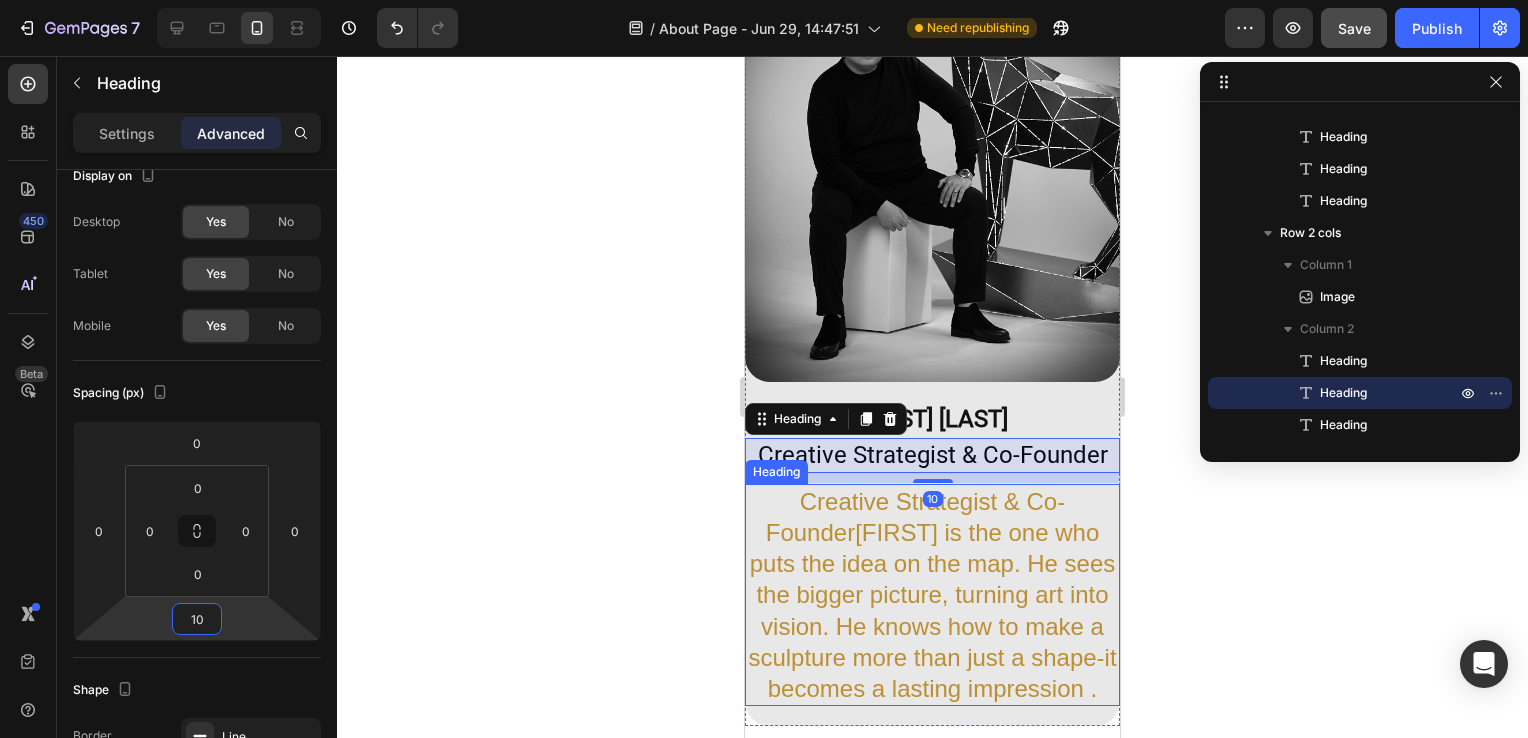click on "Creative Strategist & Co-Founder[FIRST] is the one who puts the idea on the map. He sees the bigger picture, turning art into vision. He knows how to make a sculpture more than just a shape-it becomes a lasting impression ." at bounding box center [932, 595] 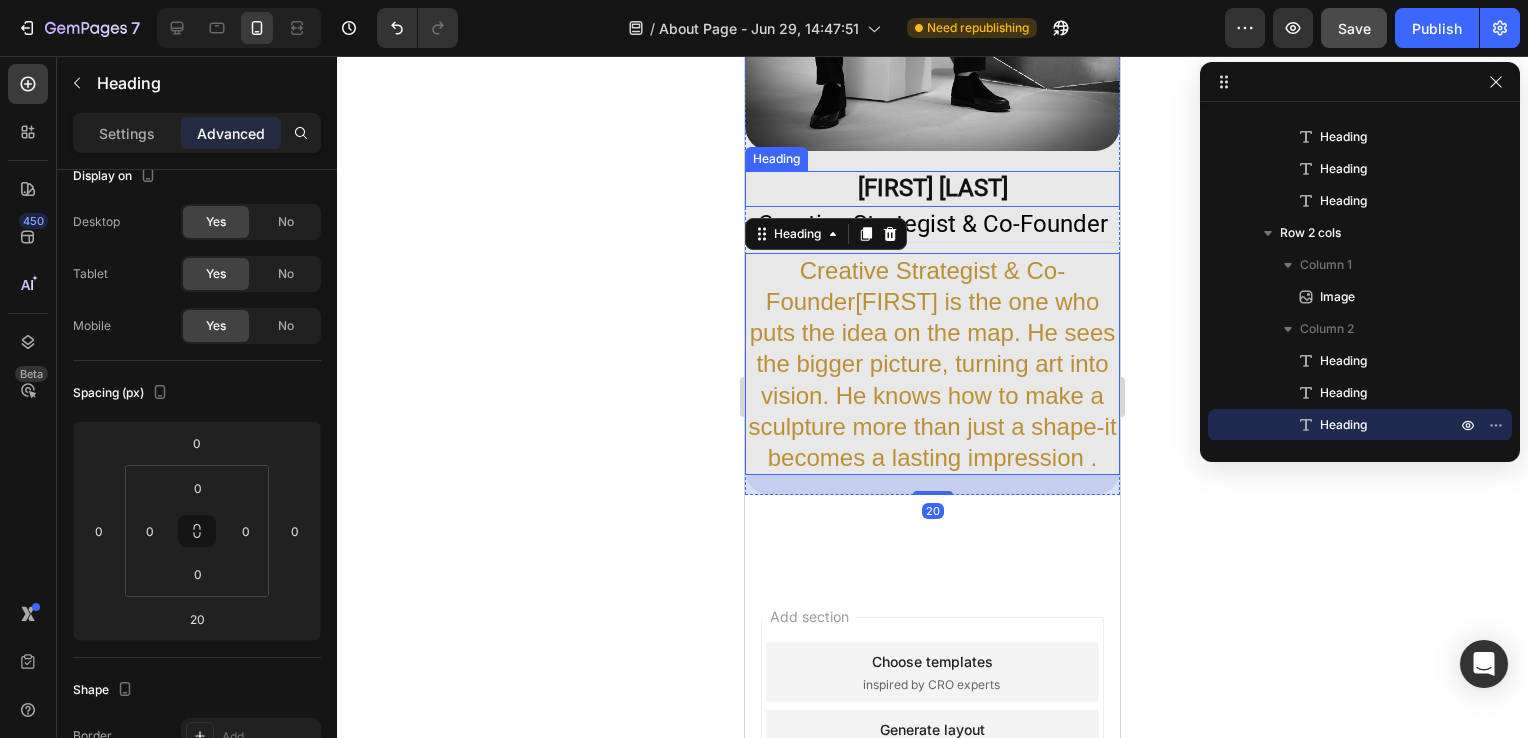 scroll, scrollTop: 2496, scrollLeft: 0, axis: vertical 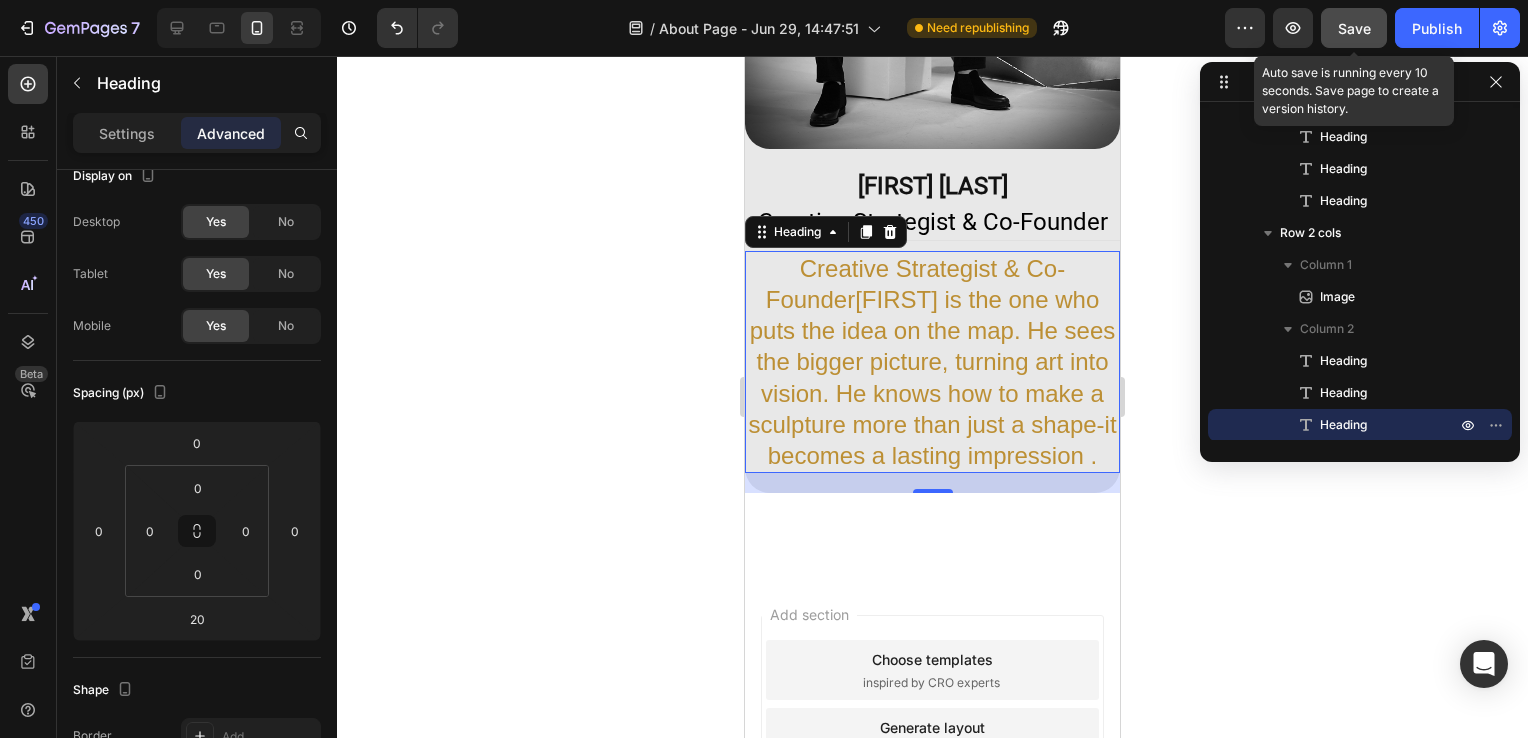 click on "Save" 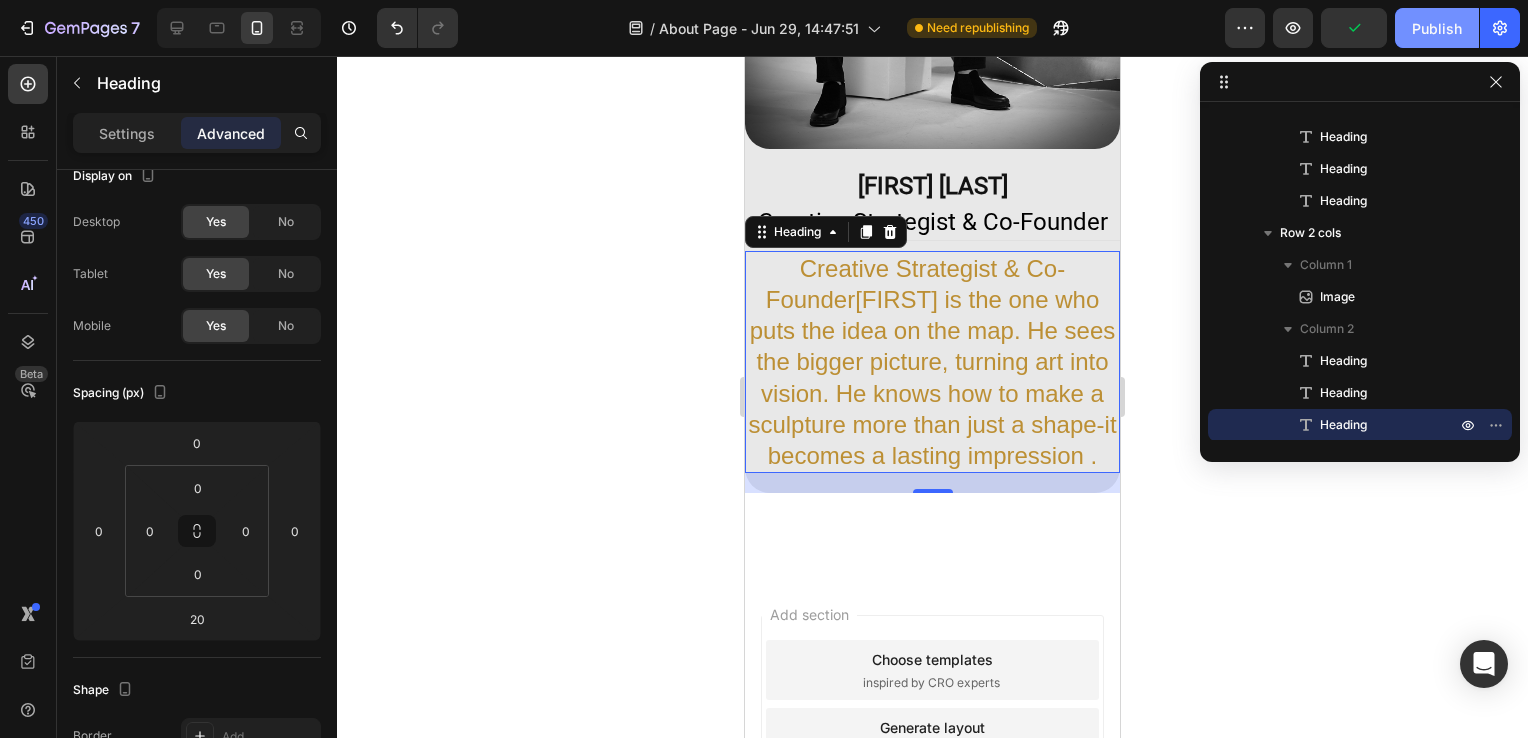 click on "Publish" 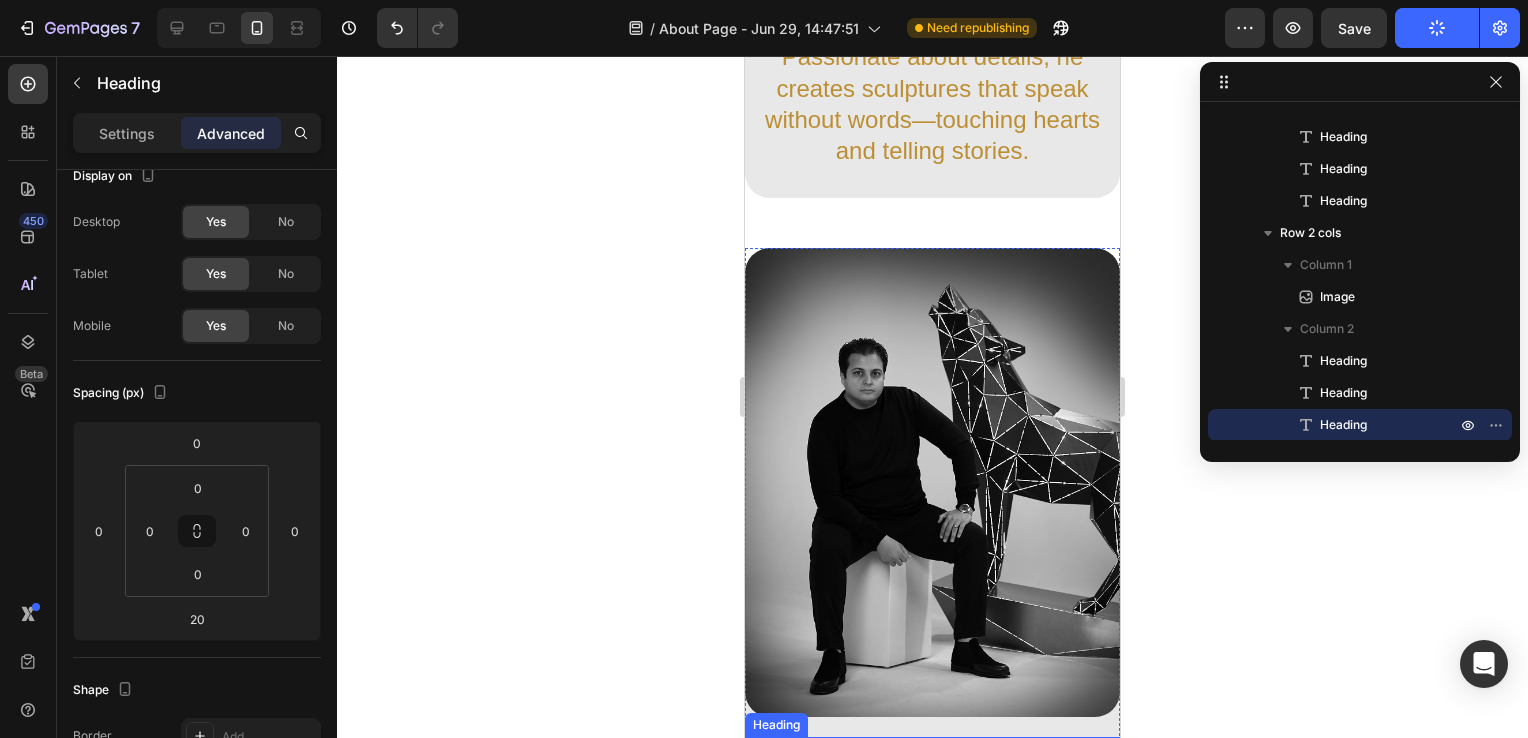 scroll, scrollTop: 1880, scrollLeft: 0, axis: vertical 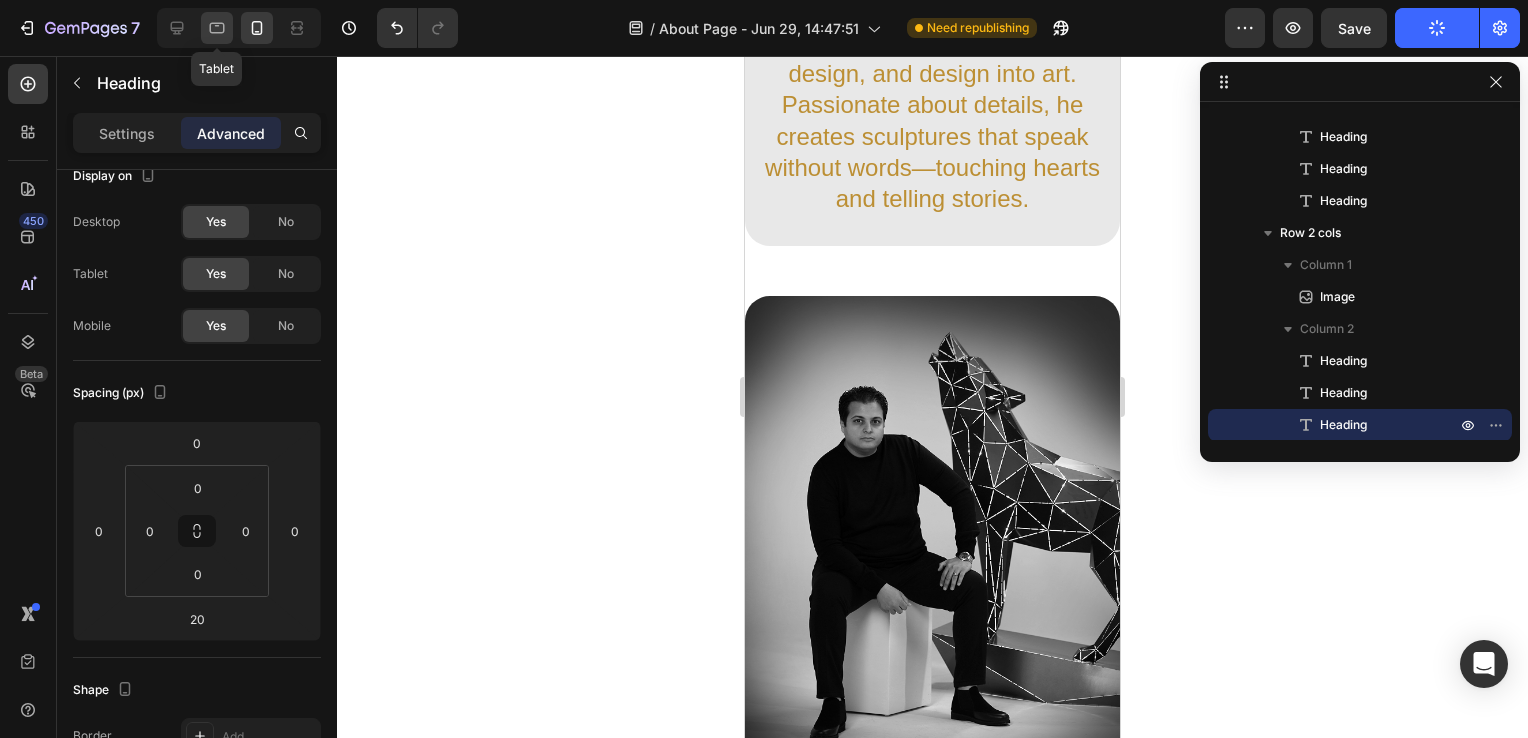 click 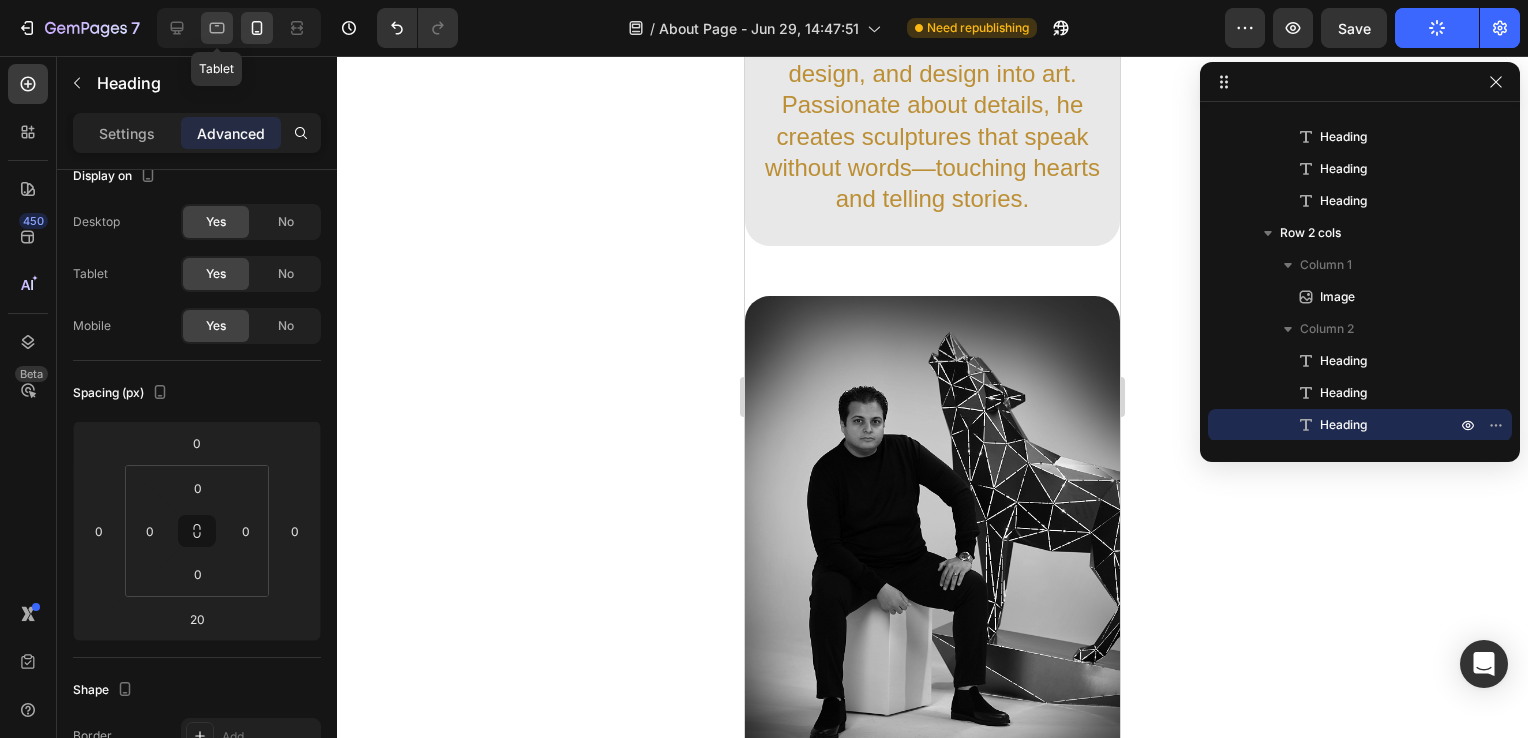 type on "50" 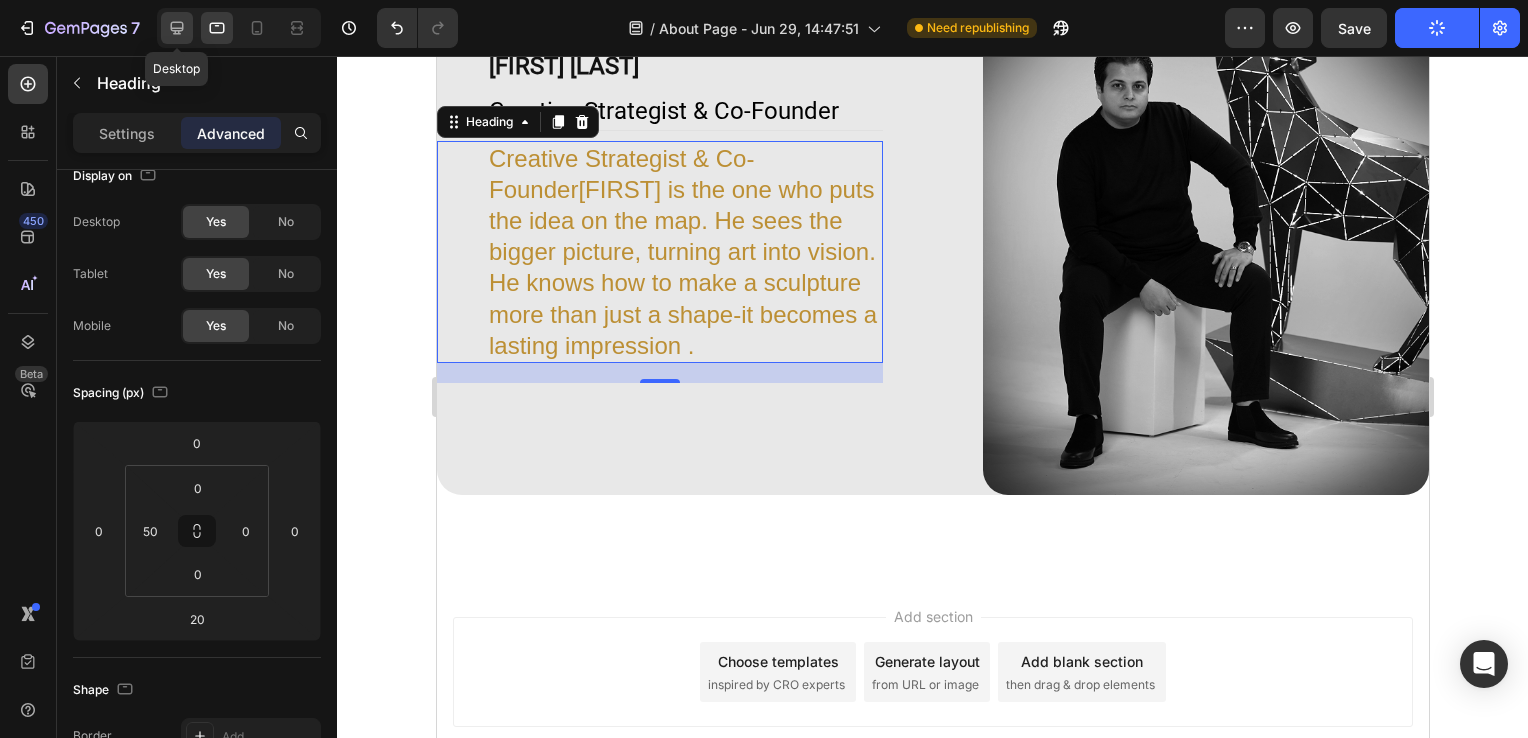 click 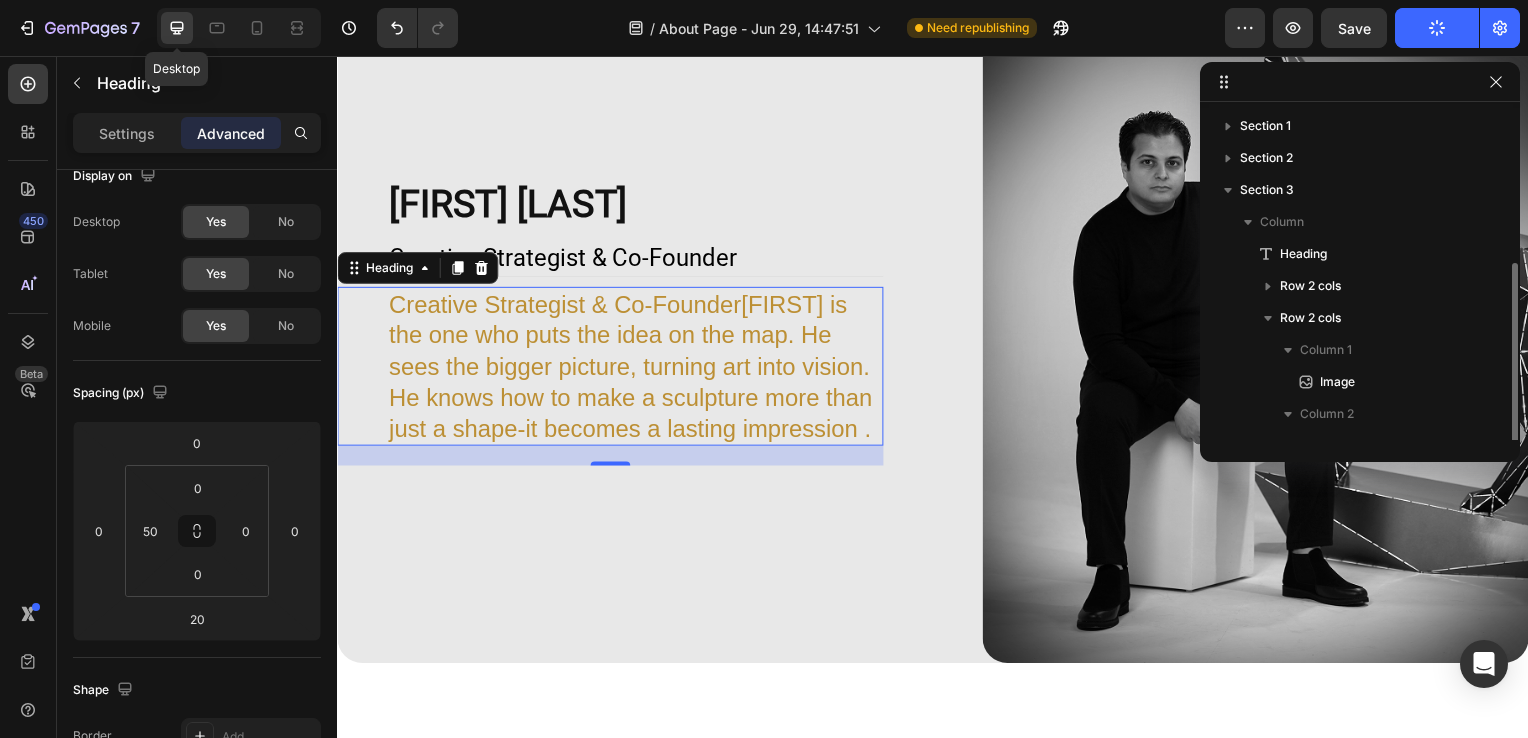 scroll, scrollTop: 2044, scrollLeft: 0, axis: vertical 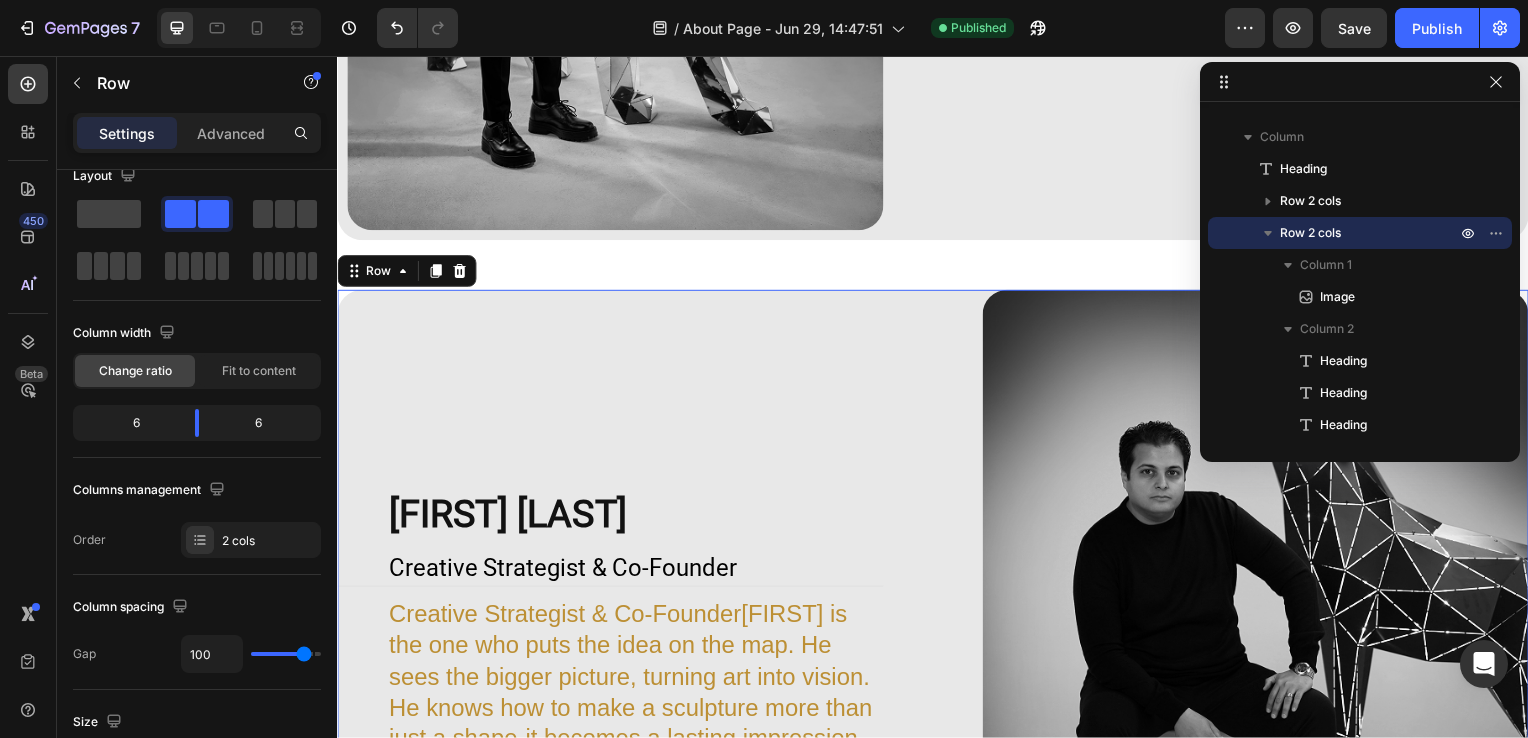 click on "Image [FIRST] [LAST] Heading Creative Strategist & Co-FounderHeading Creative Strategist & Co-Founder[FIRST] is the one who puts the idea on the map. He sees the bigger picture, turning art into vision. He knows how to make a sculpture more than just a shape-it becomes a lasting impression . Heading Row 0" at bounding box center [937, 636] 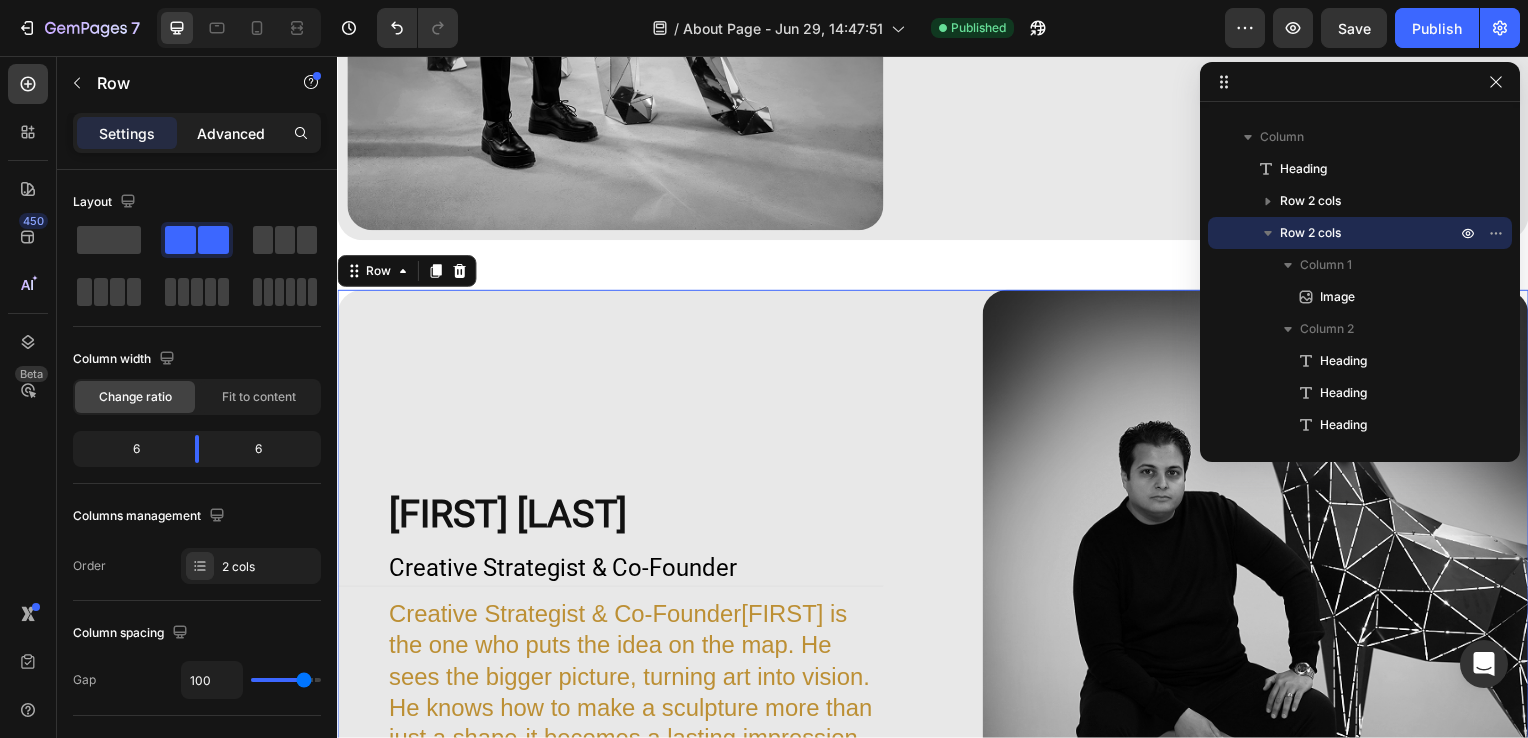 click on "Advanced" at bounding box center (231, 133) 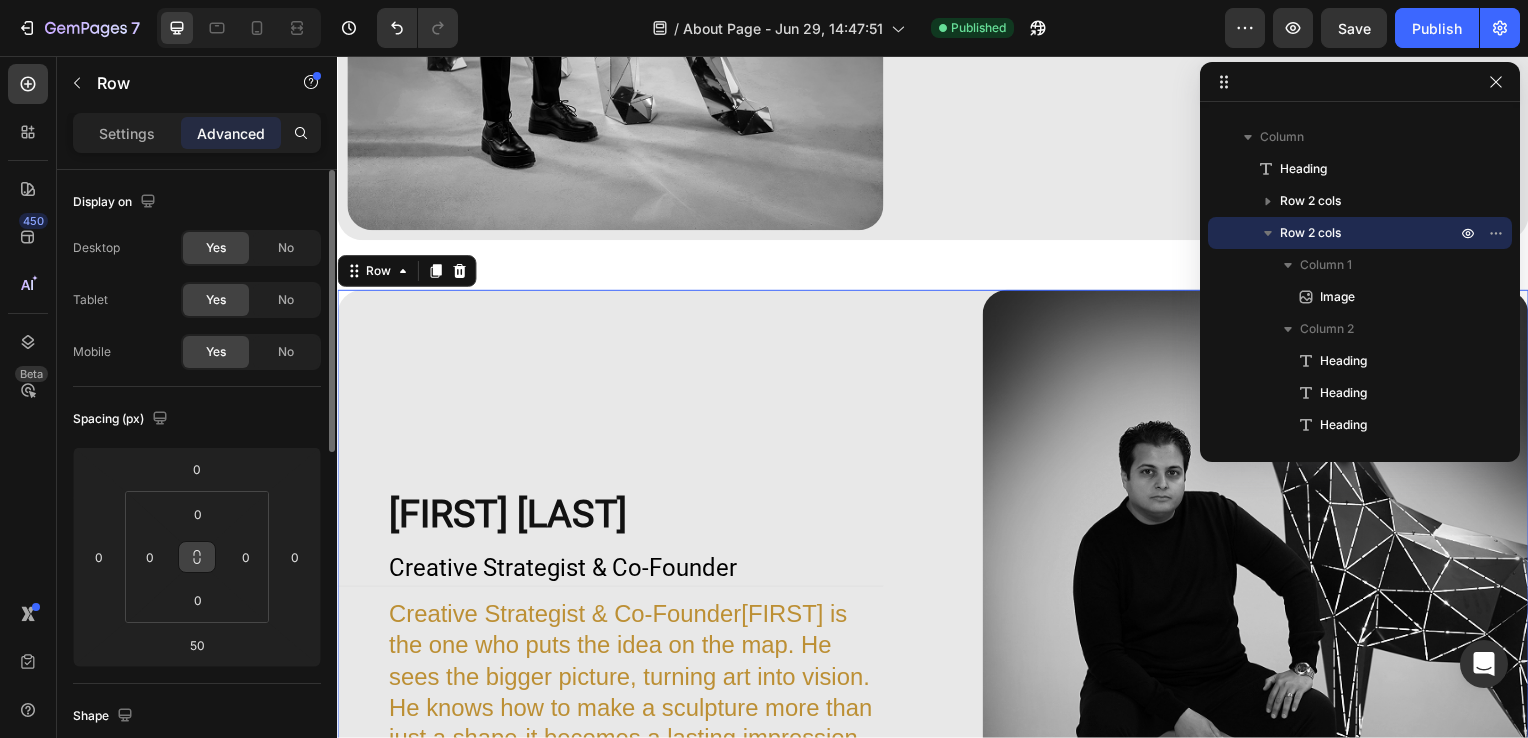click 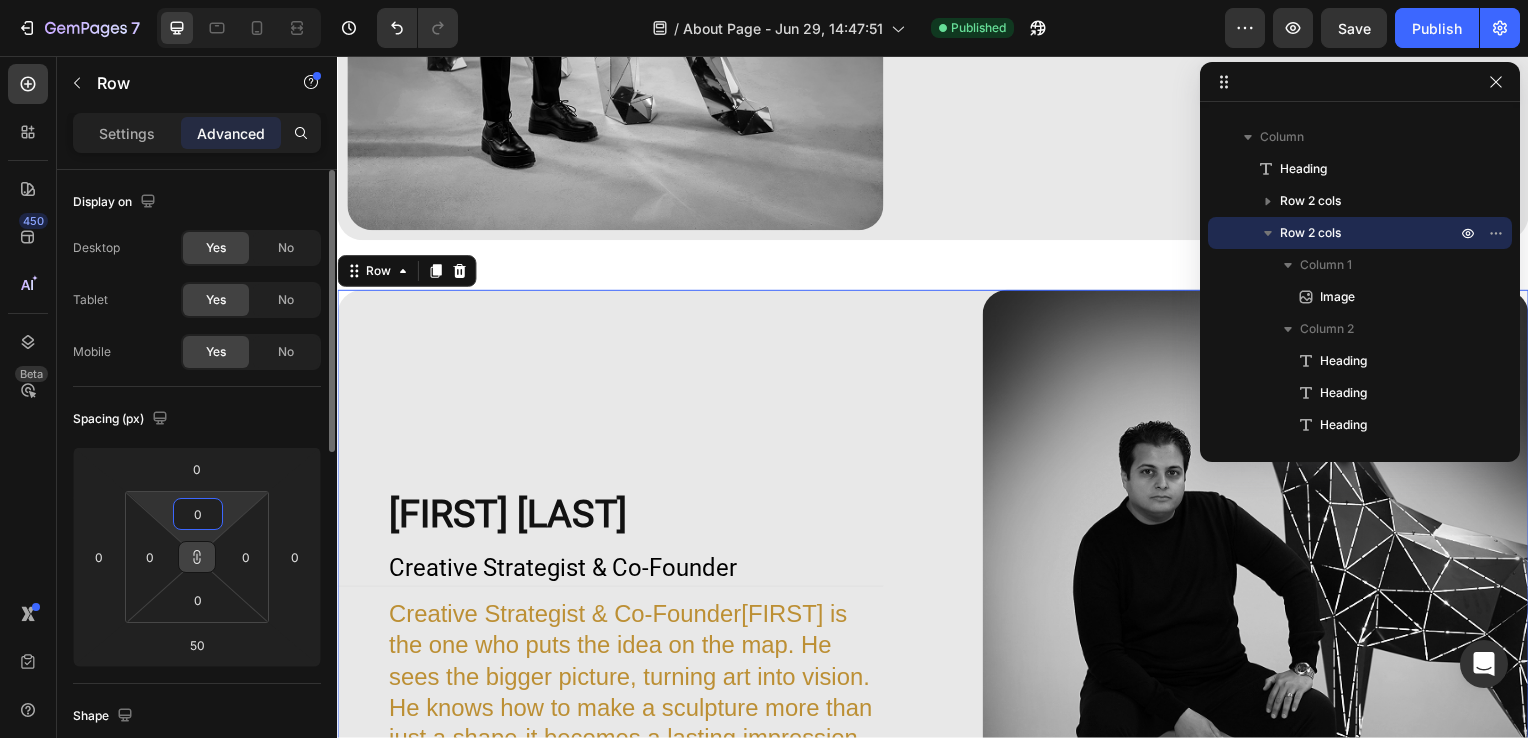 click on "0" at bounding box center (198, 514) 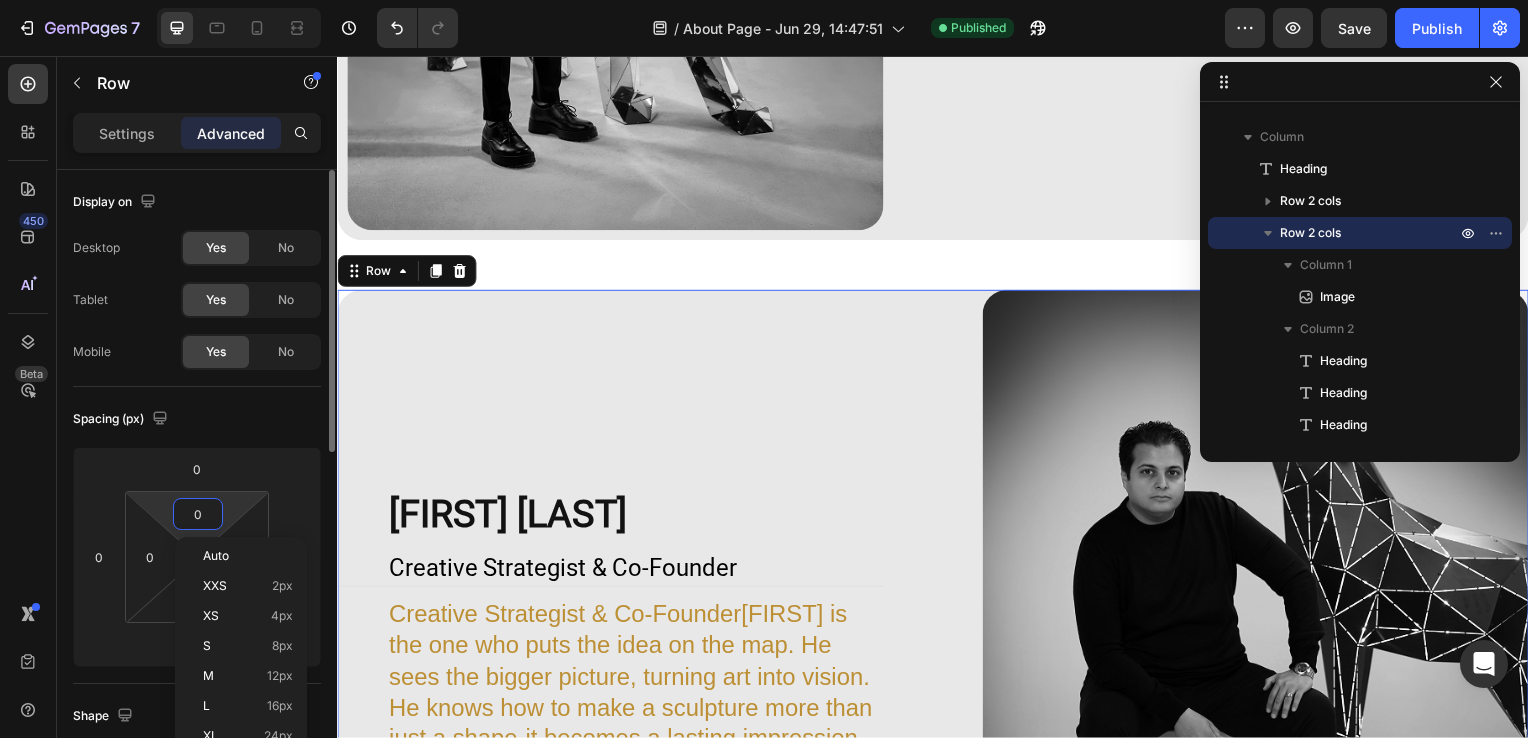 type on "1" 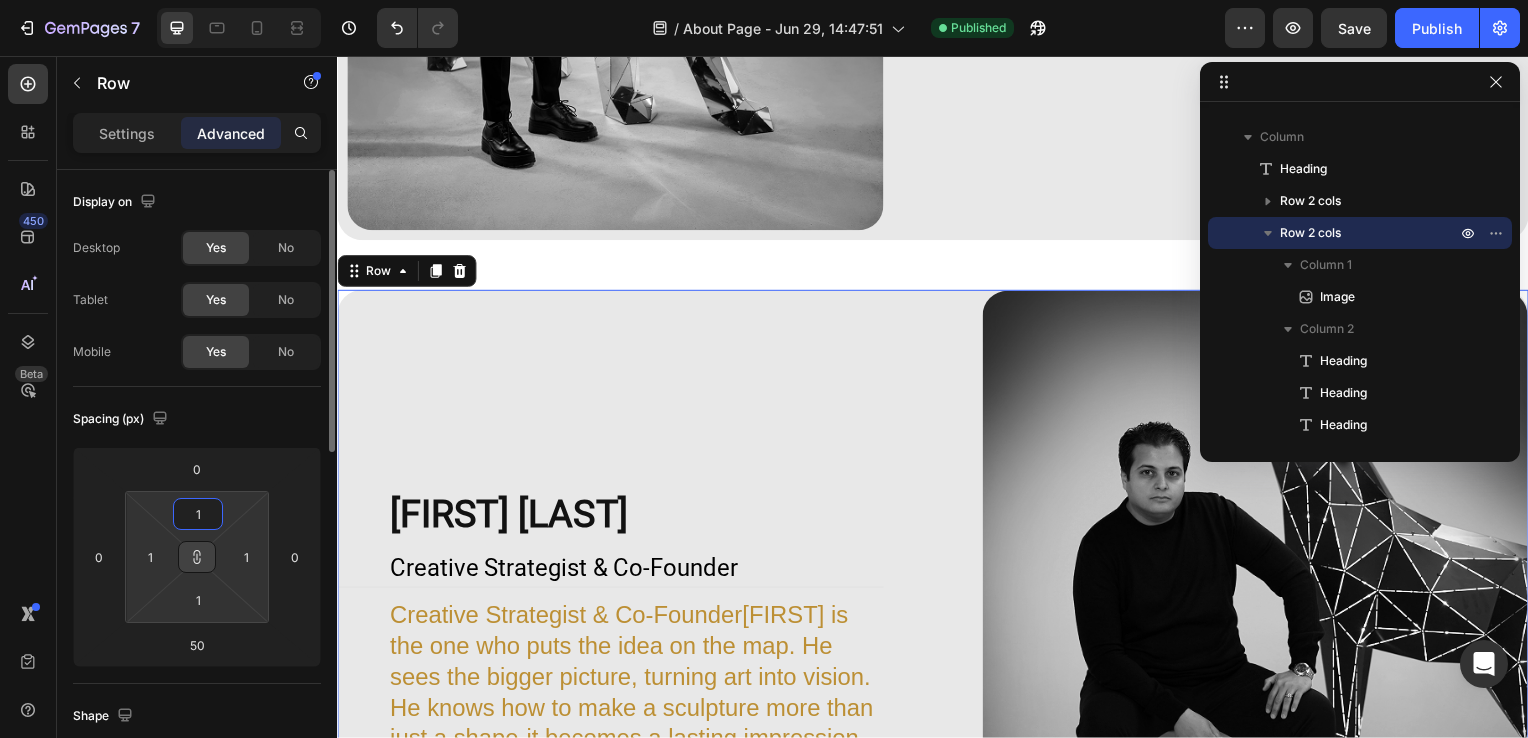 type on "10" 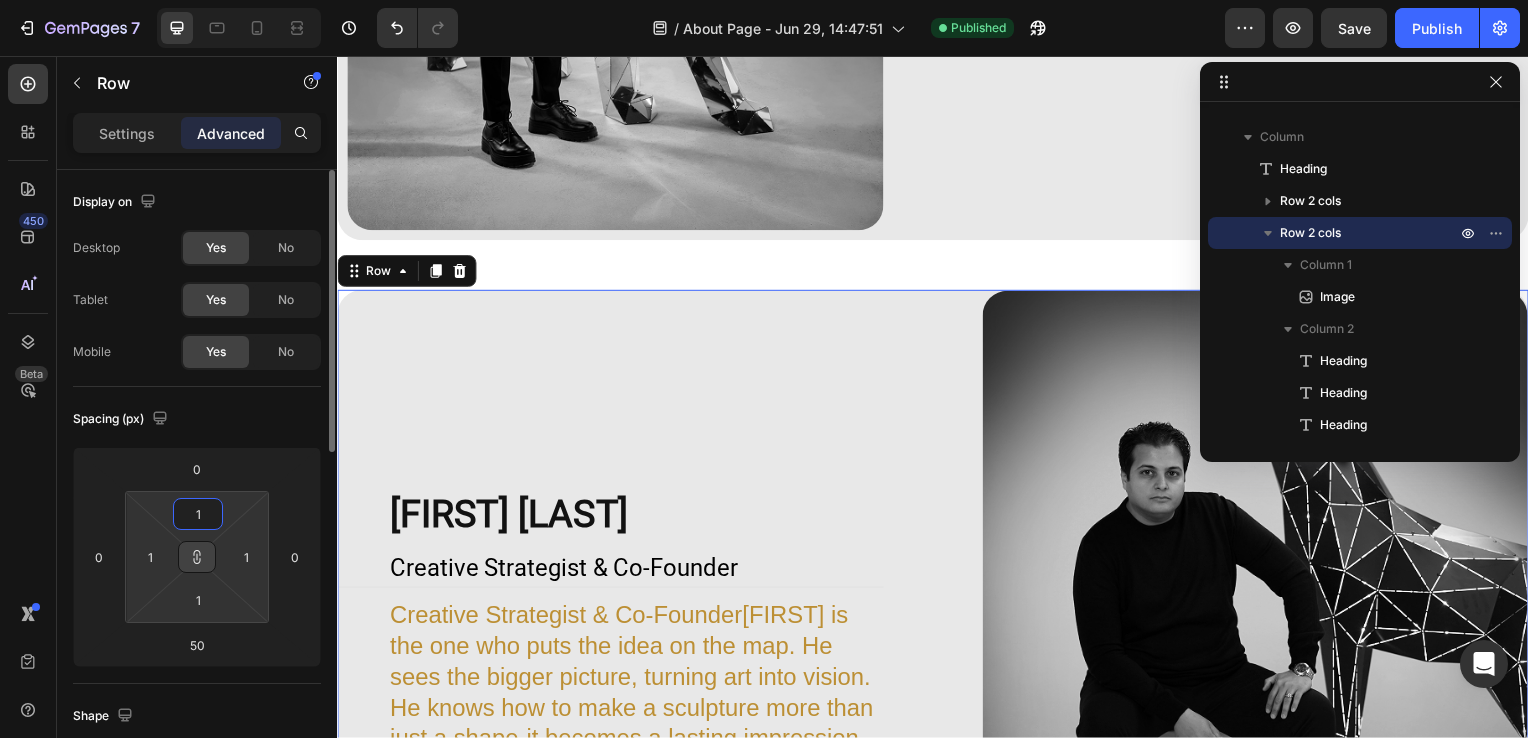 type on "10" 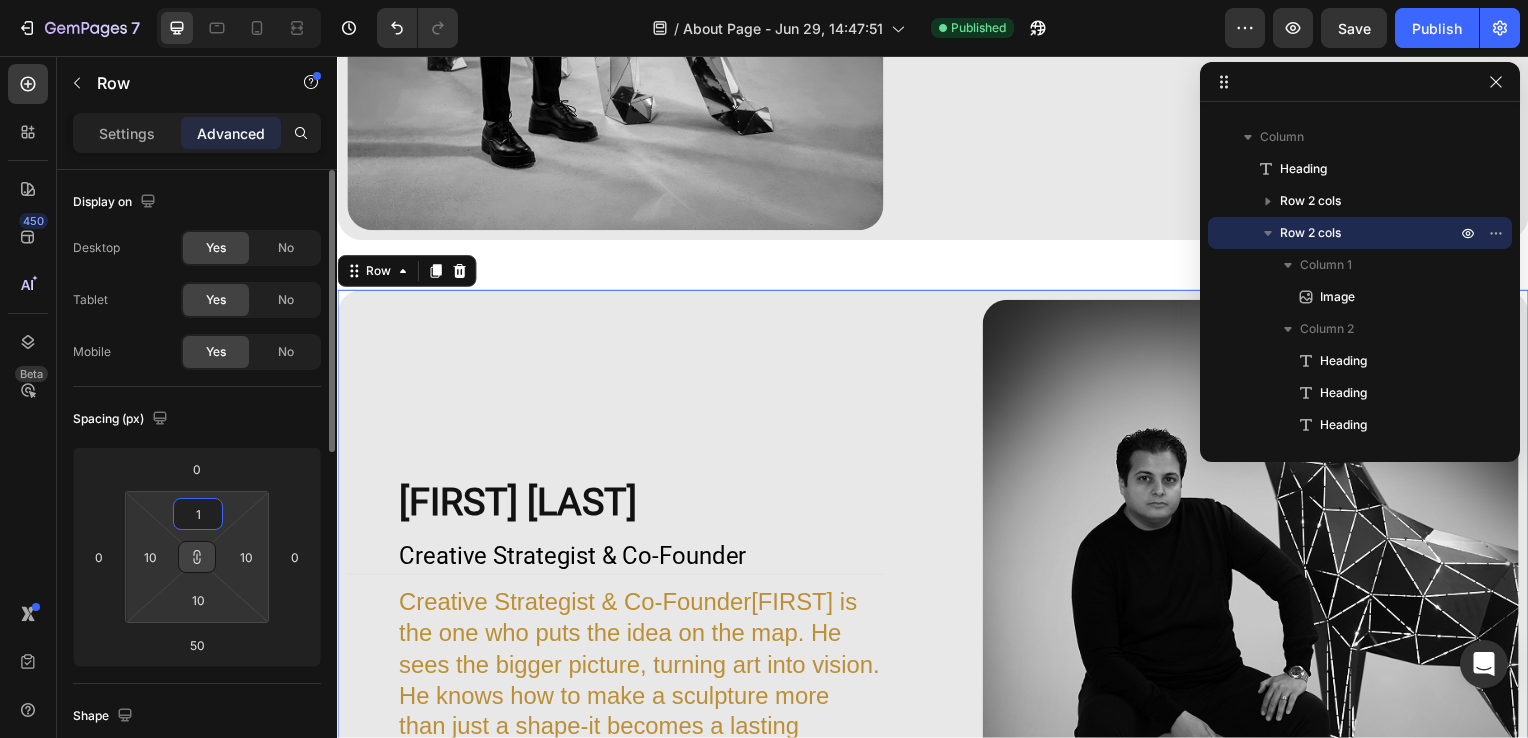 type on "12" 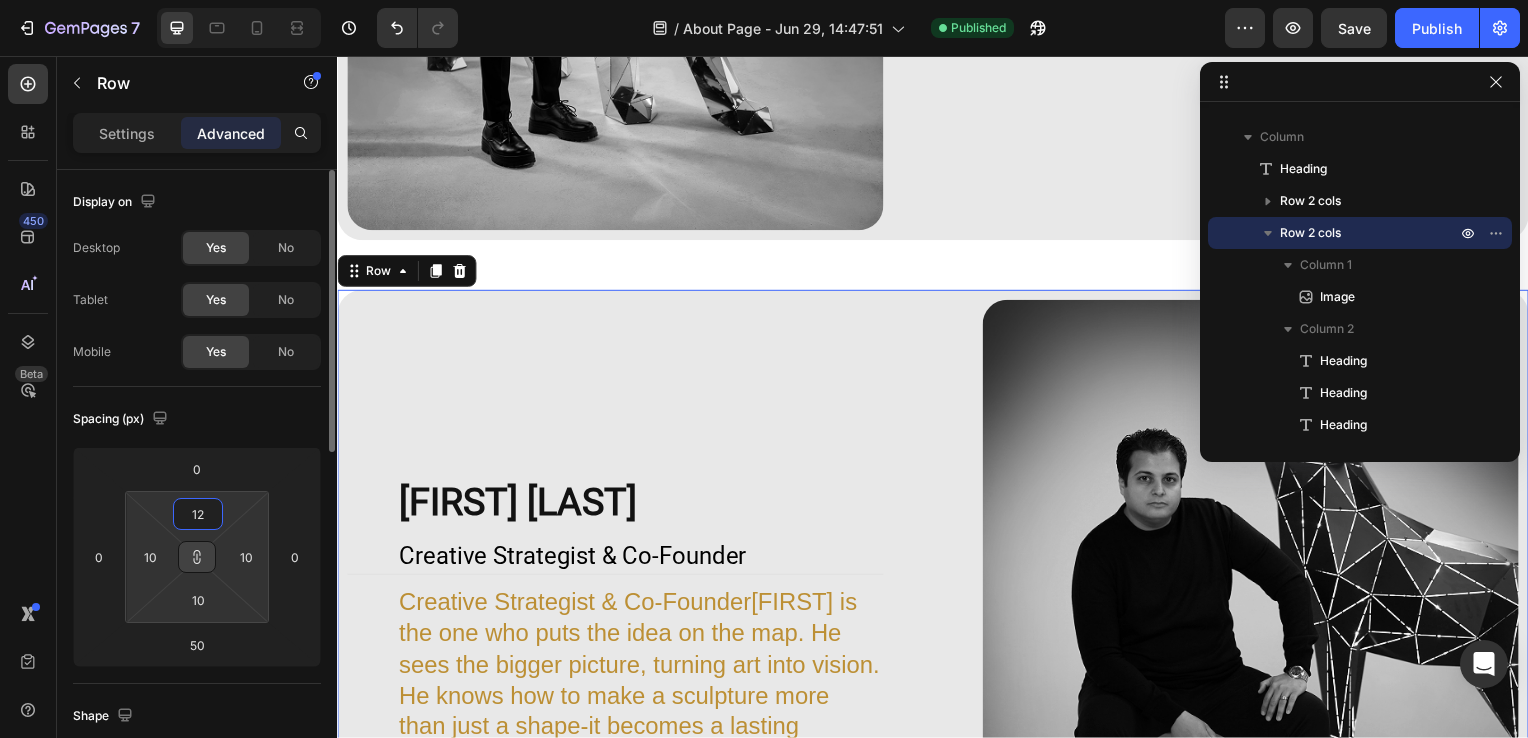 type on "12" 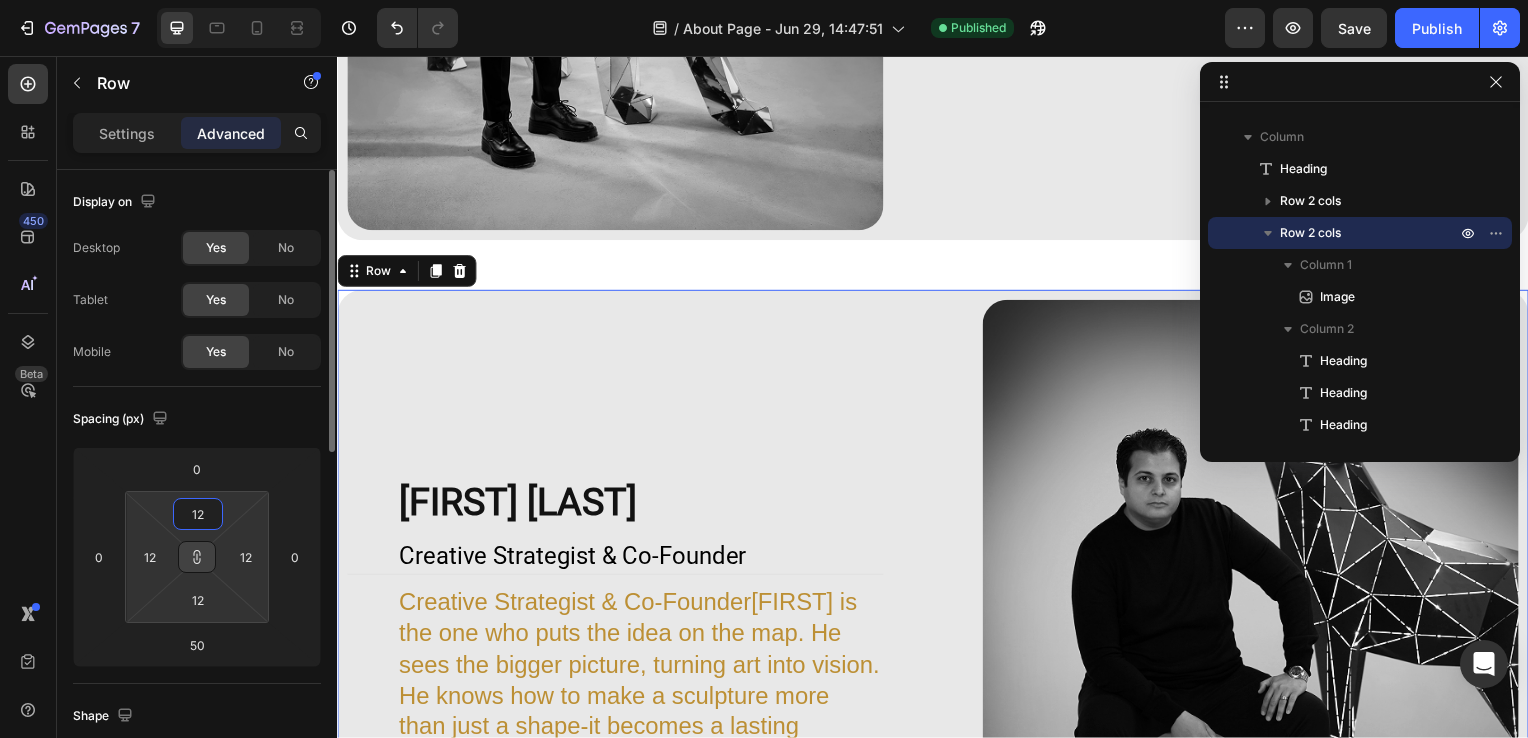 type on "120" 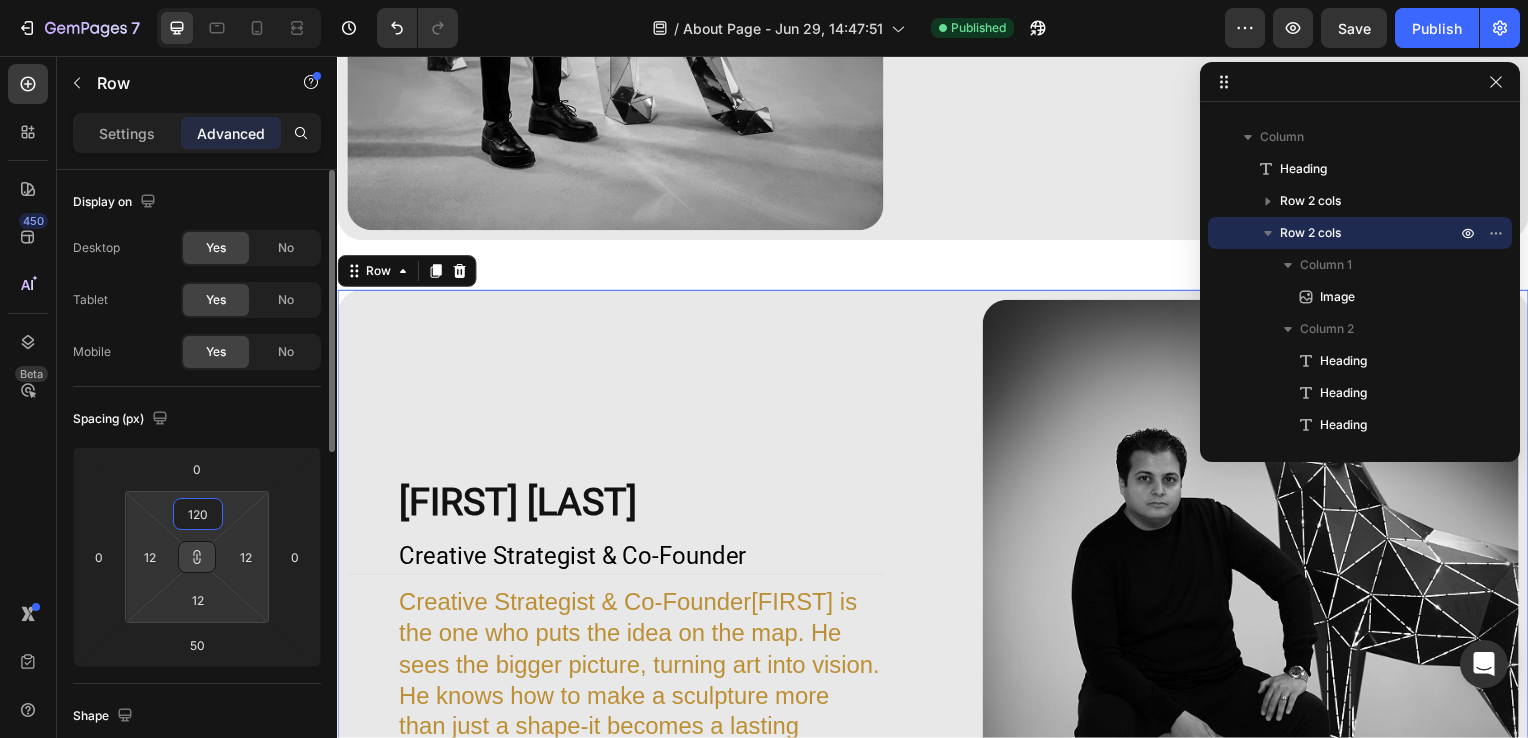 type on "120" 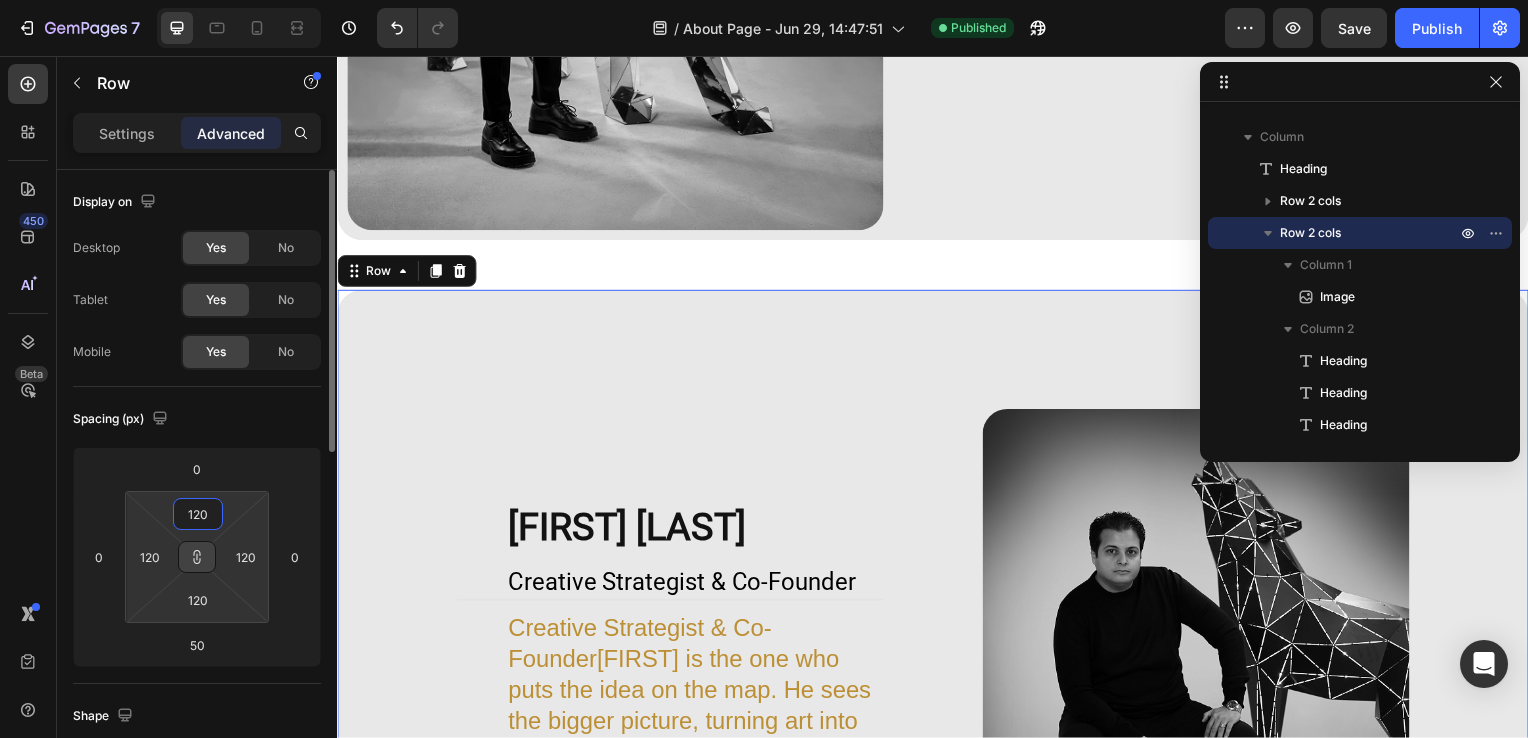 type on "12" 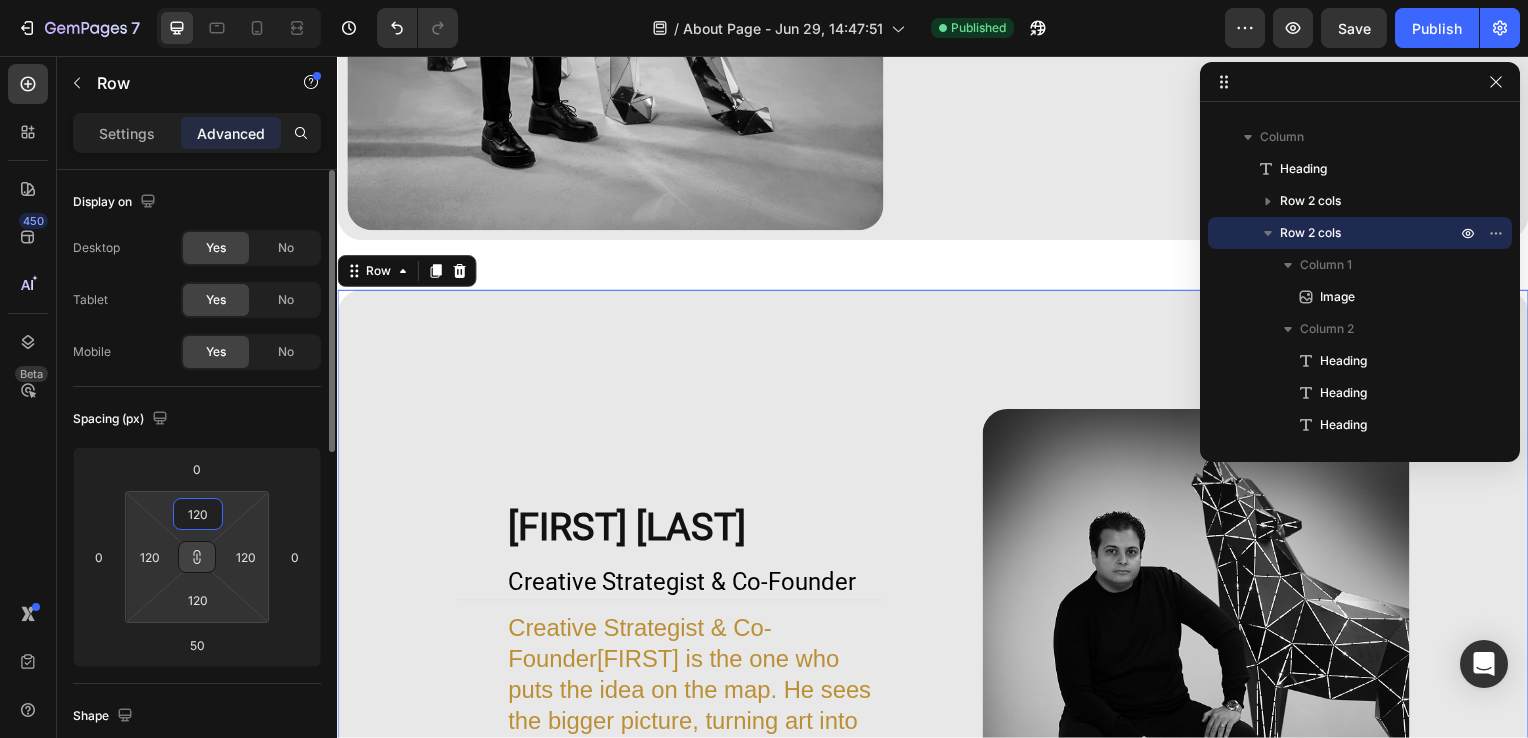 type on "12" 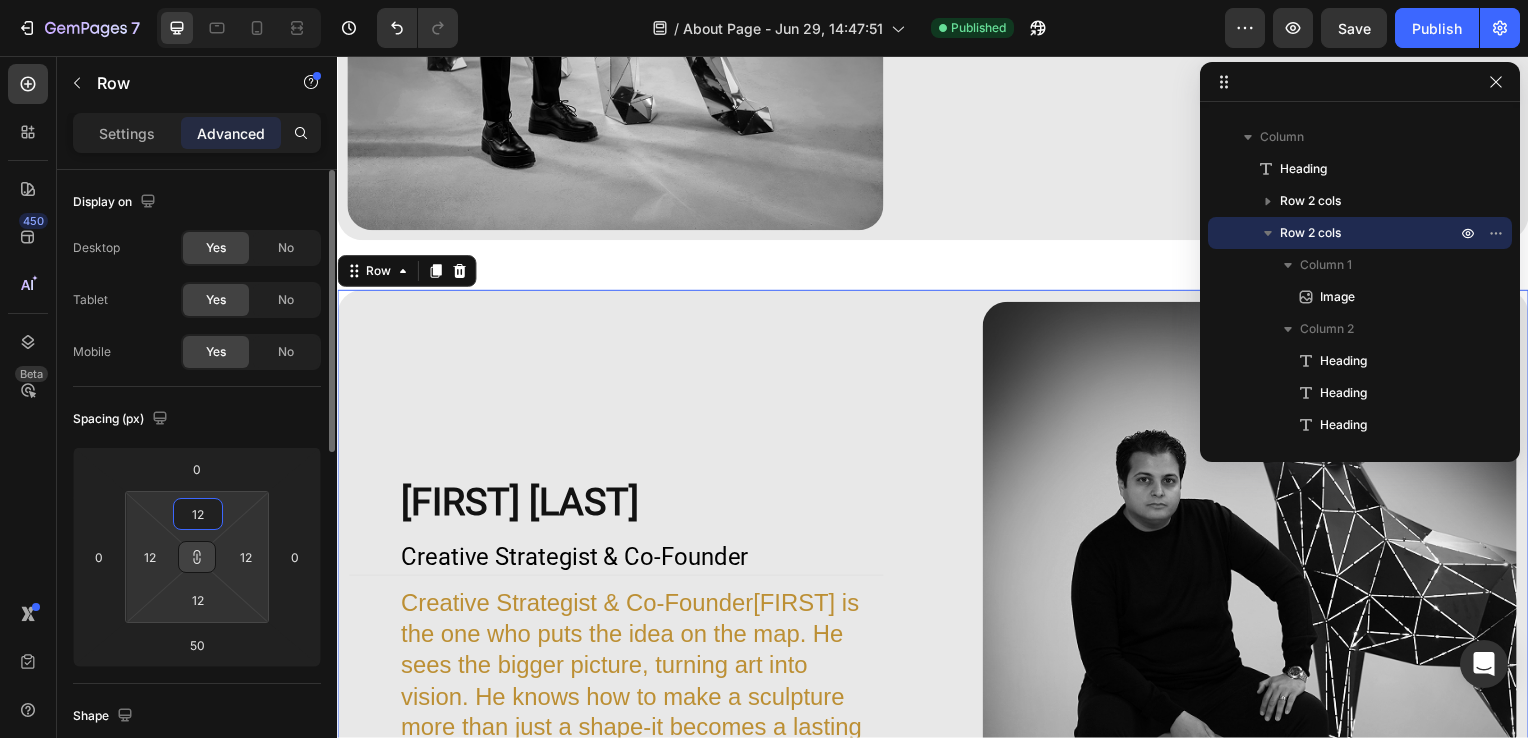 type on "1" 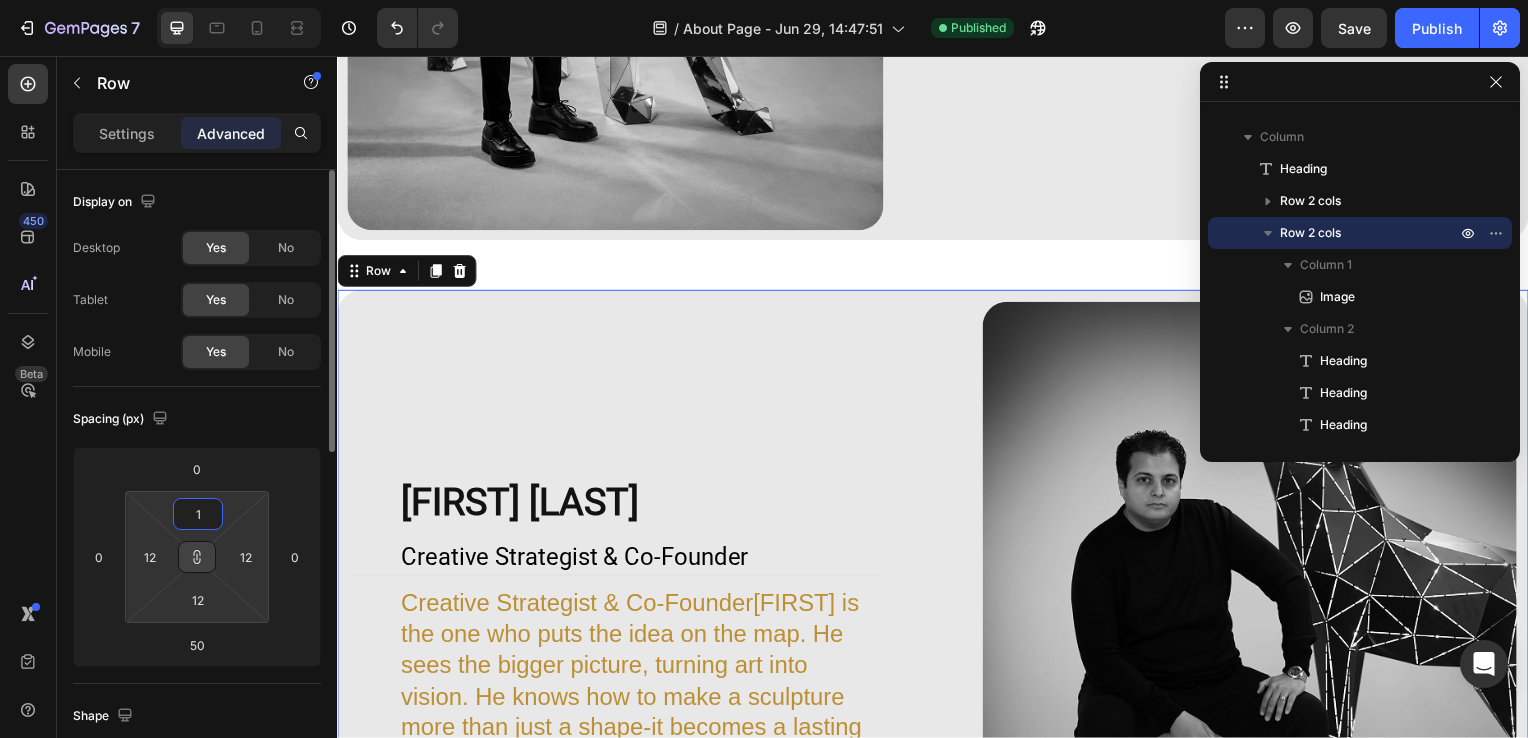 type on "1" 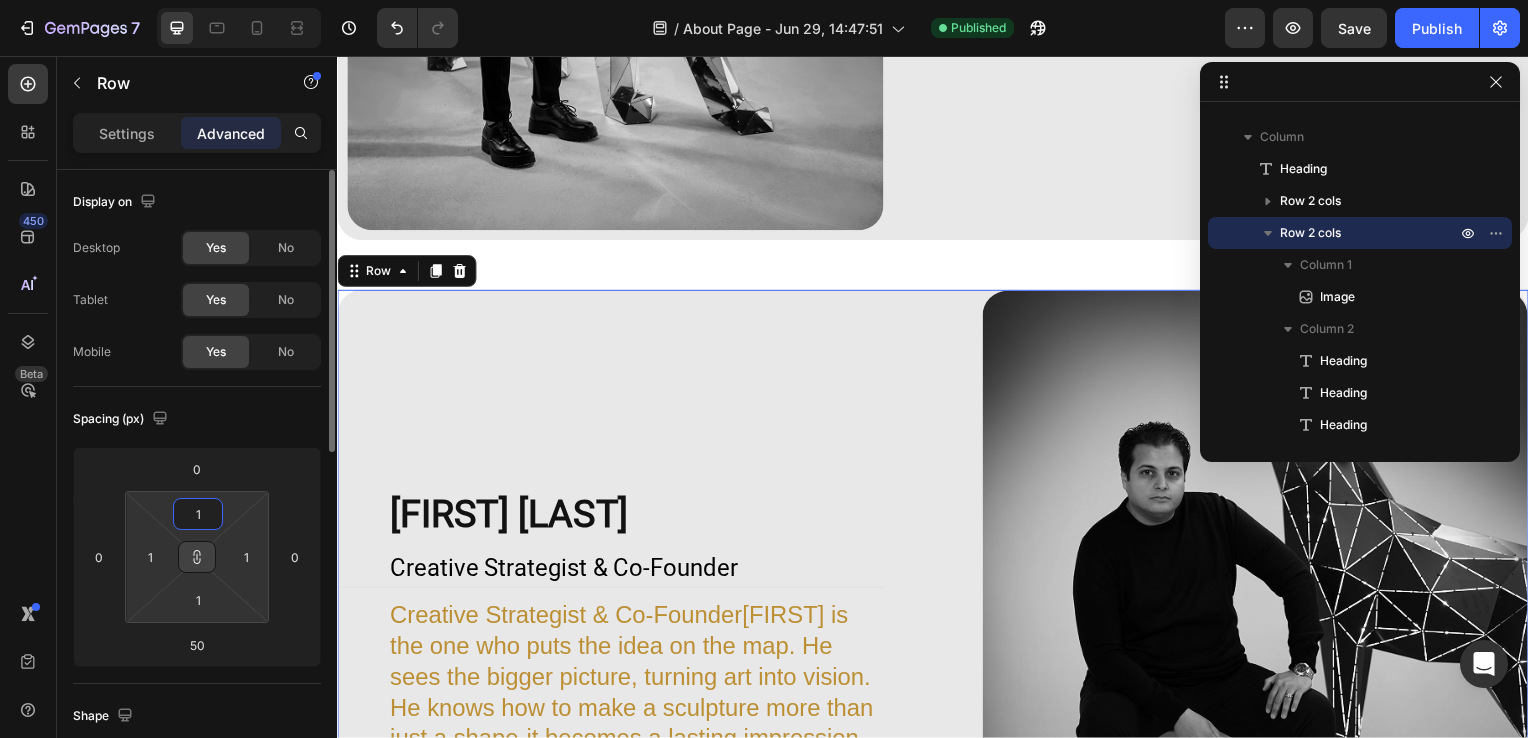 type on "11" 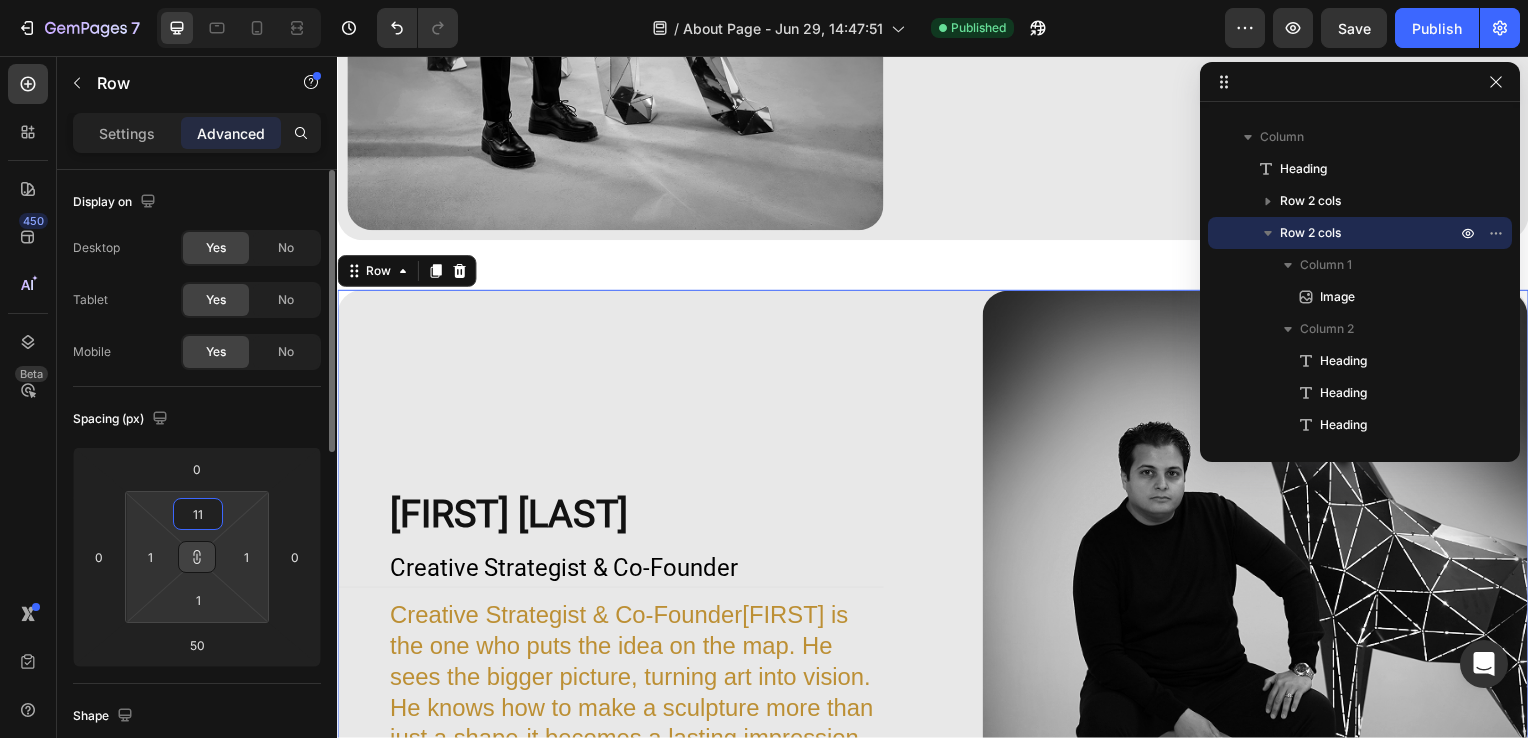 type on "11" 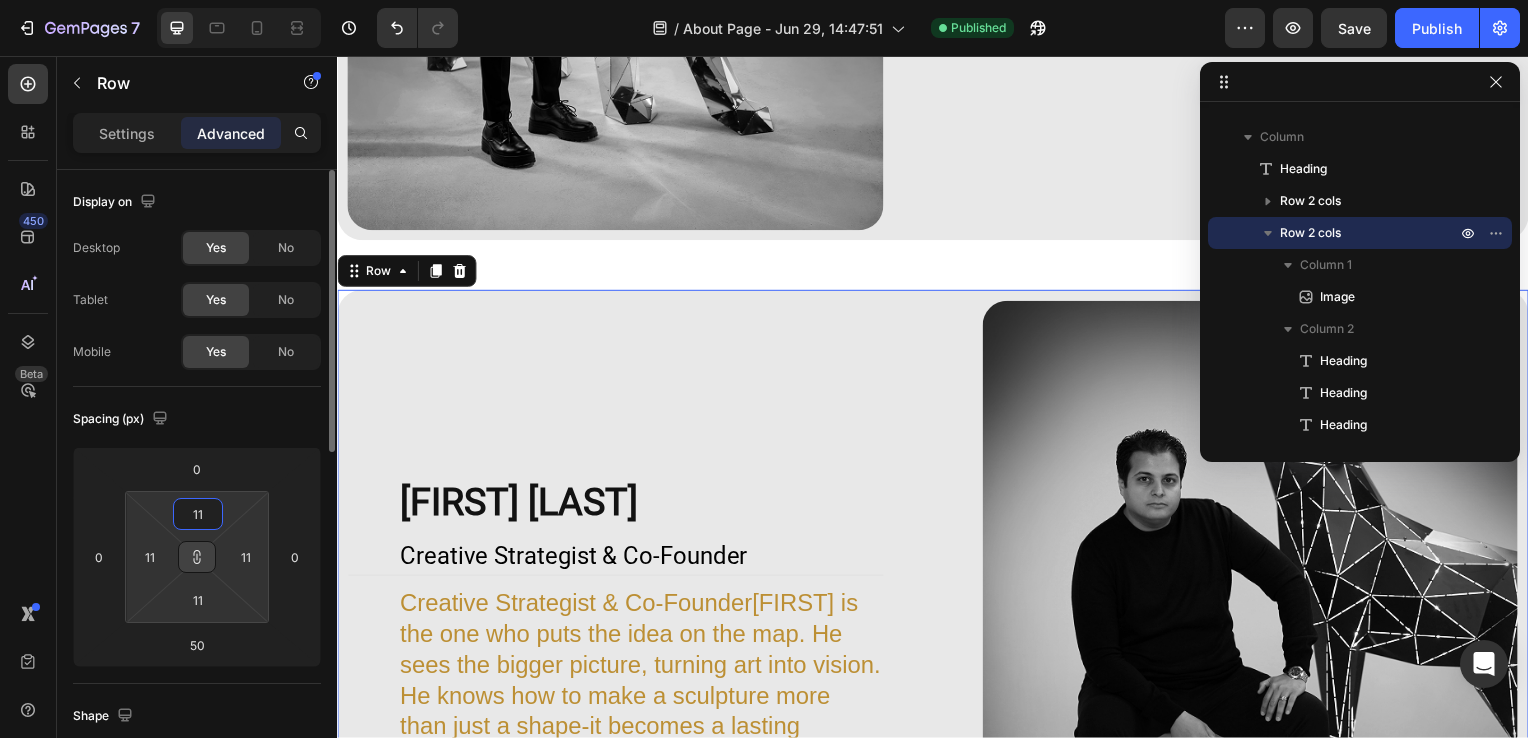 type on "110" 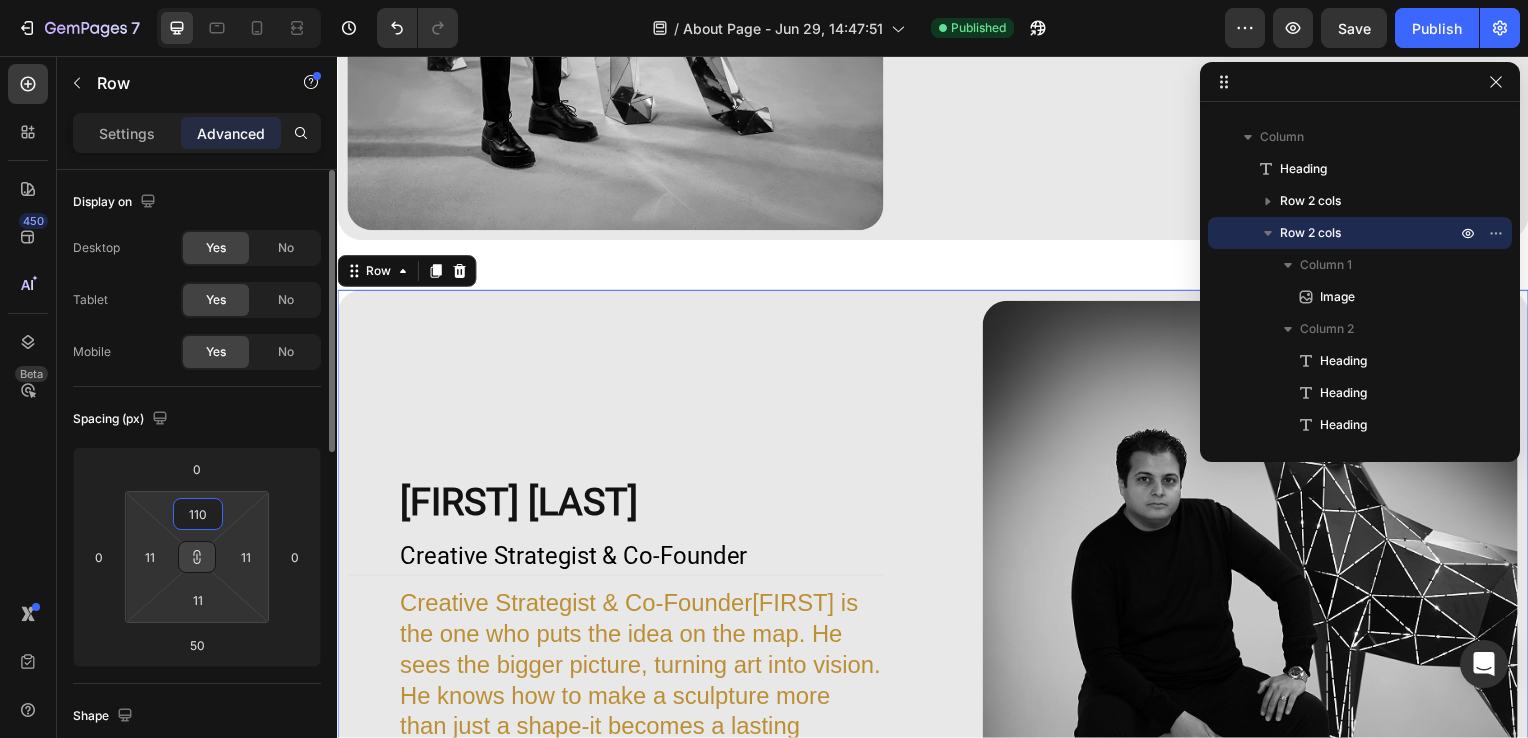 type on "110" 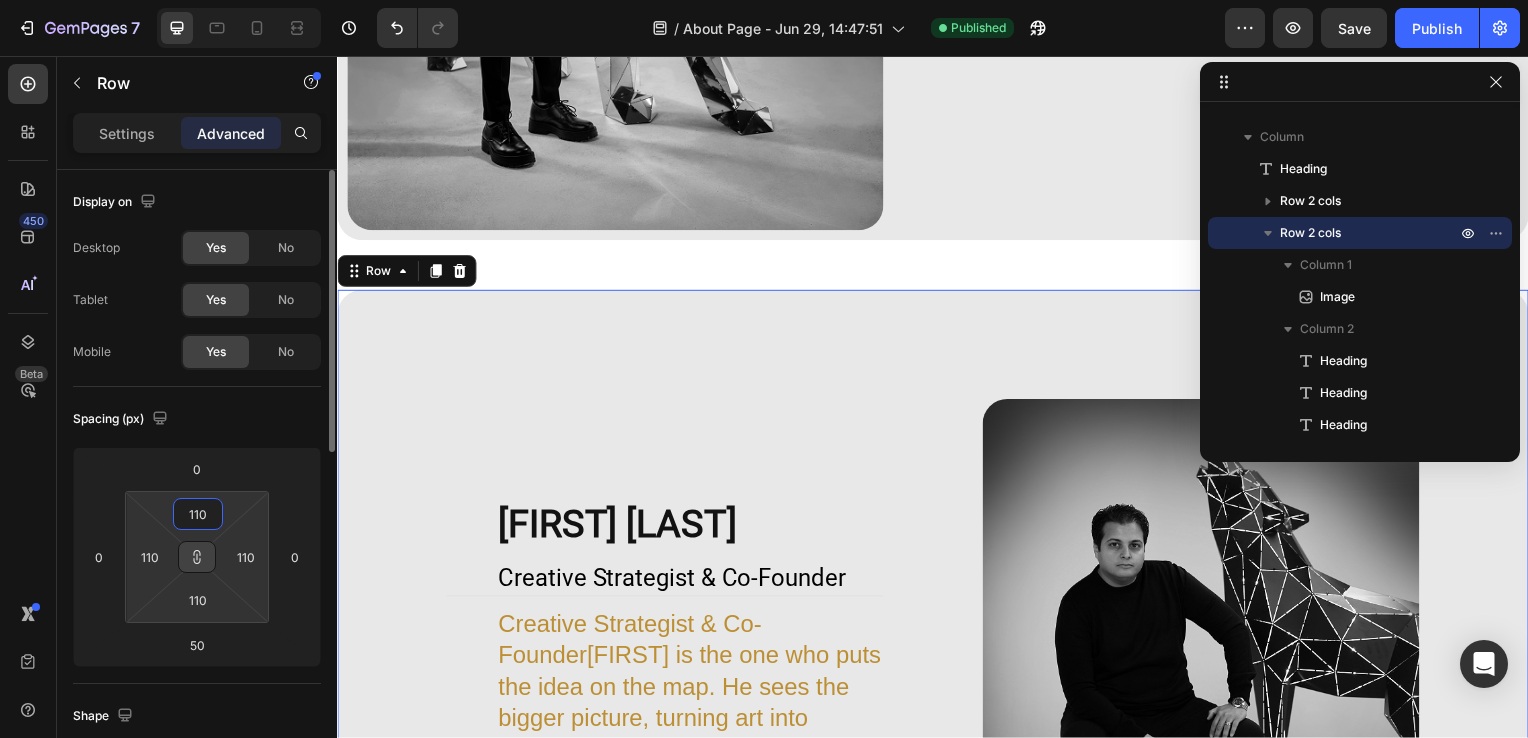 type on "11" 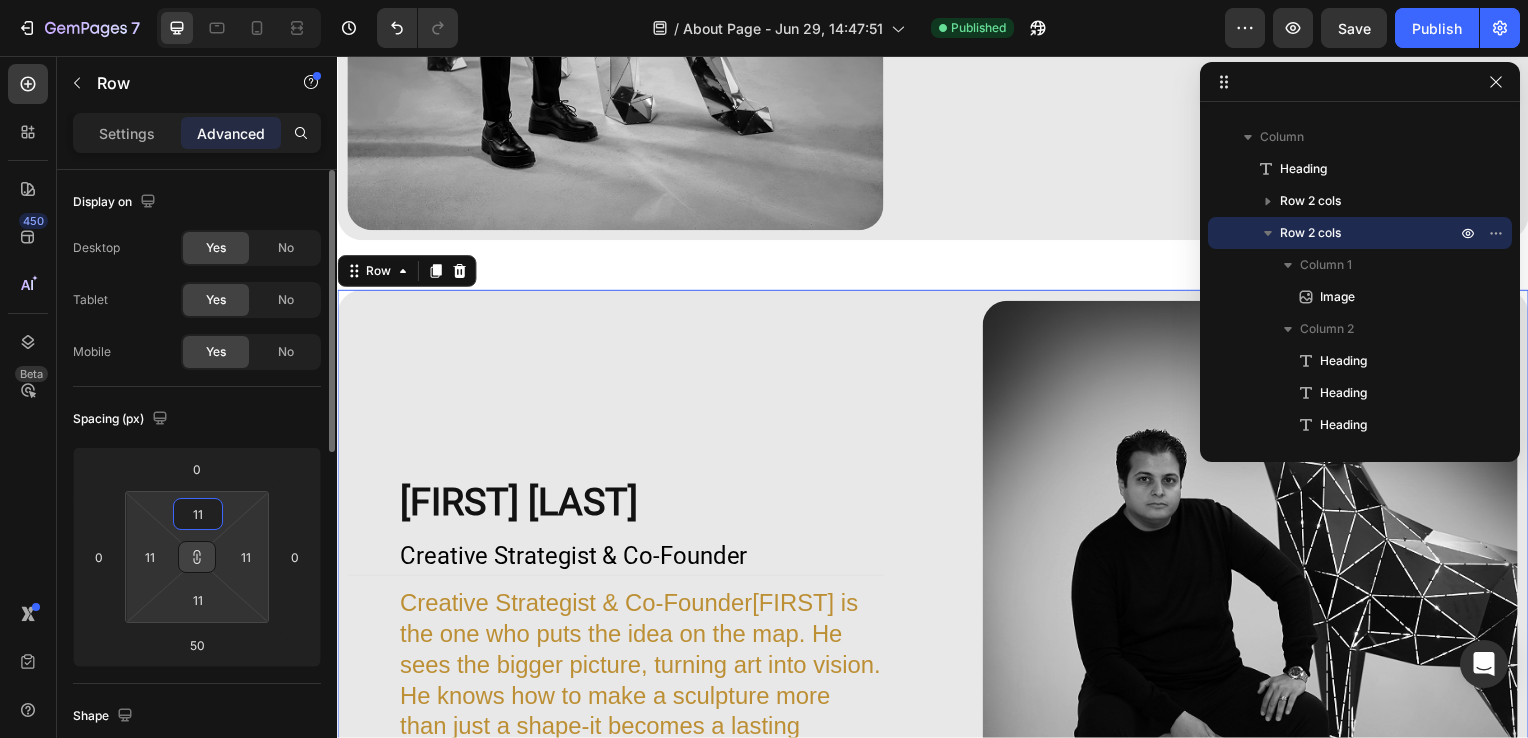 type on "1" 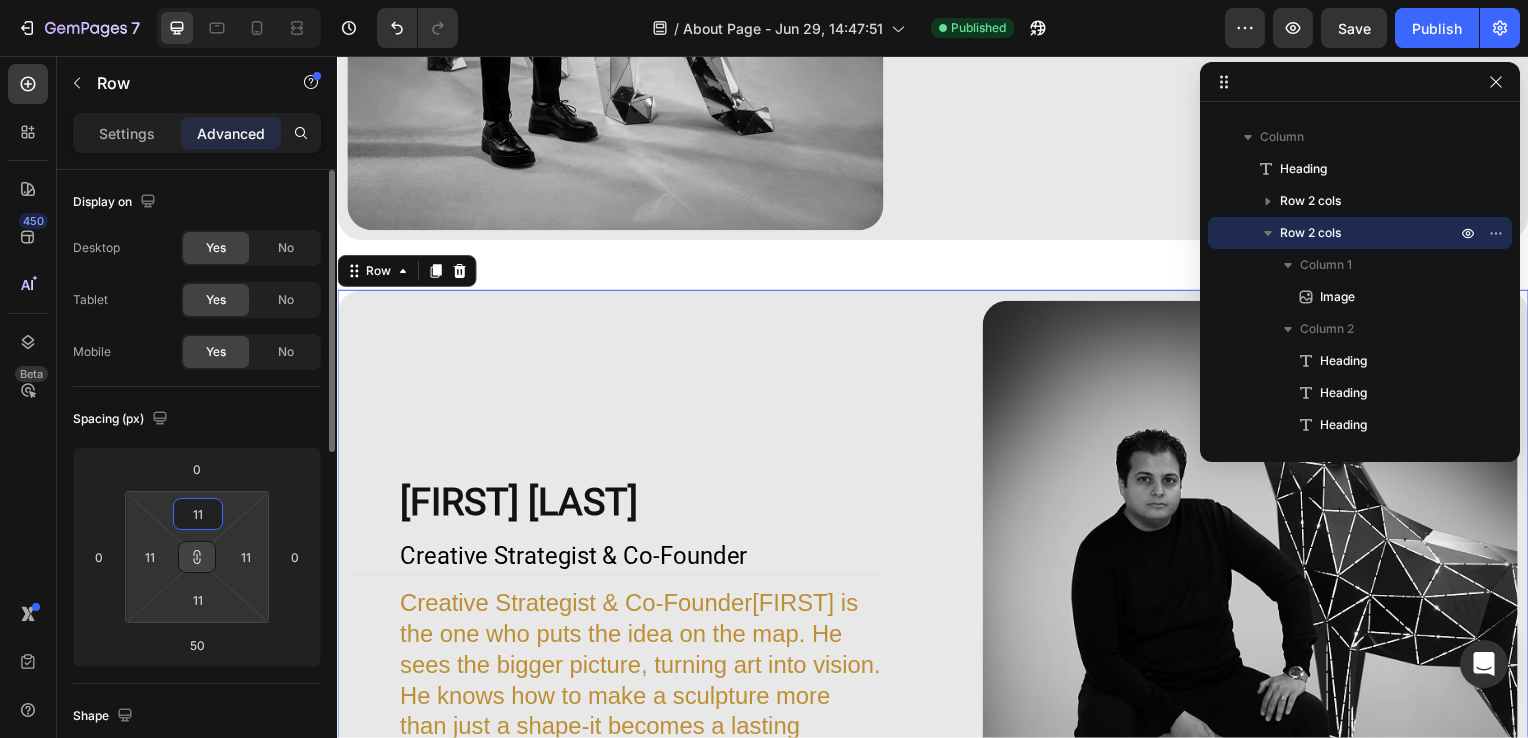 type on "1" 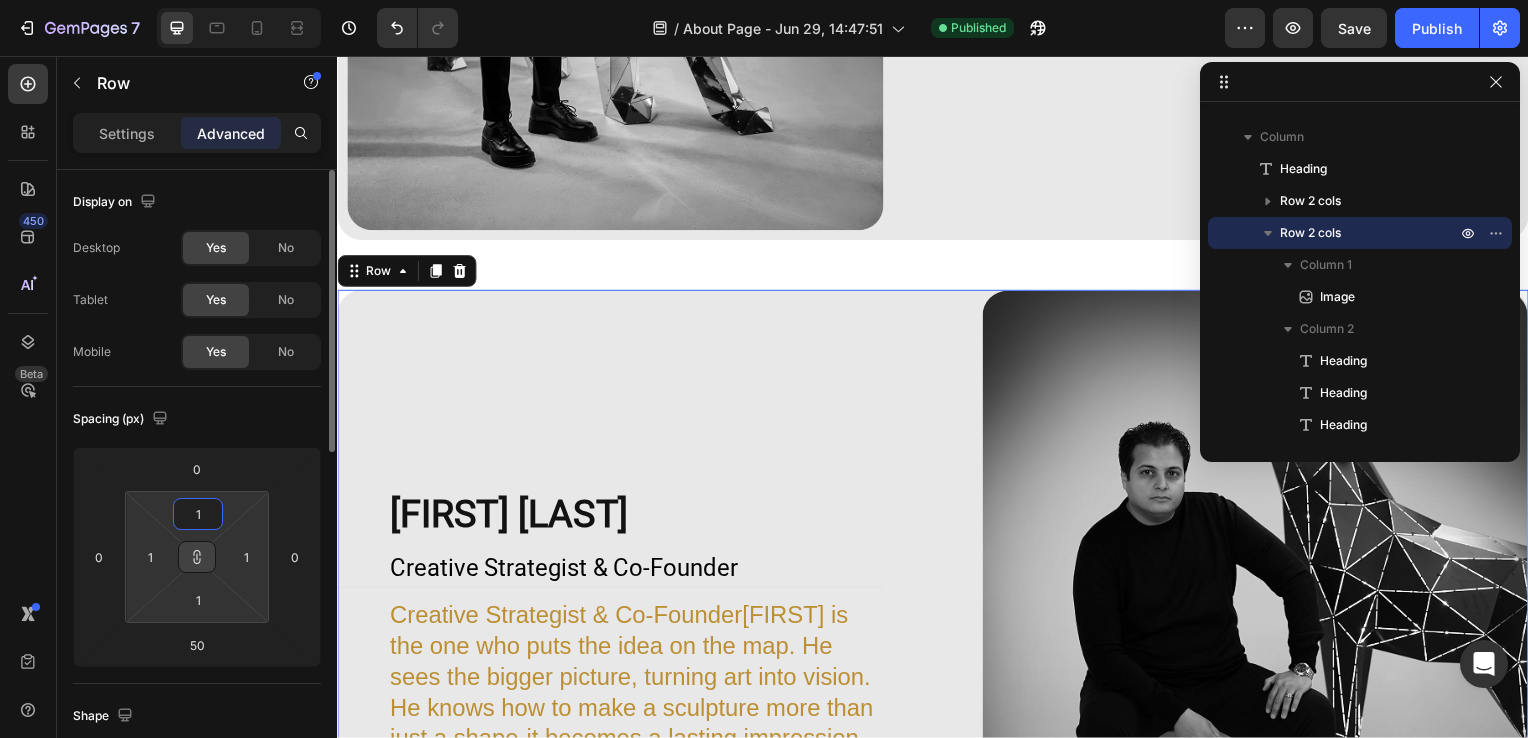 type on "10" 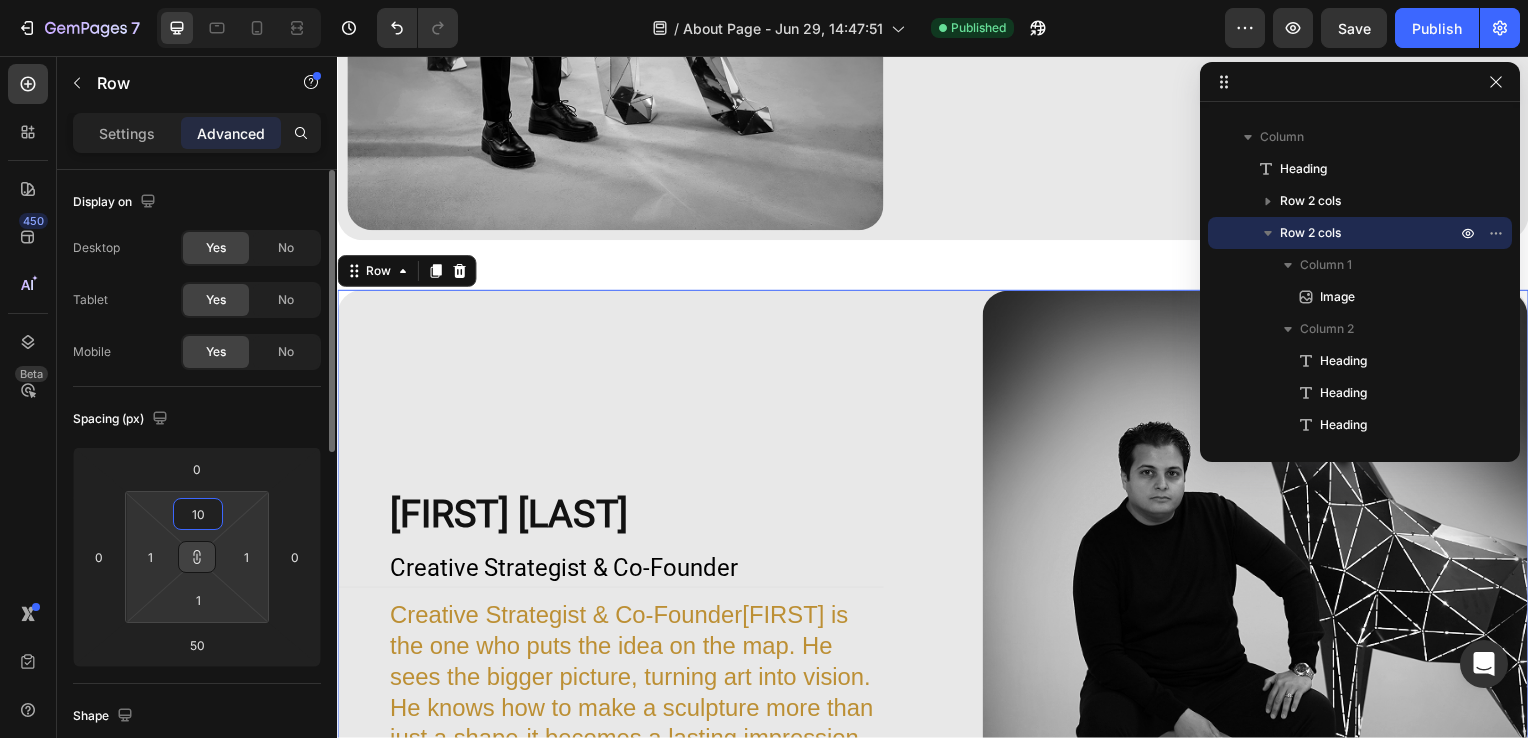 type on "10" 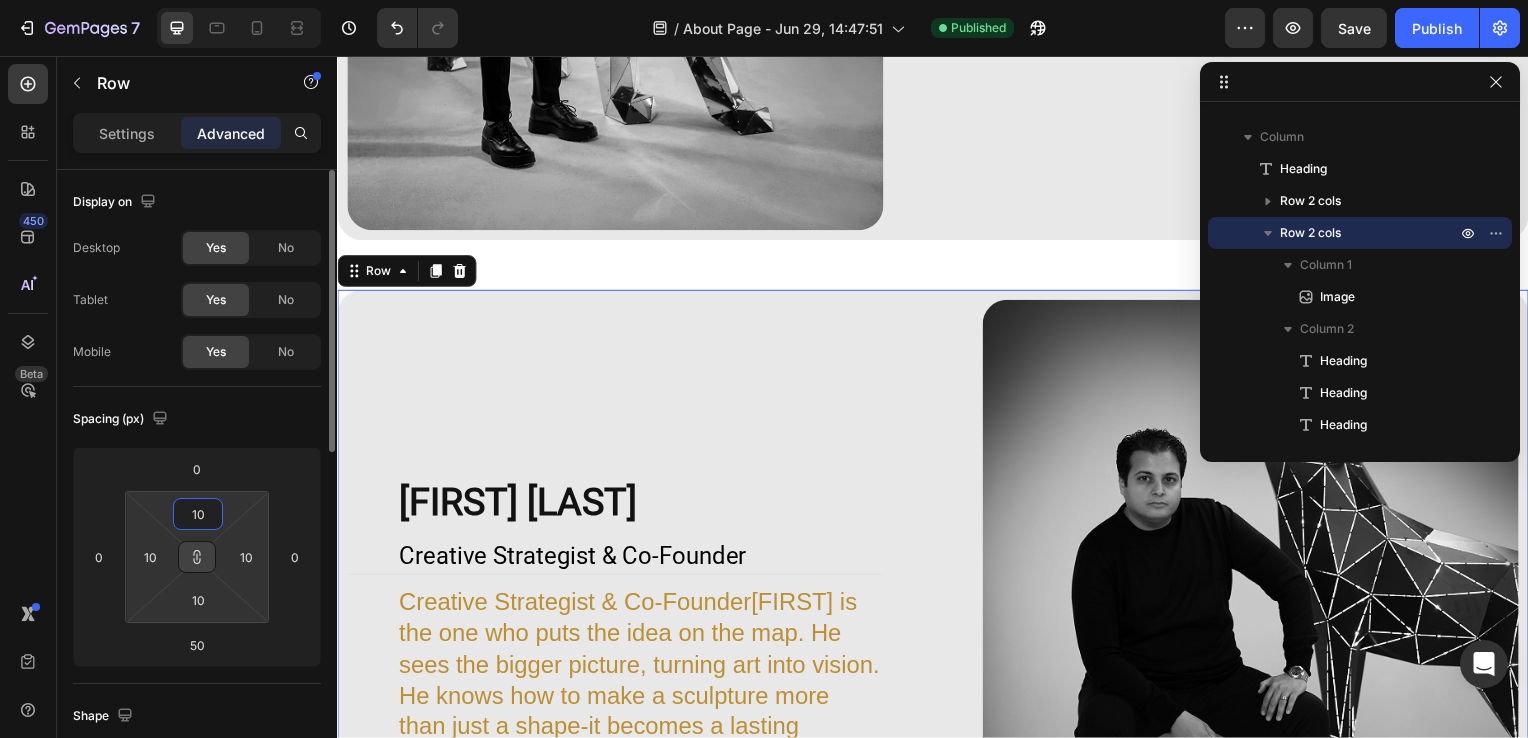 type on "1" 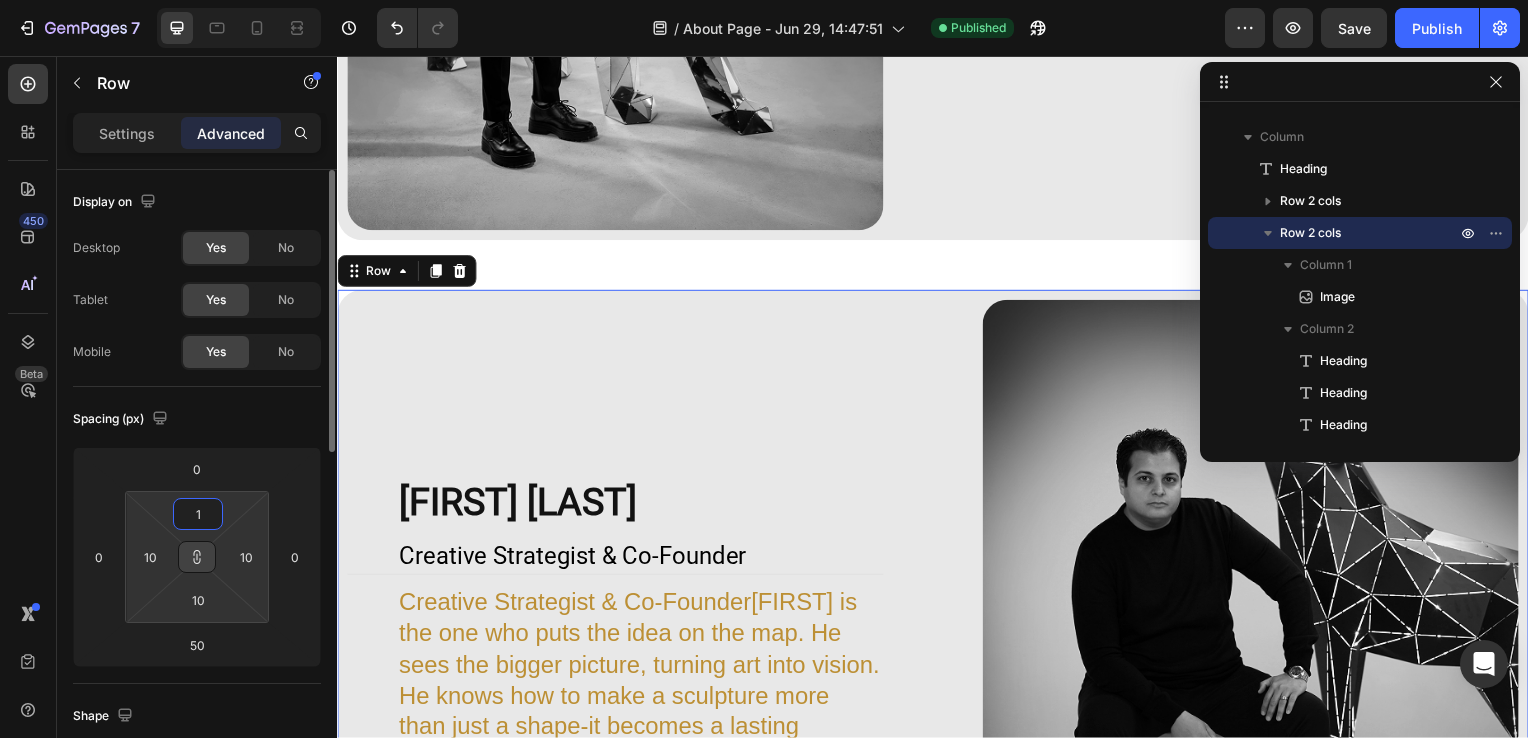 type on "1" 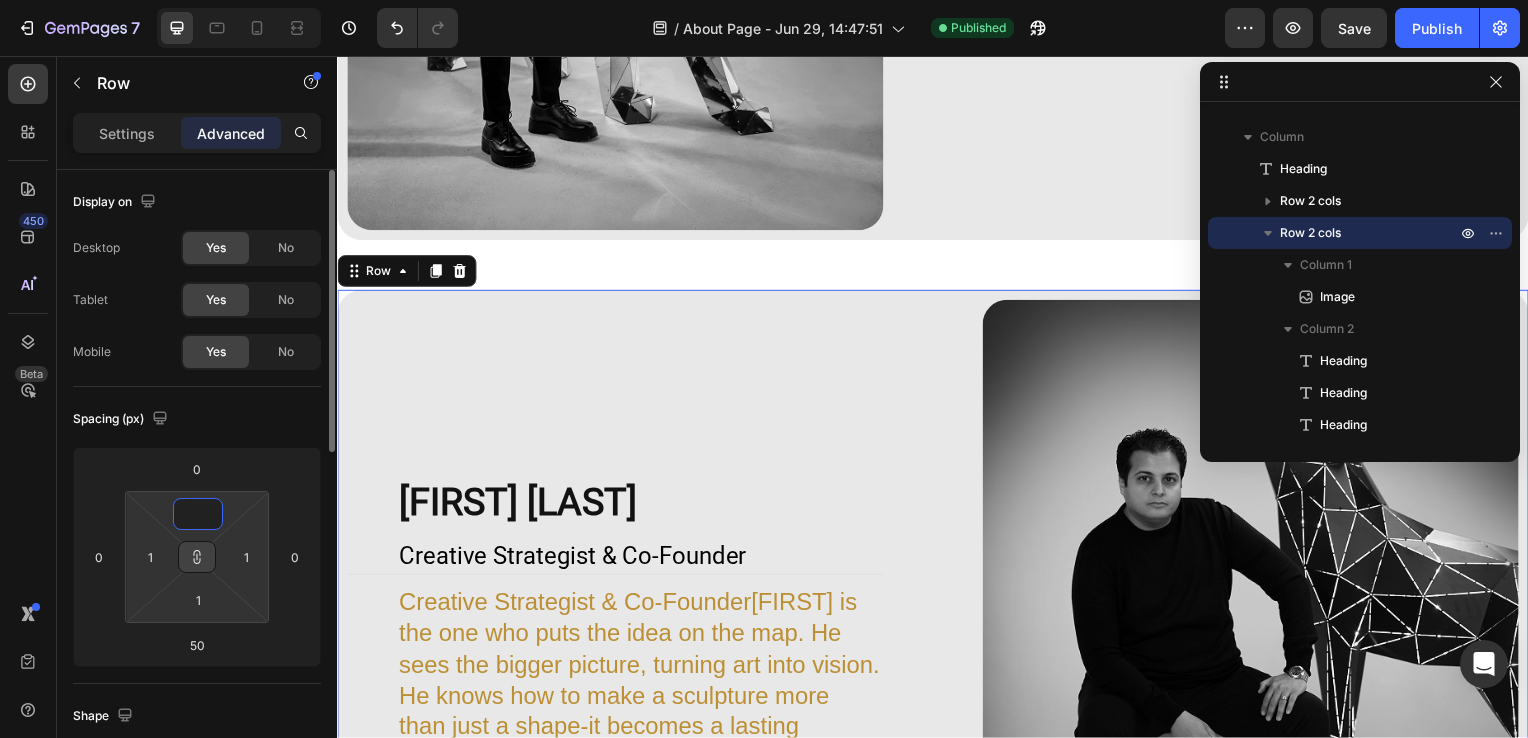 type on "2" 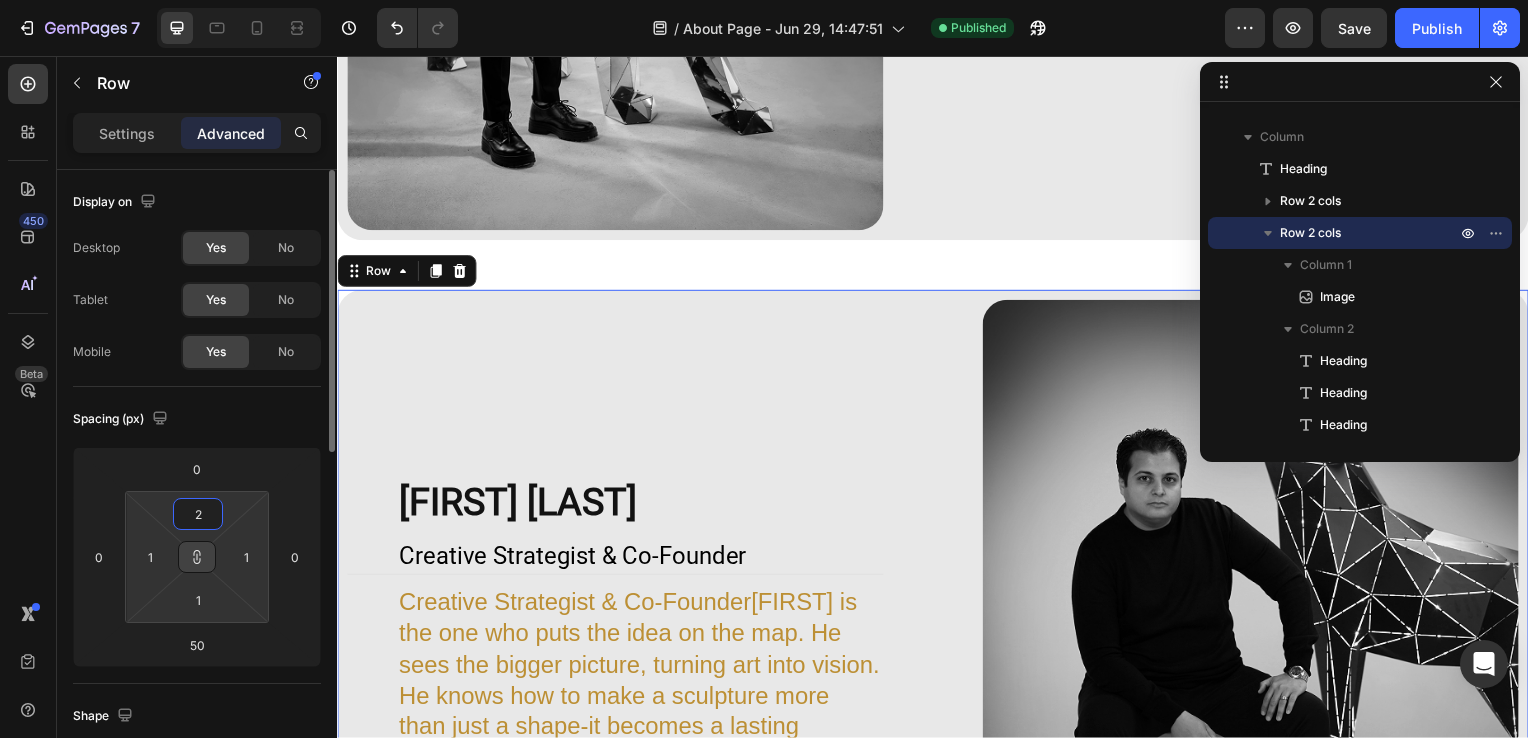 type on "2" 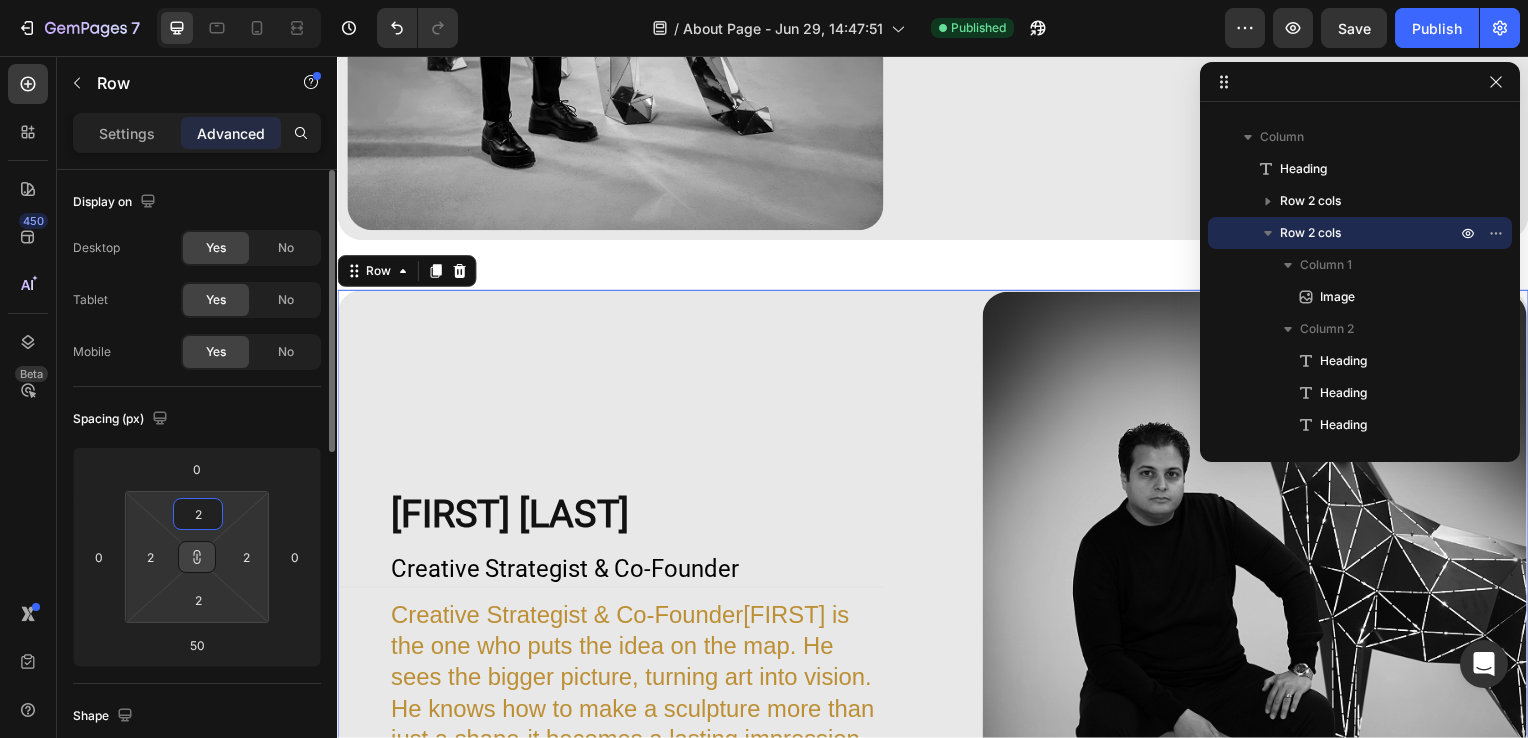 type on "20" 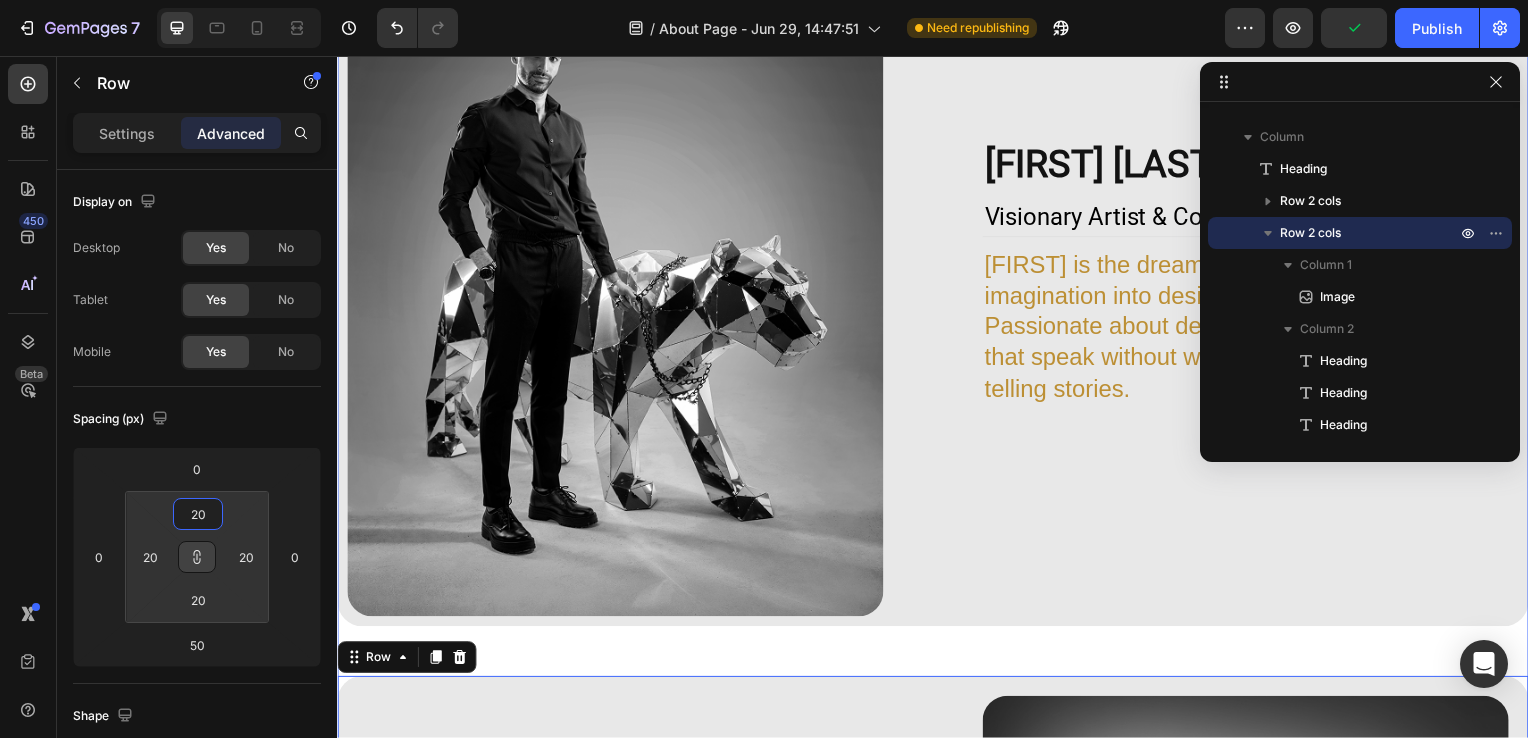 scroll, scrollTop: 1327, scrollLeft: 0, axis: vertical 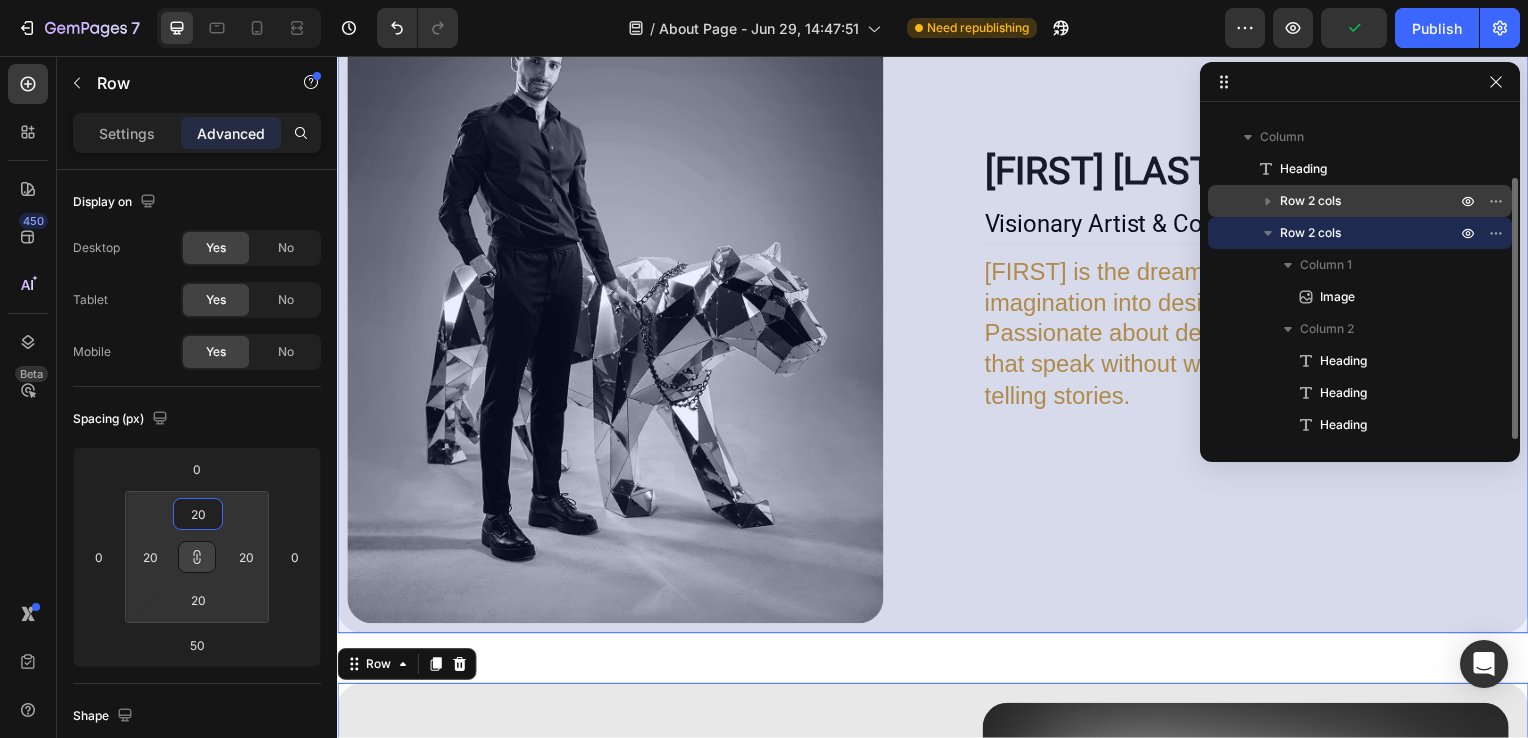 type on "20" 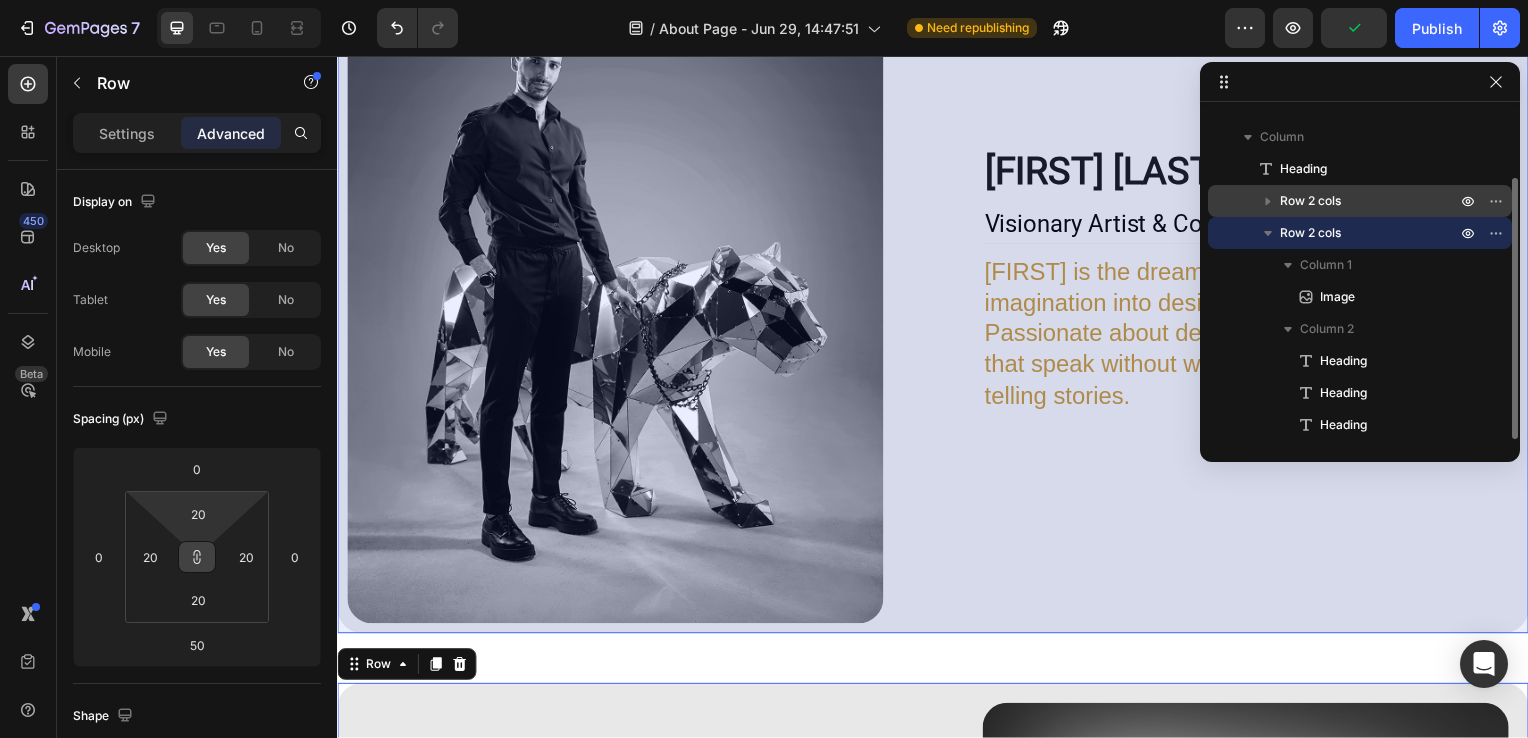 click on "Row 2 cols" at bounding box center [1360, 201] 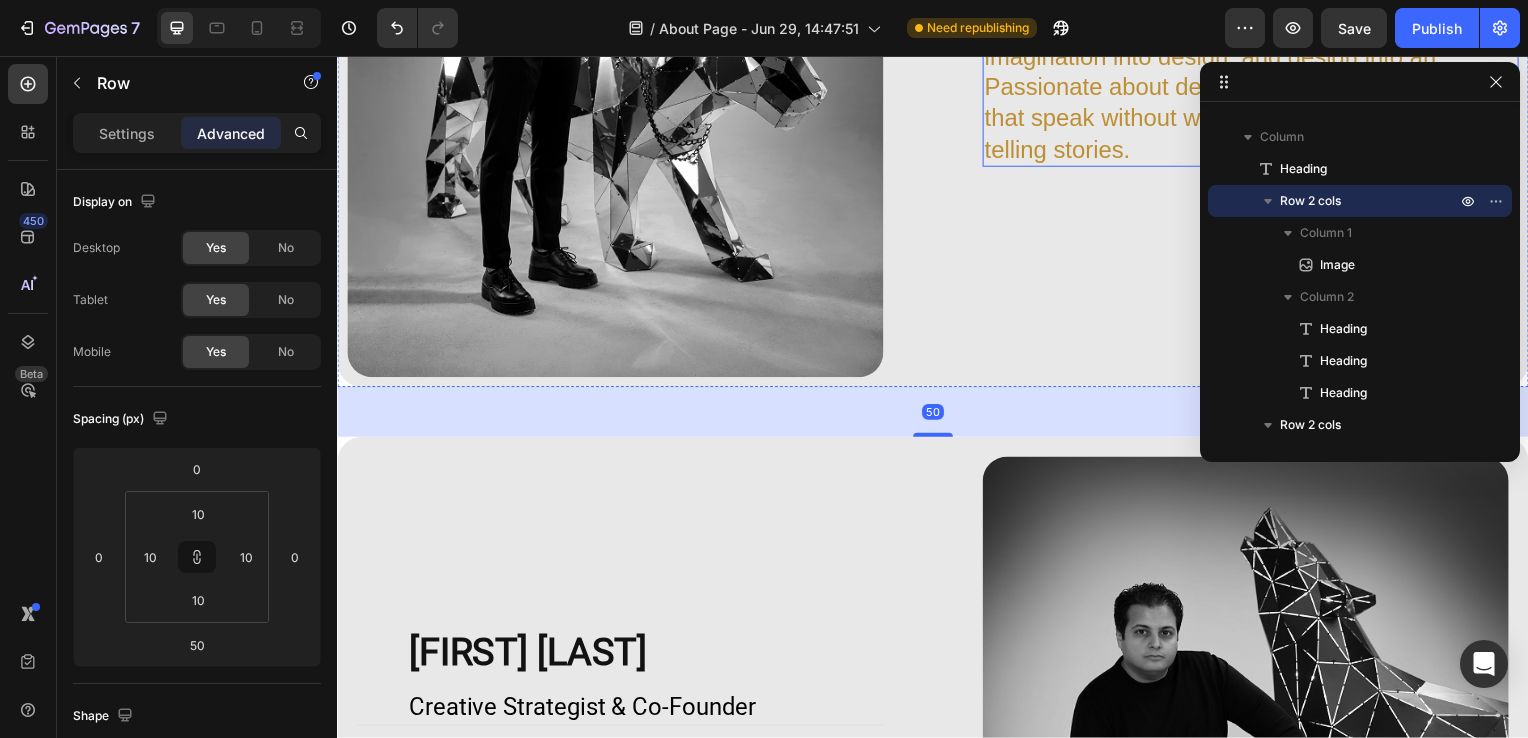 scroll, scrollTop: 1579, scrollLeft: 0, axis: vertical 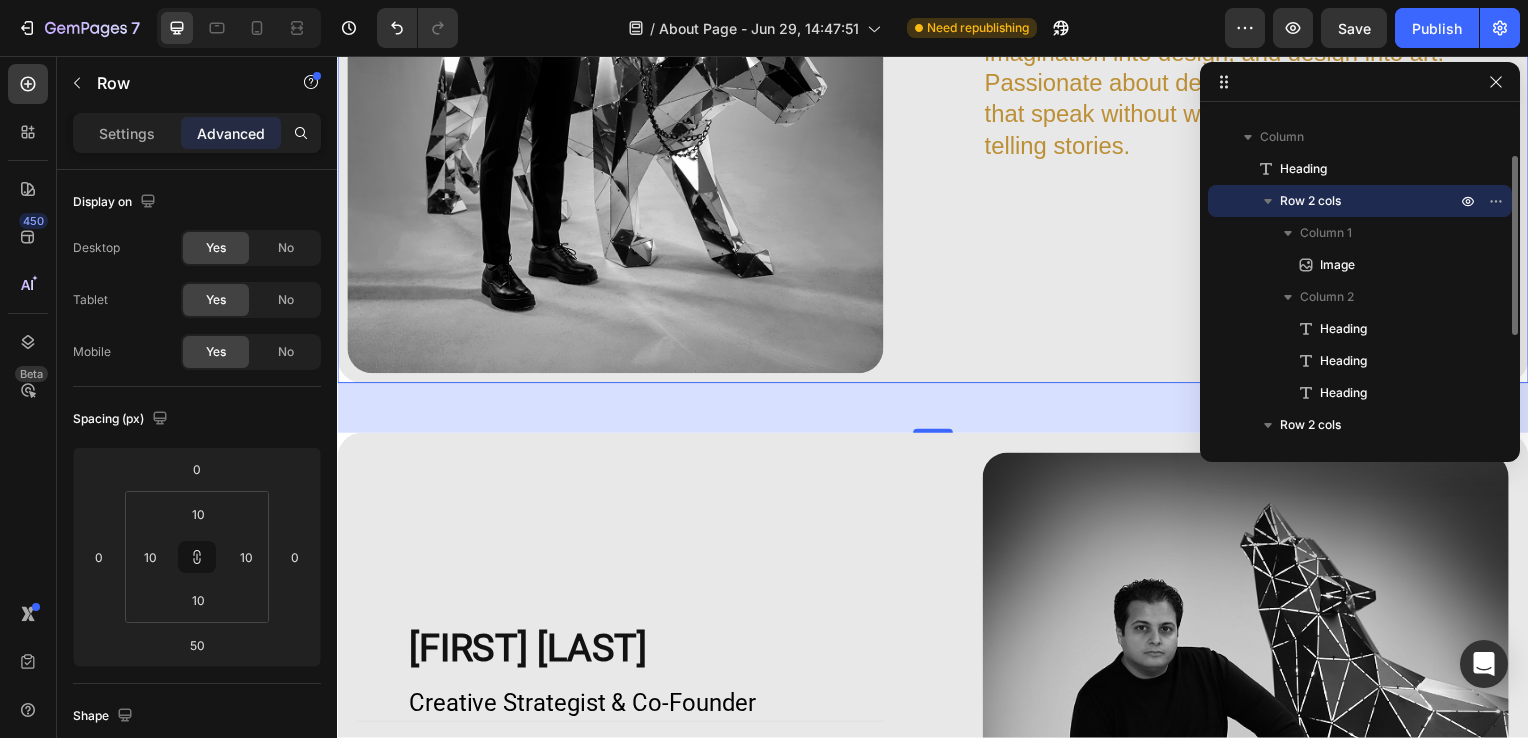 click 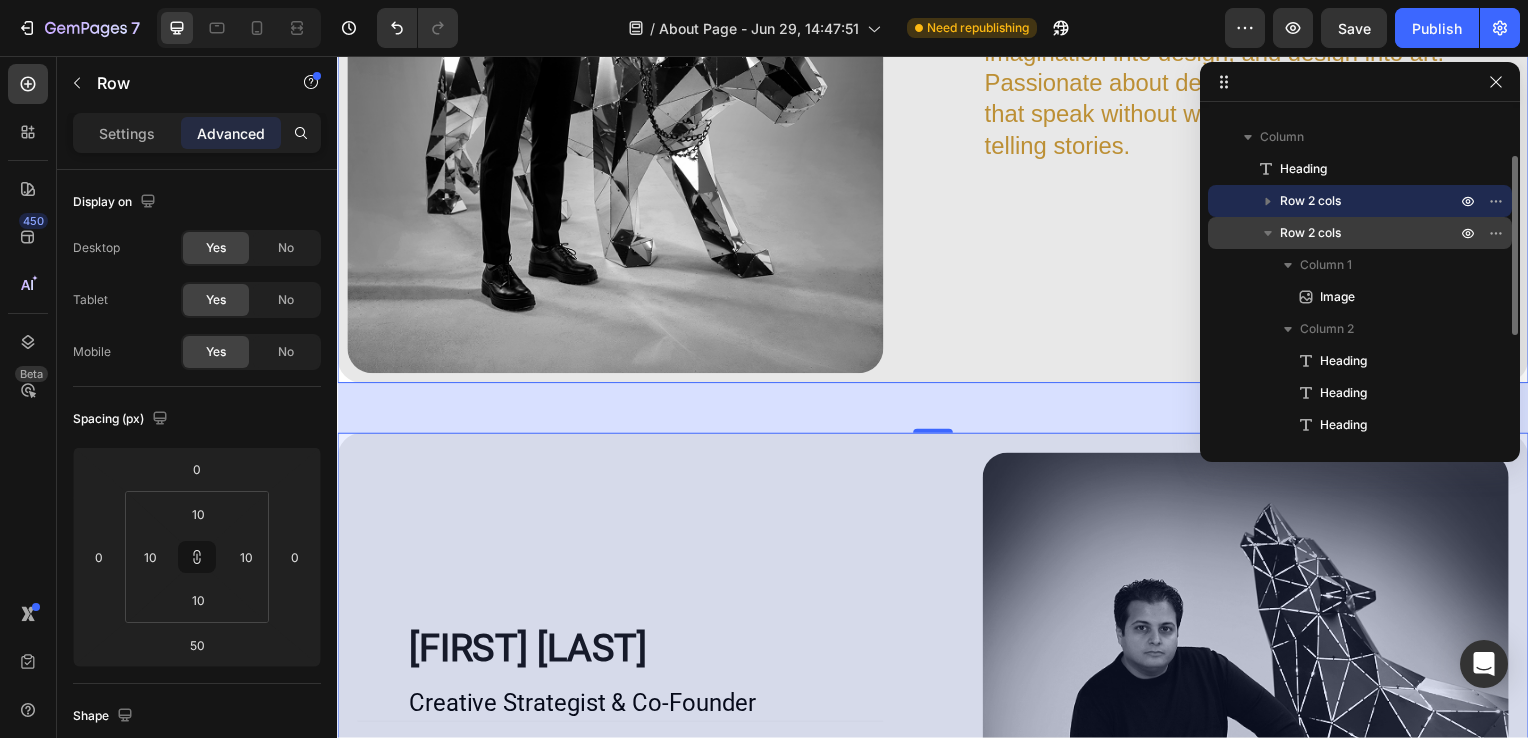 click on "Row 2 cols" at bounding box center (1310, 233) 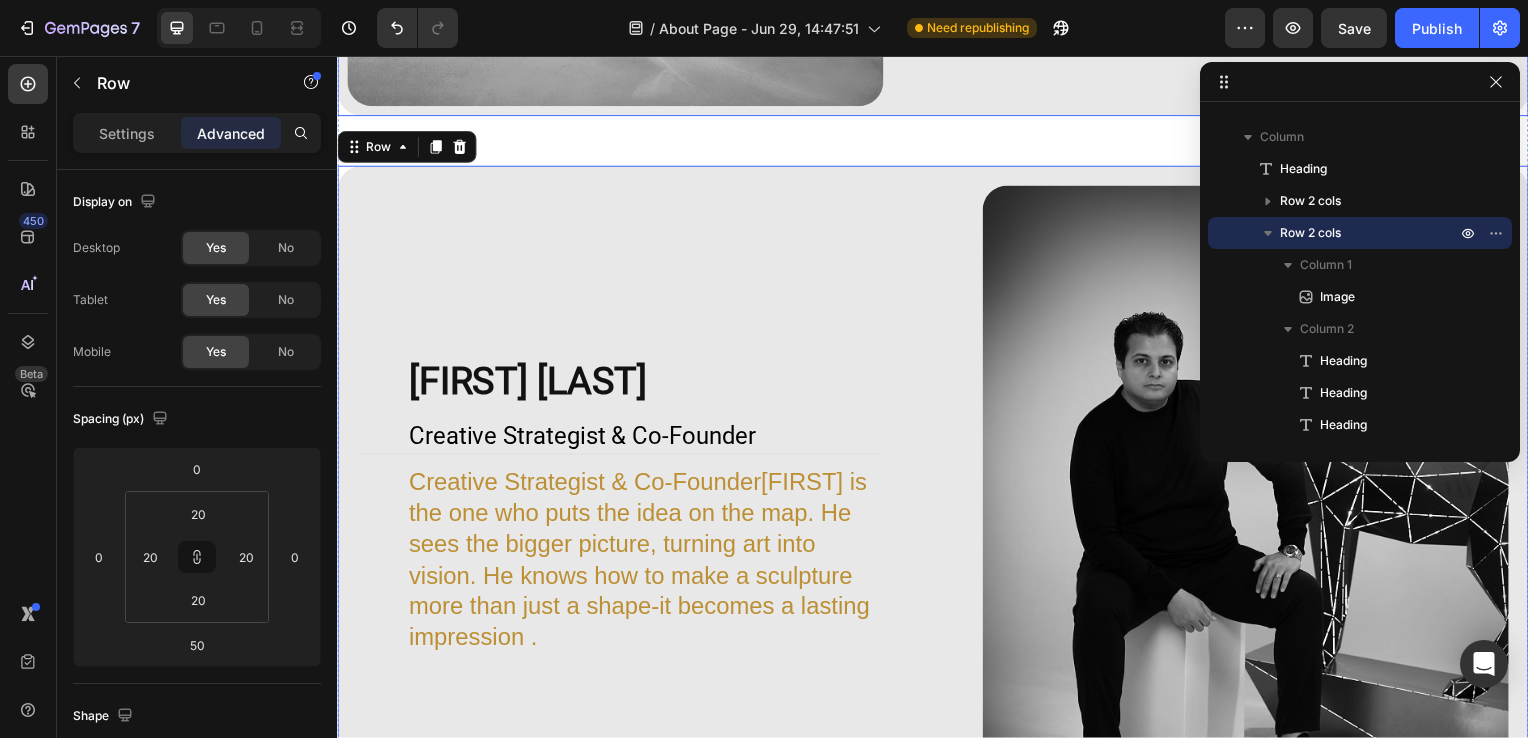 scroll, scrollTop: 1880, scrollLeft: 0, axis: vertical 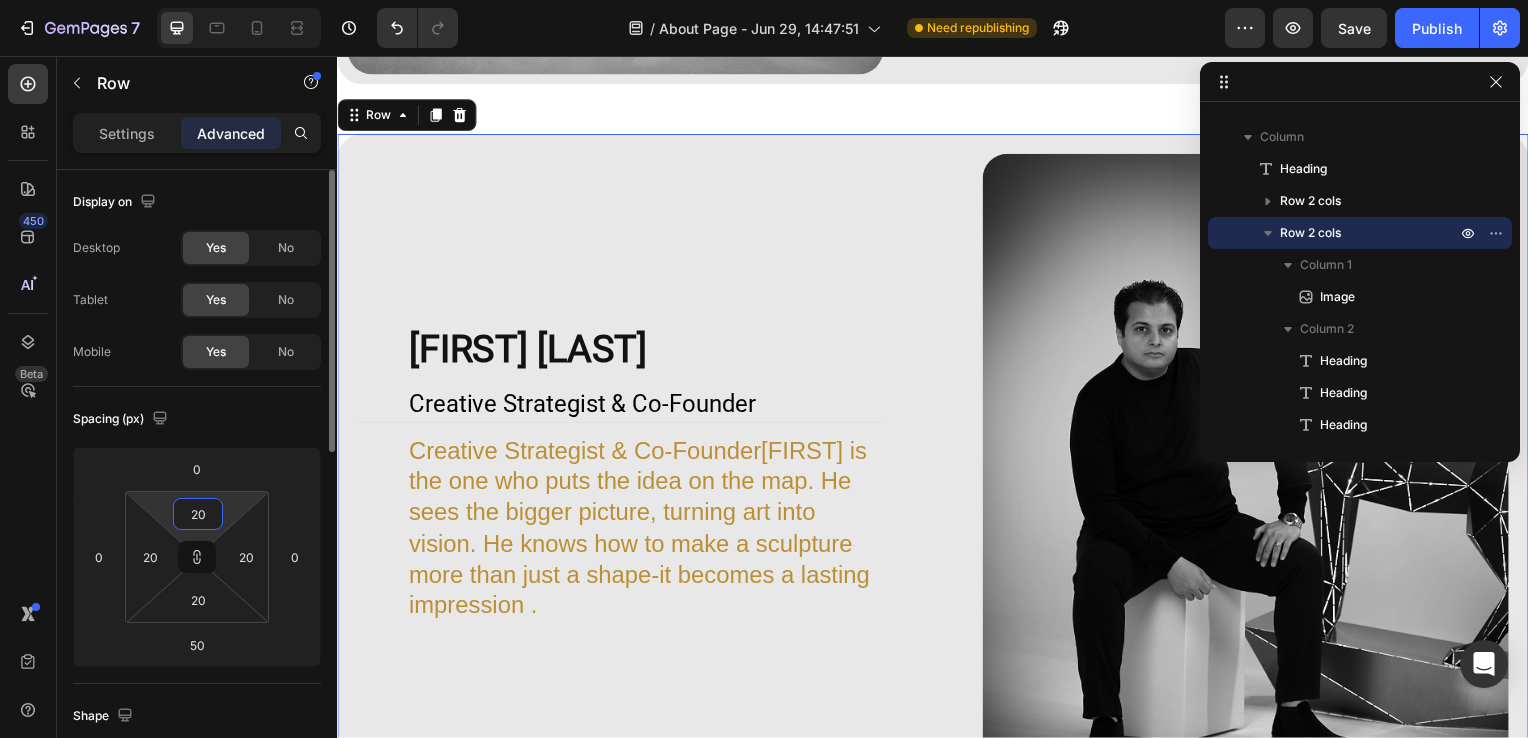 click on "20" at bounding box center [198, 514] 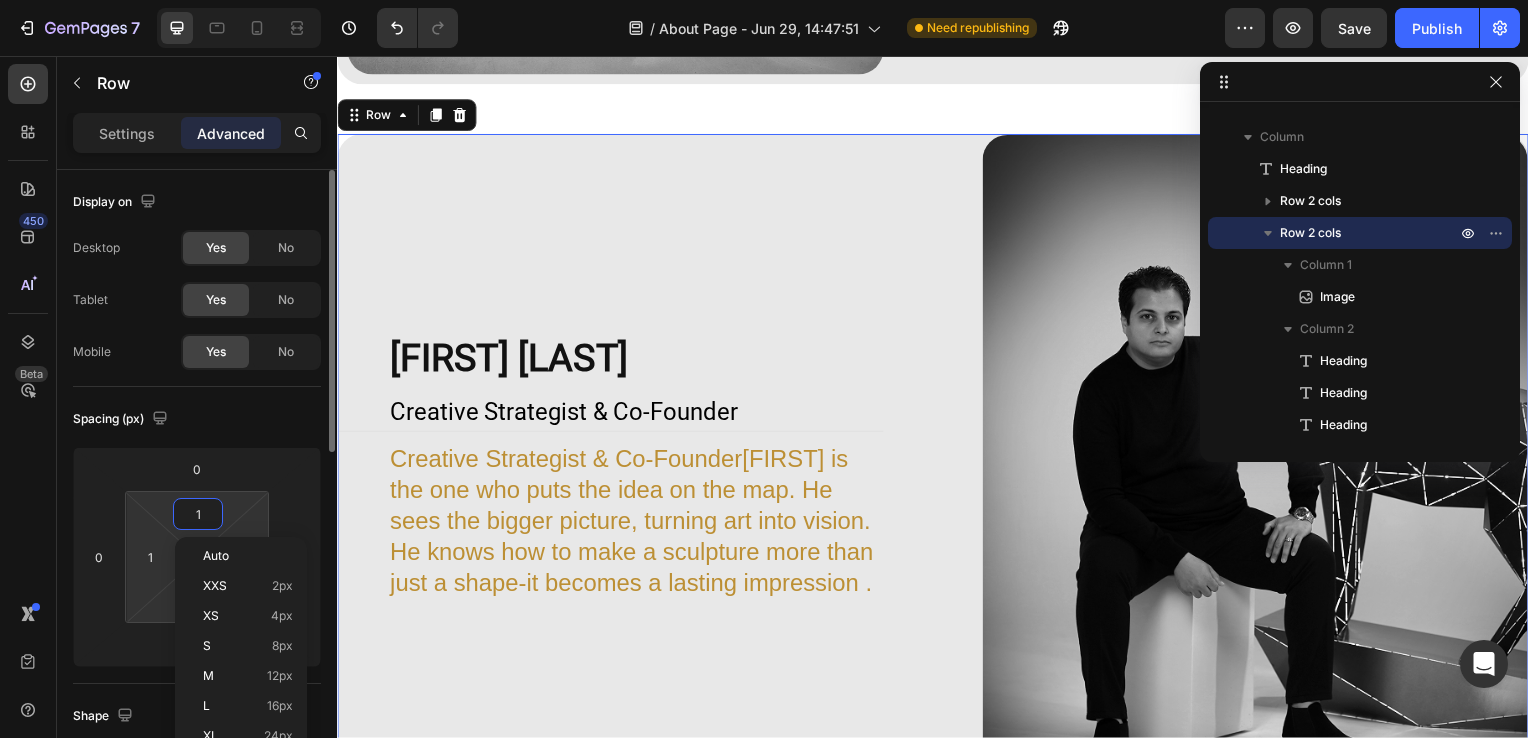type on "10" 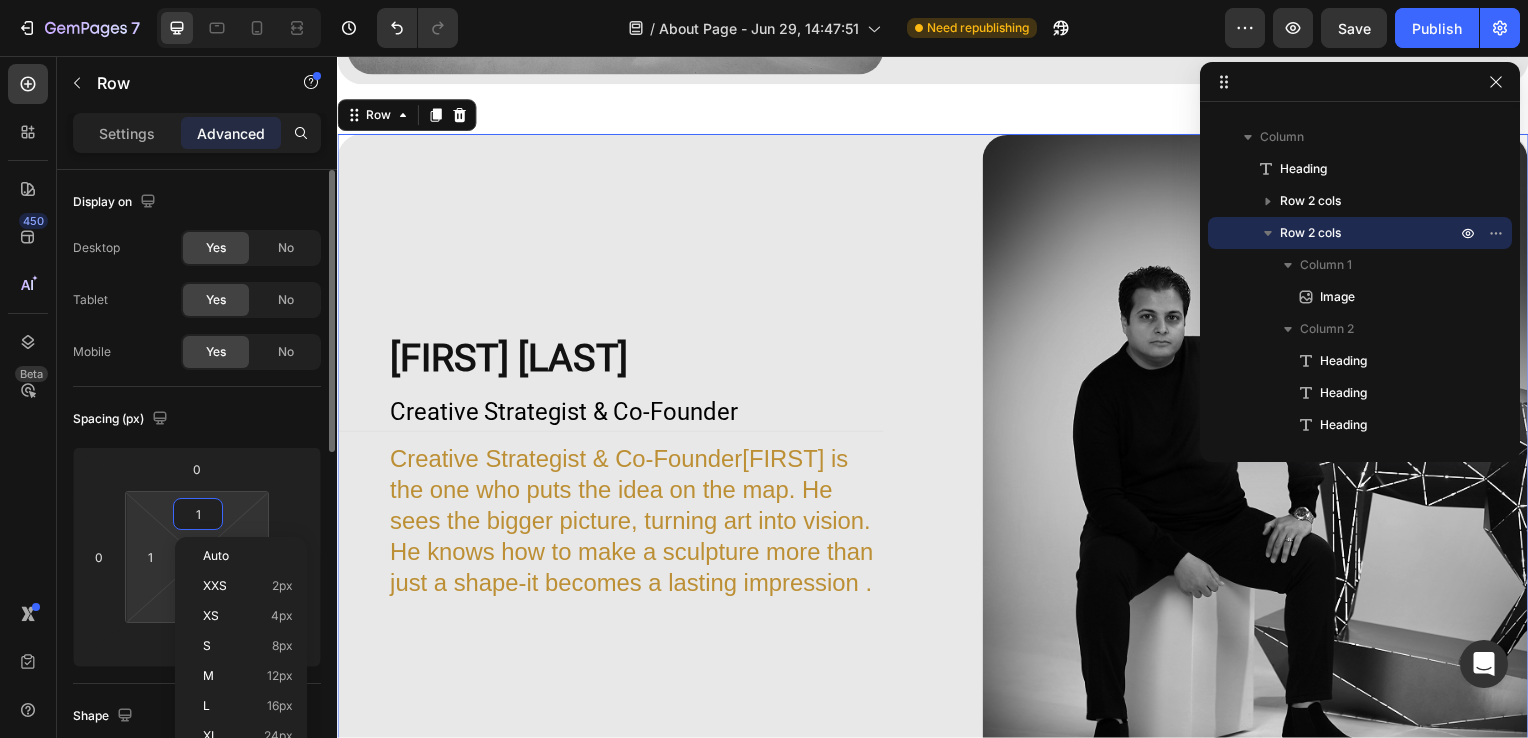 type on "10" 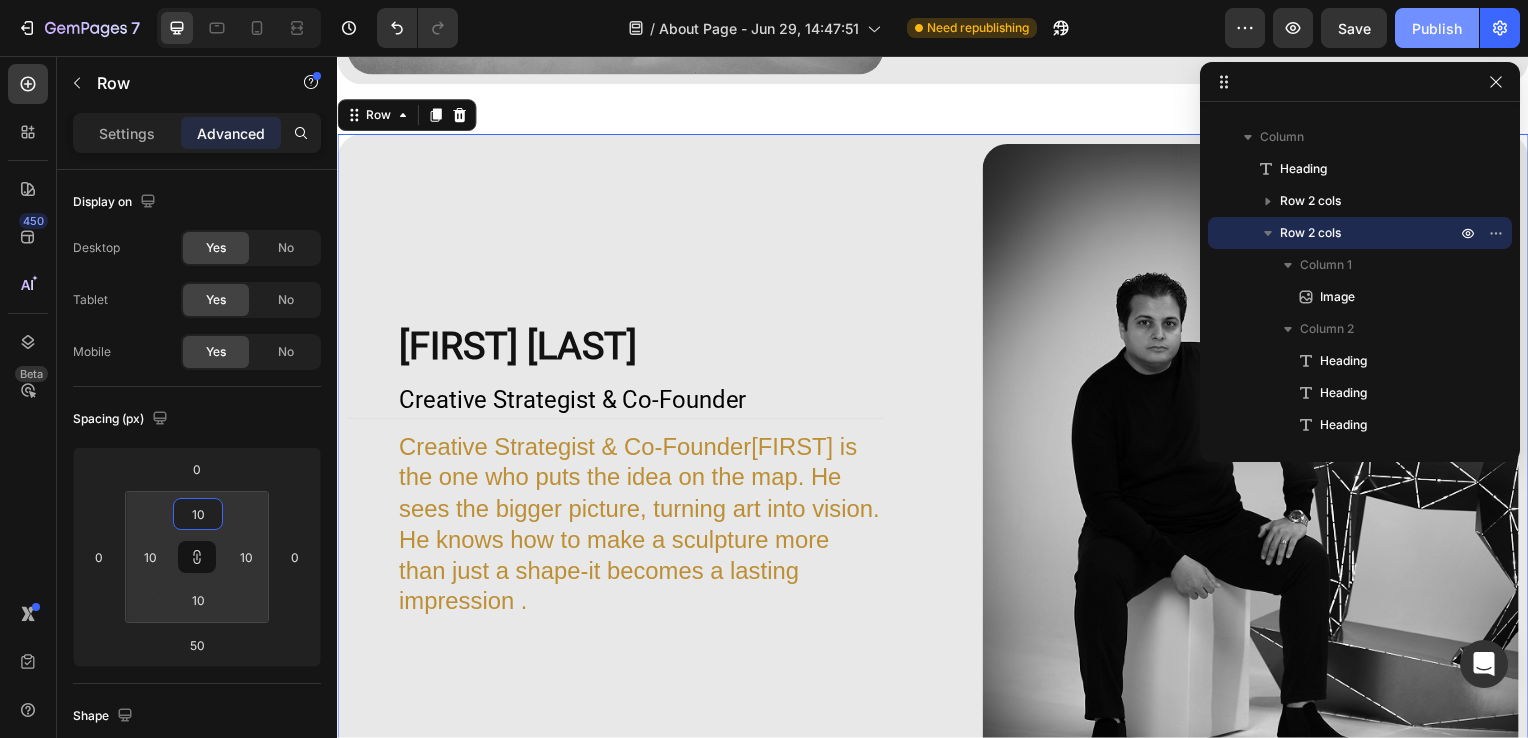 type on "10" 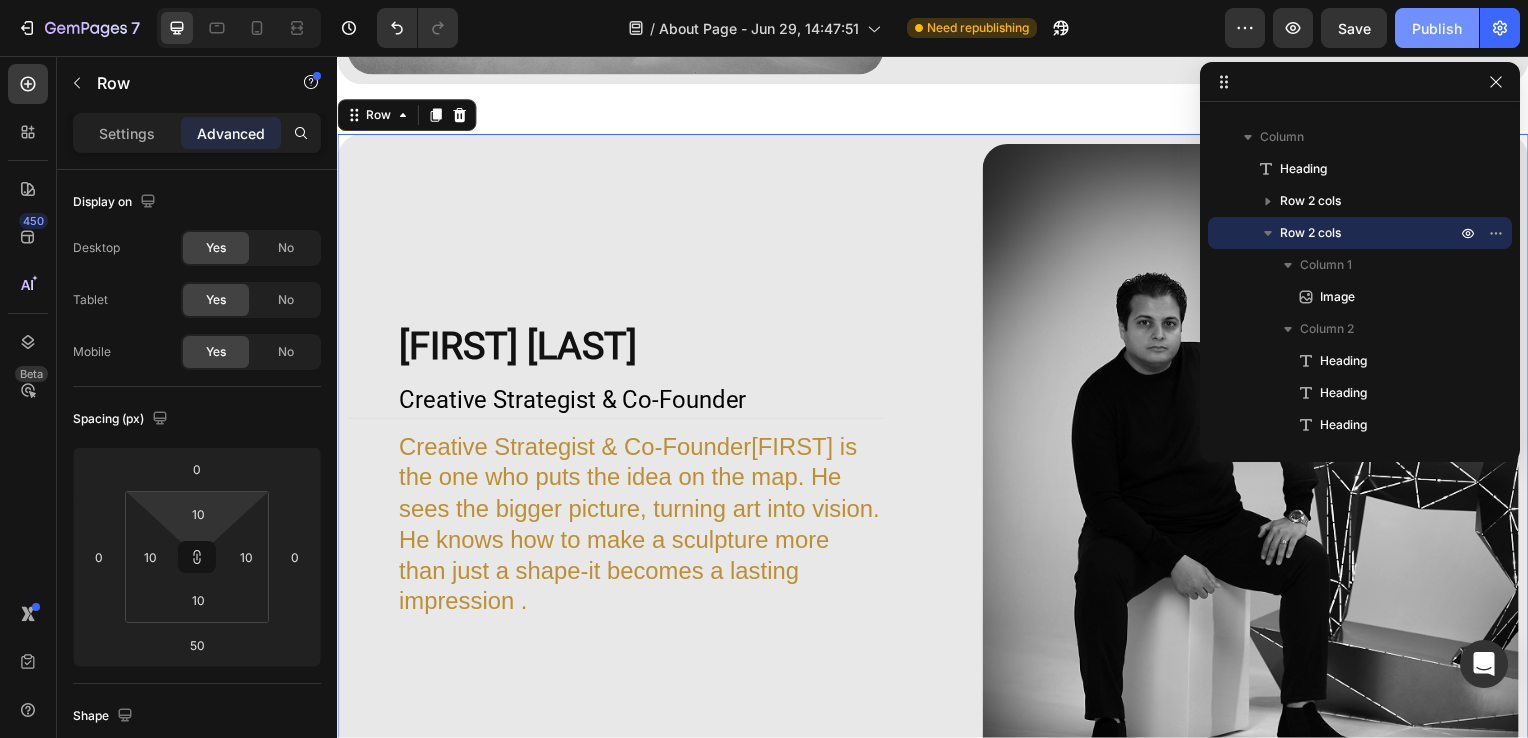 click on "Publish" at bounding box center [1437, 28] 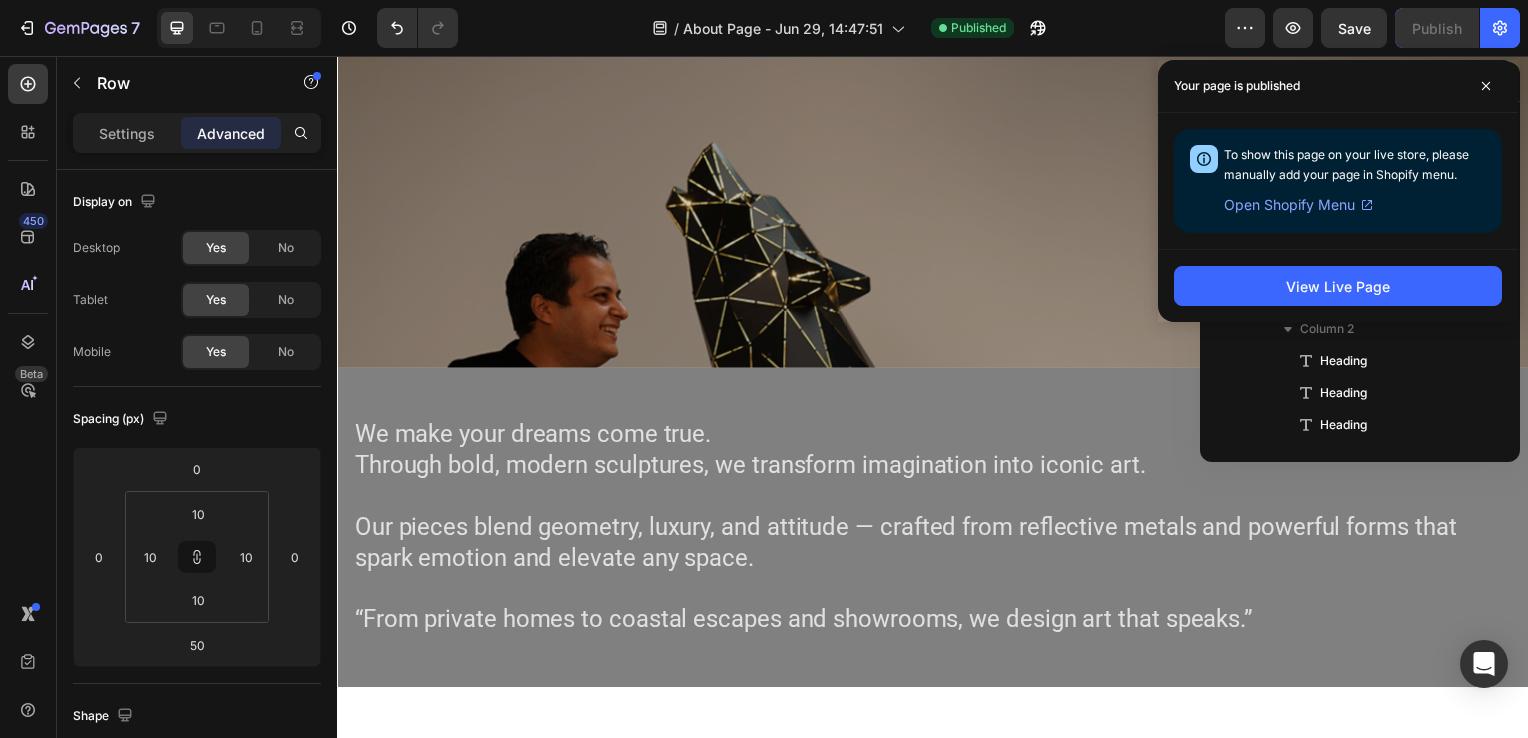 scroll, scrollTop: 358, scrollLeft: 0, axis: vertical 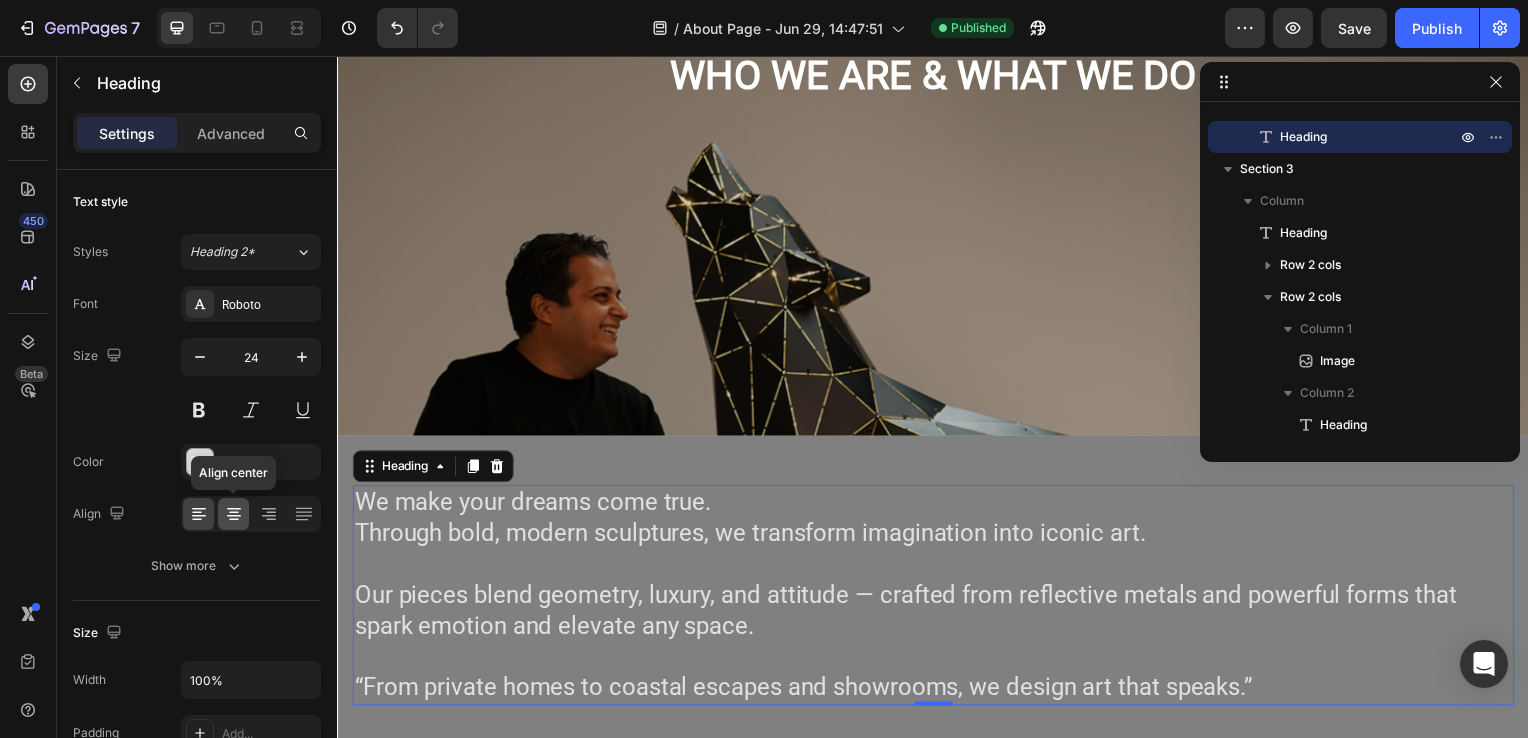 click 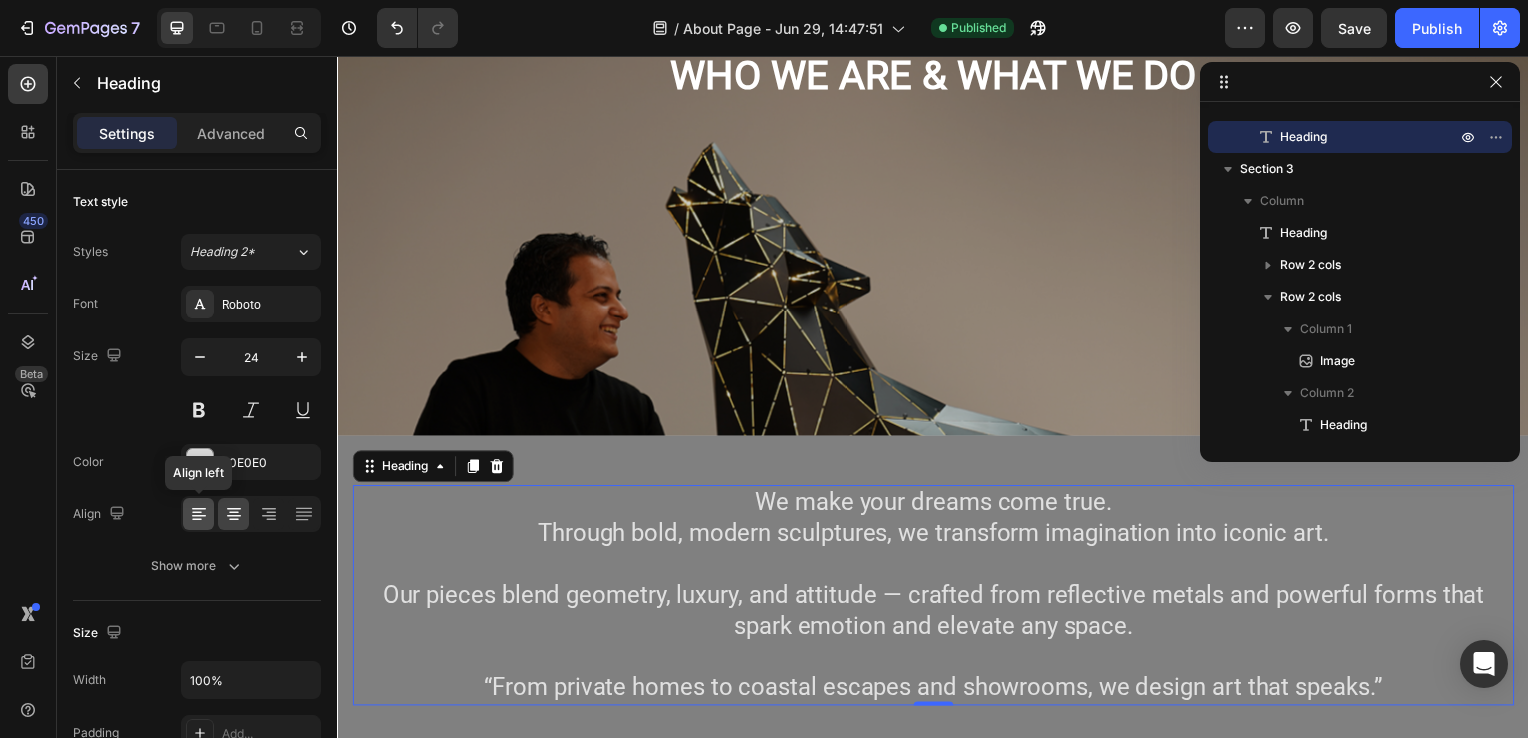 click 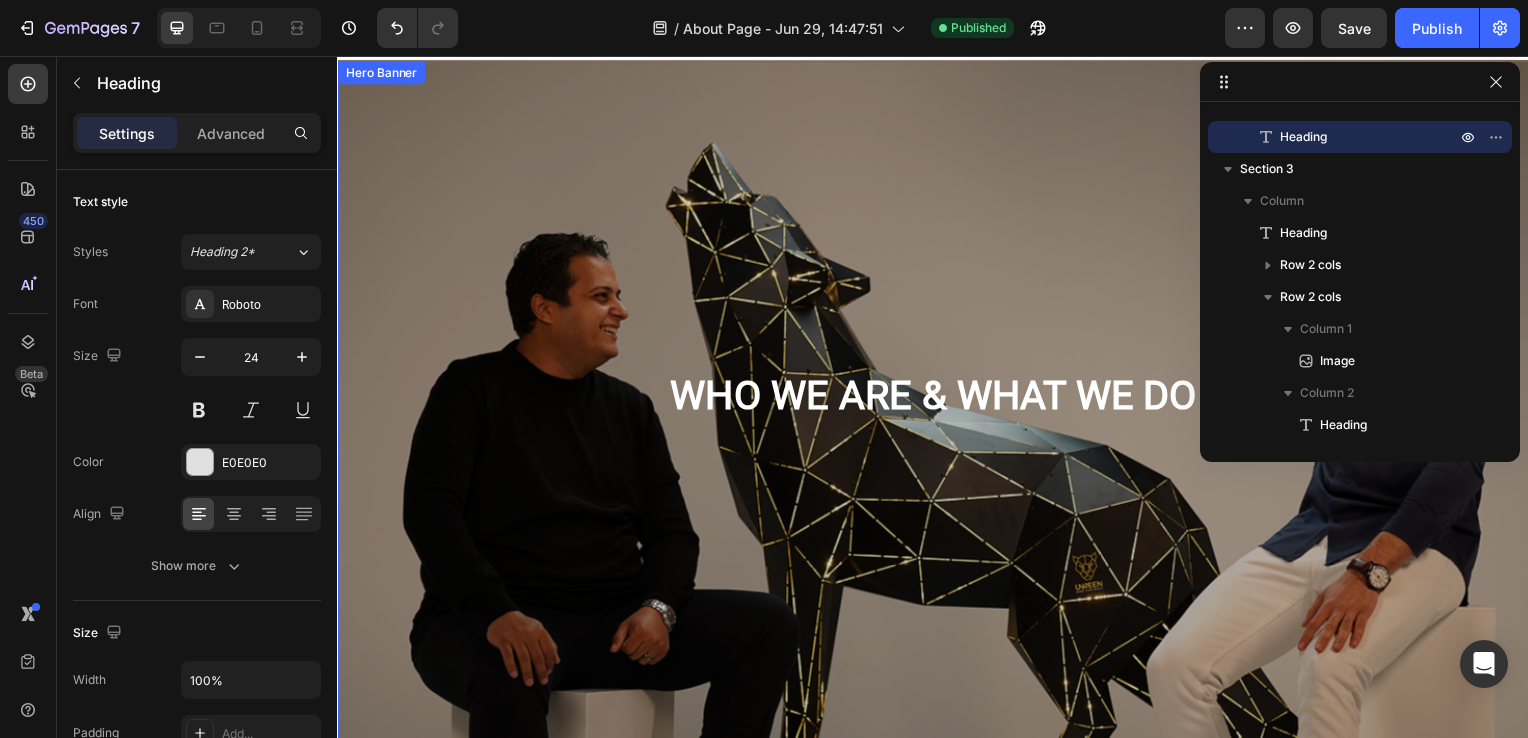 scroll, scrollTop: 0, scrollLeft: 0, axis: both 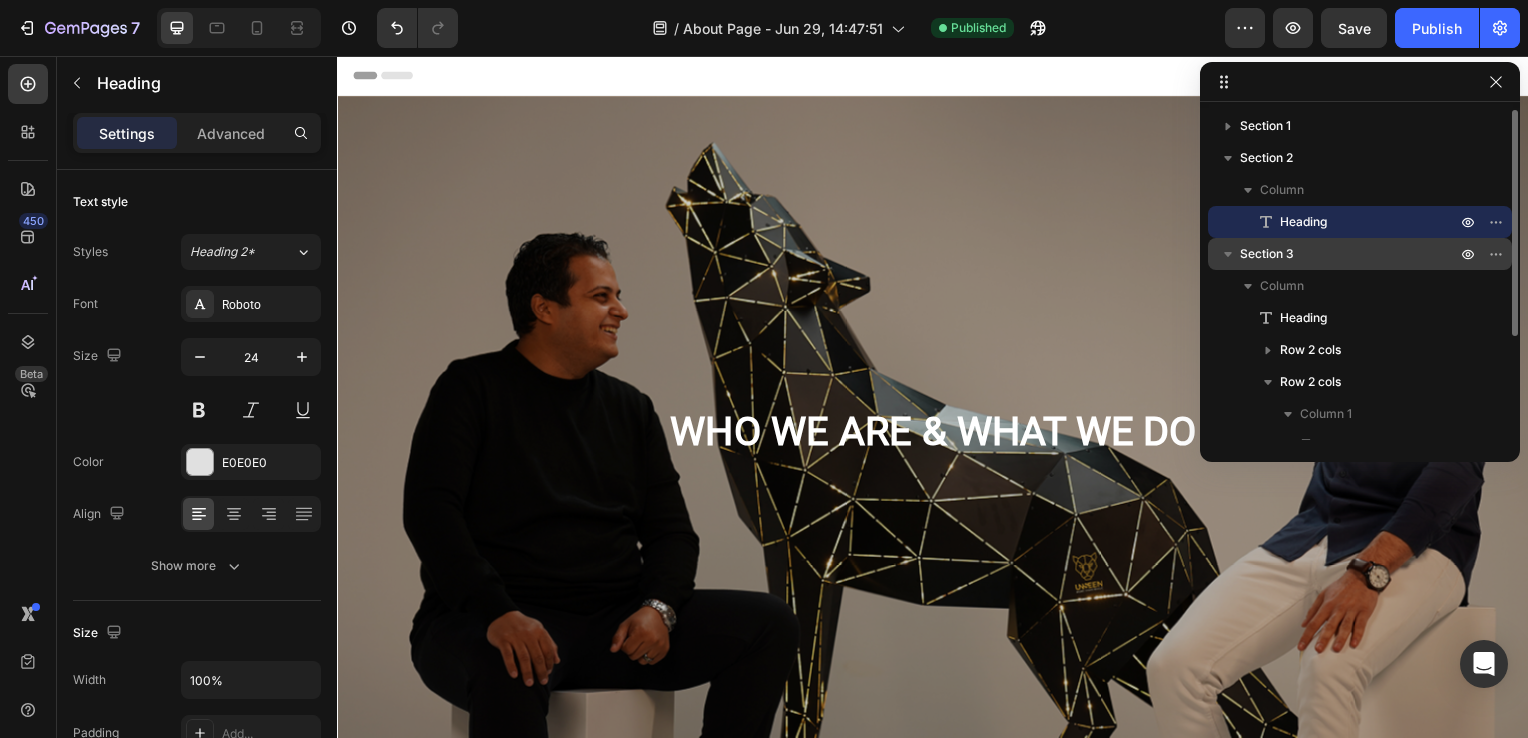 click 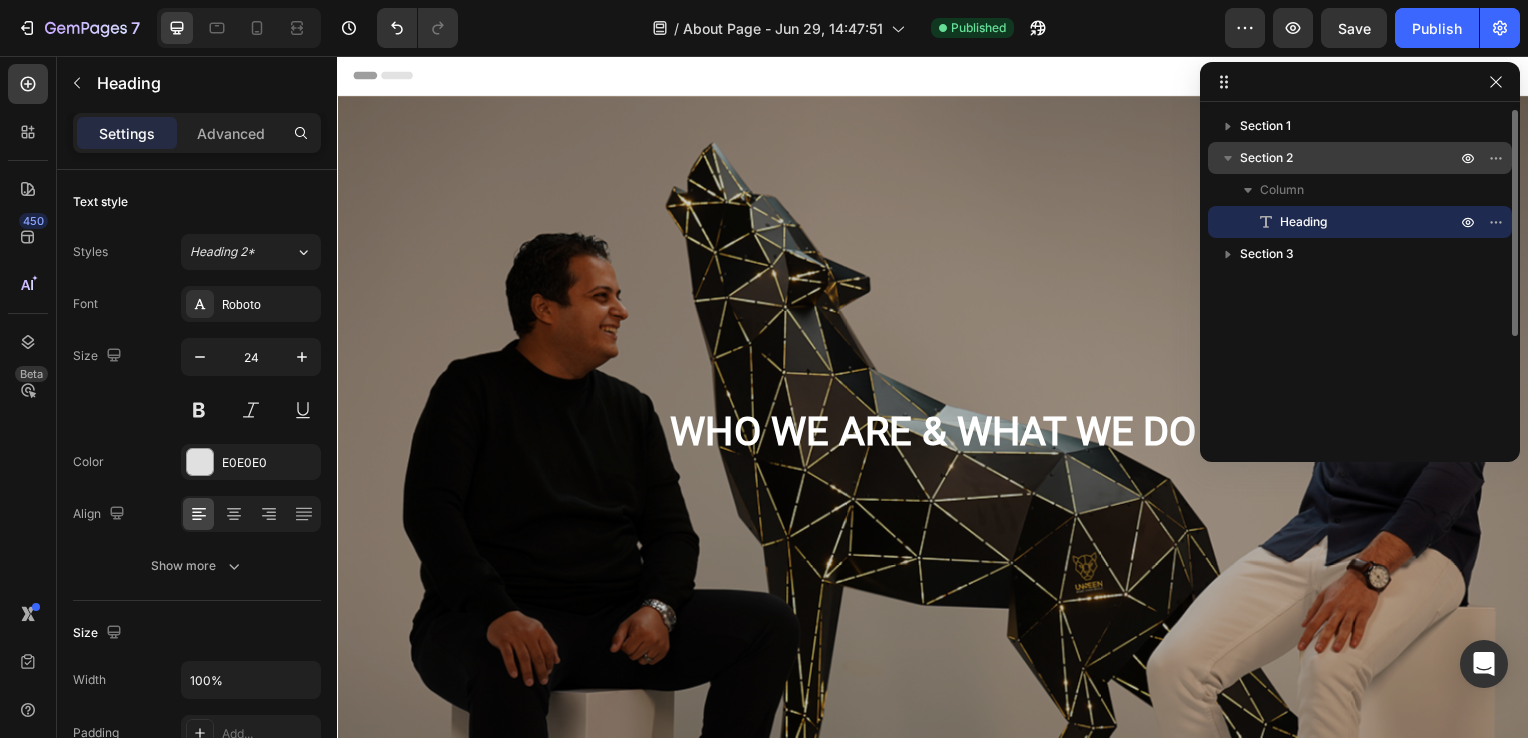 click on "Section 2" at bounding box center [1266, 158] 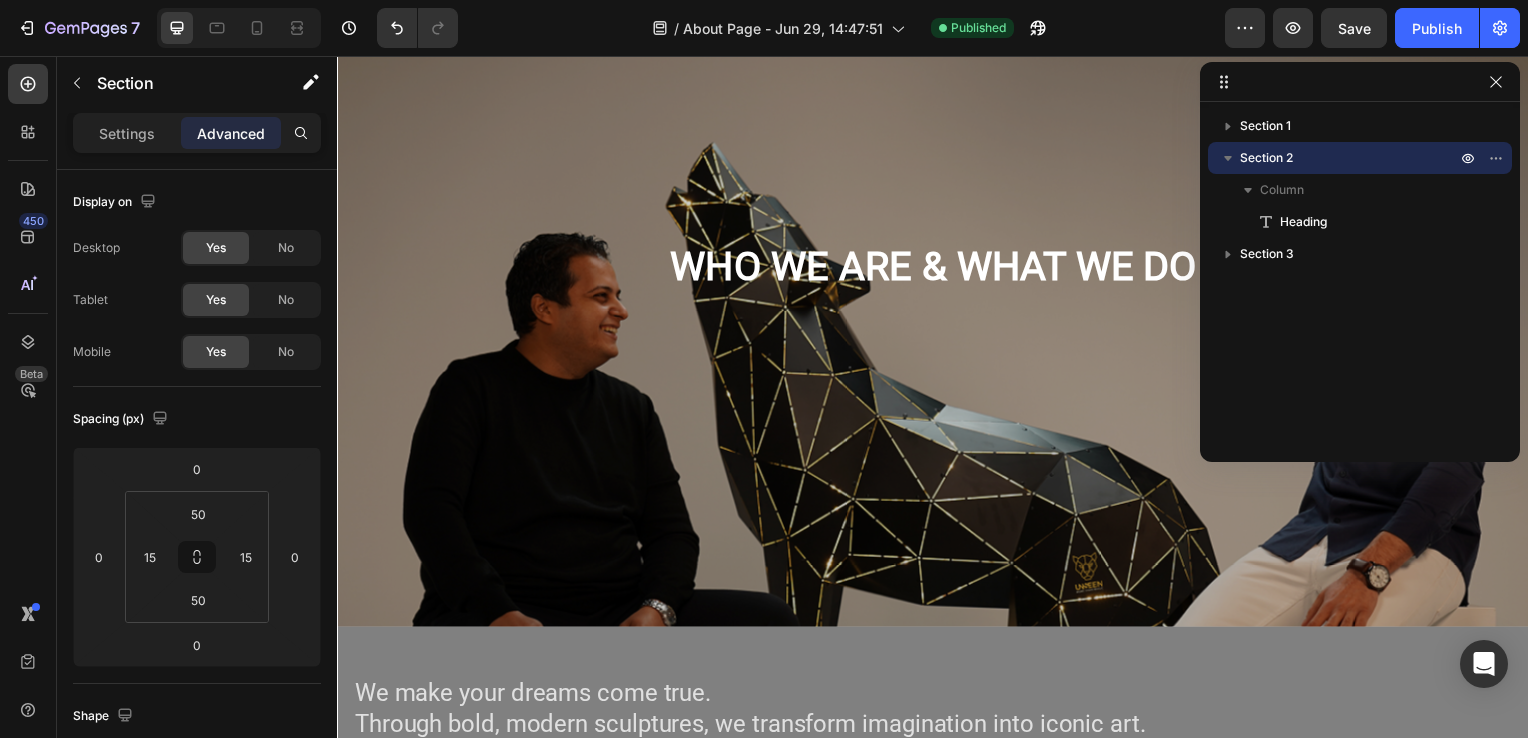 scroll, scrollTop: 671, scrollLeft: 0, axis: vertical 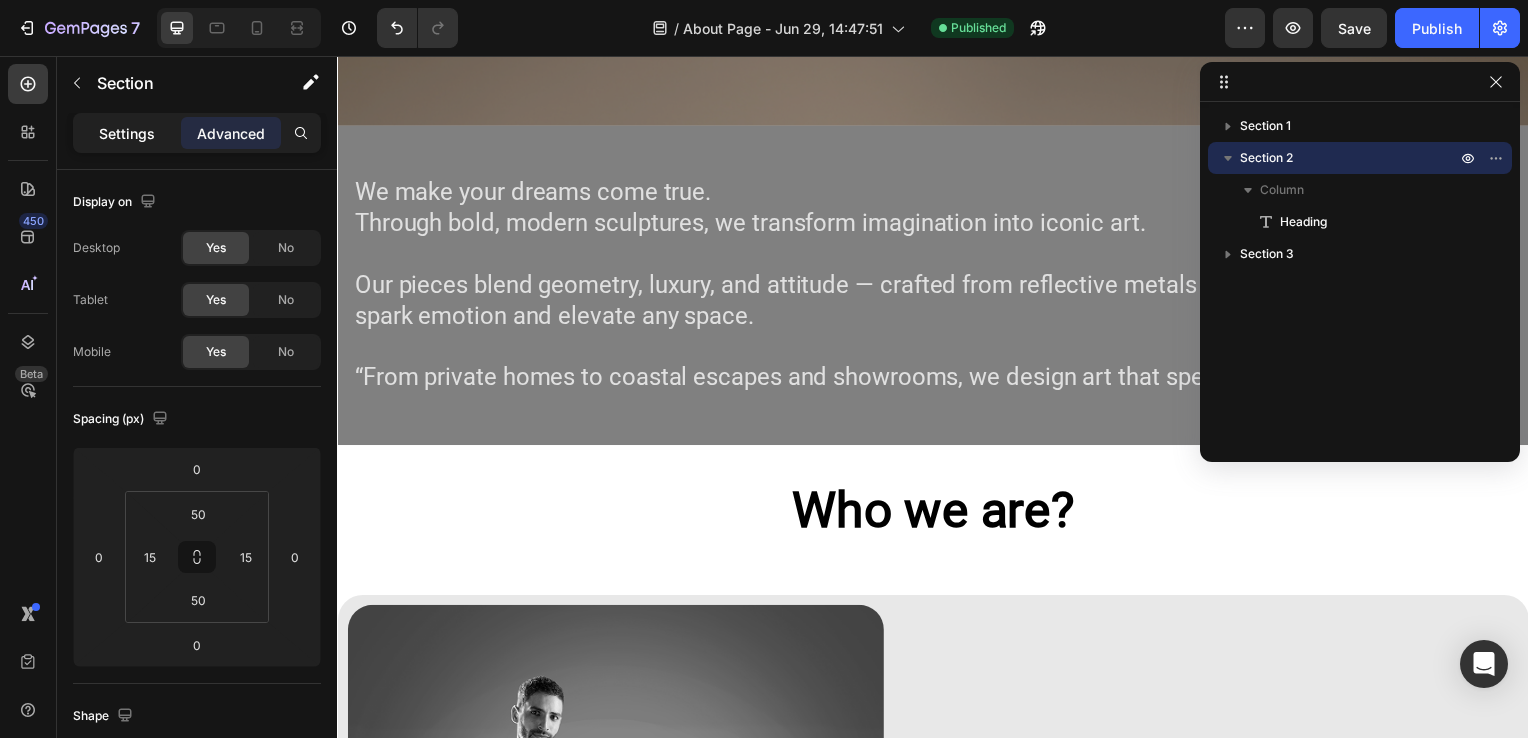 click on "Settings" at bounding box center (127, 133) 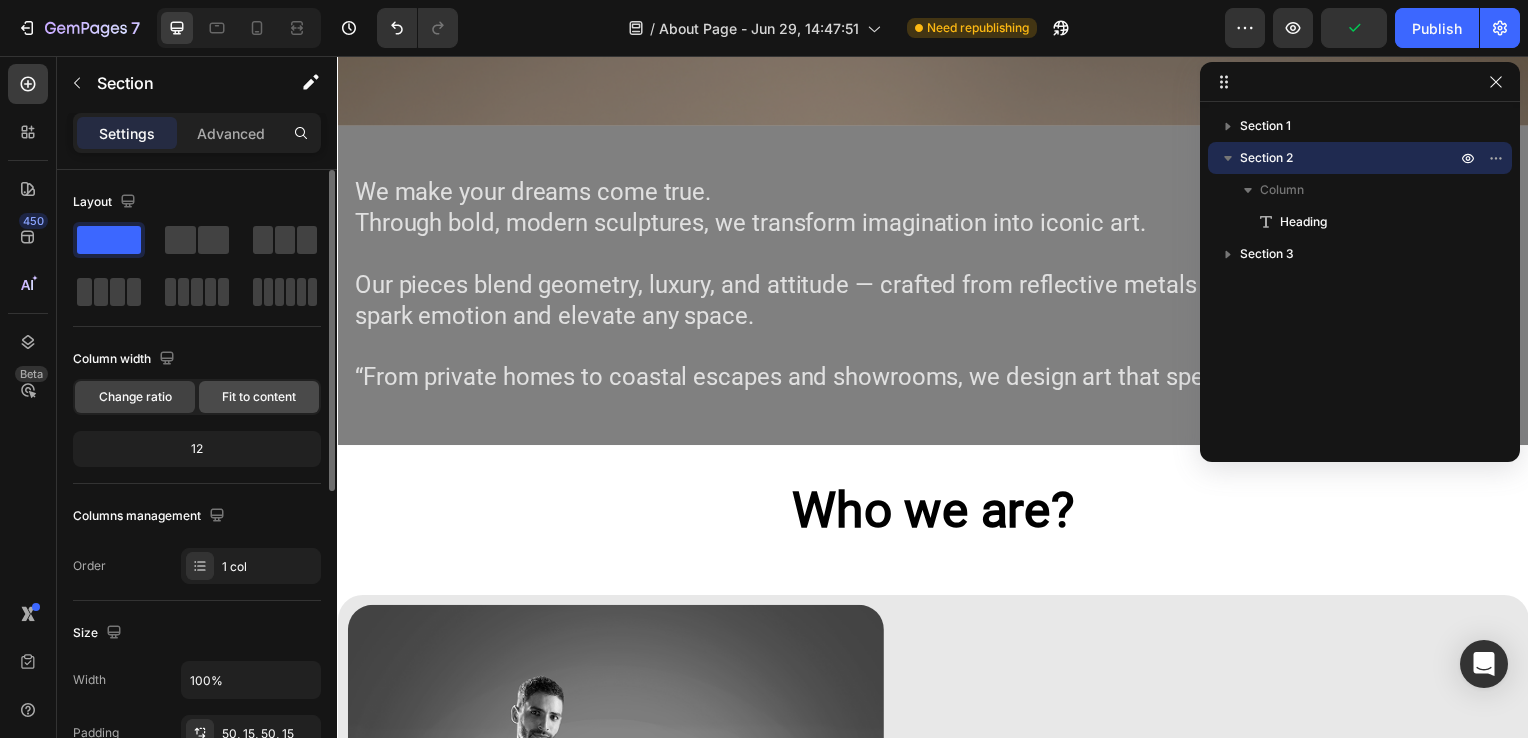 click on "Fit to content" 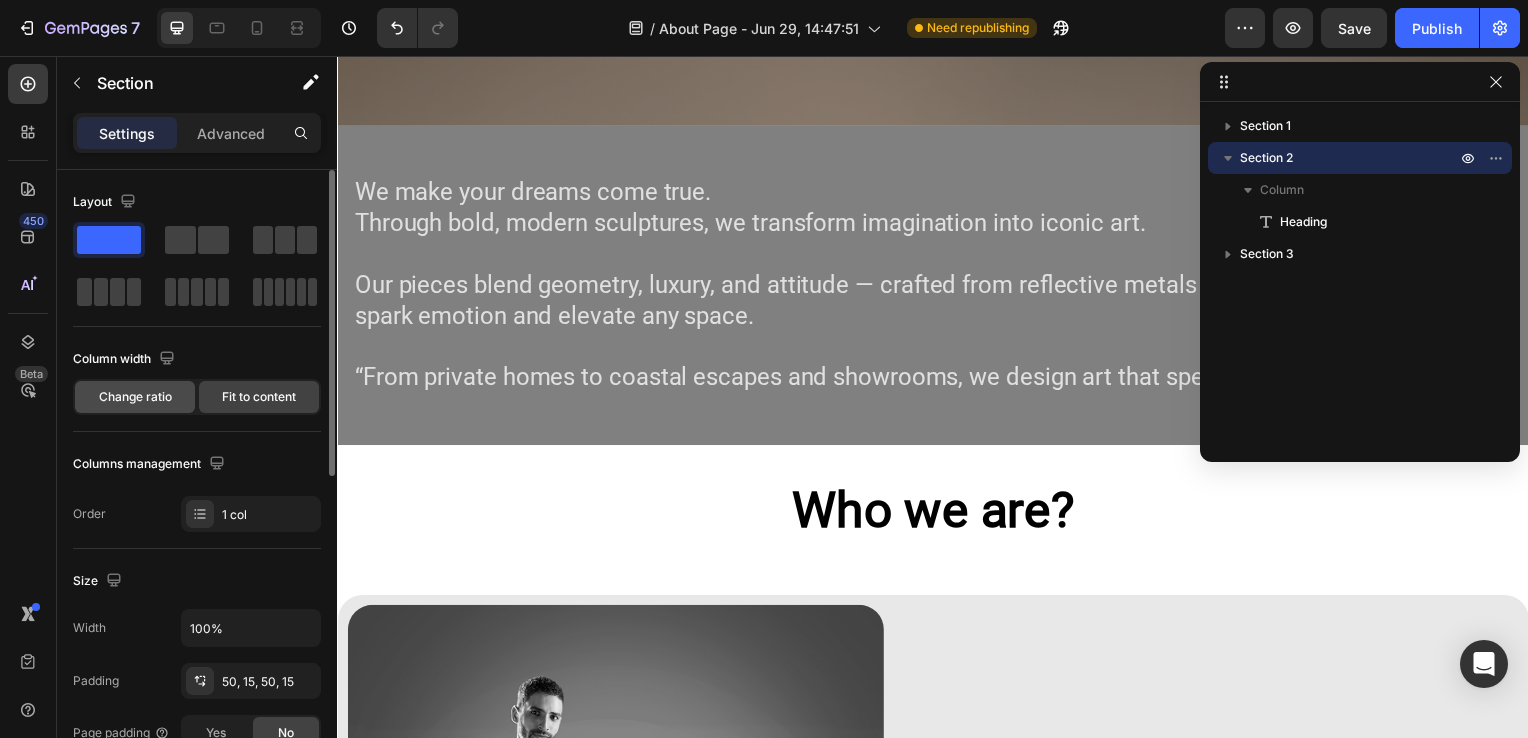 click on "Change ratio" 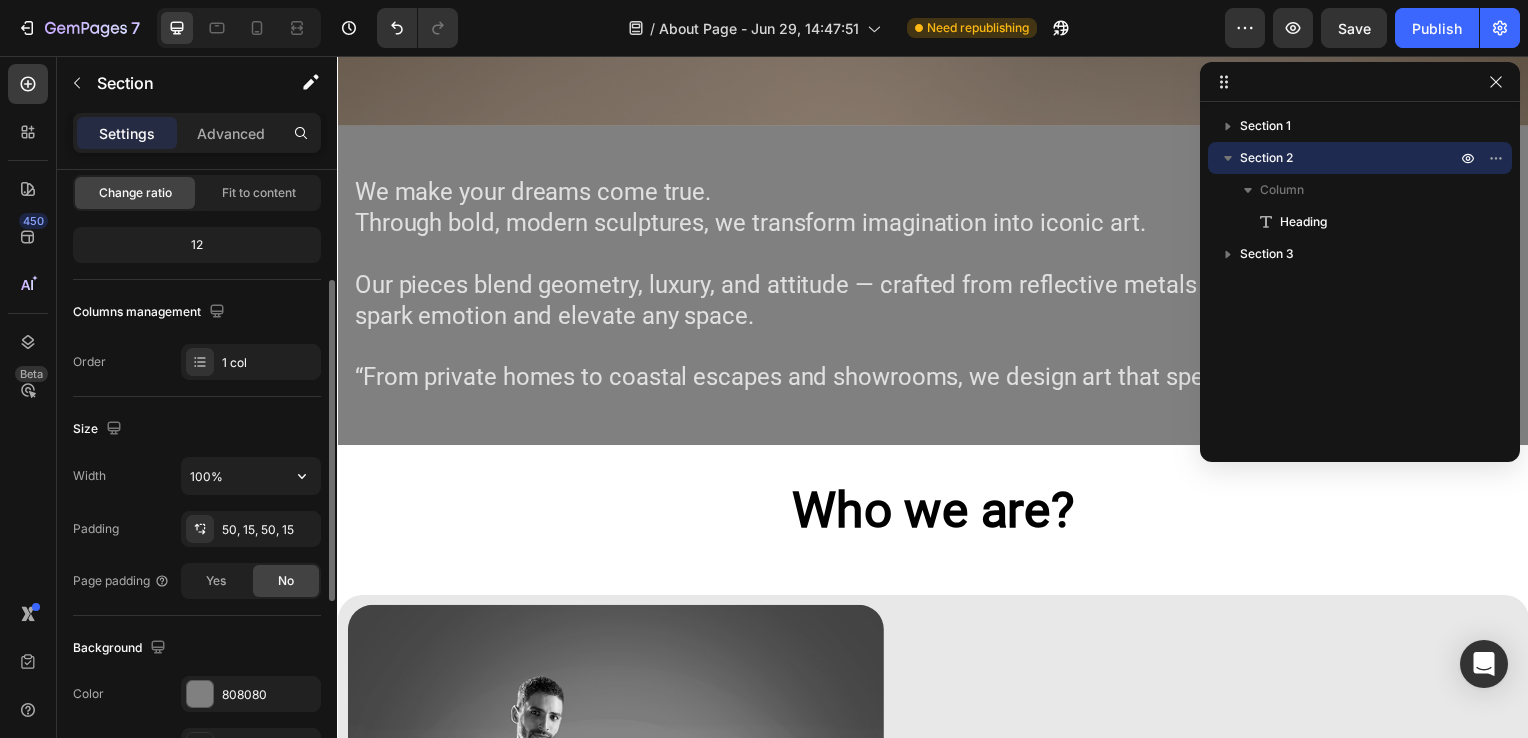 scroll, scrollTop: 208, scrollLeft: 0, axis: vertical 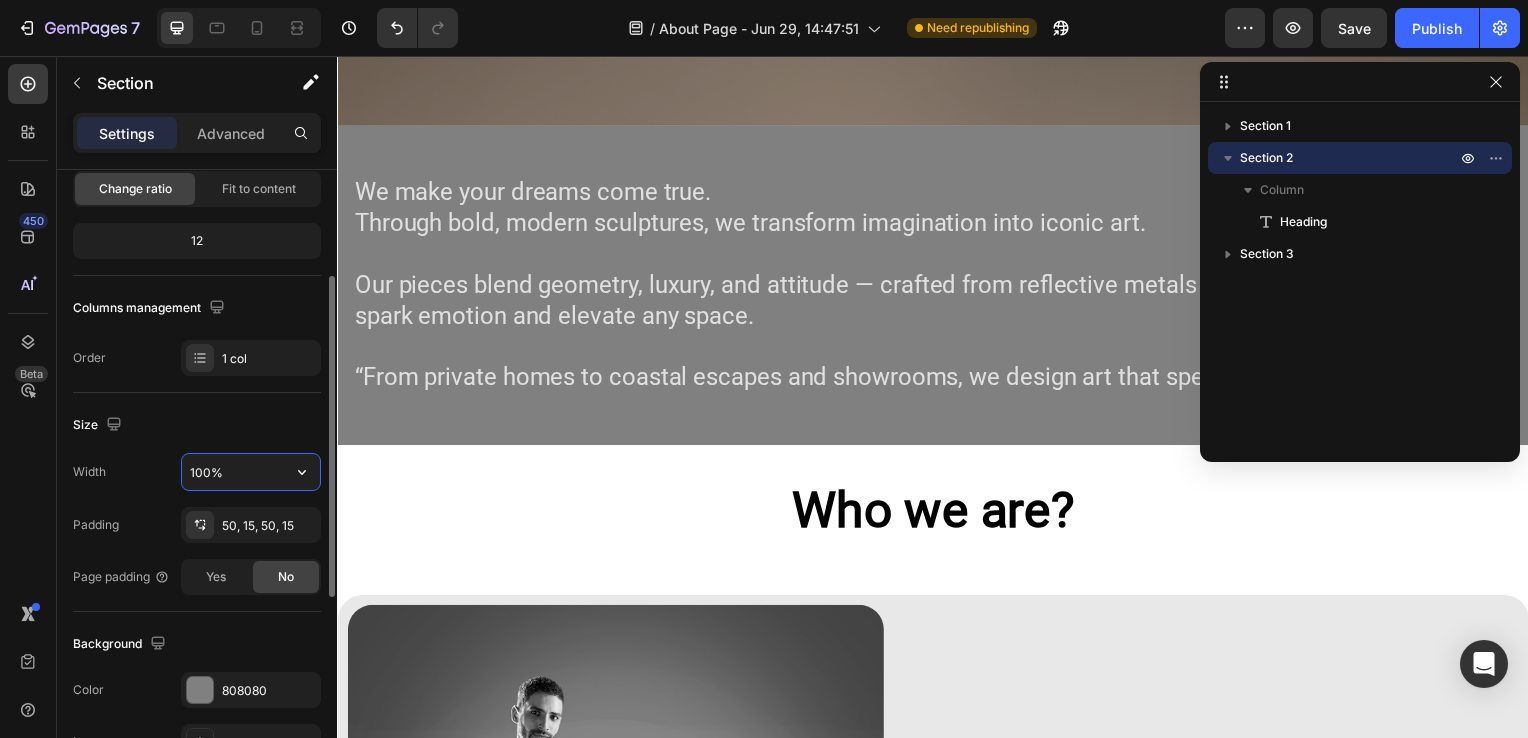 click on "100%" at bounding box center (251, 472) 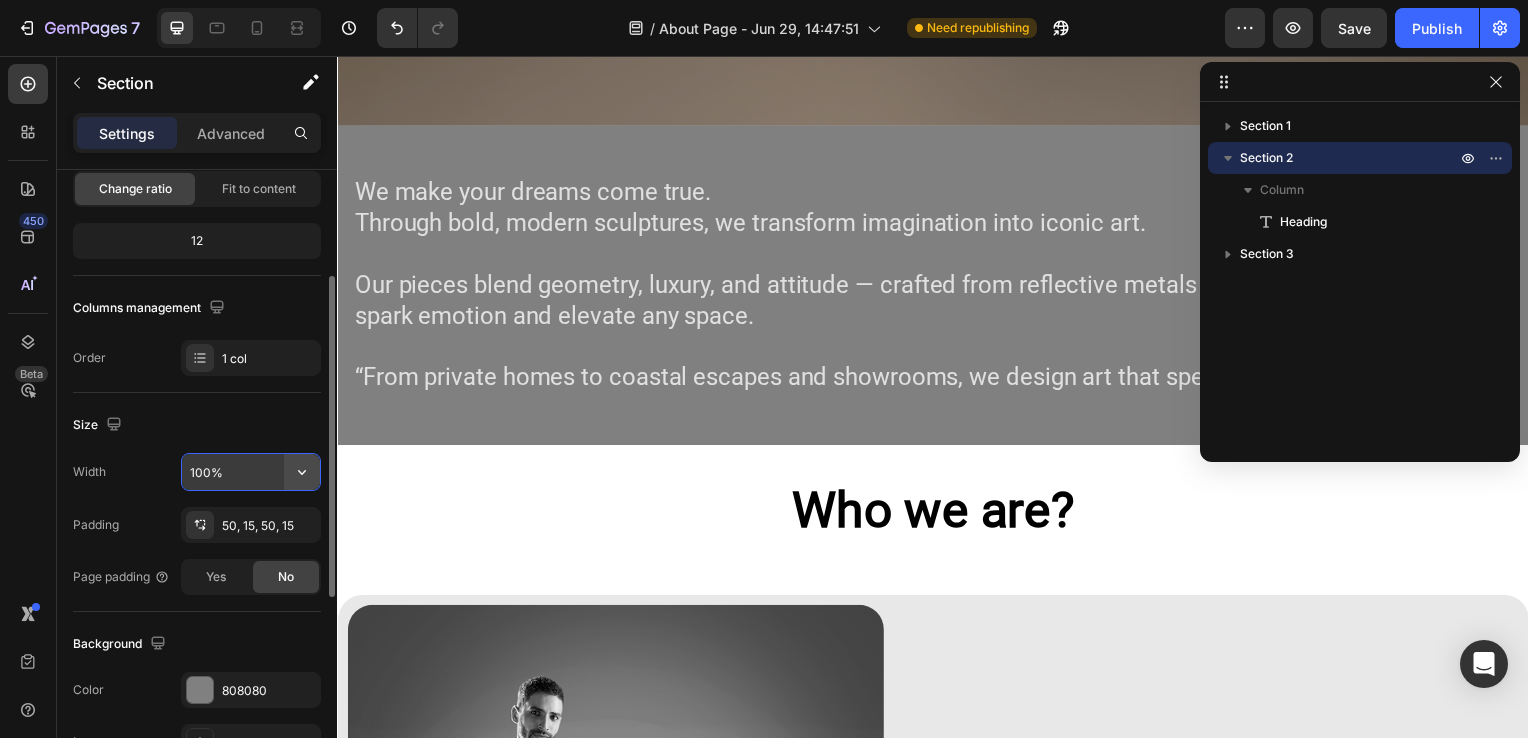 click 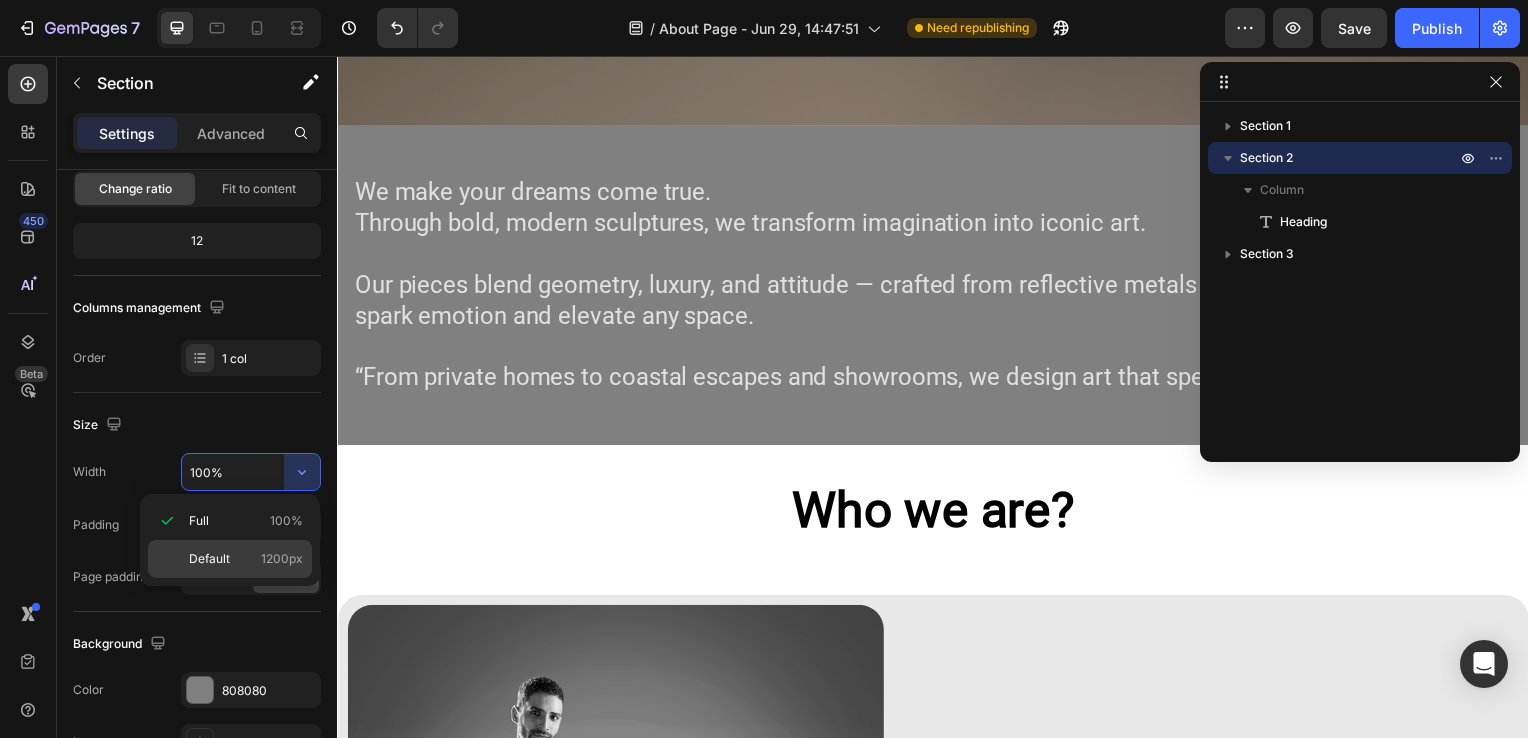 click on "Default 1200px" at bounding box center [246, 559] 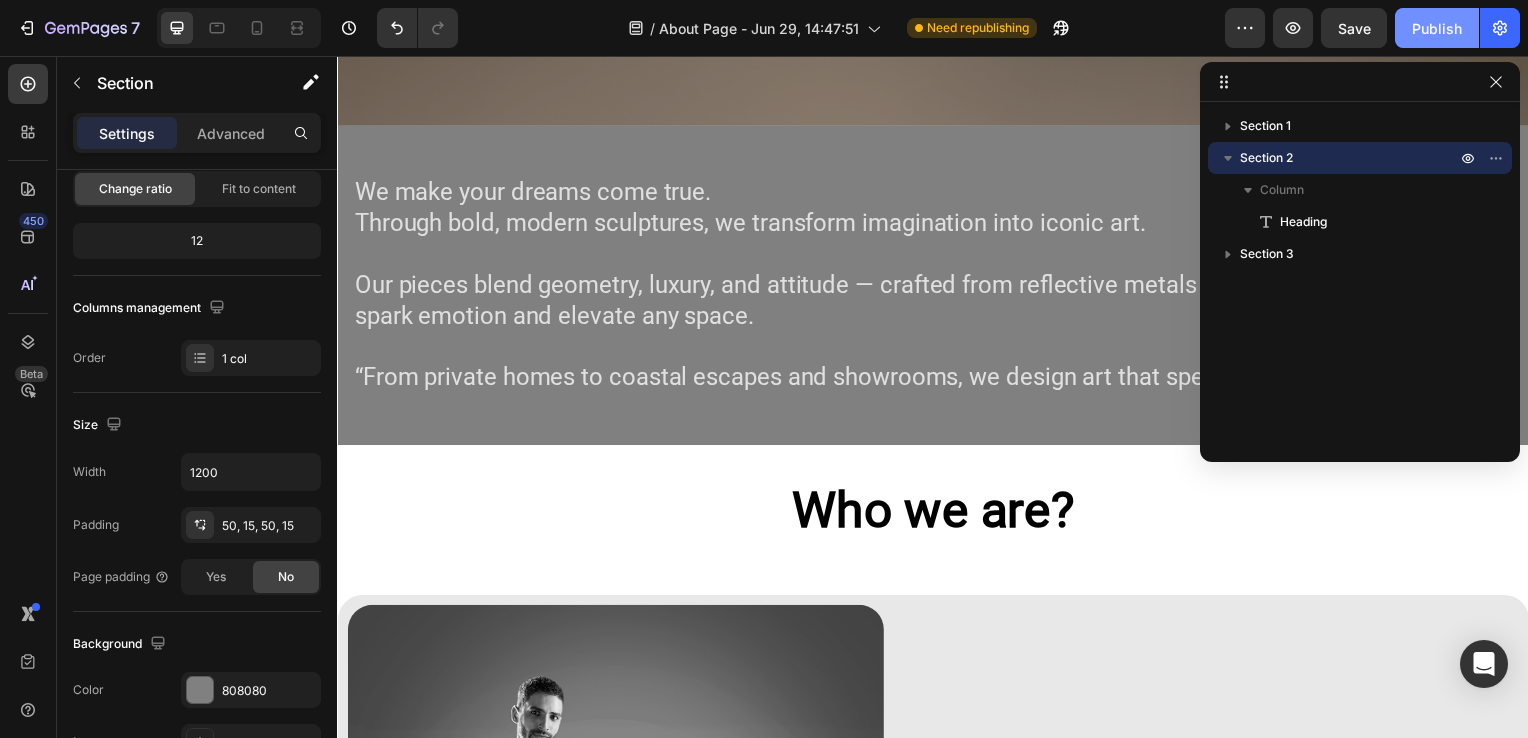click on "Publish" at bounding box center (1437, 28) 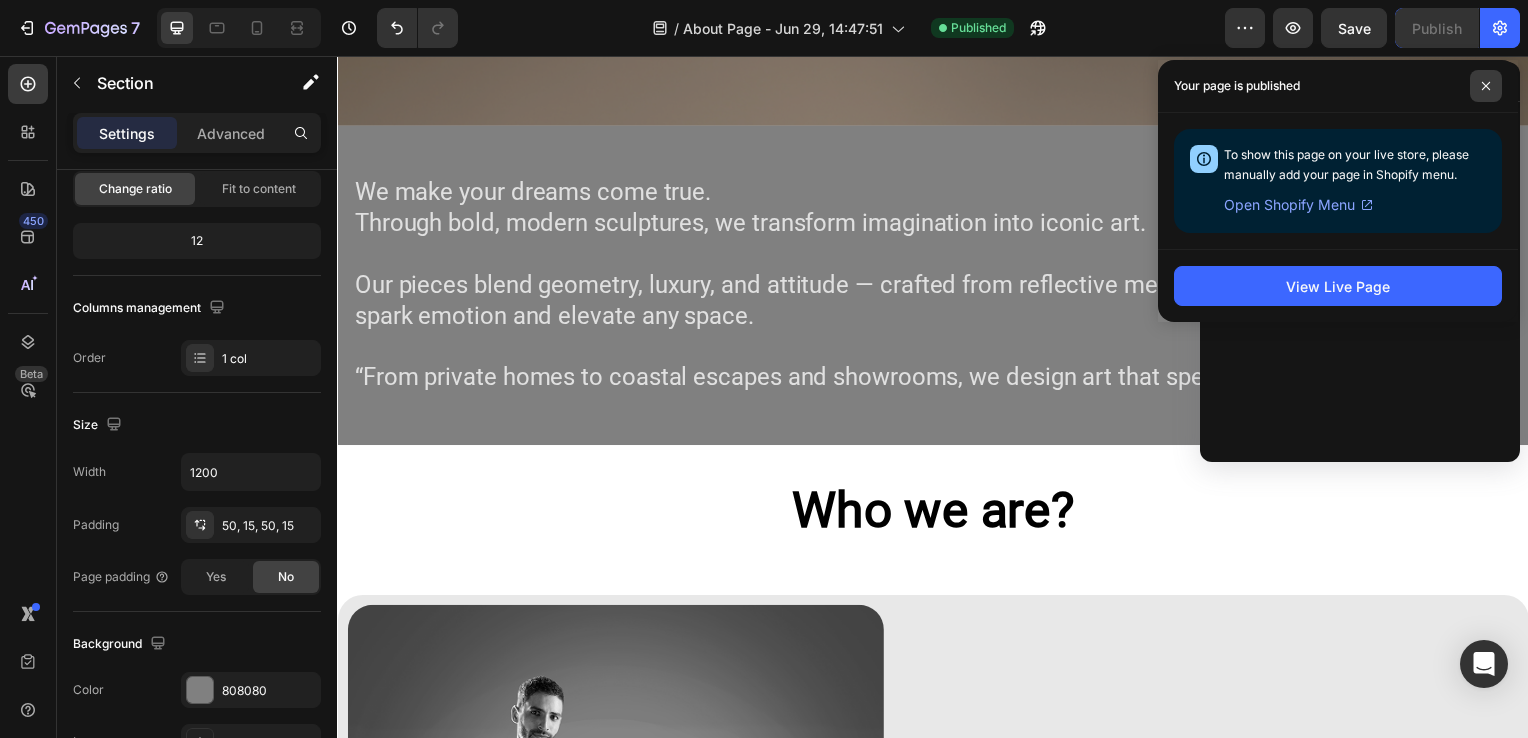click 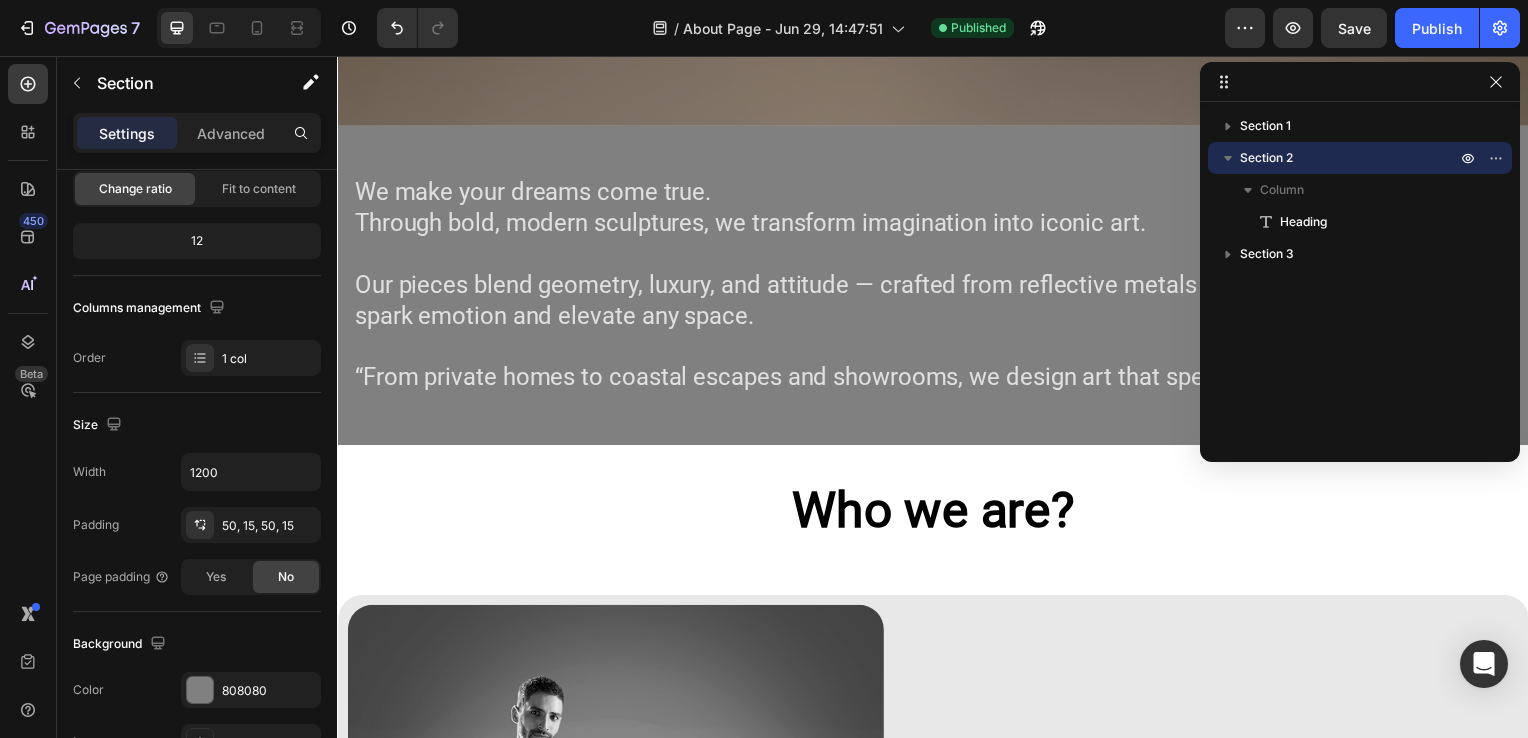 click on "Size" at bounding box center [197, 425] 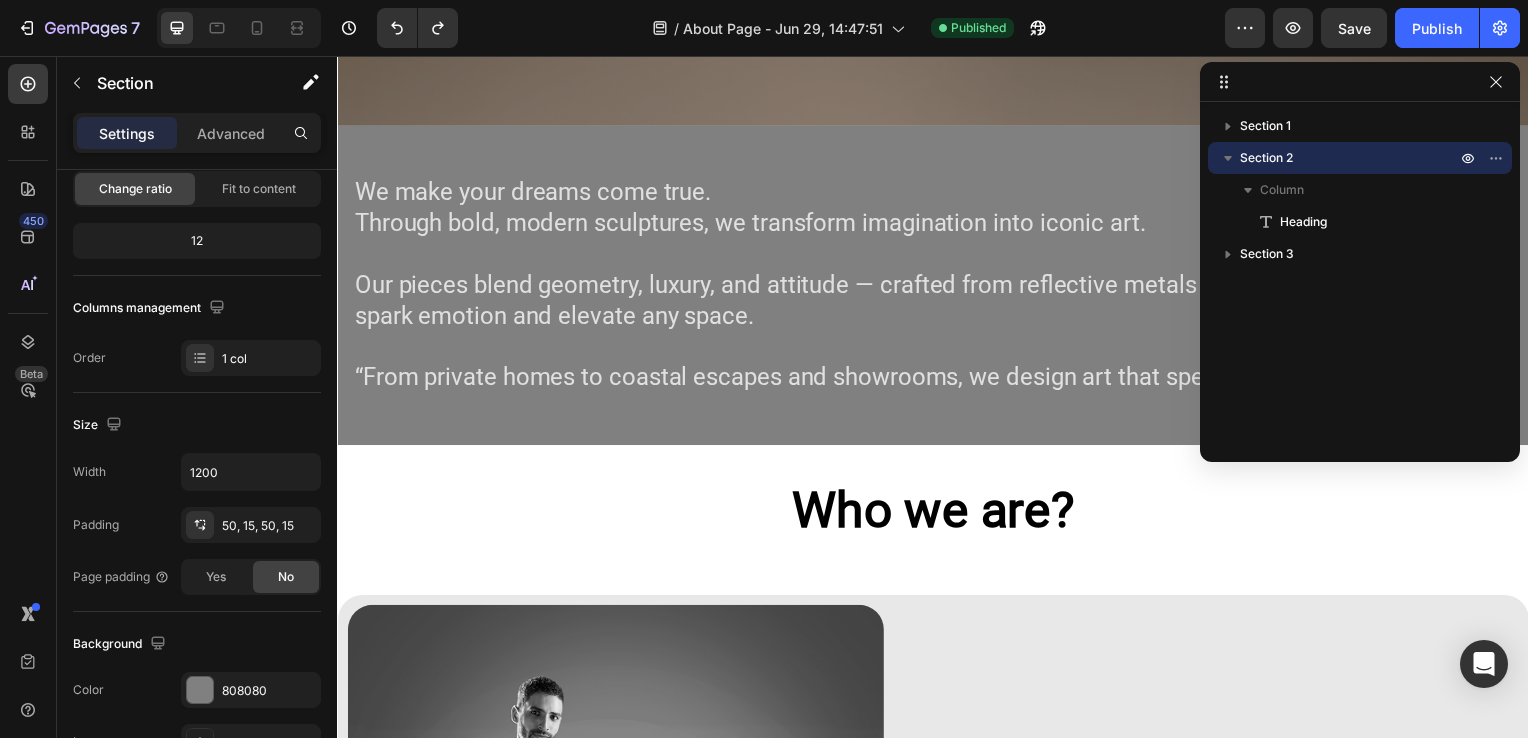 type on "100%" 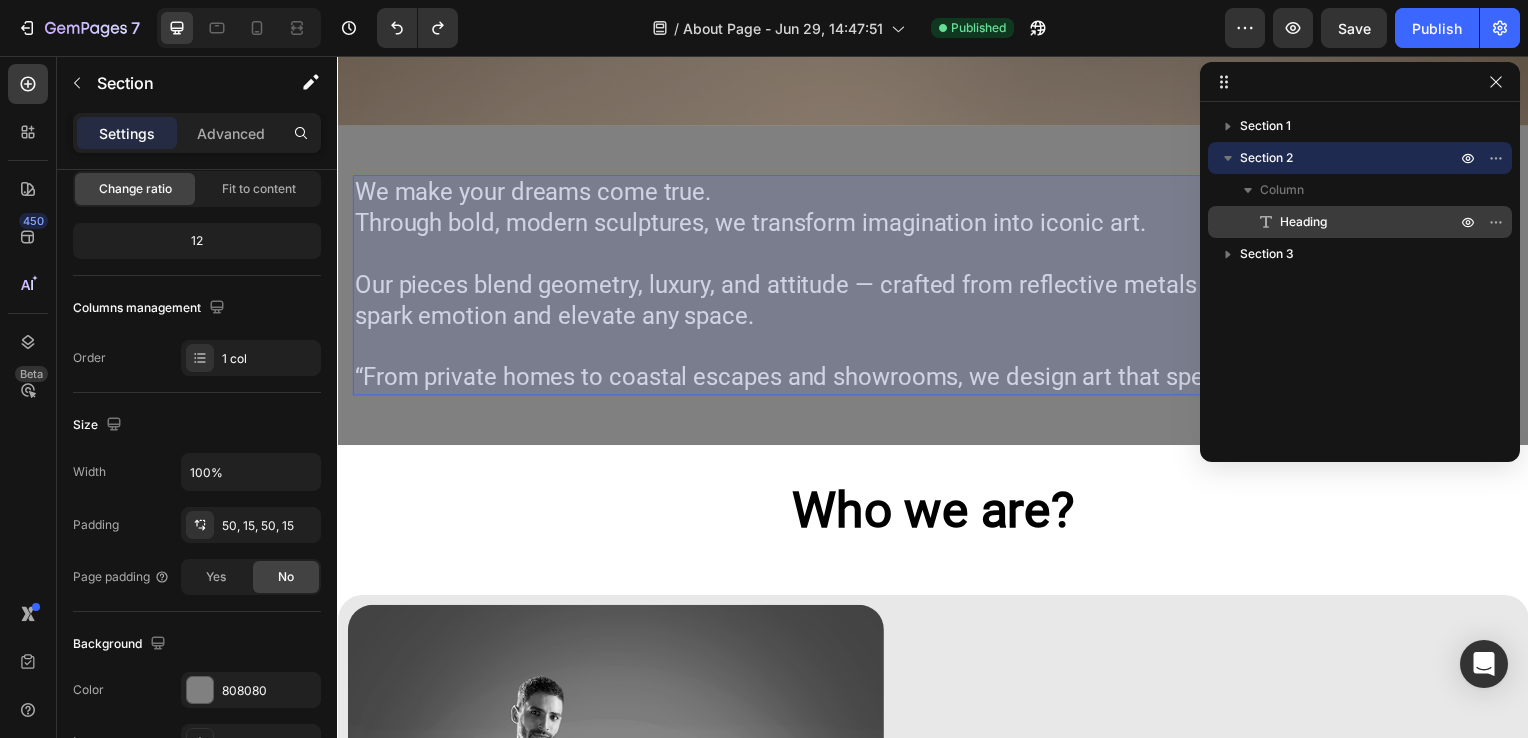 click on "Heading" at bounding box center (1346, 222) 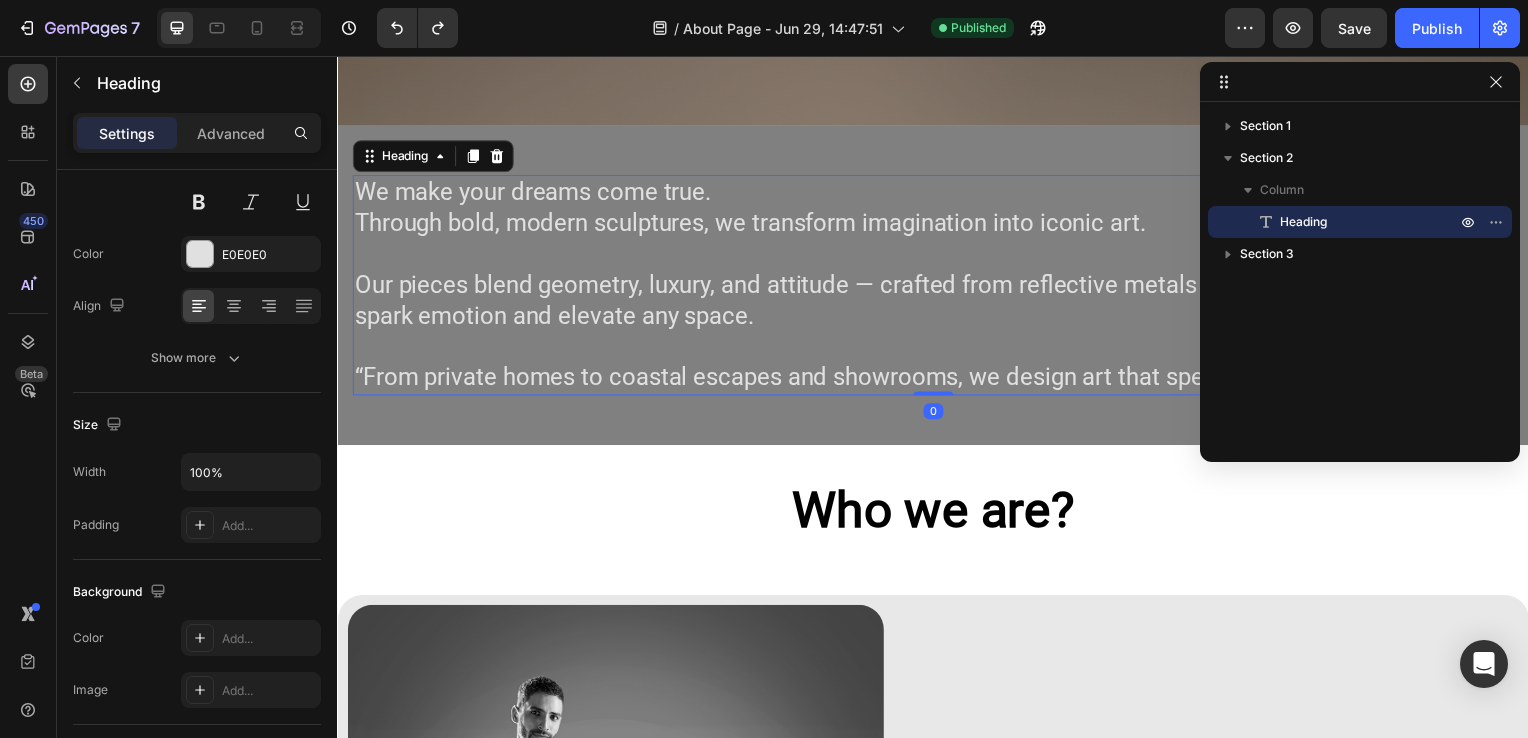 scroll, scrollTop: 0, scrollLeft: 0, axis: both 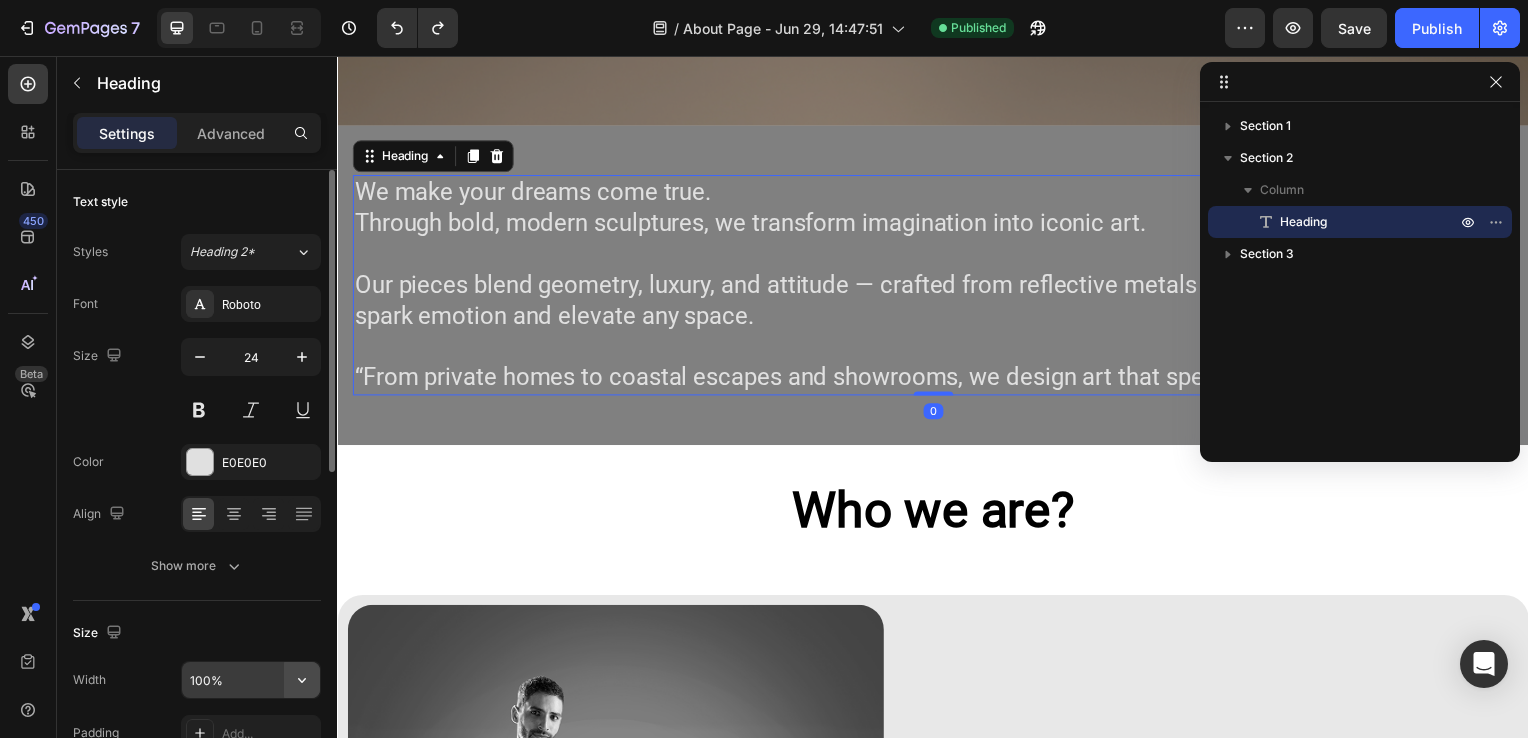 click 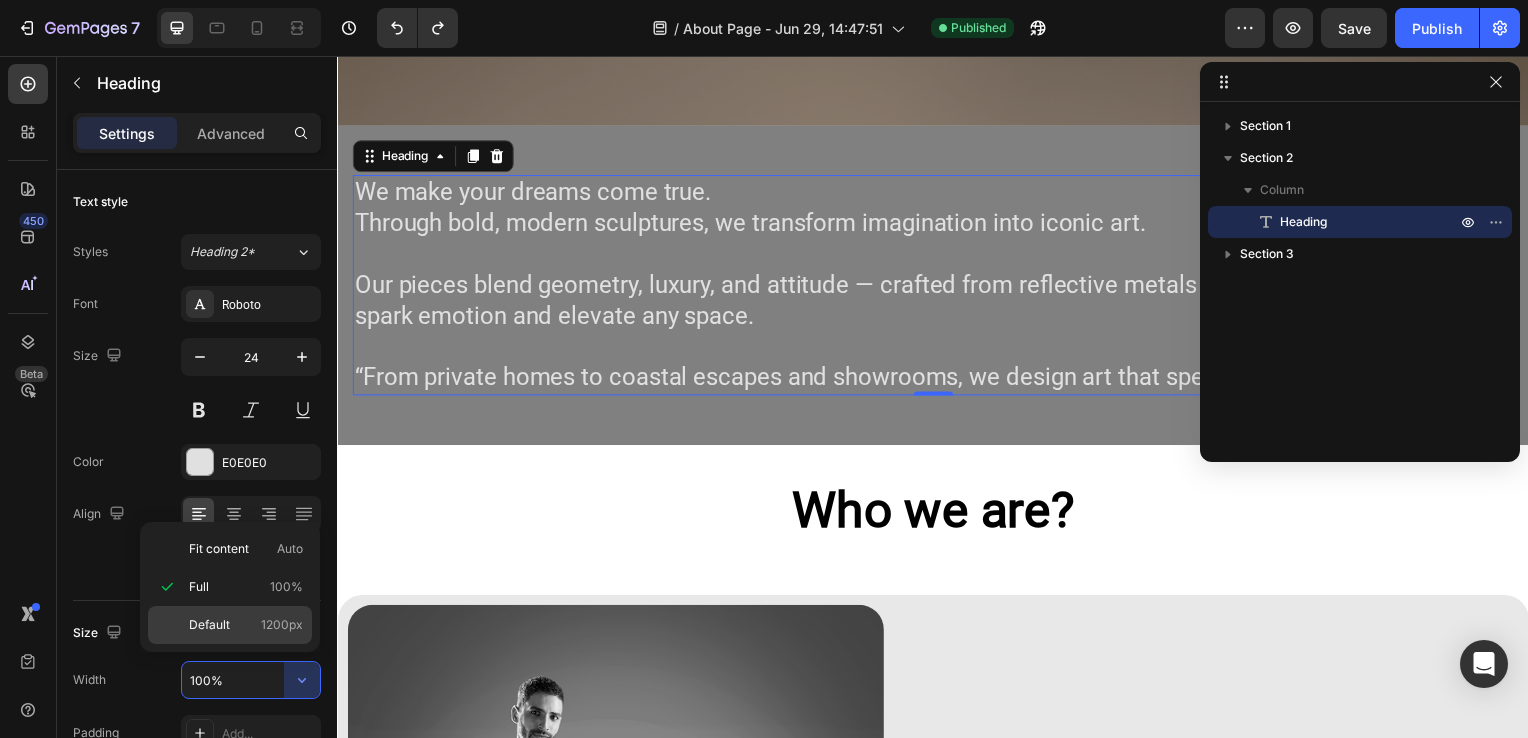 click on "Default 1200px" 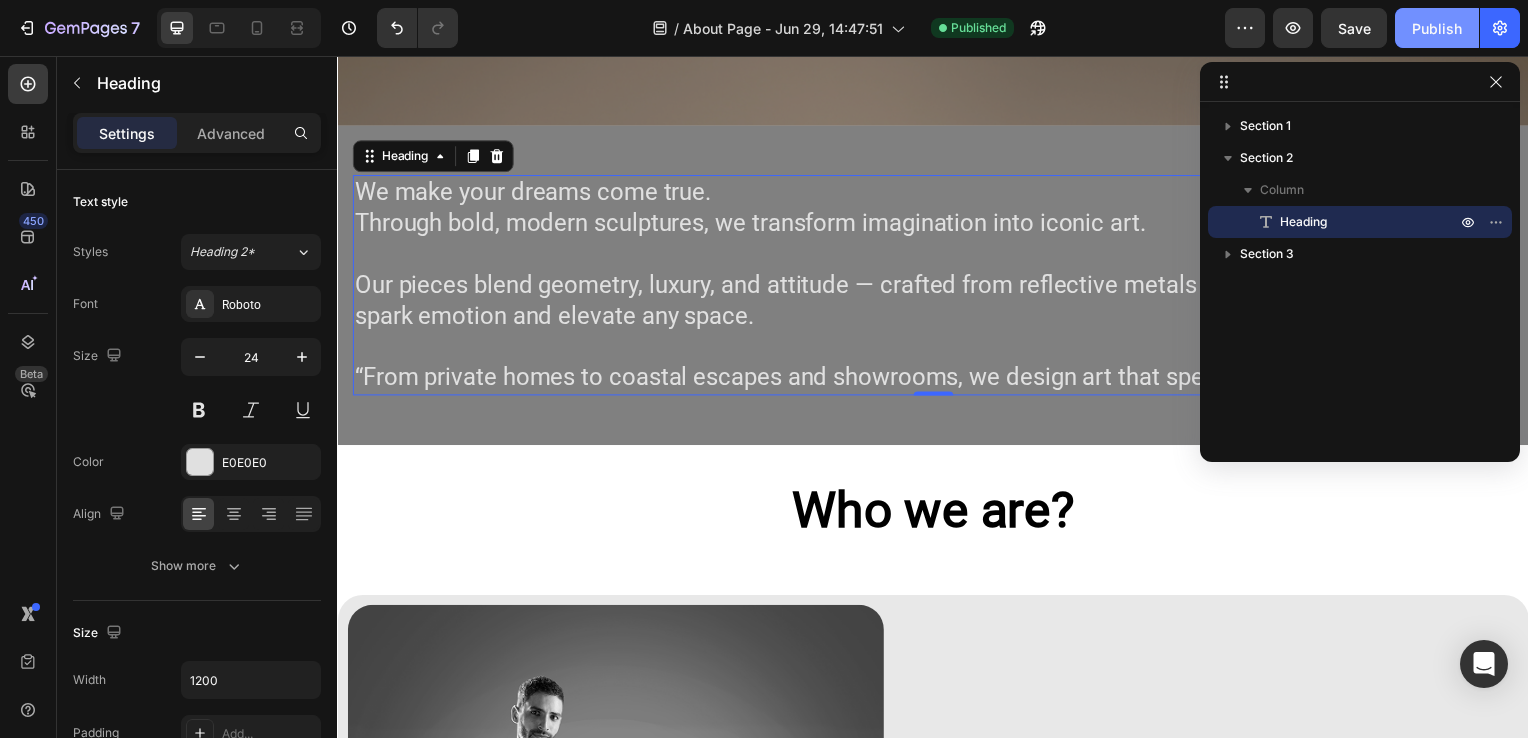 click on "Publish" at bounding box center (1437, 28) 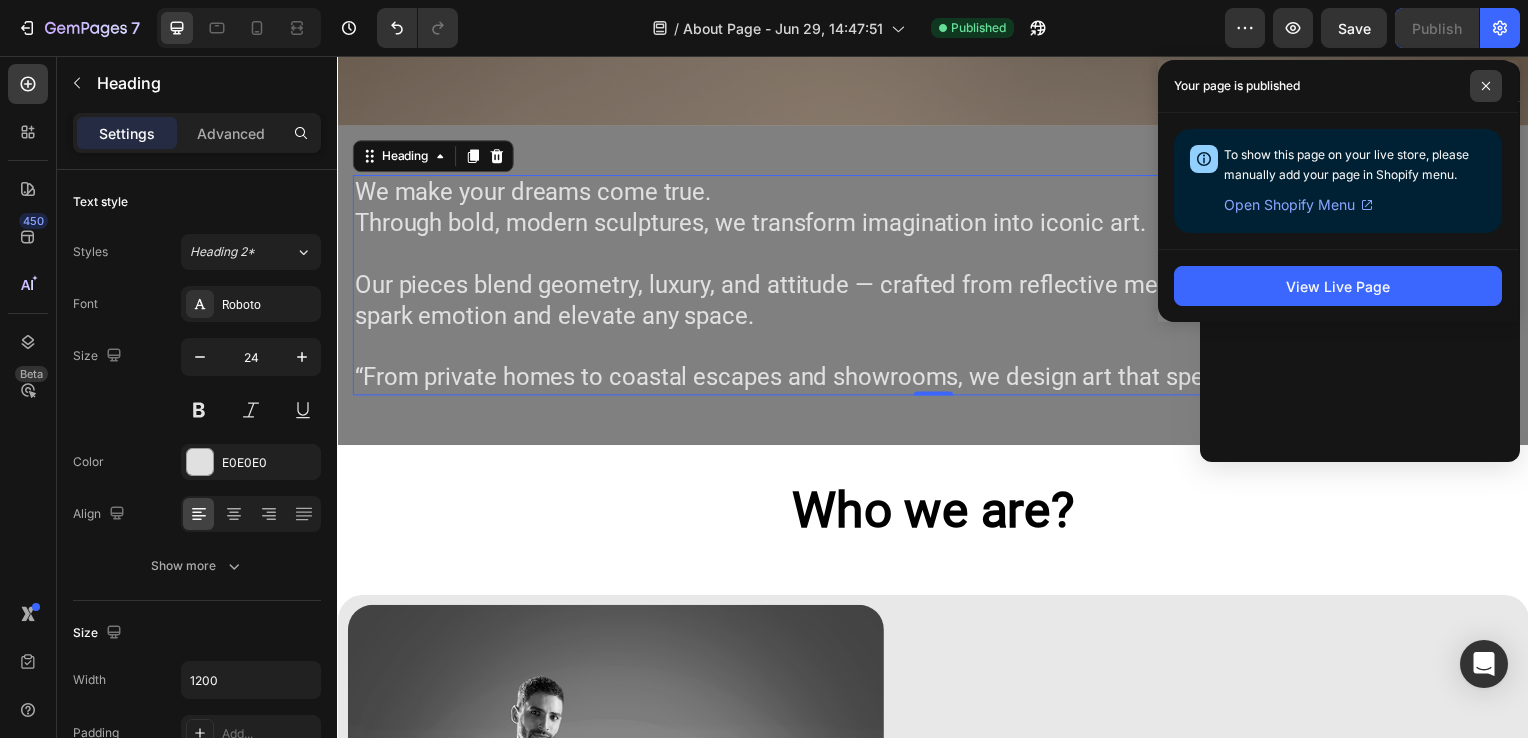 click at bounding box center [1486, 86] 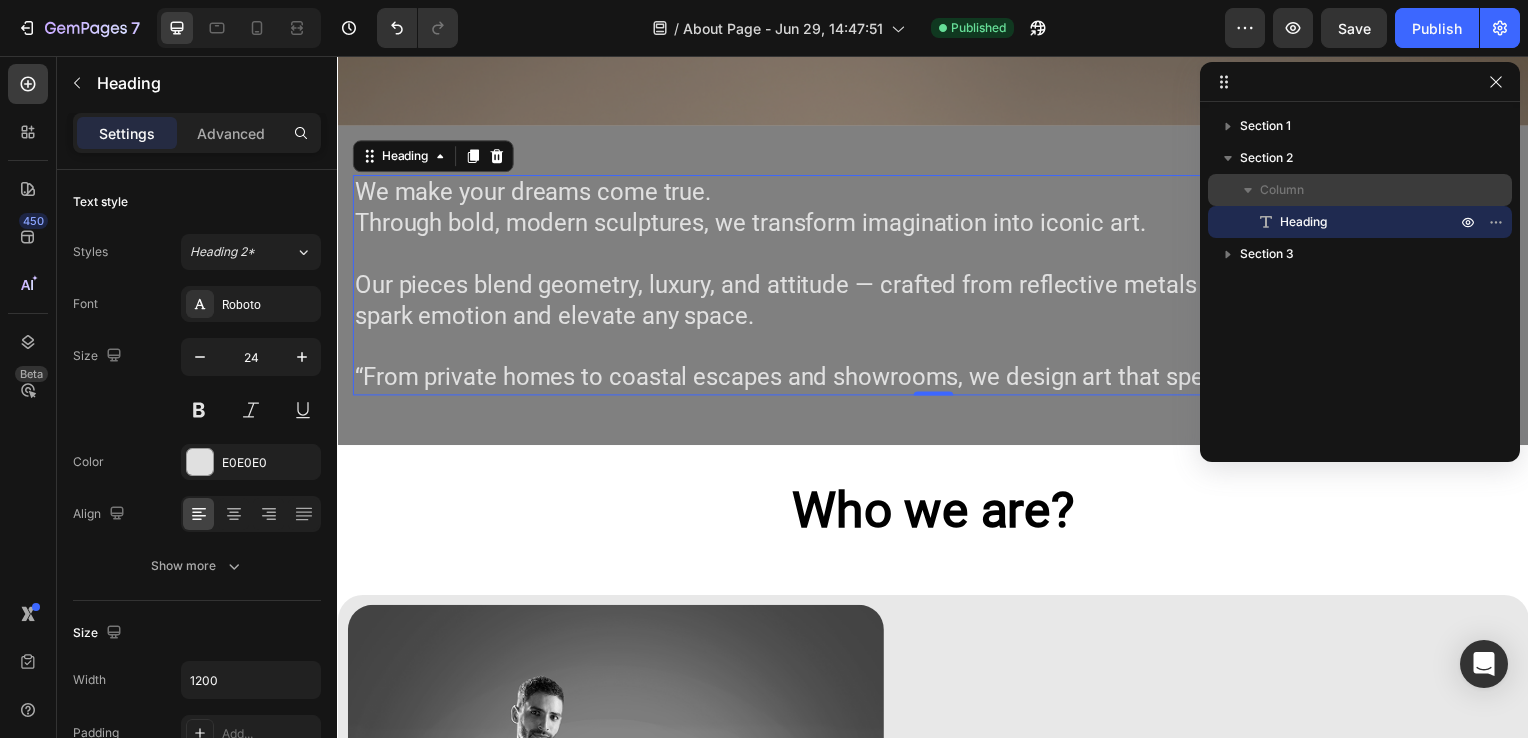 click on "Column" at bounding box center [1360, 190] 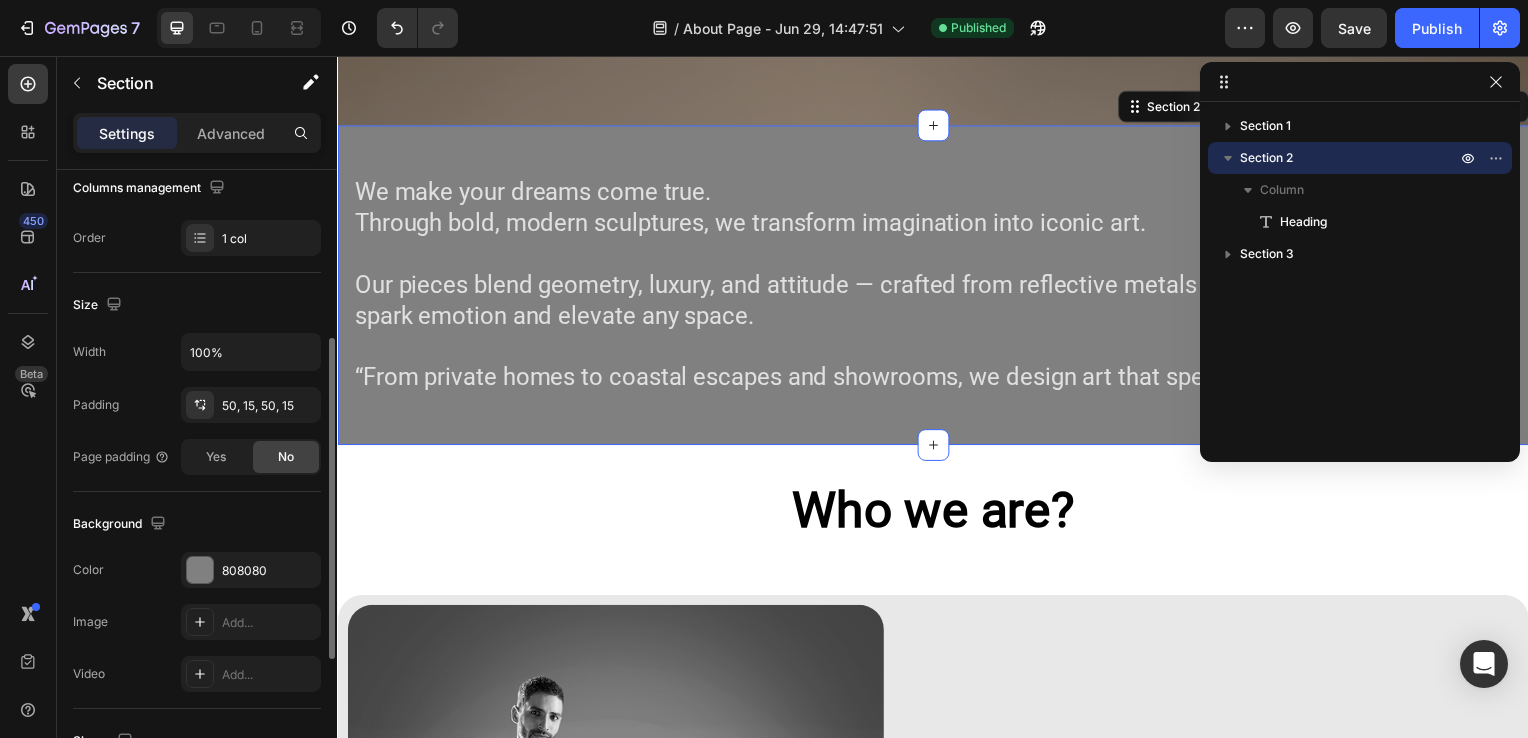 scroll, scrollTop: 328, scrollLeft: 0, axis: vertical 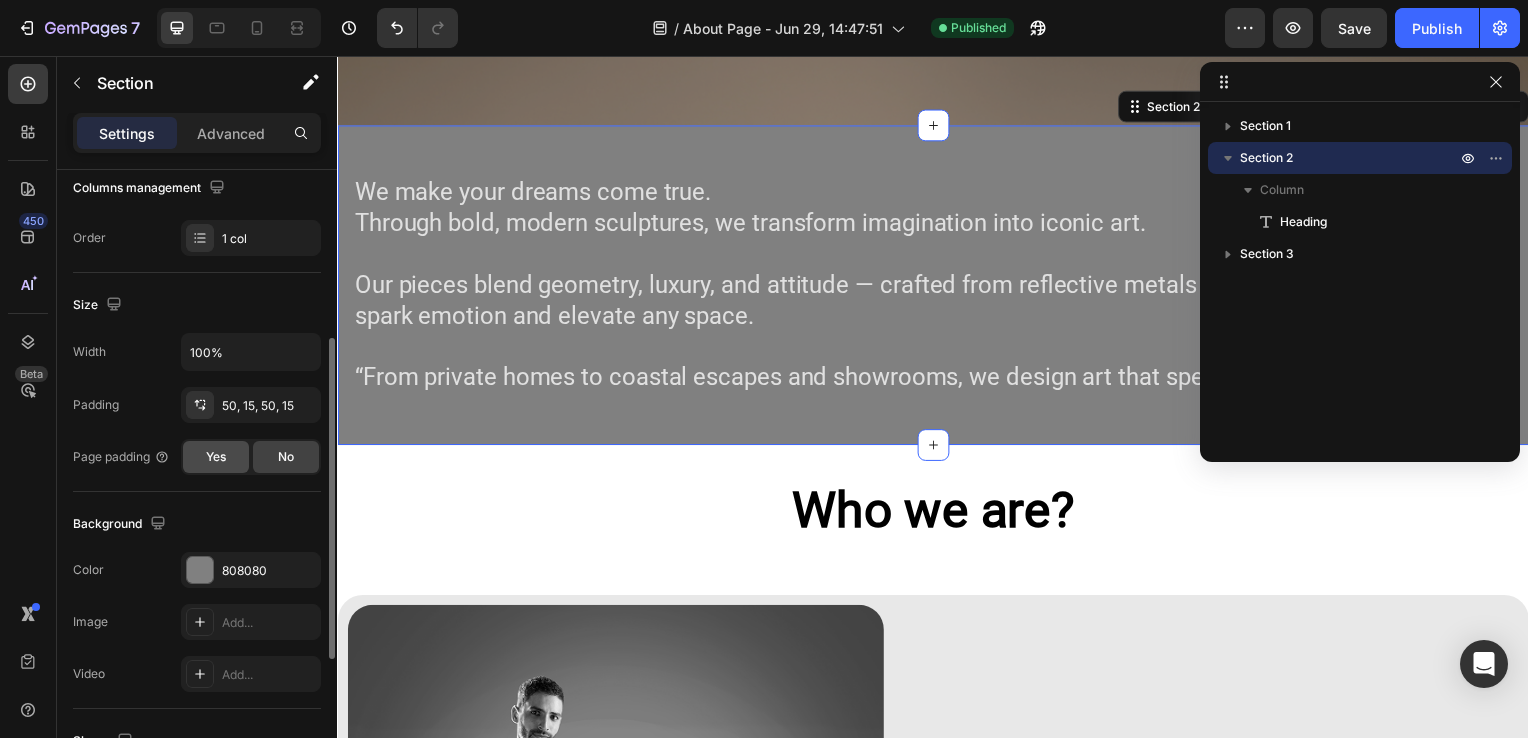 click on "Yes" 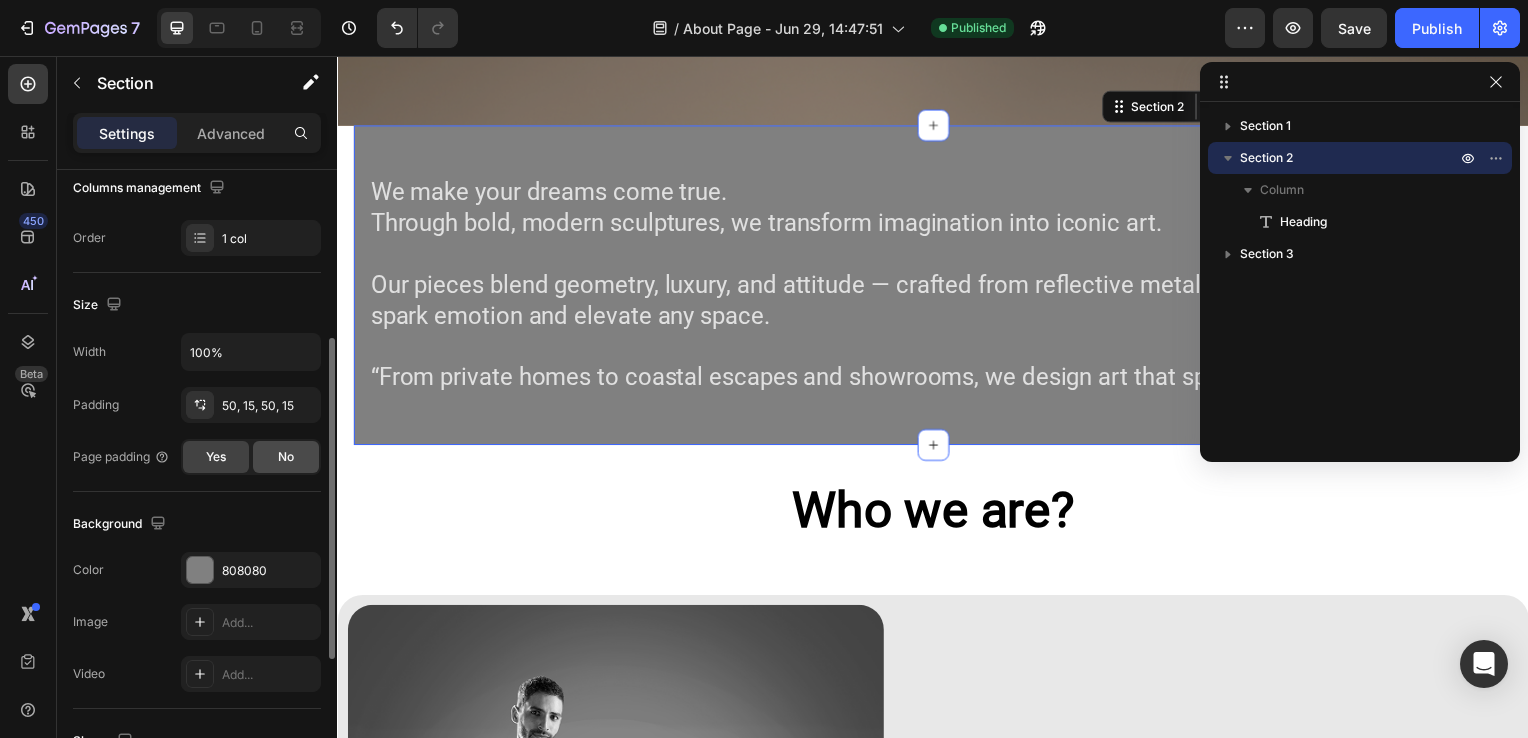 click on "No" 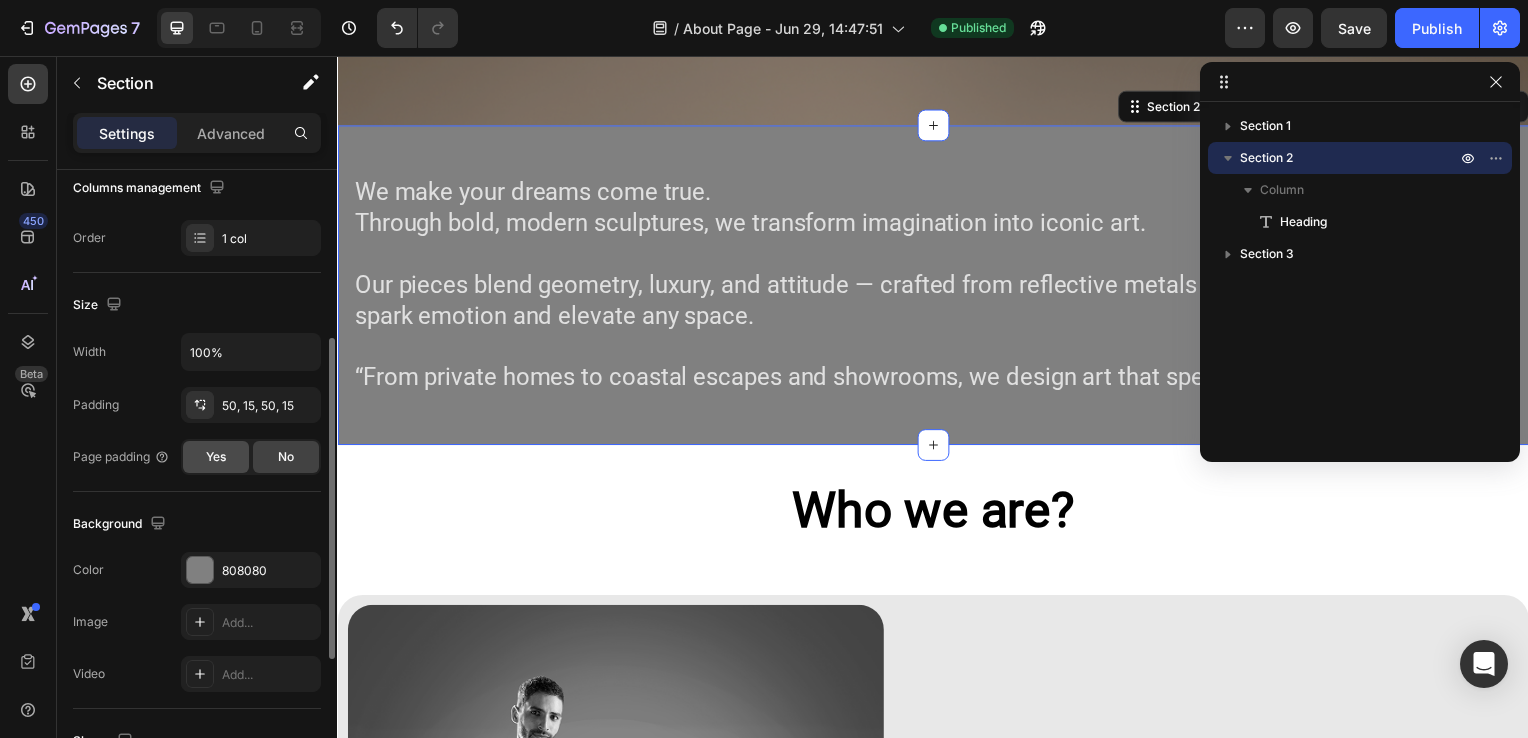 click on "Yes" 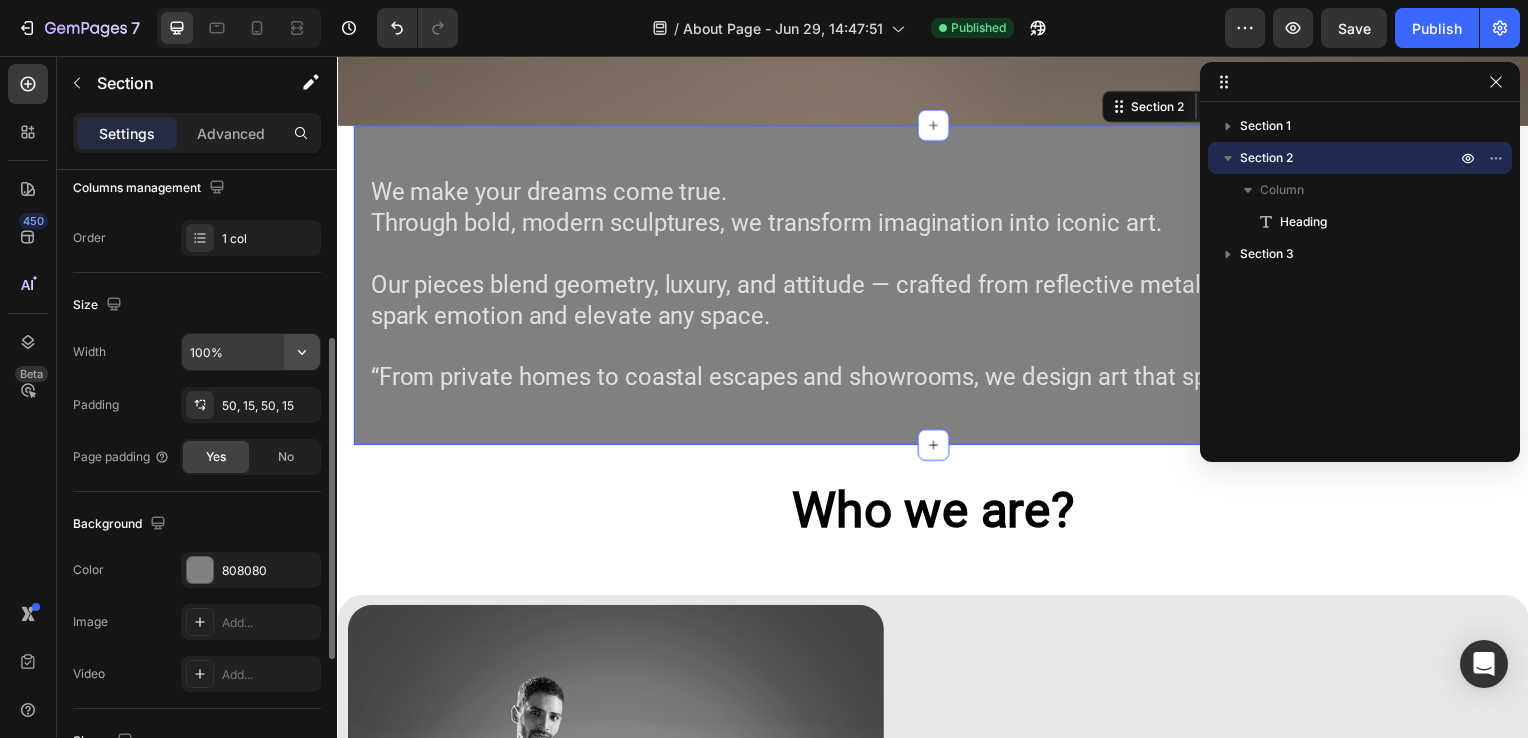 click 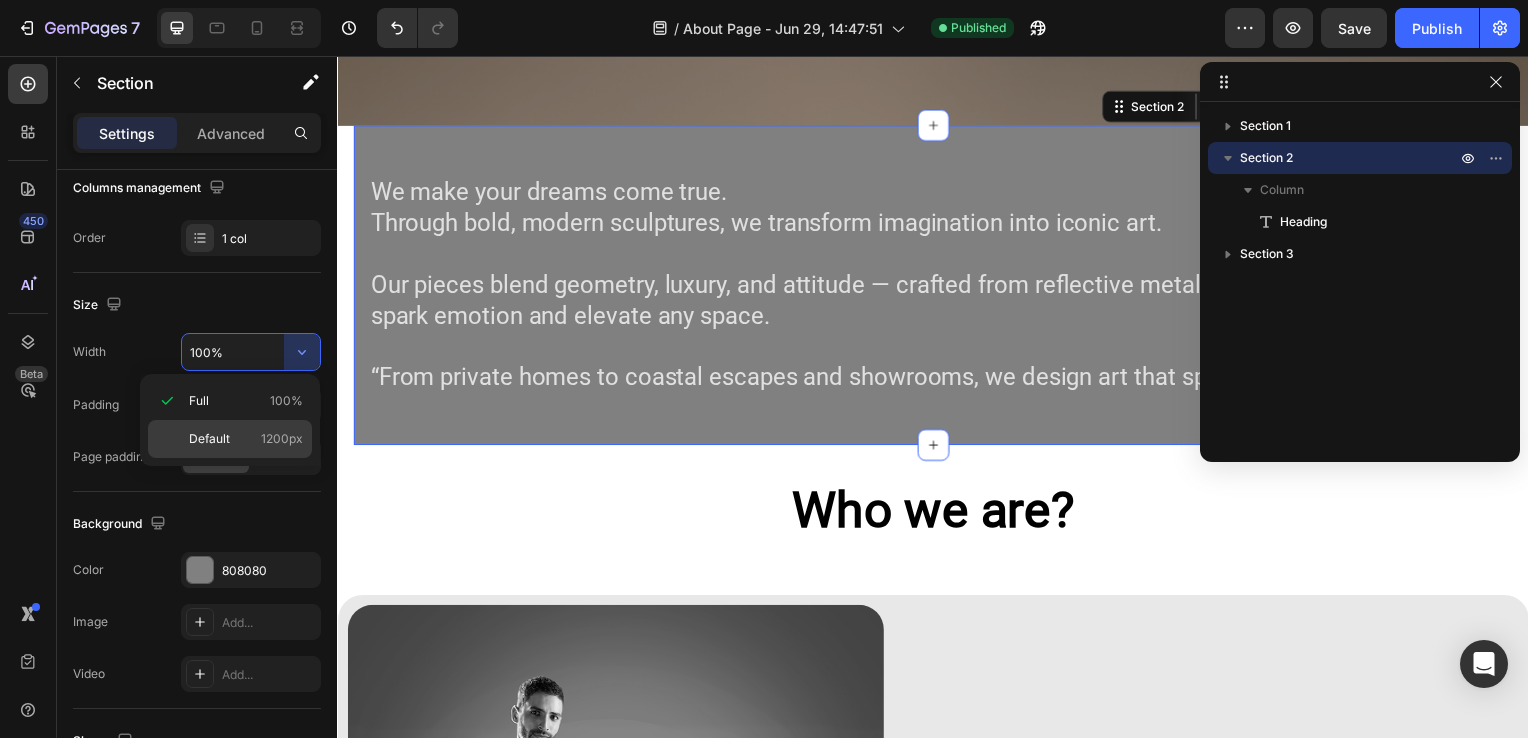 click on "Default 1200px" 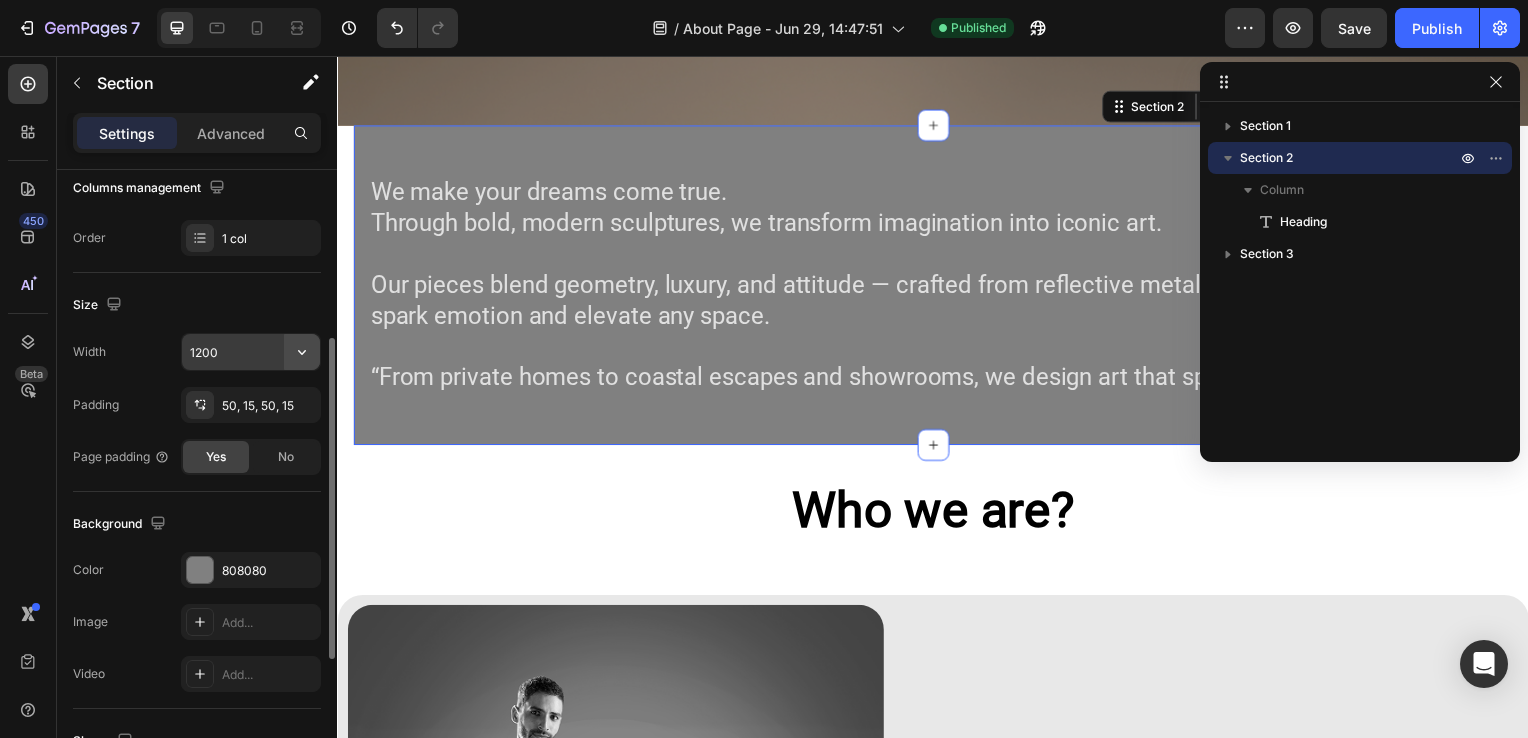 click 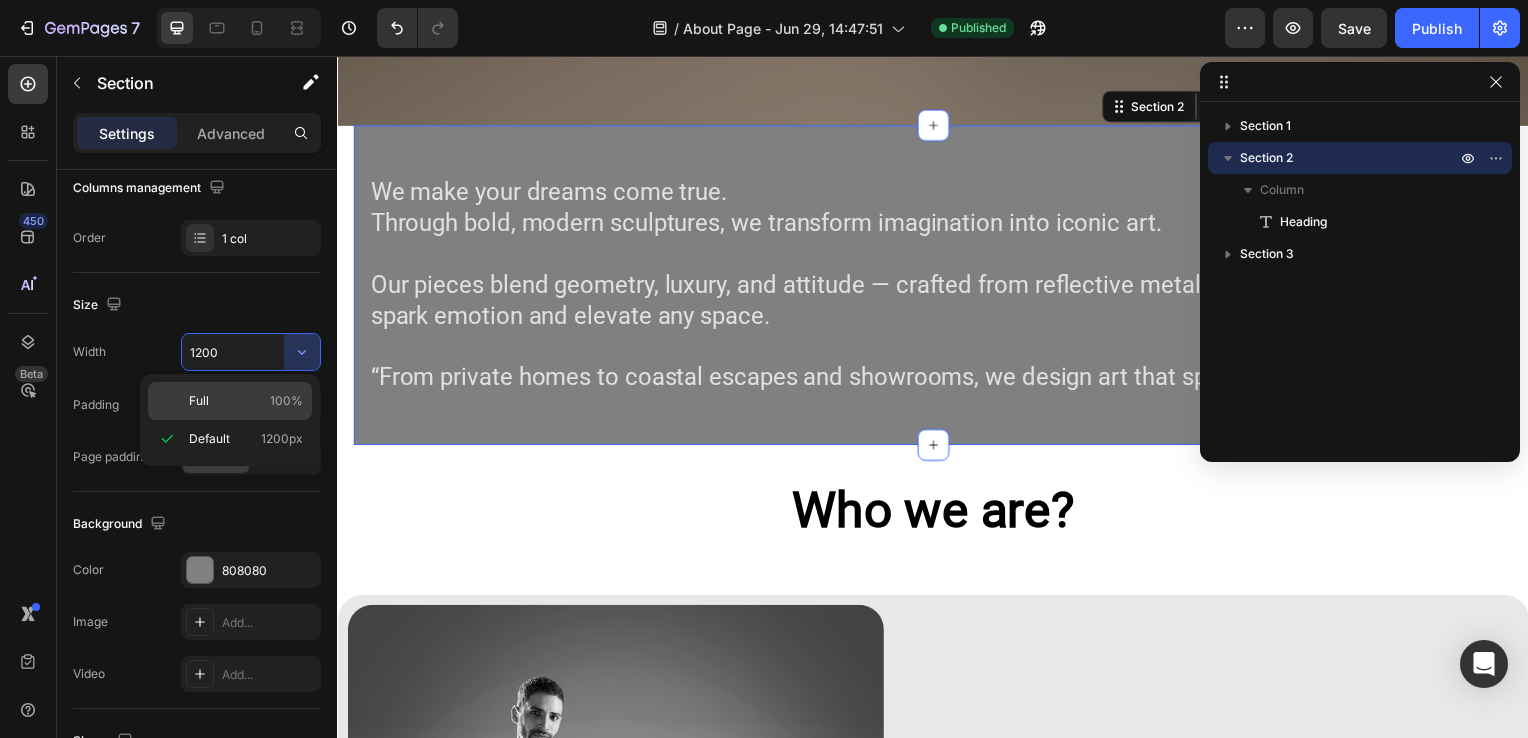 click on "Full 100%" at bounding box center (246, 401) 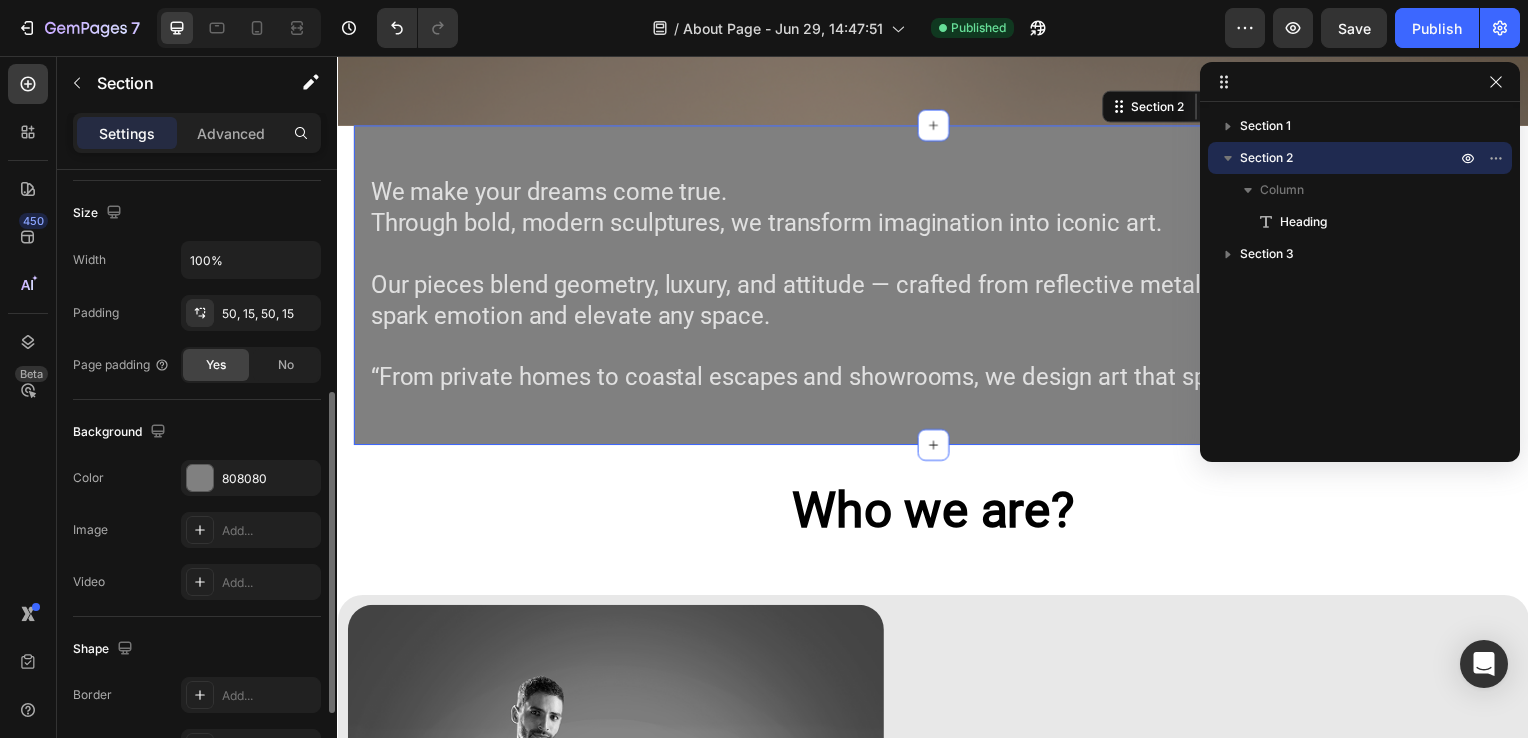 scroll, scrollTop: 424, scrollLeft: 0, axis: vertical 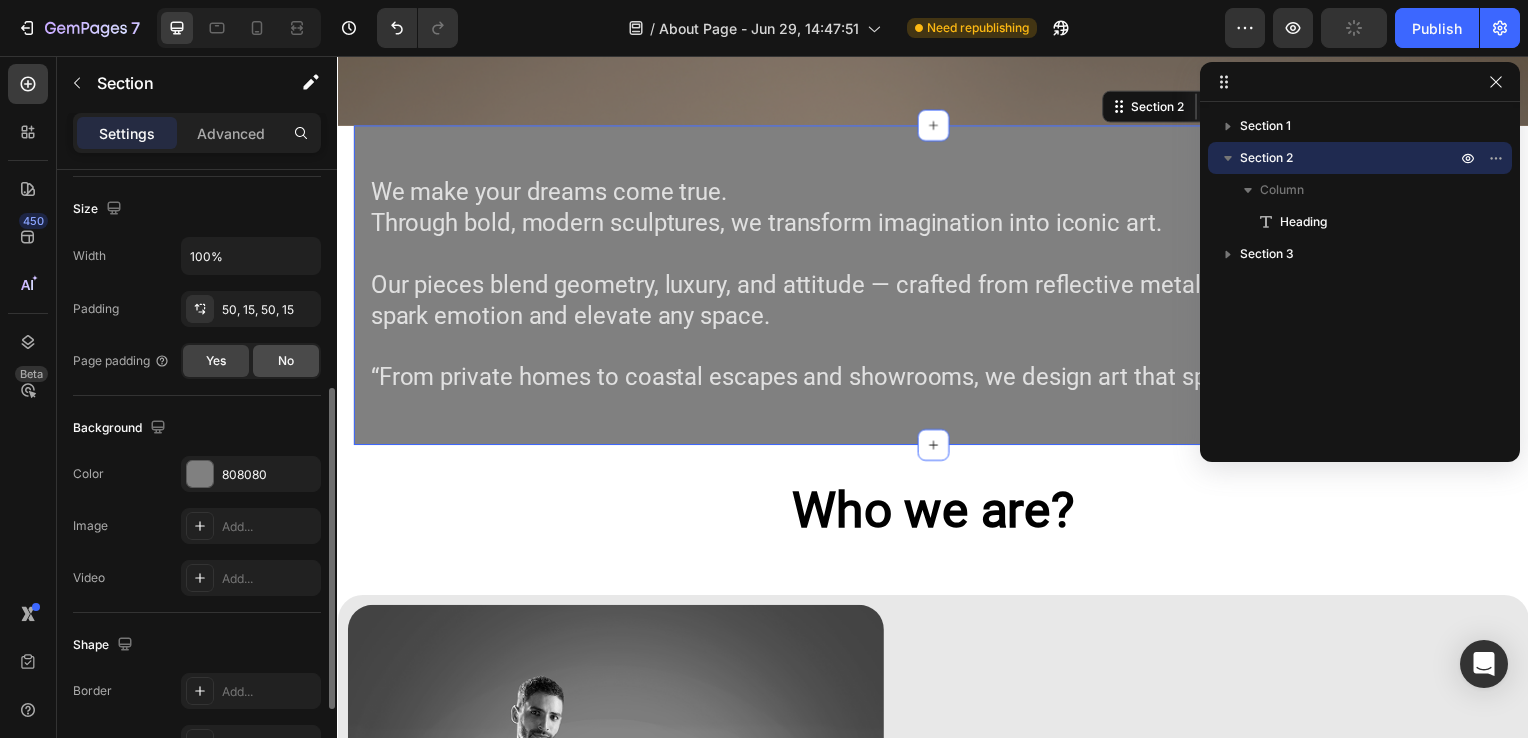click on "No" 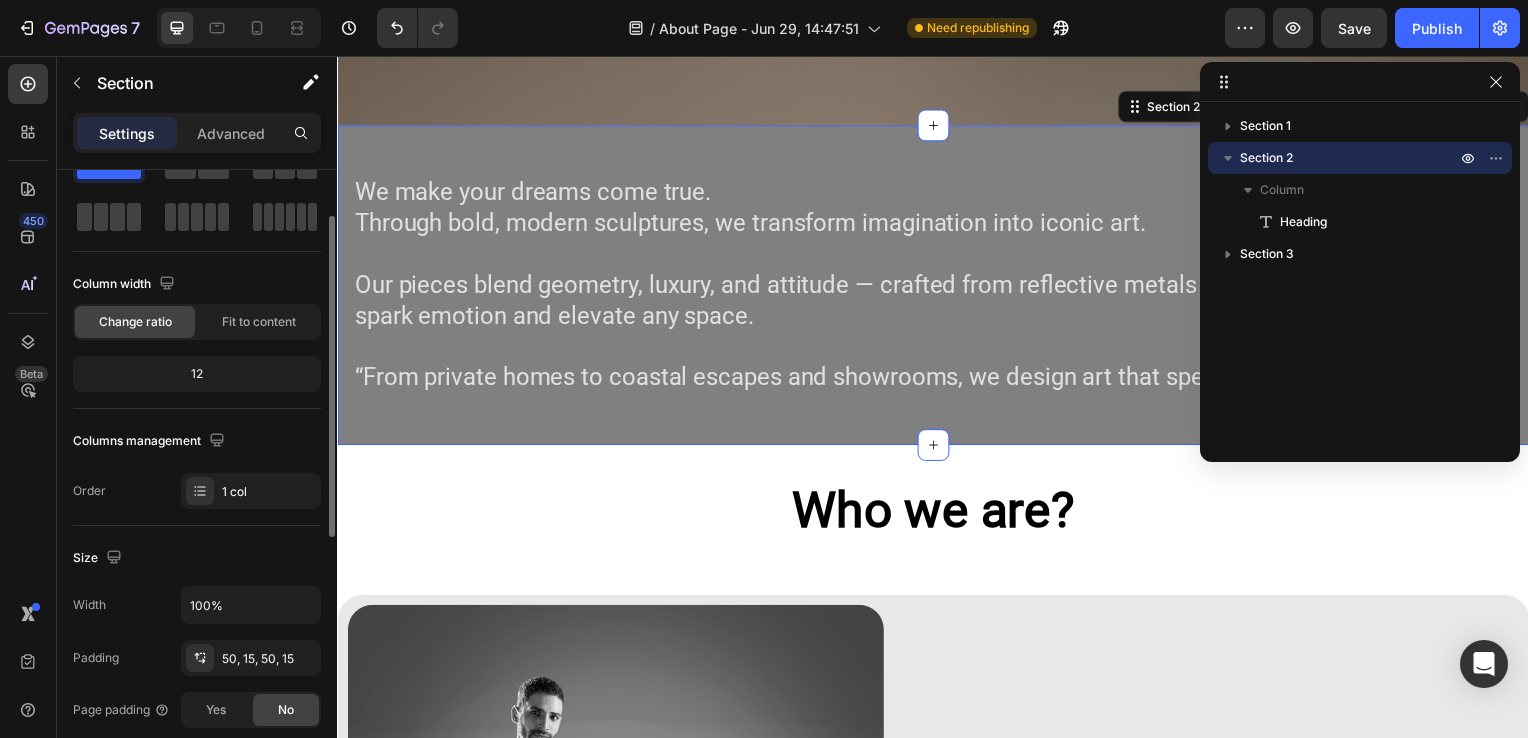 scroll, scrollTop: 75, scrollLeft: 0, axis: vertical 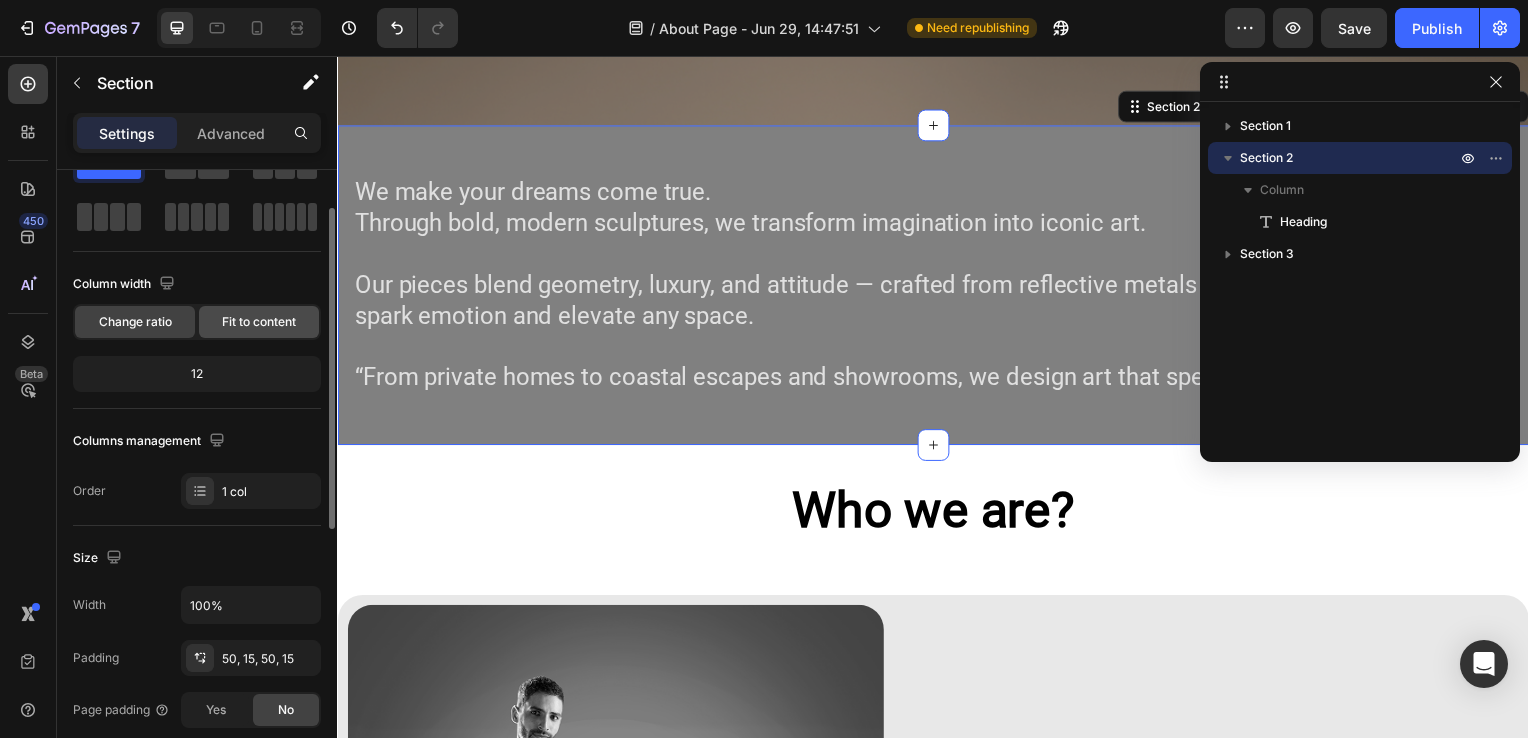 click on "Fit to content" 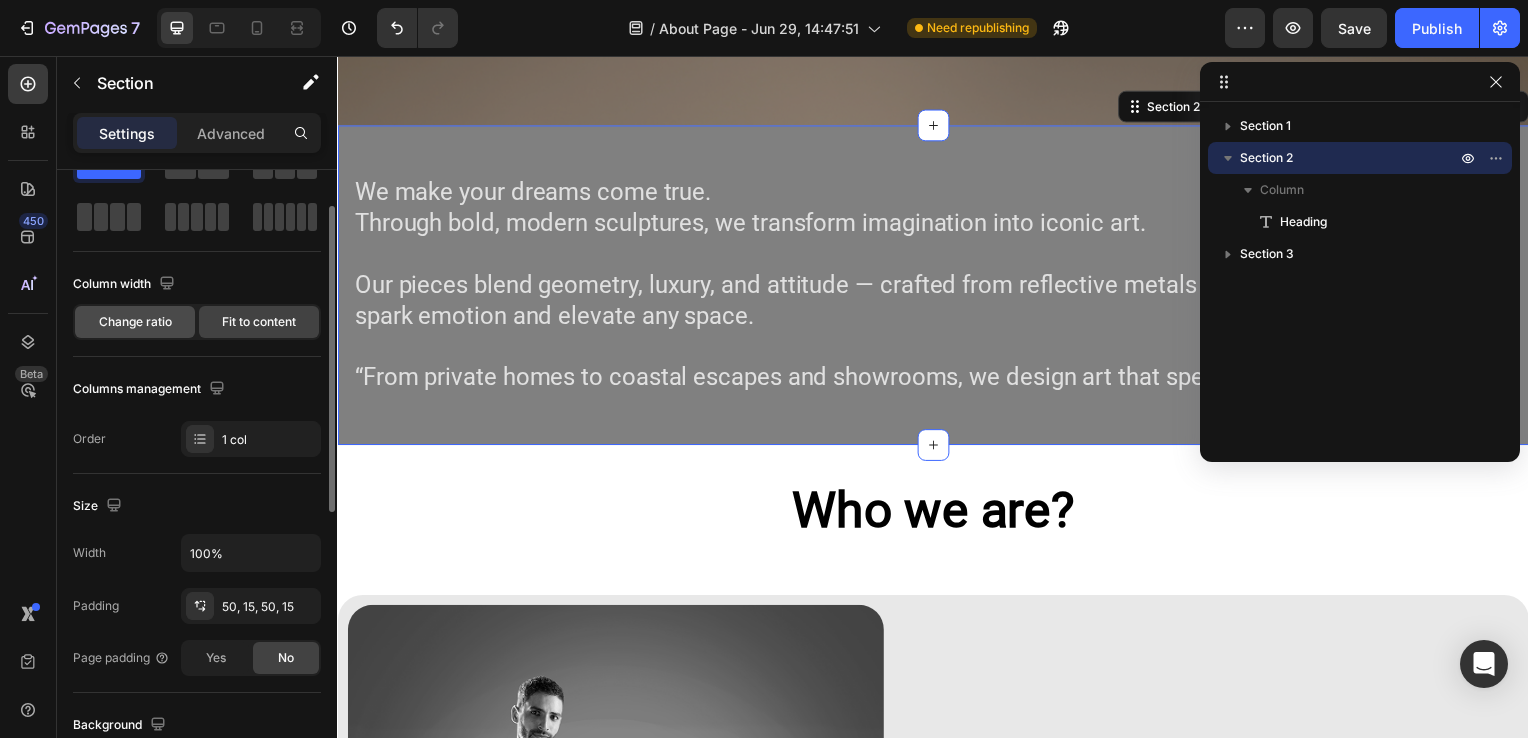 click on "Change ratio" 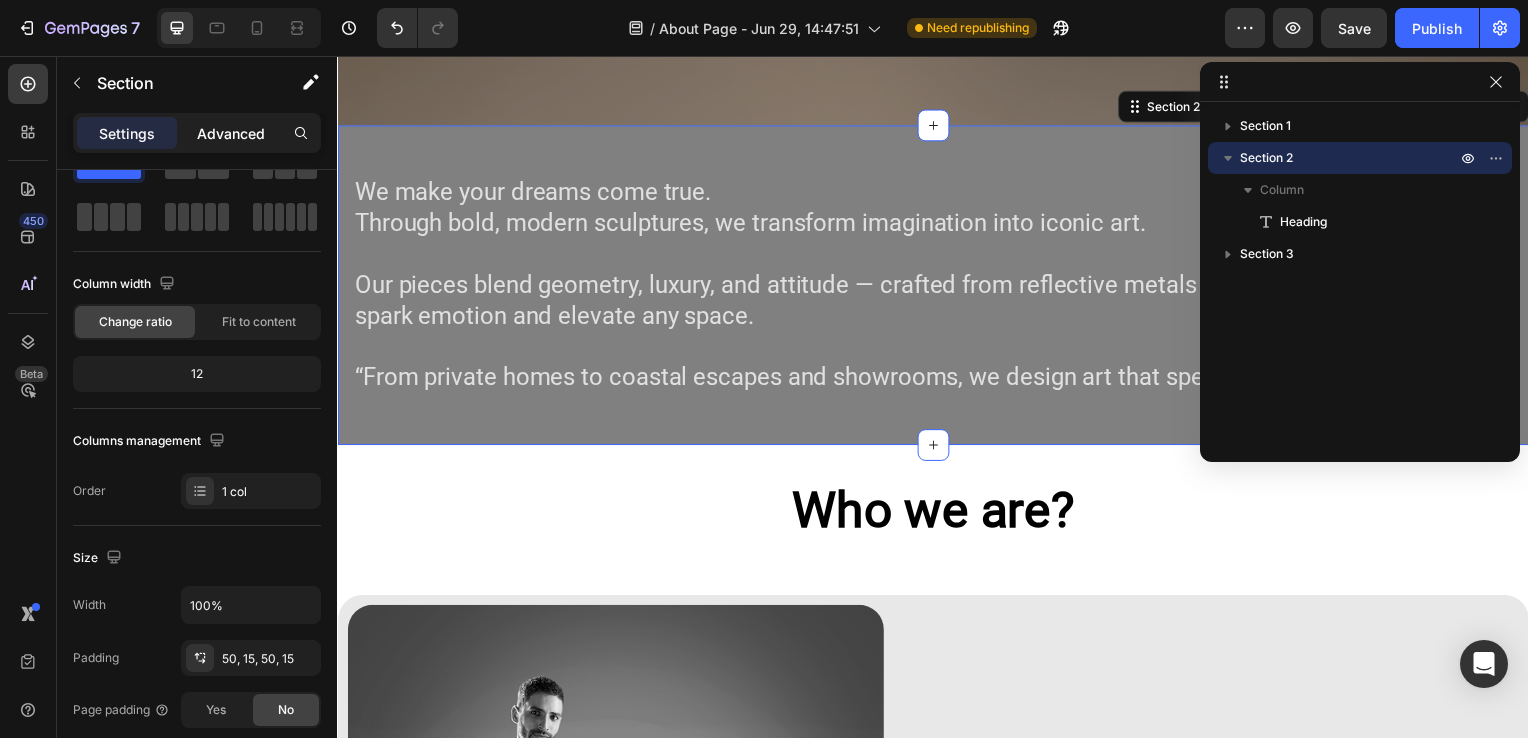 click on "Advanced" at bounding box center (231, 133) 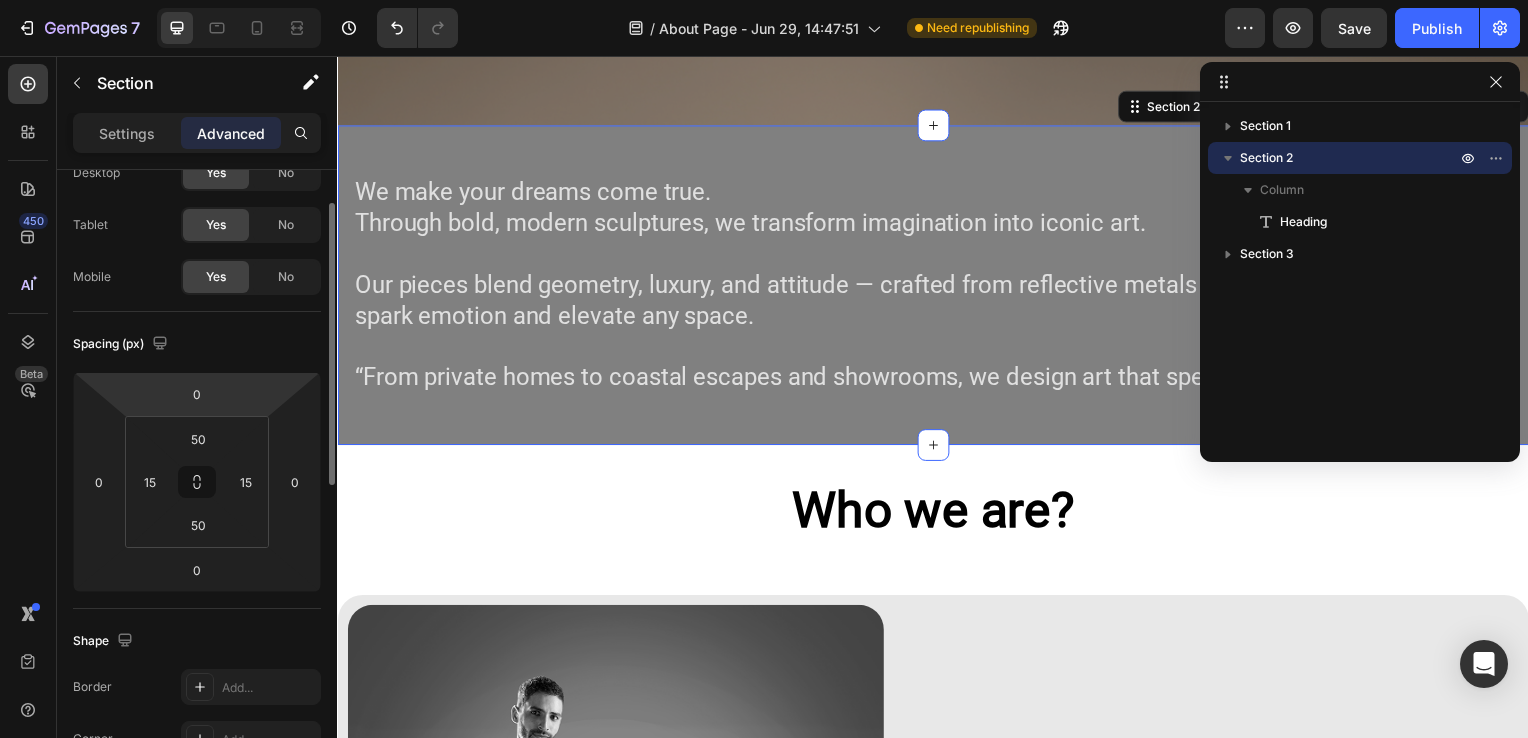 scroll, scrollTop: 0, scrollLeft: 0, axis: both 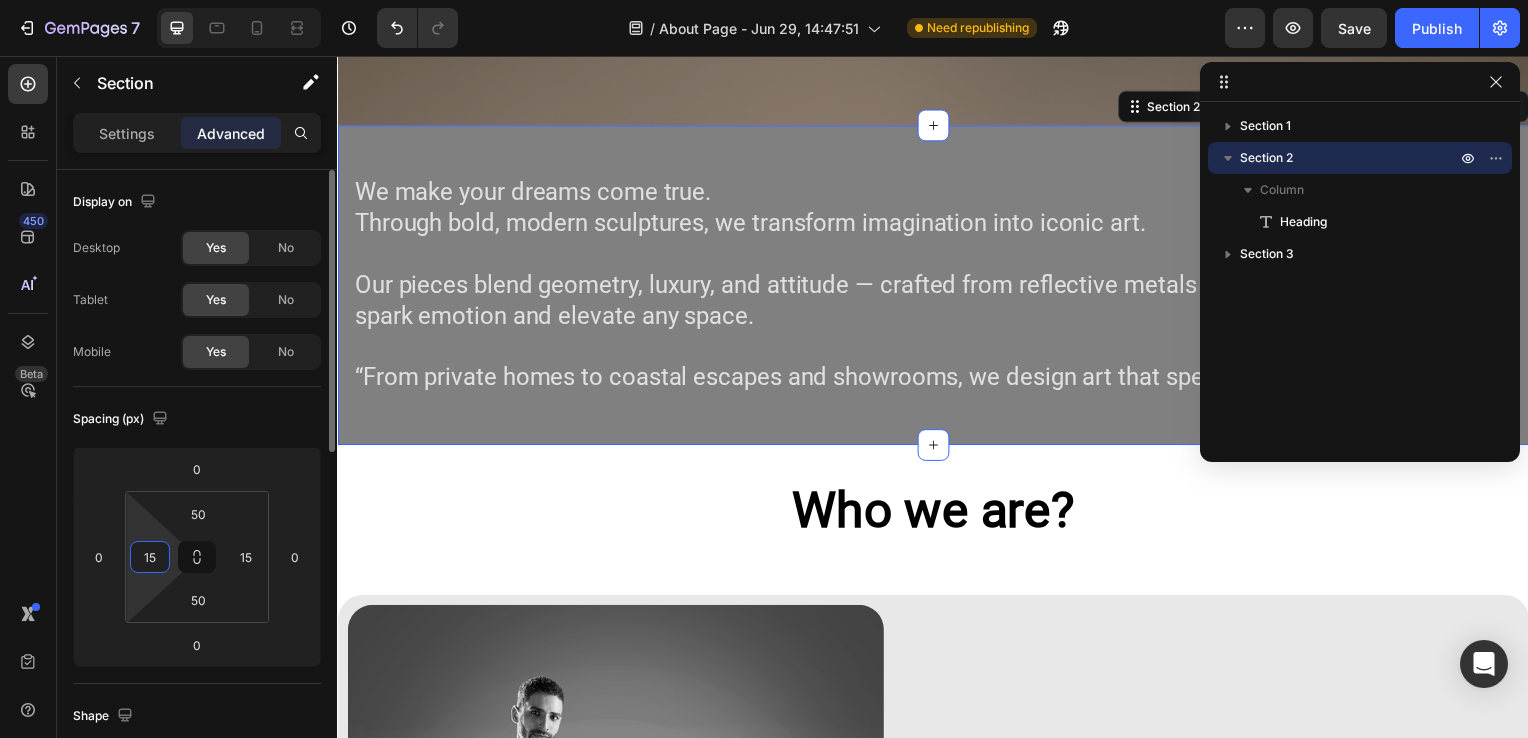 click on "15" at bounding box center (150, 557) 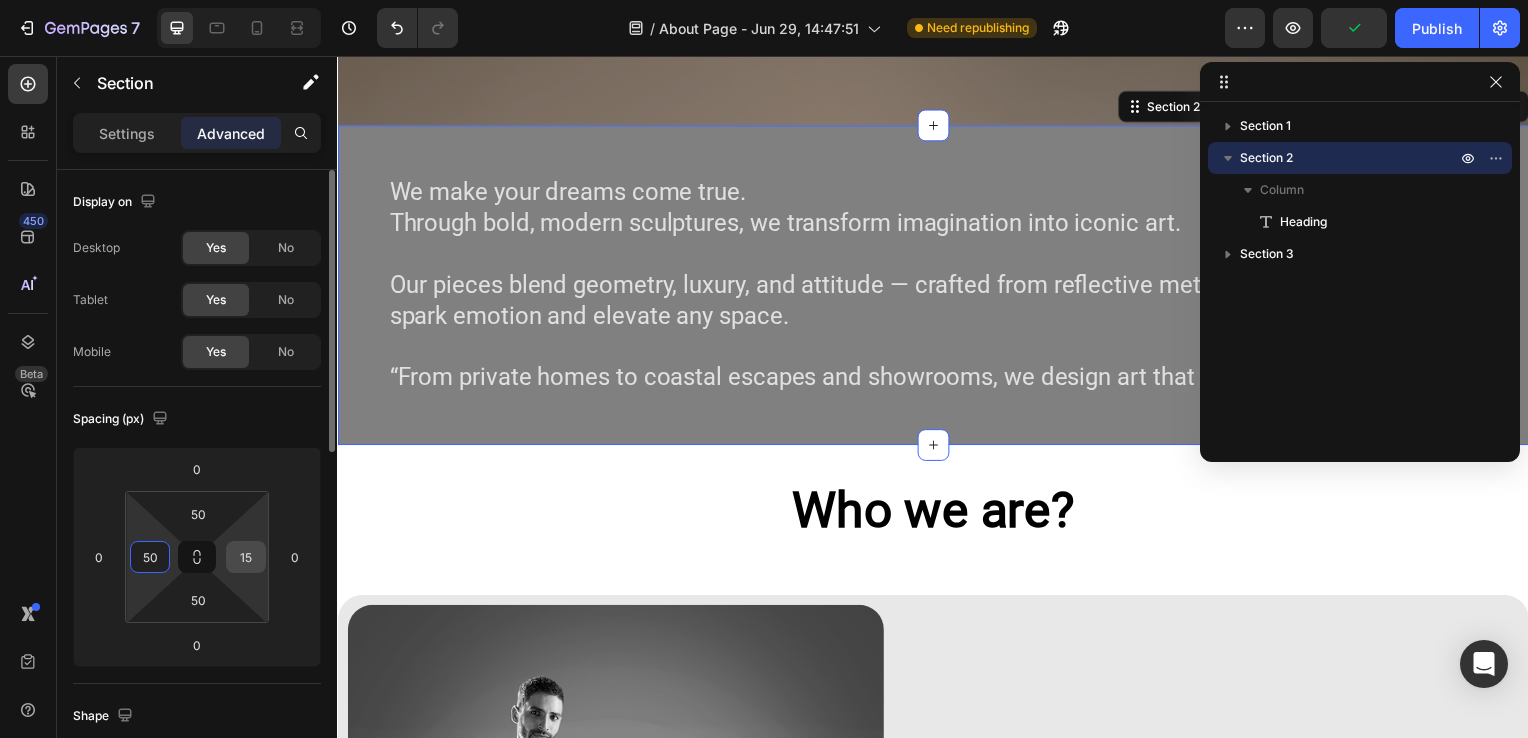 type on "50" 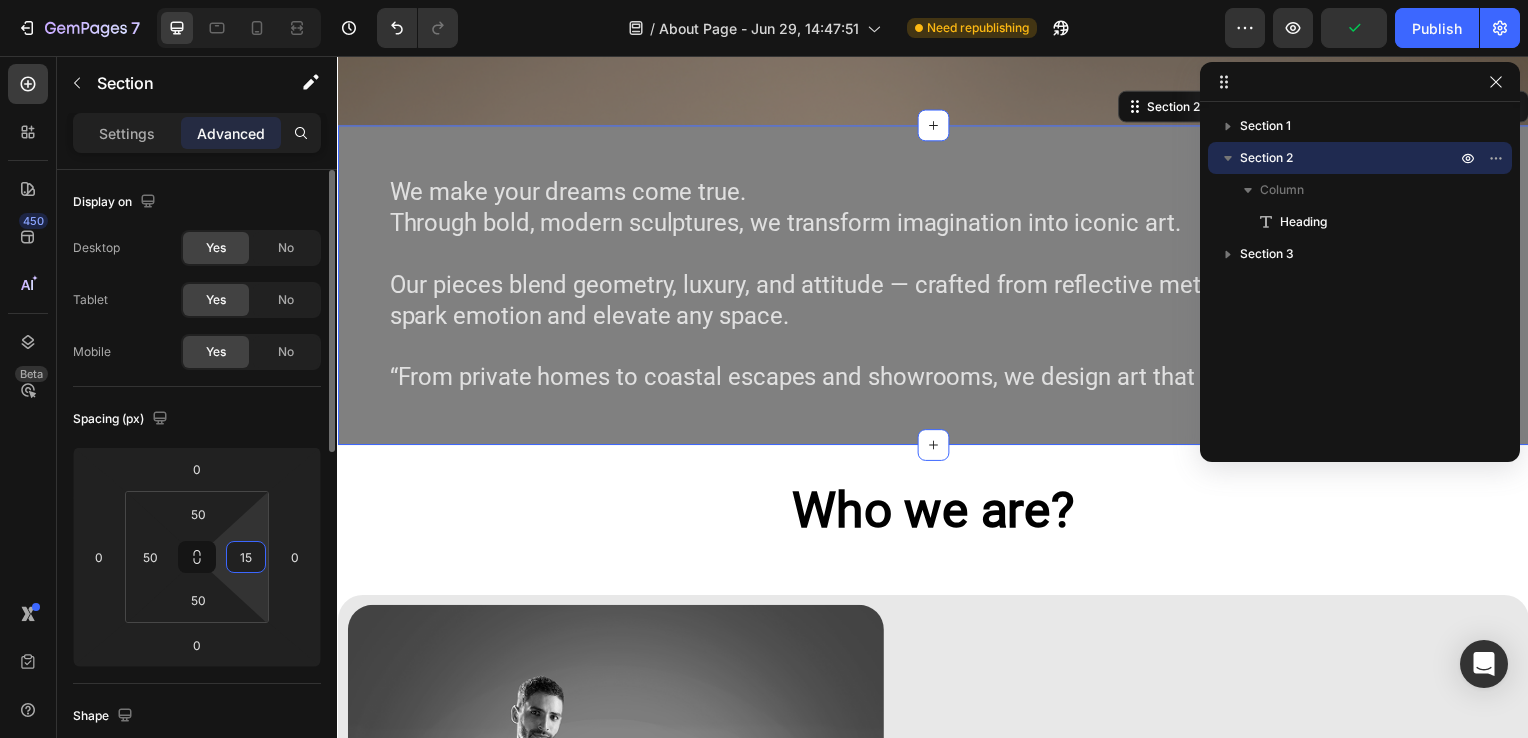 click on "15" at bounding box center [246, 557] 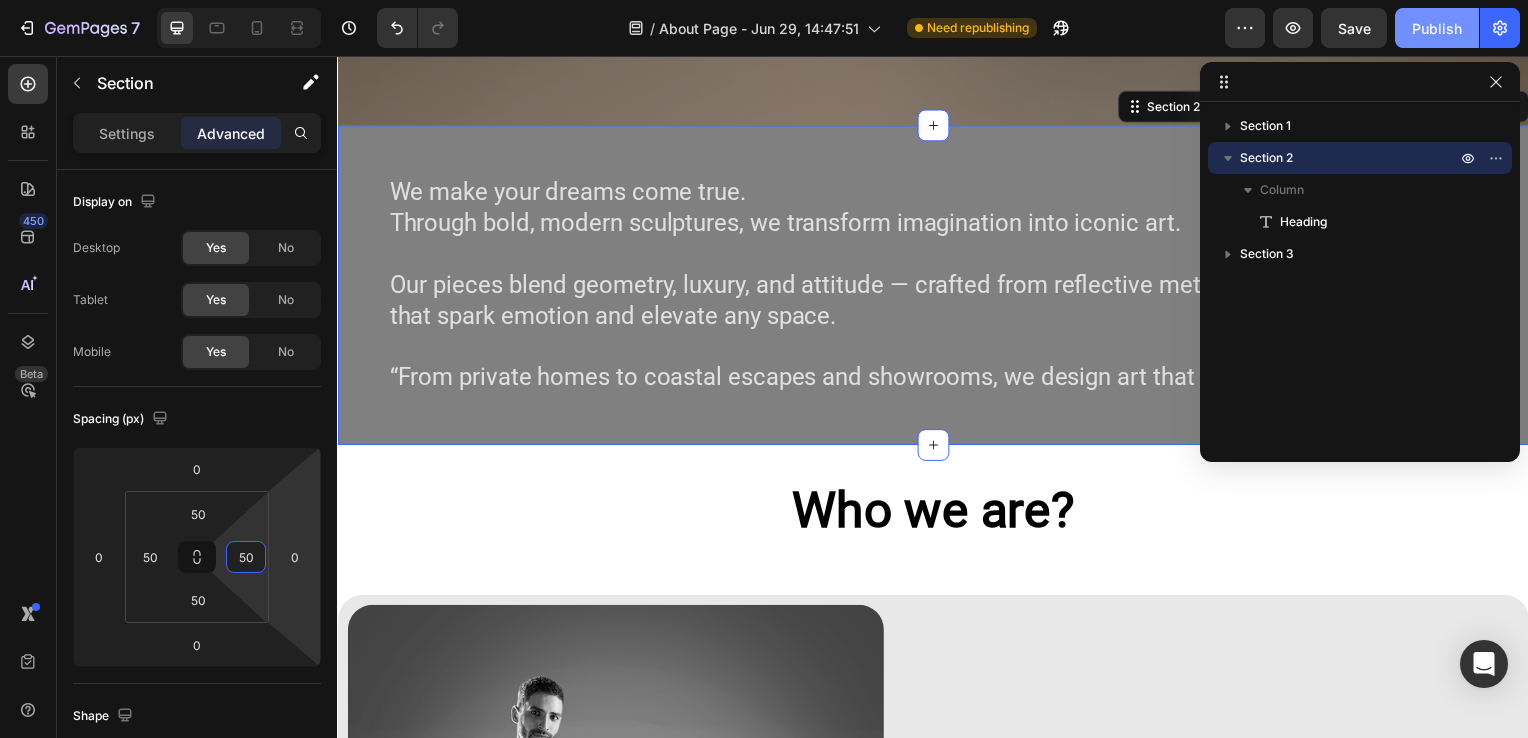 type on "50" 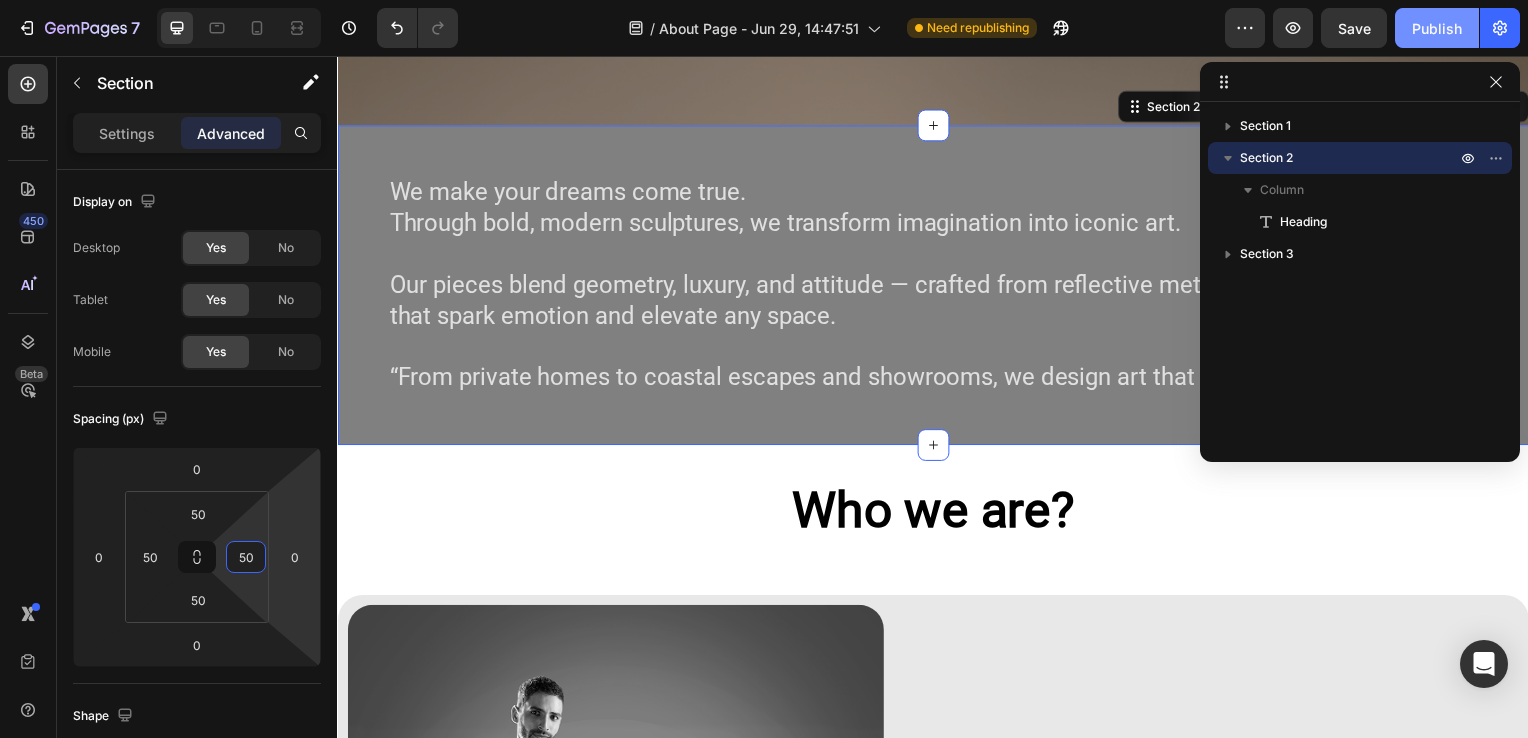 click on "Publish" at bounding box center [1437, 28] 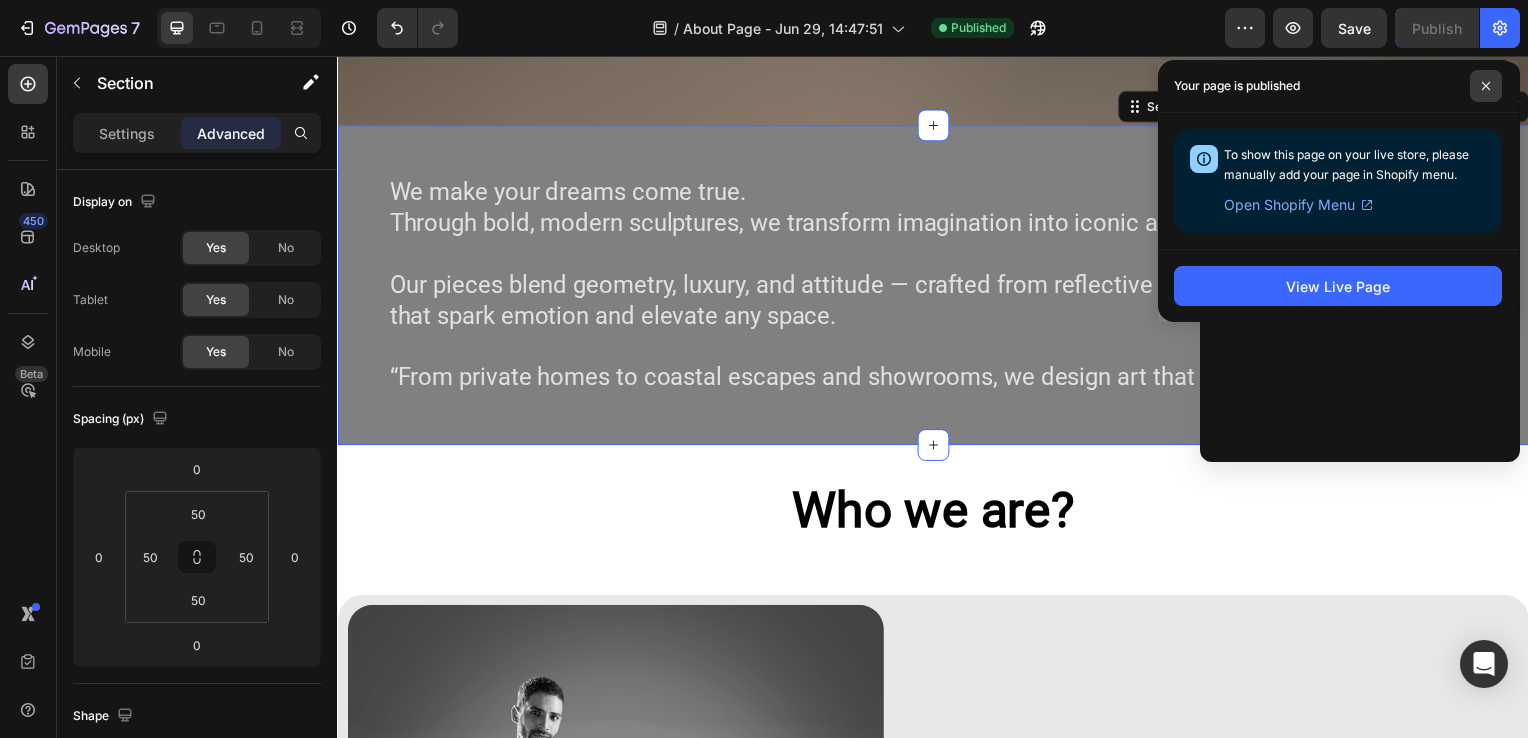 click 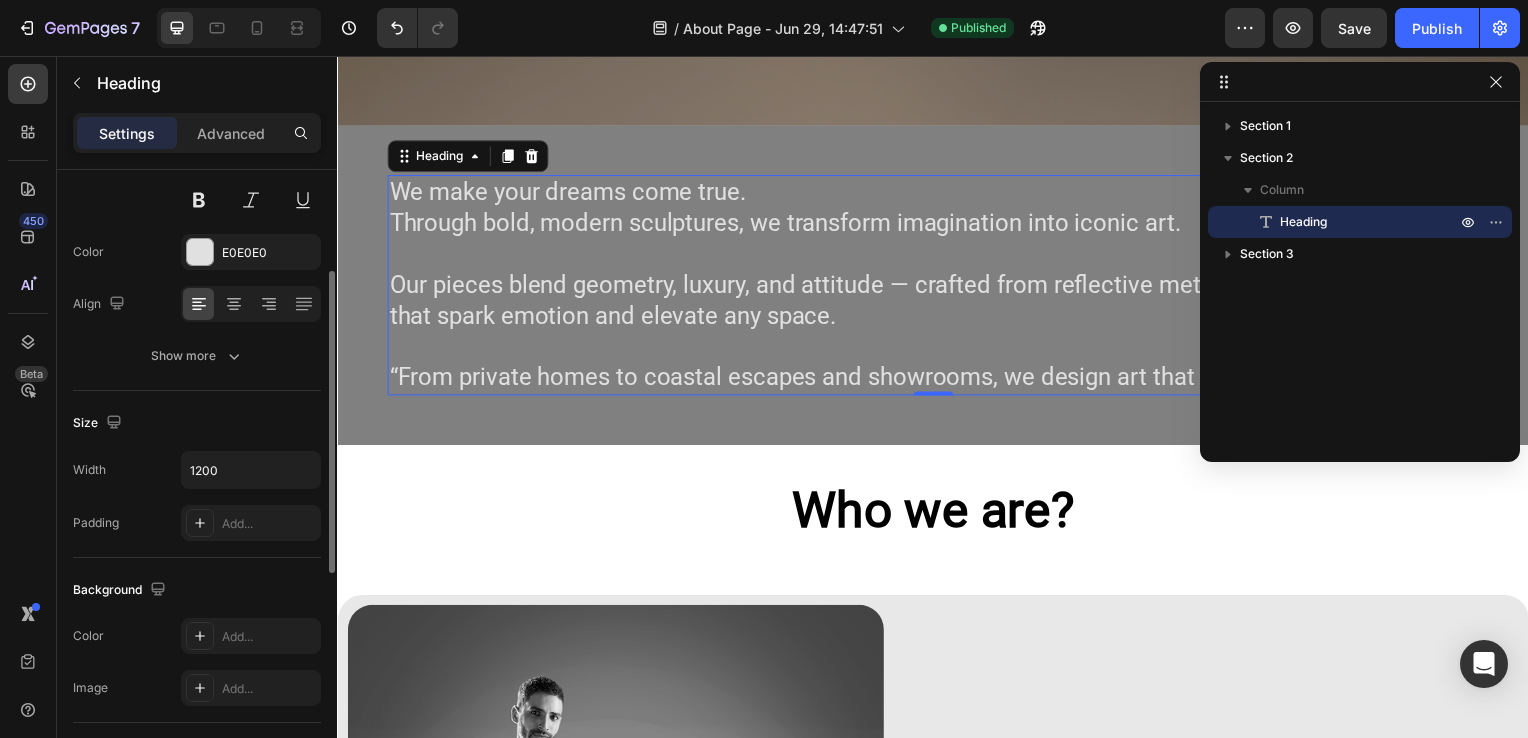 scroll, scrollTop: 300, scrollLeft: 0, axis: vertical 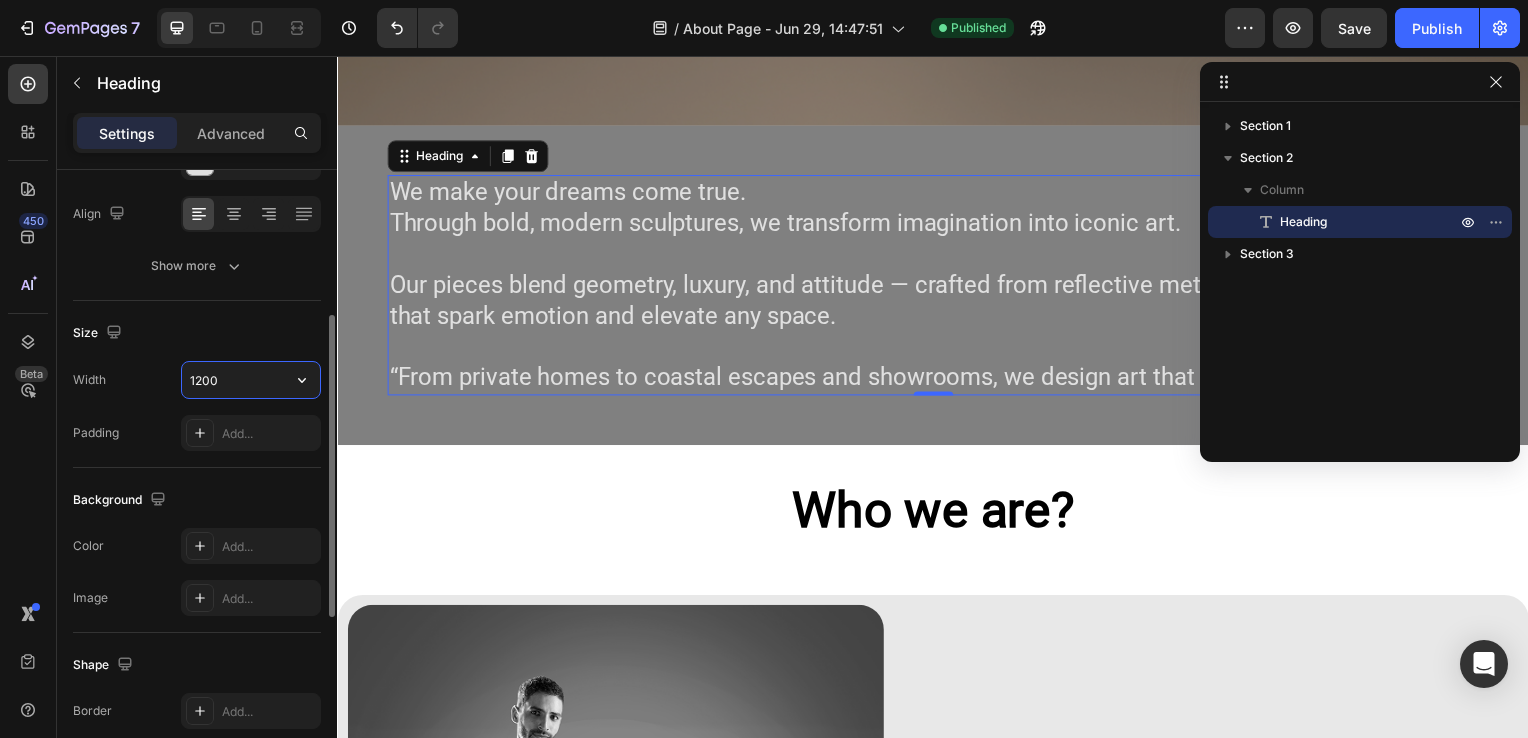 click on "1200" at bounding box center [251, 380] 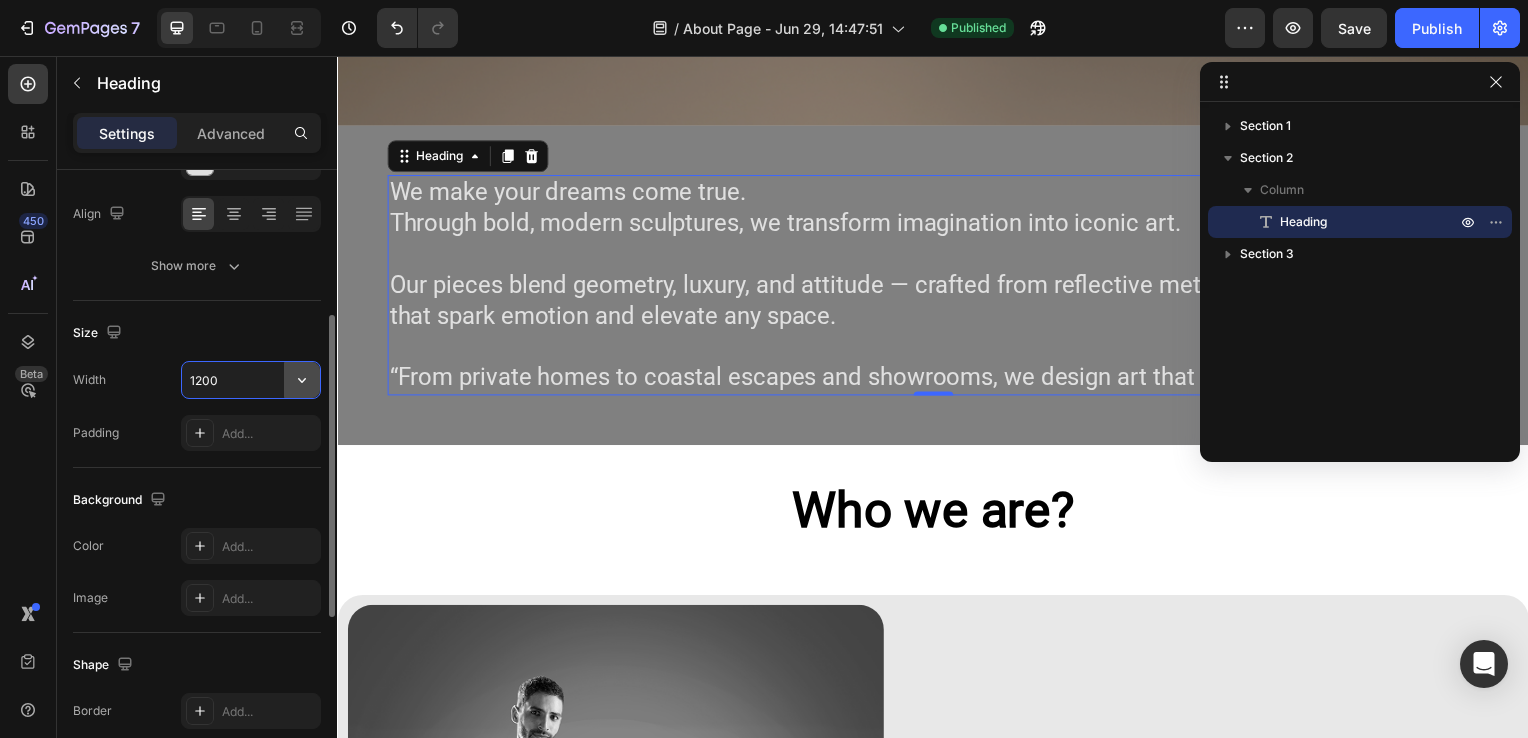 click 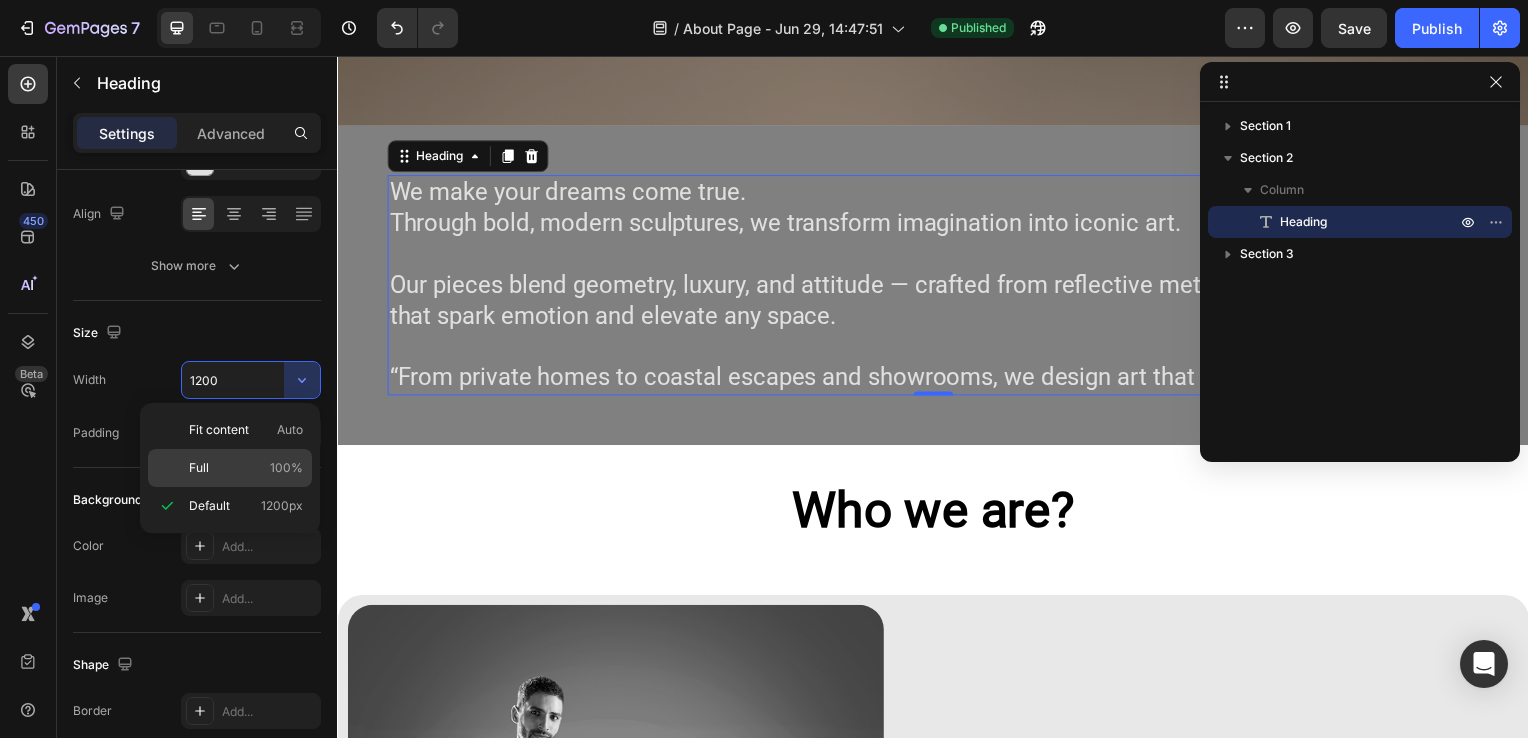click on "Full 100%" 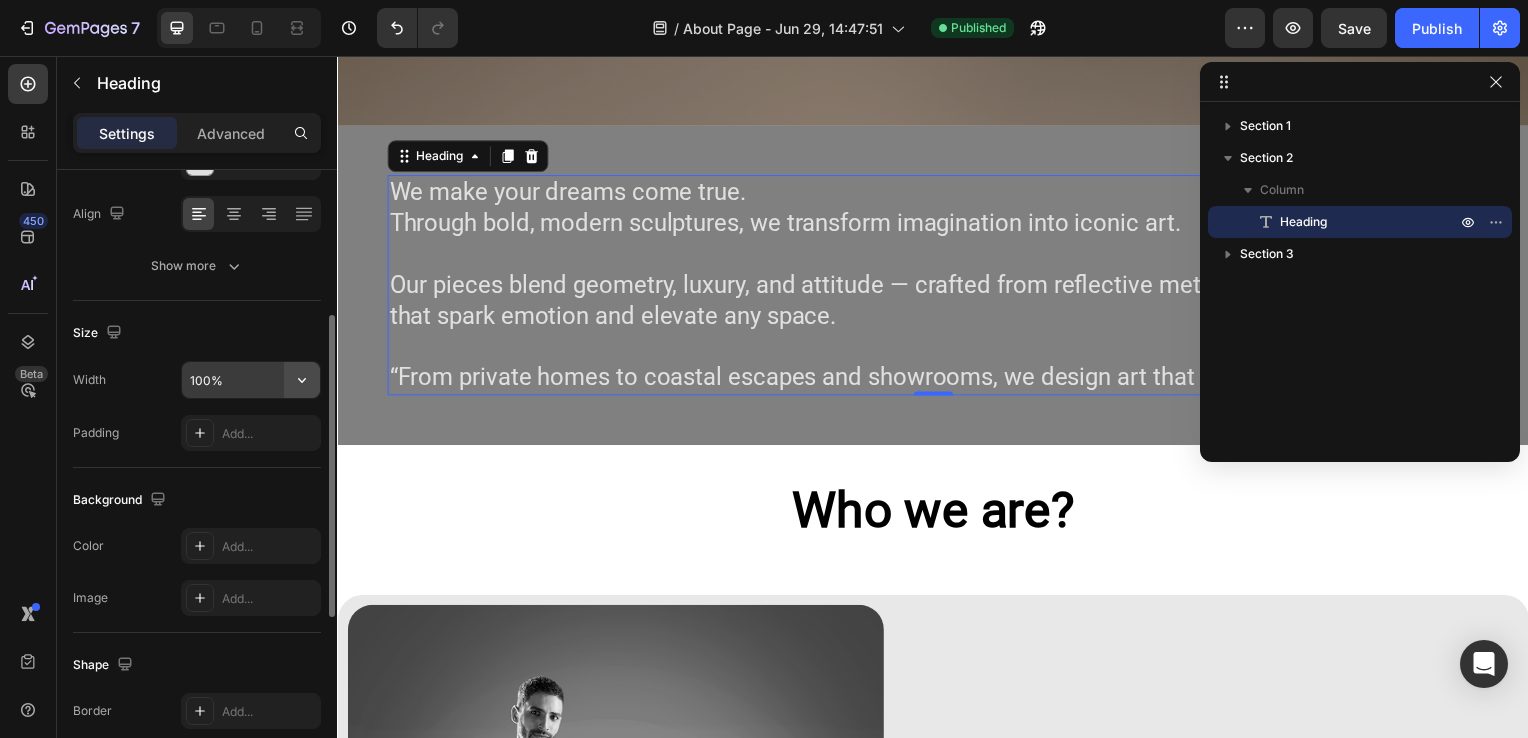 click 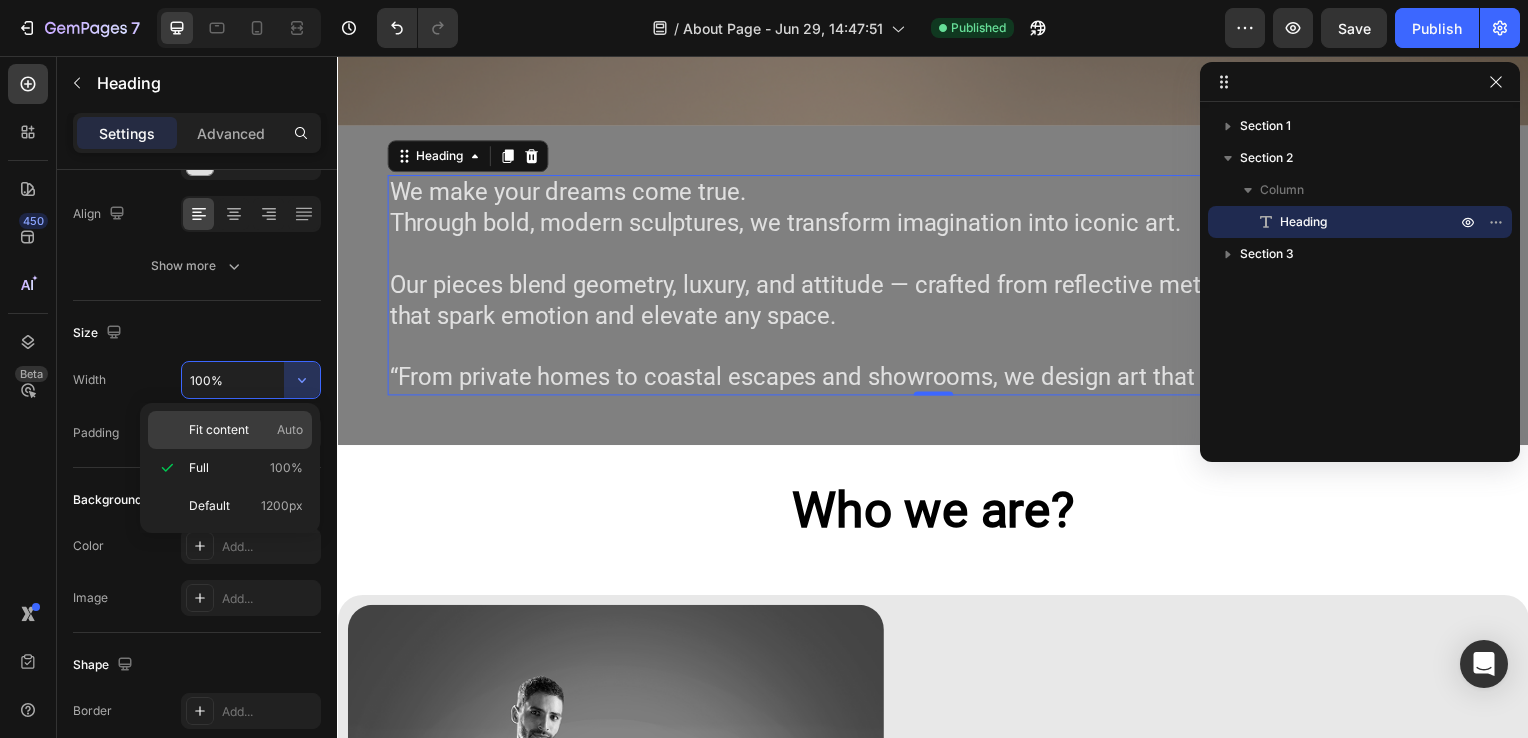 click on "Fit content Auto" 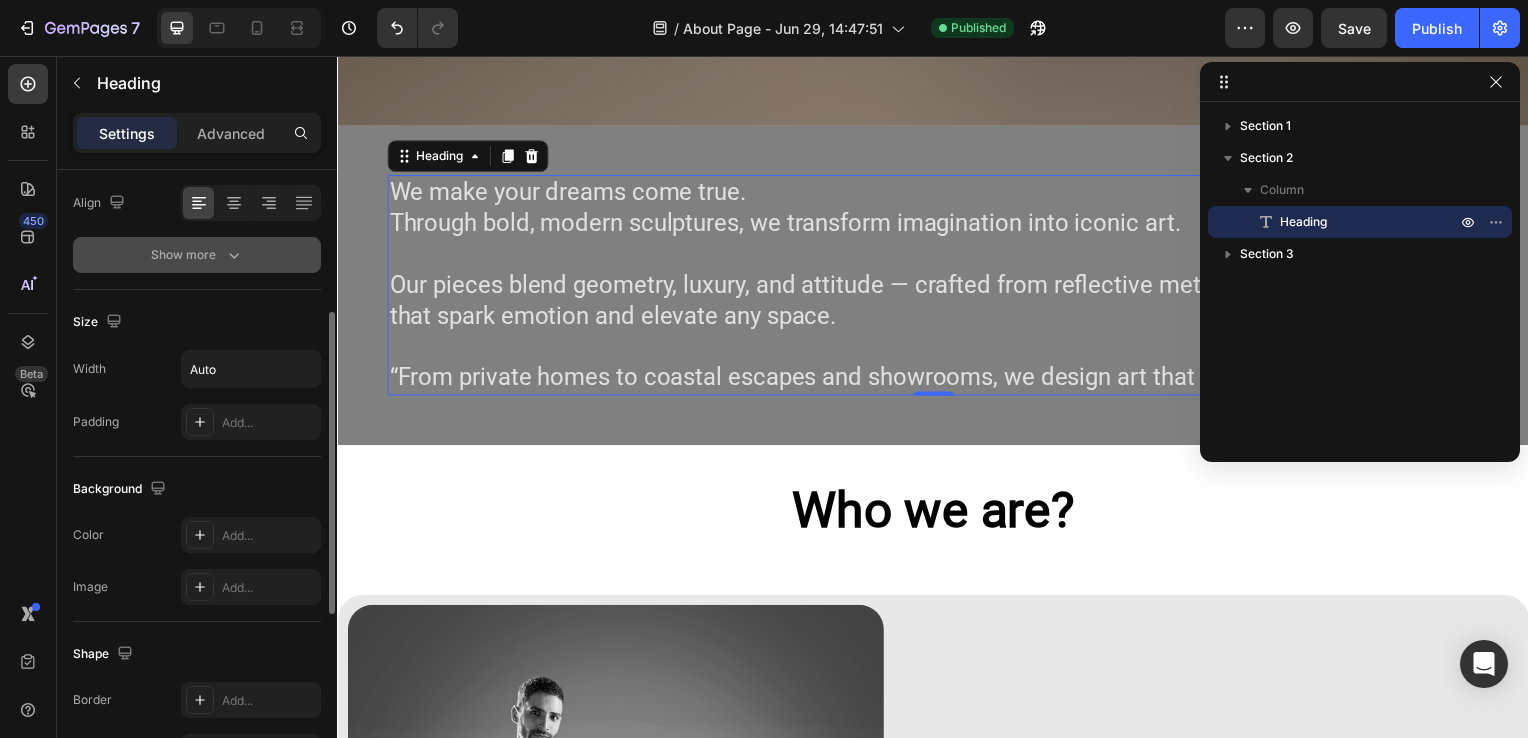 scroll, scrollTop: 312, scrollLeft: 0, axis: vertical 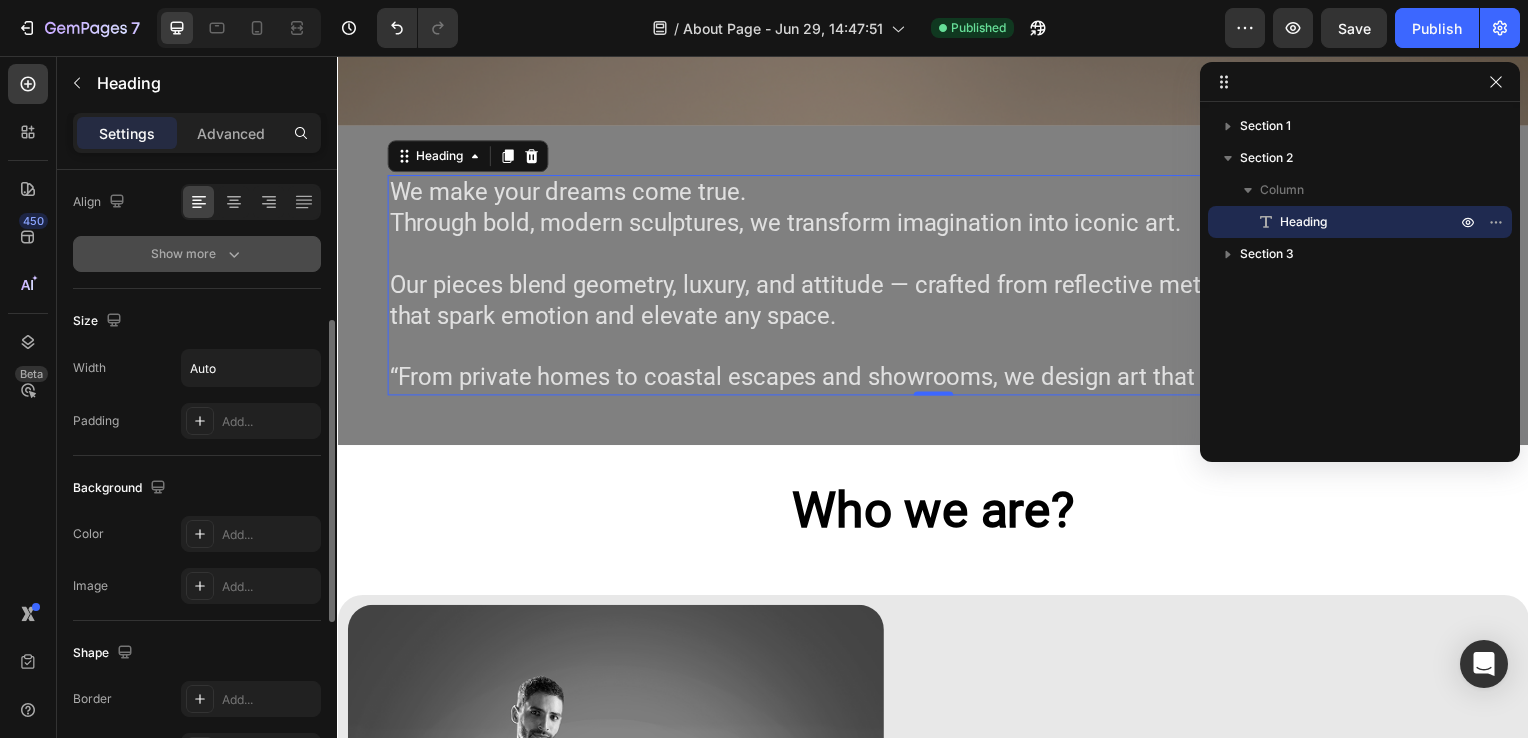 click 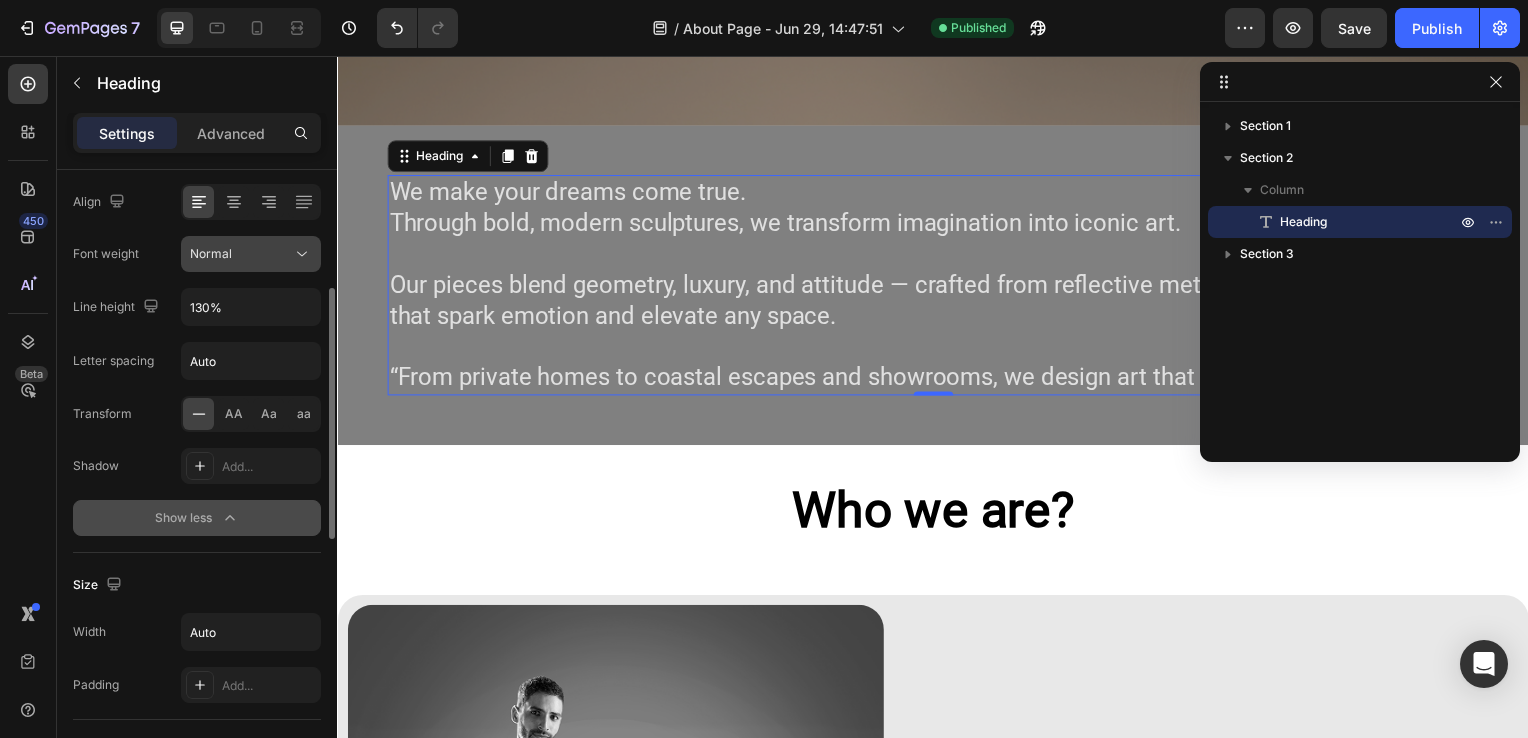 scroll, scrollTop: 0, scrollLeft: 0, axis: both 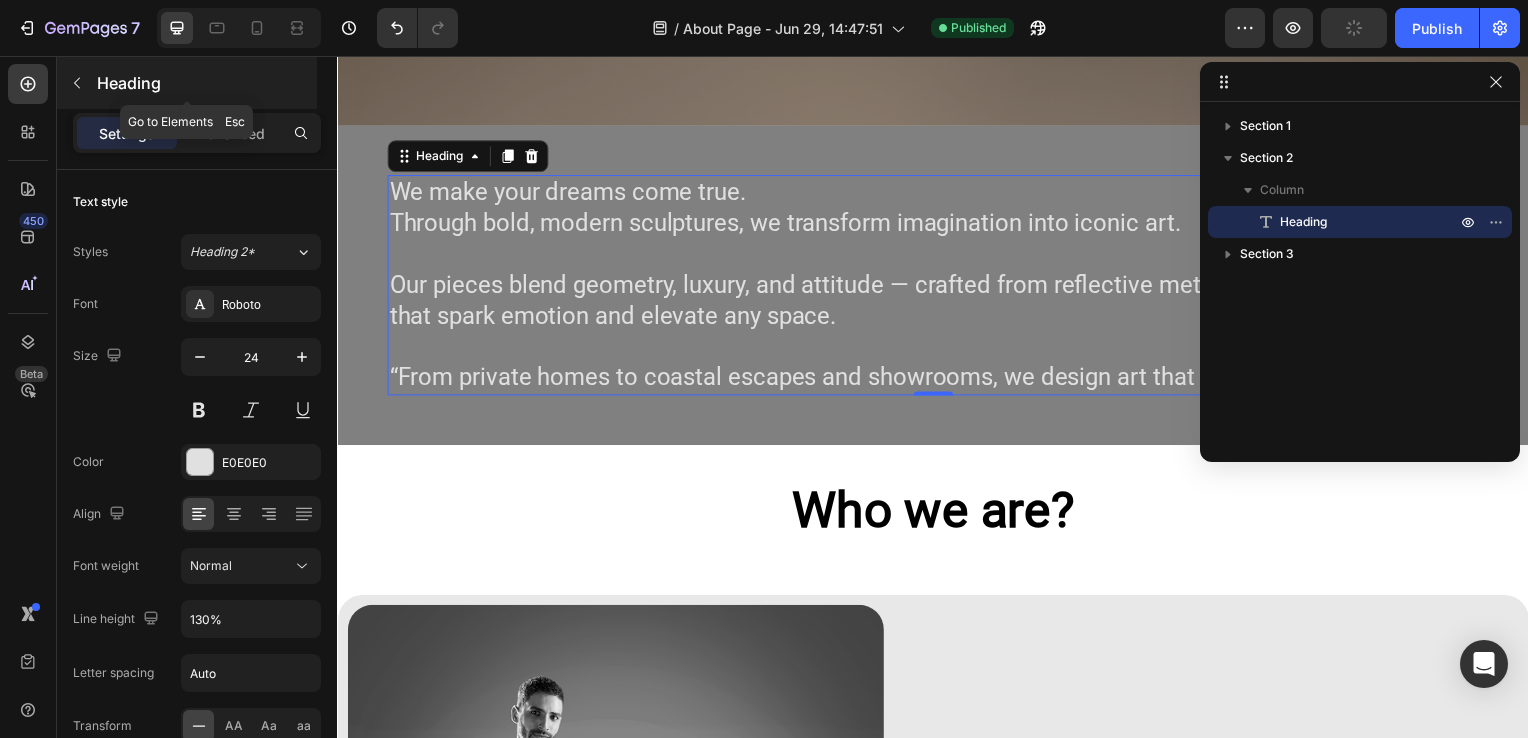 click at bounding box center [77, 83] 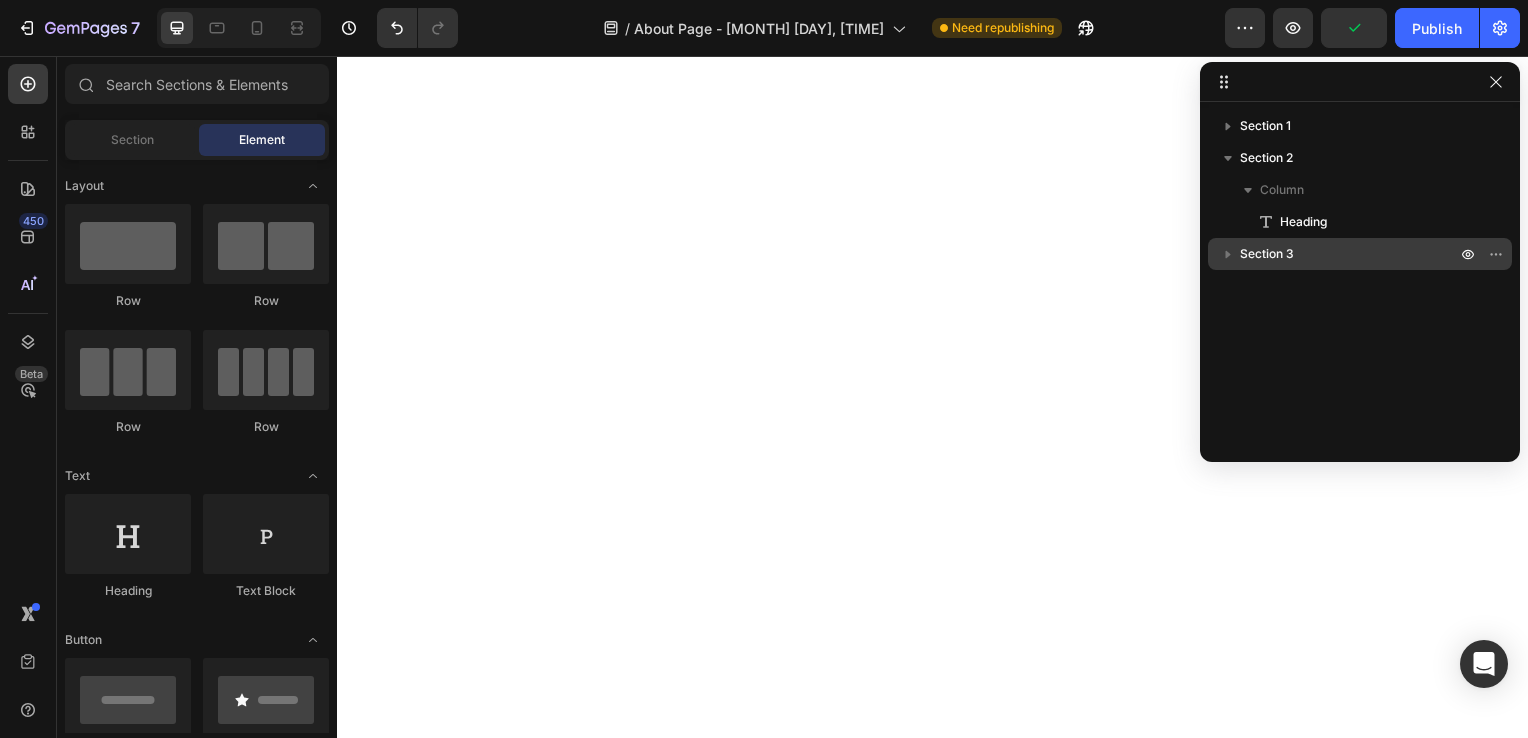 scroll, scrollTop: 0, scrollLeft: 0, axis: both 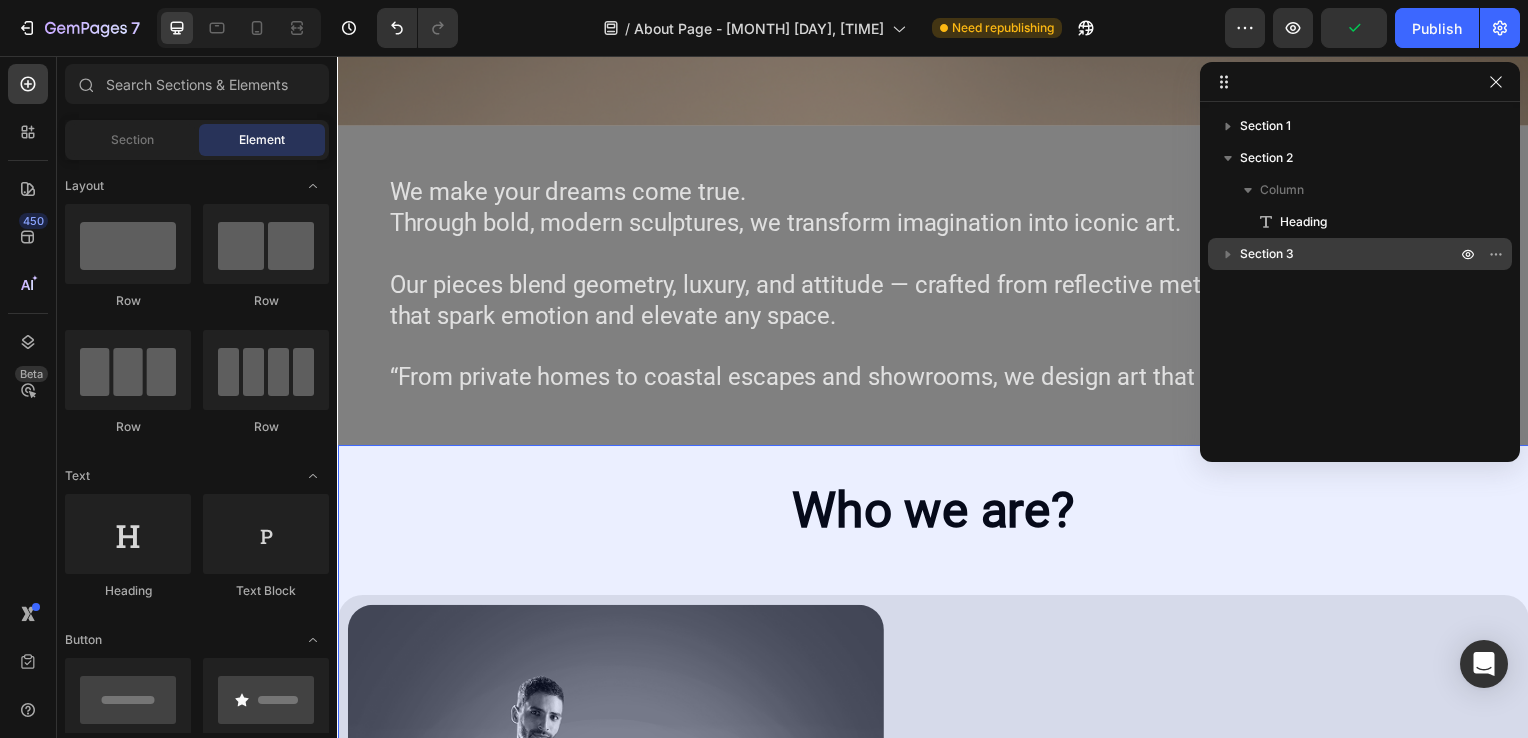 click on "Section 3" at bounding box center (1267, 254) 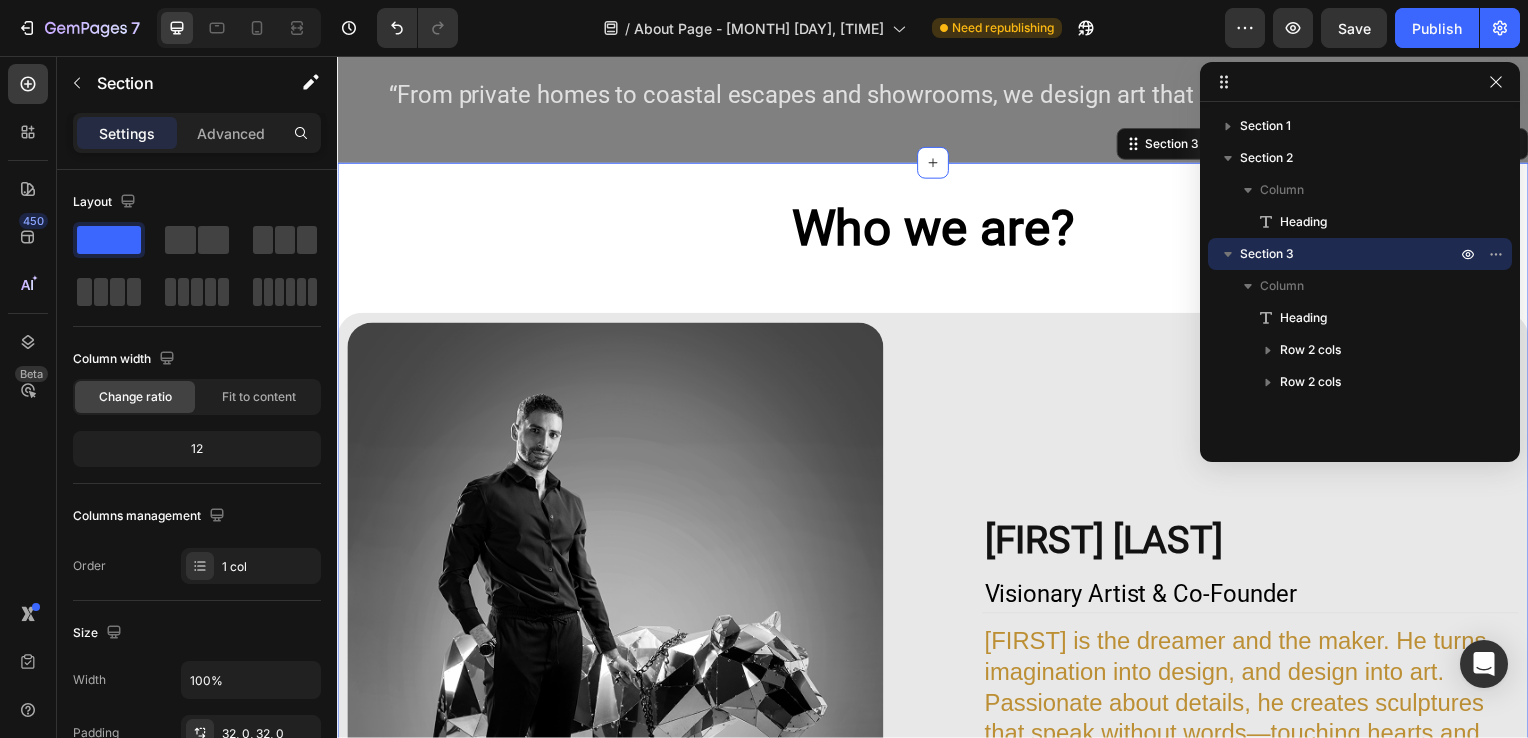 scroll, scrollTop: 993, scrollLeft: 0, axis: vertical 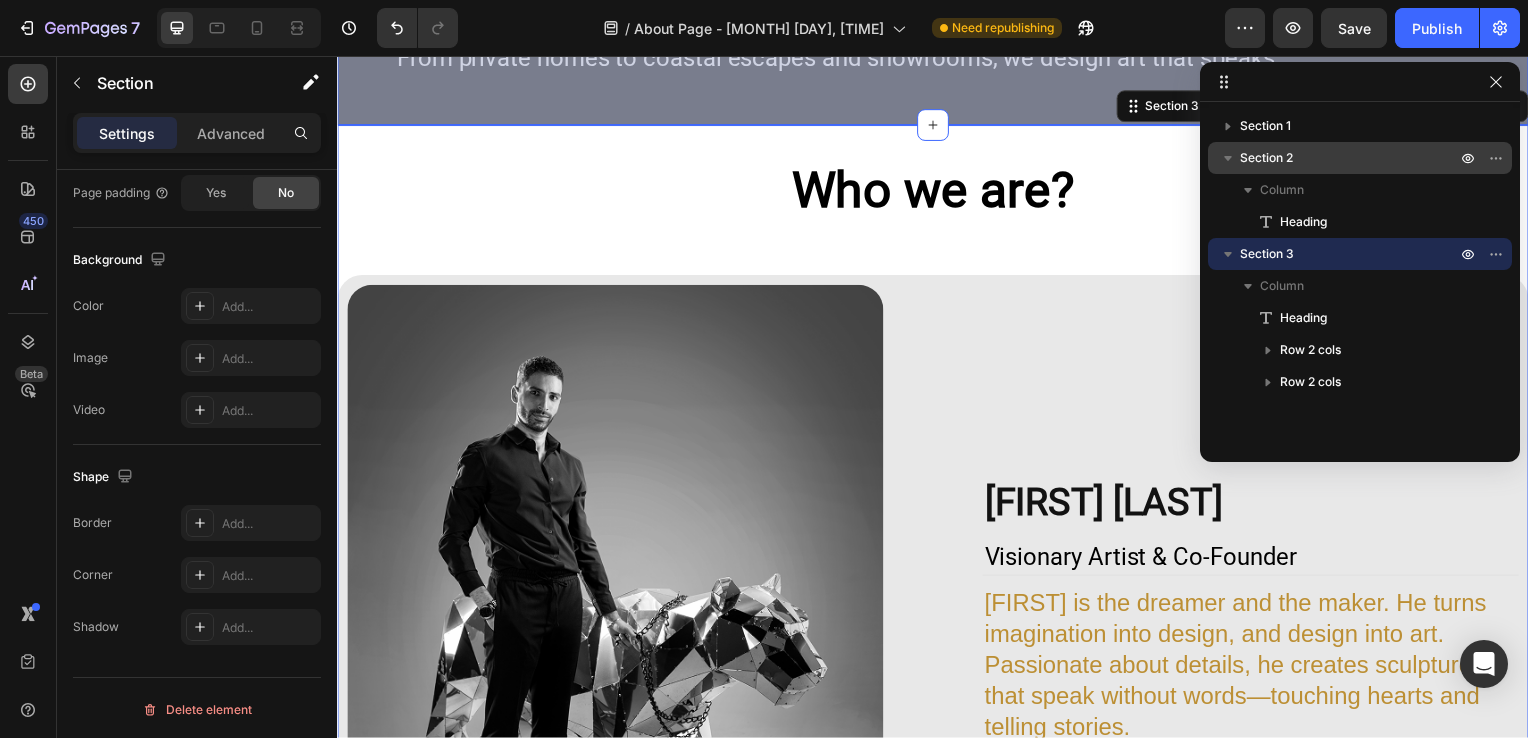 click on "Section 2" at bounding box center (1266, 158) 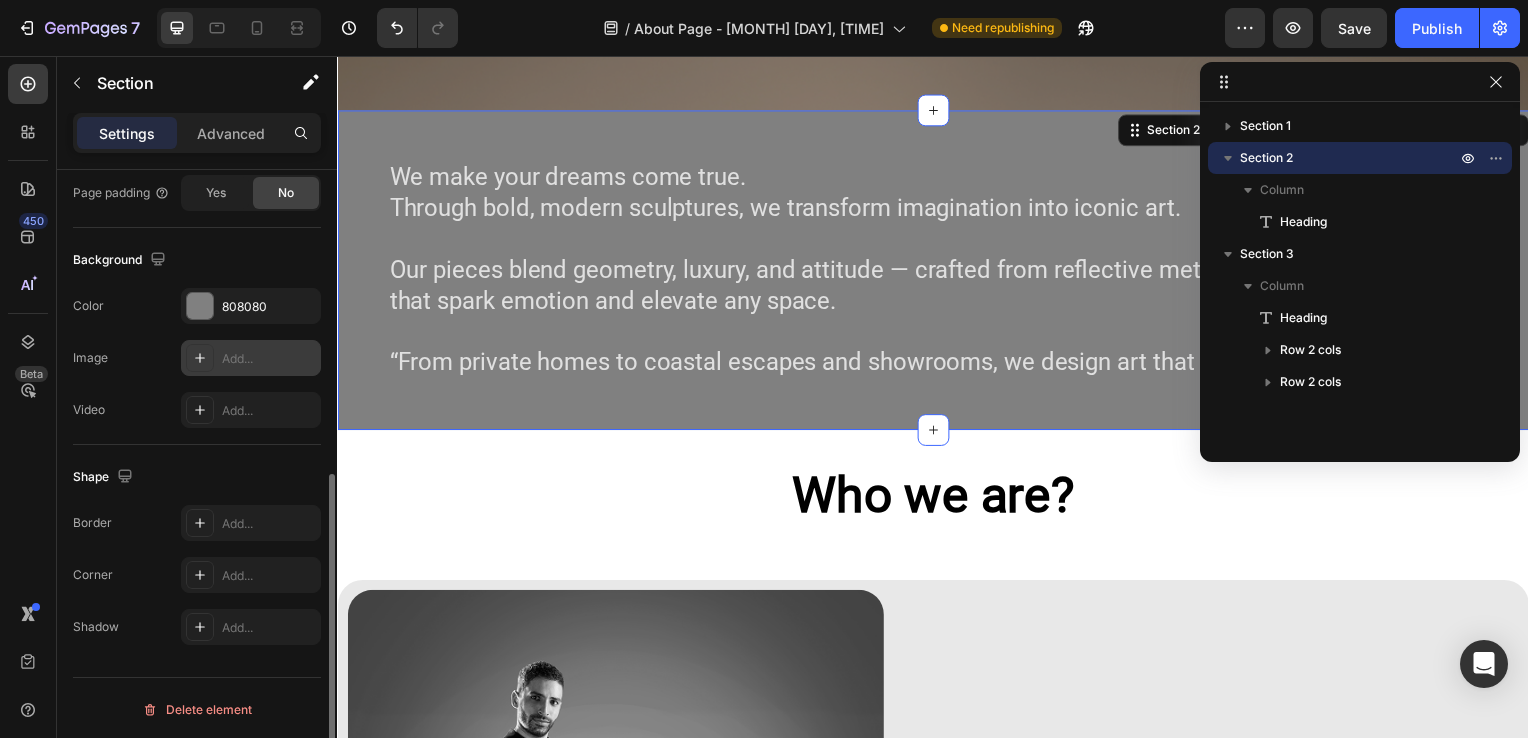 scroll, scrollTop: 671, scrollLeft: 0, axis: vertical 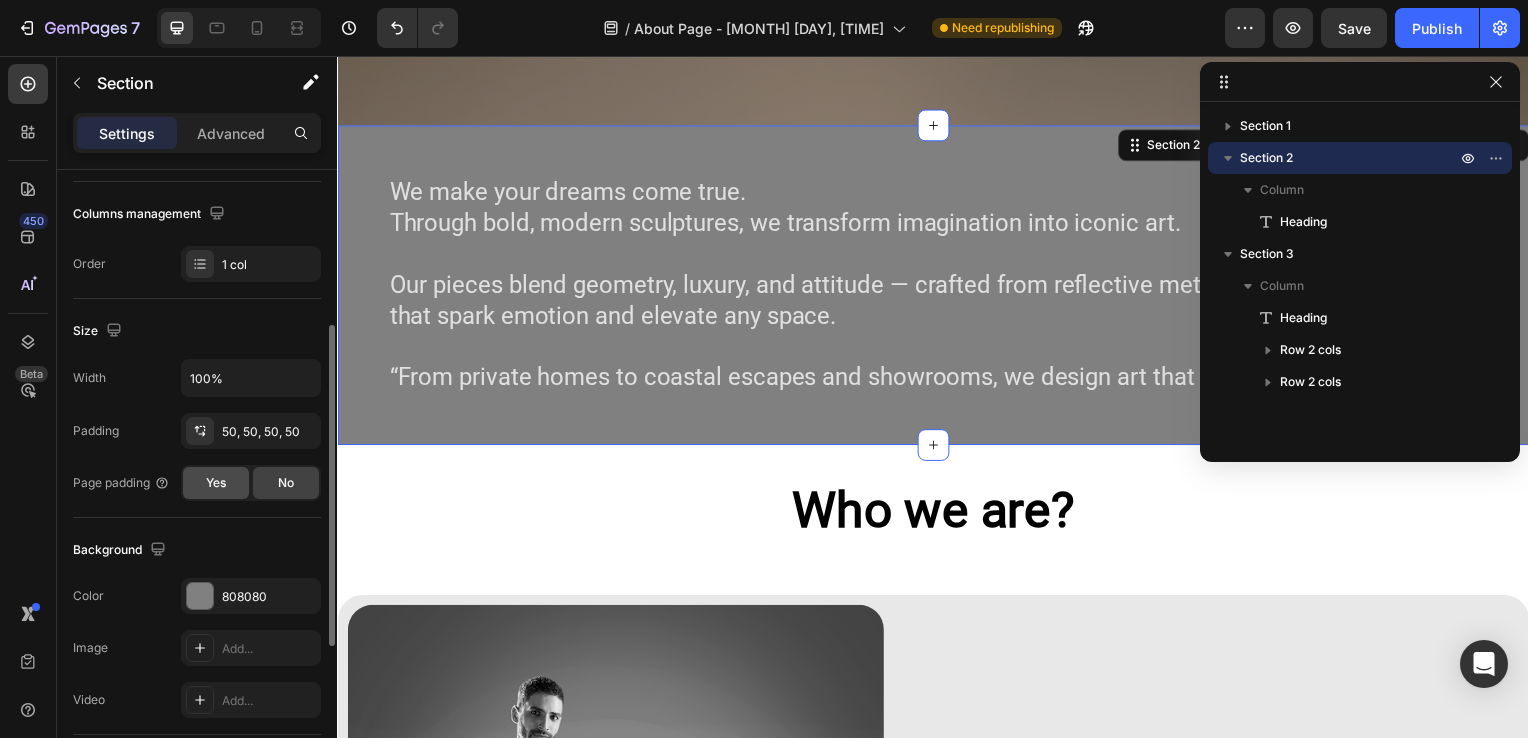 click on "Yes" 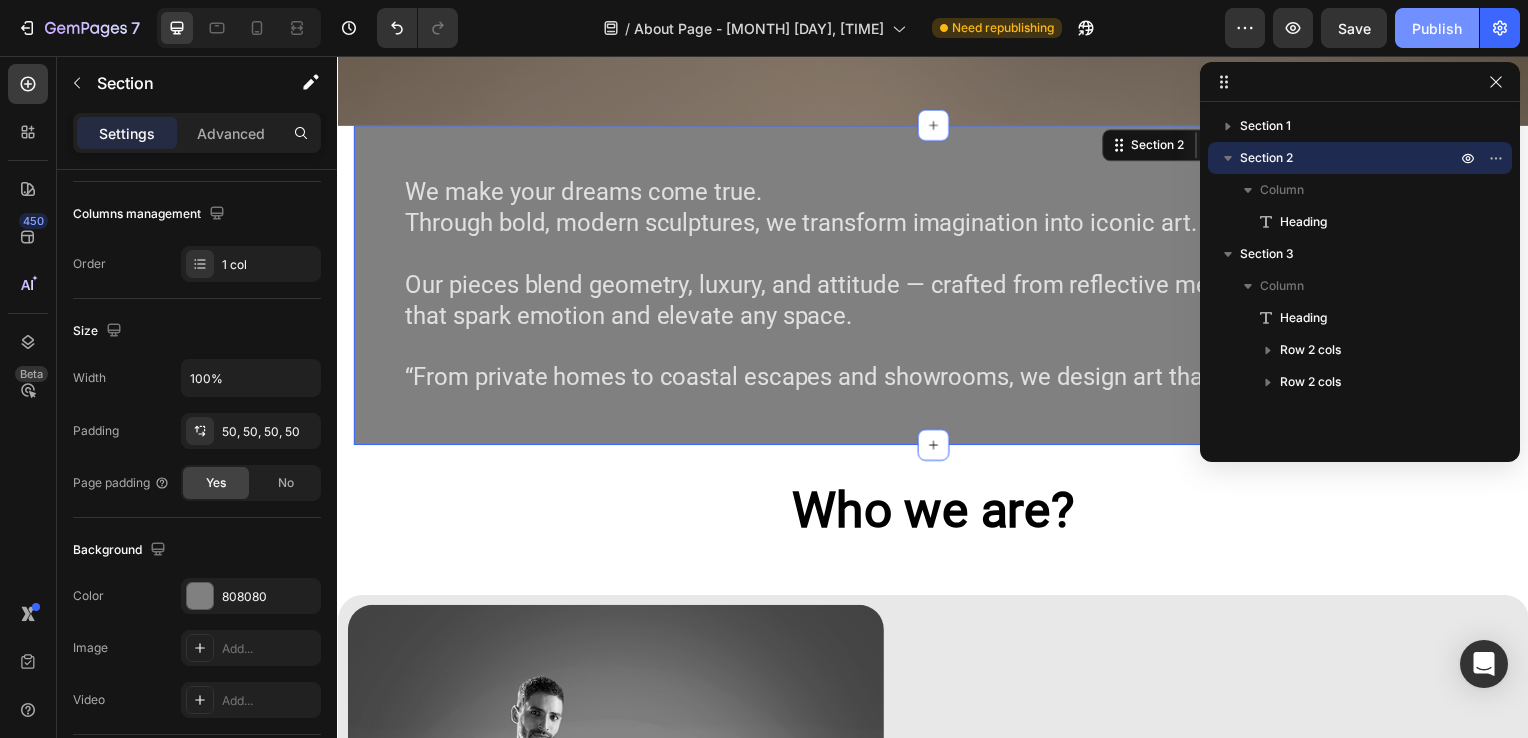 click on "Publish" at bounding box center [1437, 28] 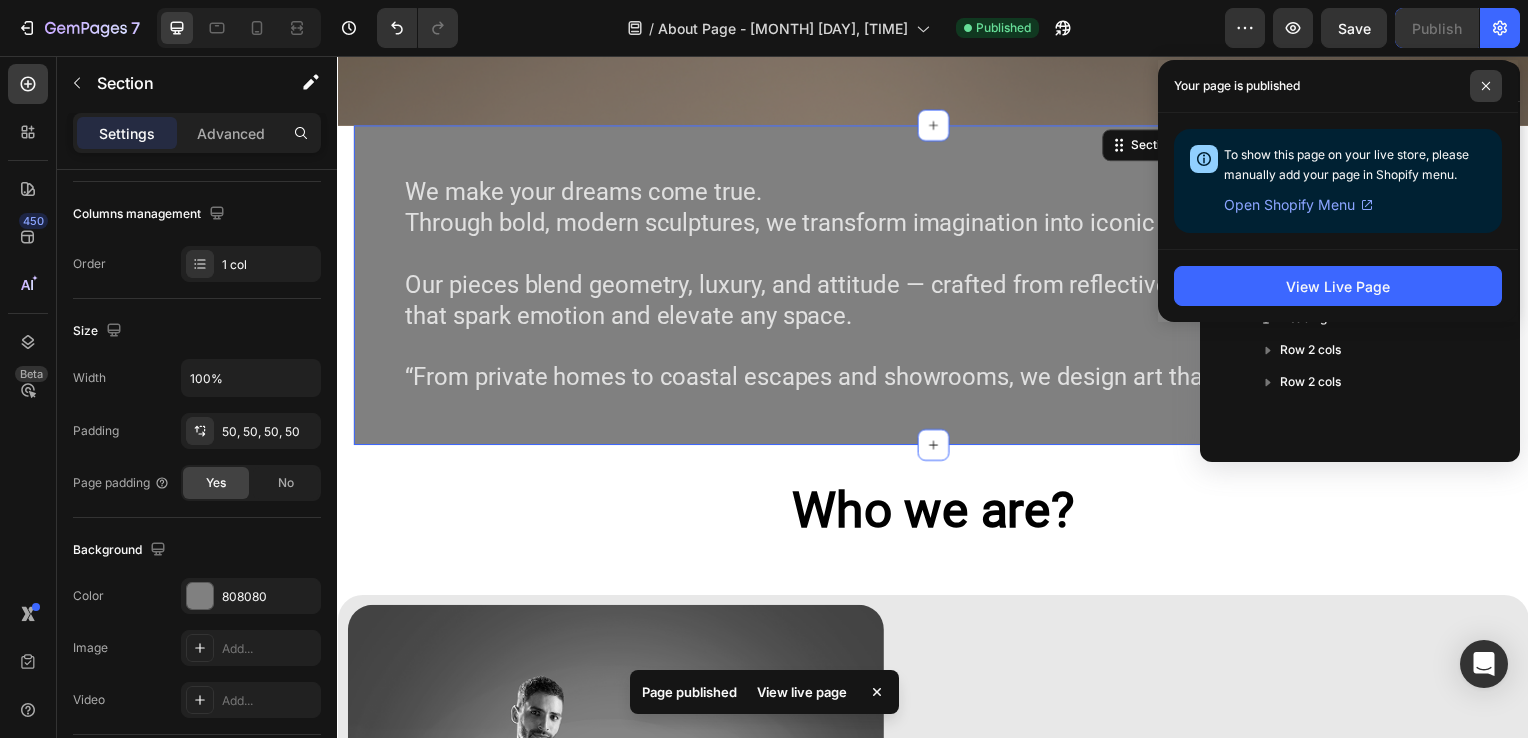 click at bounding box center [1486, 86] 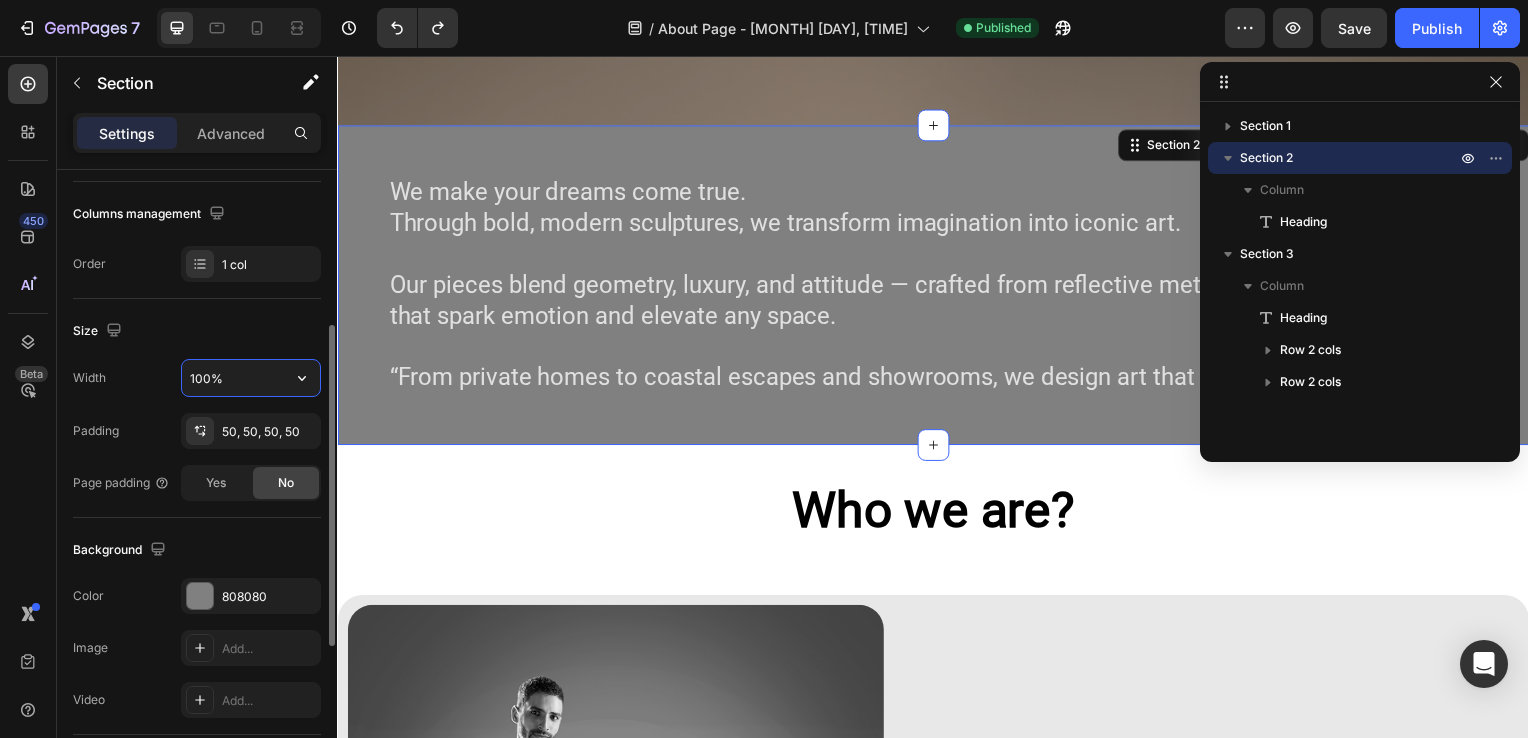 click on "100%" at bounding box center [251, 378] 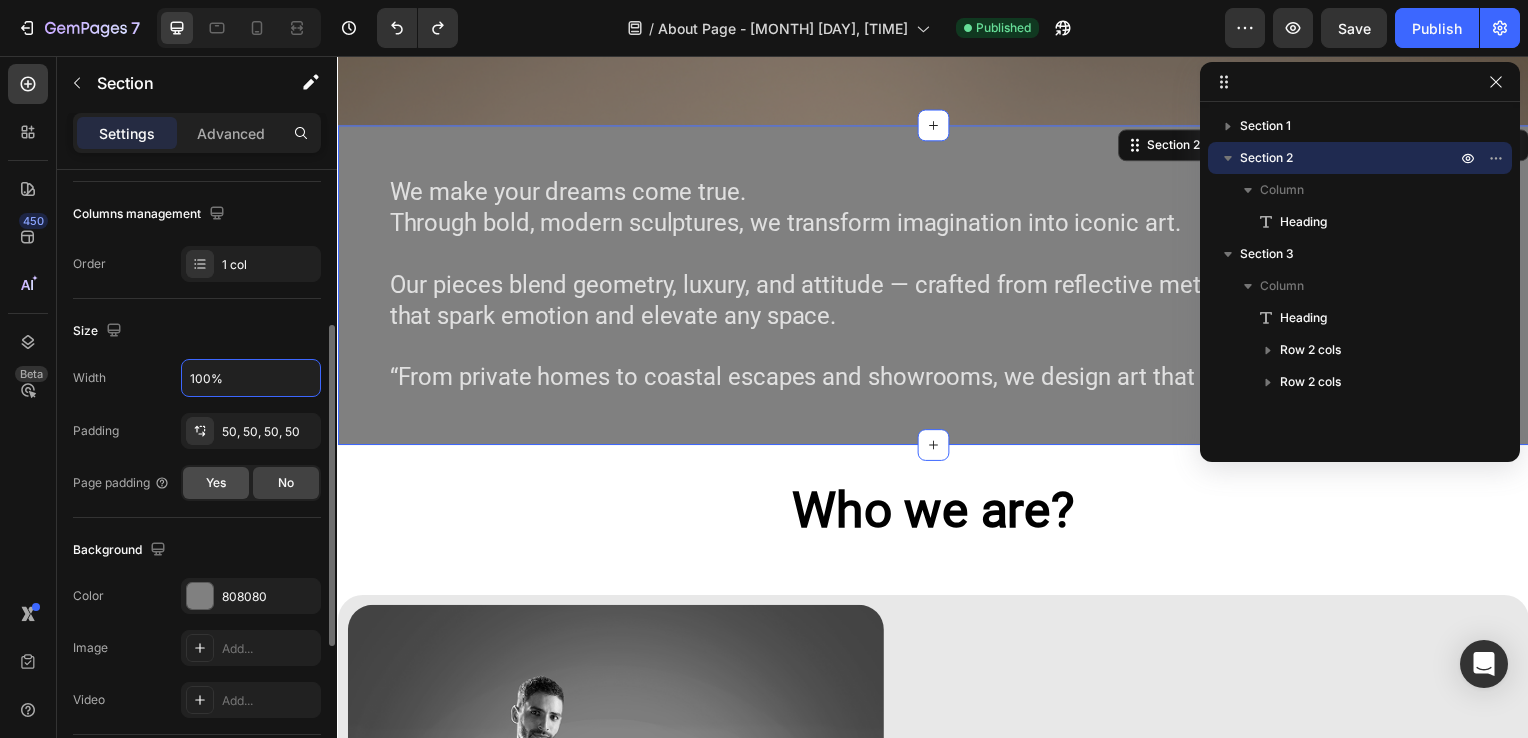 click on "Yes" 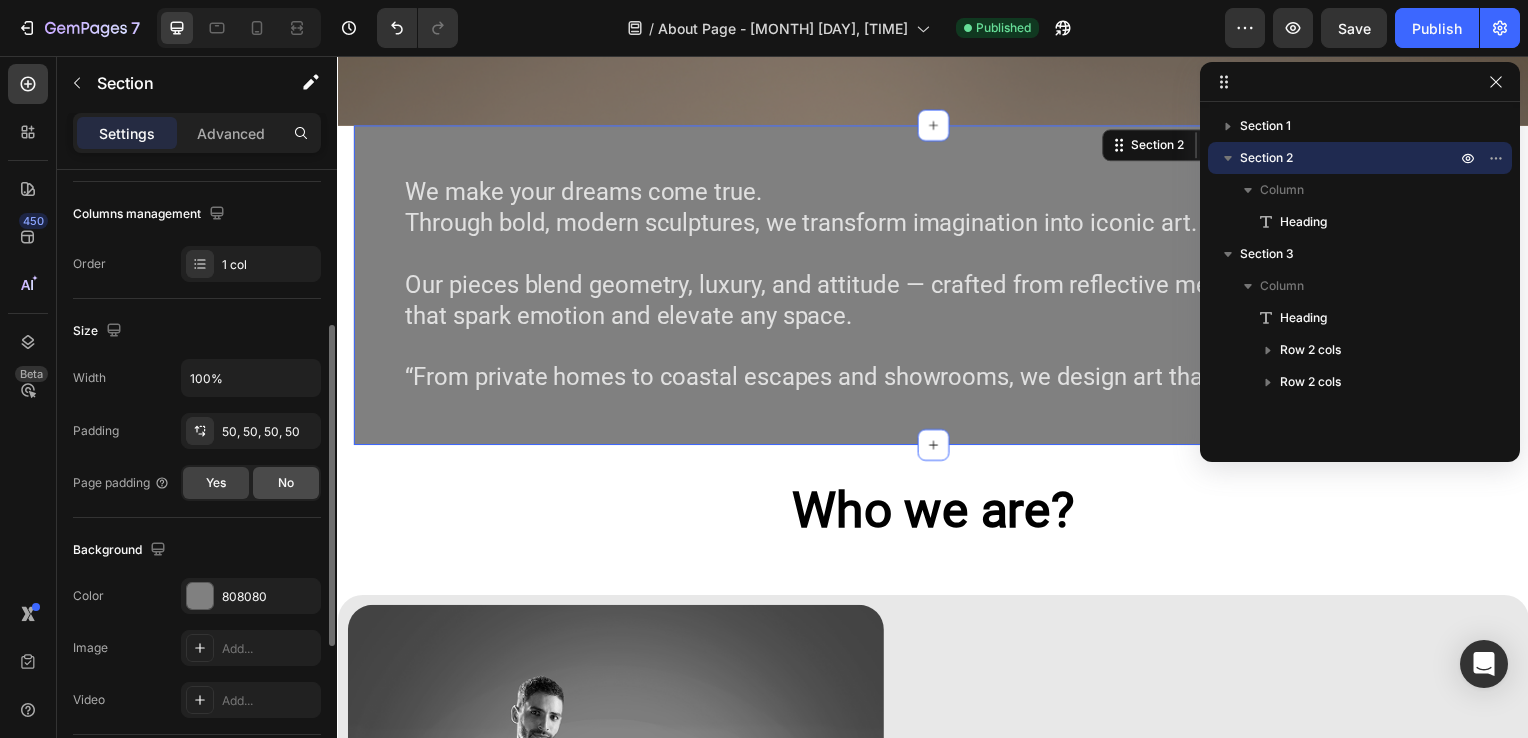 click on "No" 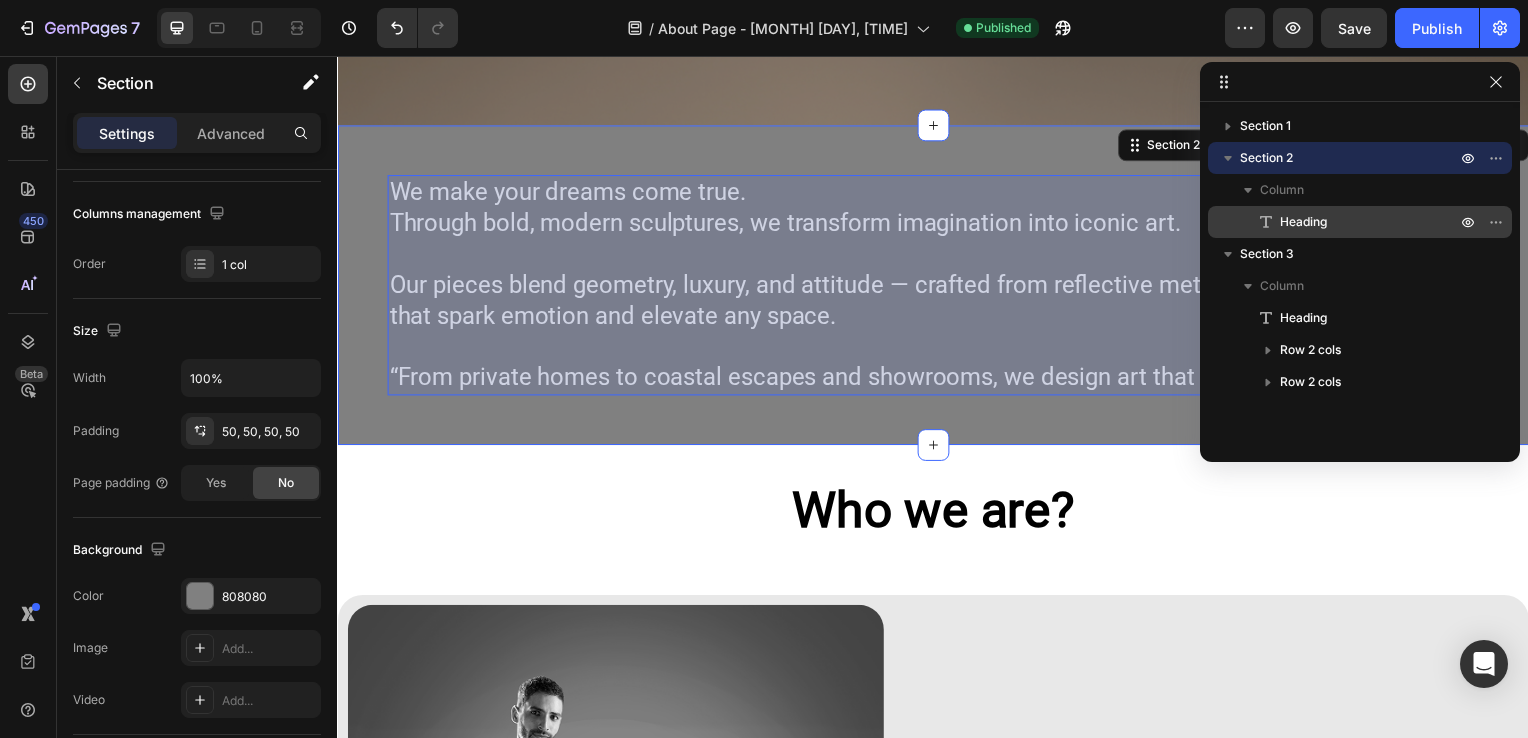 click on "Heading" at bounding box center [1360, 222] 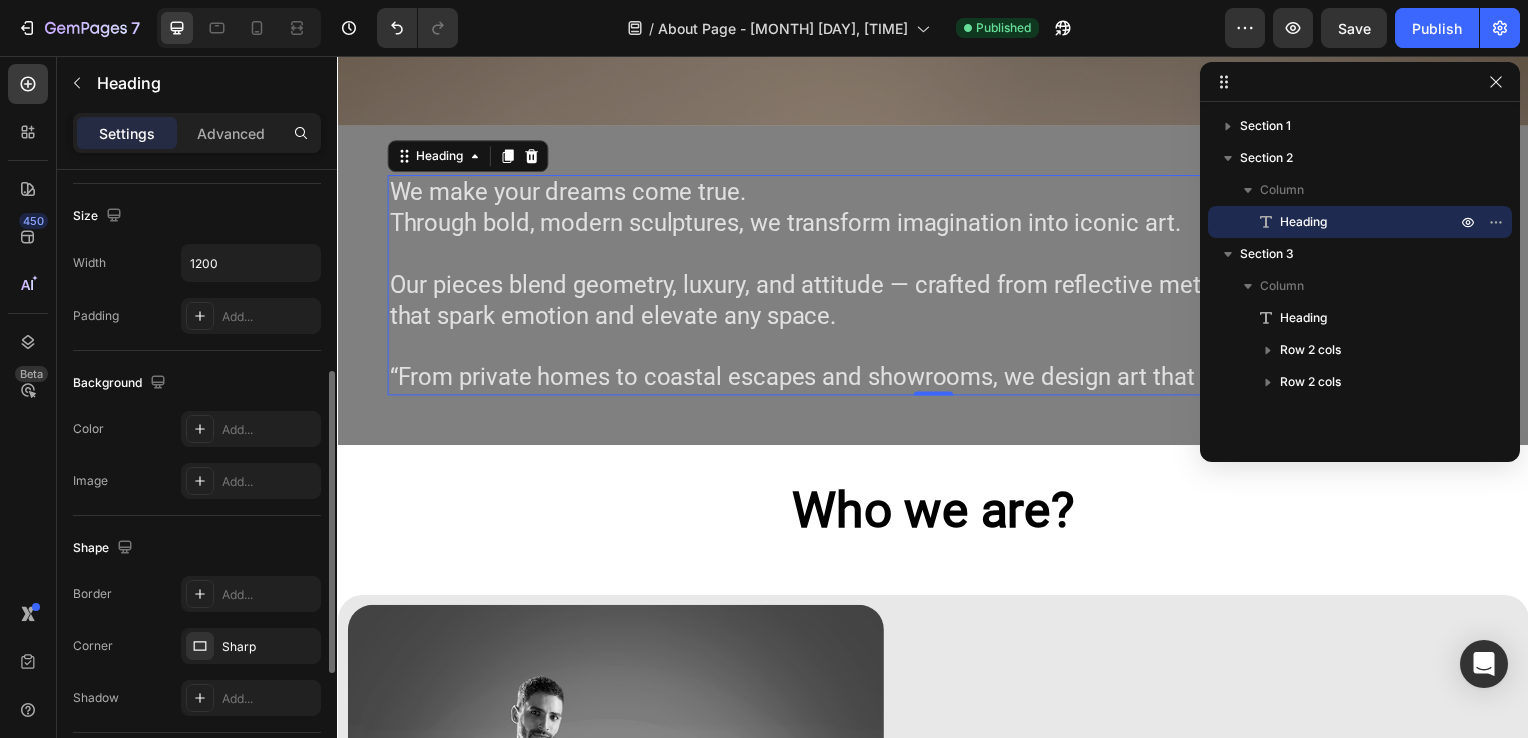 scroll, scrollTop: 425, scrollLeft: 0, axis: vertical 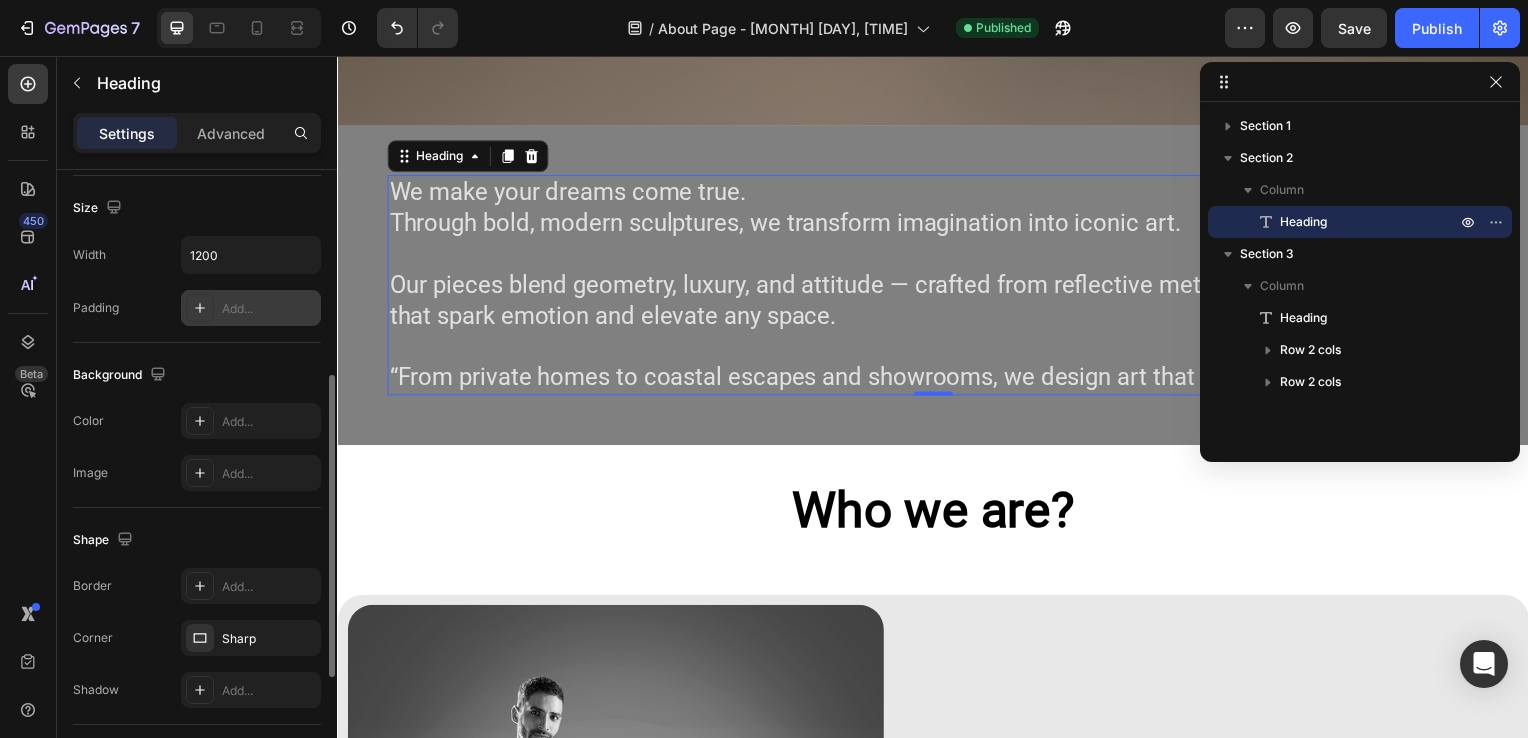 click on "Add..." at bounding box center [251, 308] 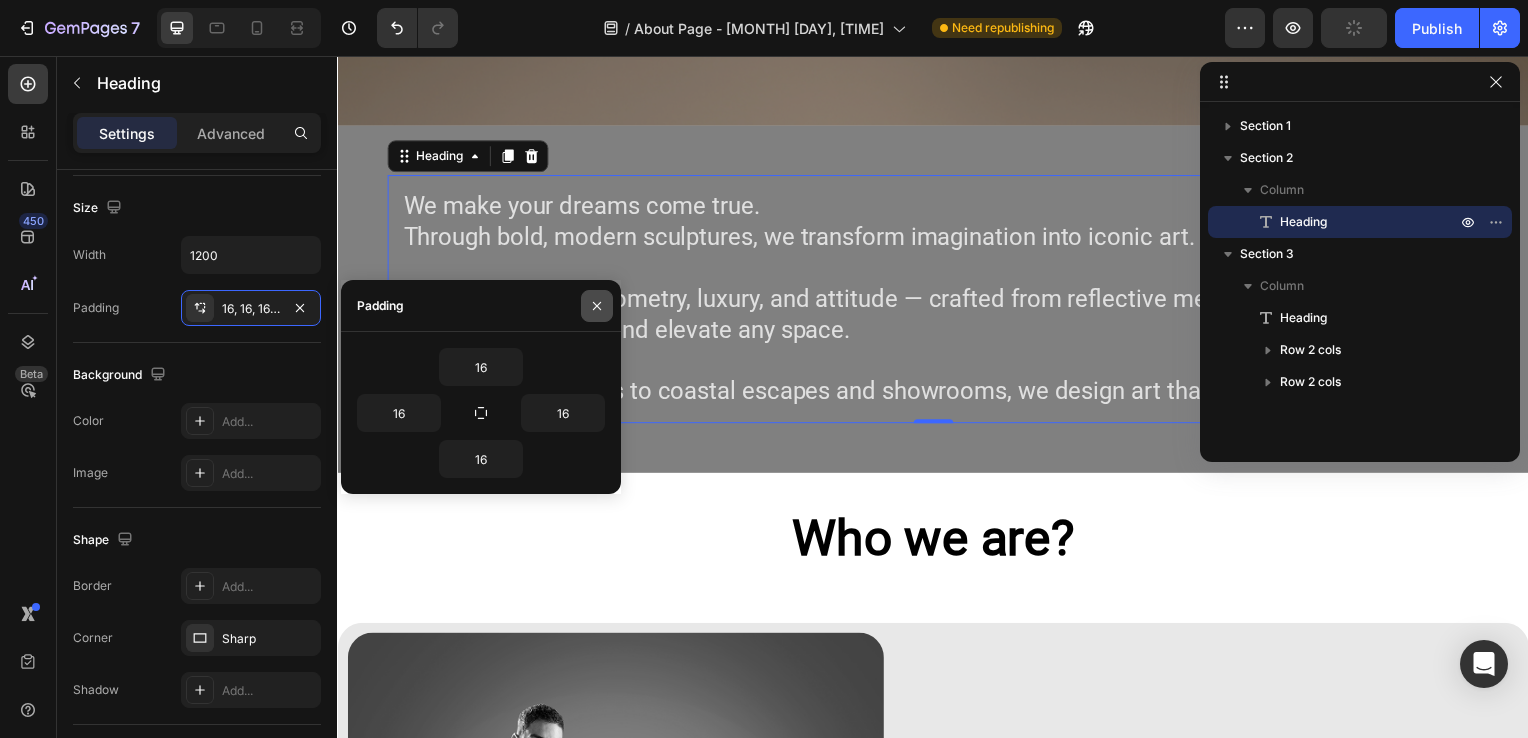 click at bounding box center [597, 306] 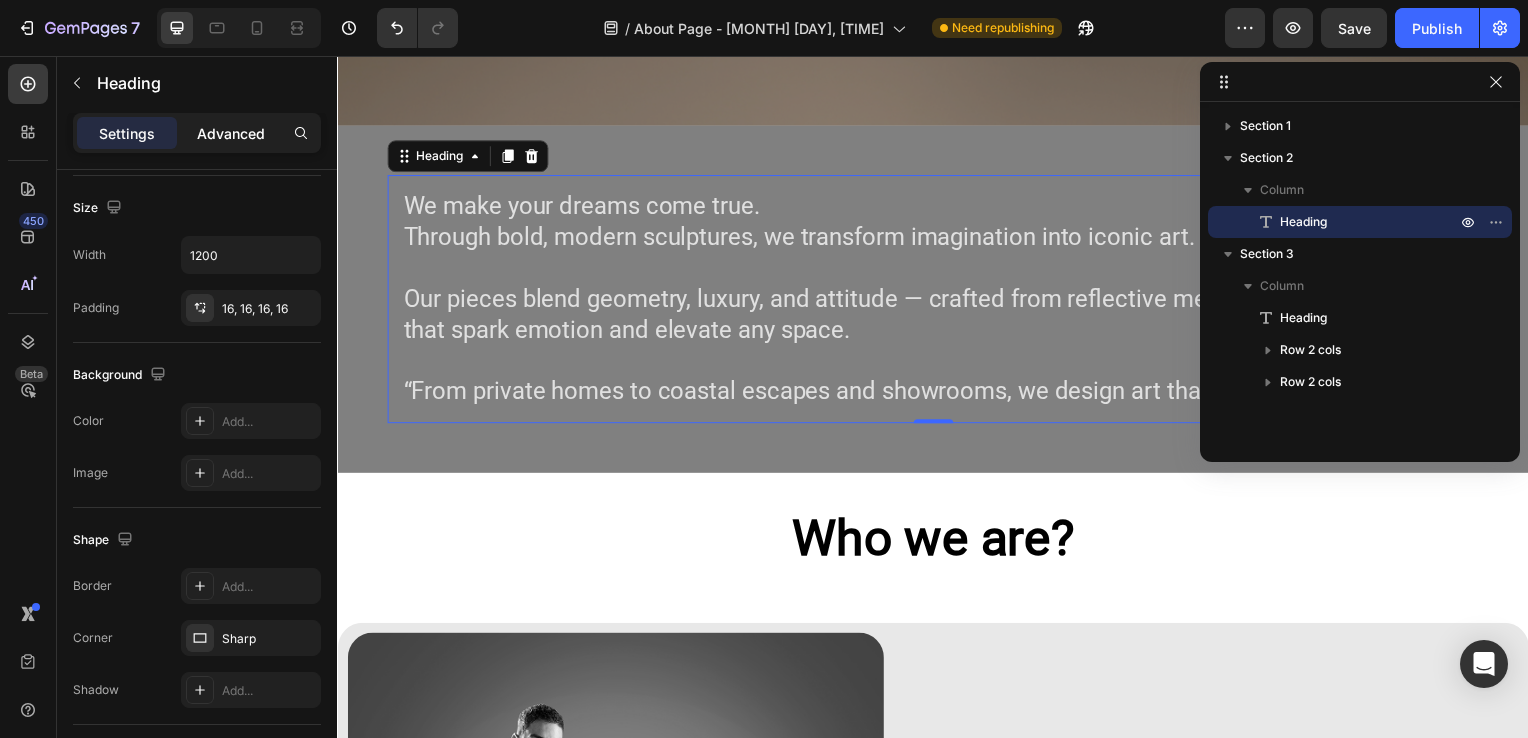 click on "Advanced" 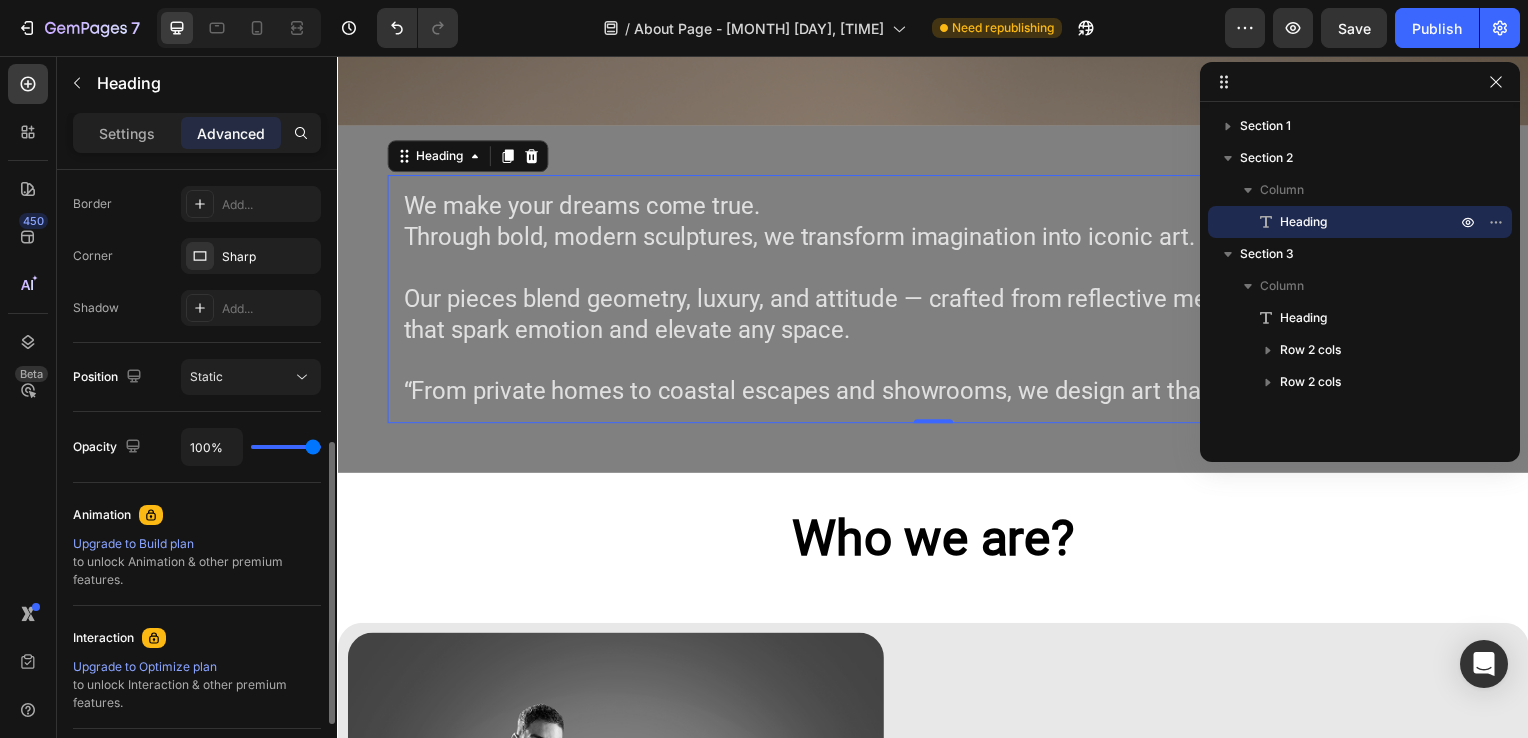 scroll, scrollTop: 573, scrollLeft: 0, axis: vertical 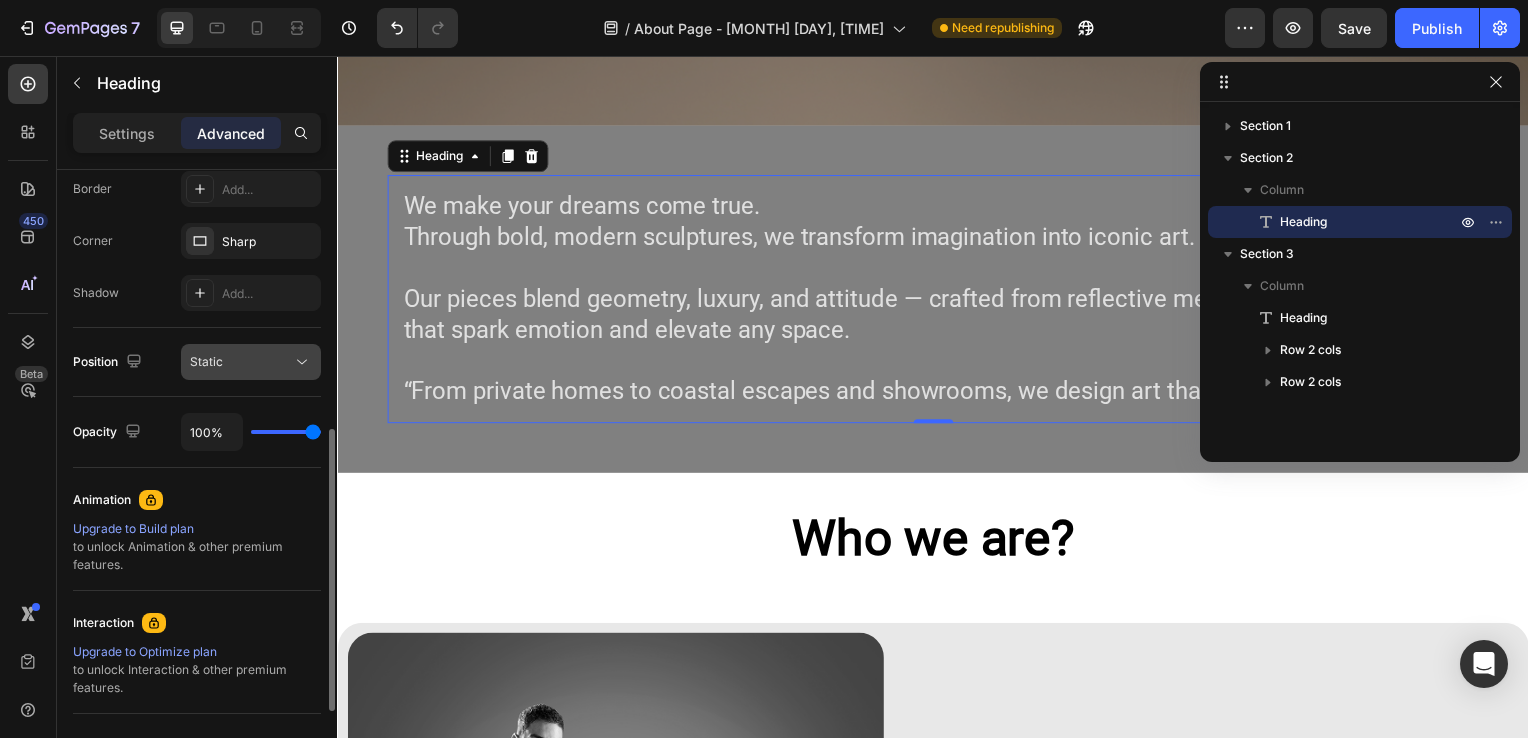 click on "Static" at bounding box center [241, 362] 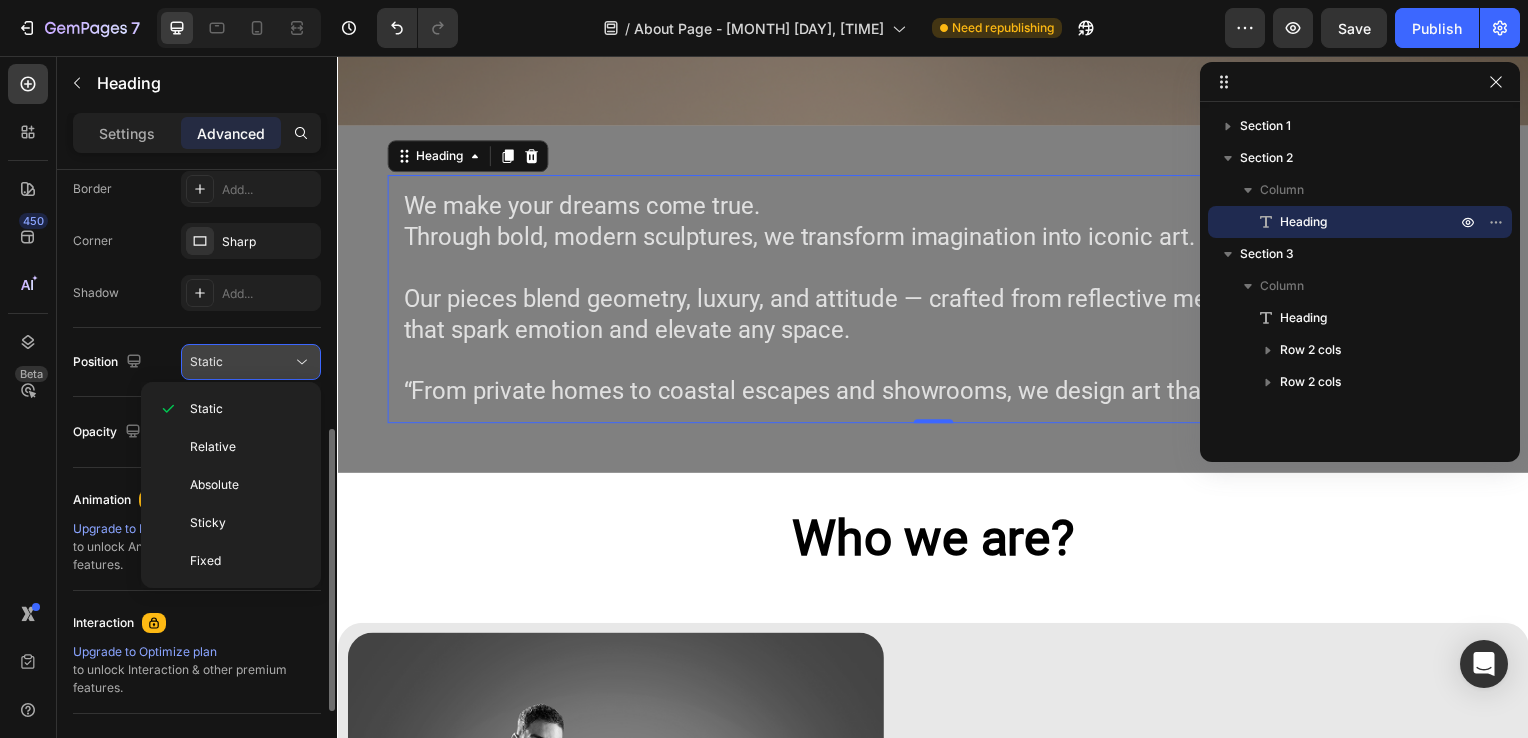click on "Static" at bounding box center [241, 362] 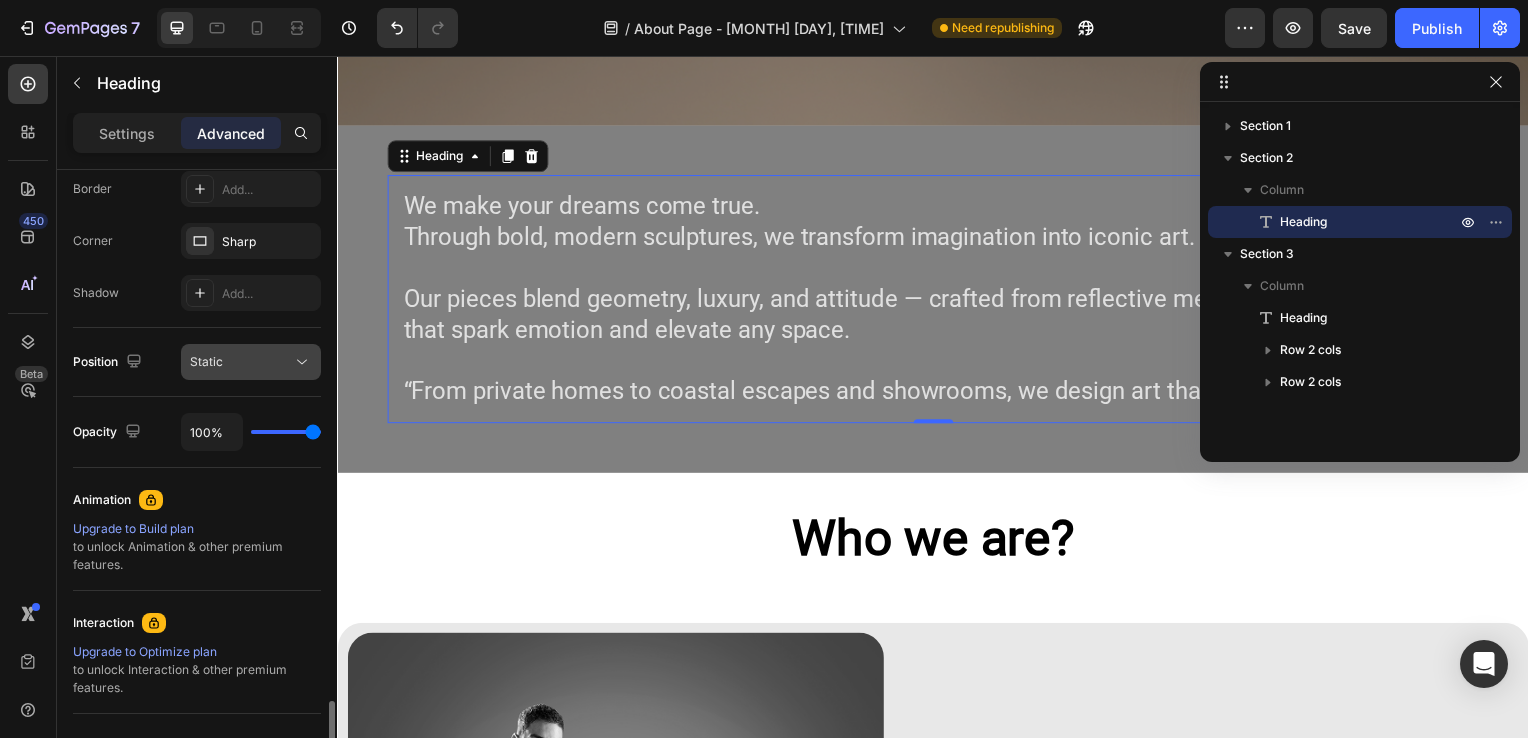 scroll, scrollTop: 760, scrollLeft: 0, axis: vertical 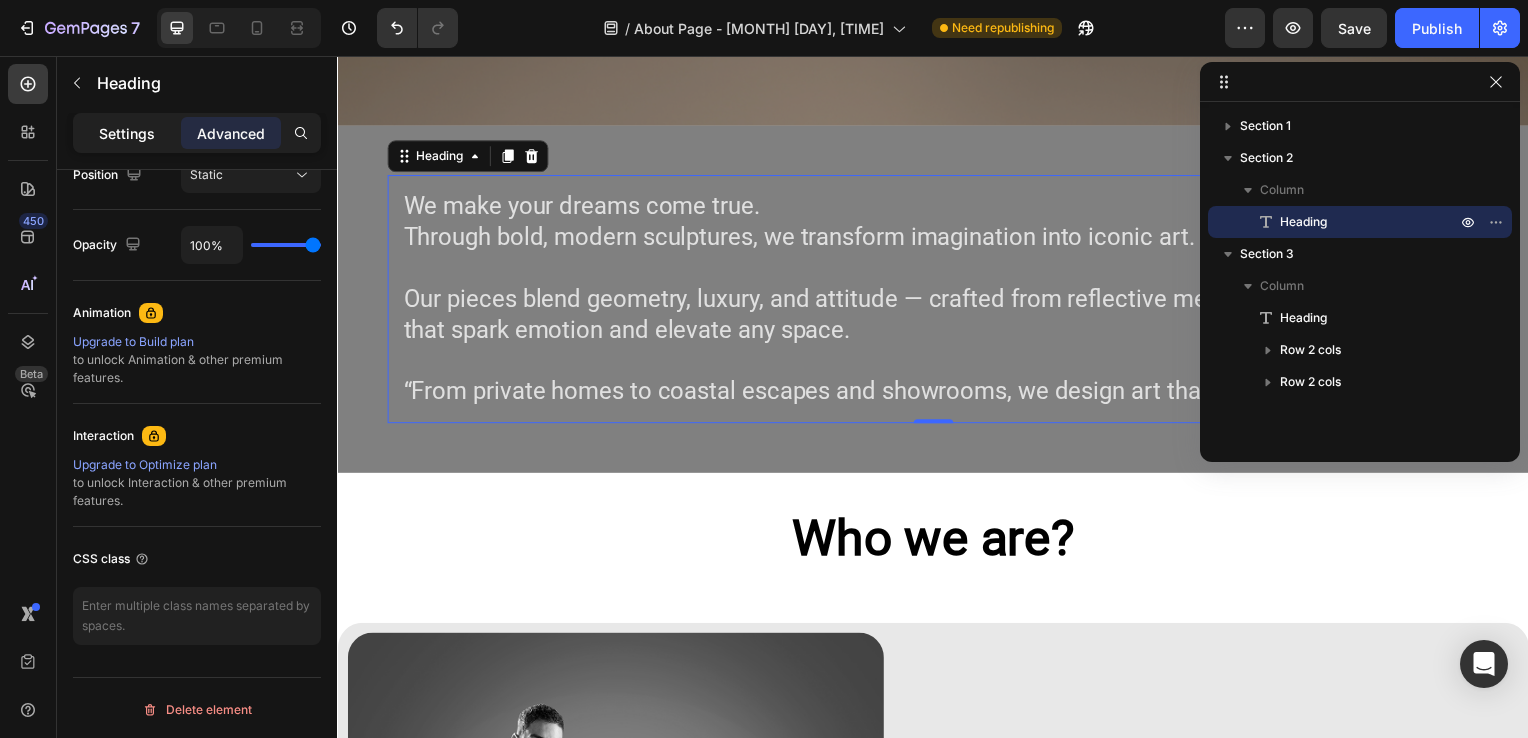 click on "Settings" at bounding box center (127, 133) 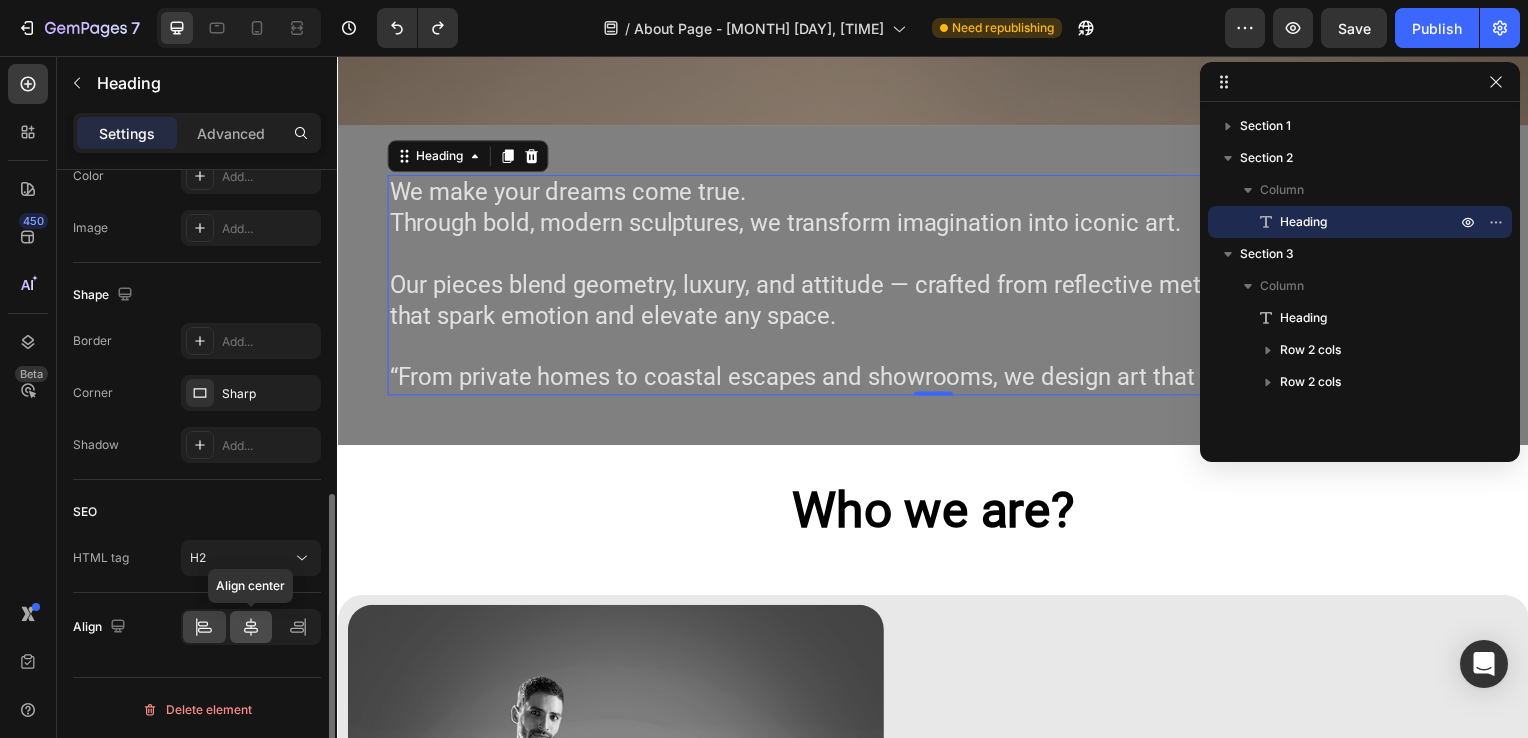 click 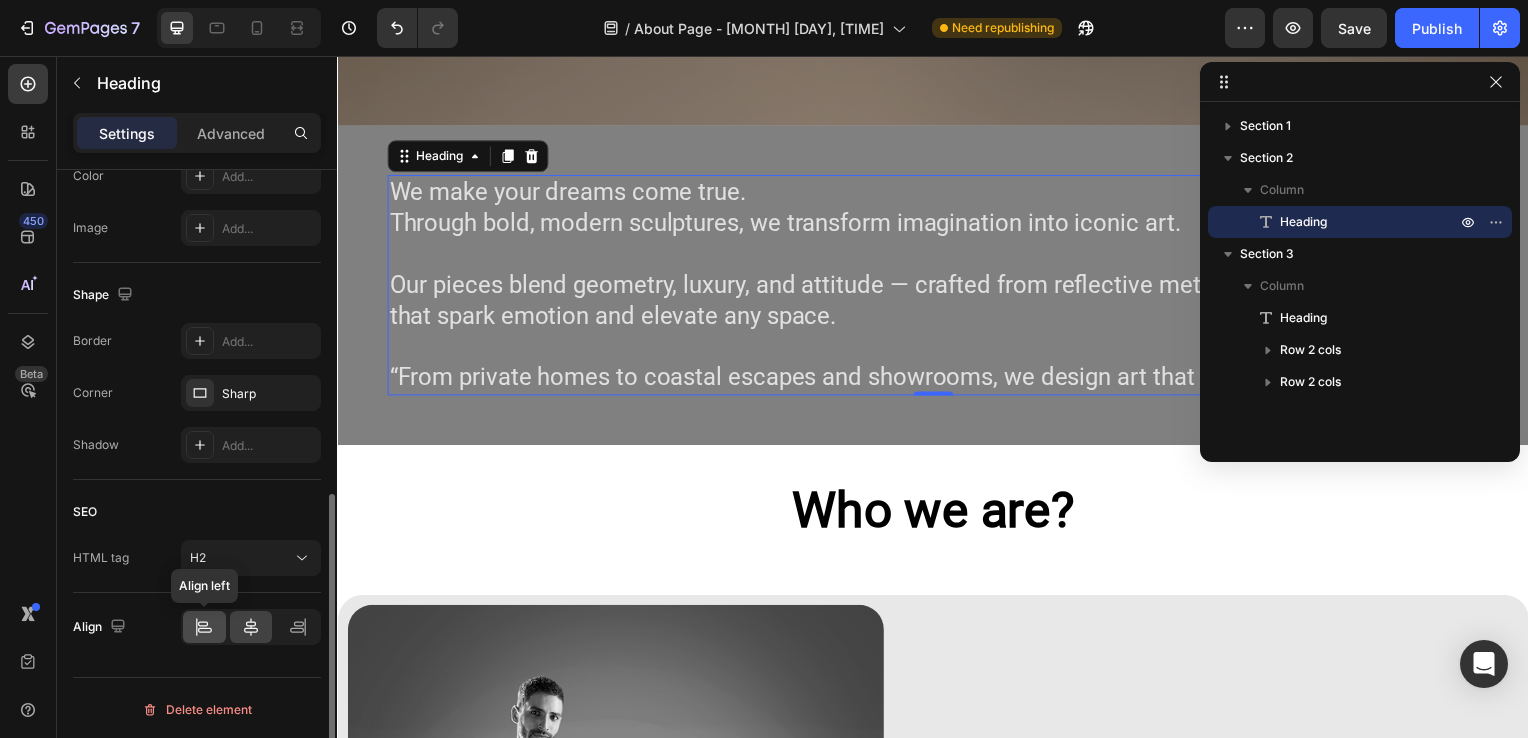 click 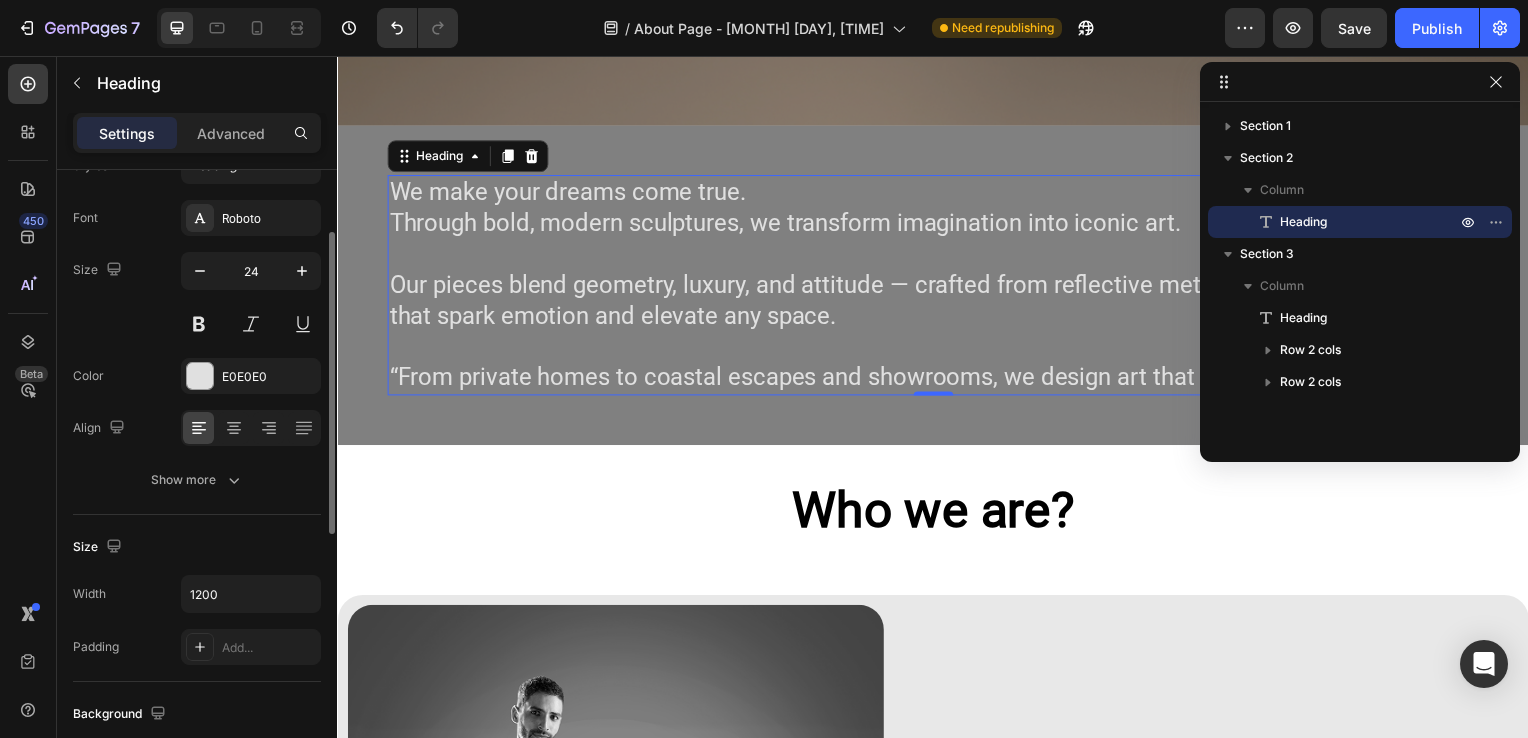 scroll, scrollTop: 85, scrollLeft: 0, axis: vertical 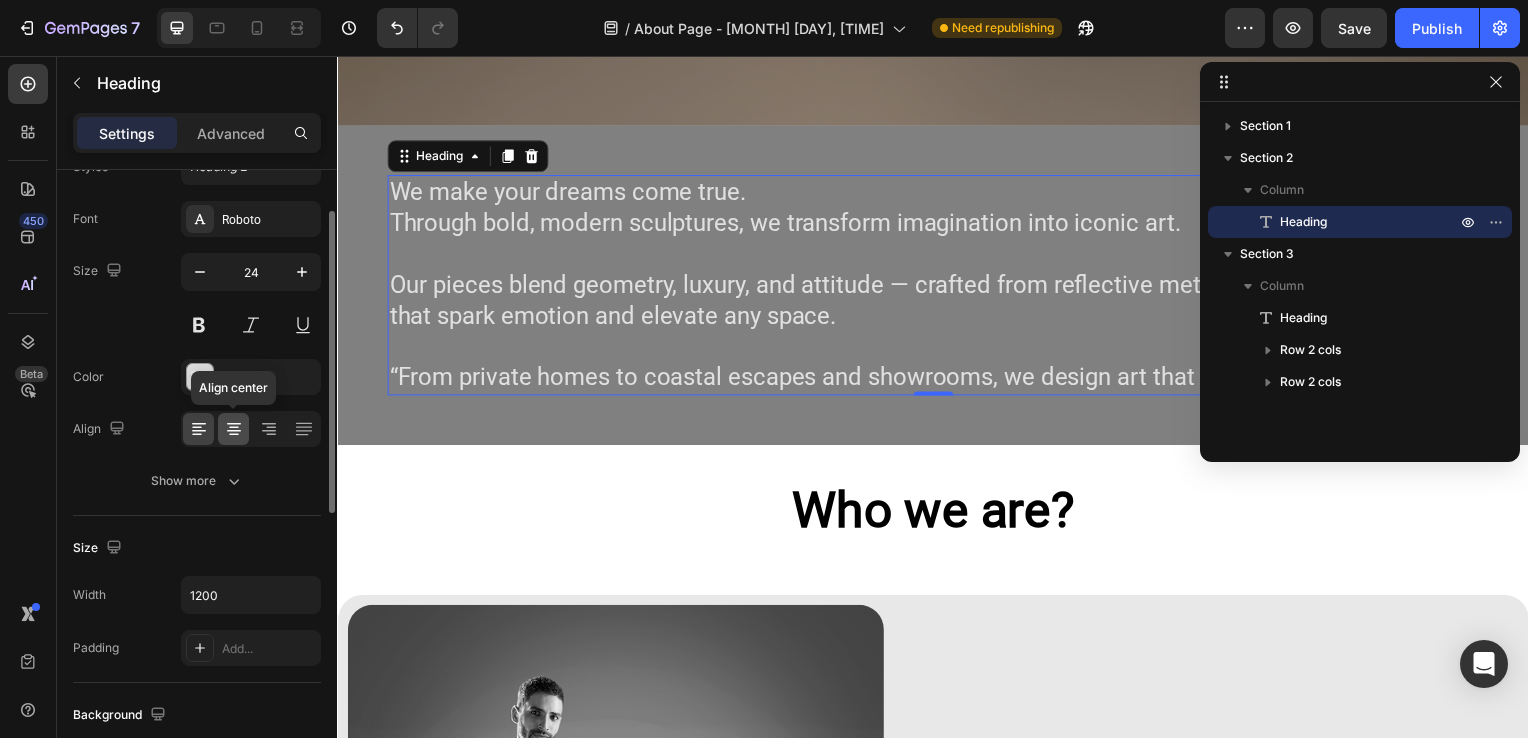 click 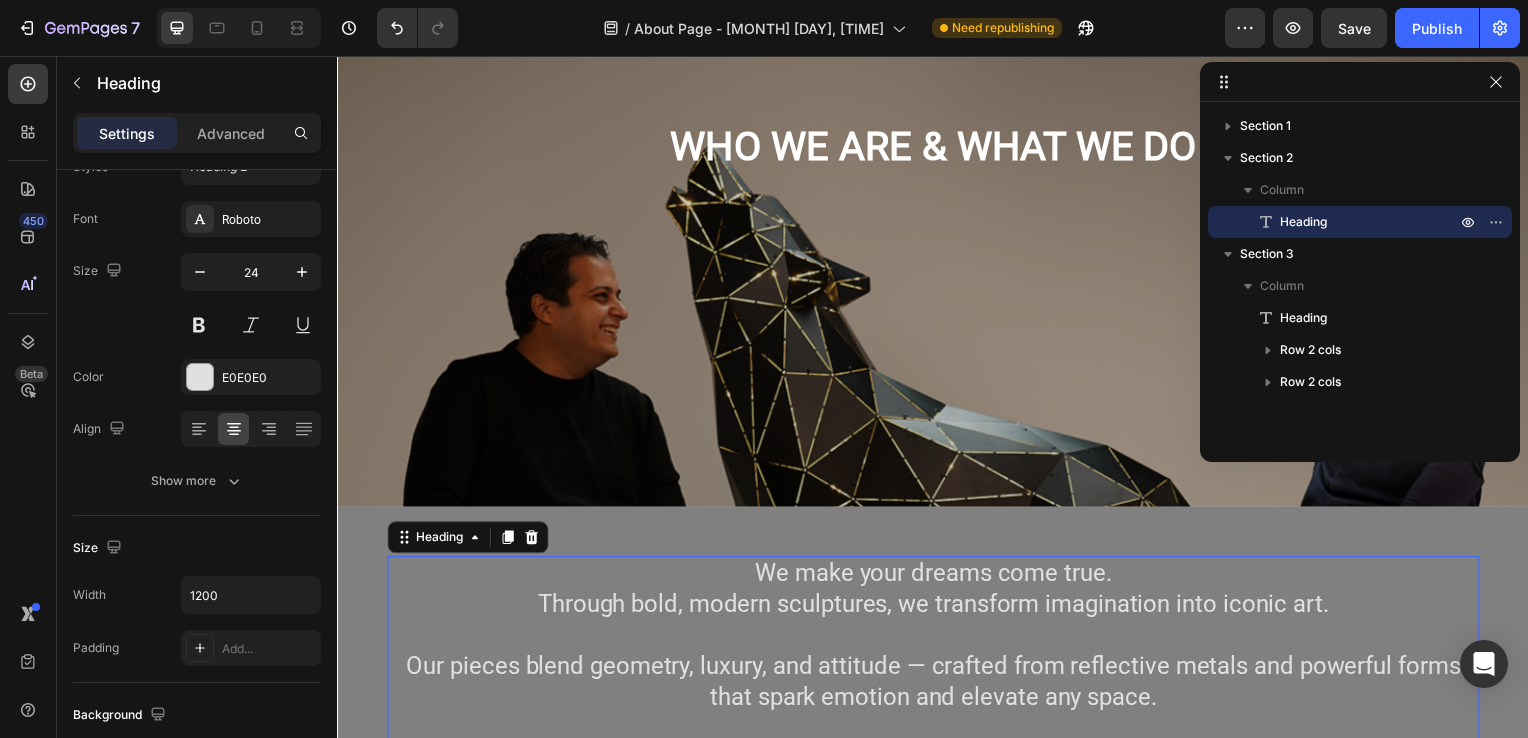 scroll, scrollTop: 251, scrollLeft: 0, axis: vertical 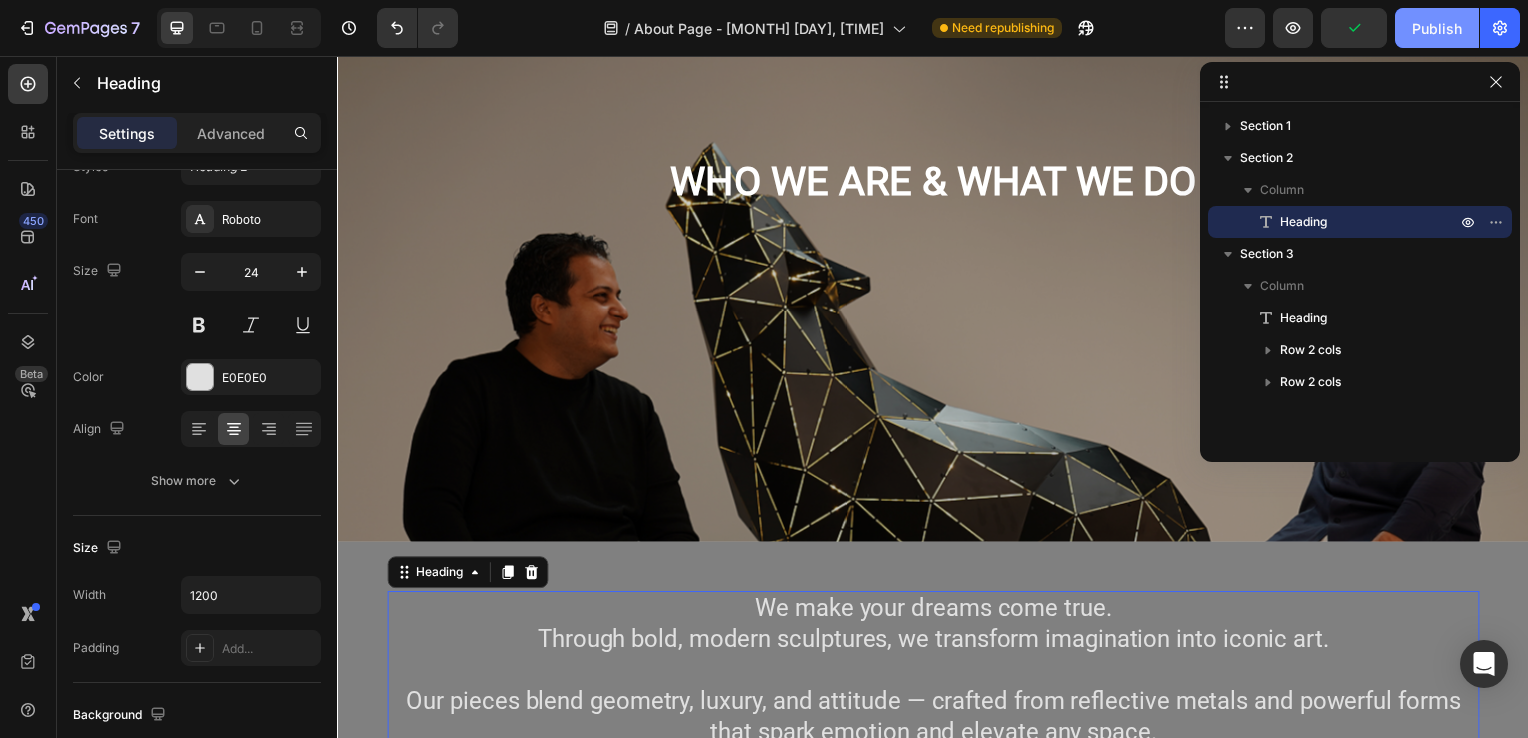 click on "Publish" 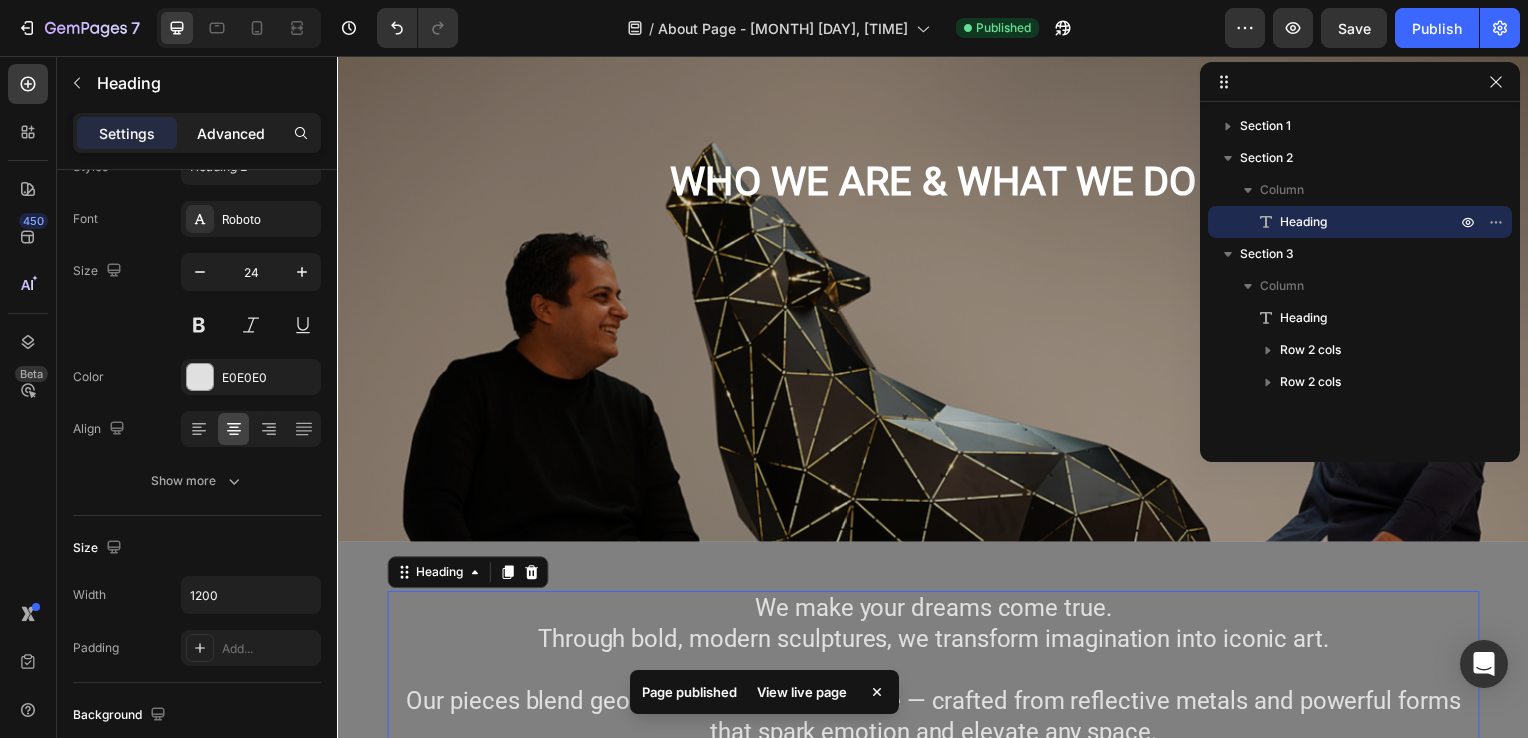 click on "Advanced" at bounding box center [231, 133] 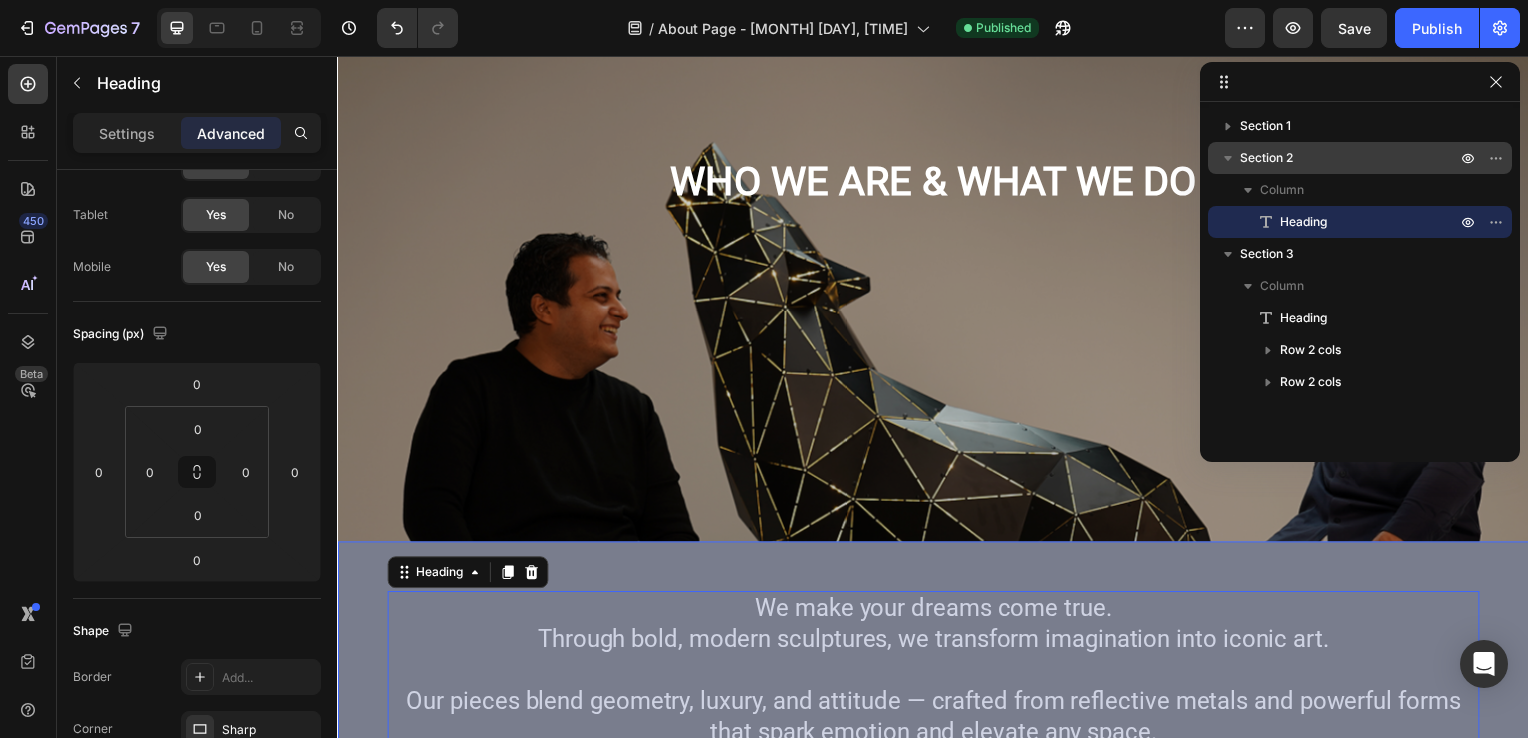 click on "Section 2" at bounding box center (1266, 158) 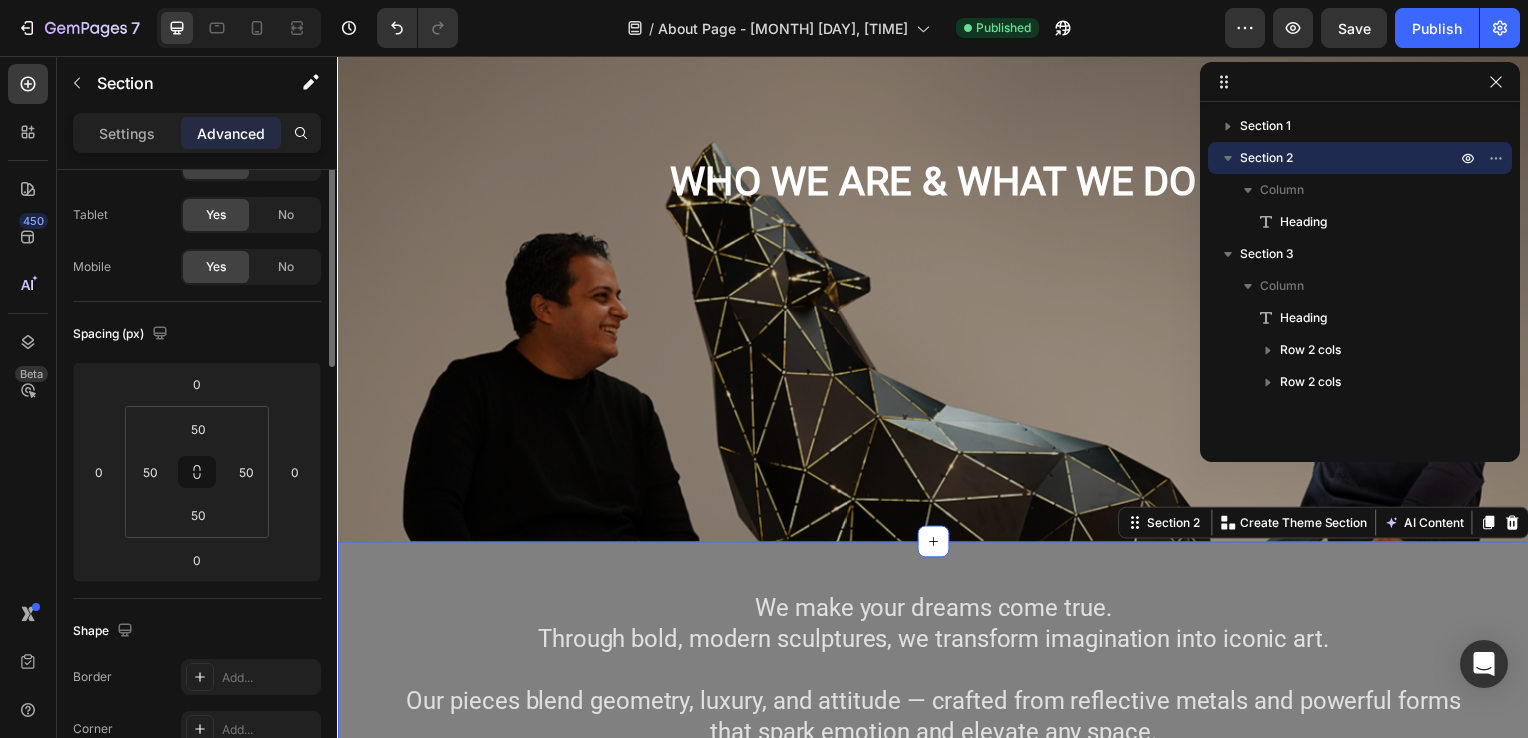scroll, scrollTop: 671, scrollLeft: 0, axis: vertical 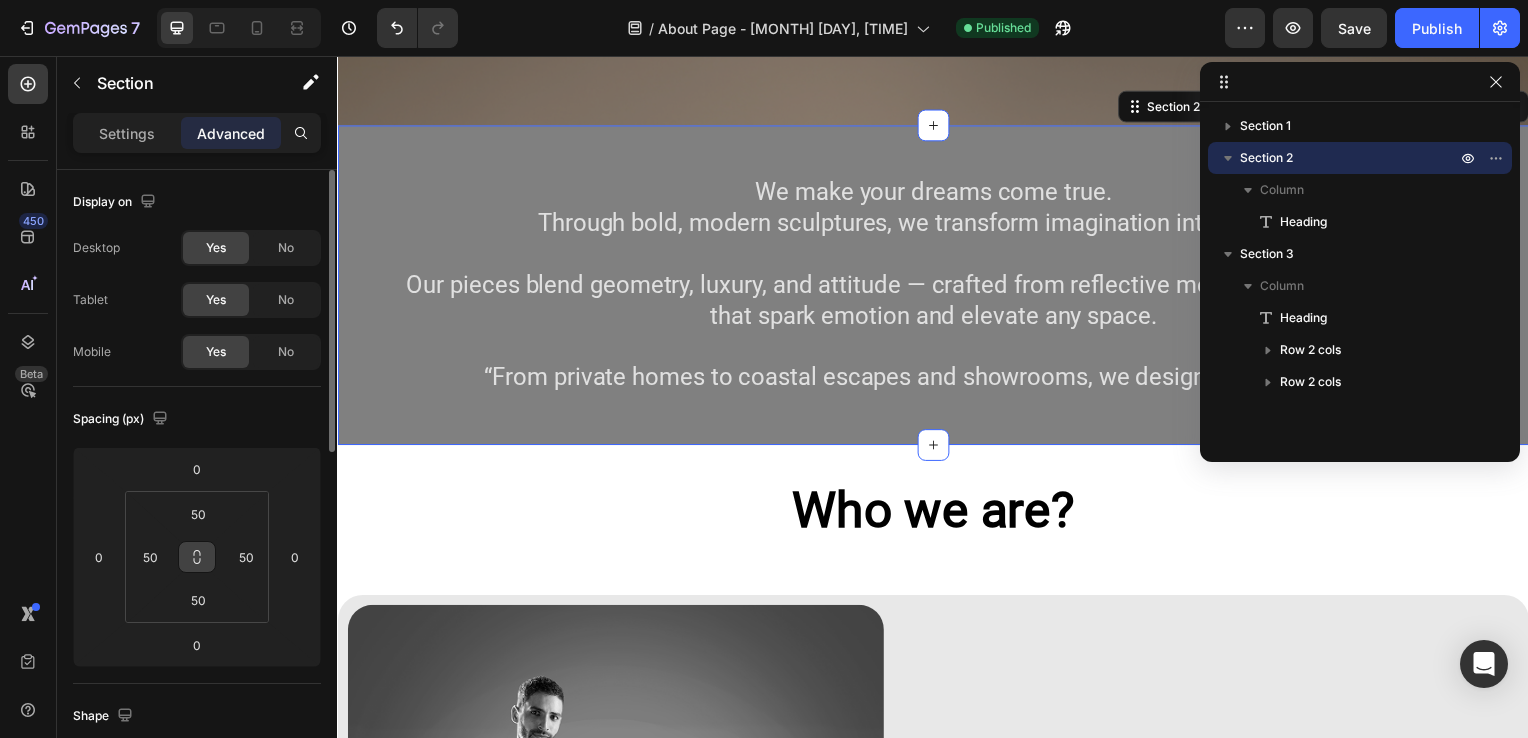 click 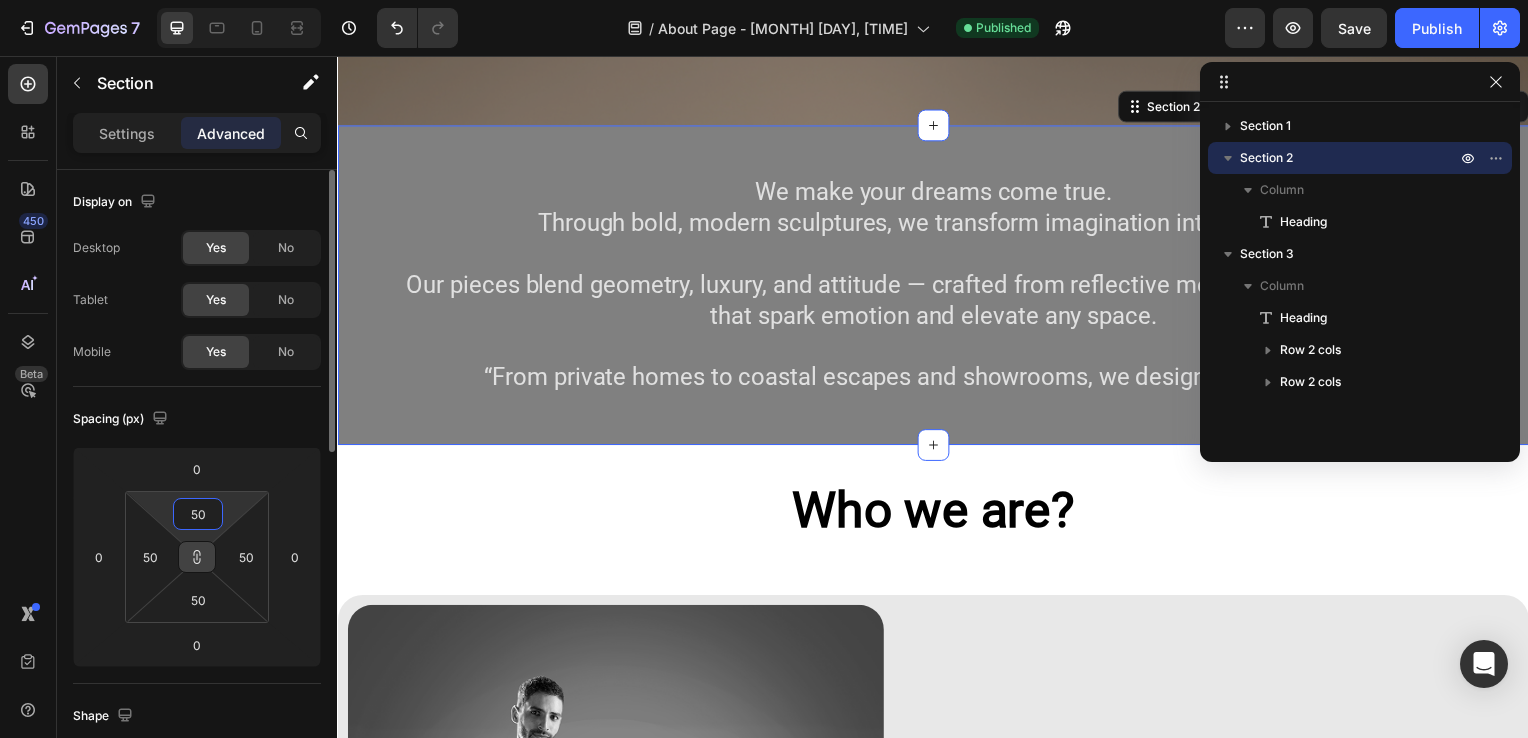 click on "50" at bounding box center [198, 514] 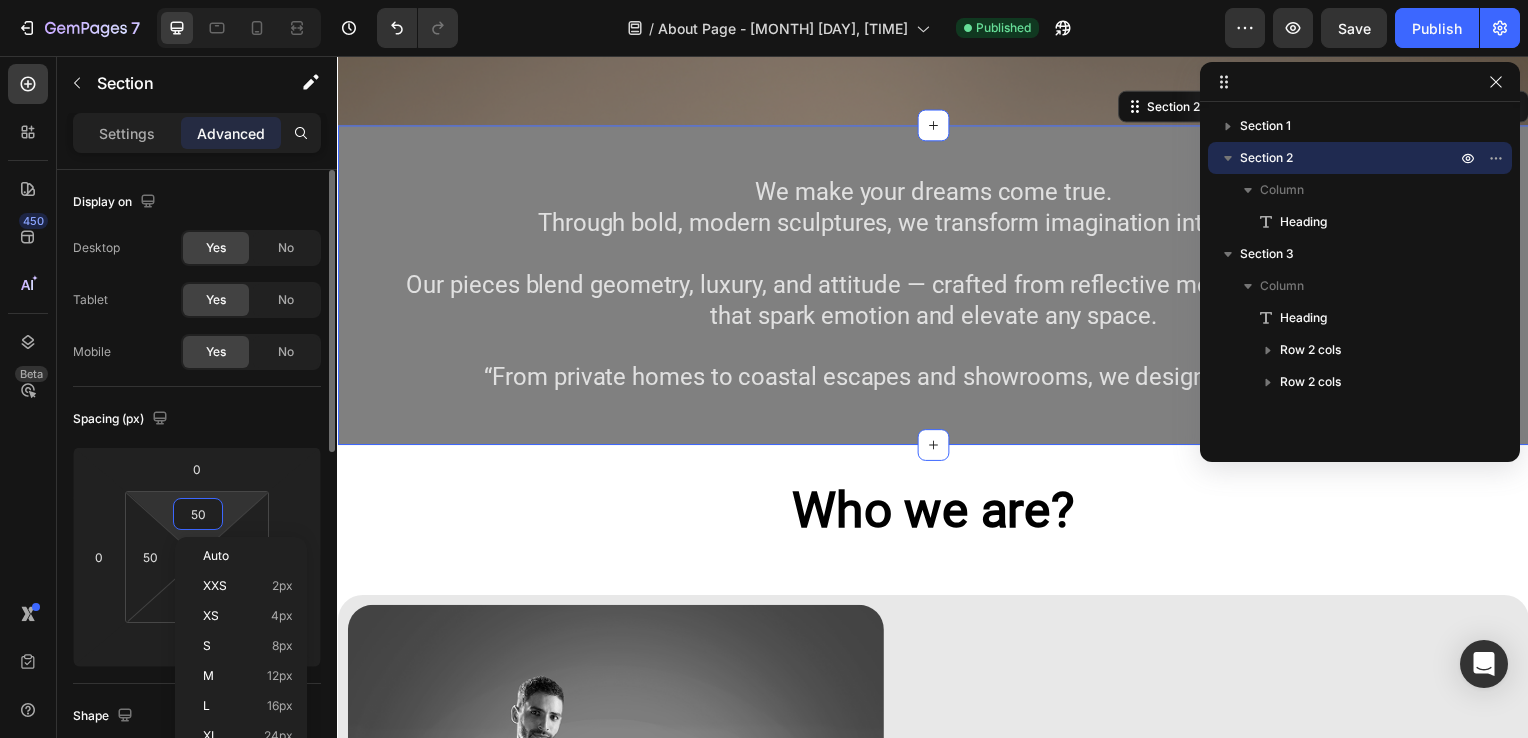 type on "0" 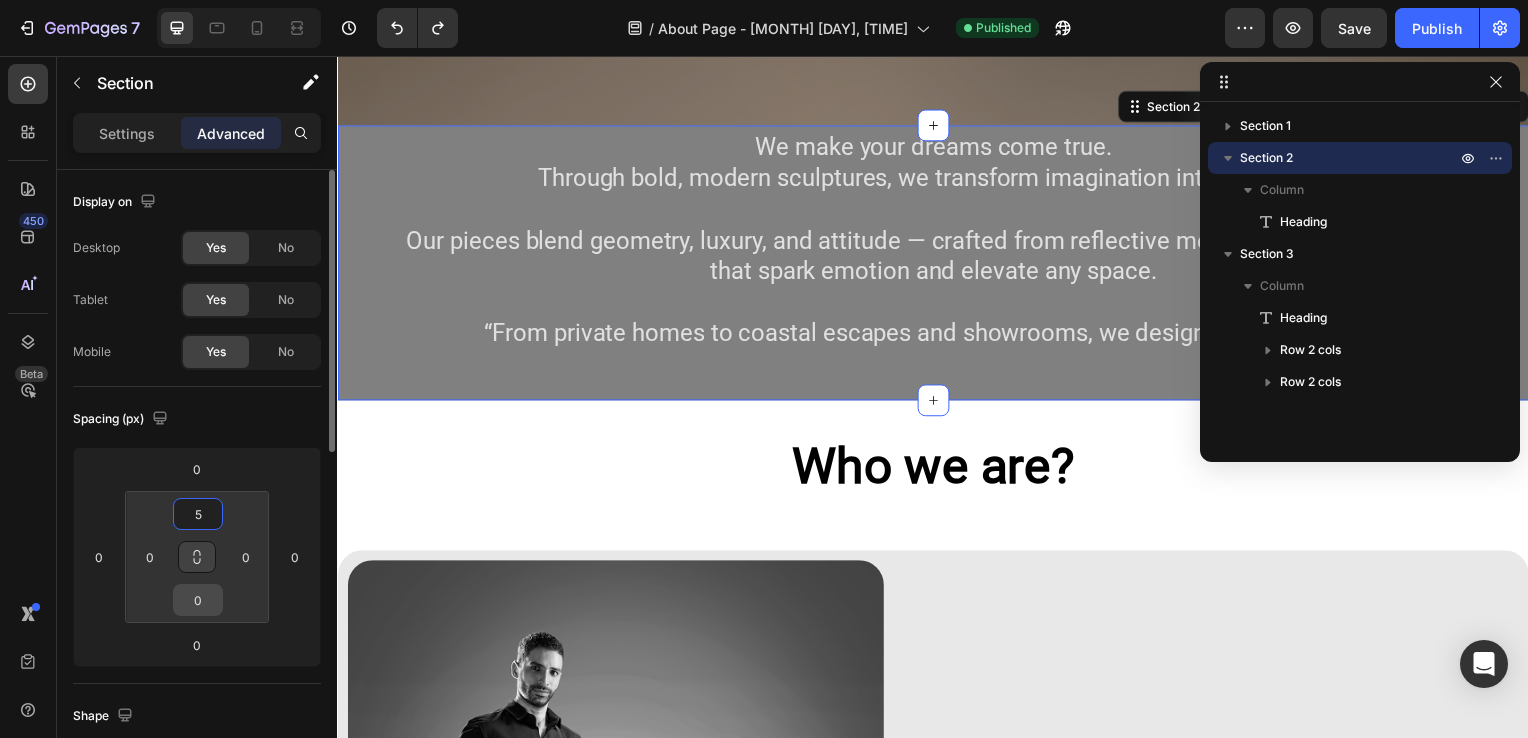 type on "50" 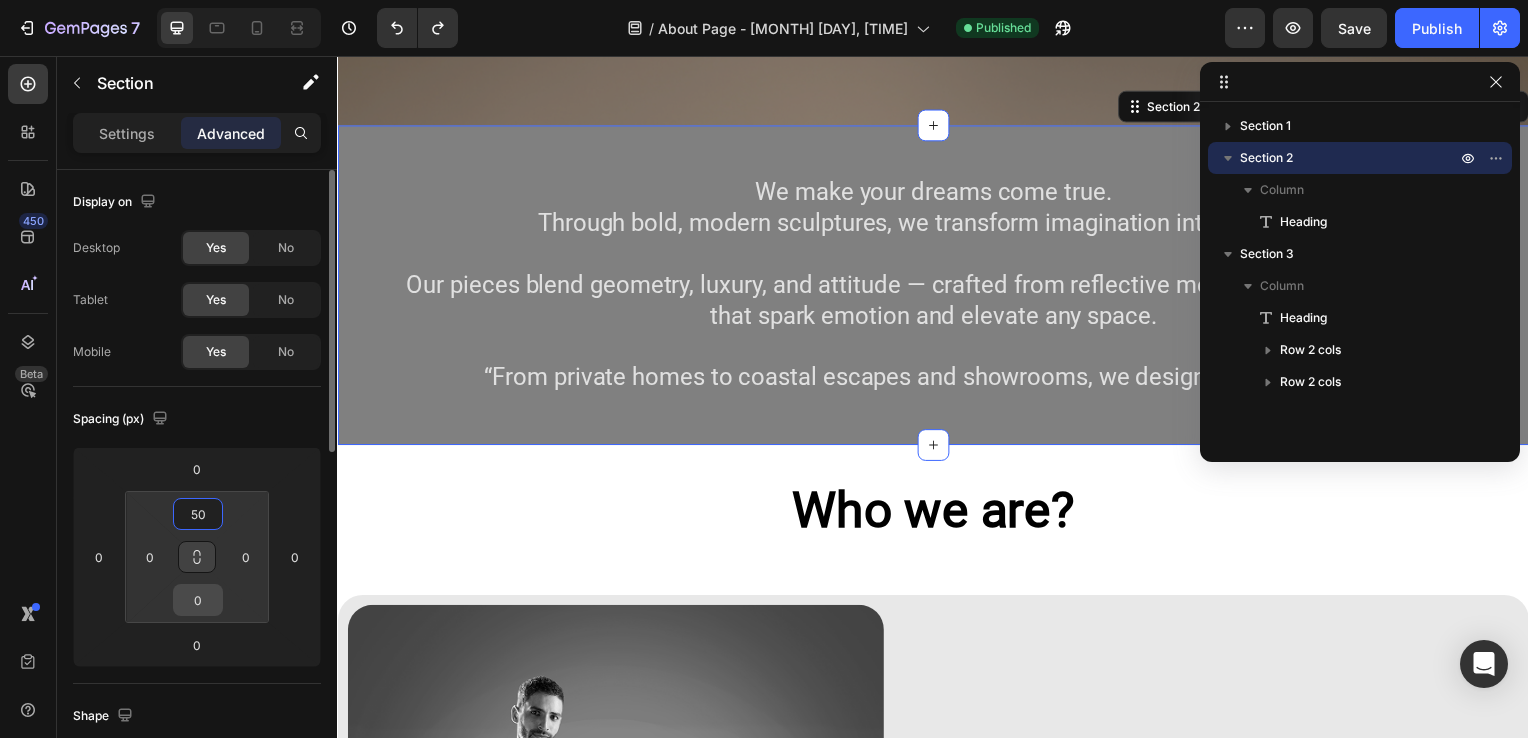 click on "0" at bounding box center (198, 600) 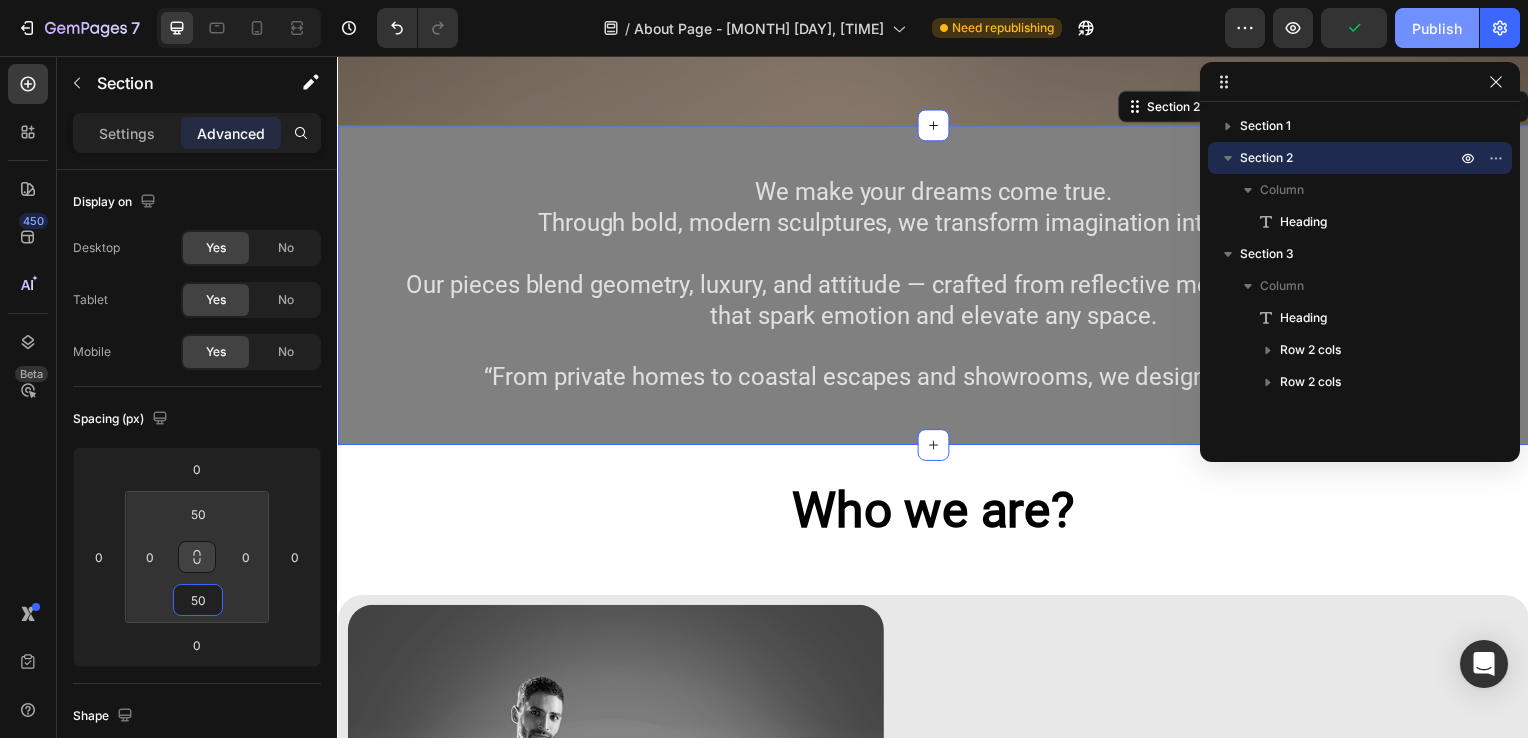 type on "50" 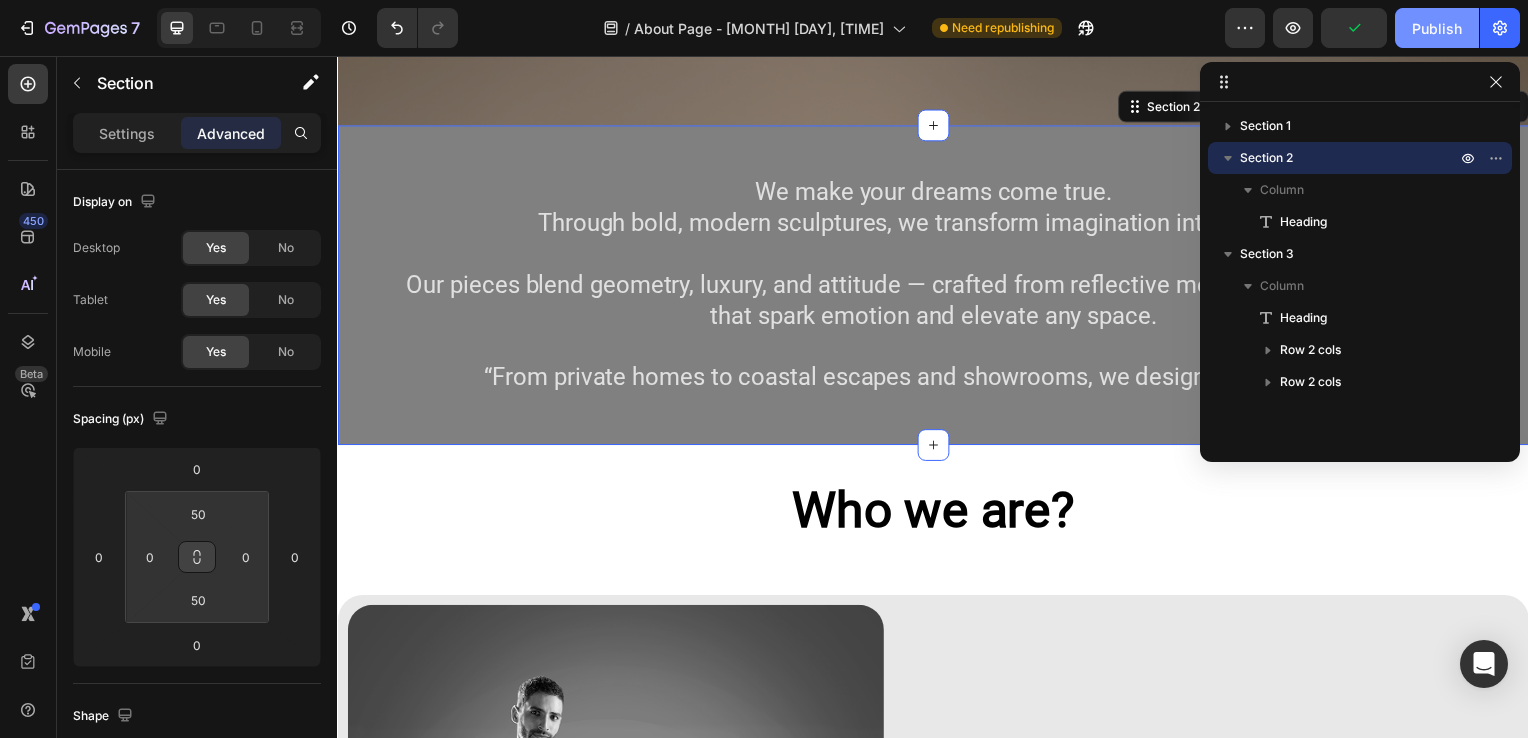 click on "Publish" at bounding box center (1437, 28) 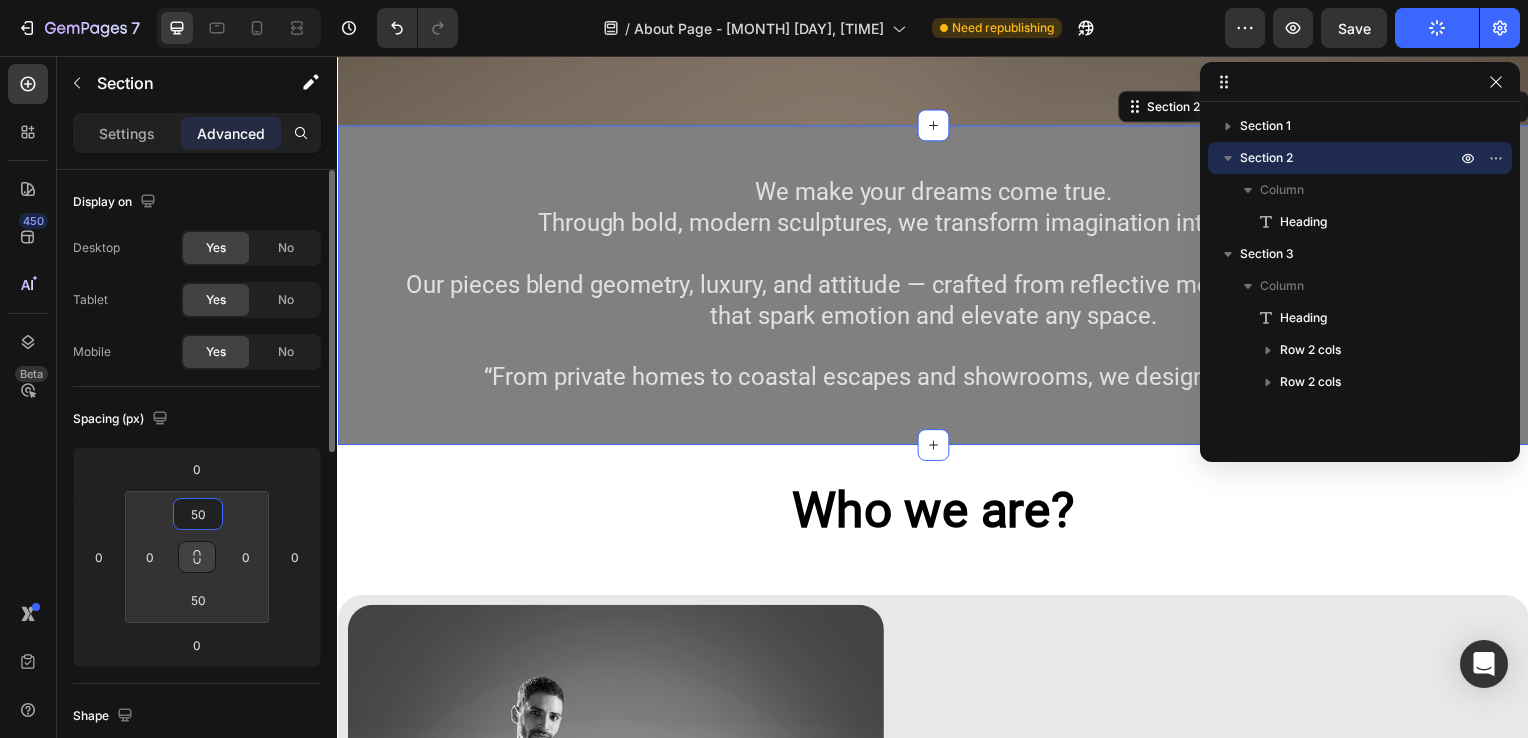 click on "50" at bounding box center (198, 514) 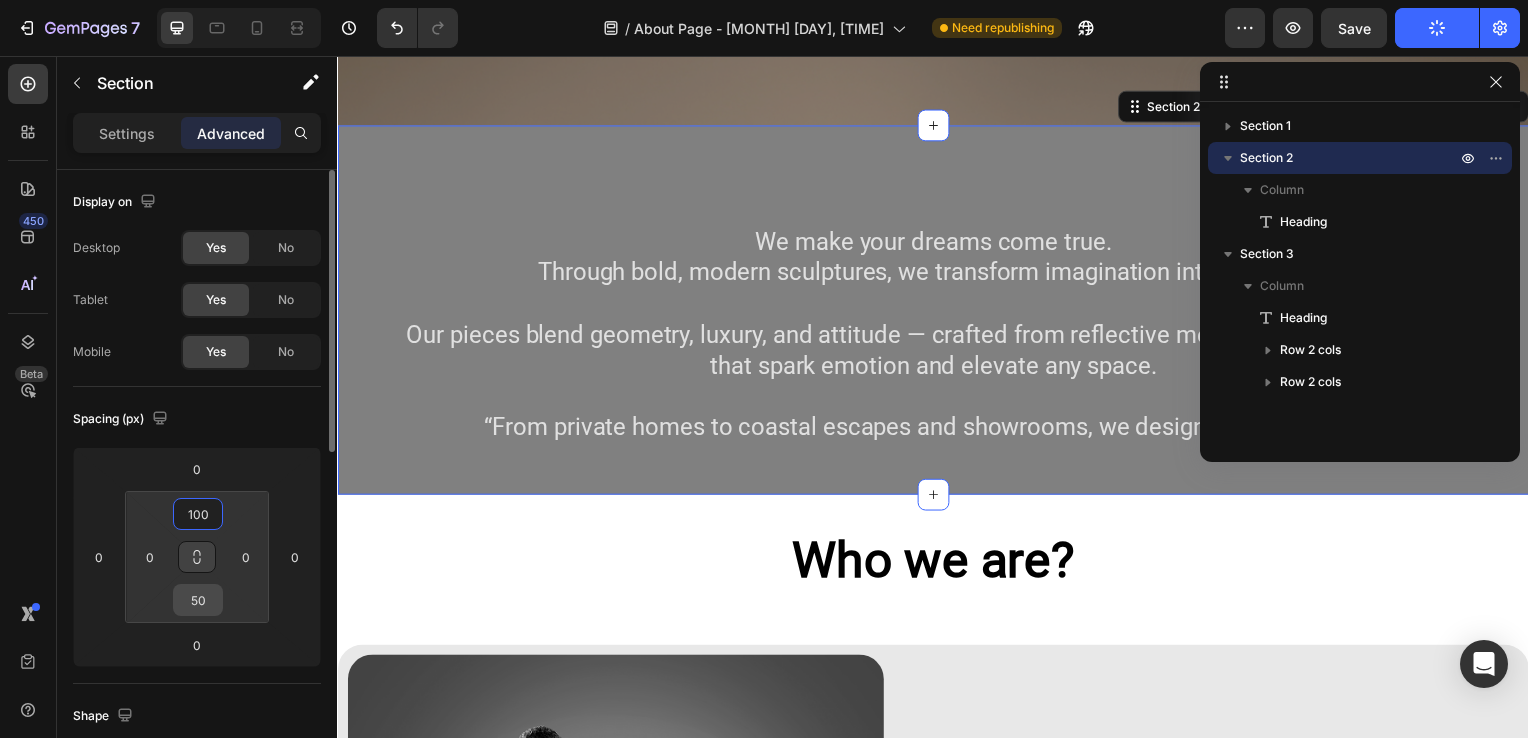 type on "100" 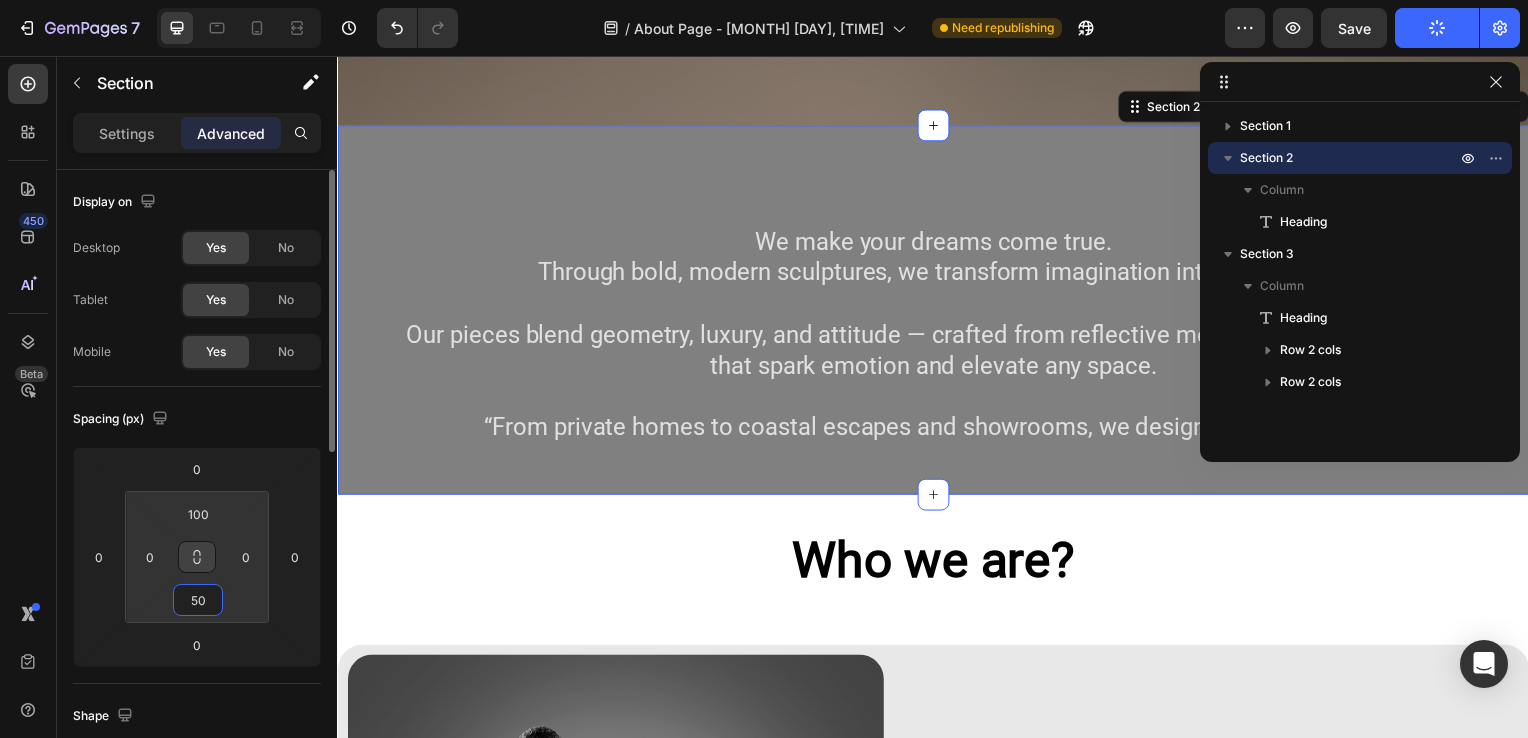 click on "50" at bounding box center (198, 600) 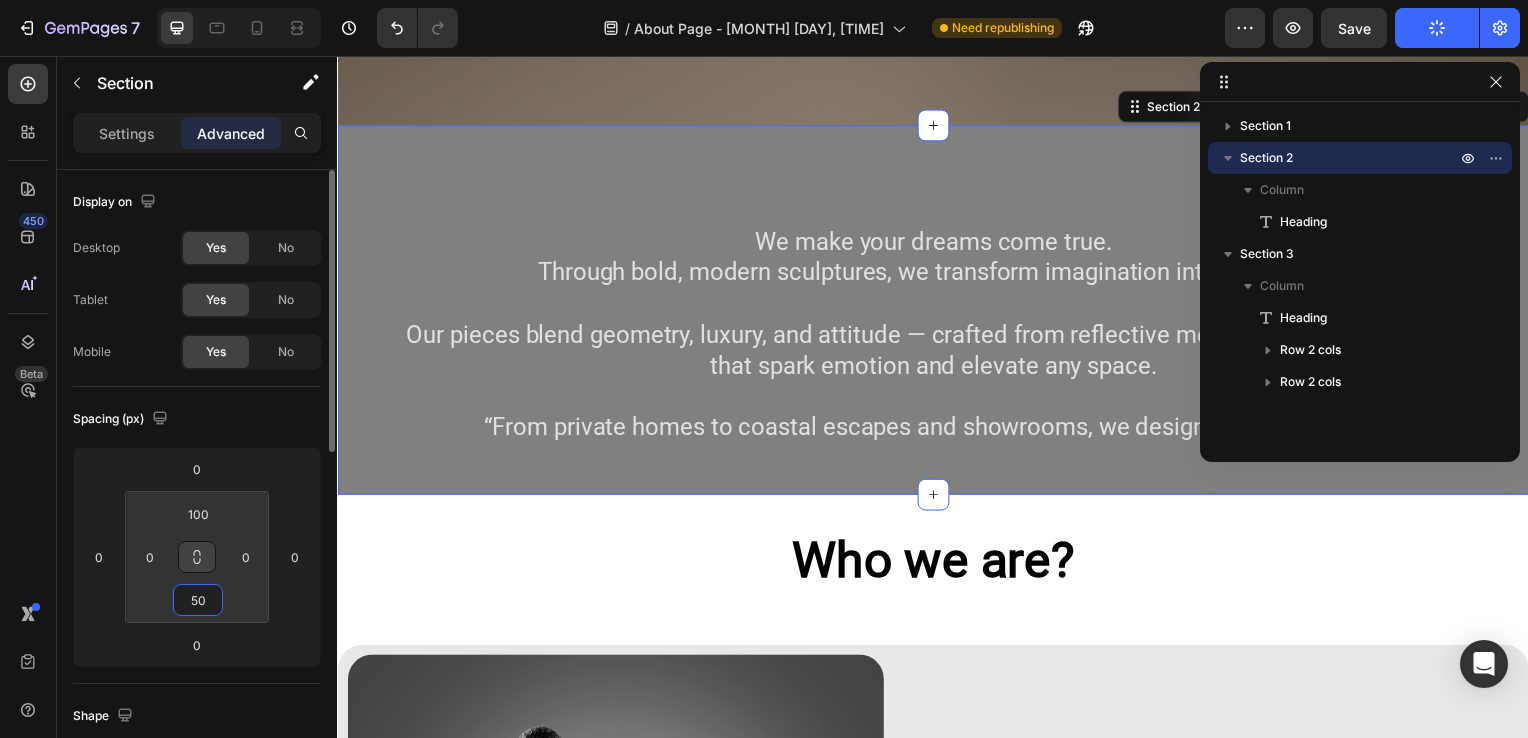click on "50" at bounding box center [198, 600] 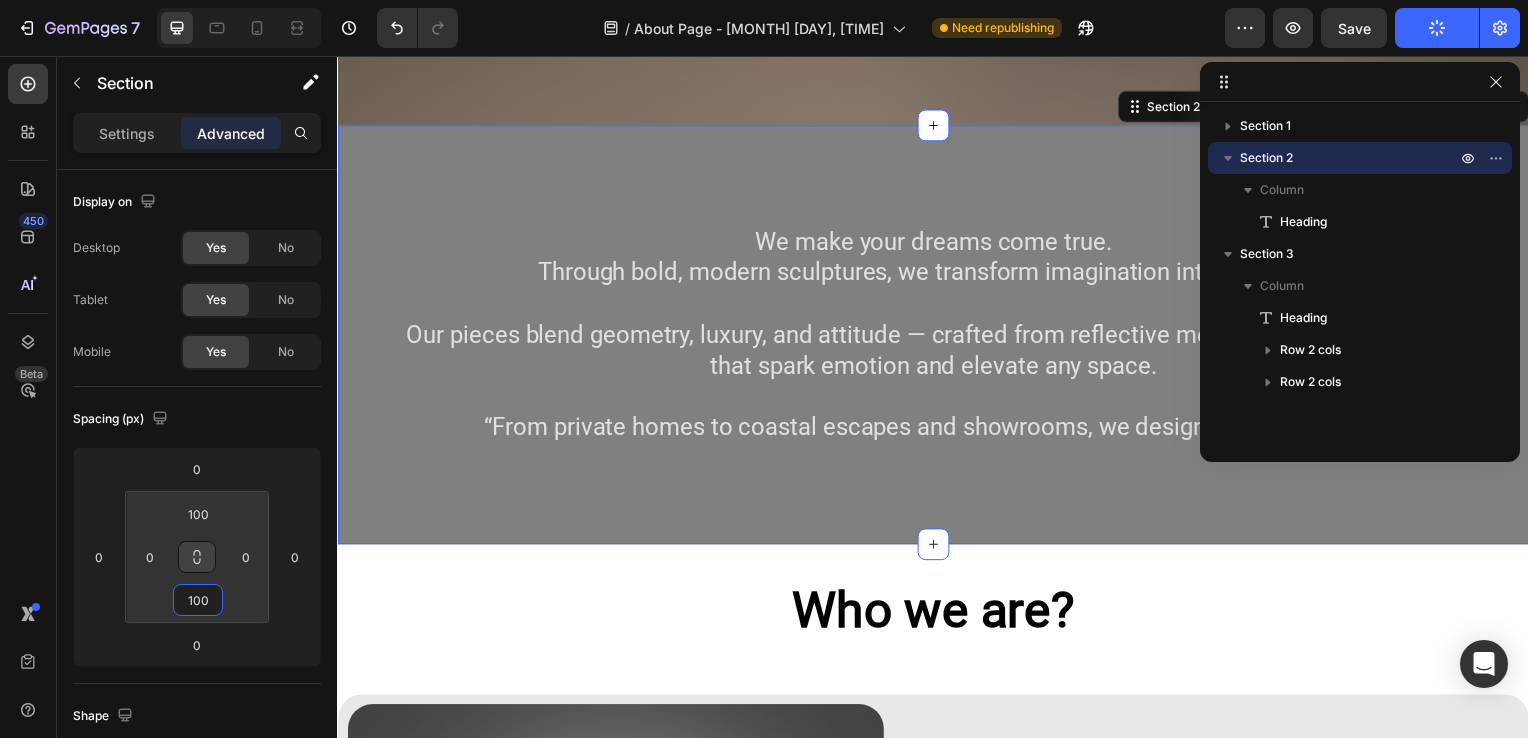 type on "100" 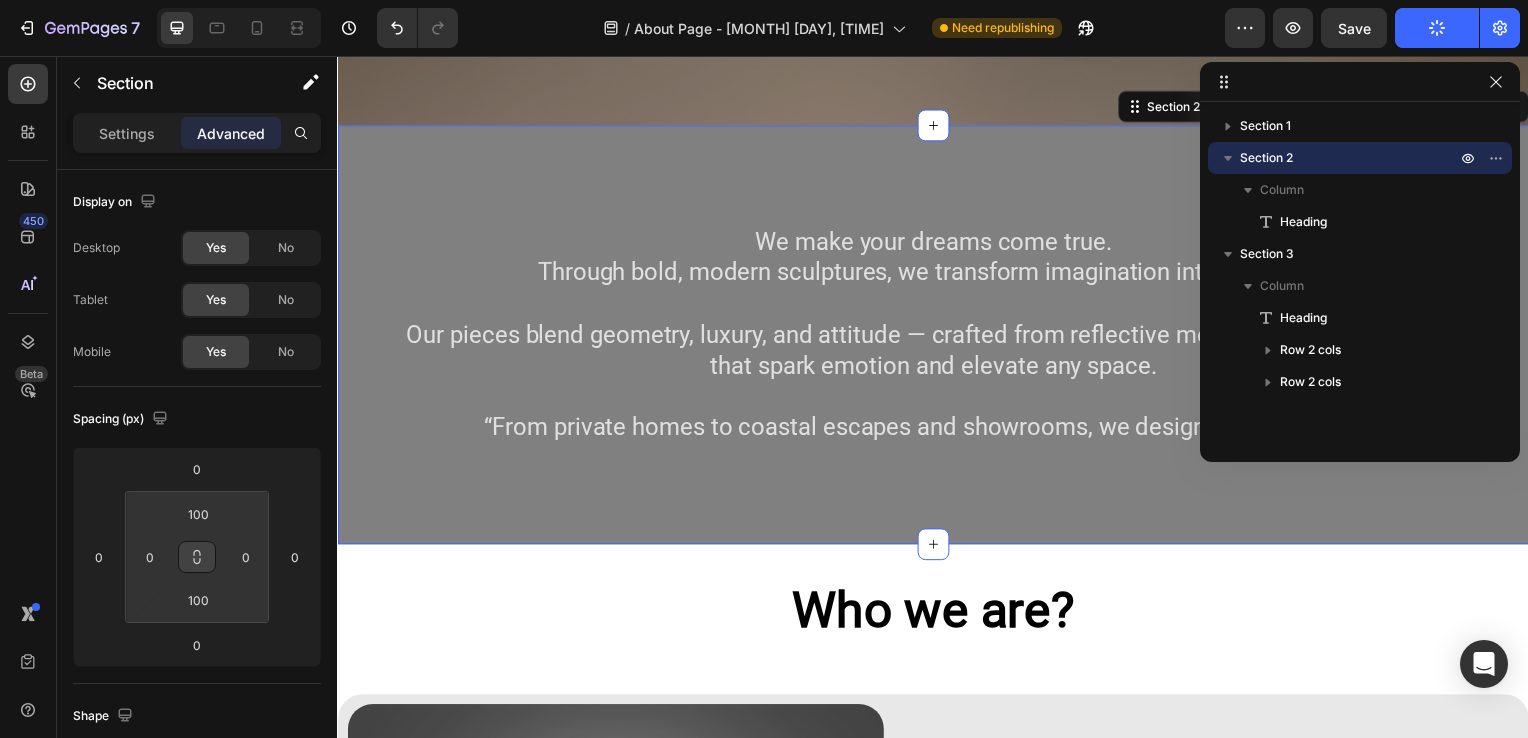 click 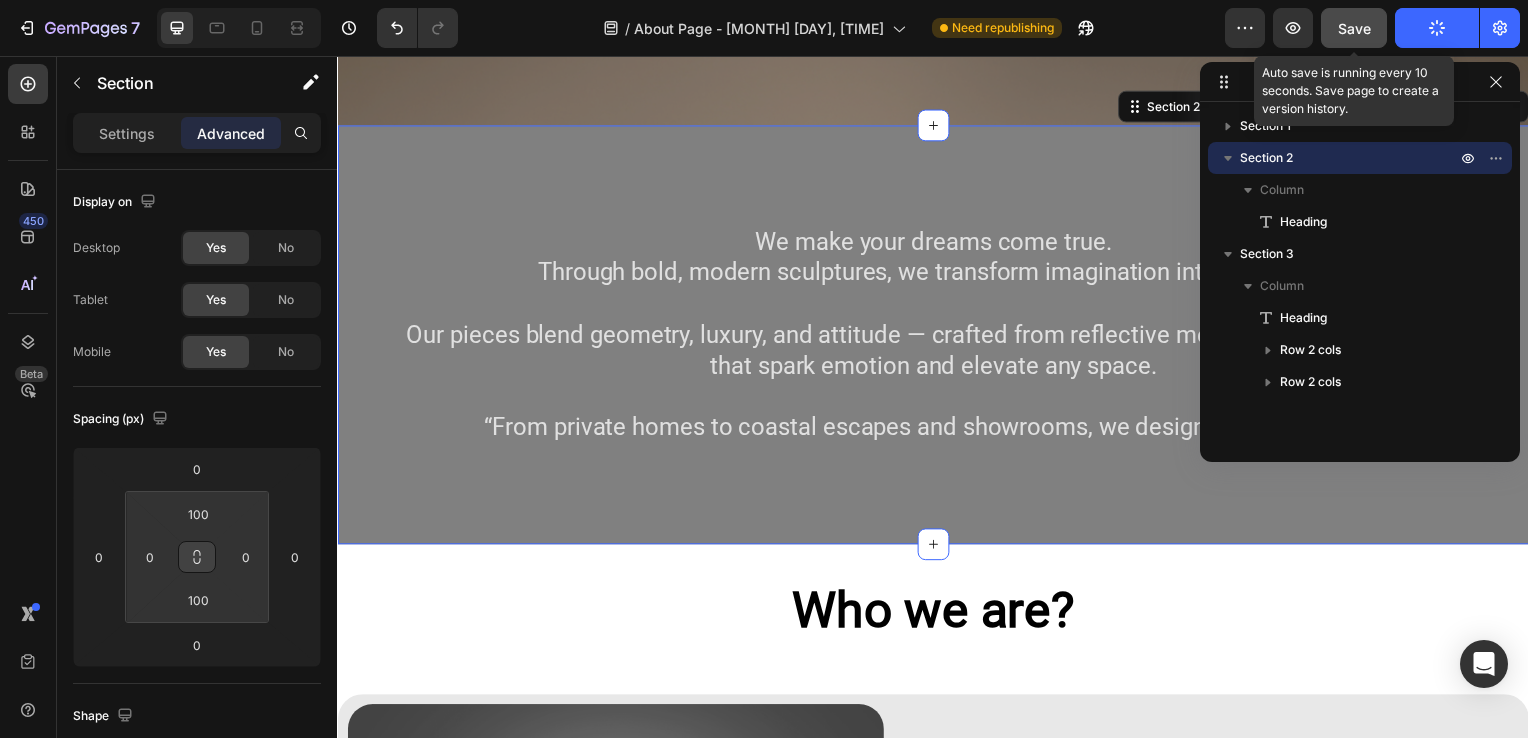 click on "Save" 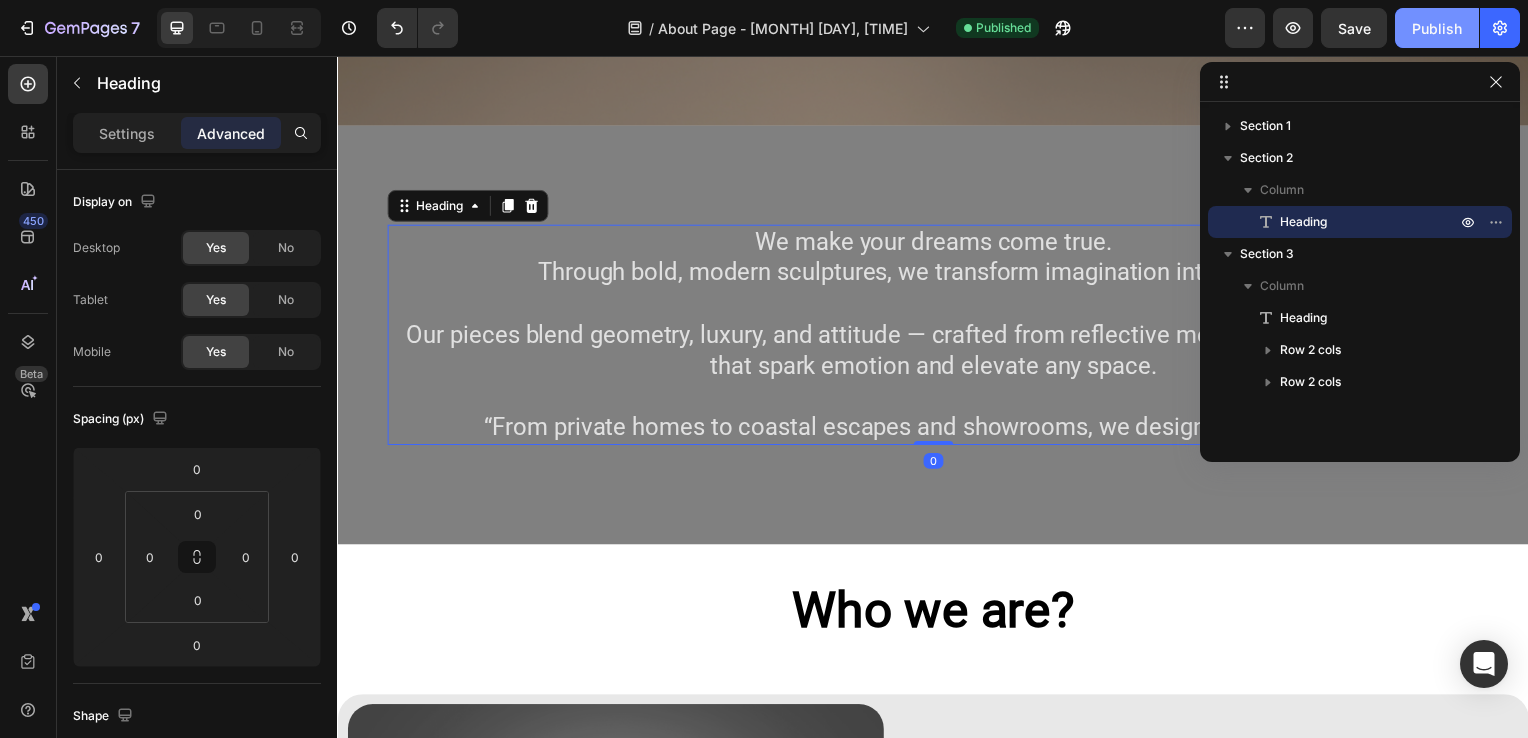 click on "Publish" 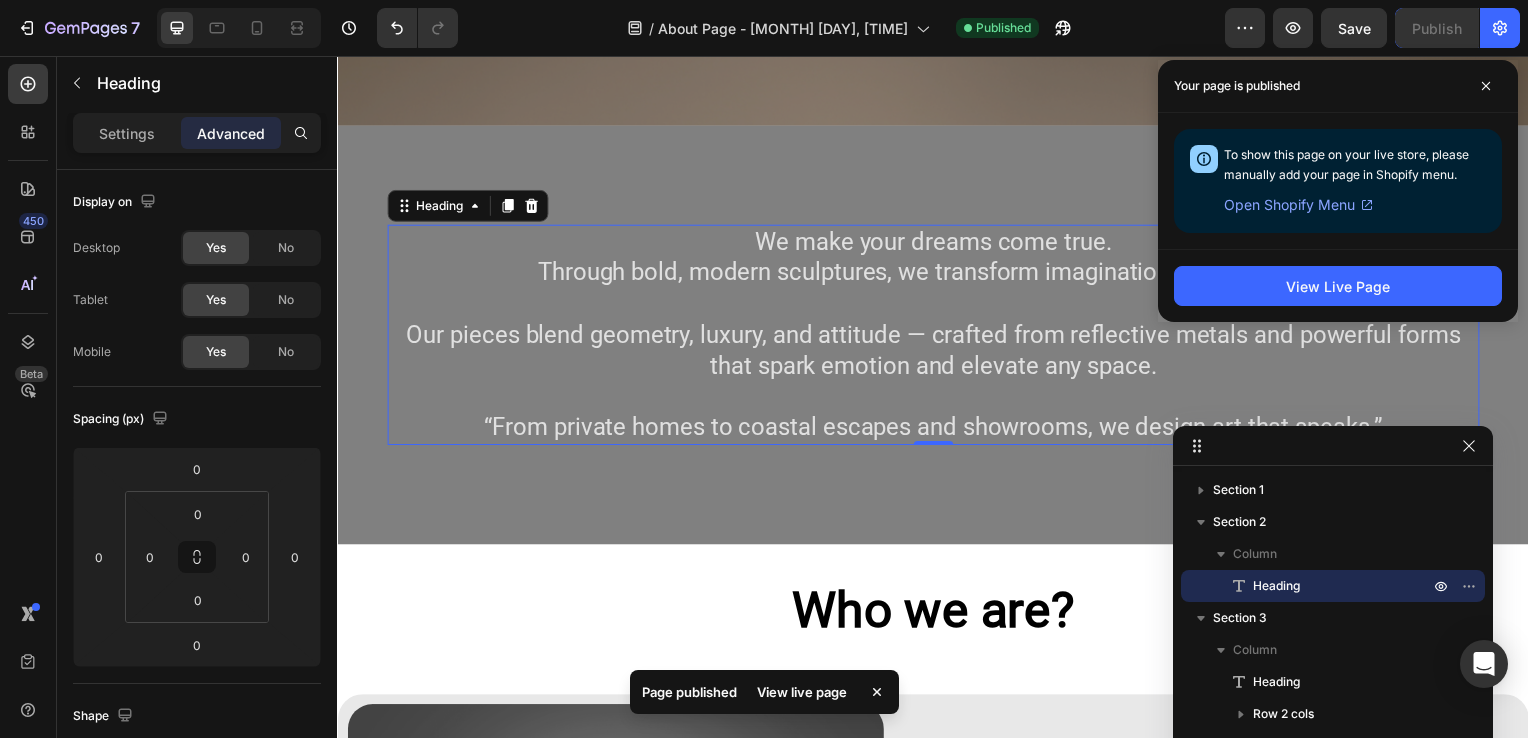 drag, startPoint x: 1376, startPoint y: 78, endPoint x: 1336, endPoint y: 360, distance: 284.82275 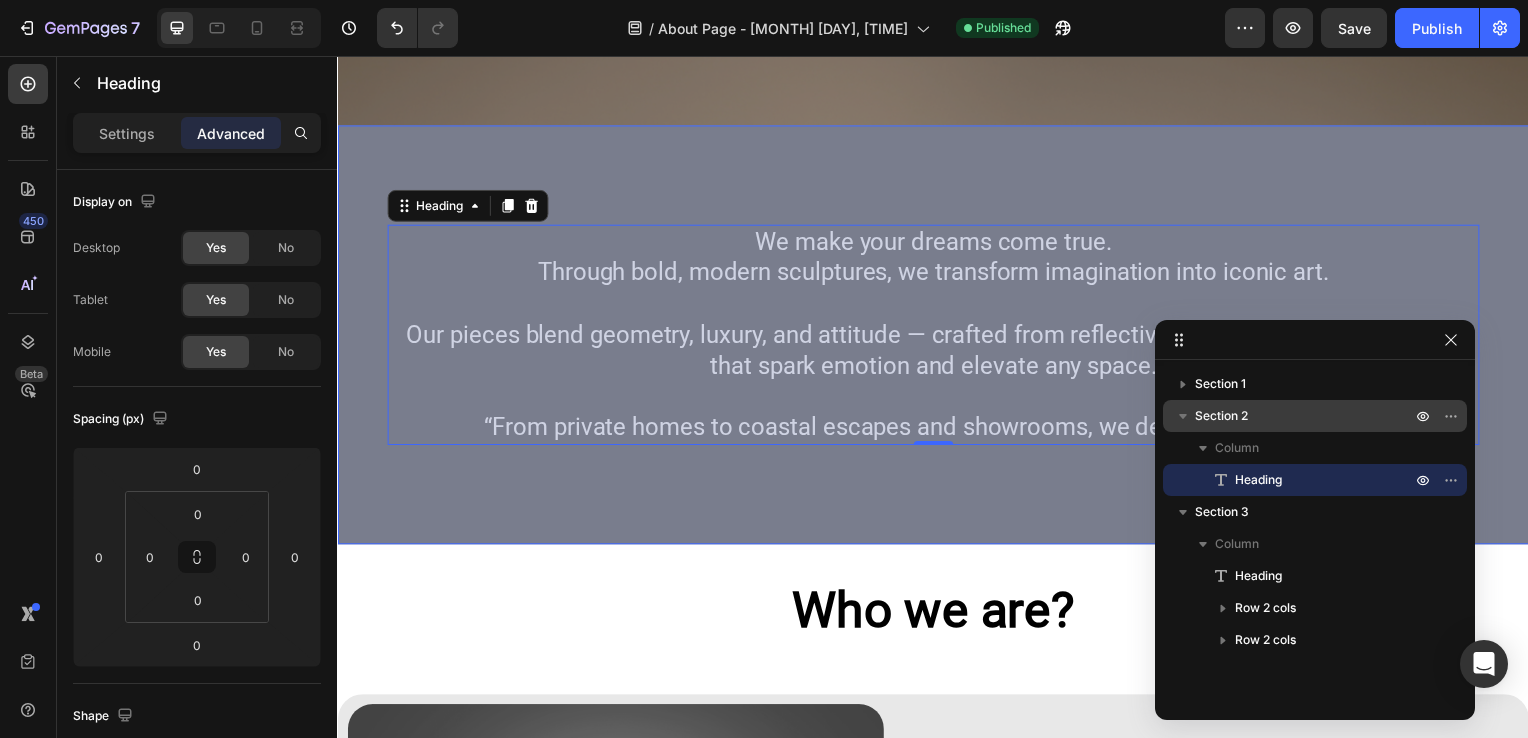 click on "Section 2" at bounding box center (1221, 416) 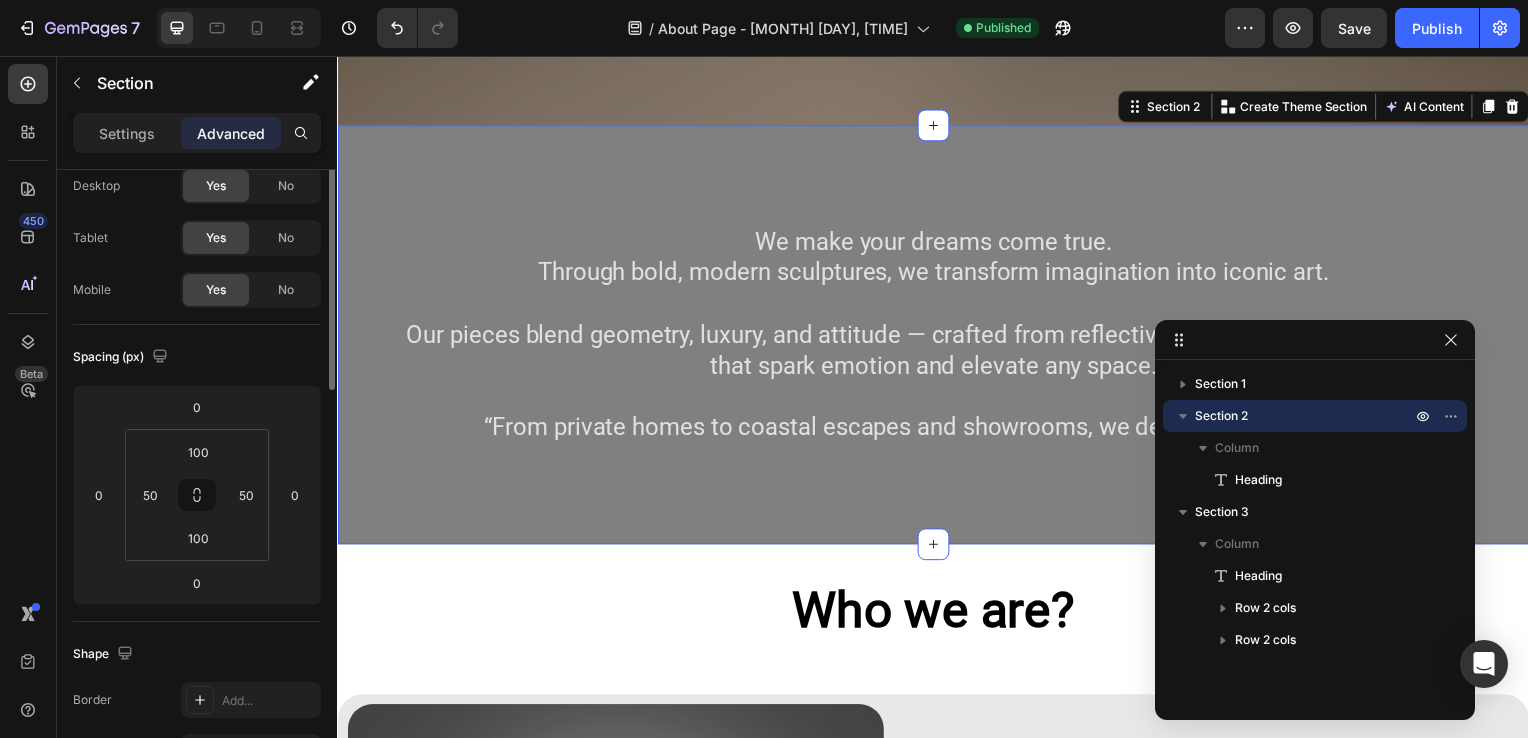 scroll, scrollTop: 0, scrollLeft: 0, axis: both 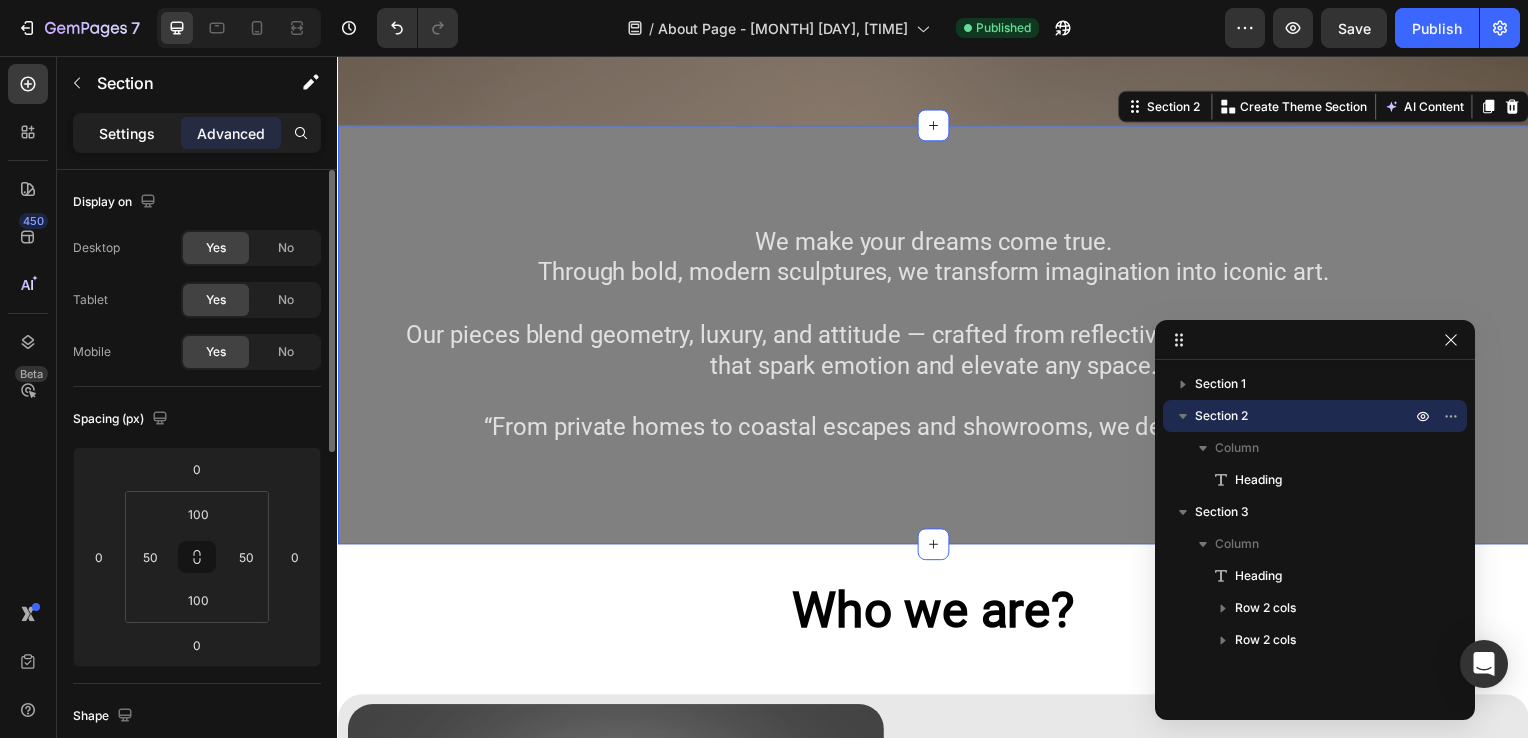 click on "Settings" at bounding box center [127, 133] 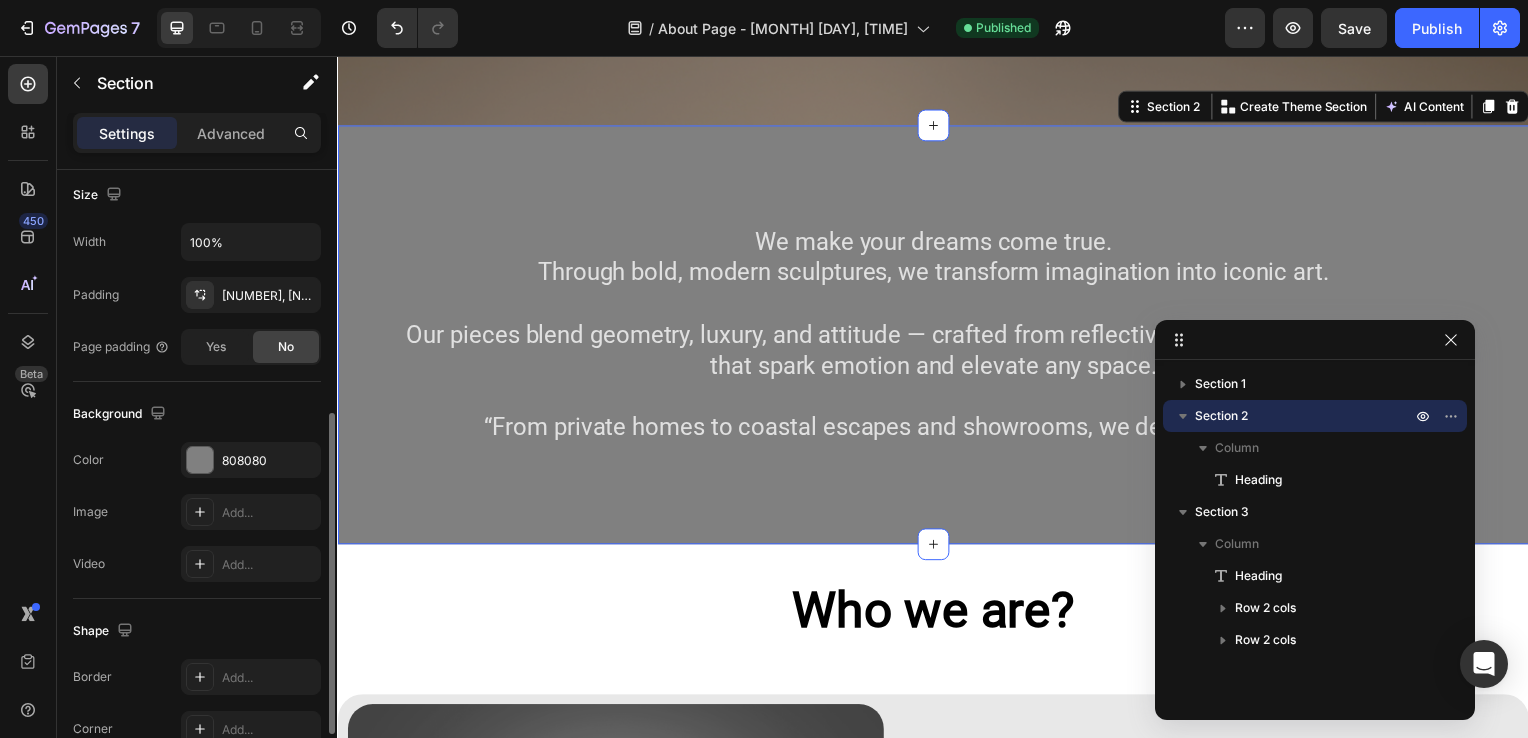 scroll, scrollTop: 451, scrollLeft: 0, axis: vertical 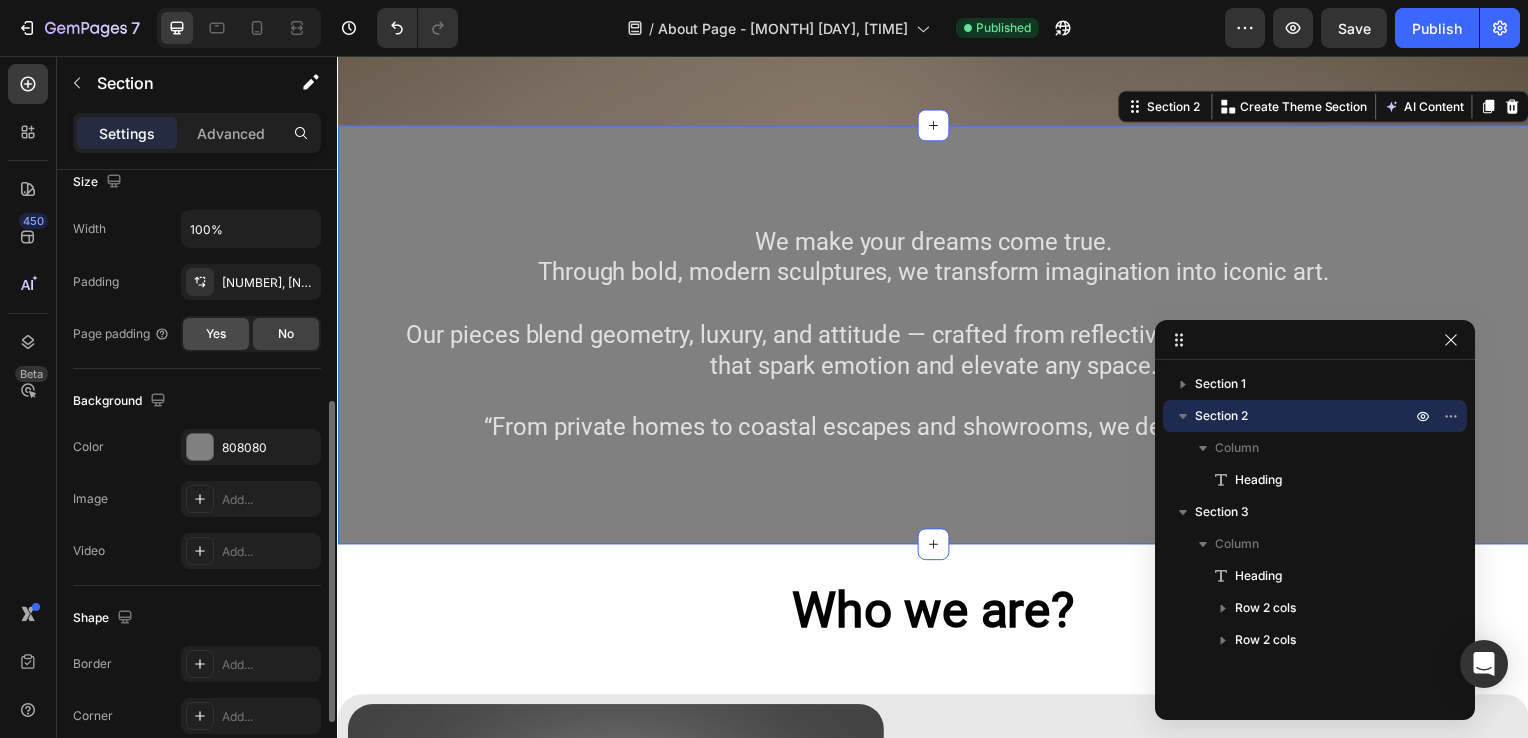 click on "Yes" 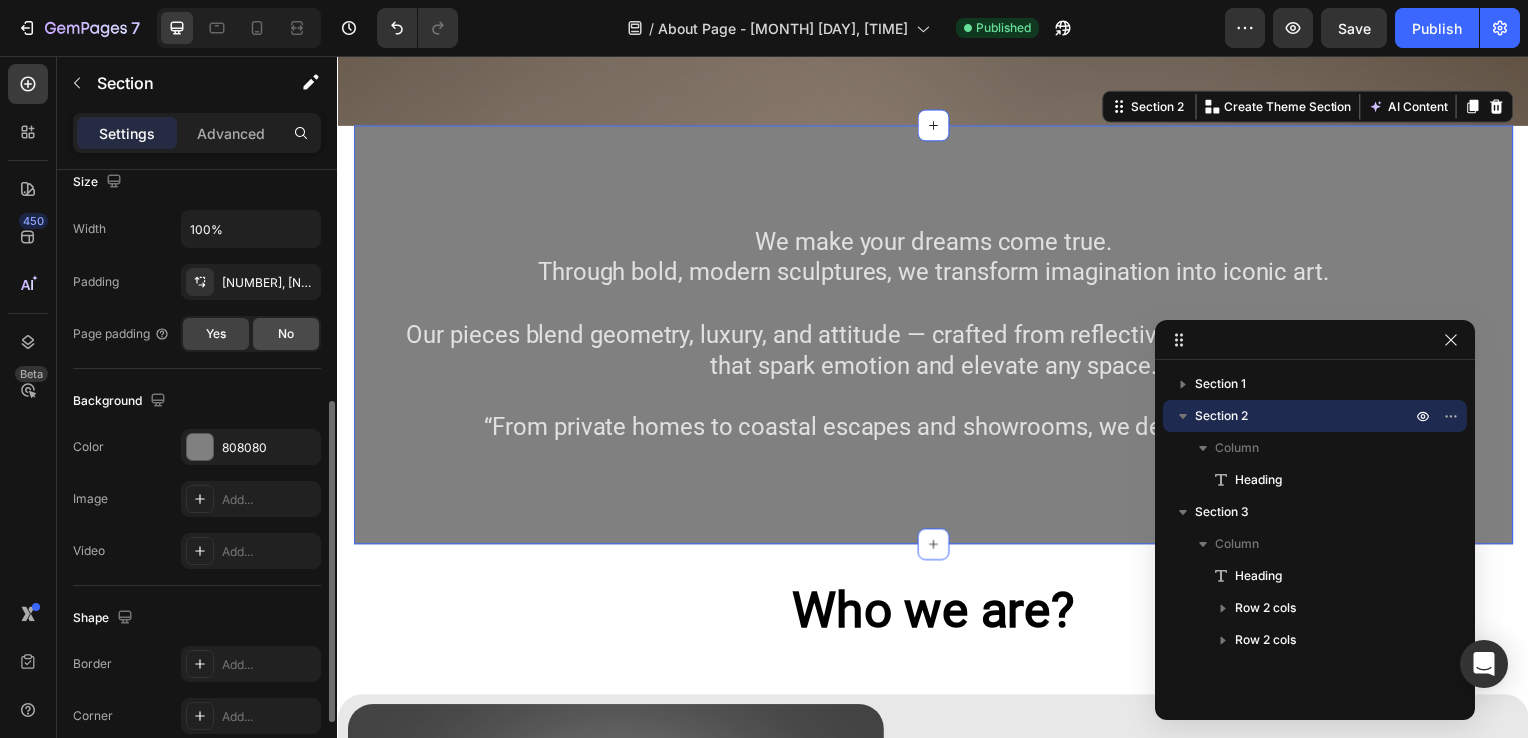 click on "No" 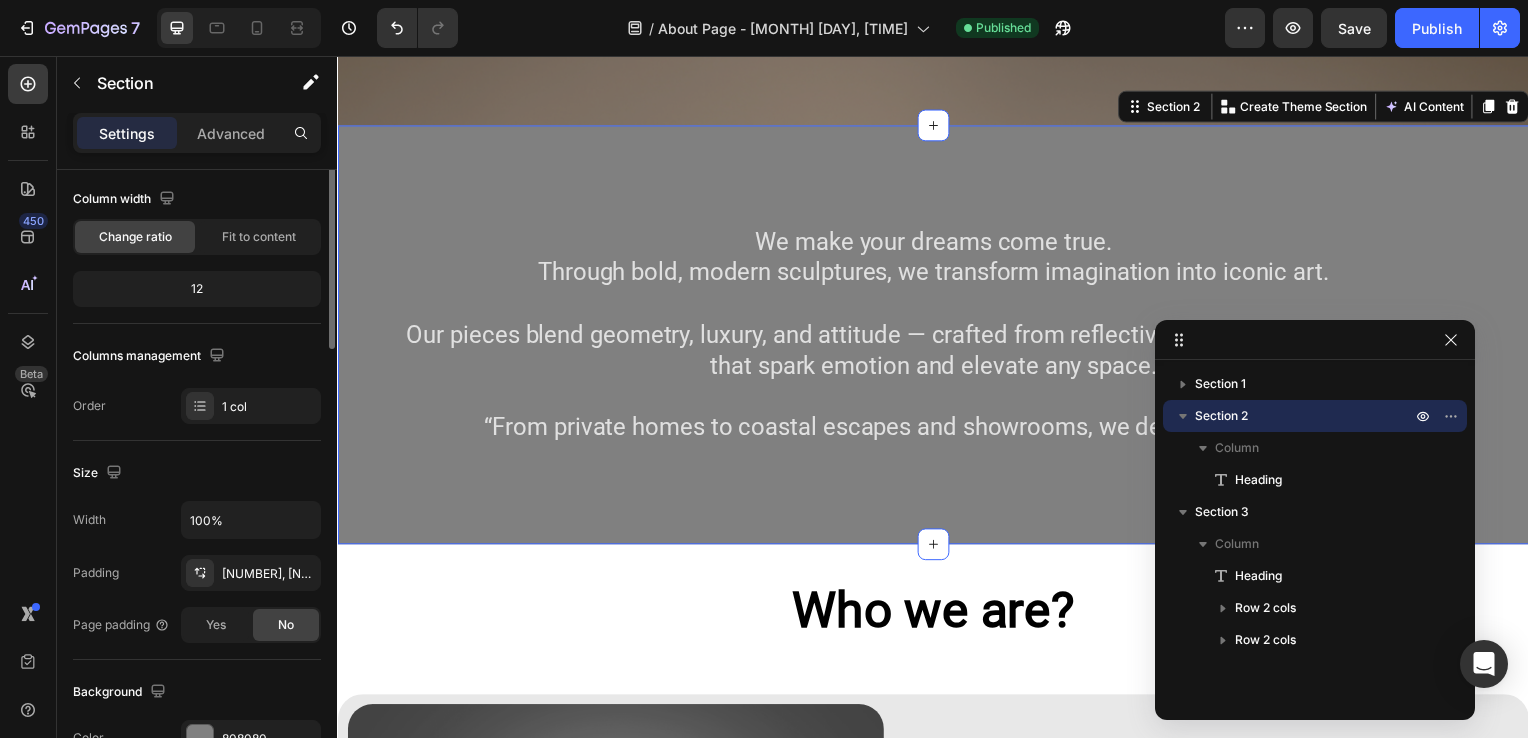 scroll, scrollTop: 0, scrollLeft: 0, axis: both 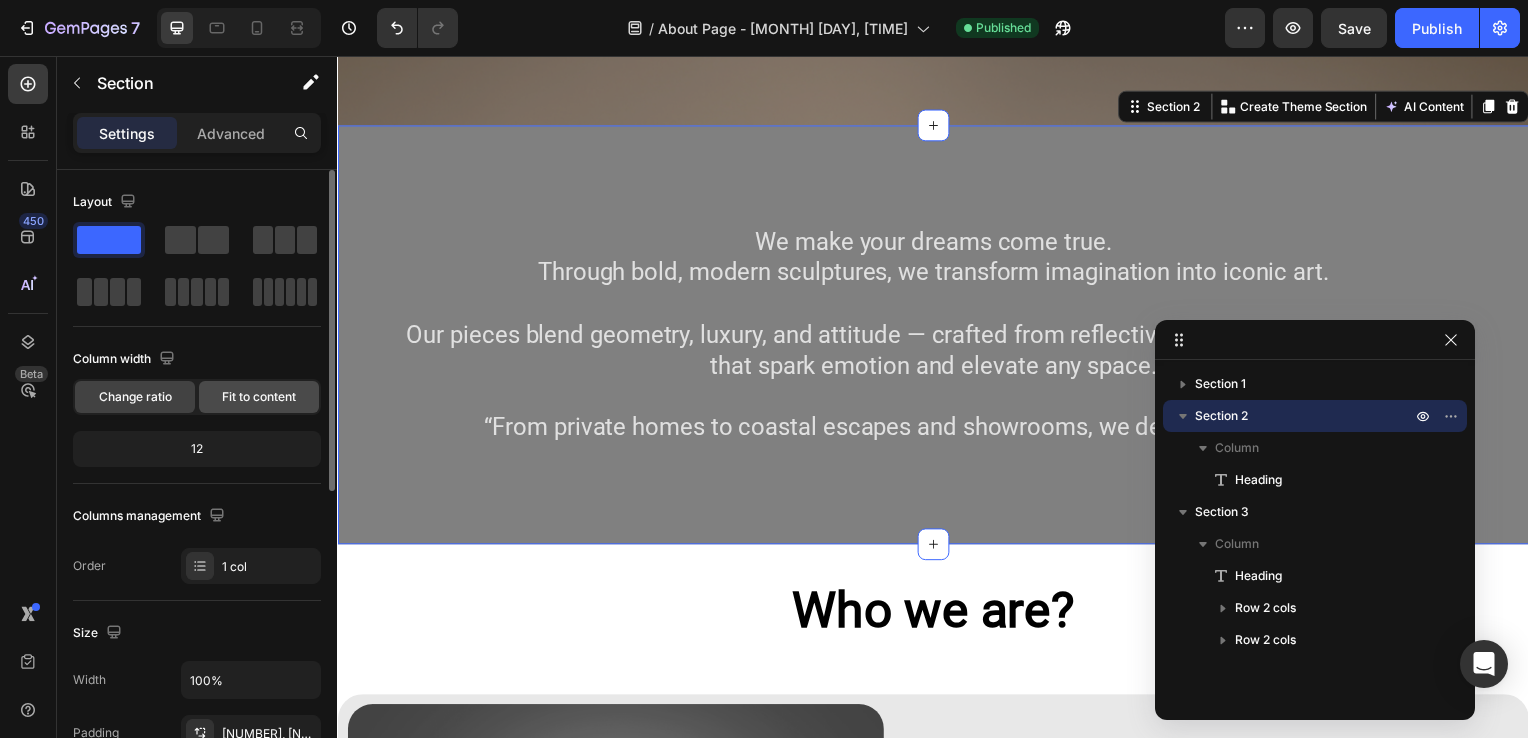 click on "Fit to content" 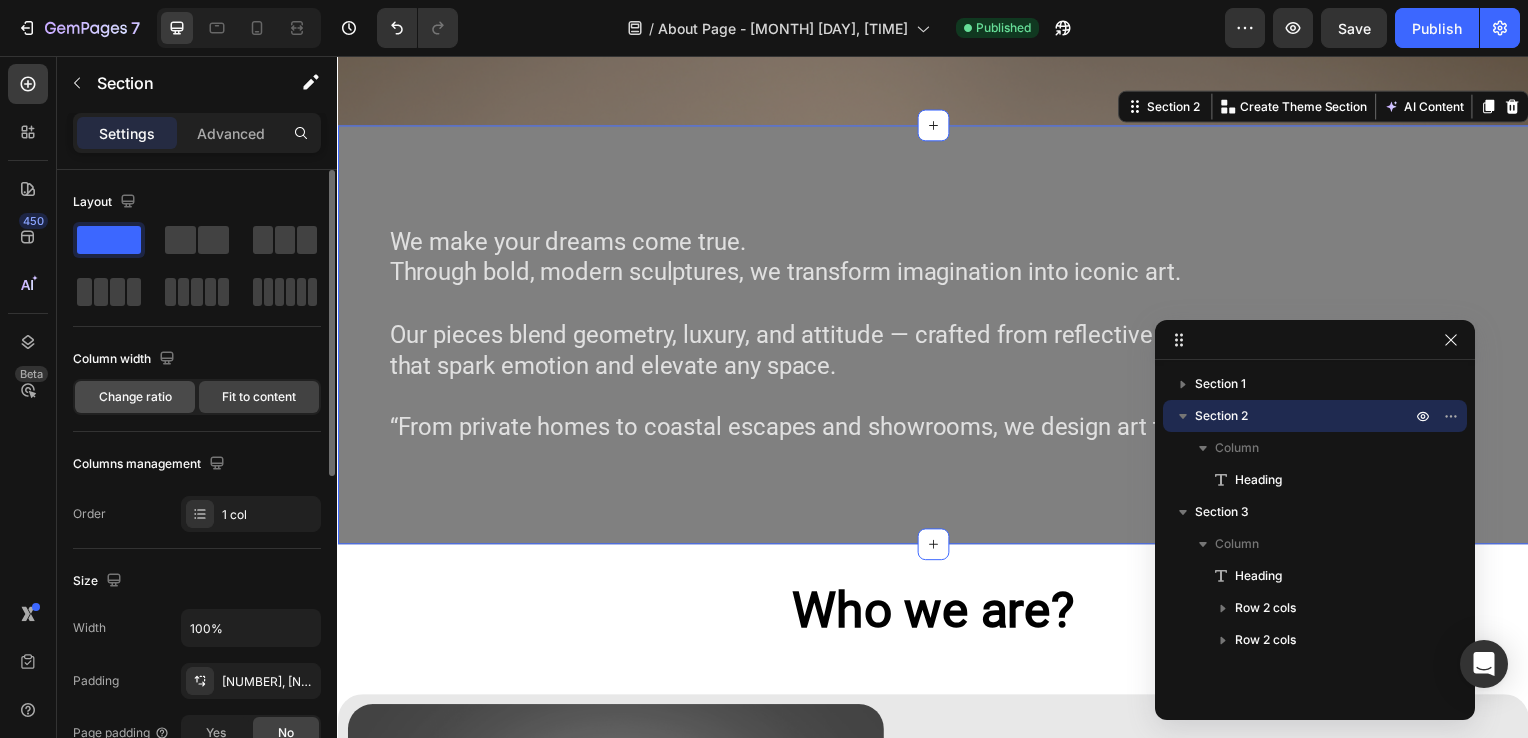 click on "Change ratio" 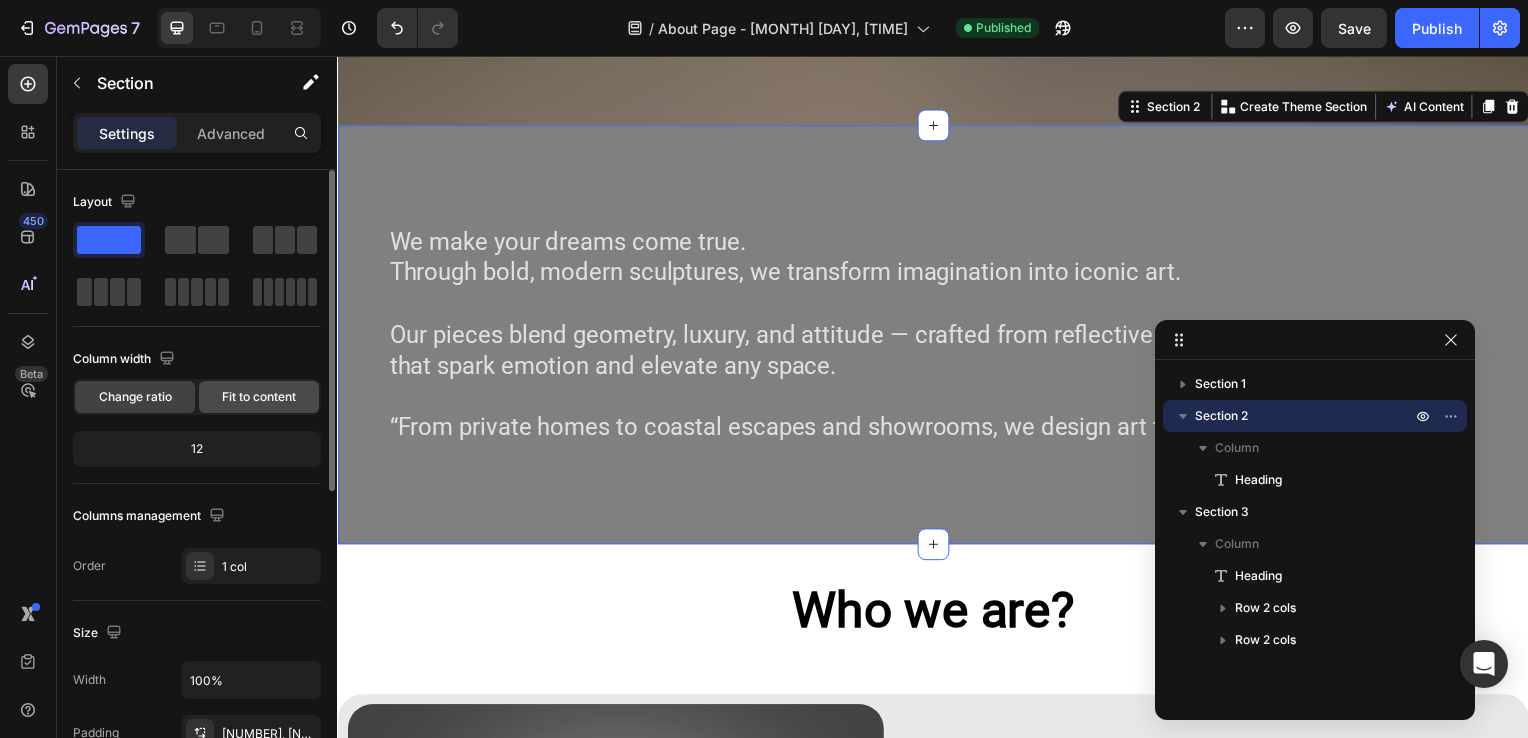 click on "Fit to content" 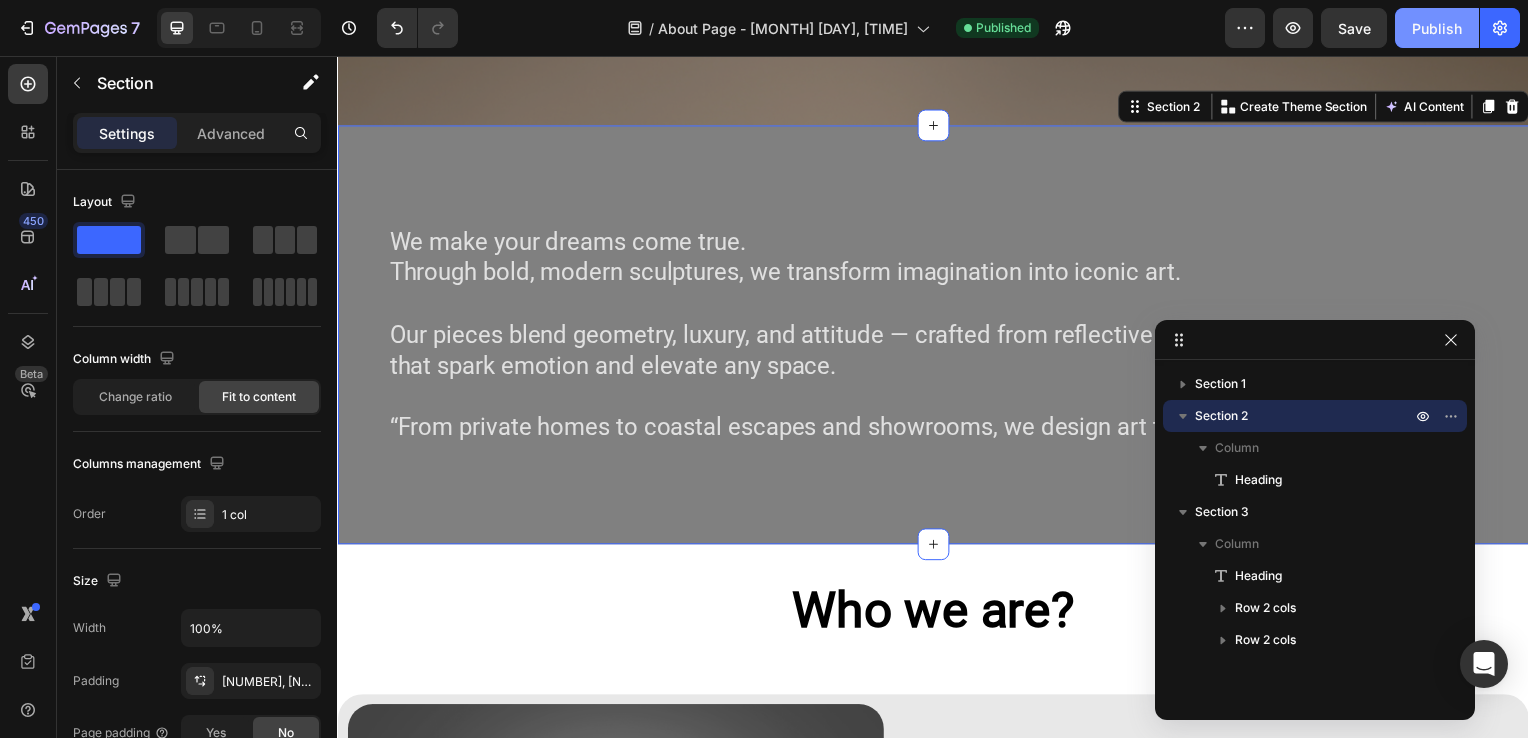 click on "Publish" 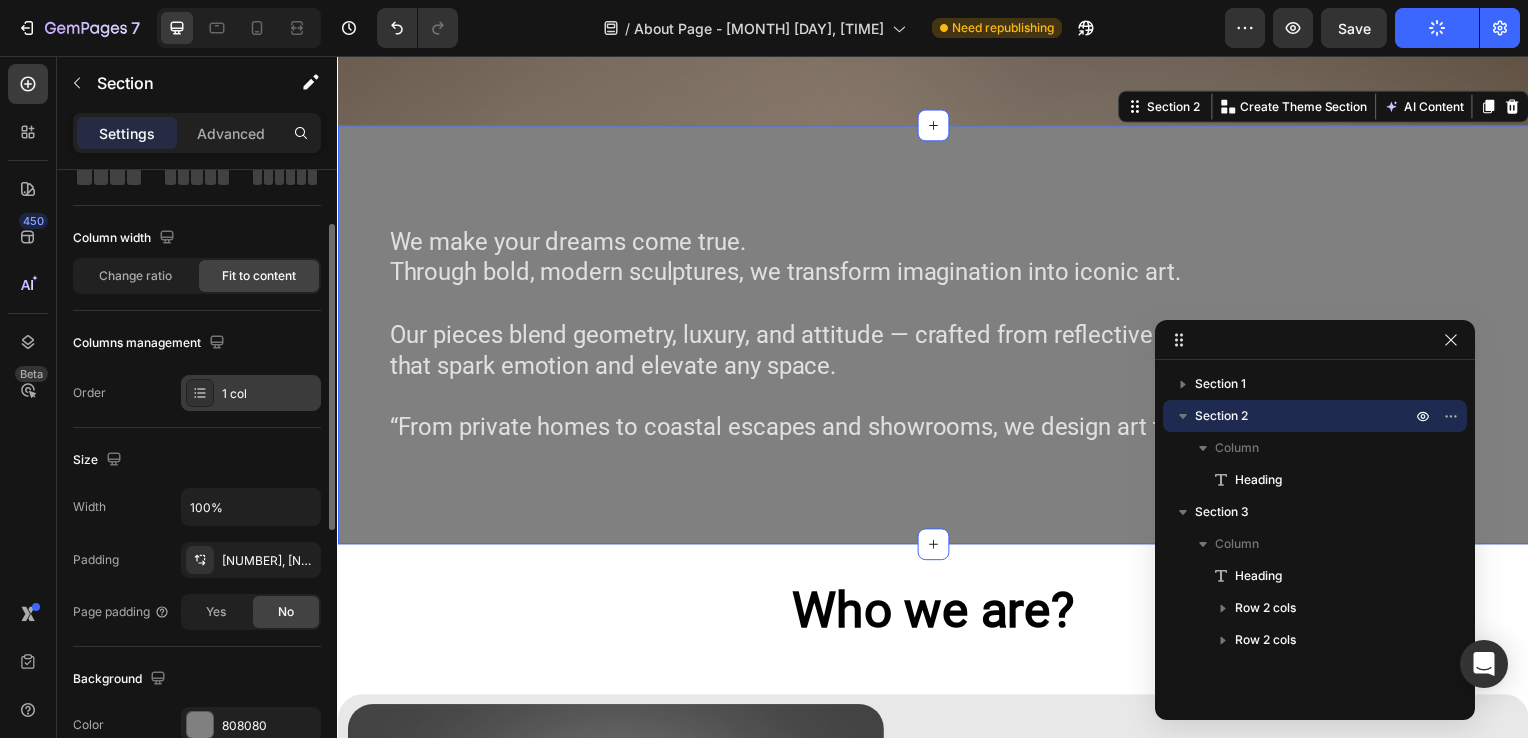 scroll, scrollTop: 123, scrollLeft: 0, axis: vertical 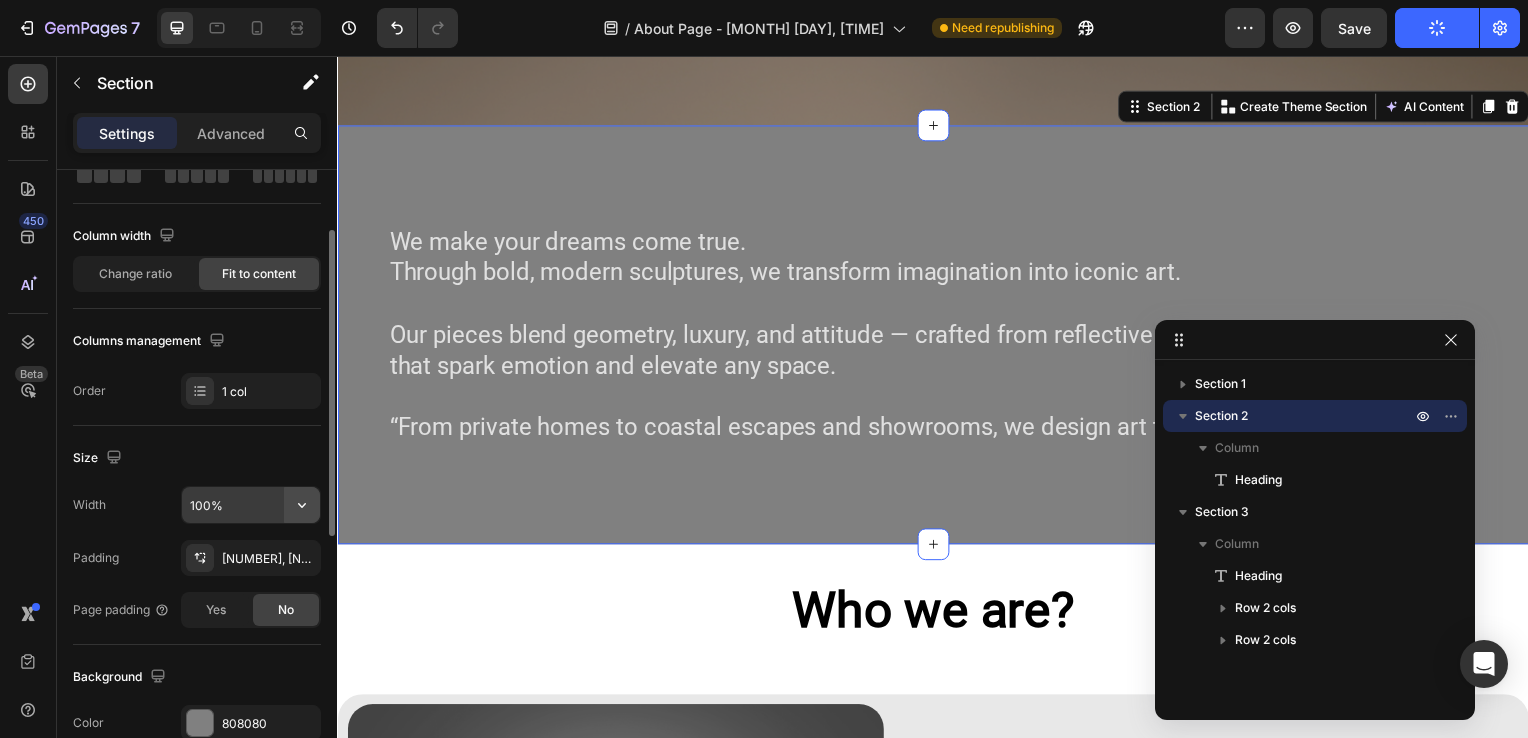 click 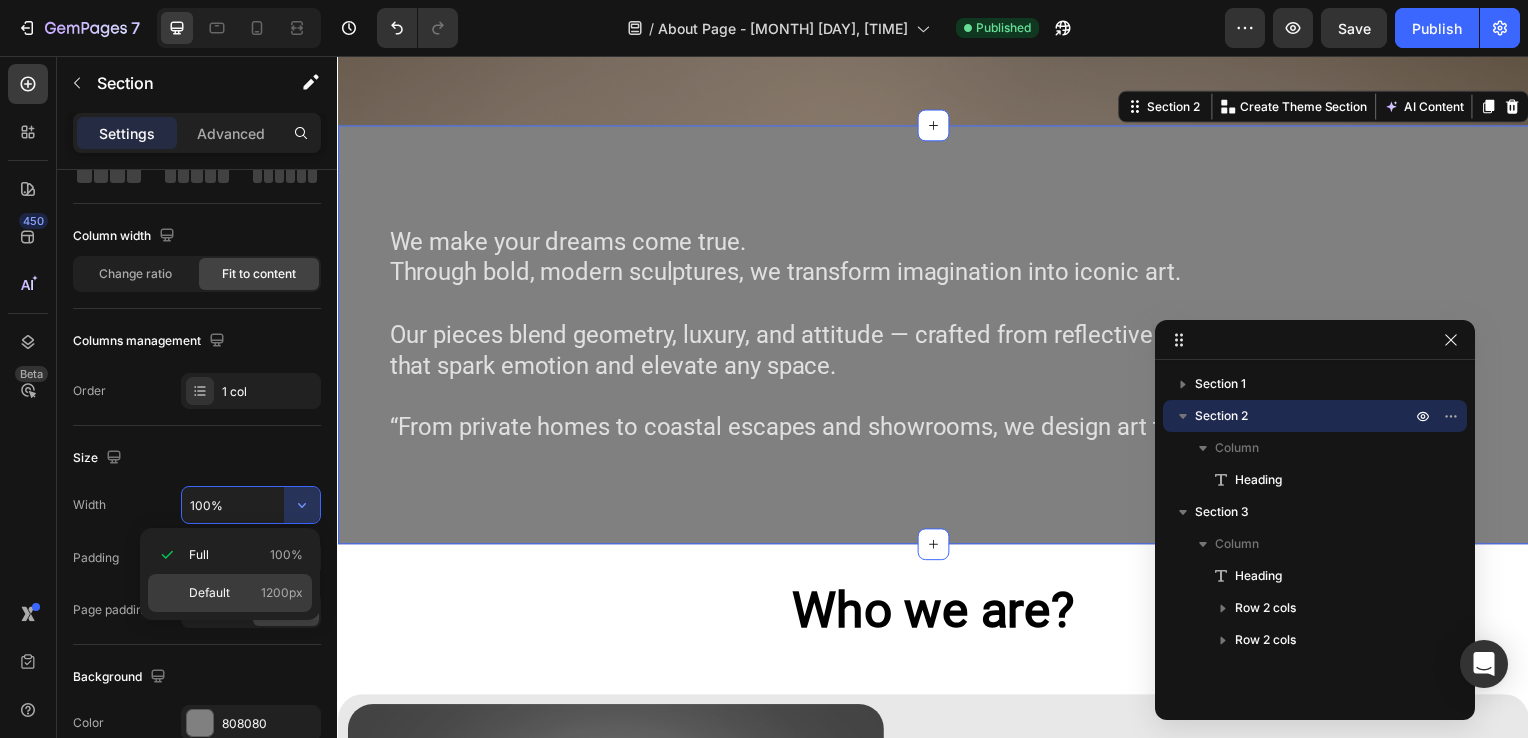 click on "Default 1200px" at bounding box center (246, 593) 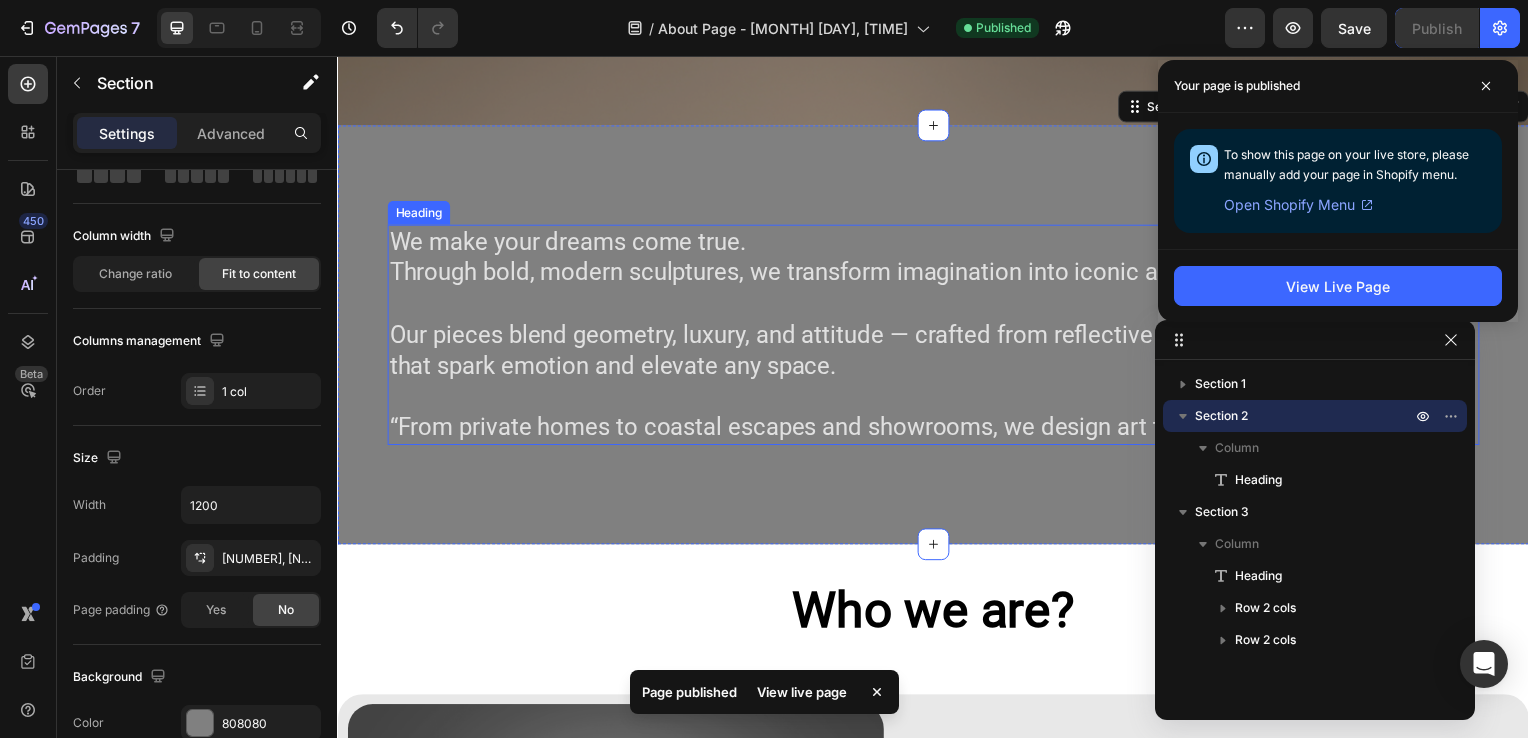 click on "We make your dreams come true.  Through bold, modern sculptures, we transform imagination into iconic art.  Our pieces blend geometry, luxury, and attitude — crafted from reflective metals and powerful forms that spark emotion and elevate any space. “From private homes to coastal escapes and showrooms, we design art that speaks.”" at bounding box center [937, 337] 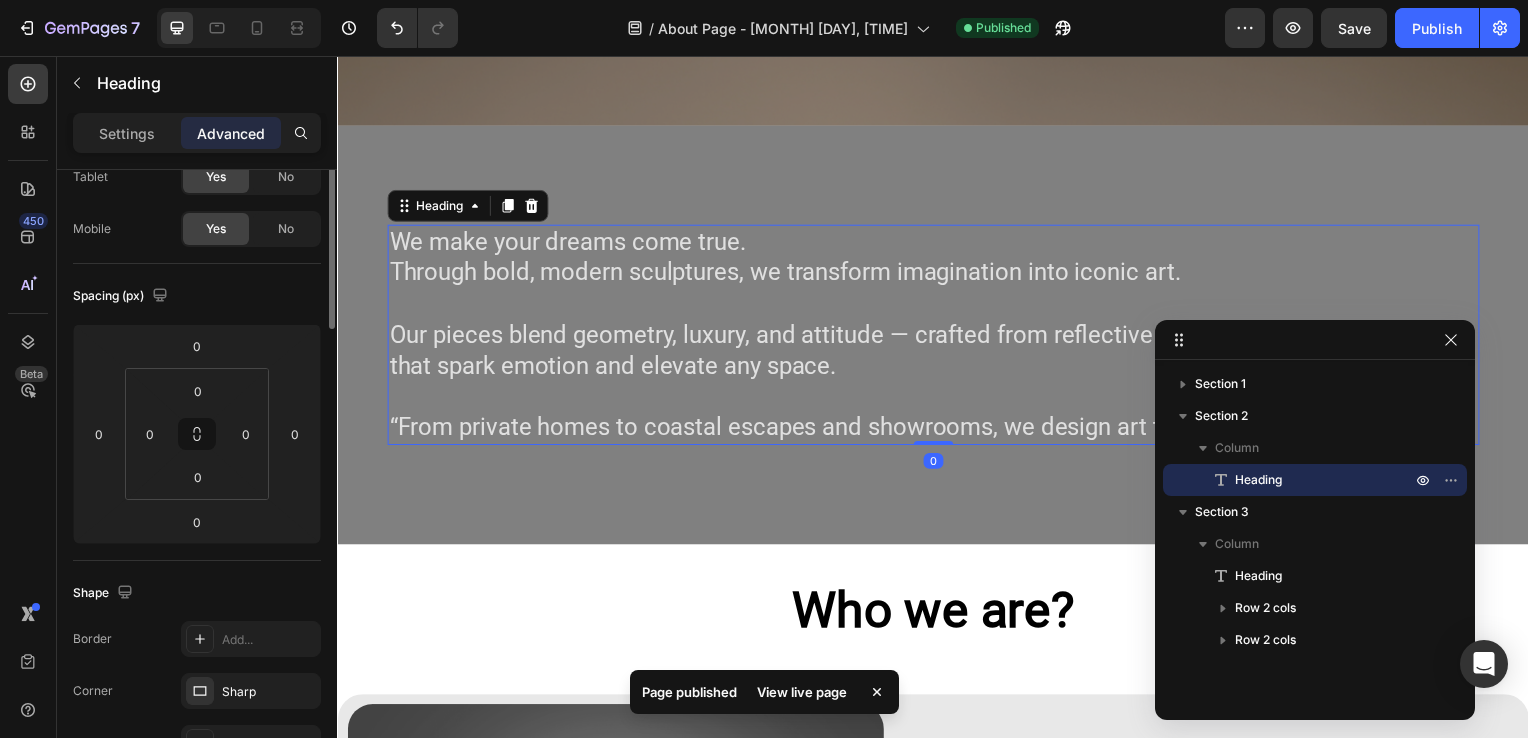scroll, scrollTop: 0, scrollLeft: 0, axis: both 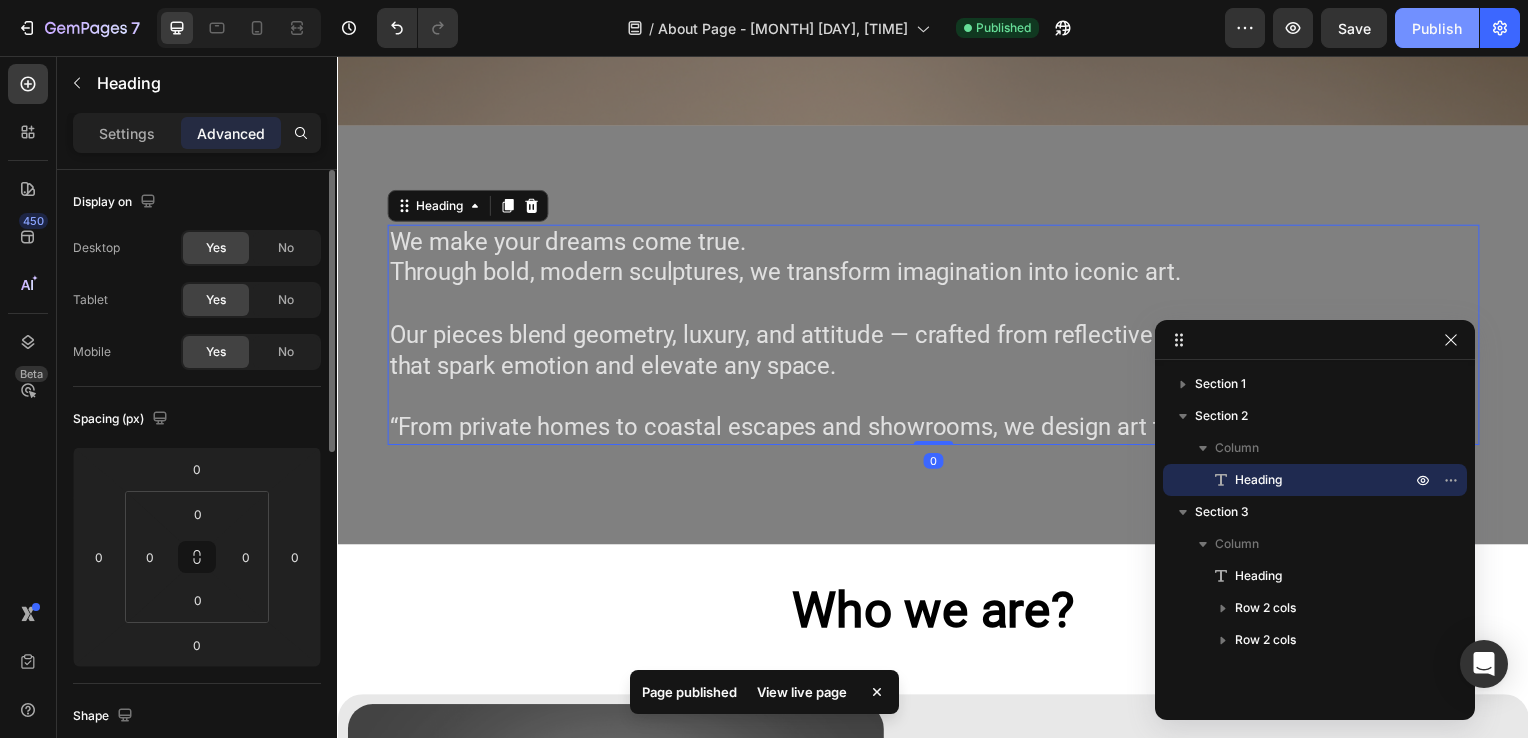 click on "Publish" at bounding box center (1437, 28) 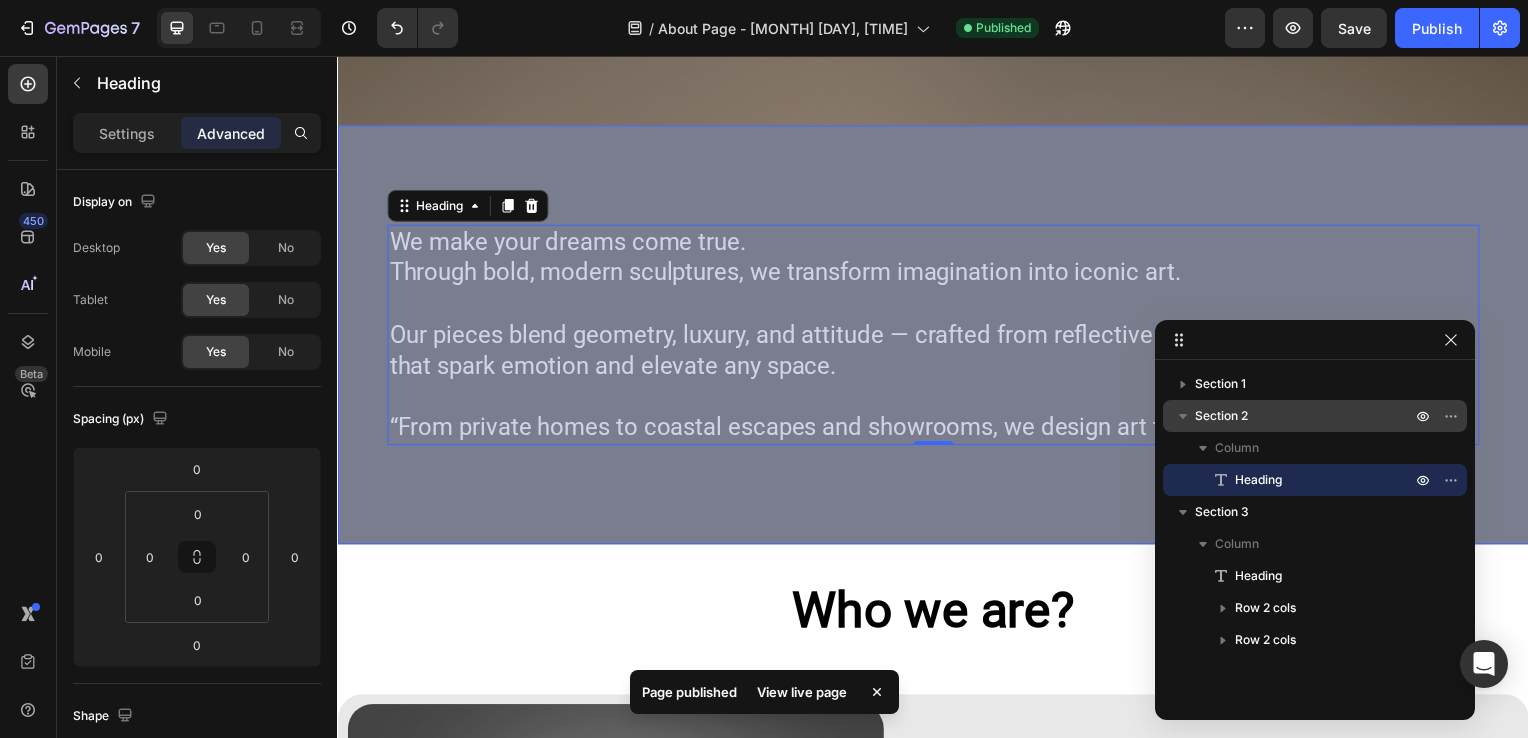 click on "Section 2" at bounding box center [1315, 416] 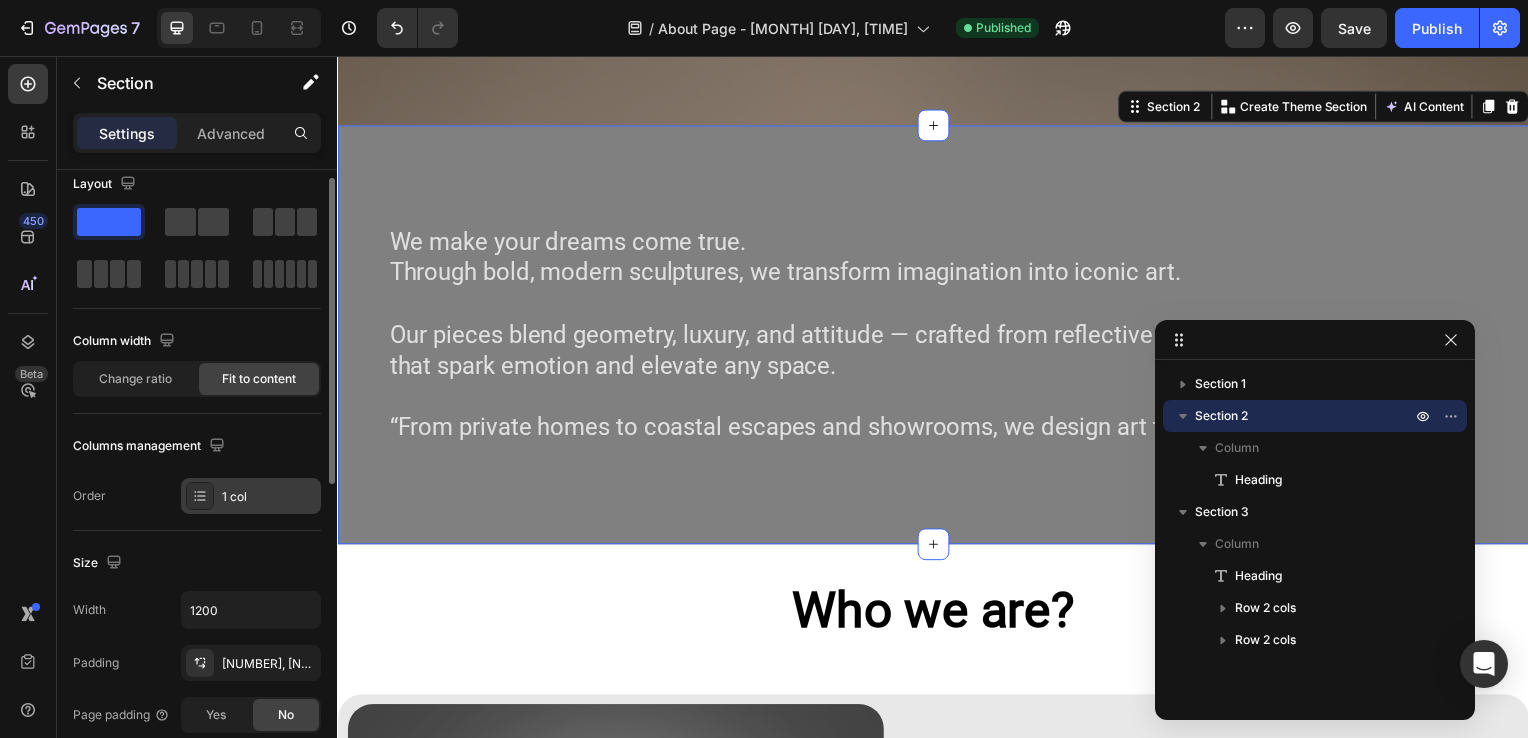 scroll, scrollTop: 0, scrollLeft: 0, axis: both 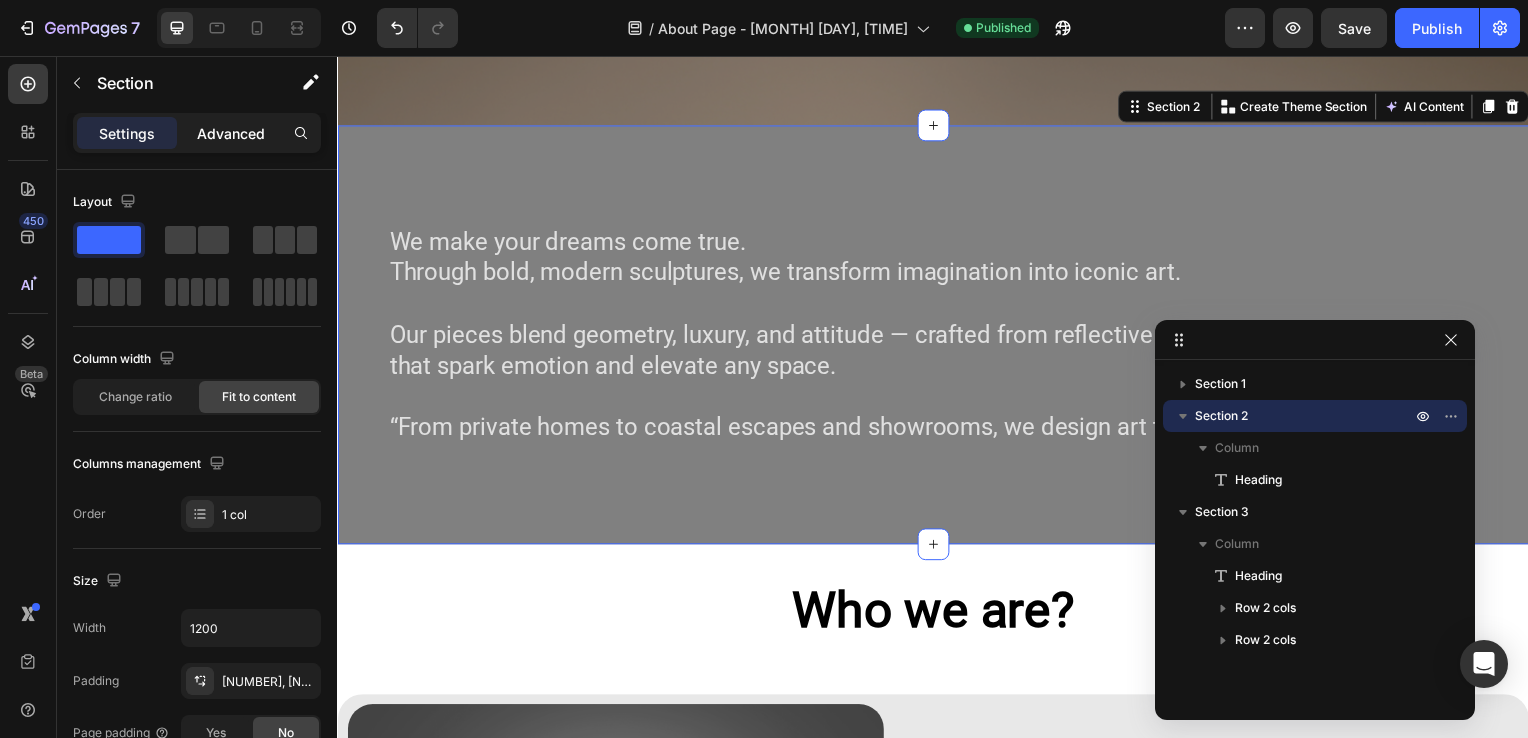 click on "Advanced" at bounding box center (231, 133) 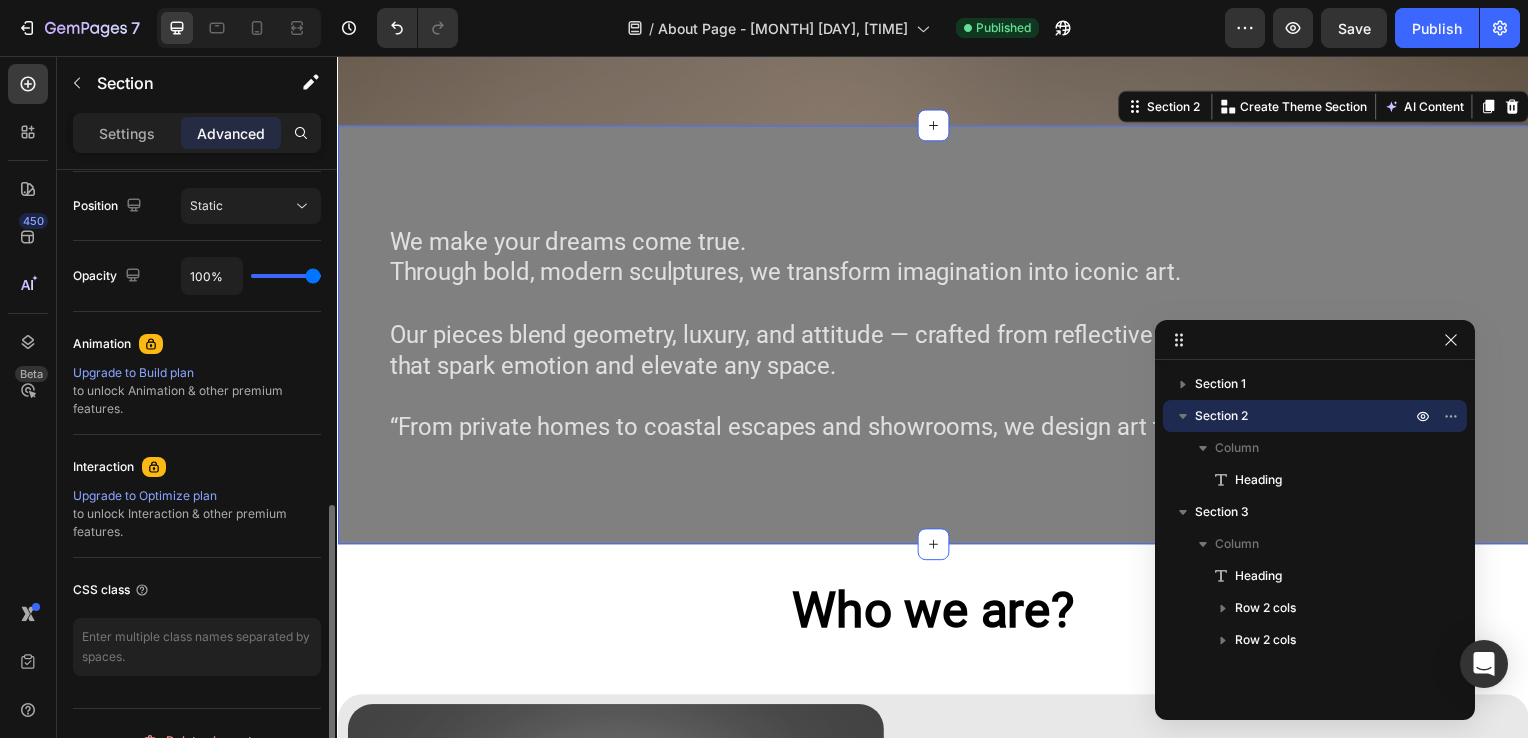 scroll, scrollTop: 760, scrollLeft: 0, axis: vertical 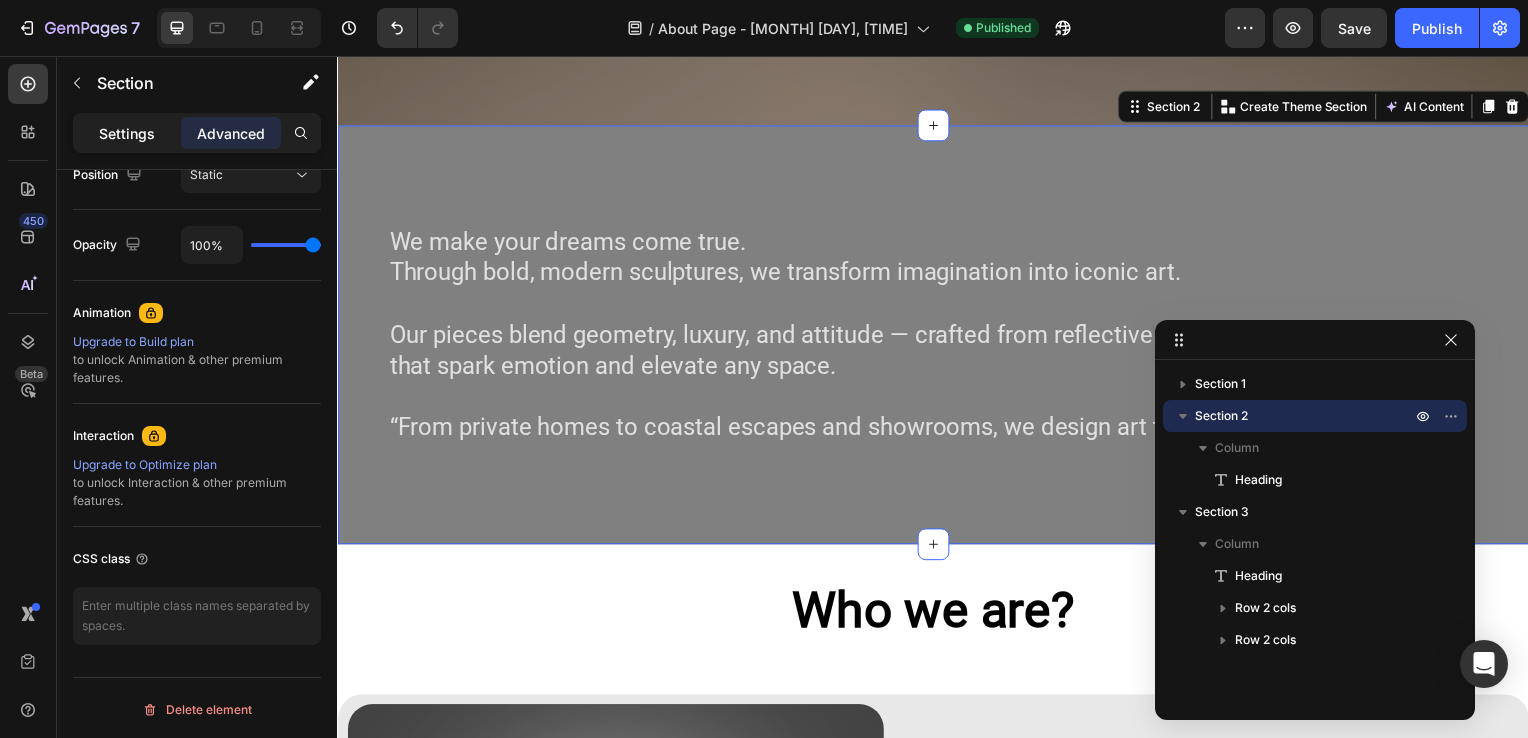 click on "Settings" at bounding box center (127, 133) 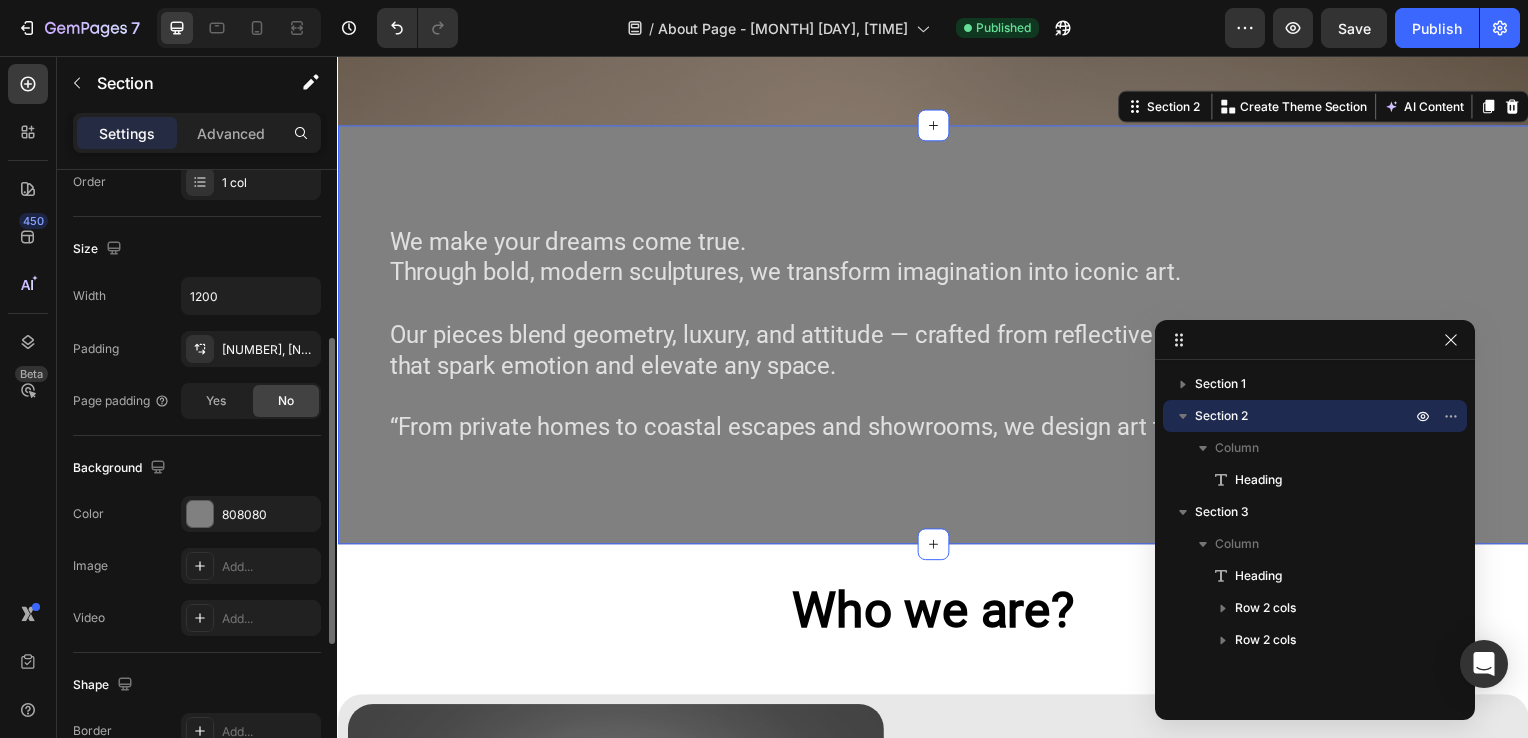 scroll, scrollTop: 326, scrollLeft: 0, axis: vertical 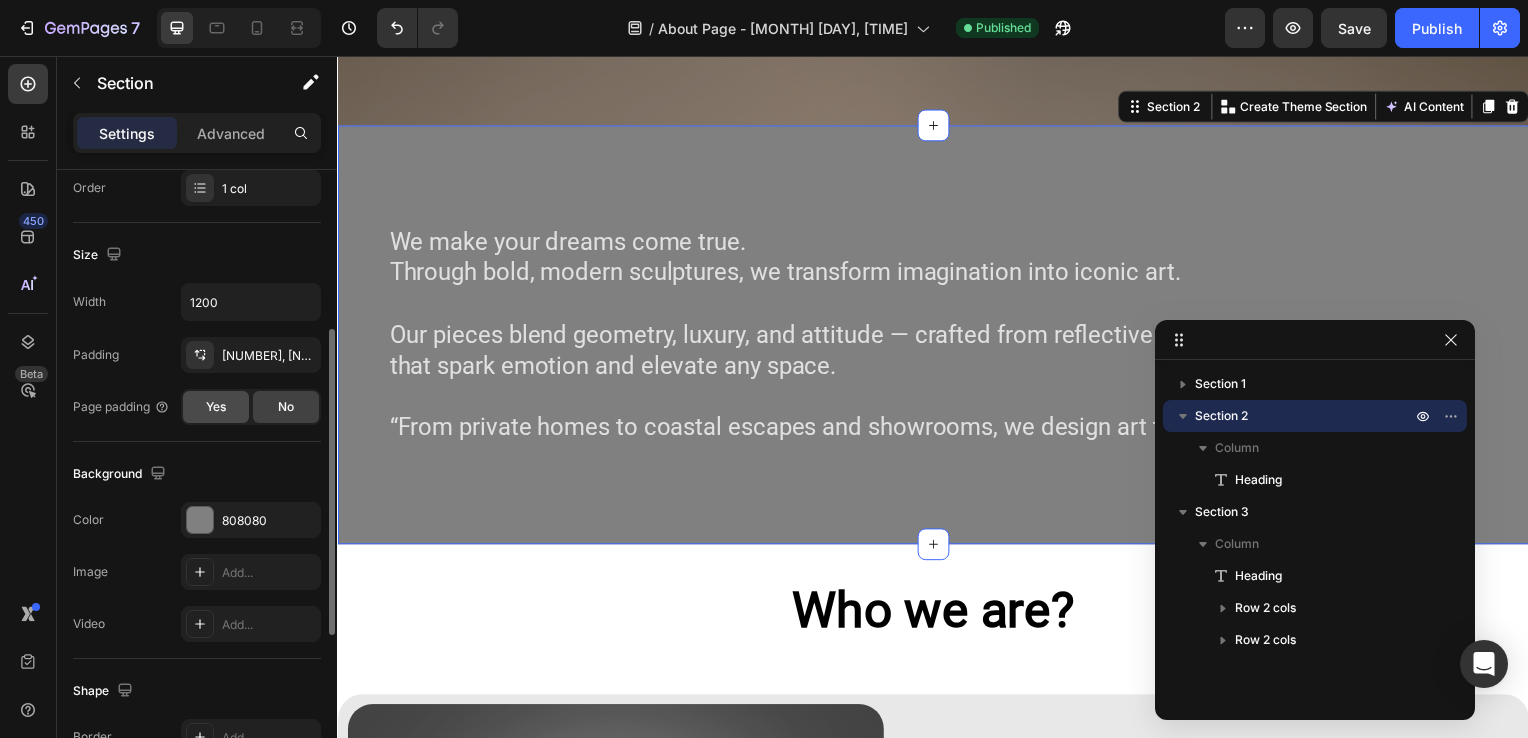 click on "Yes" 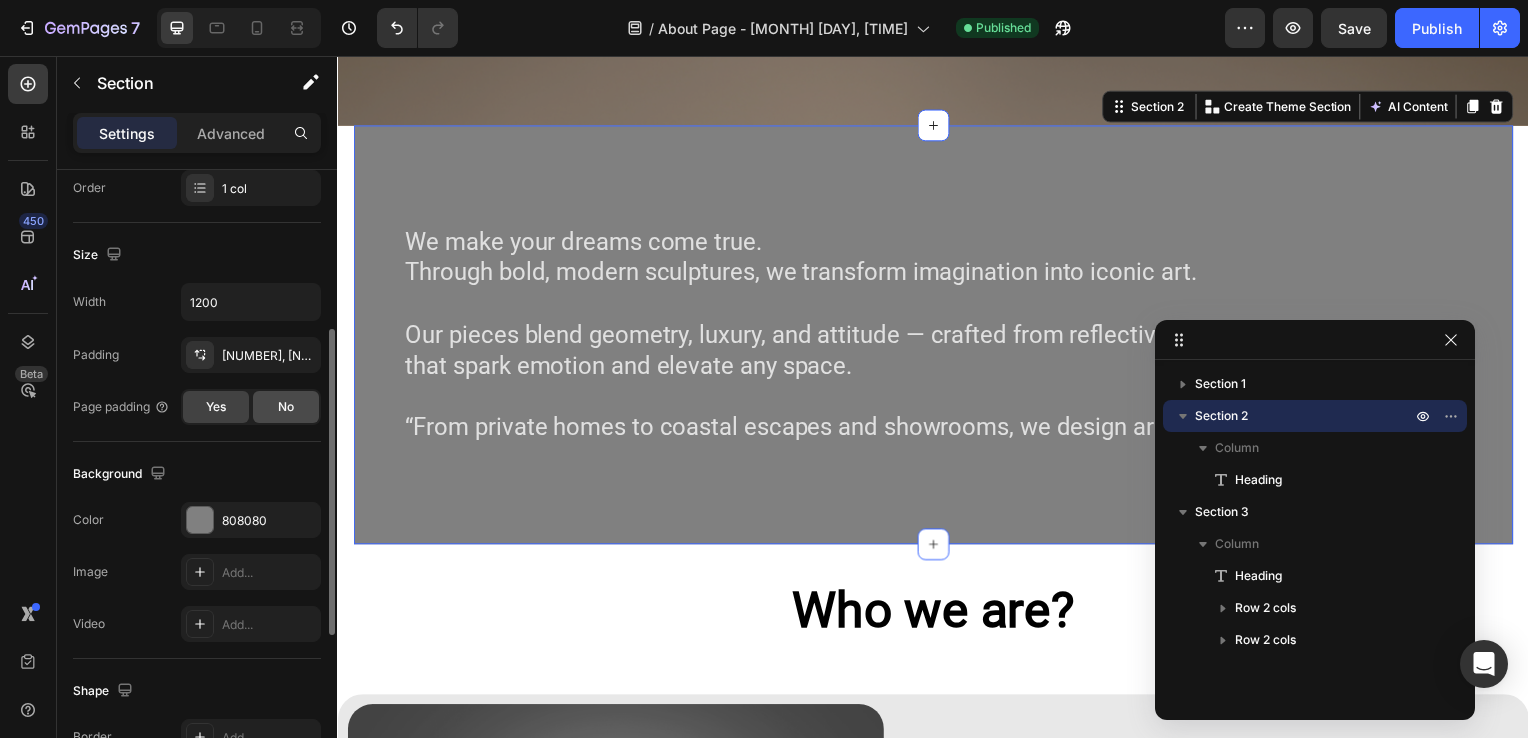 click on "No" 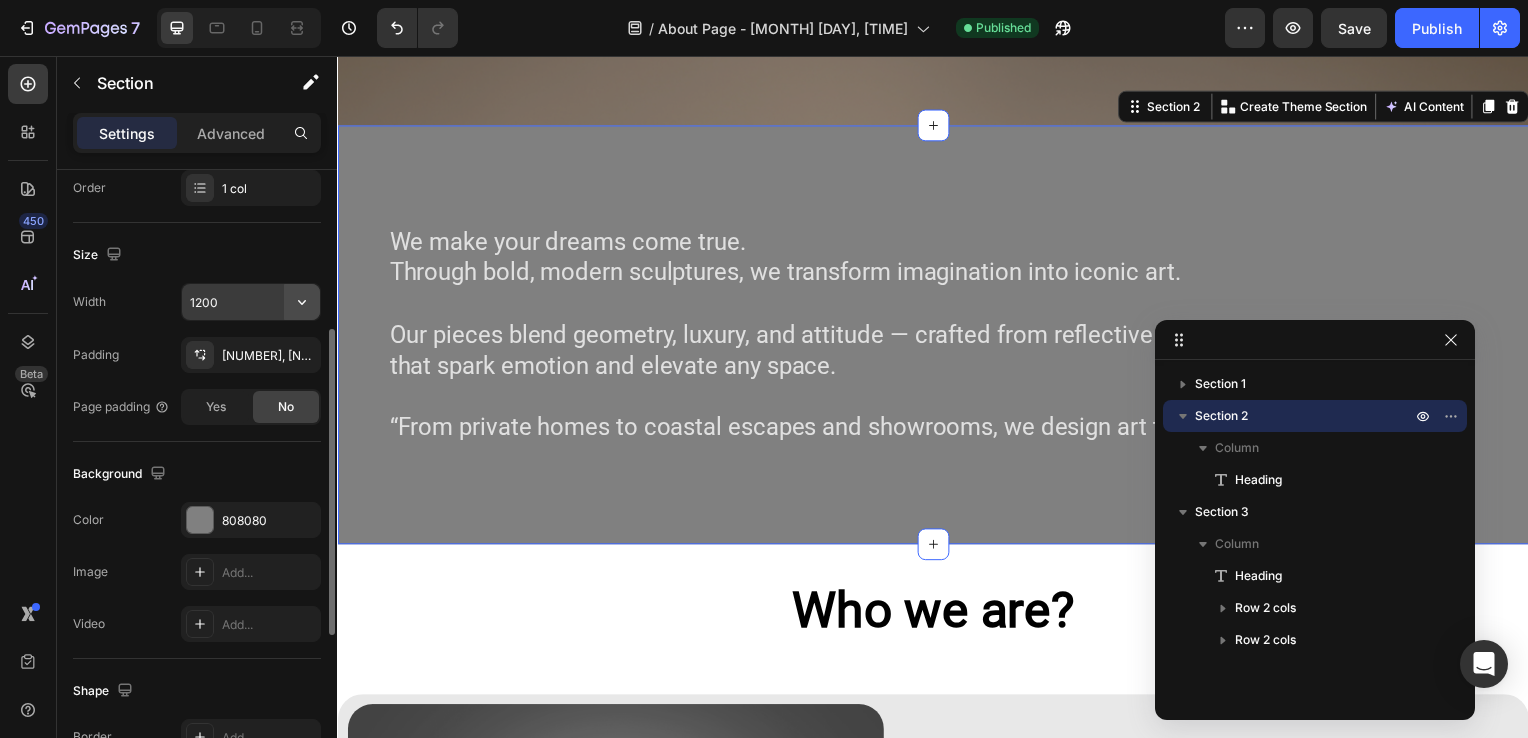 click 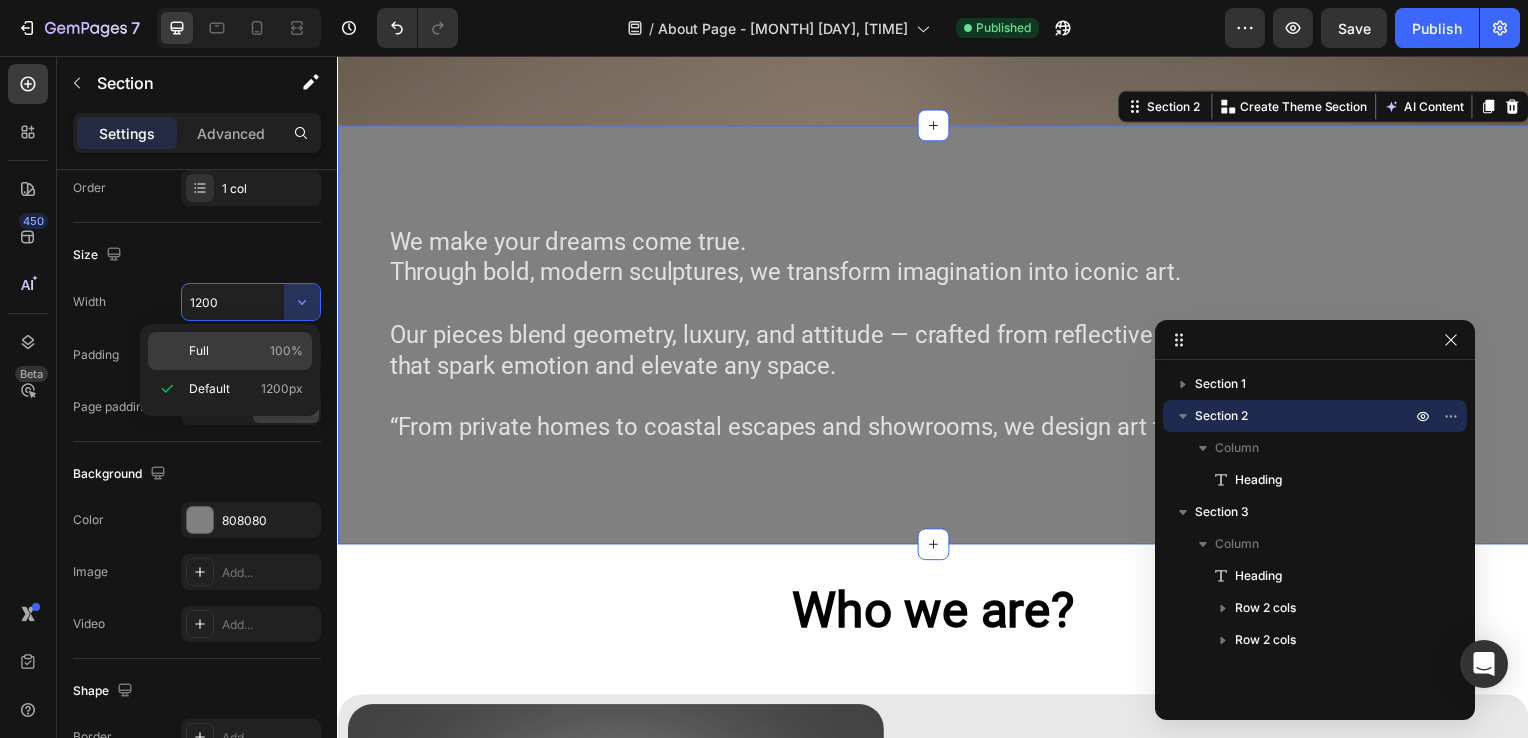 click on "Full 100%" 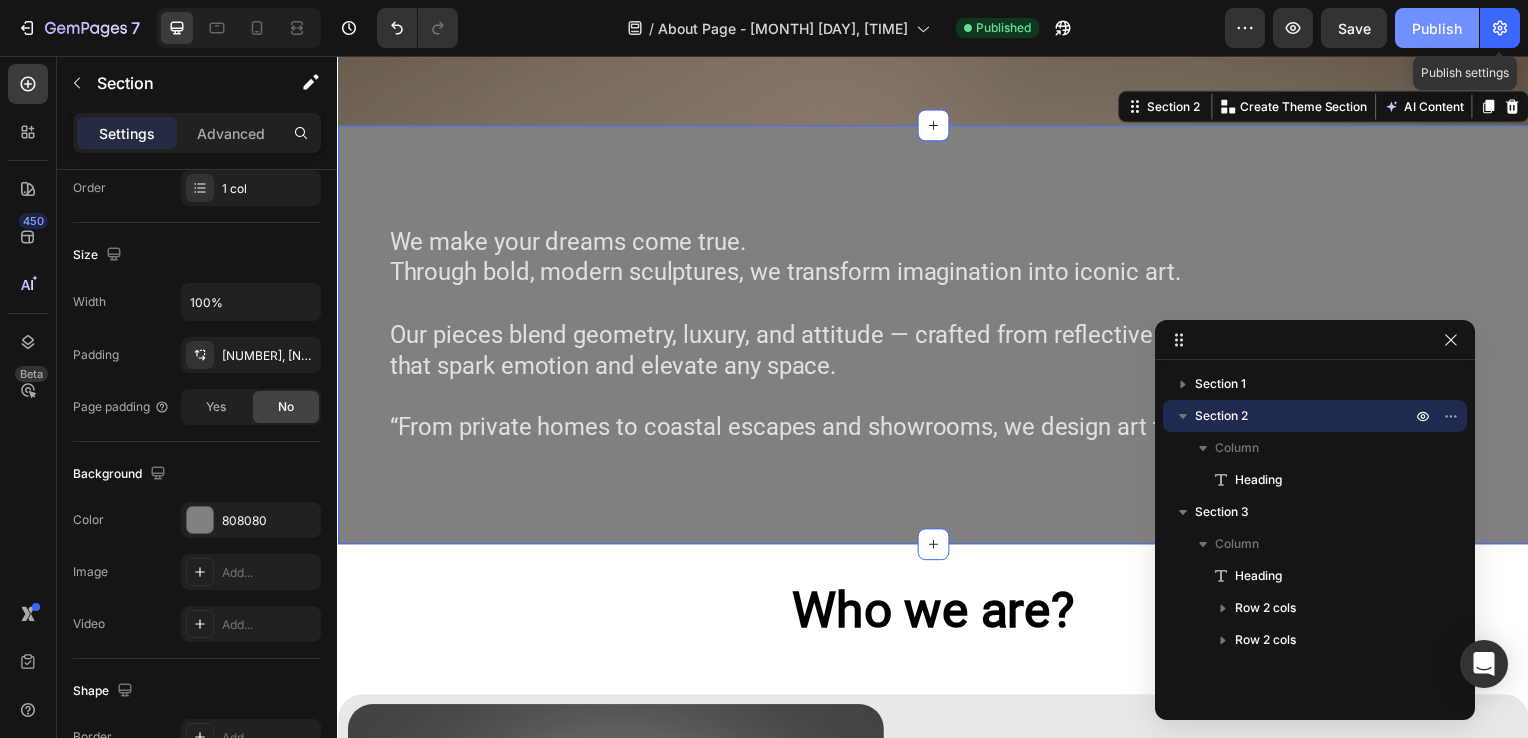 click on "Publish" at bounding box center (1437, 28) 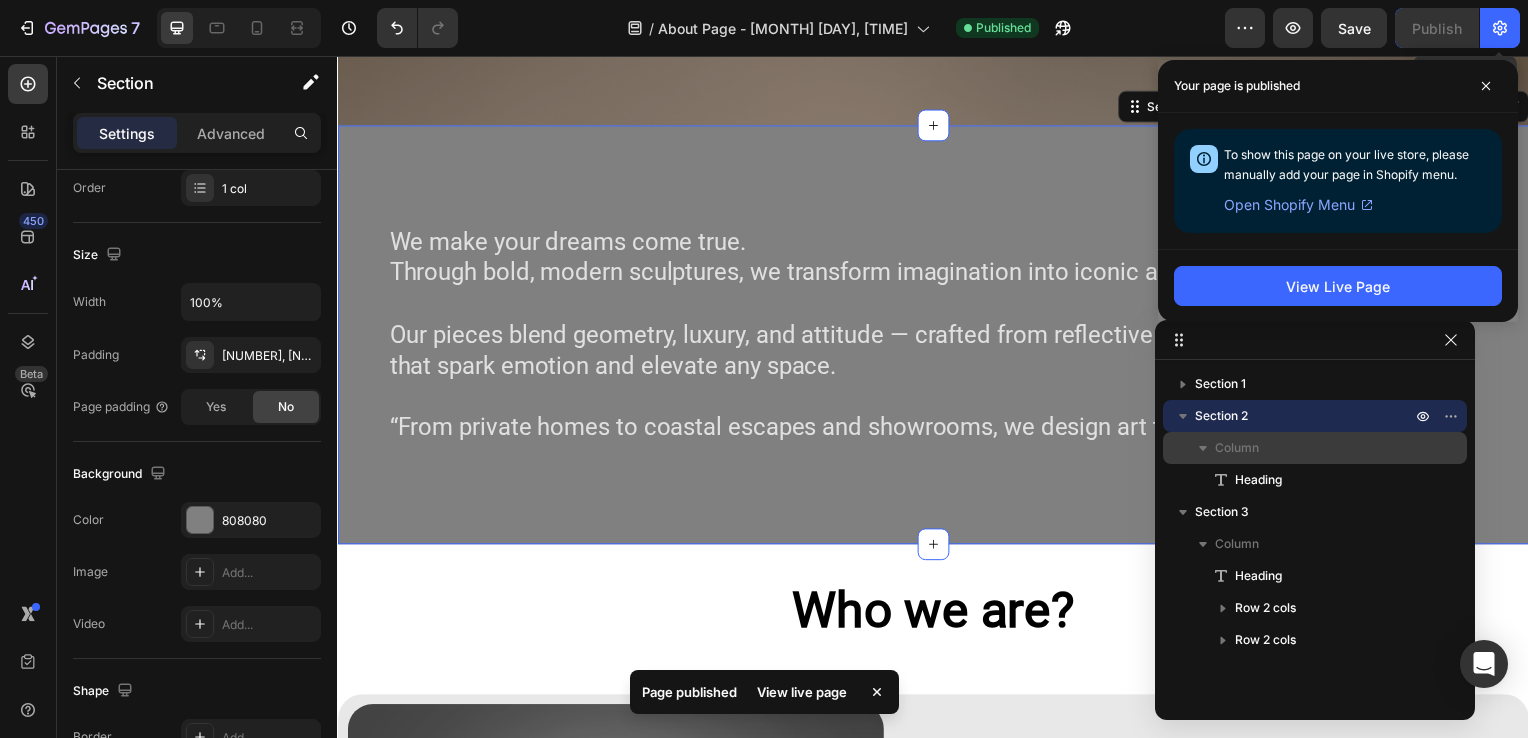 click on "Column" at bounding box center (1315, 448) 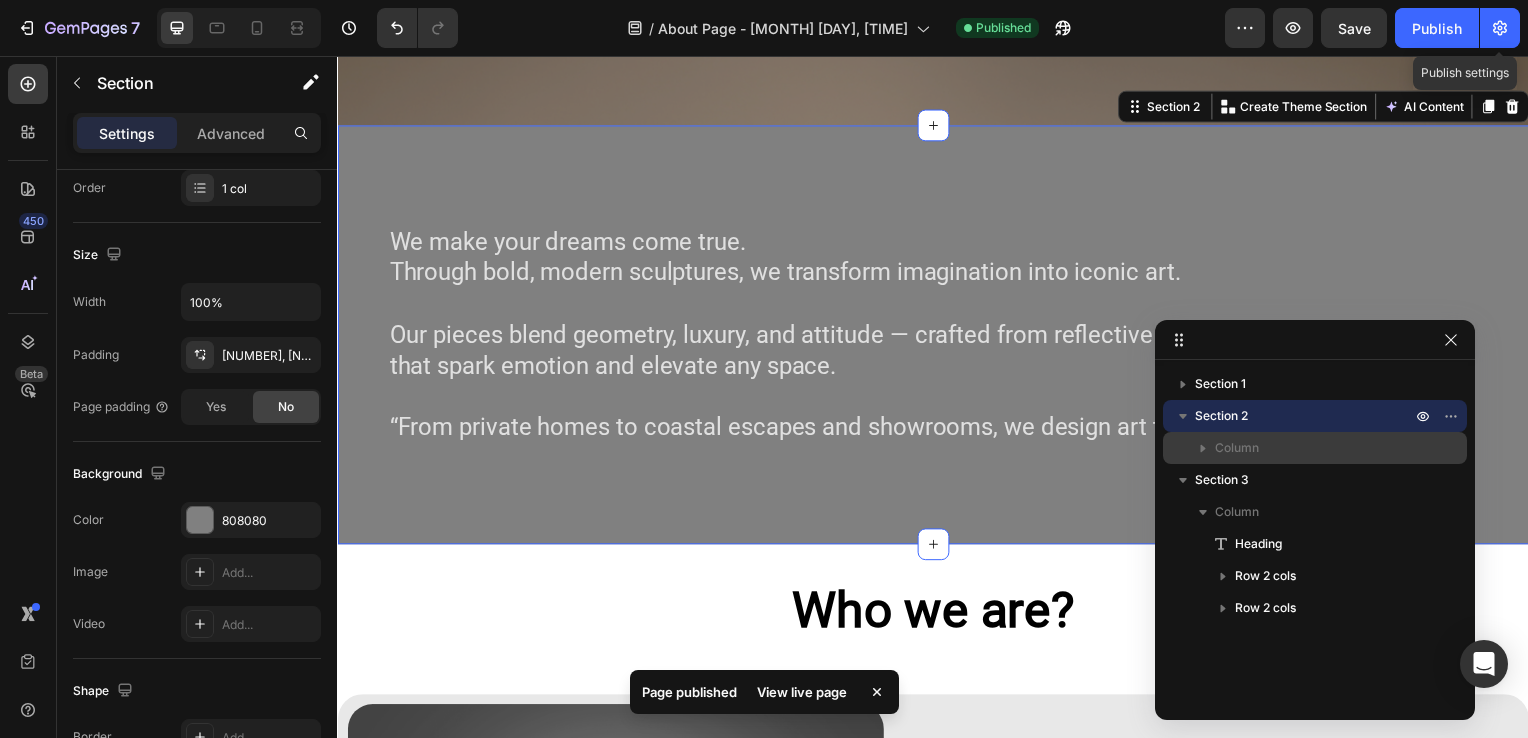 click on "Column" at bounding box center [1315, 448] 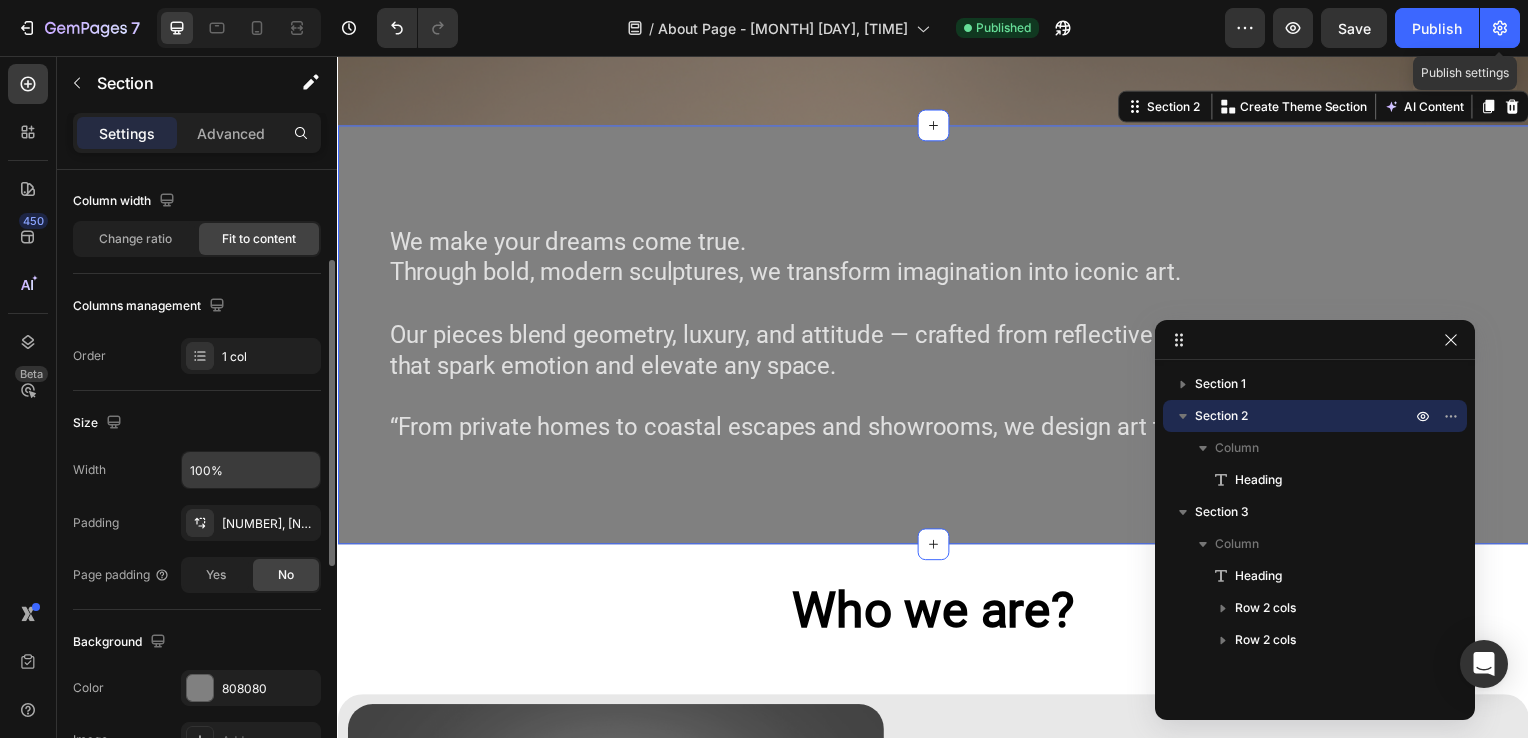 scroll, scrollTop: 156, scrollLeft: 0, axis: vertical 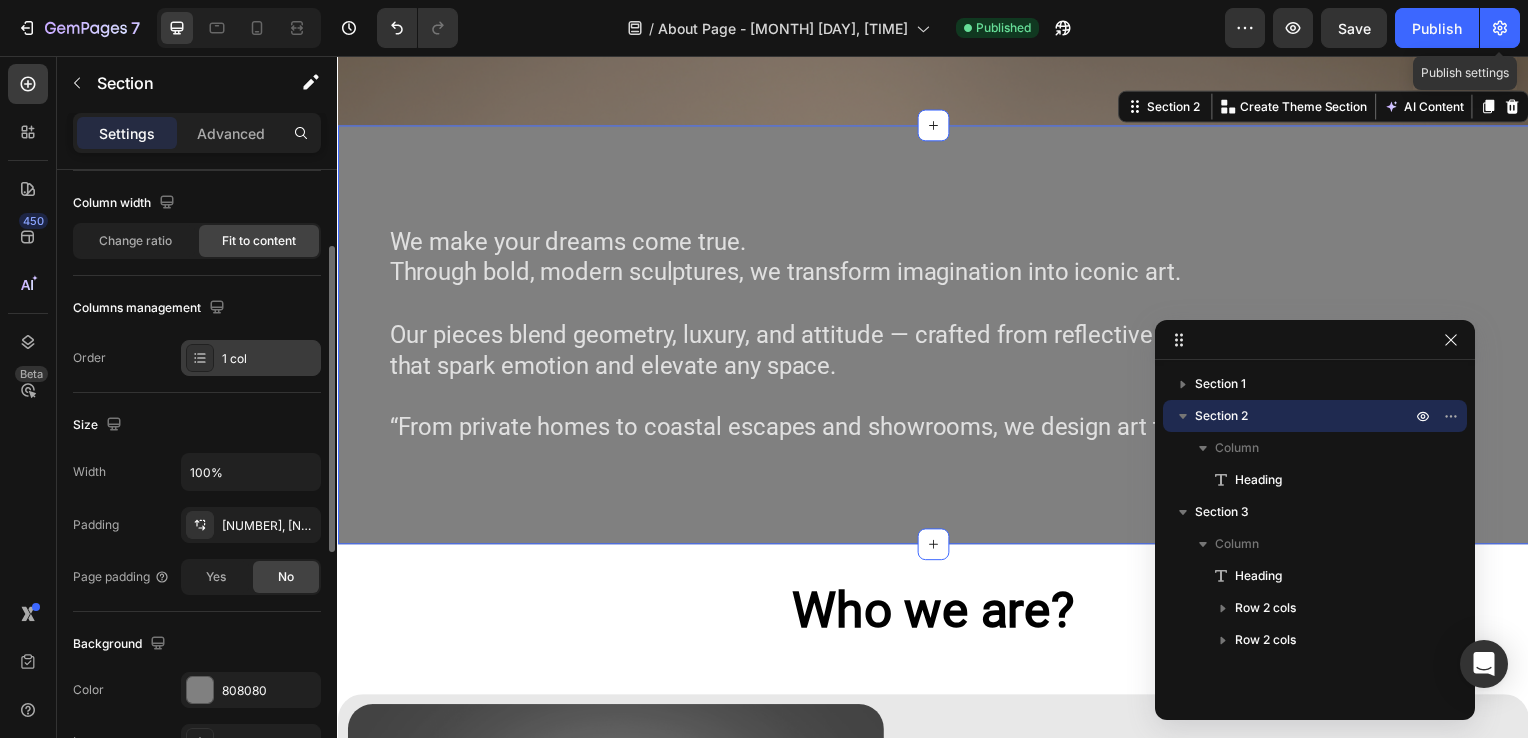 click on "1 col" at bounding box center [269, 359] 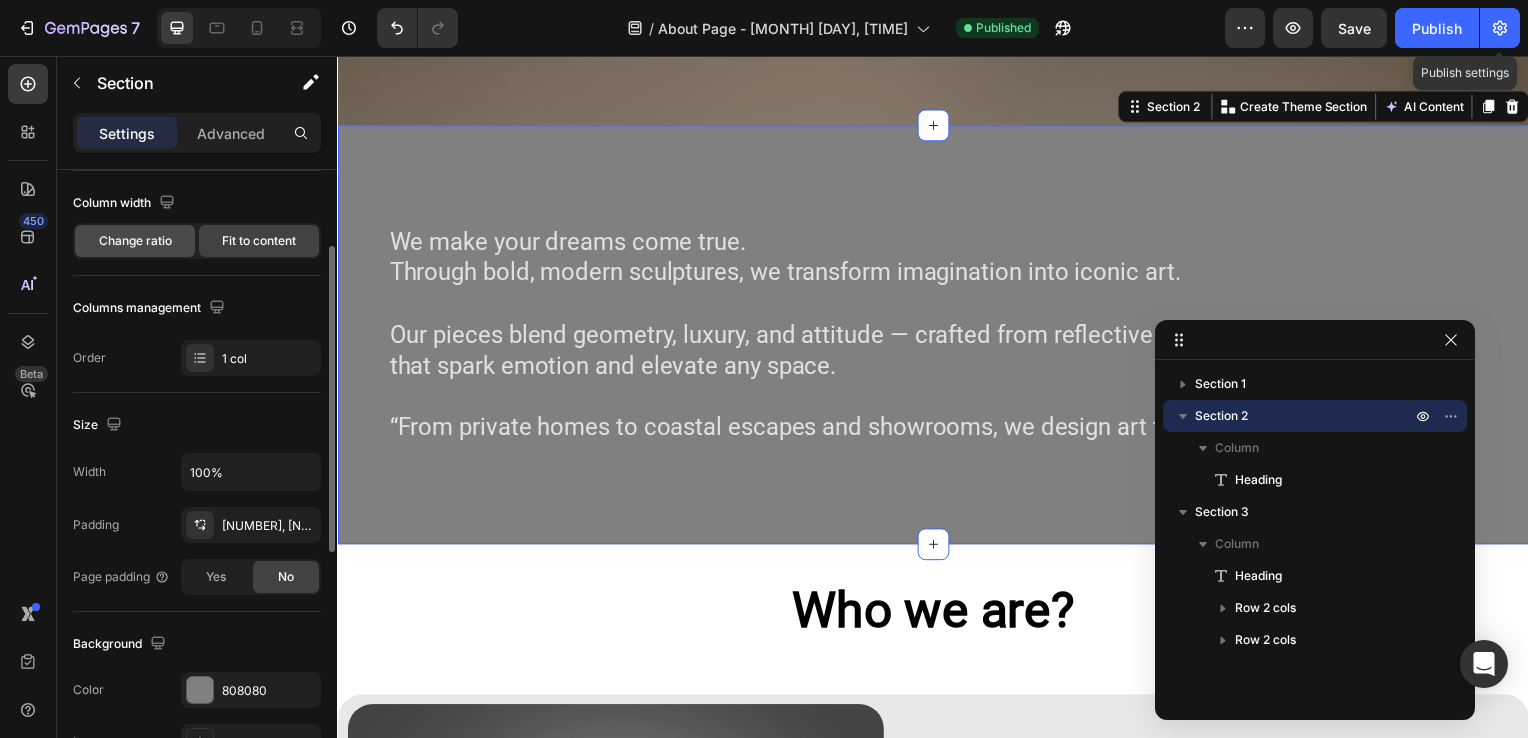 click on "Change ratio" 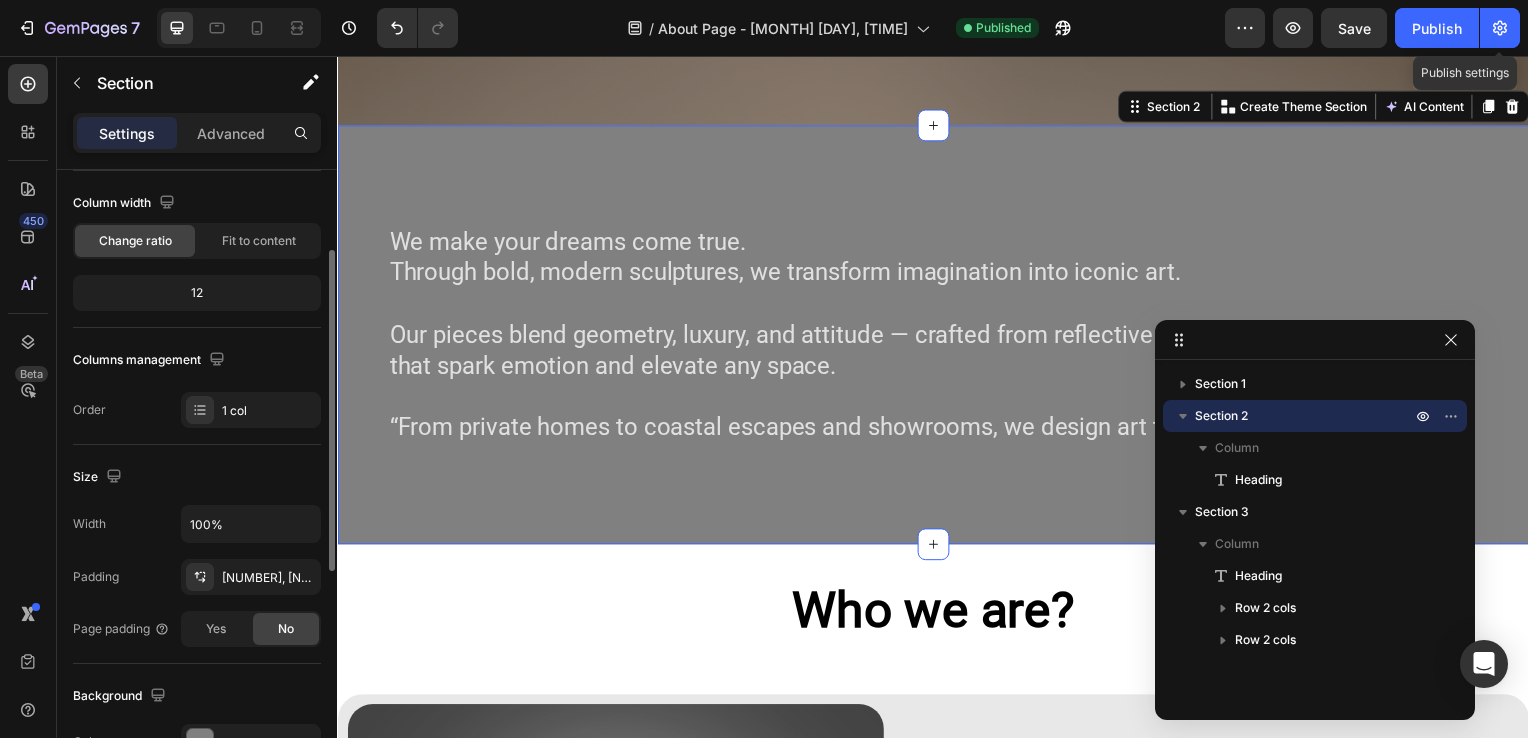 click on "12" 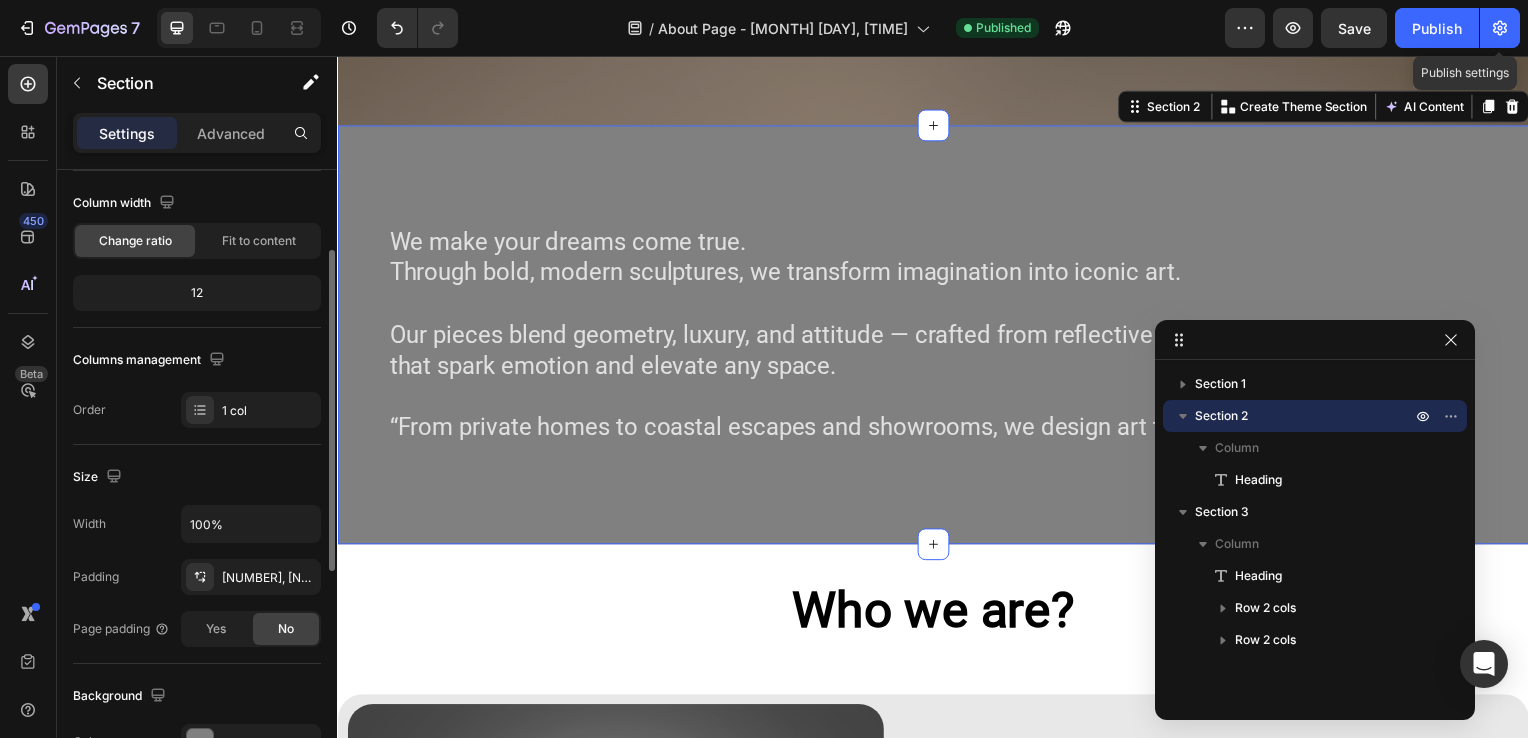 click on "12" 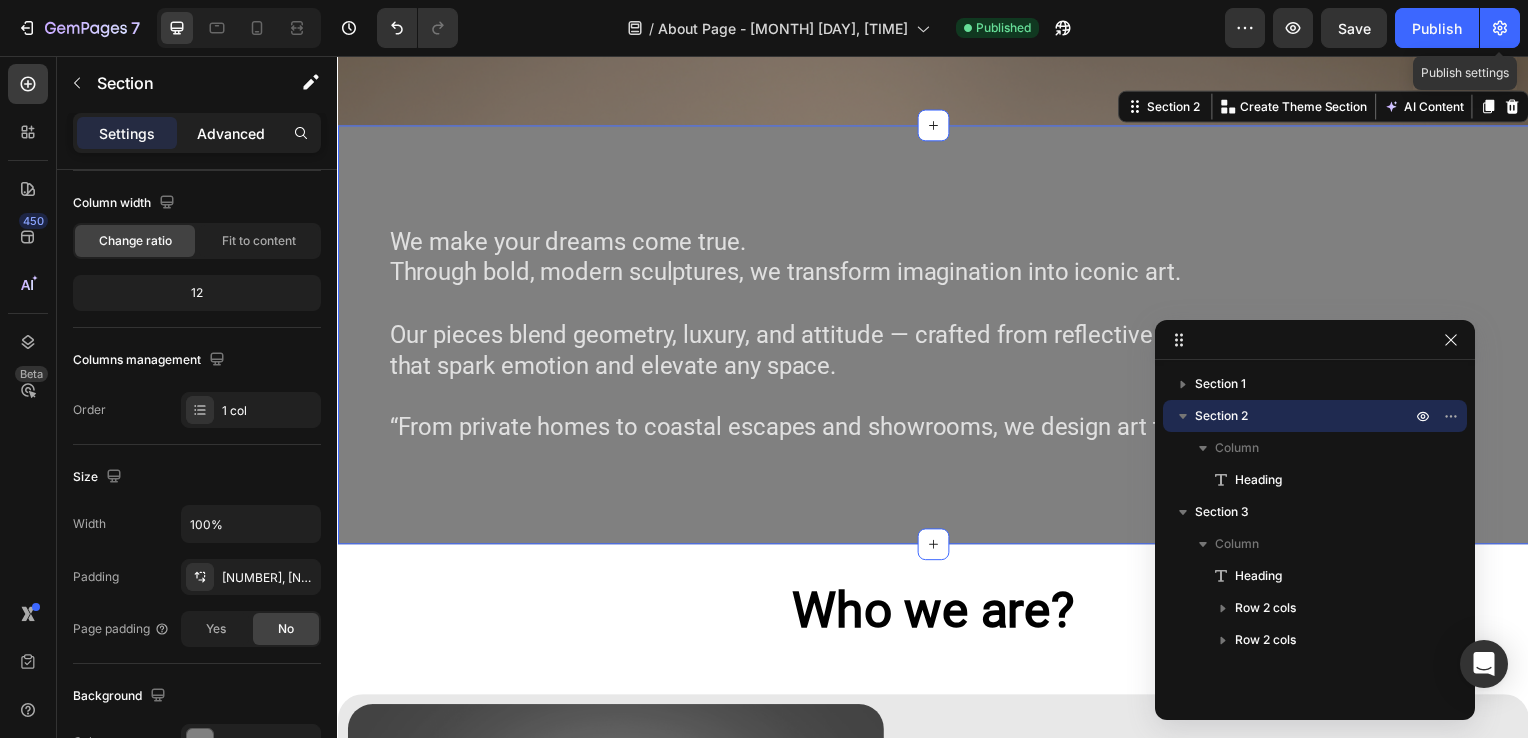 click on "Advanced" at bounding box center (231, 133) 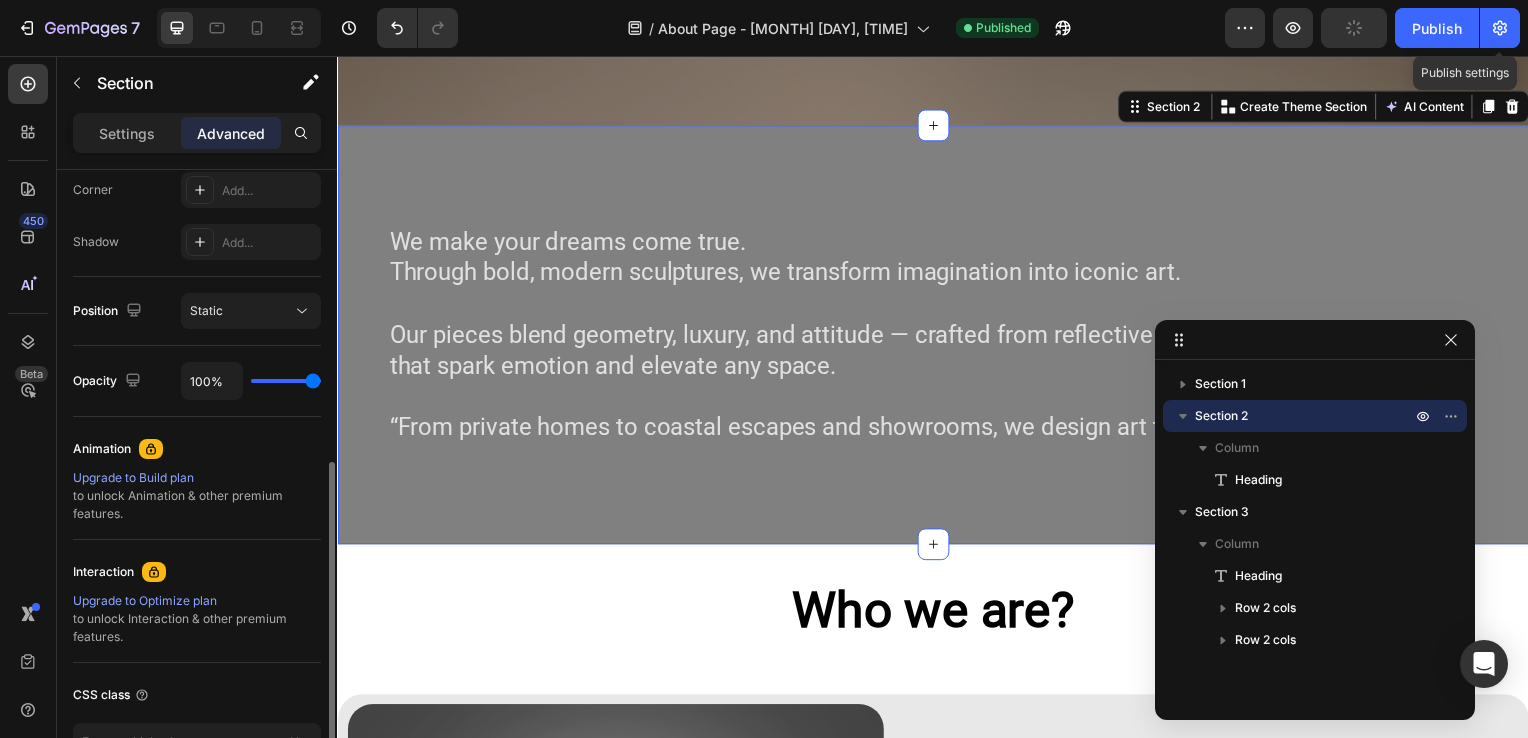 scroll, scrollTop: 631, scrollLeft: 0, axis: vertical 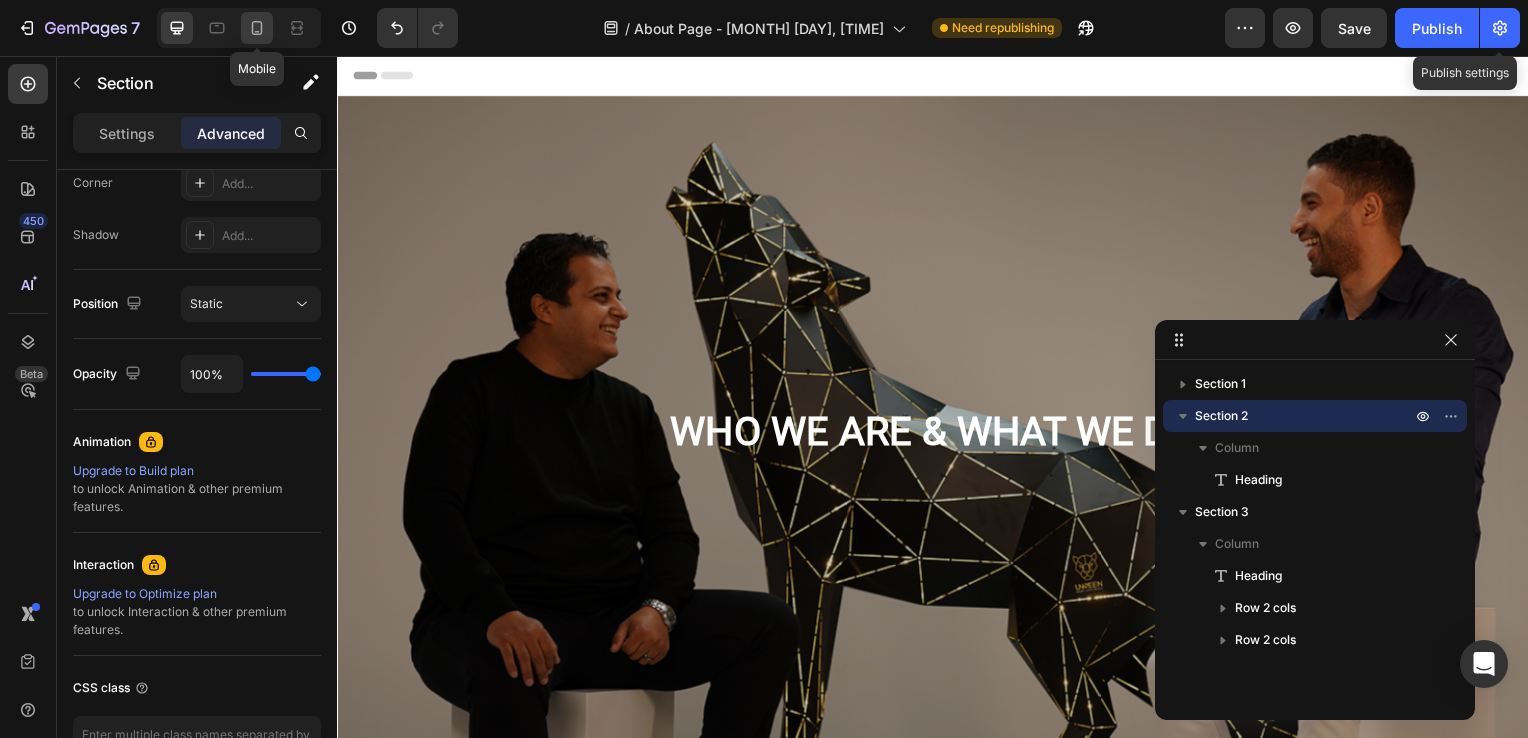 click 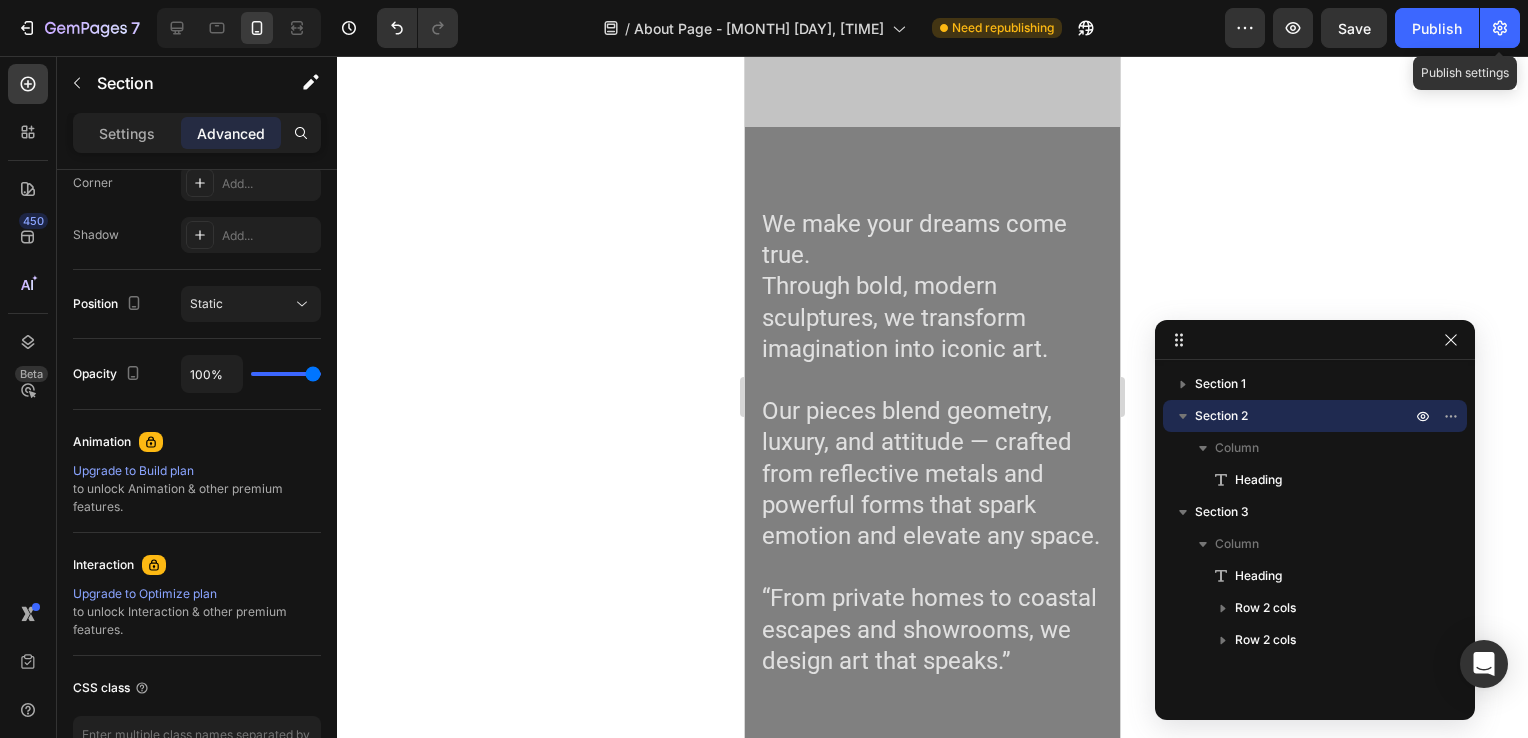 scroll, scrollTop: 0, scrollLeft: 0, axis: both 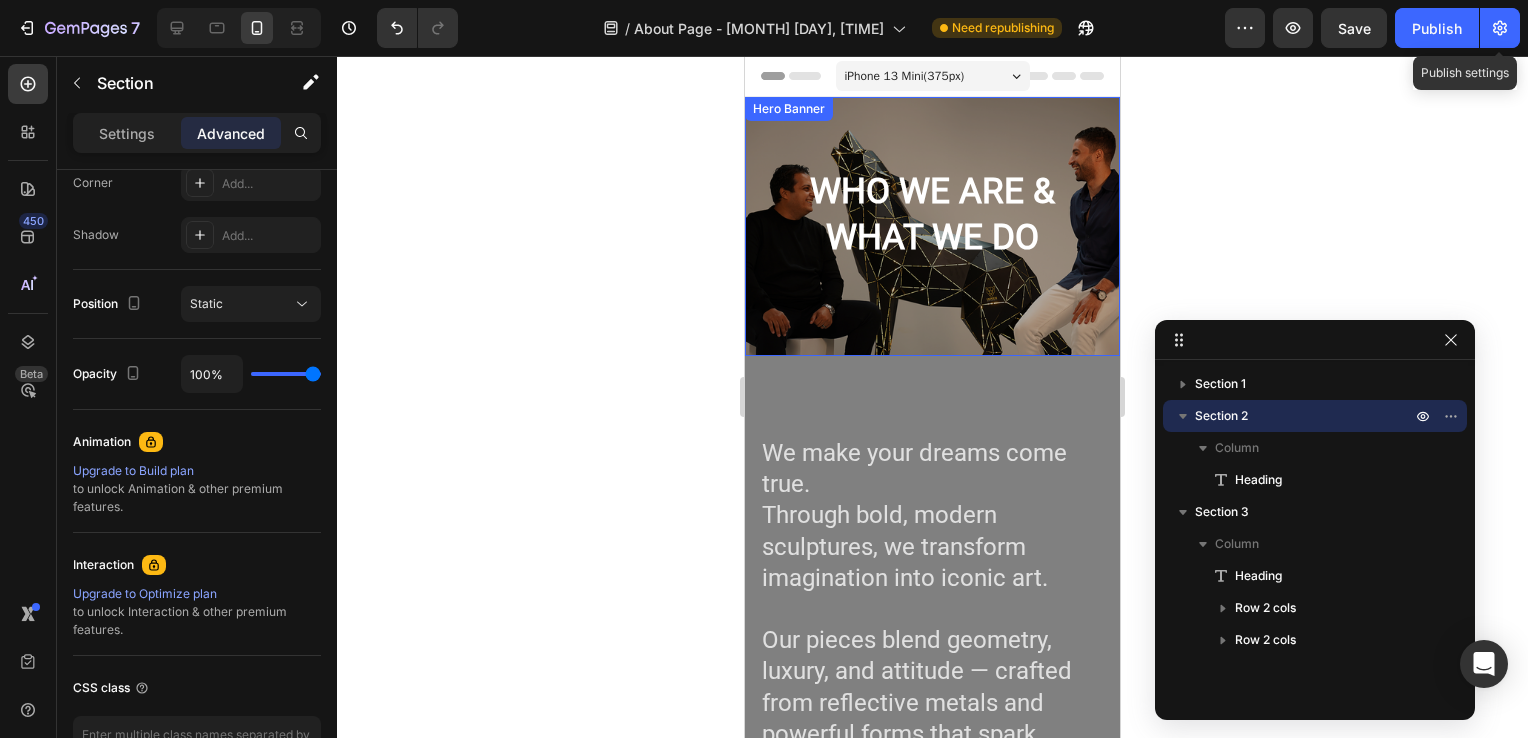 click on "WHO WE ARE & WHAT WE DO Heading Row" at bounding box center (932, 226) 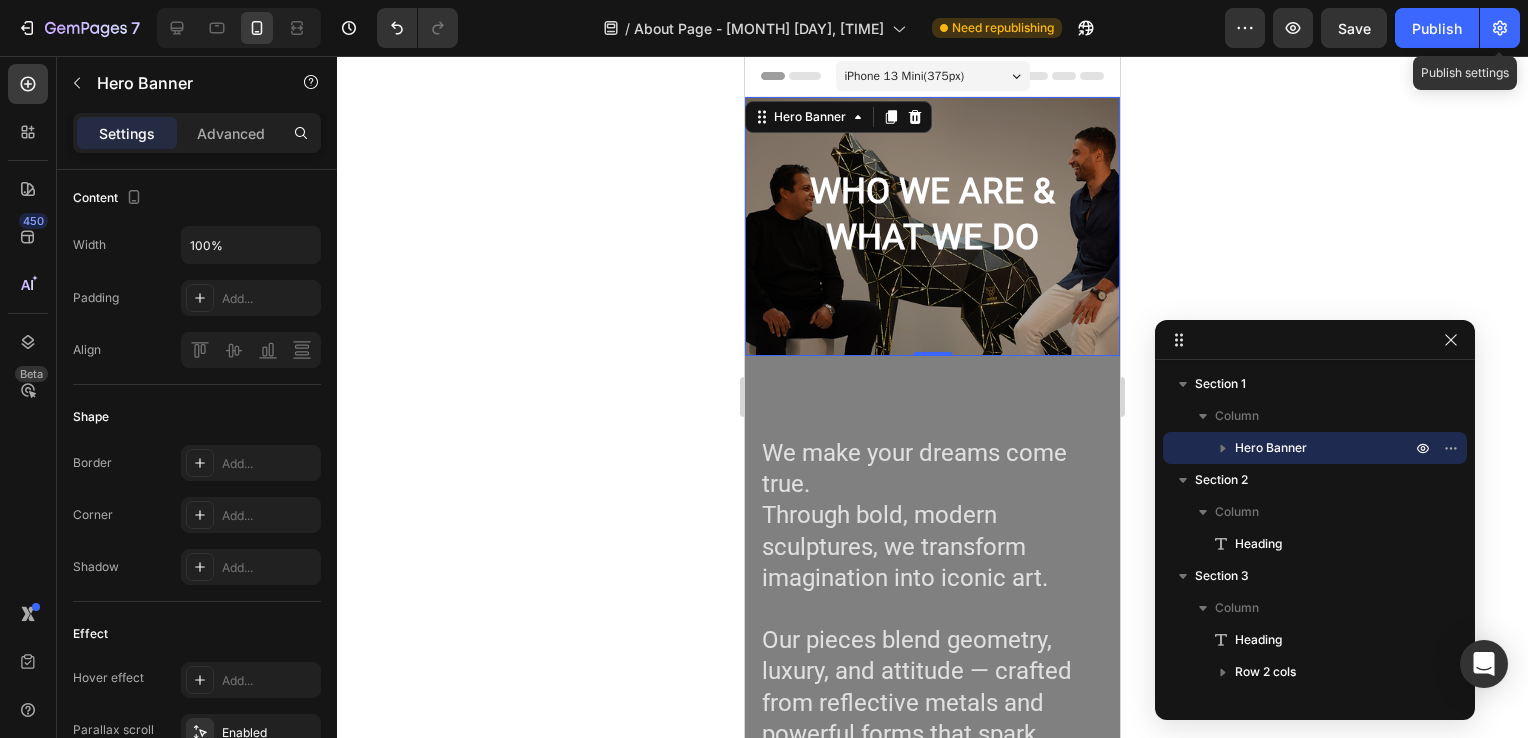scroll, scrollTop: 0, scrollLeft: 0, axis: both 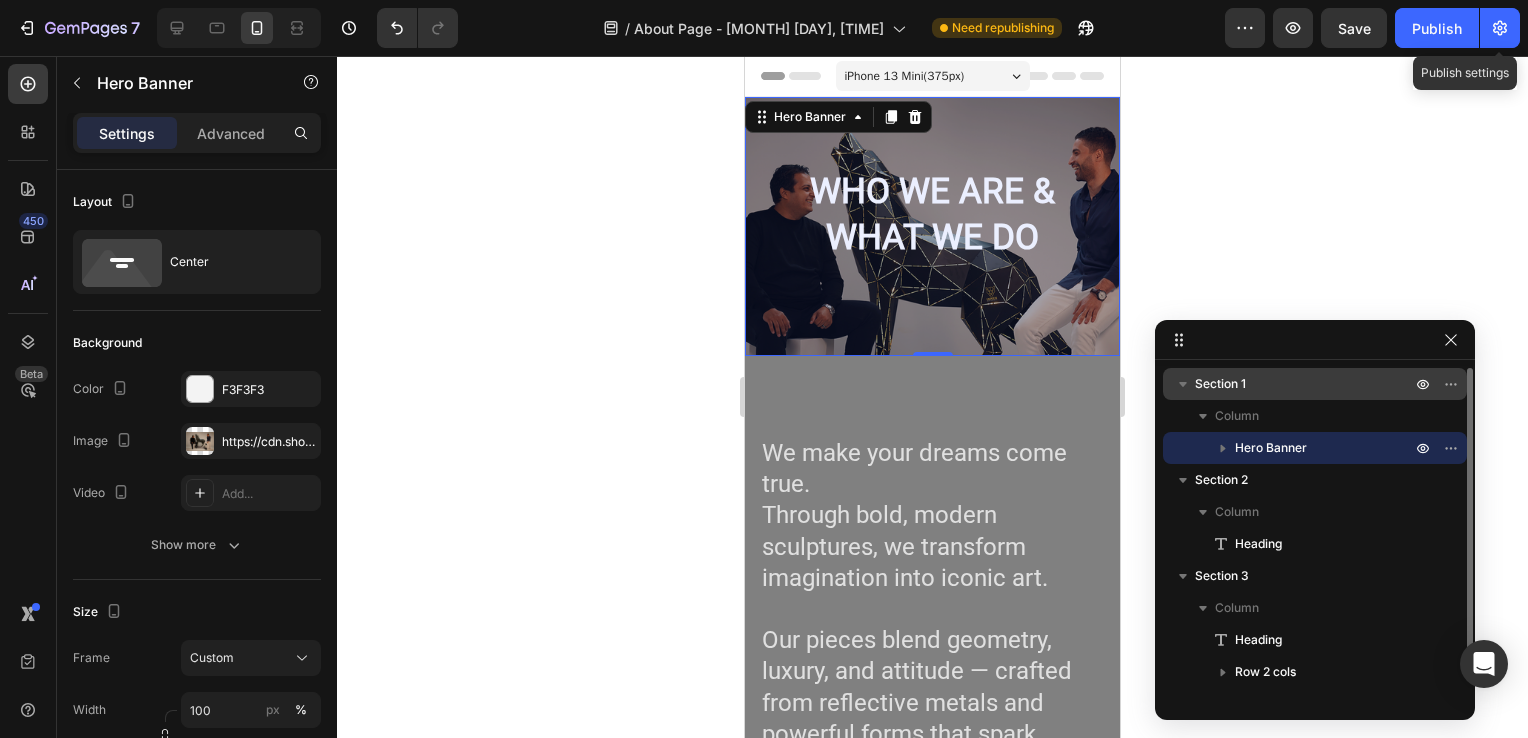 click on "Section 1" at bounding box center [1220, 384] 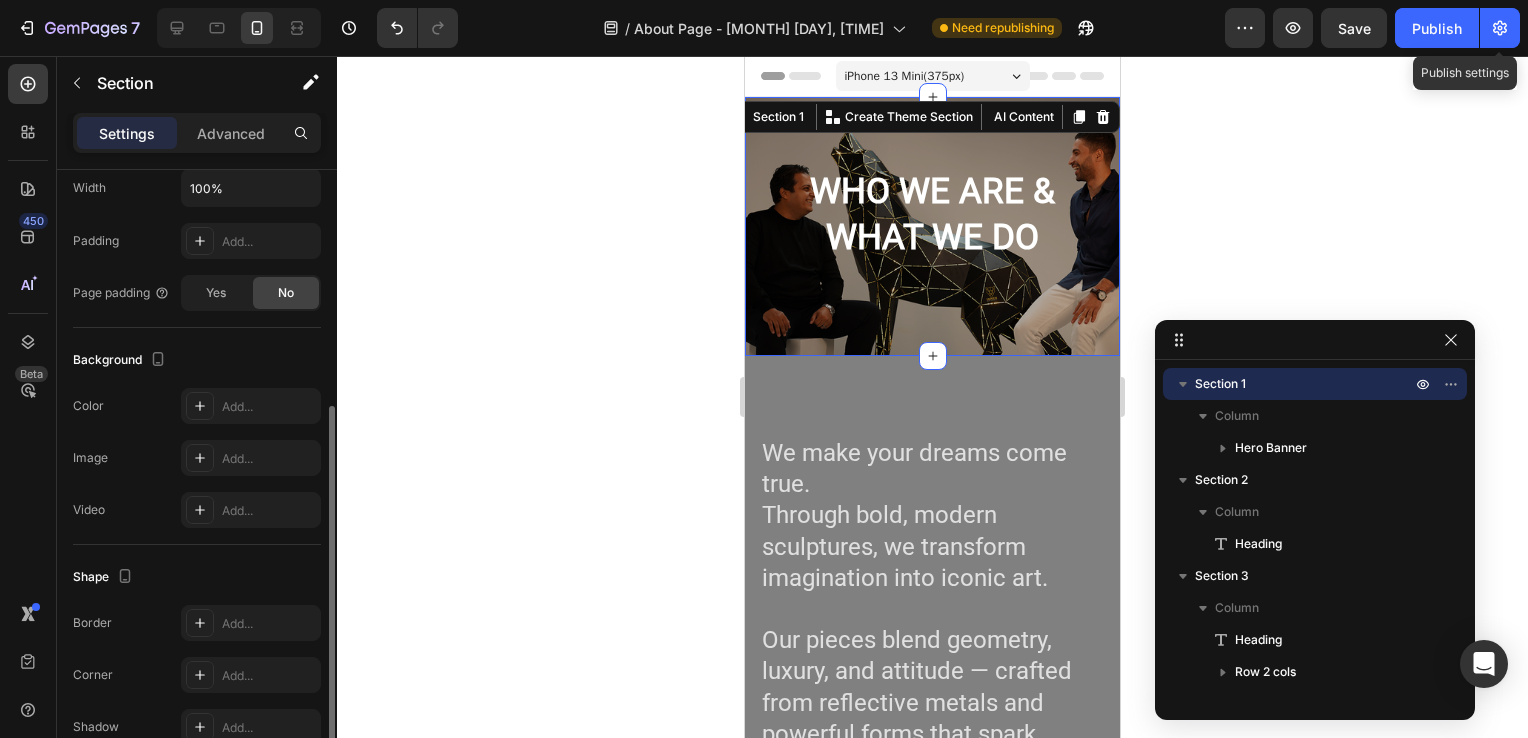scroll, scrollTop: 440, scrollLeft: 0, axis: vertical 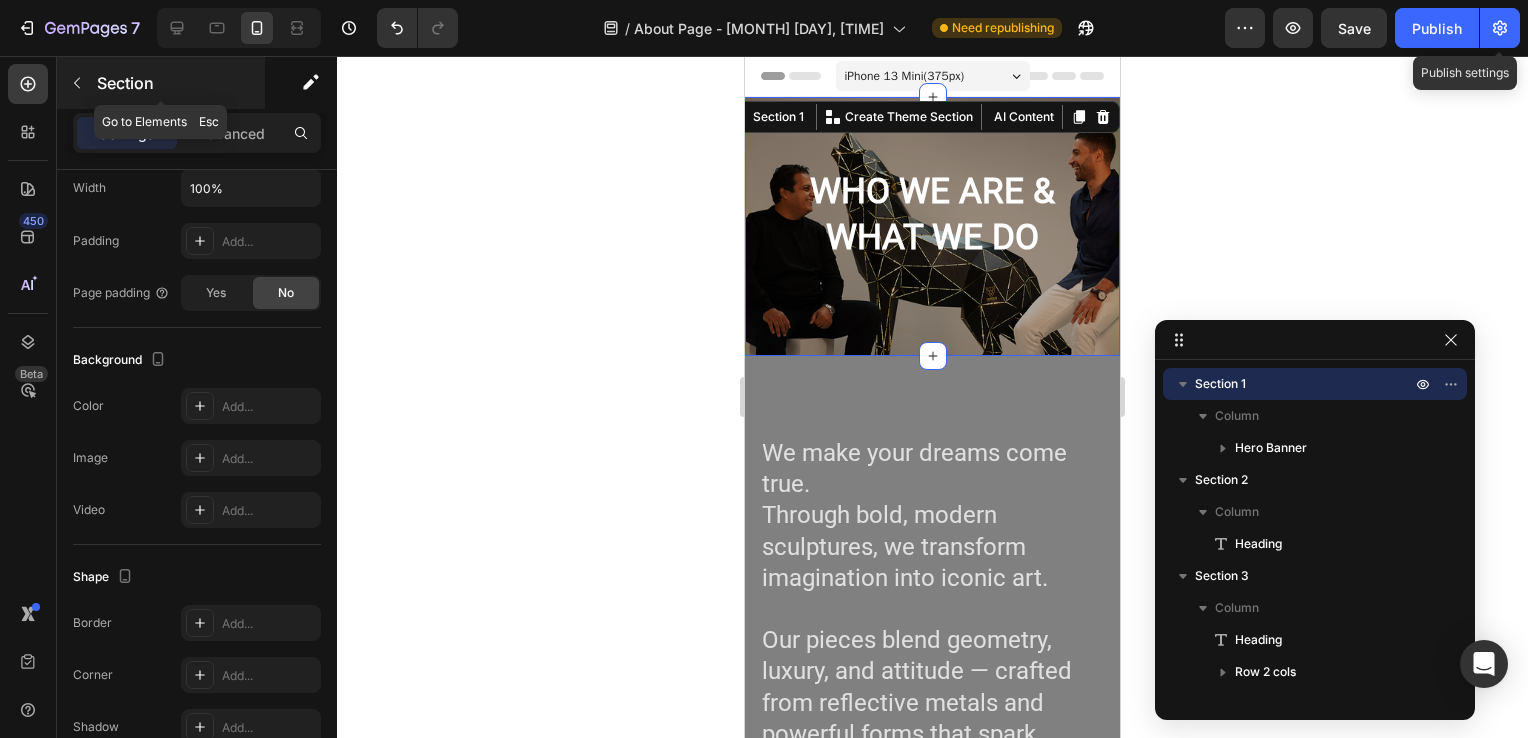 click on "Section" at bounding box center (161, 83) 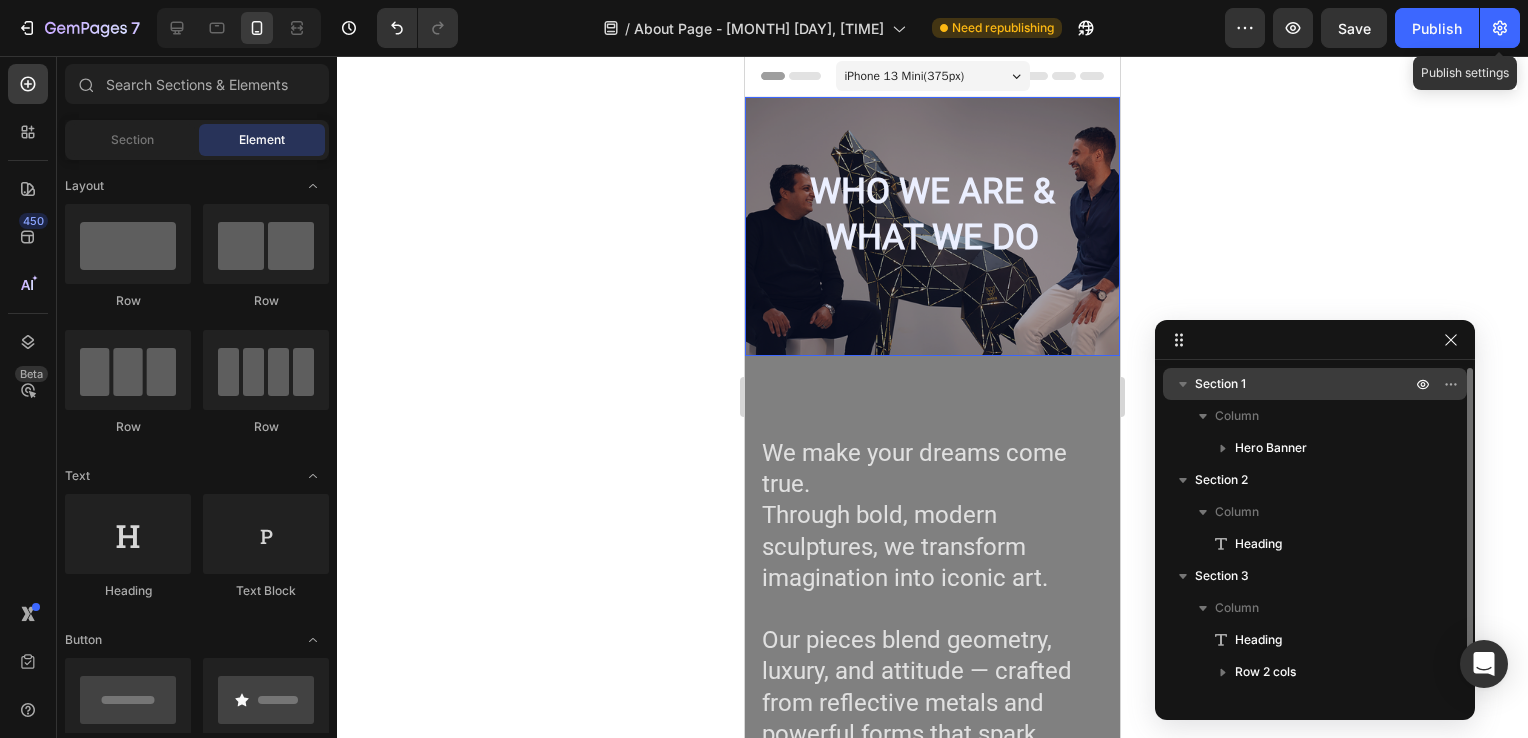 click on "Section 1" at bounding box center (1220, 384) 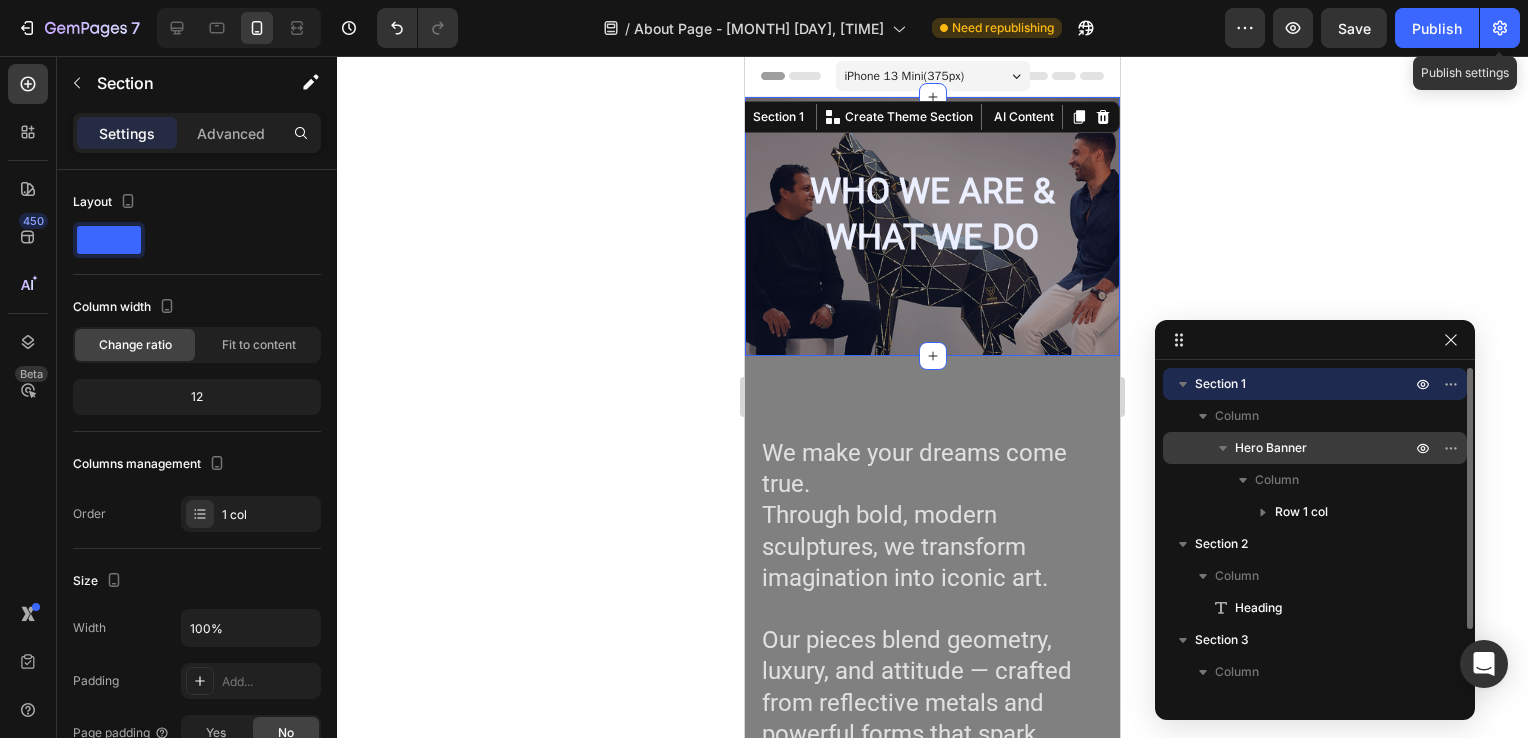 click on "Hero Banner" at bounding box center (1315, 448) 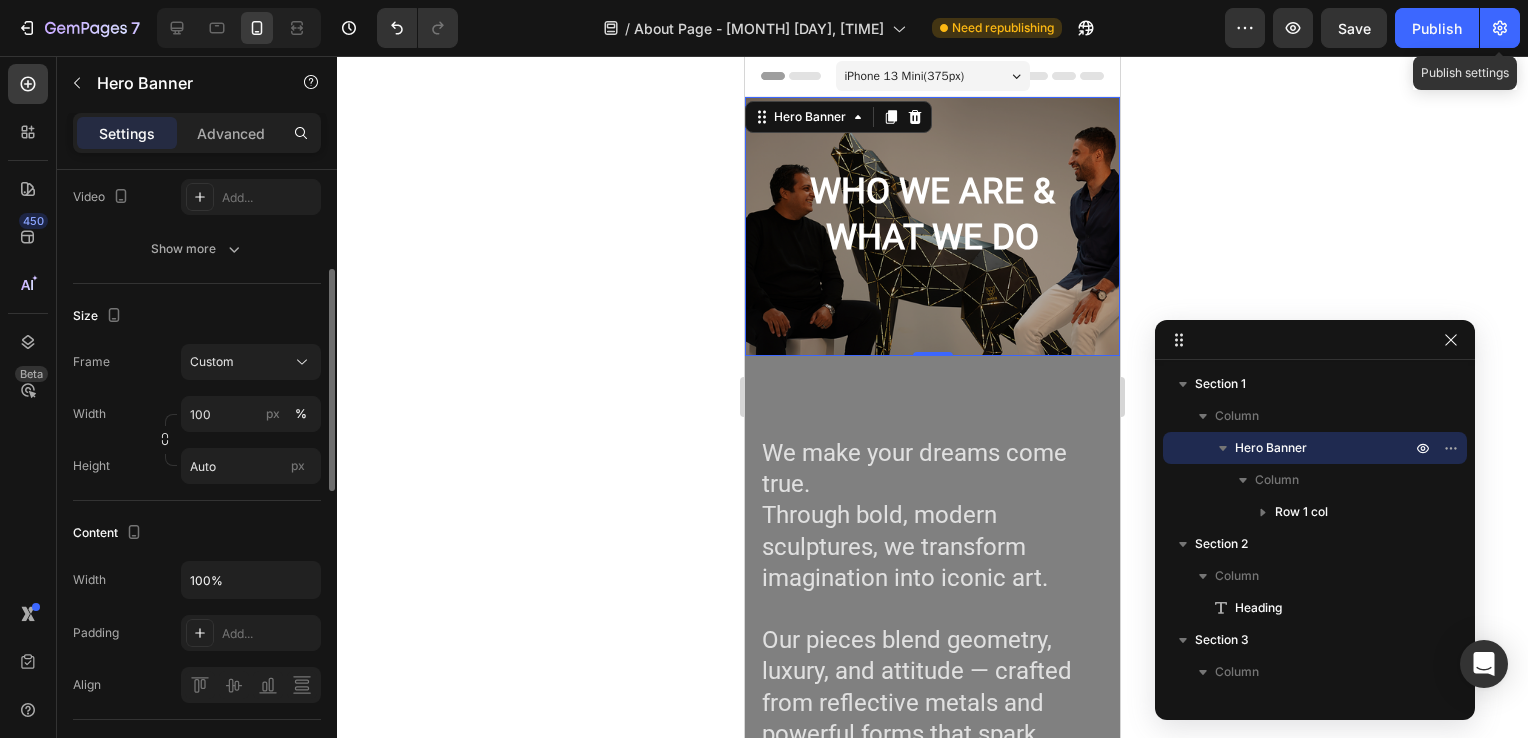 scroll, scrollTop: 296, scrollLeft: 0, axis: vertical 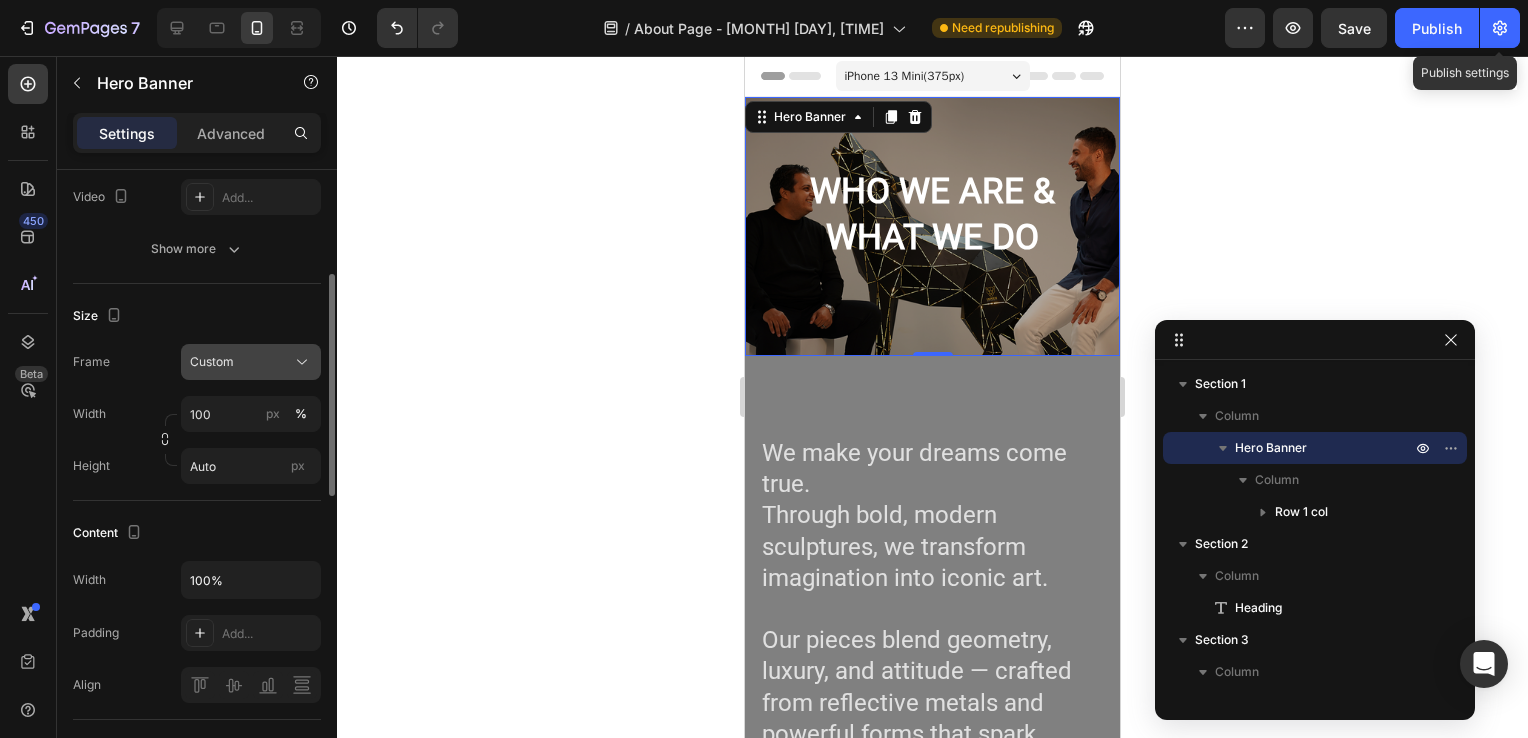 click on "Custom" 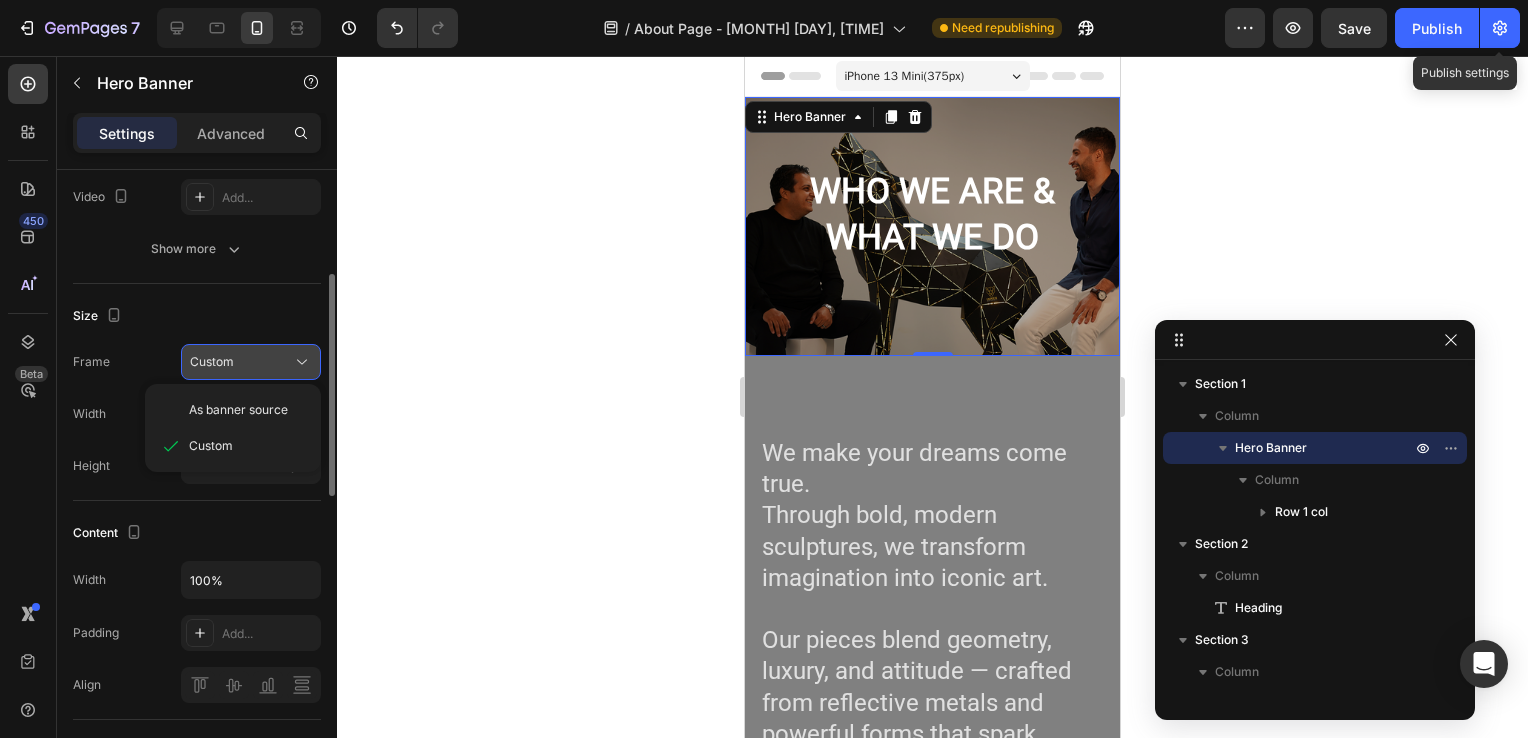 click on "Custom" 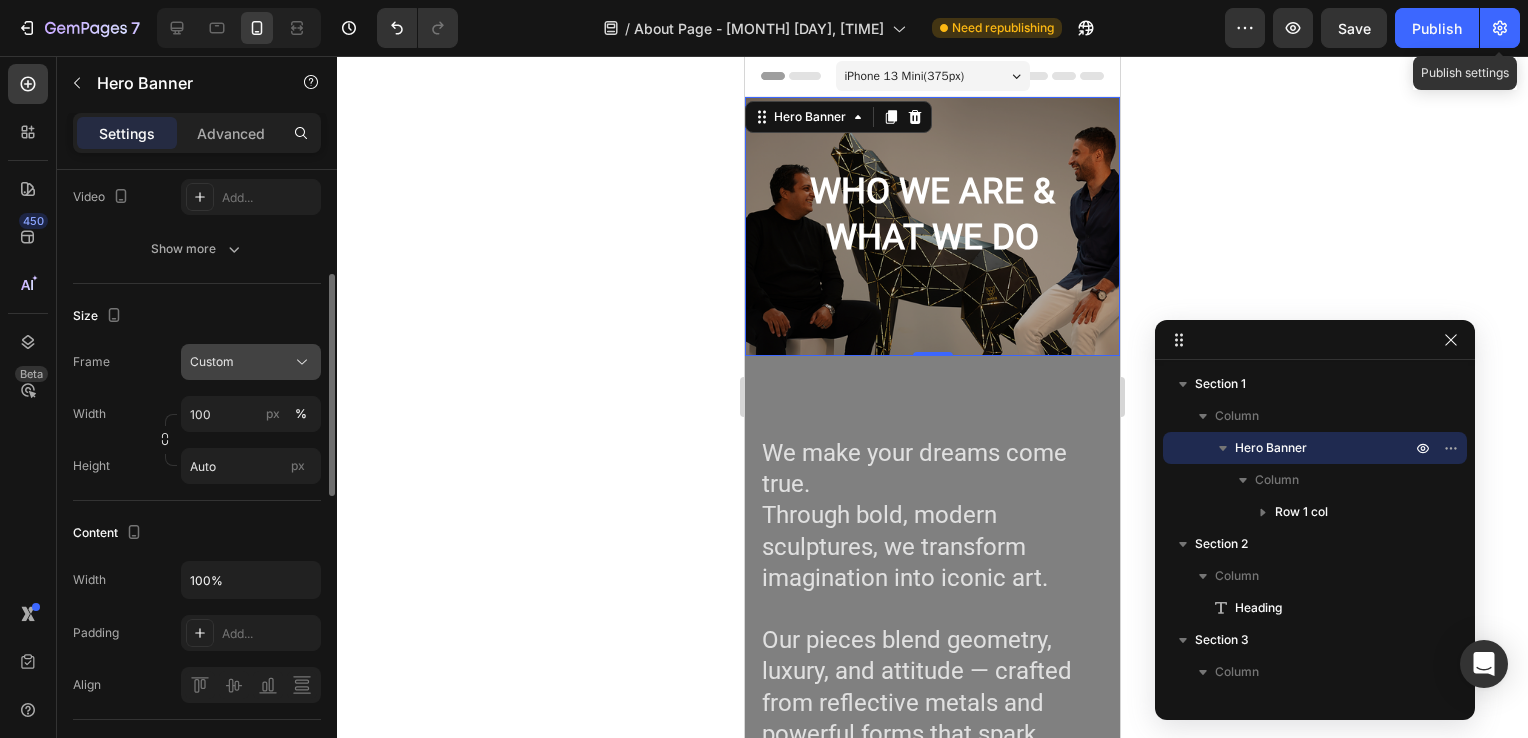 click on "Custom" 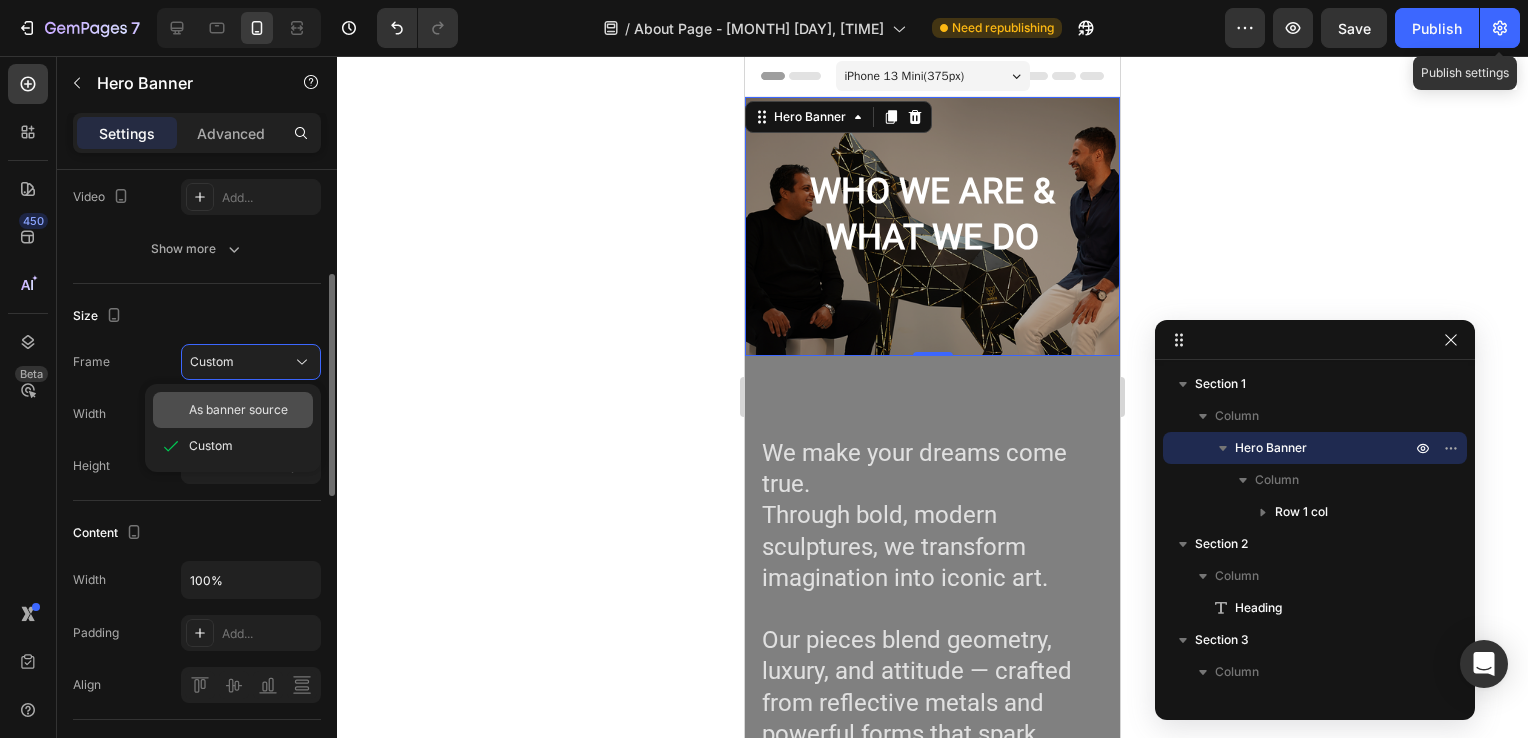 click on "As banner source" at bounding box center (238, 410) 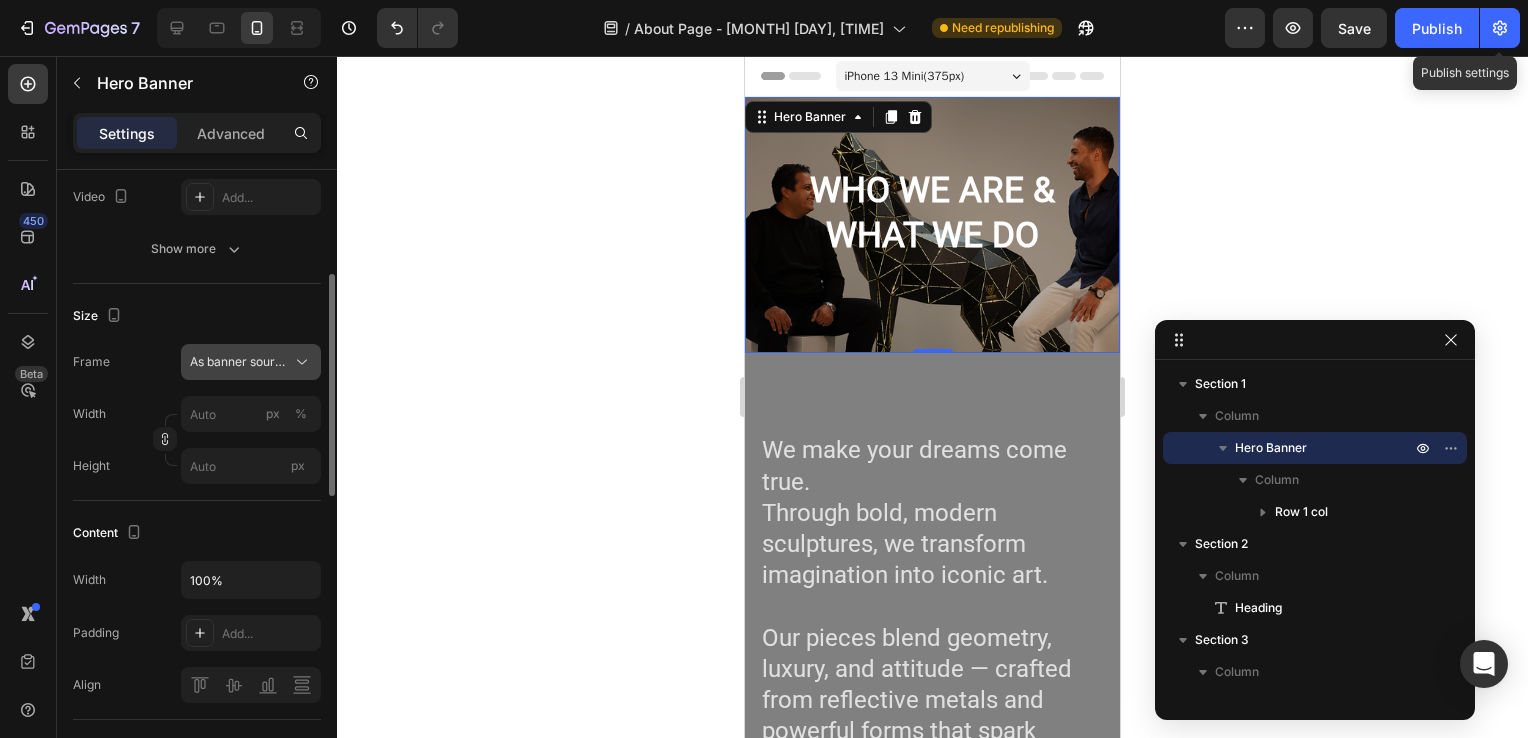 click on "As banner source" at bounding box center [251, 362] 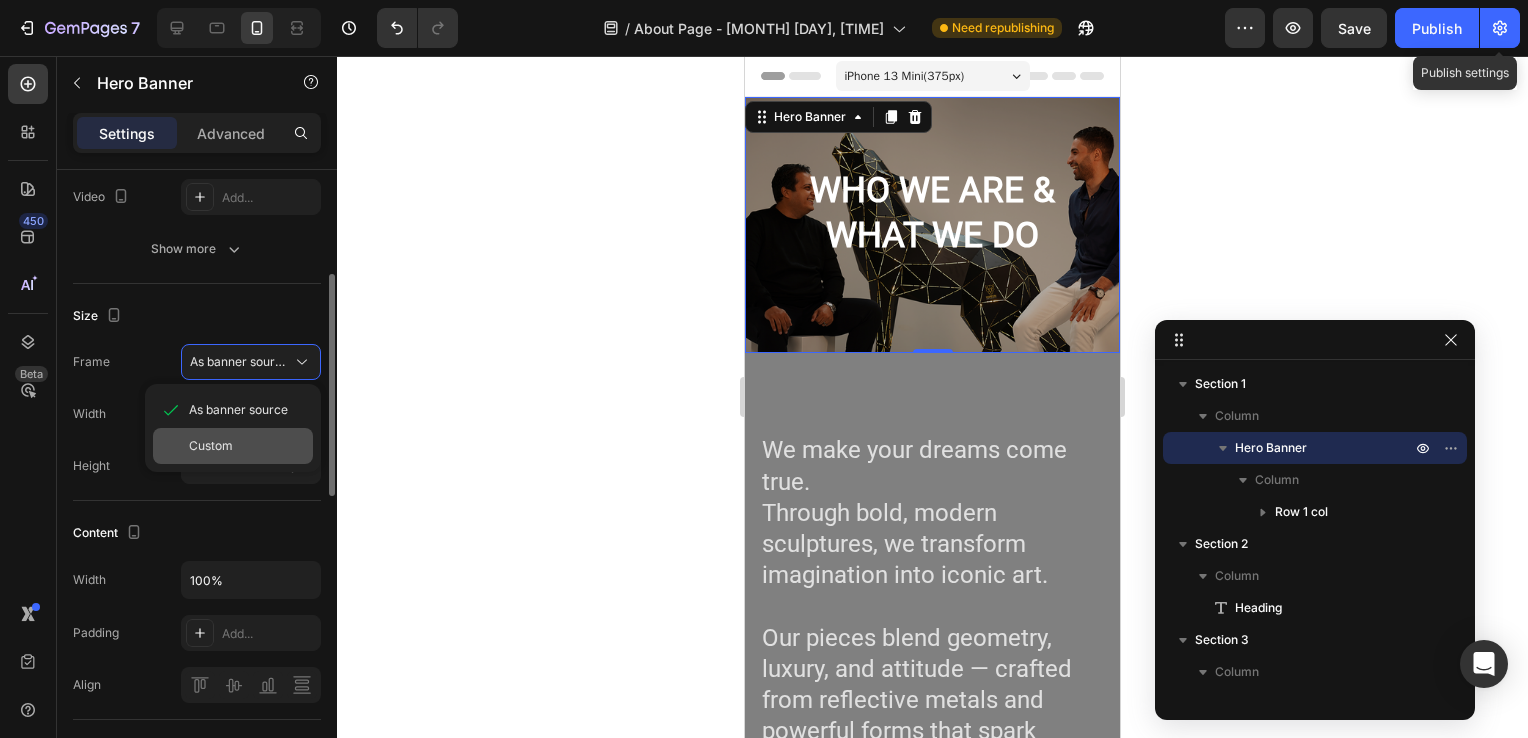 click on "Custom" 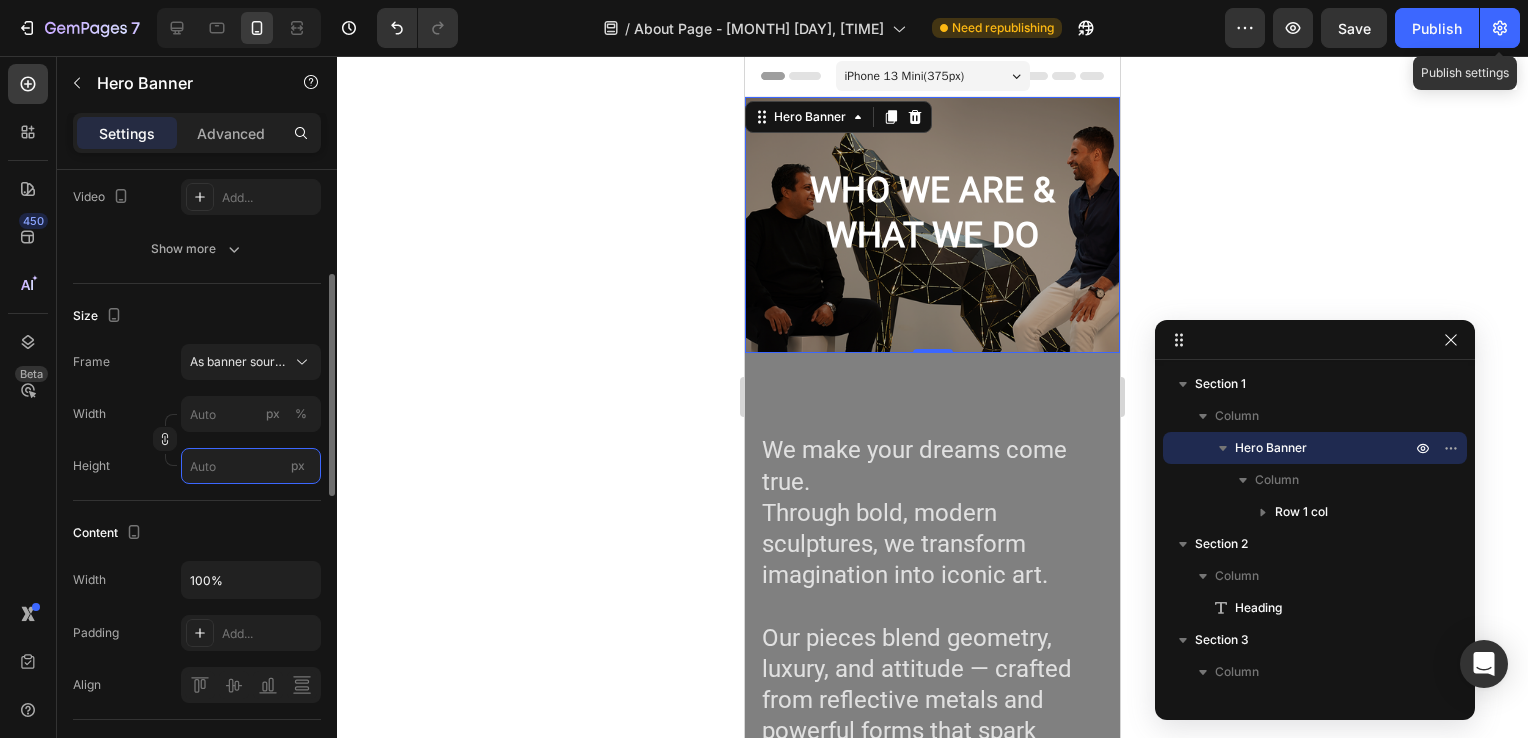 click on "px" at bounding box center [251, 466] 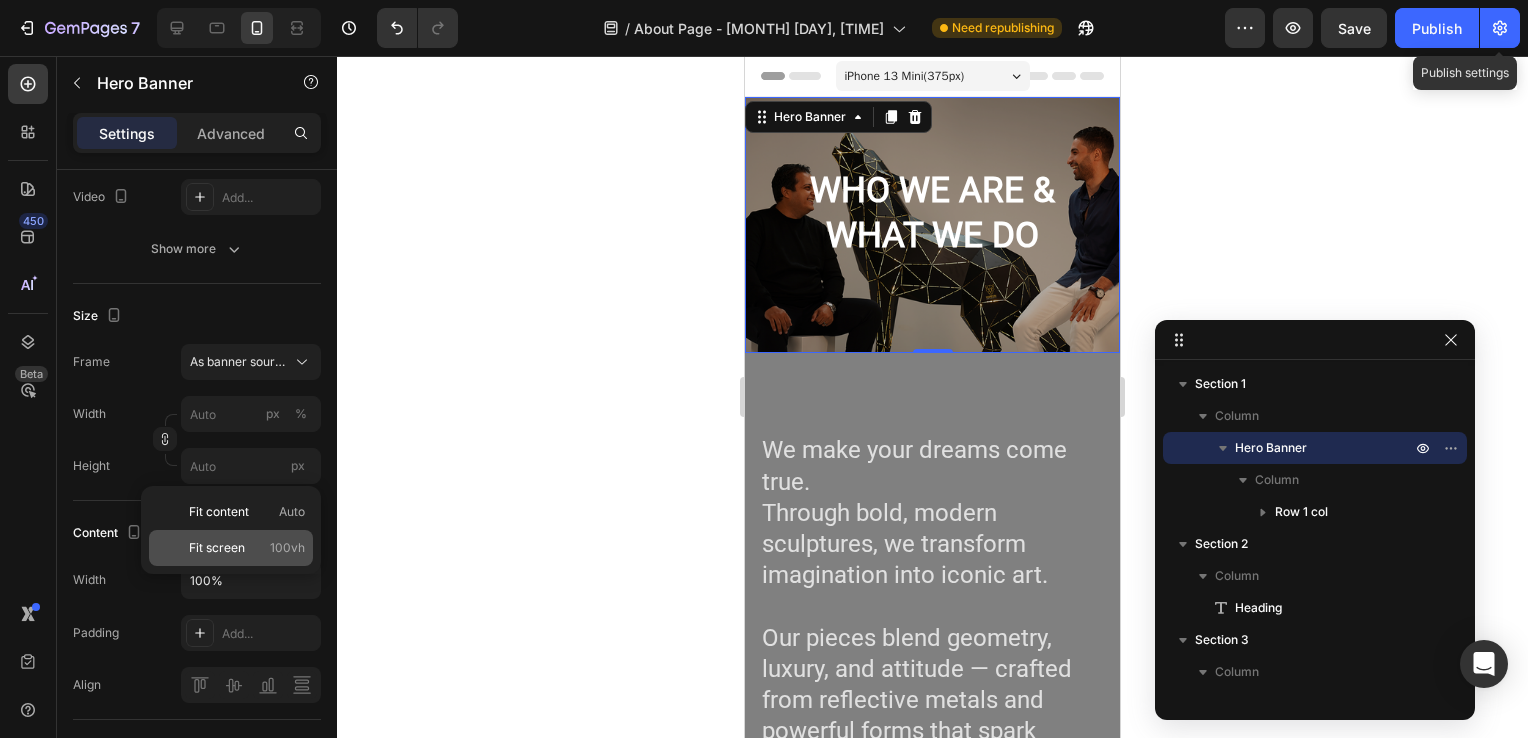 click on "Fit screen" at bounding box center (217, 548) 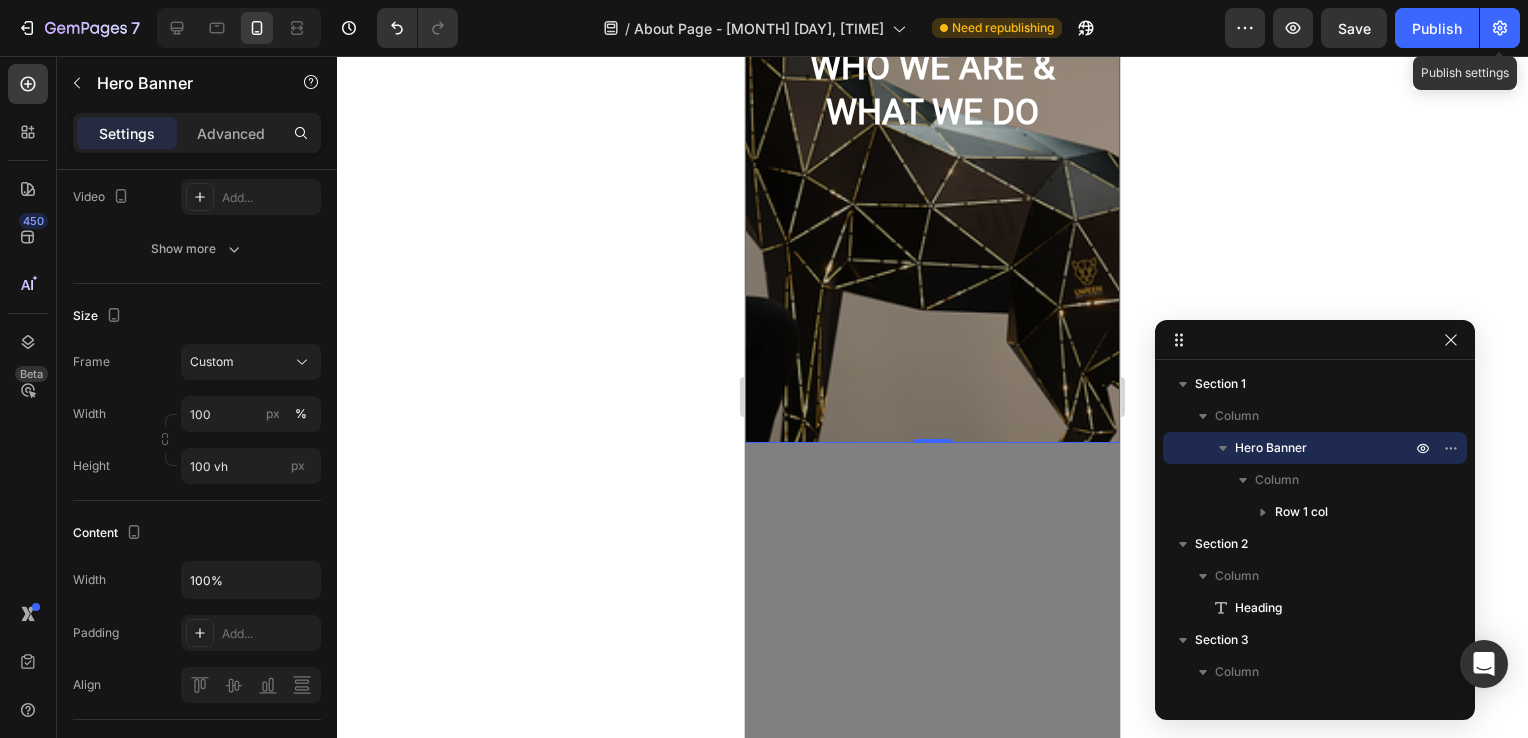 scroll, scrollTop: 0, scrollLeft: 0, axis: both 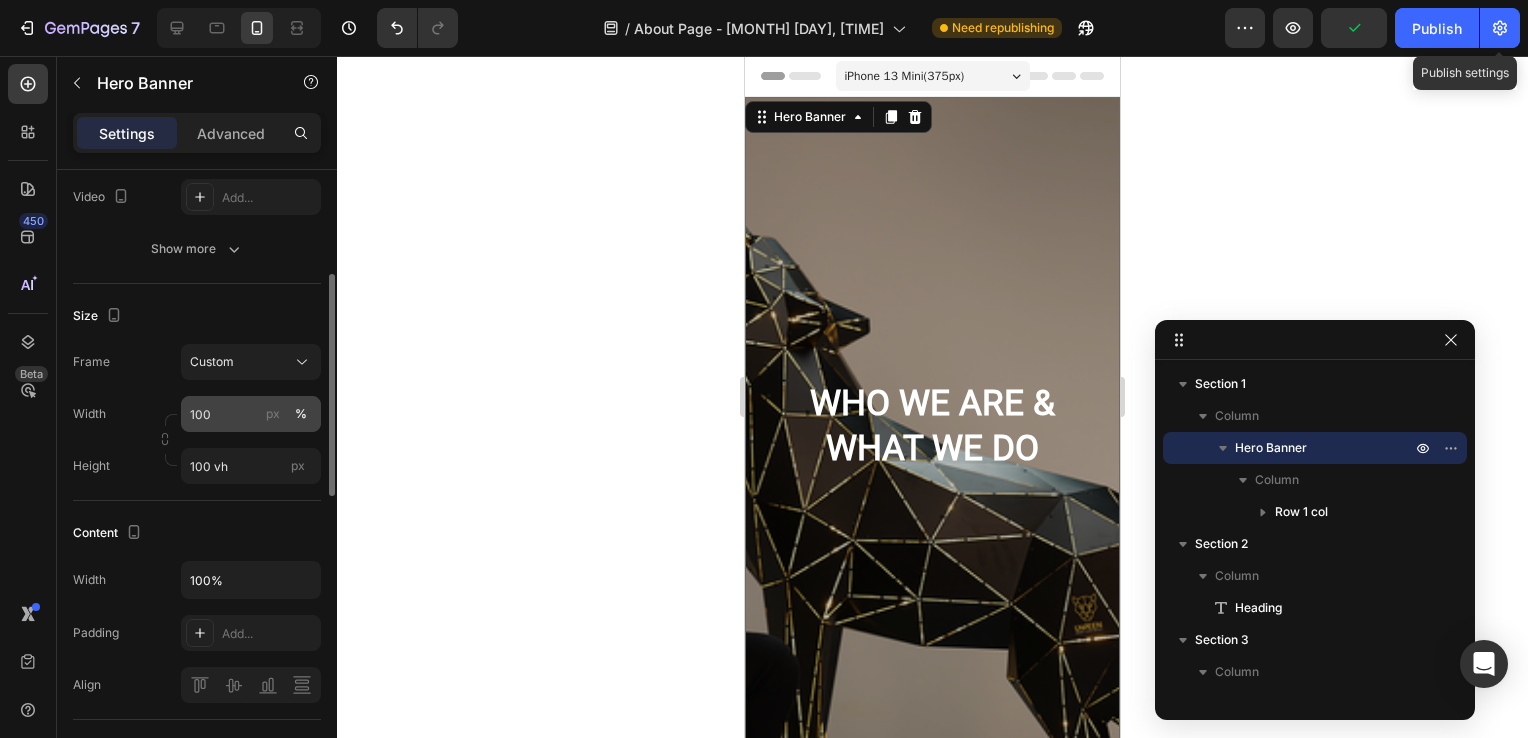 click on "%" 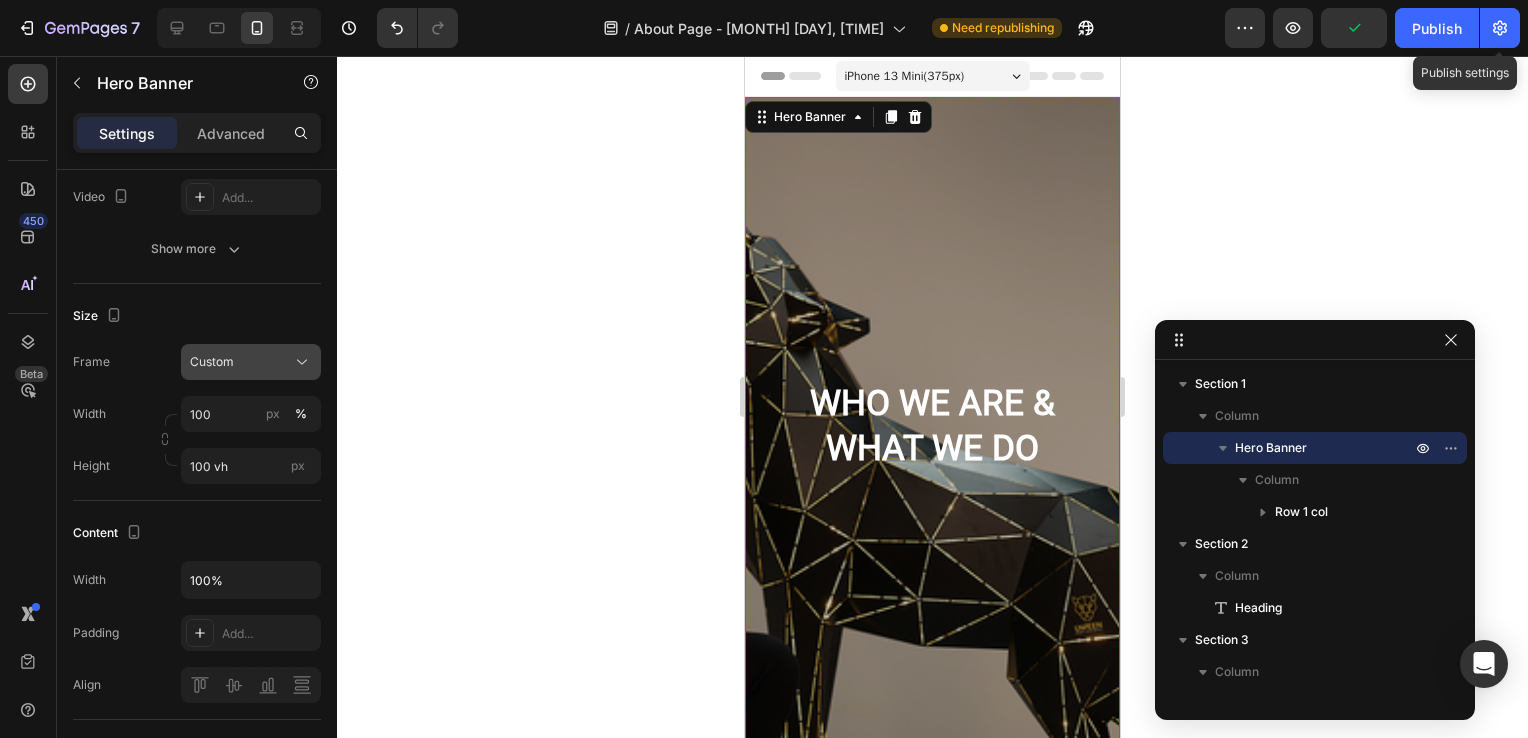 click on "Custom" at bounding box center [251, 362] 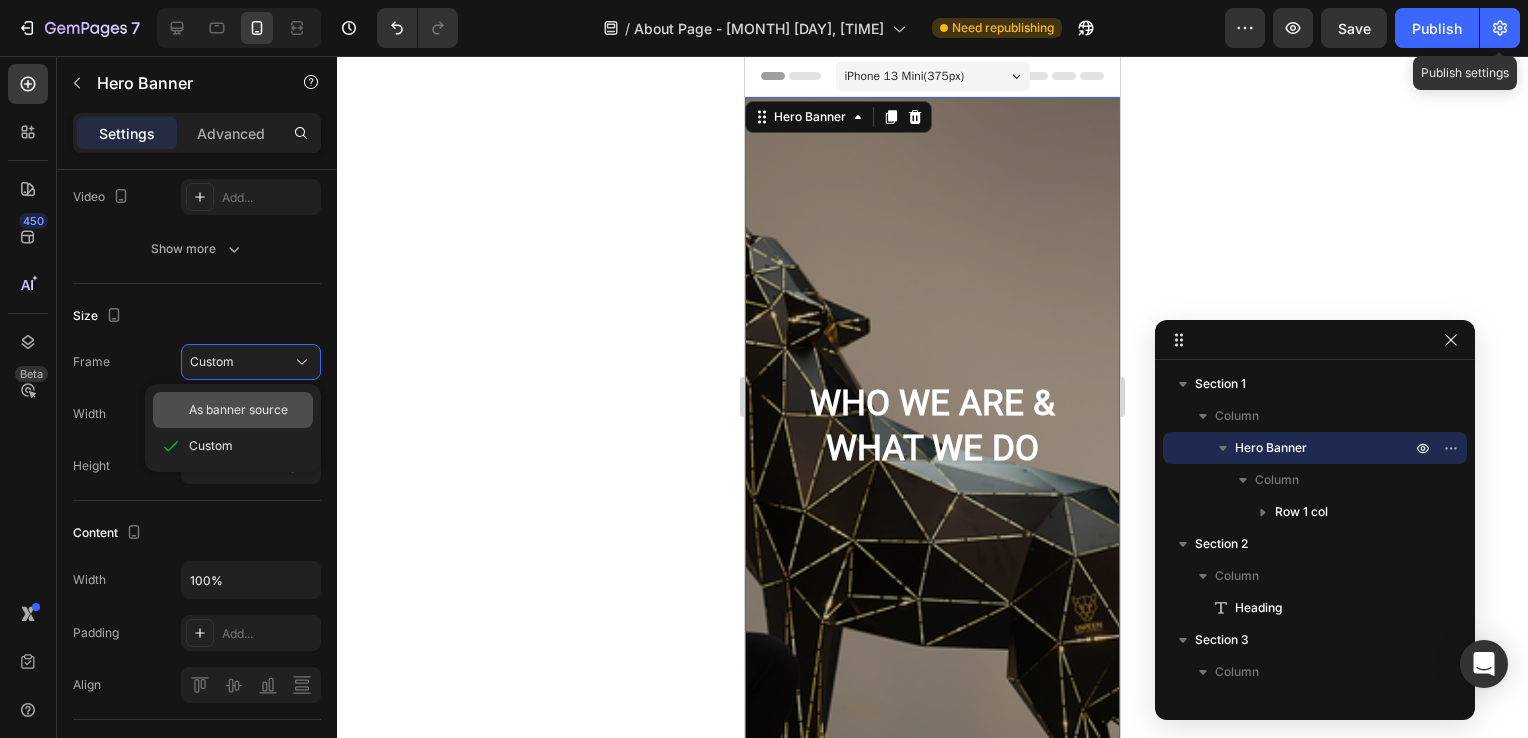 click on "As banner source" at bounding box center (238, 410) 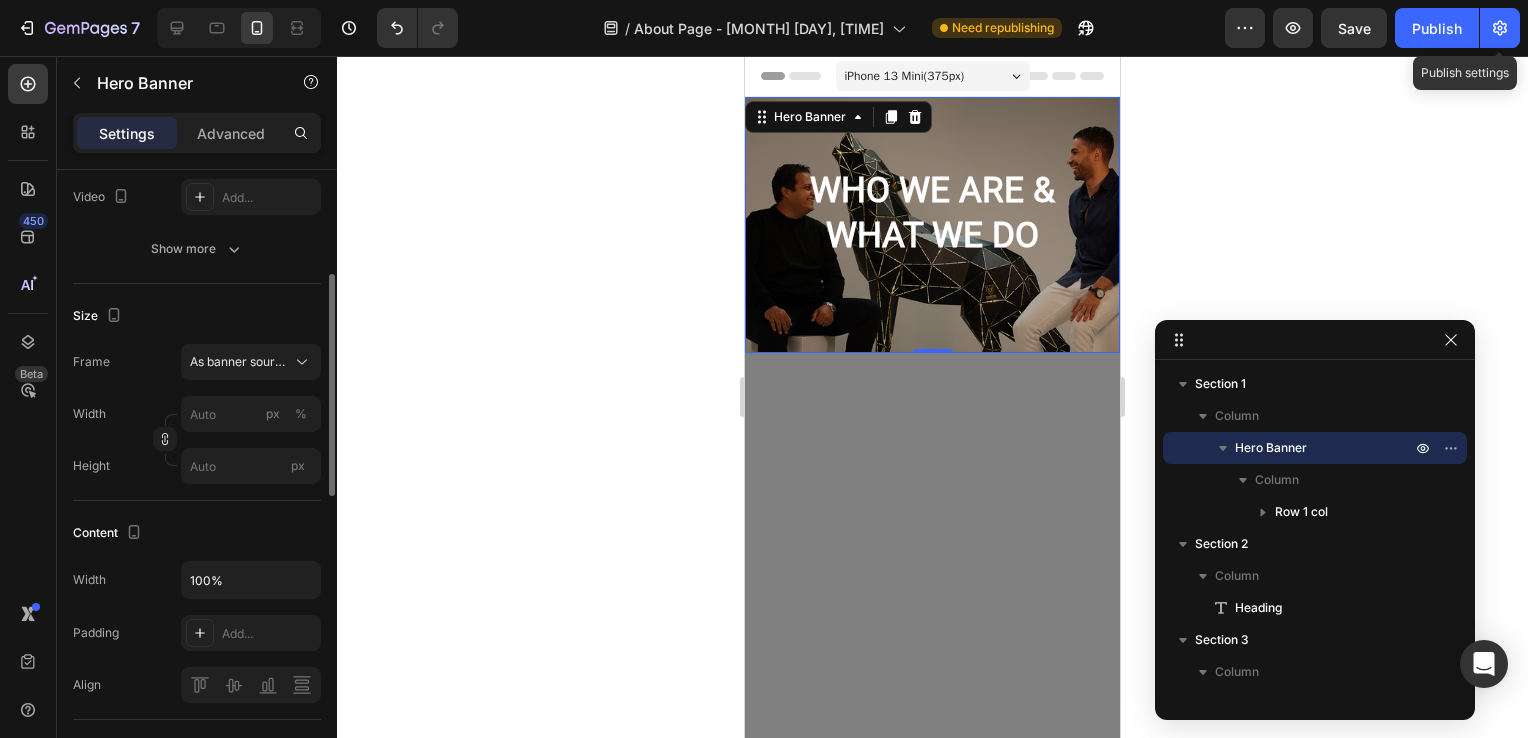 click on "Size Frame As banner source Width px % Height px" 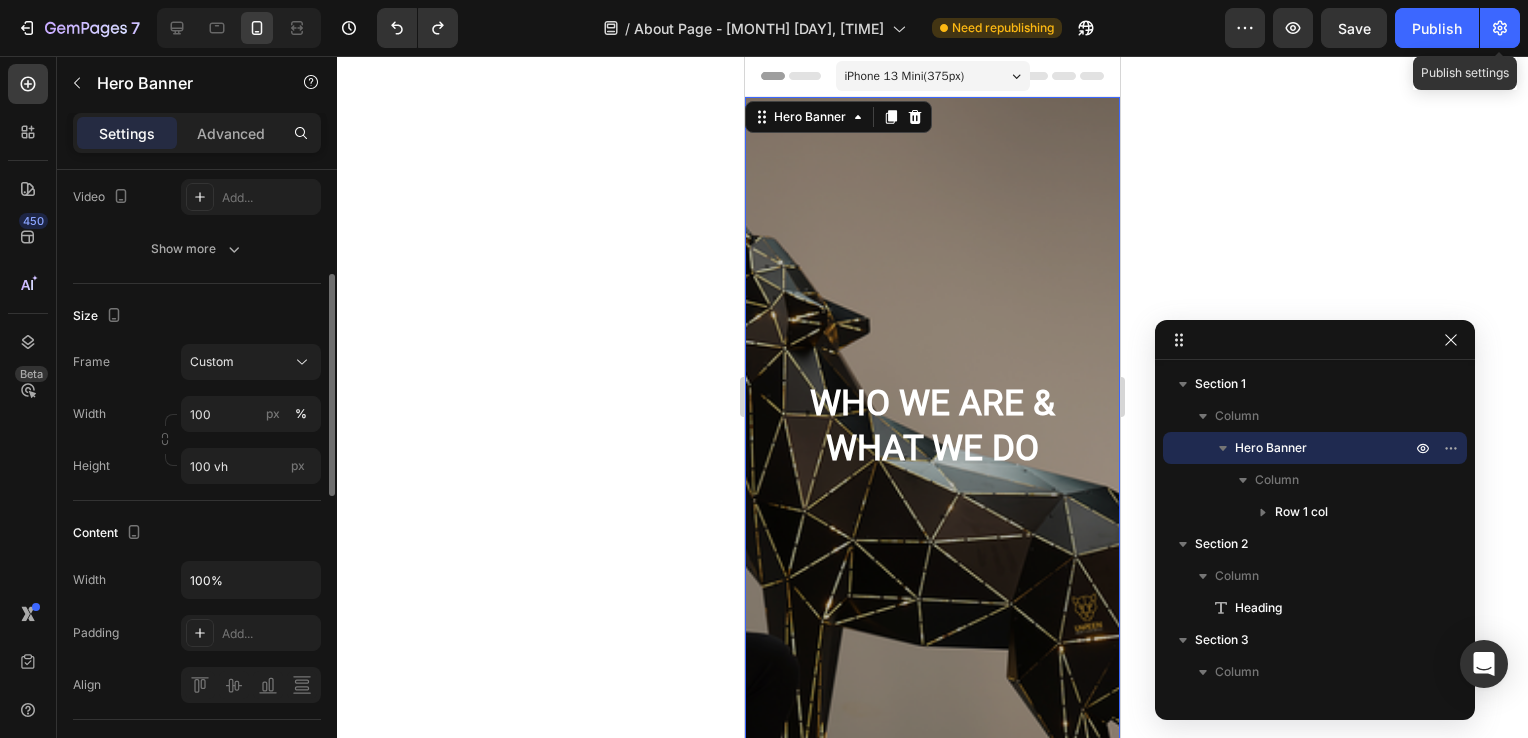 type 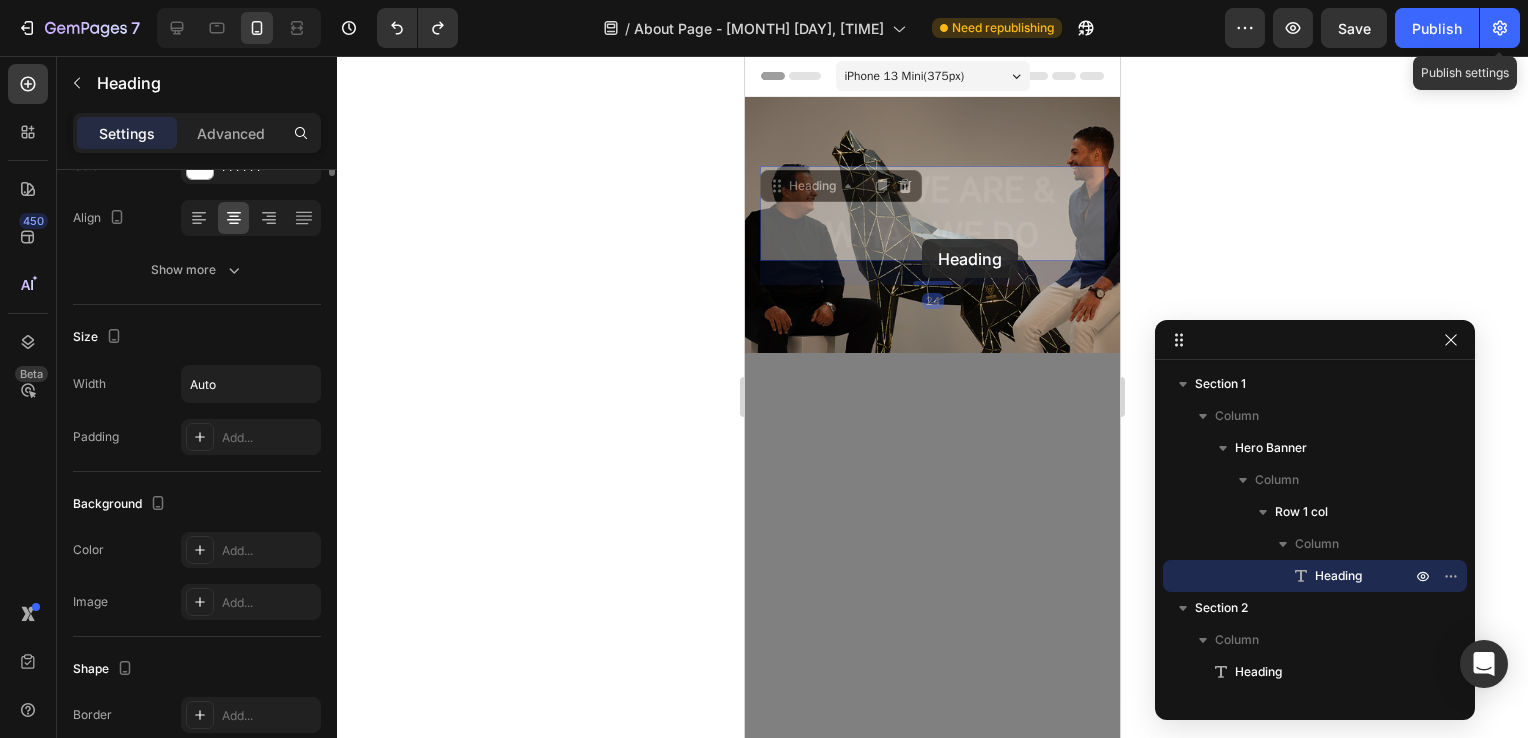 scroll, scrollTop: 0, scrollLeft: 0, axis: both 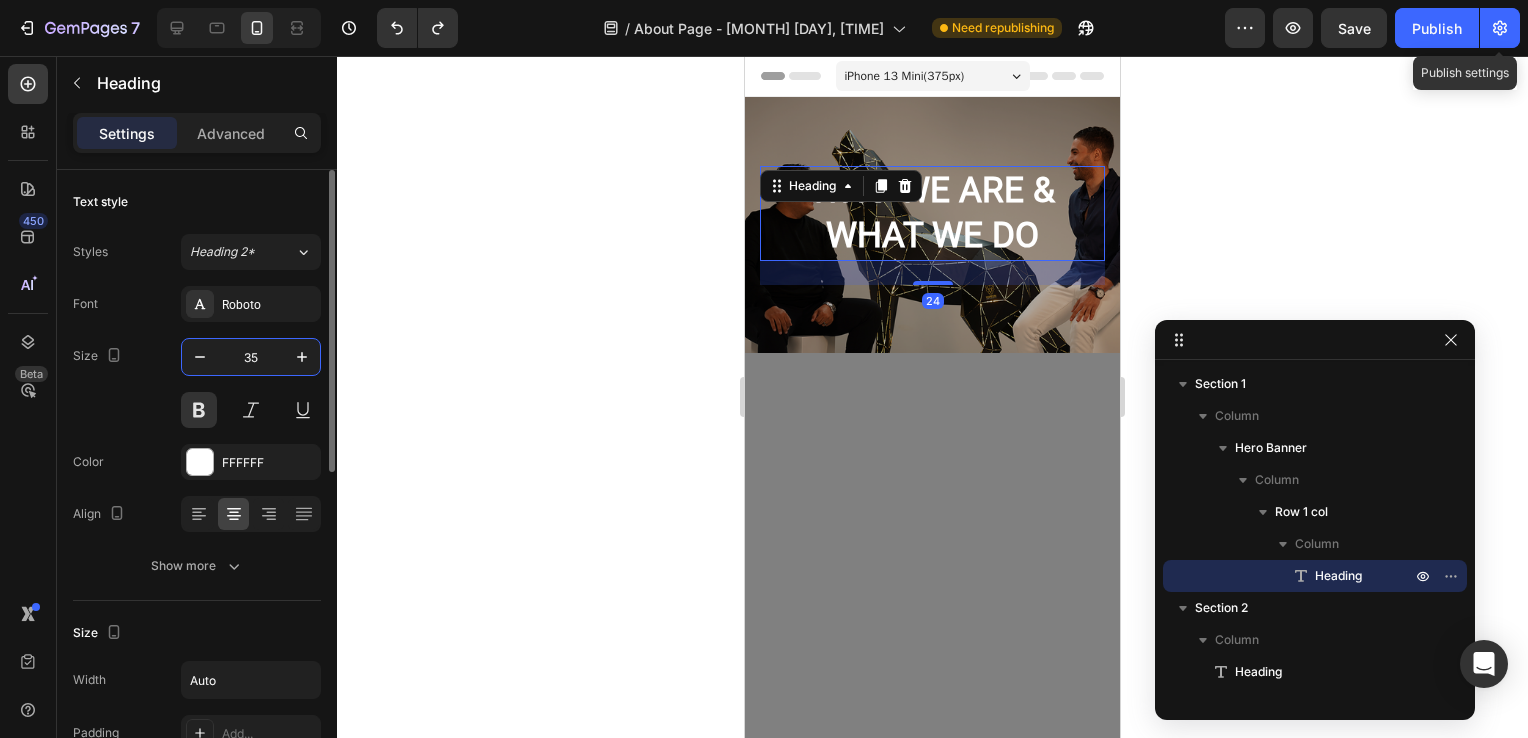 click on "35" at bounding box center [251, 357] 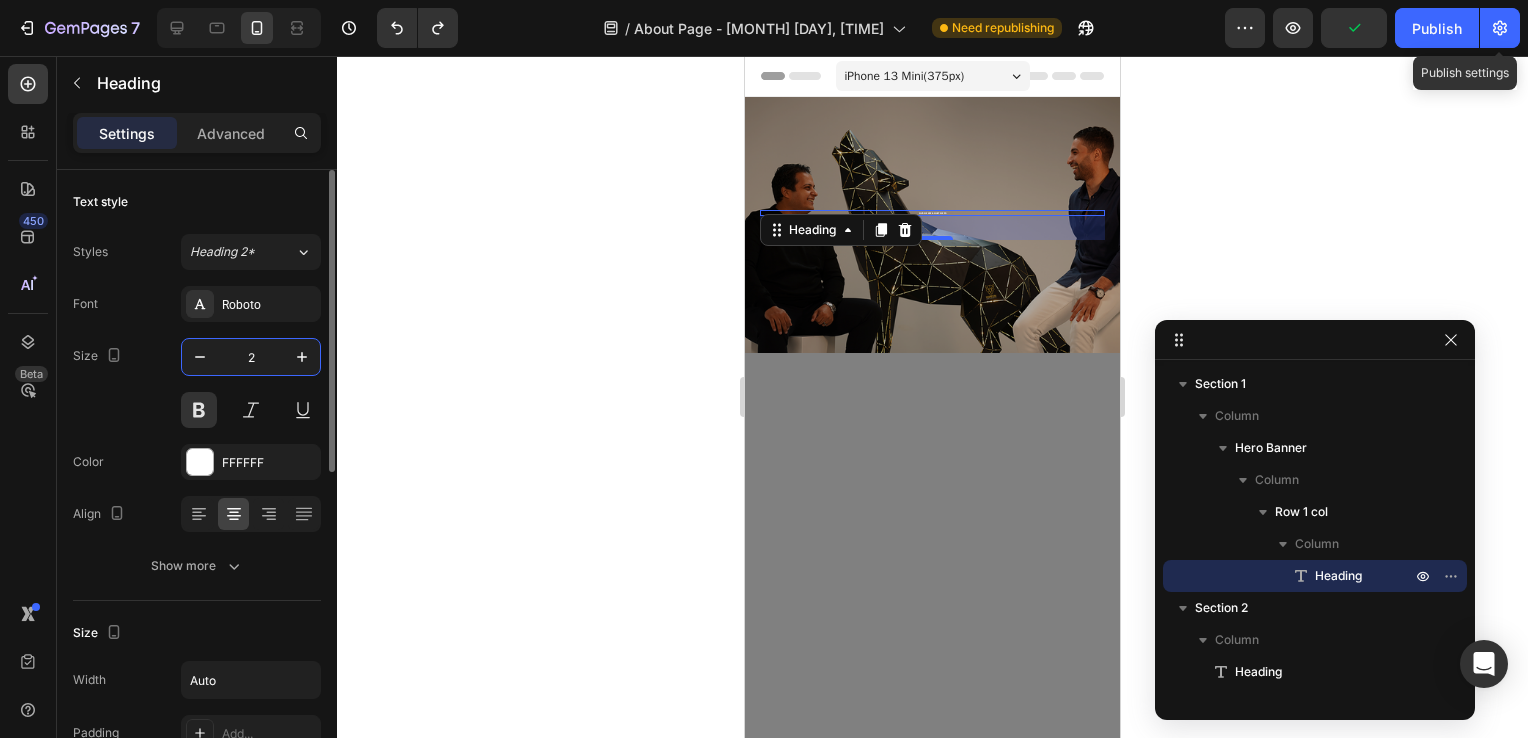 type on "24" 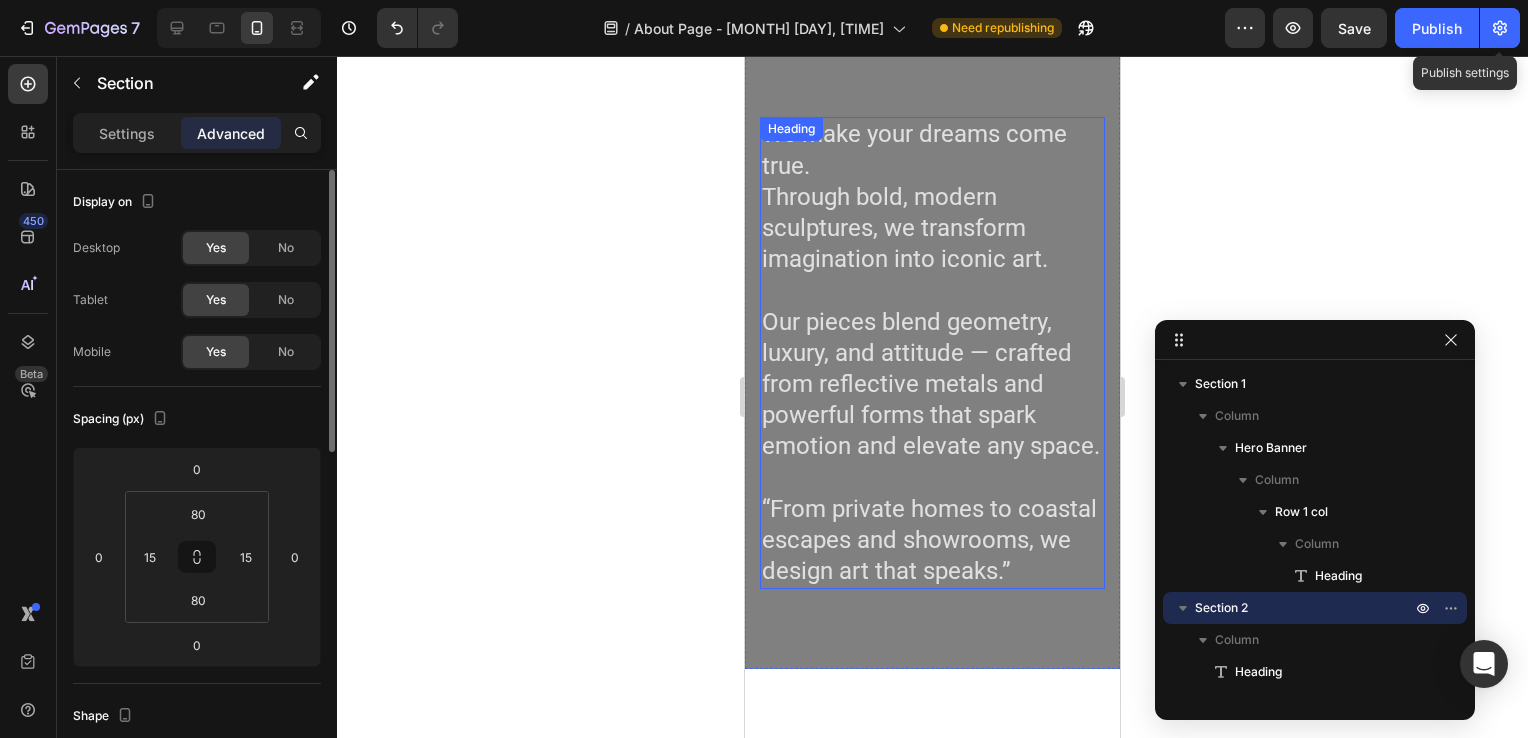 scroll, scrollTop: 254, scrollLeft: 0, axis: vertical 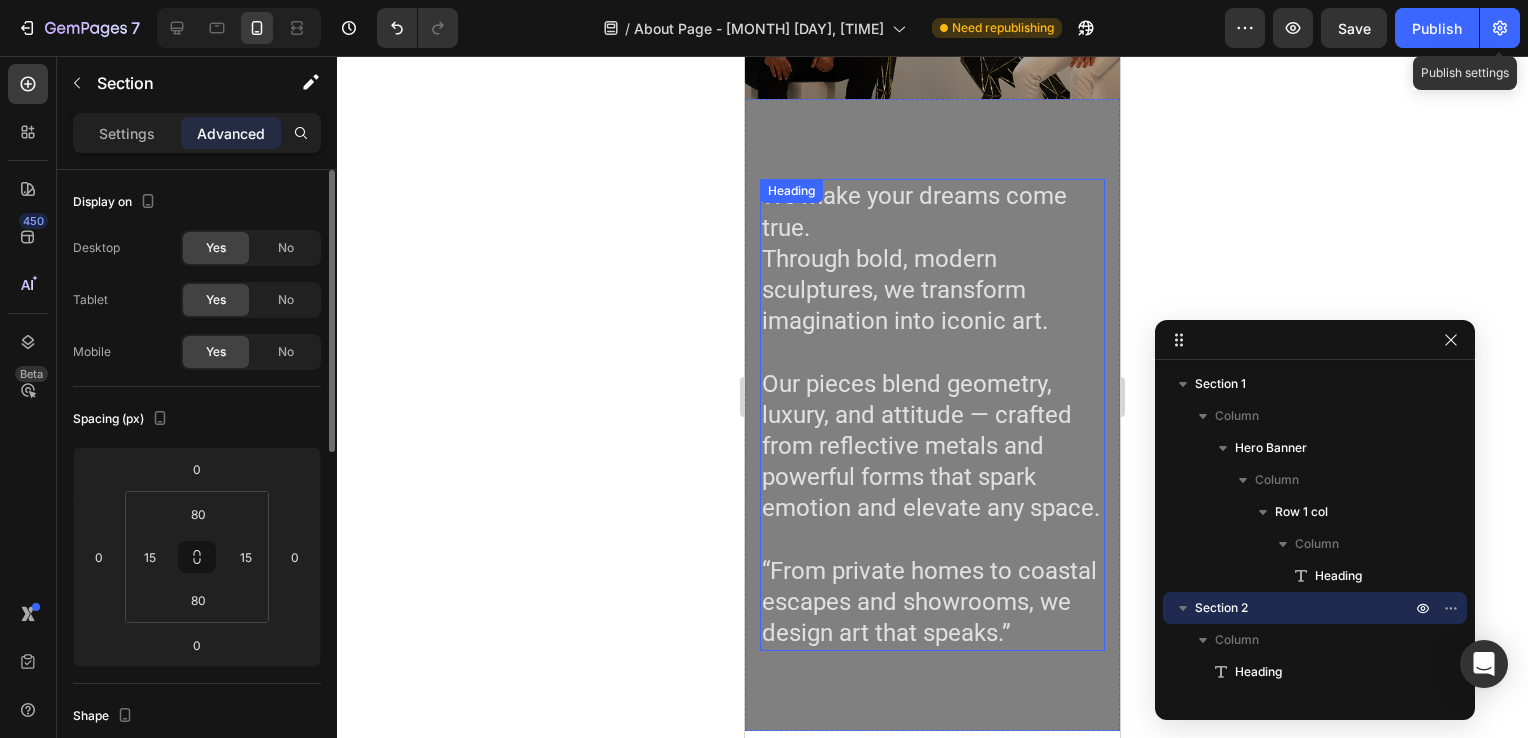 click on "We make your dreams come true.  Through bold, modern sculptures, we transform imagination into iconic art.  Our pieces blend geometry, luxury, and attitude — crafted from reflective metals and powerful forms that spark emotion and elevate any space. “From private homes to coastal escapes and showrooms, we design art that speaks.”" at bounding box center [932, 415] 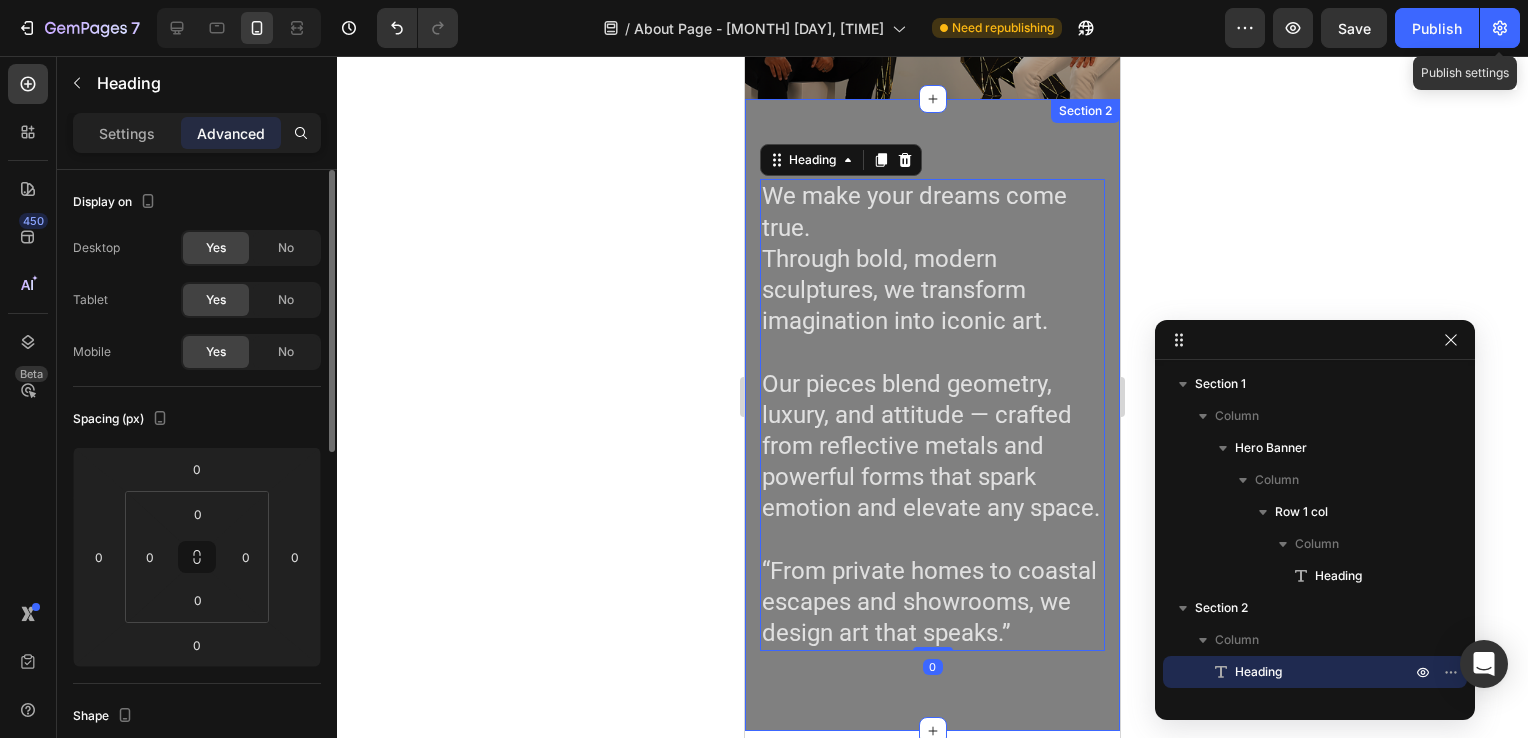 click on "We make your dreams come true.  Through bold, modern sculptures, we transform imagination into iconic art.  Our pieces blend geometry, luxury, and attitude — crafted from reflective metals and powerful forms that spark emotion and elevate any space. “From private homes to coastal escapes and showrooms, we design art that speaks.” Heading   0 Section 2" at bounding box center [932, 415] 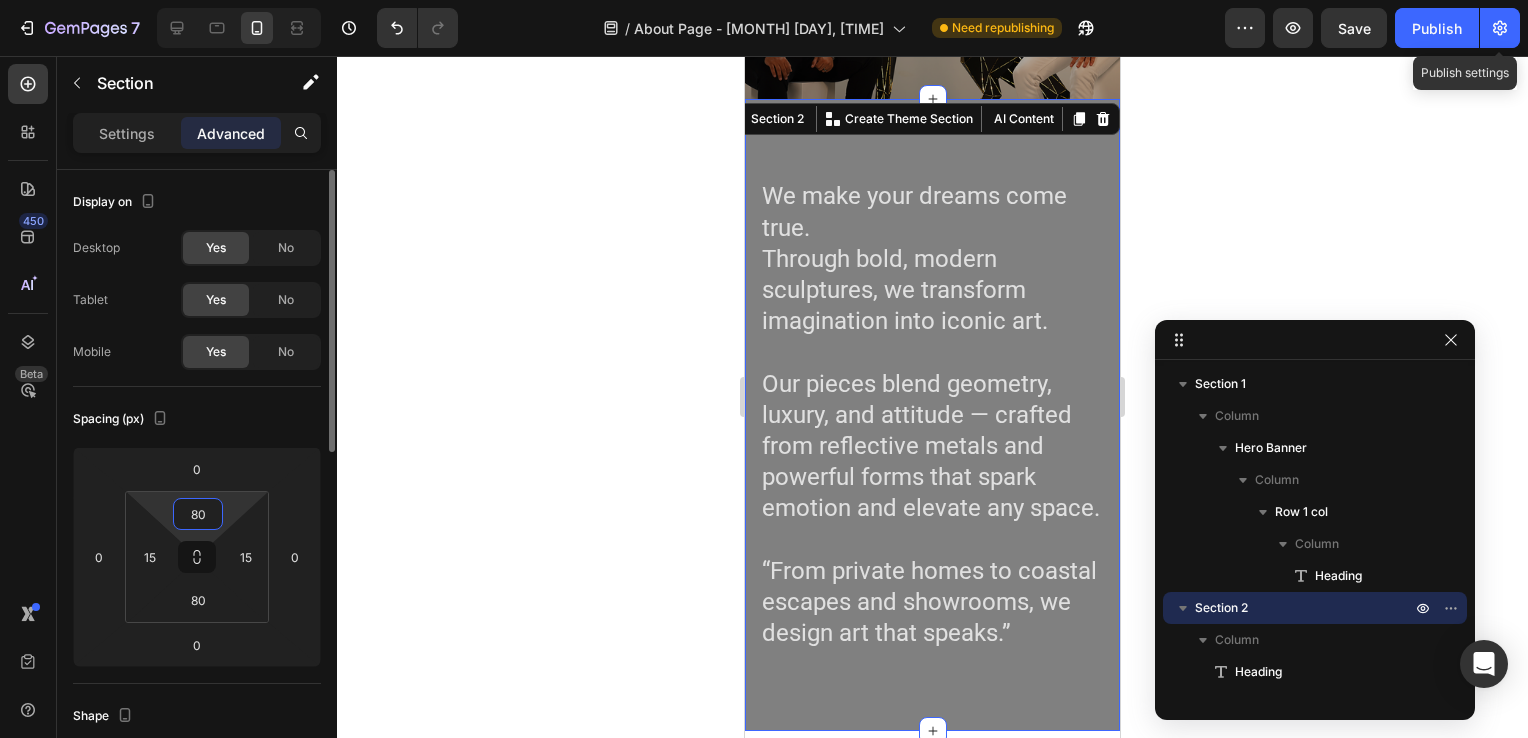 click on "80" at bounding box center [198, 514] 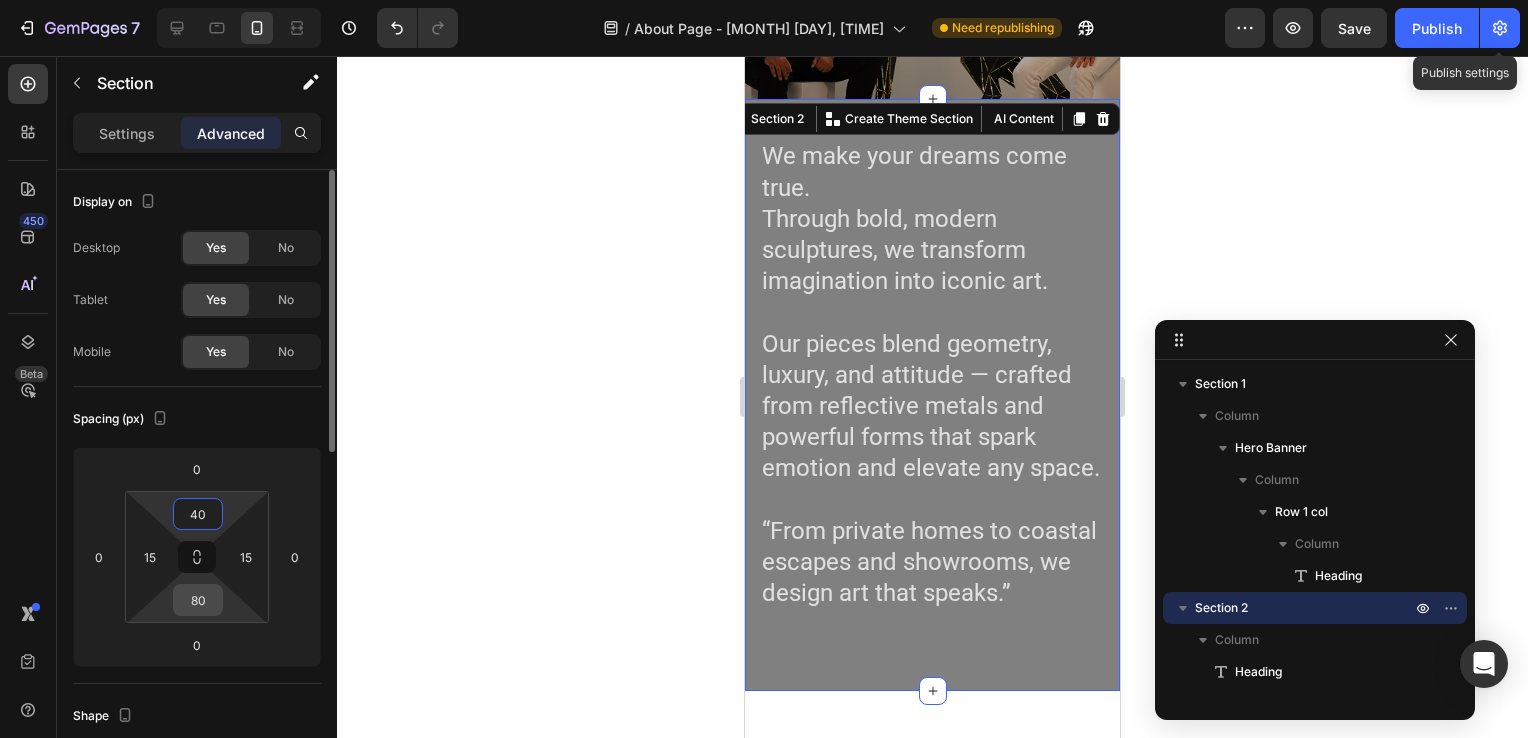 type on "40" 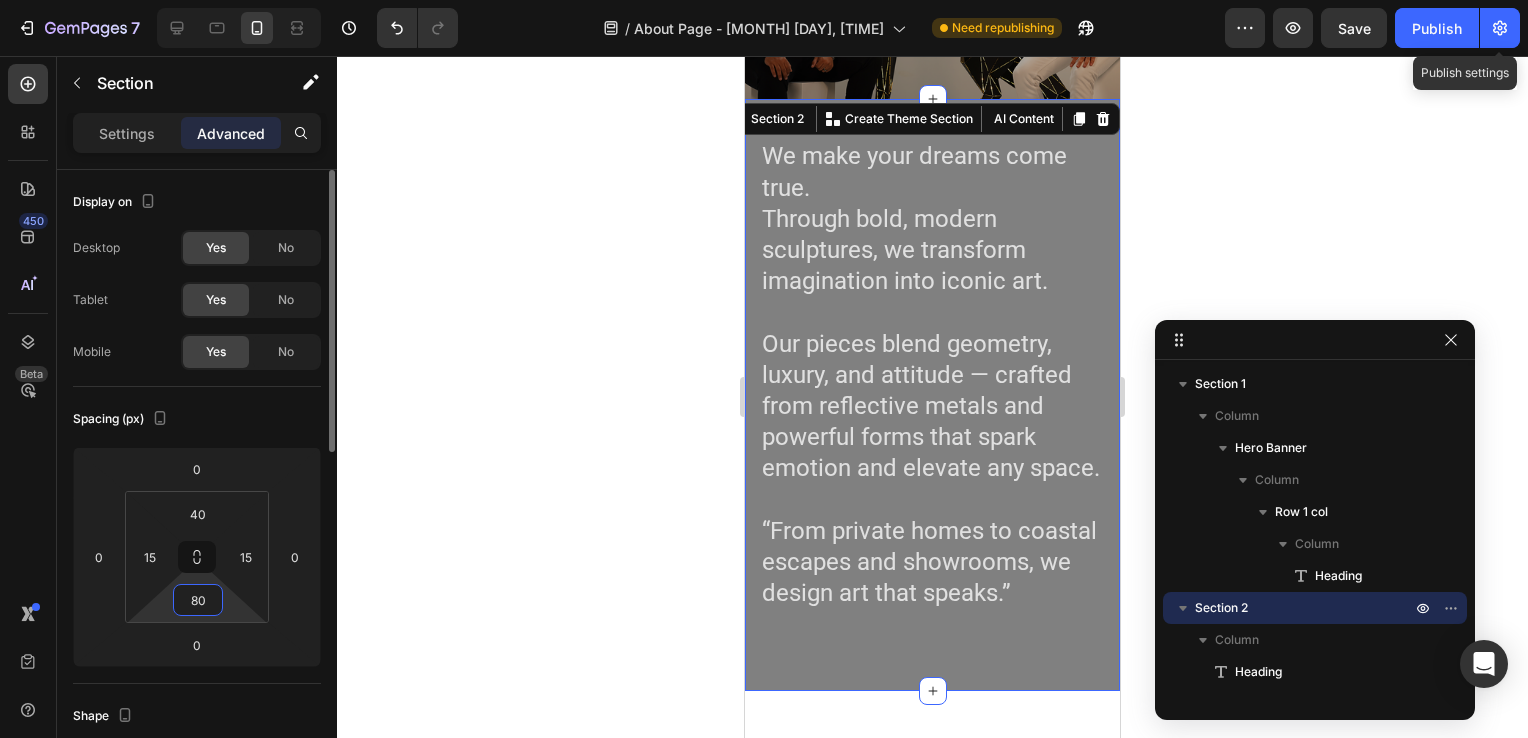 click on "80" at bounding box center (198, 600) 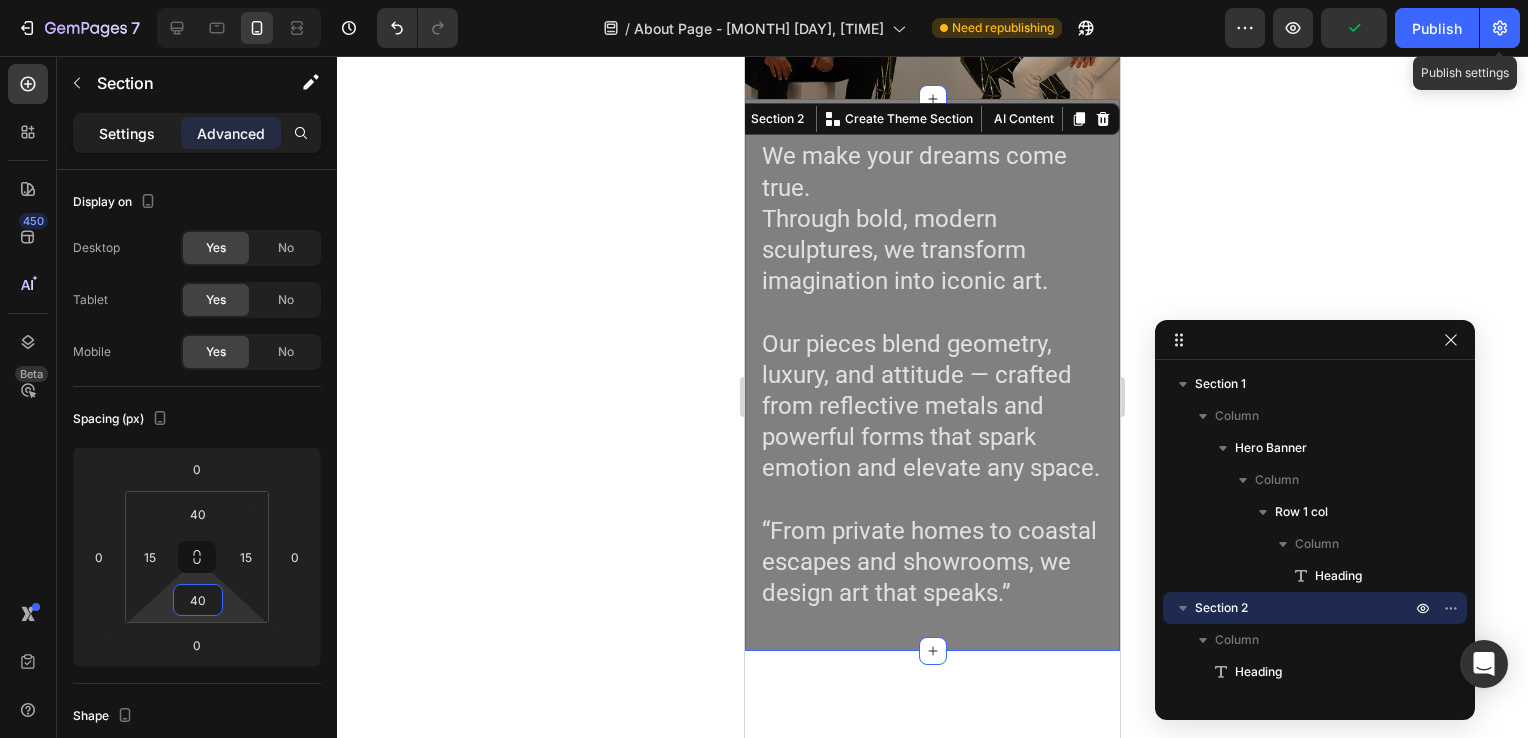 type on "40" 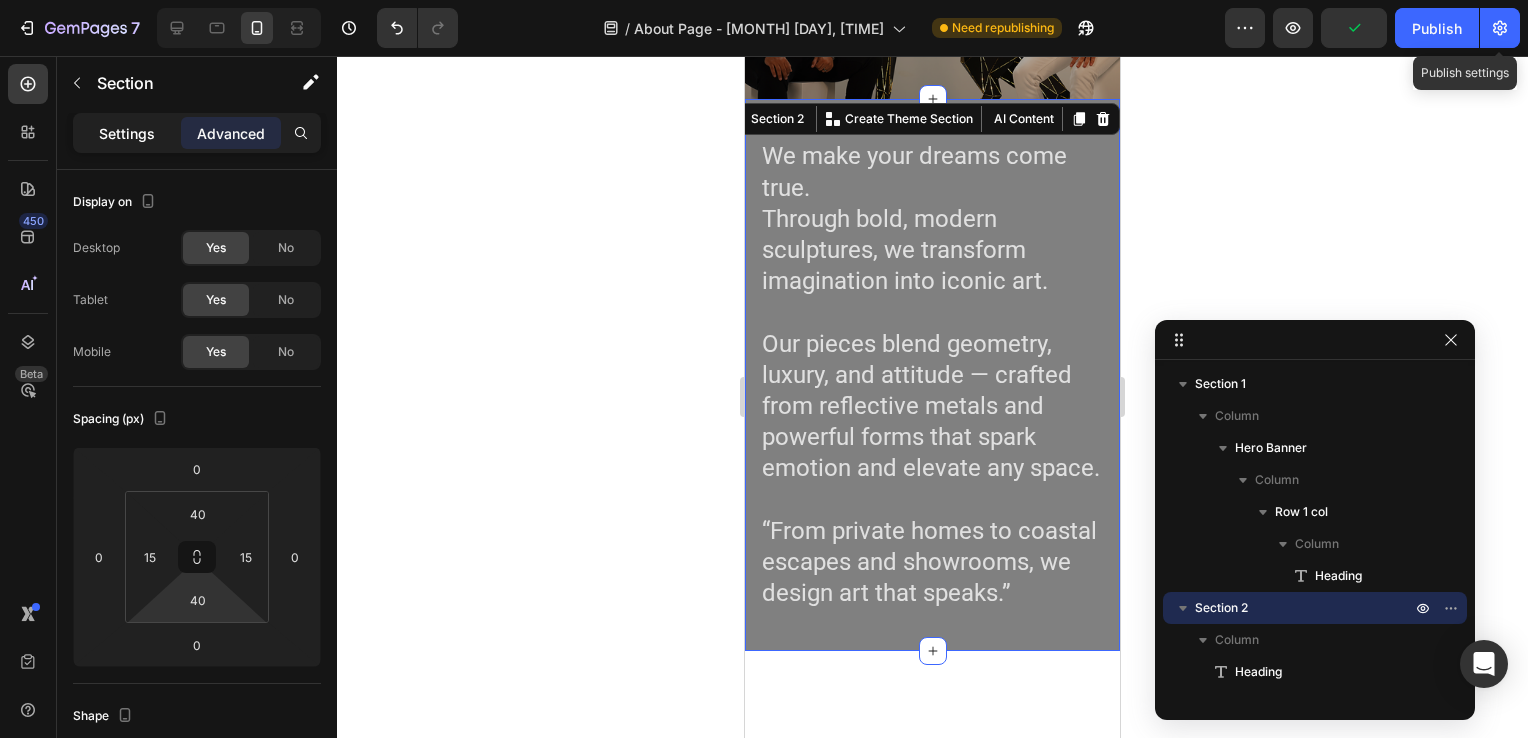 click on "Settings" at bounding box center (127, 133) 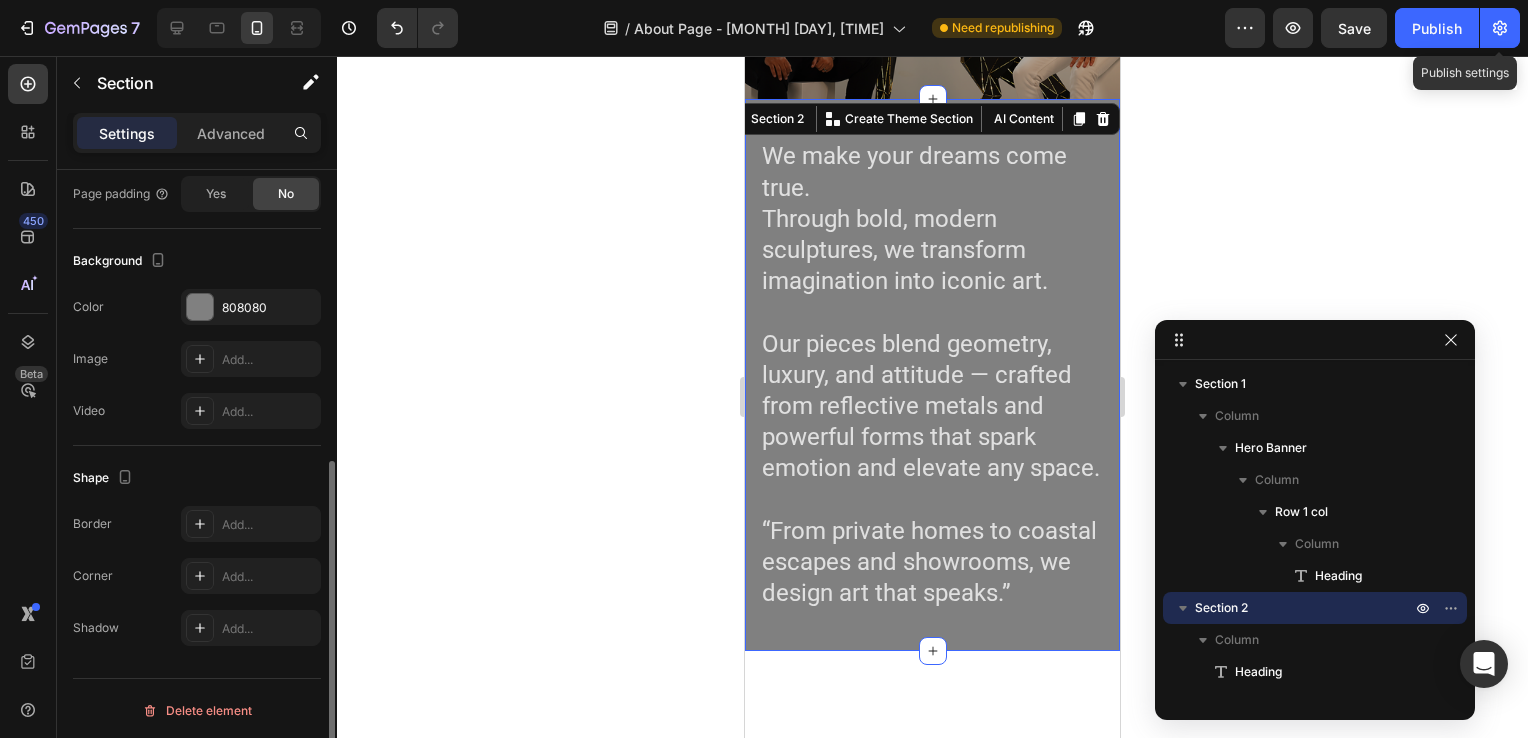 scroll, scrollTop: 540, scrollLeft: 0, axis: vertical 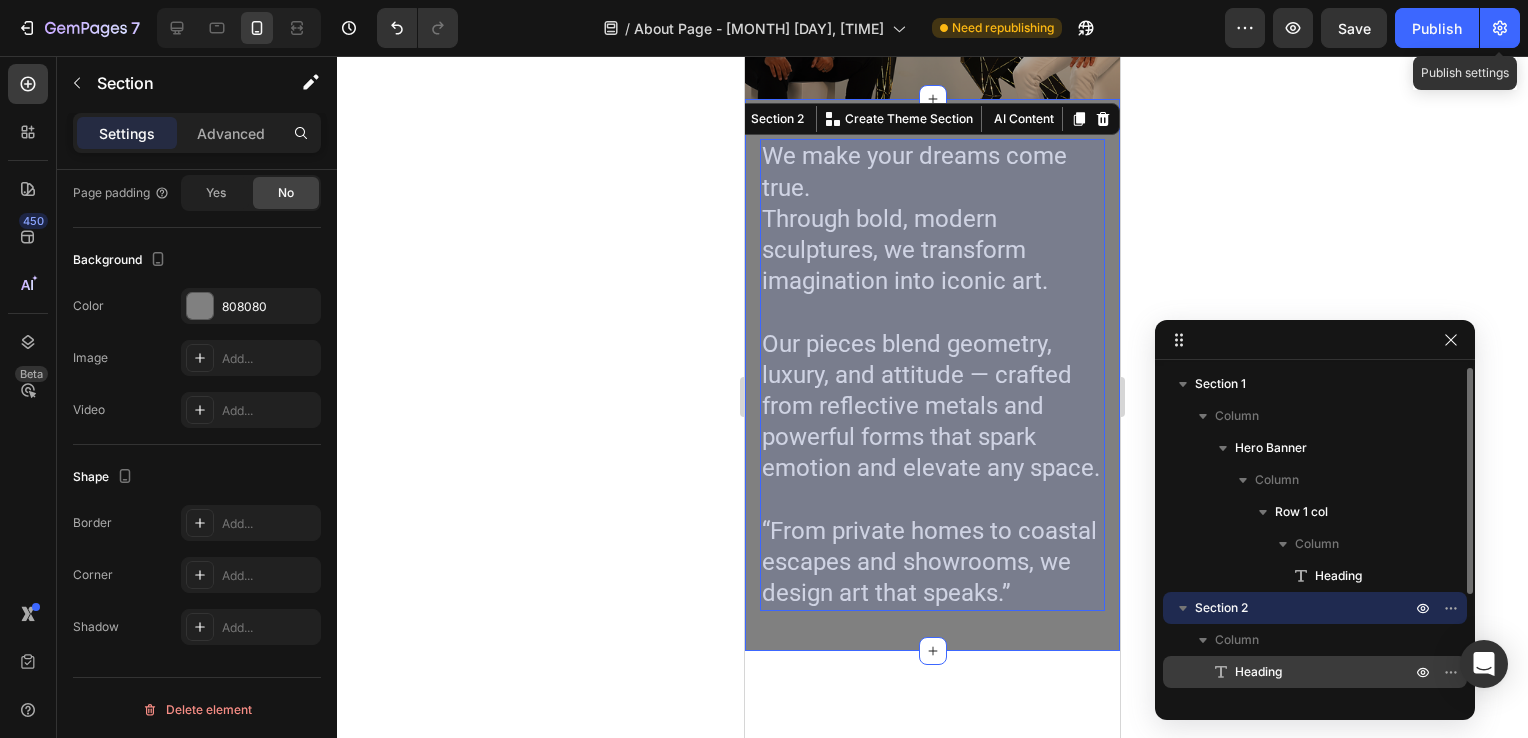 click on "Heading" at bounding box center [1301, 672] 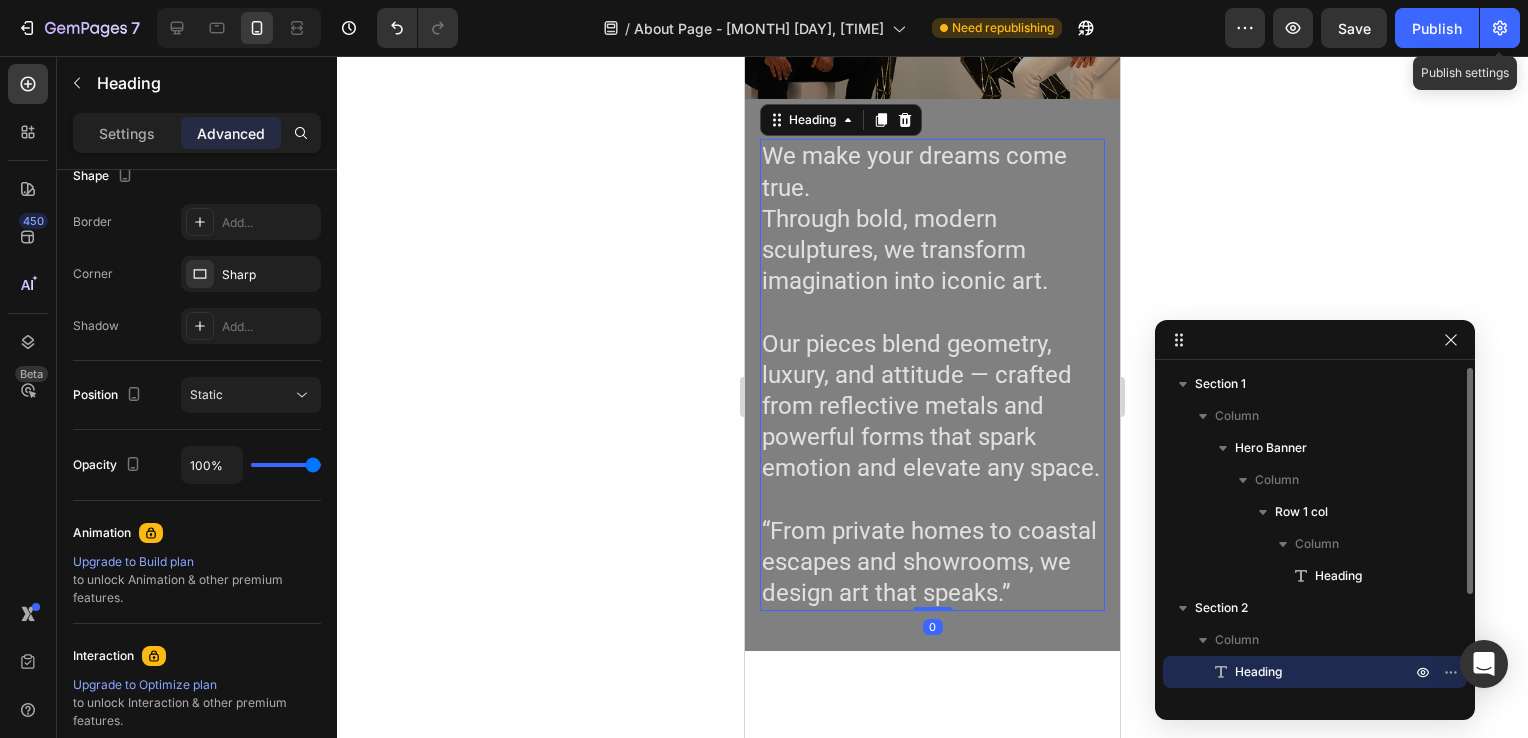 scroll, scrollTop: 0, scrollLeft: 0, axis: both 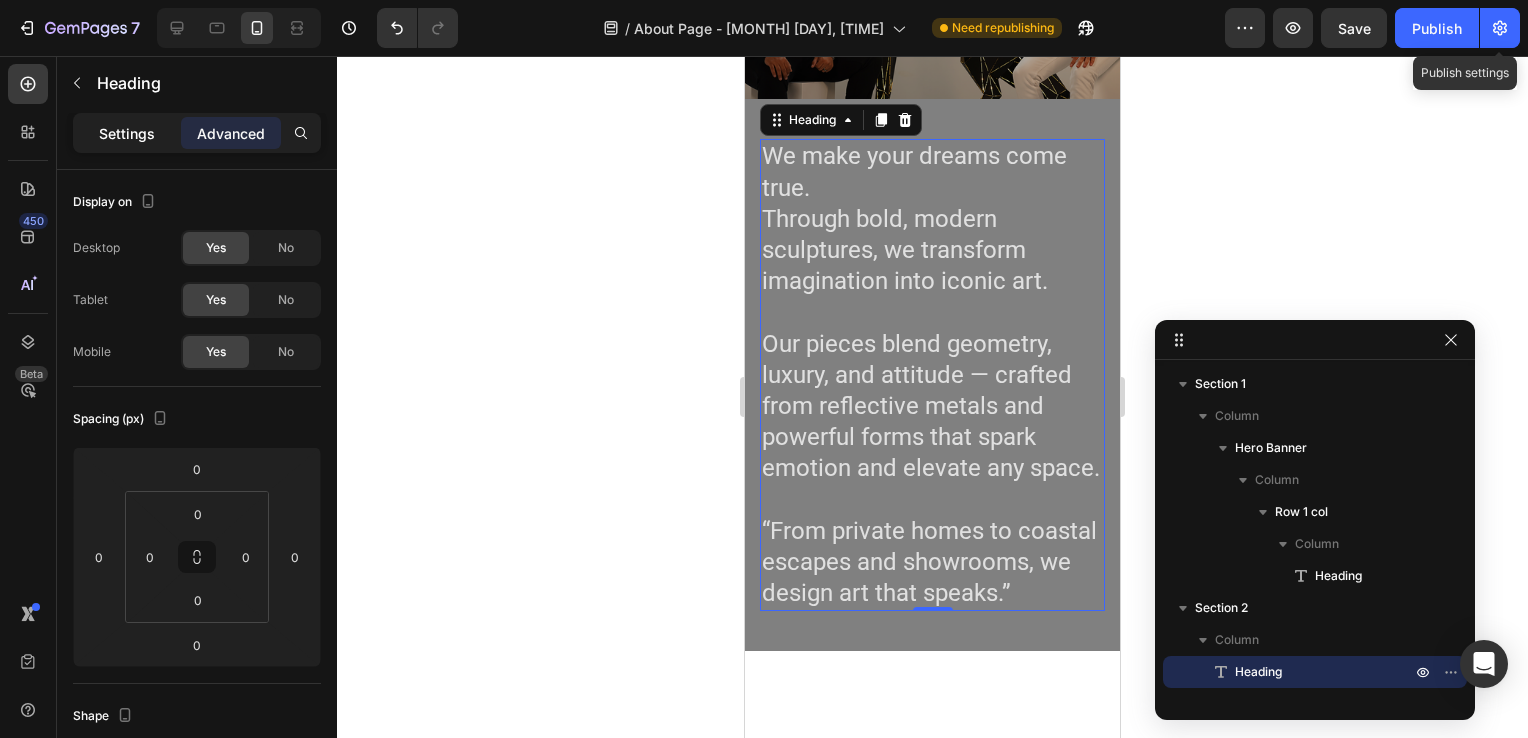 click on "Settings" at bounding box center (127, 133) 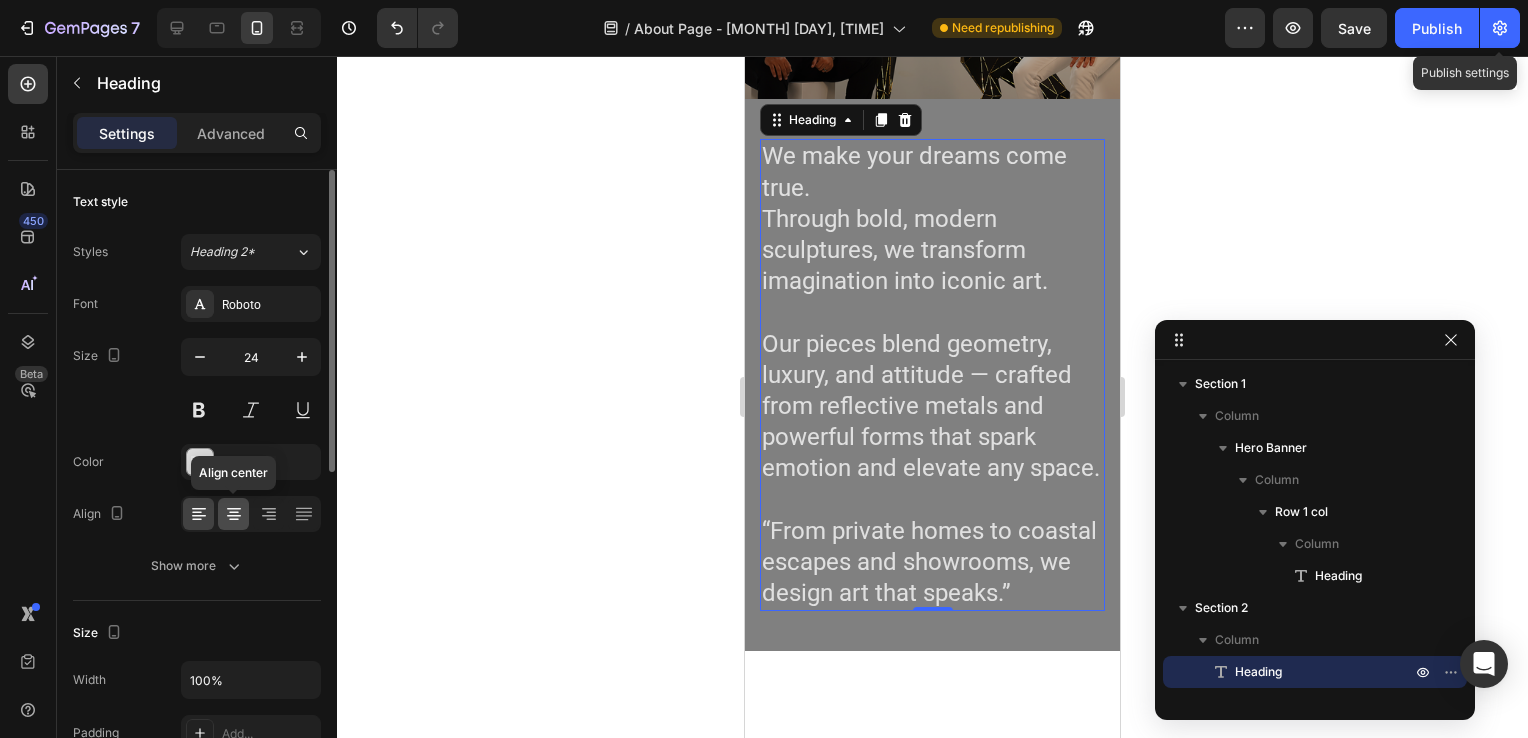 click 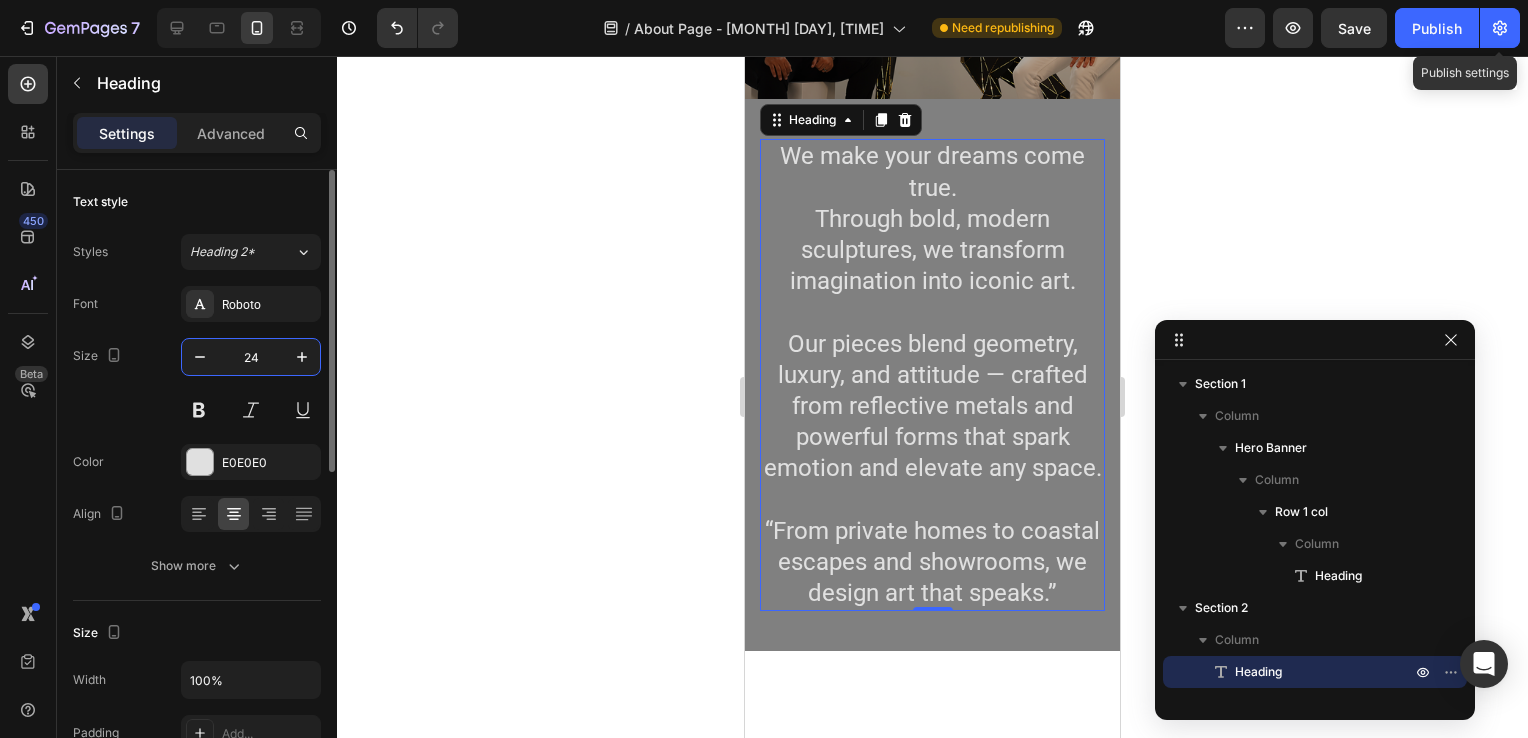 click on "24" at bounding box center [251, 357] 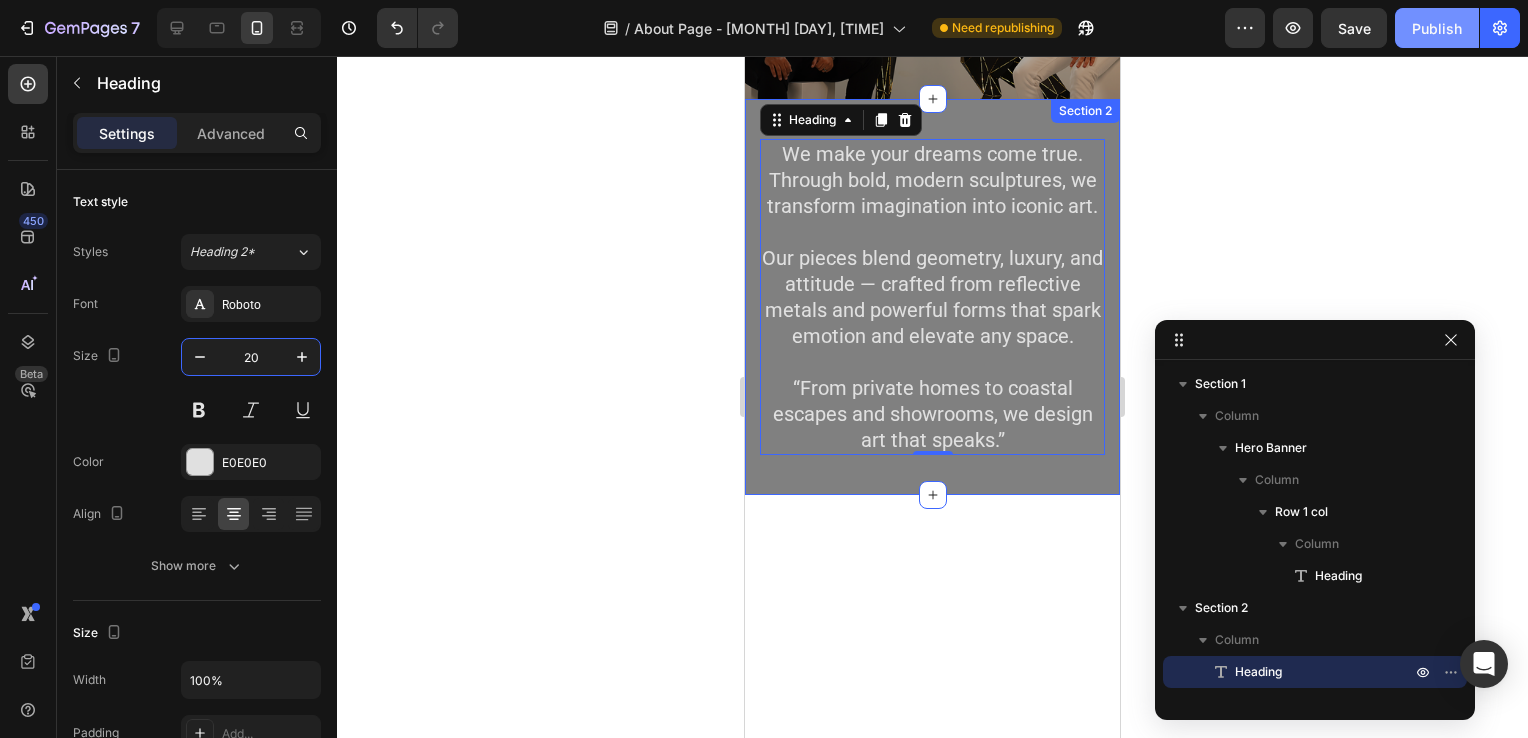 type on "20" 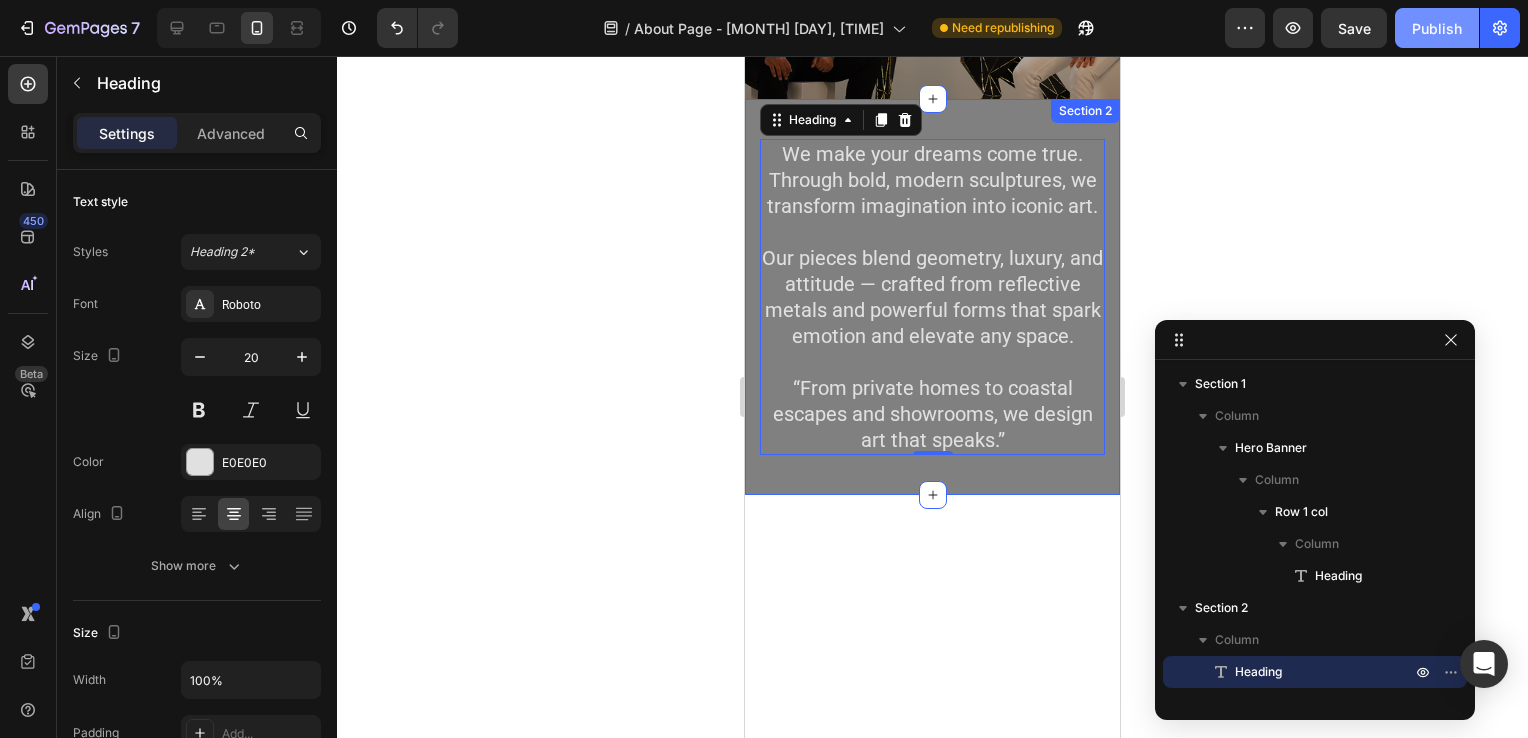 click on "Publish" at bounding box center [1437, 28] 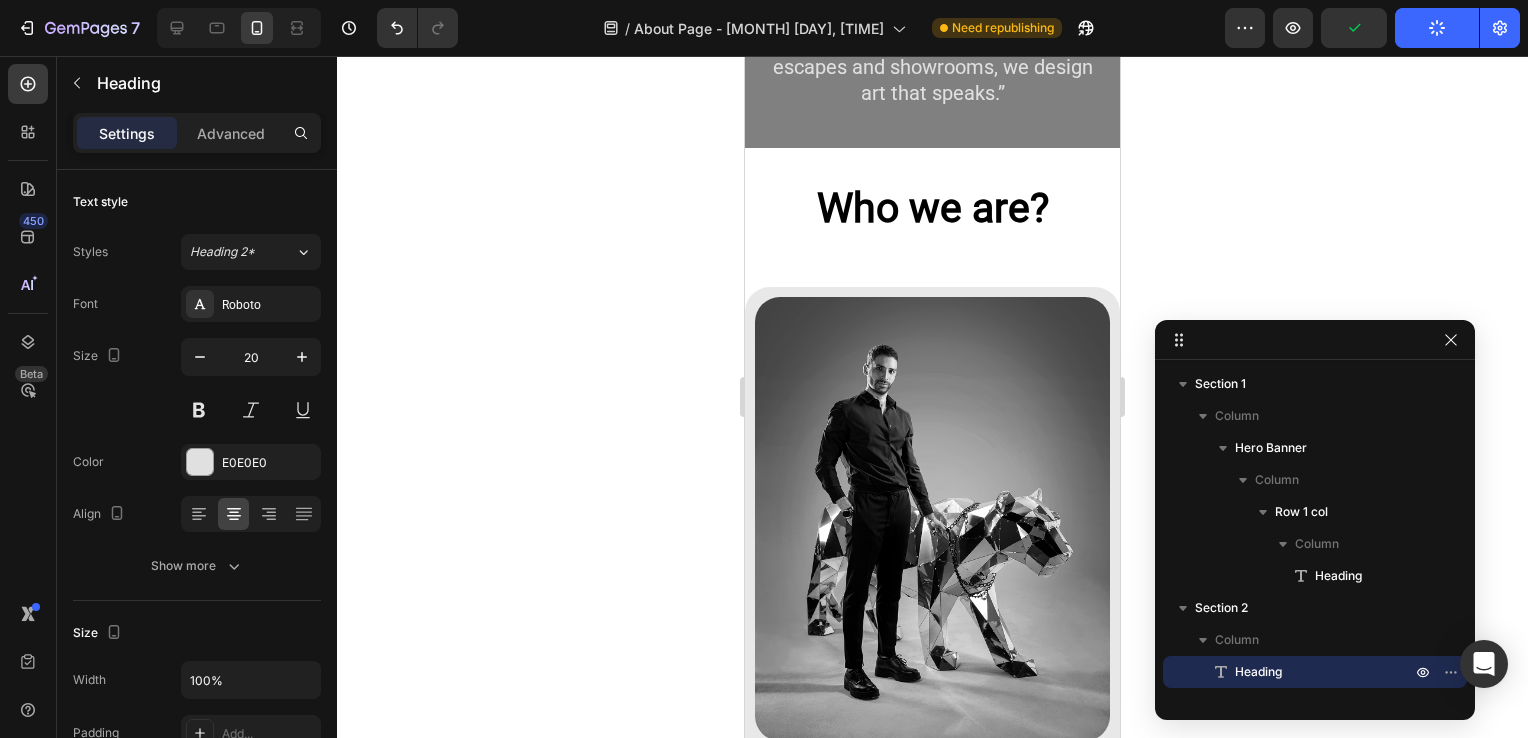 scroll, scrollTop: 590, scrollLeft: 0, axis: vertical 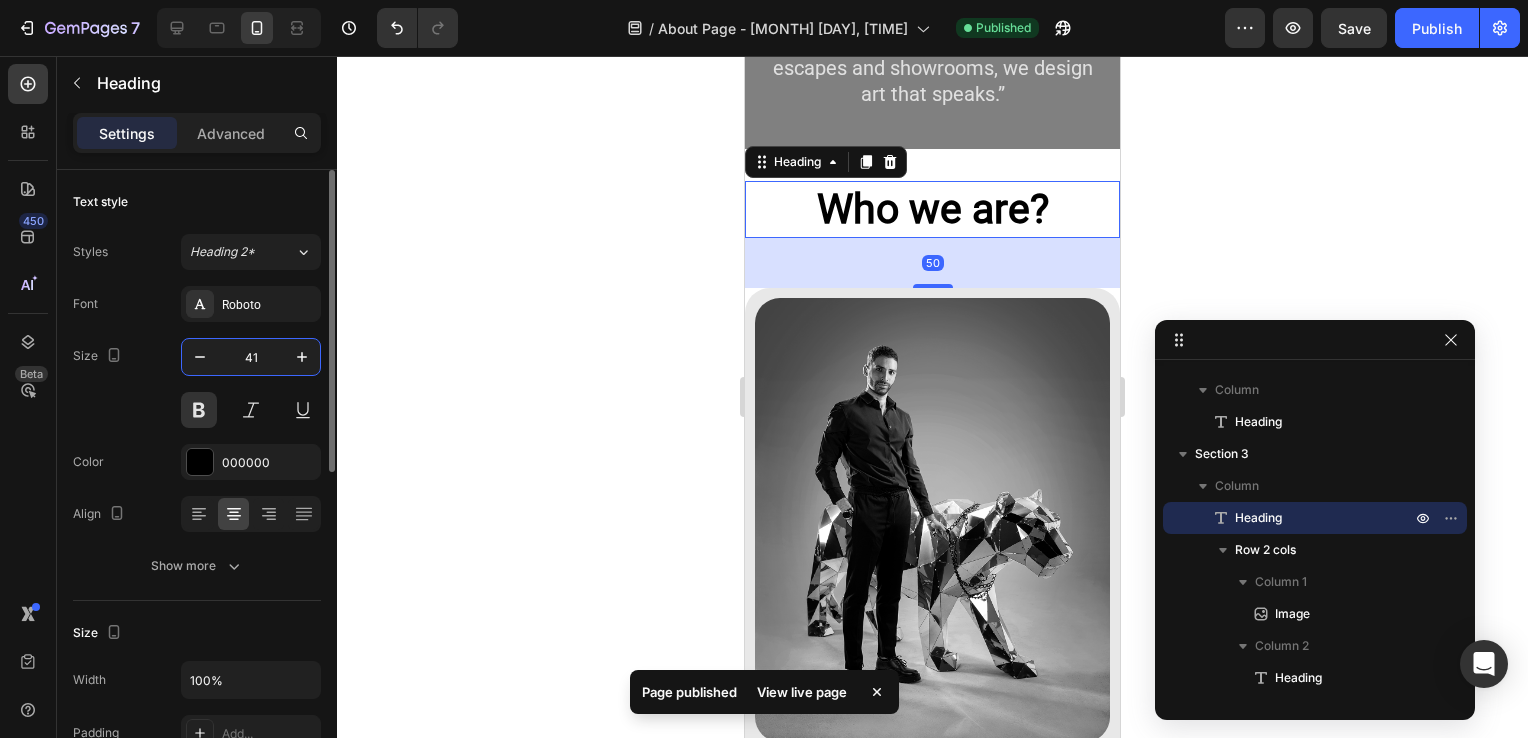 click on "41" at bounding box center (251, 357) 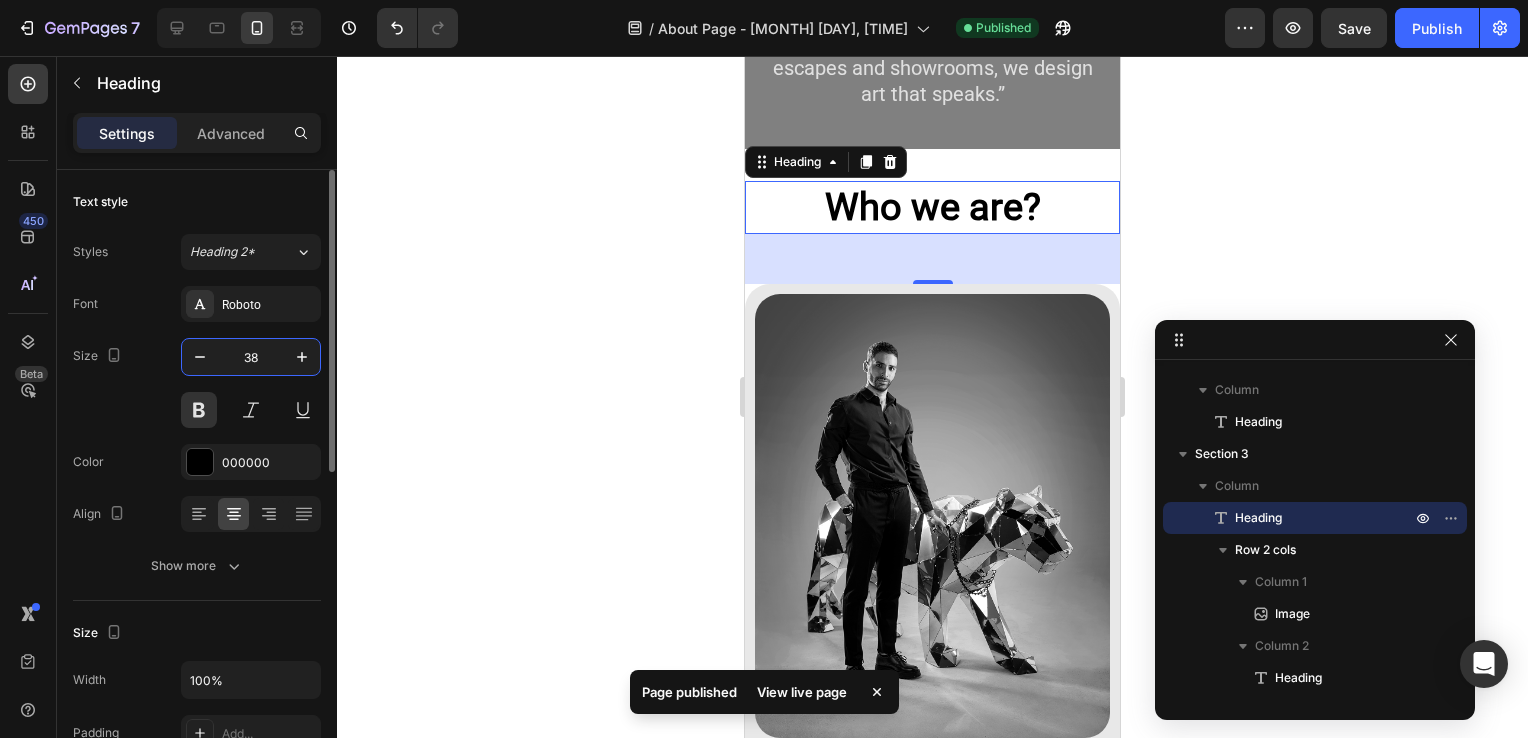 type on "3" 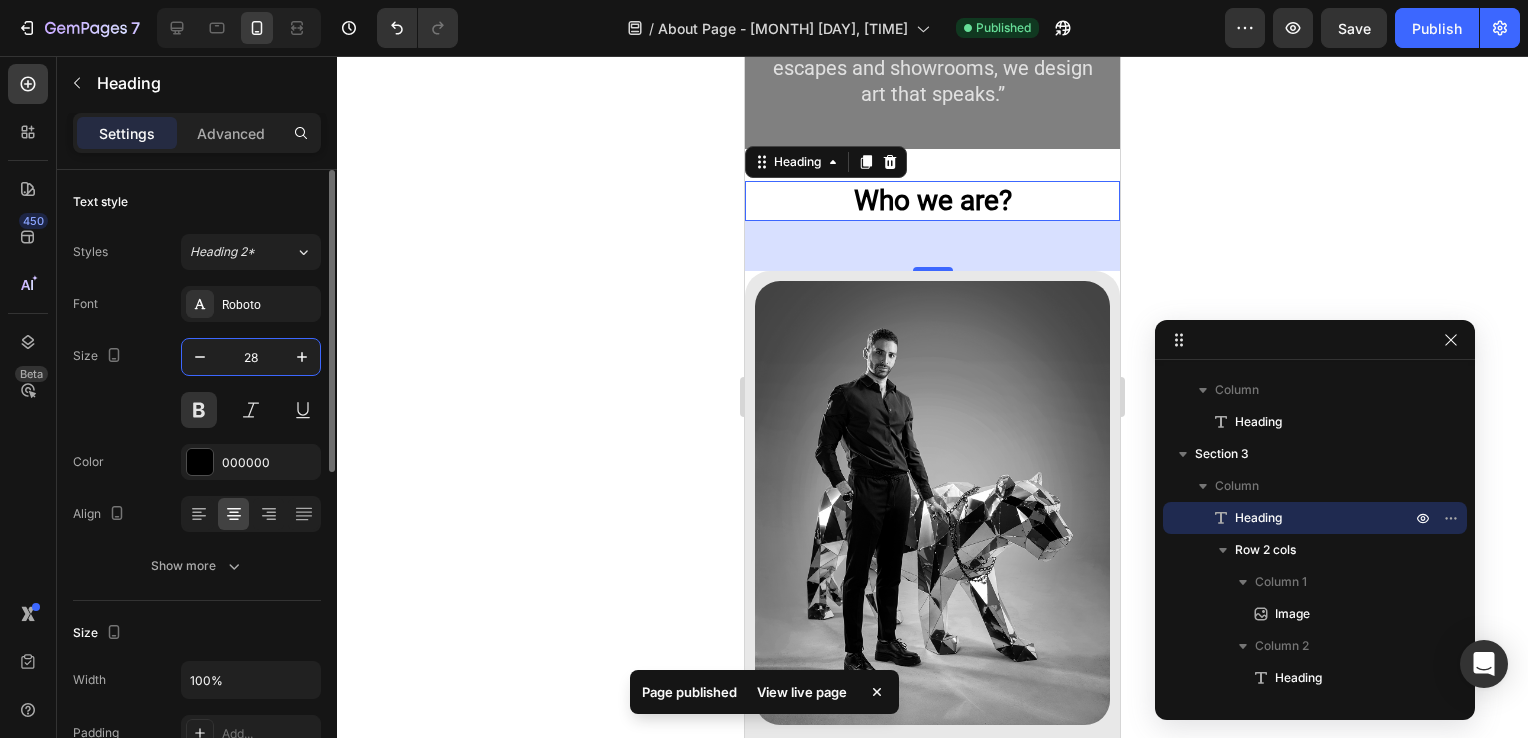 type on "2" 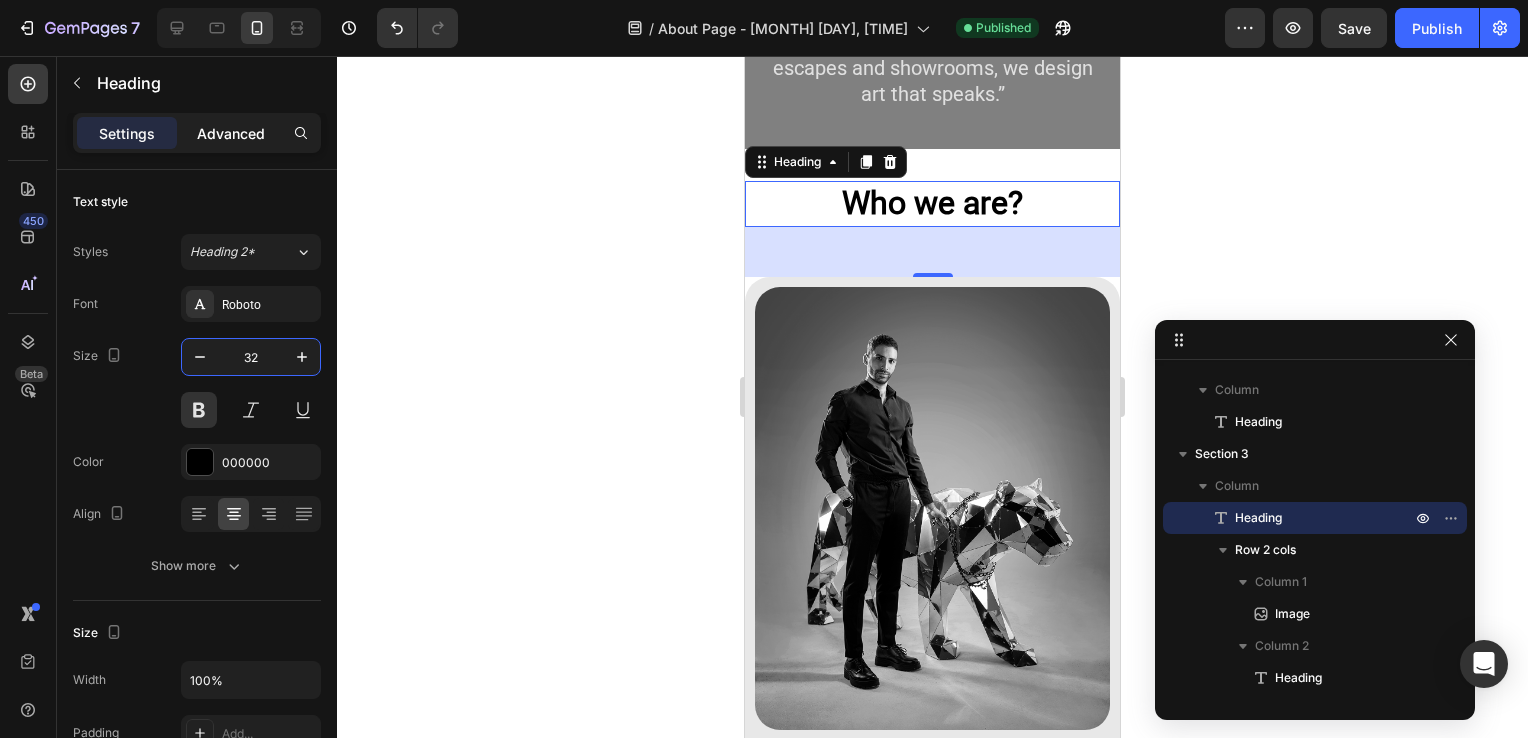 type on "32" 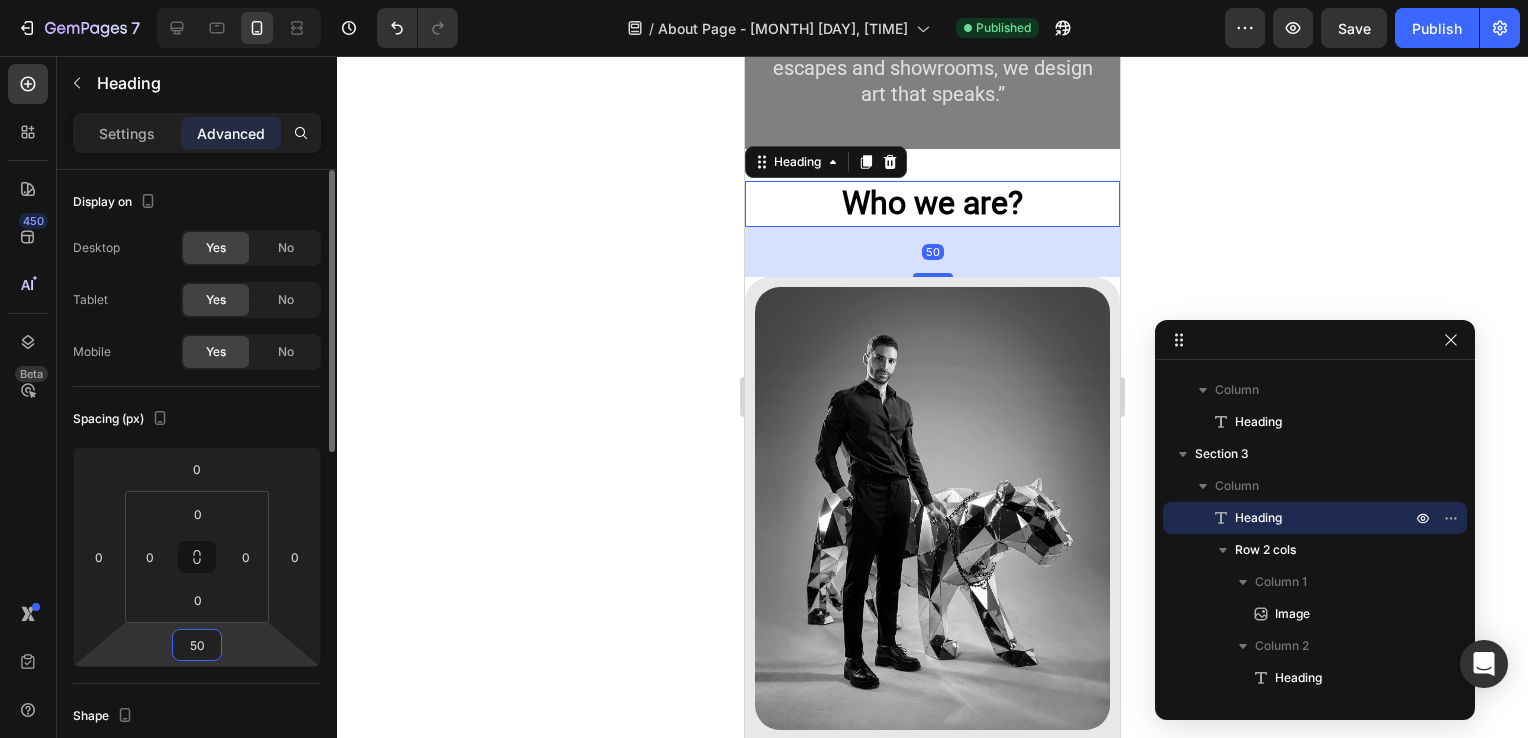 click on "50" at bounding box center [197, 645] 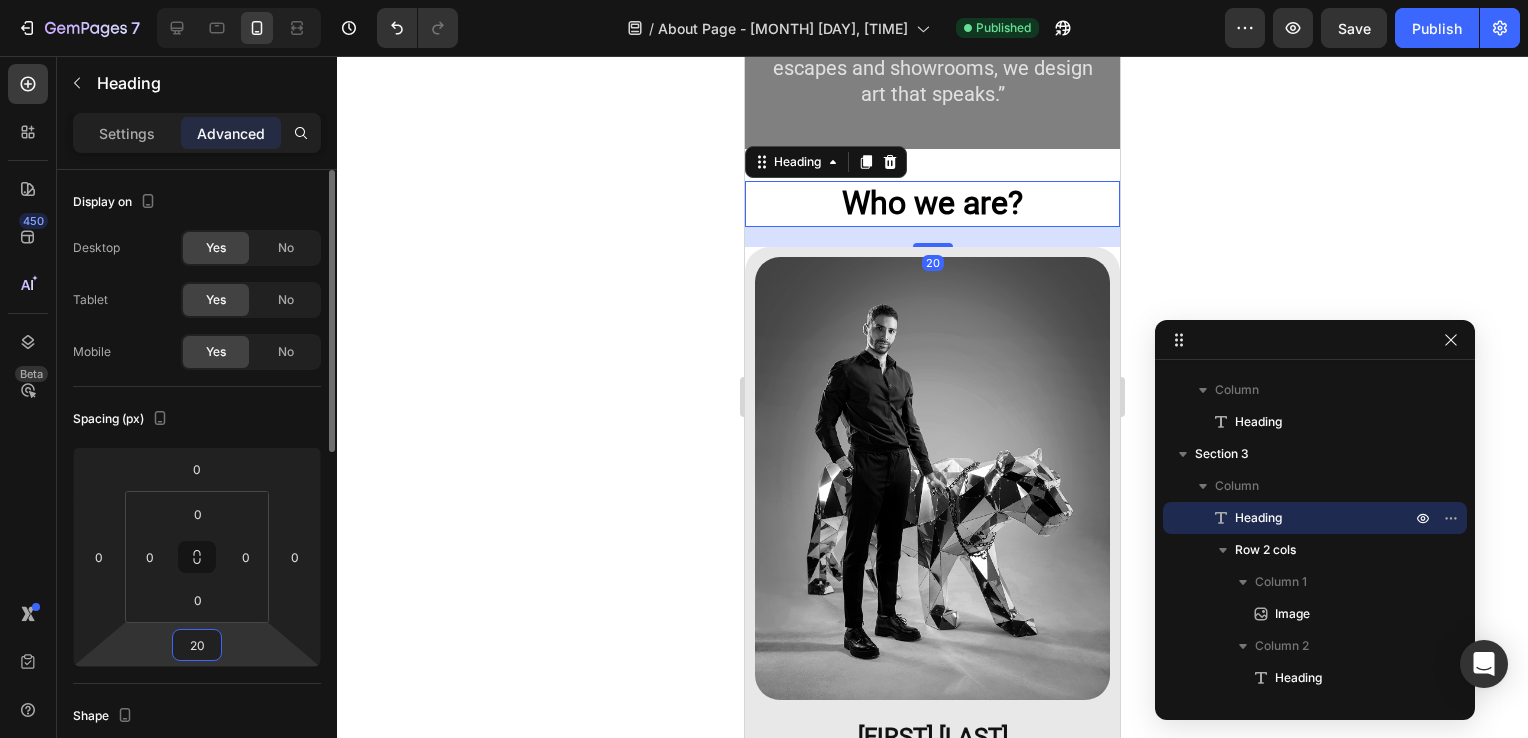 type on "2" 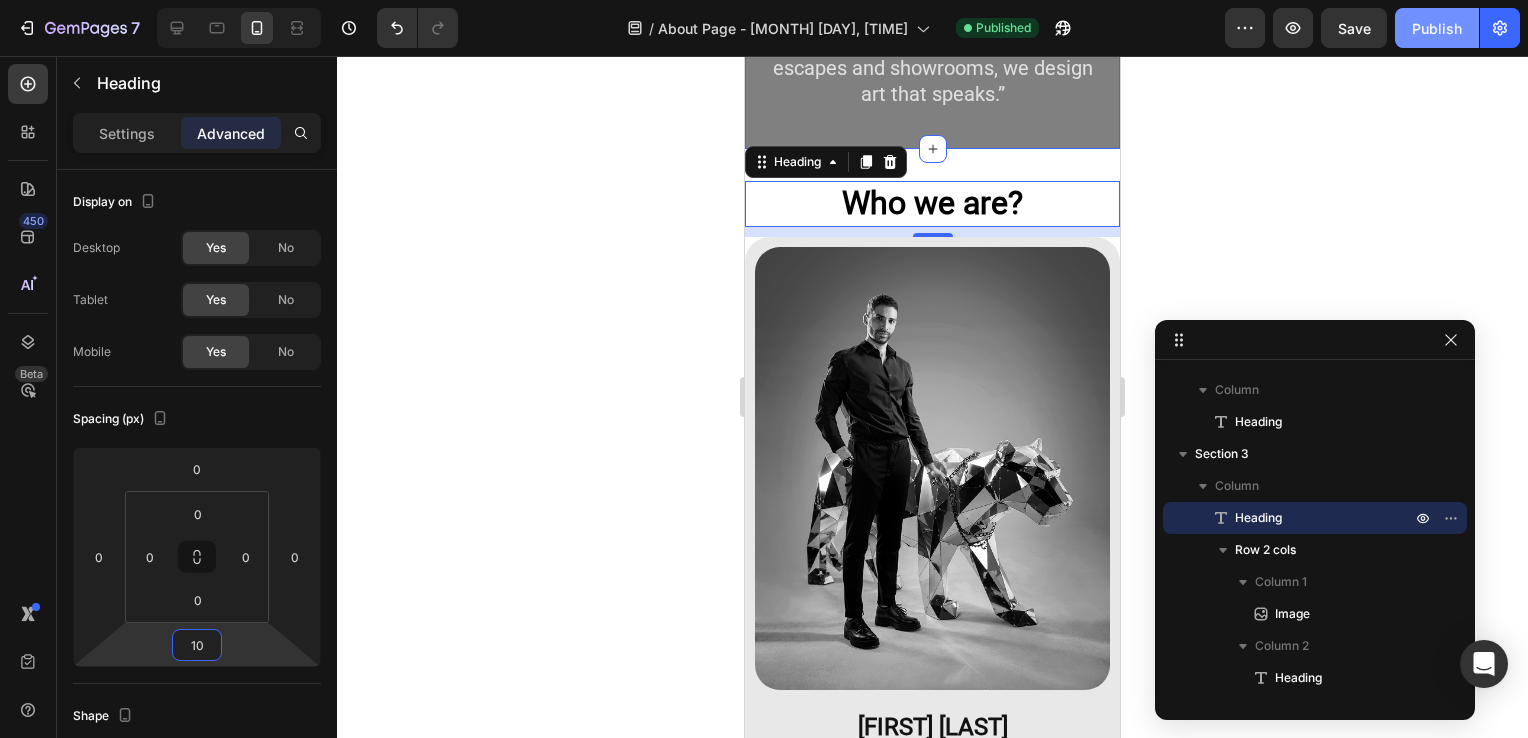 type on "10" 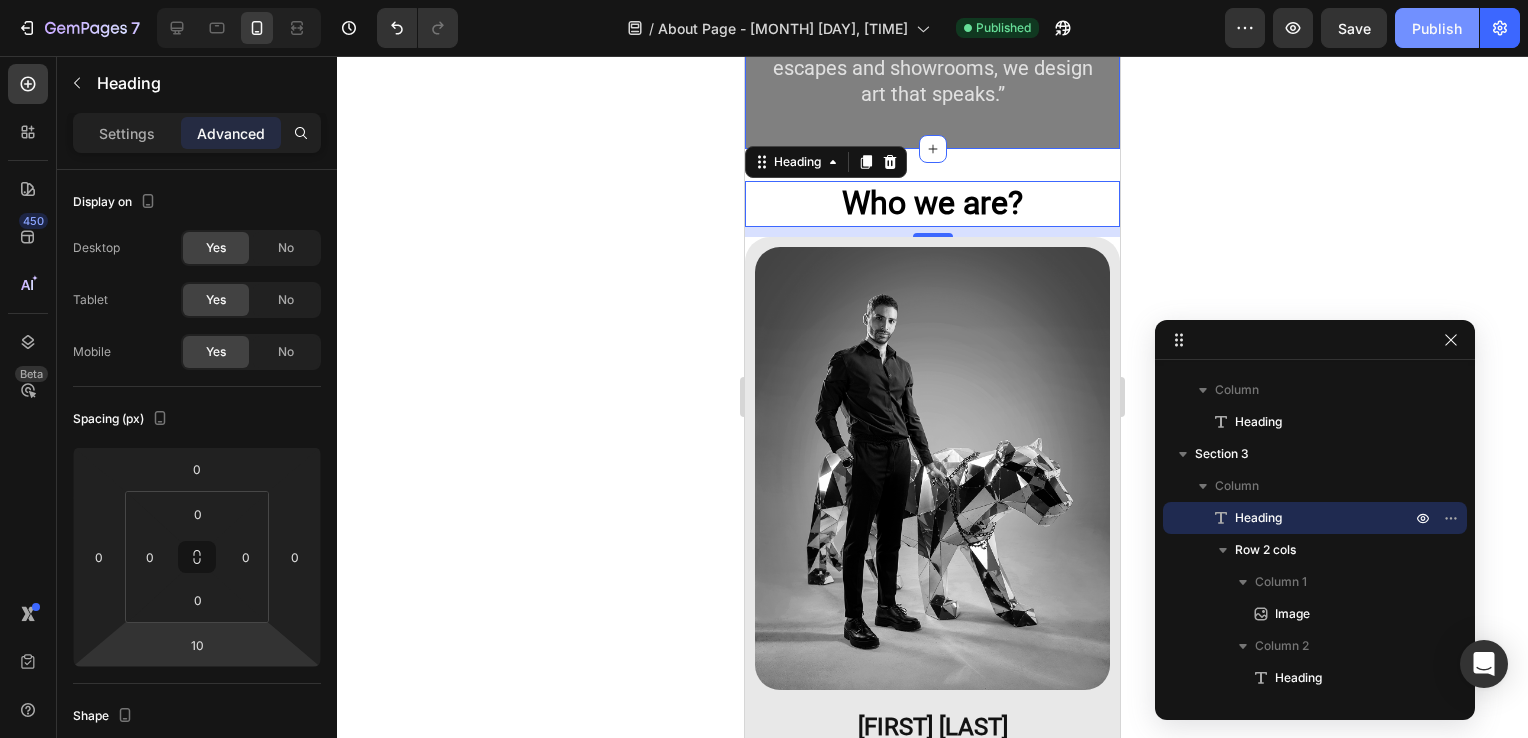 click on "Publish" at bounding box center (1437, 28) 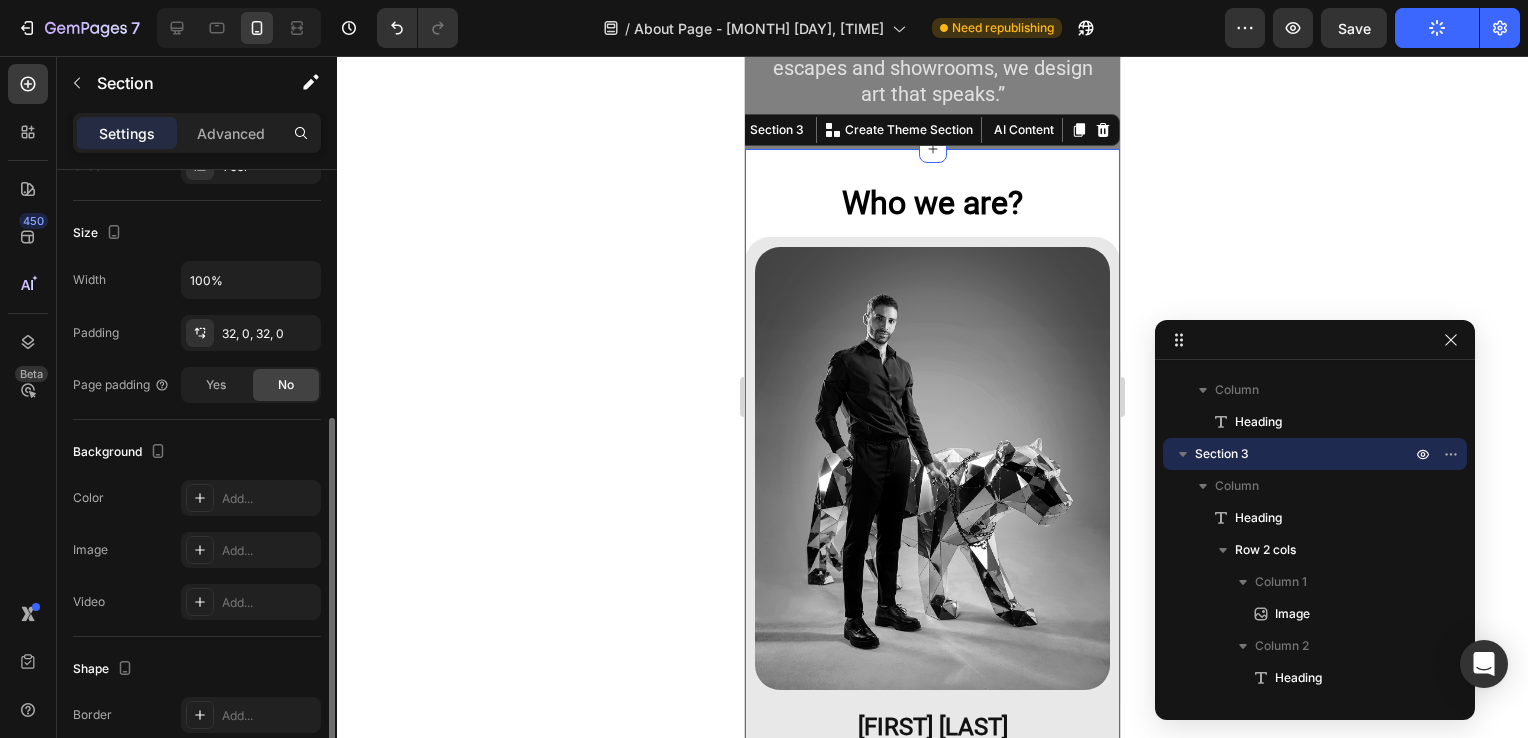 scroll, scrollTop: 398, scrollLeft: 0, axis: vertical 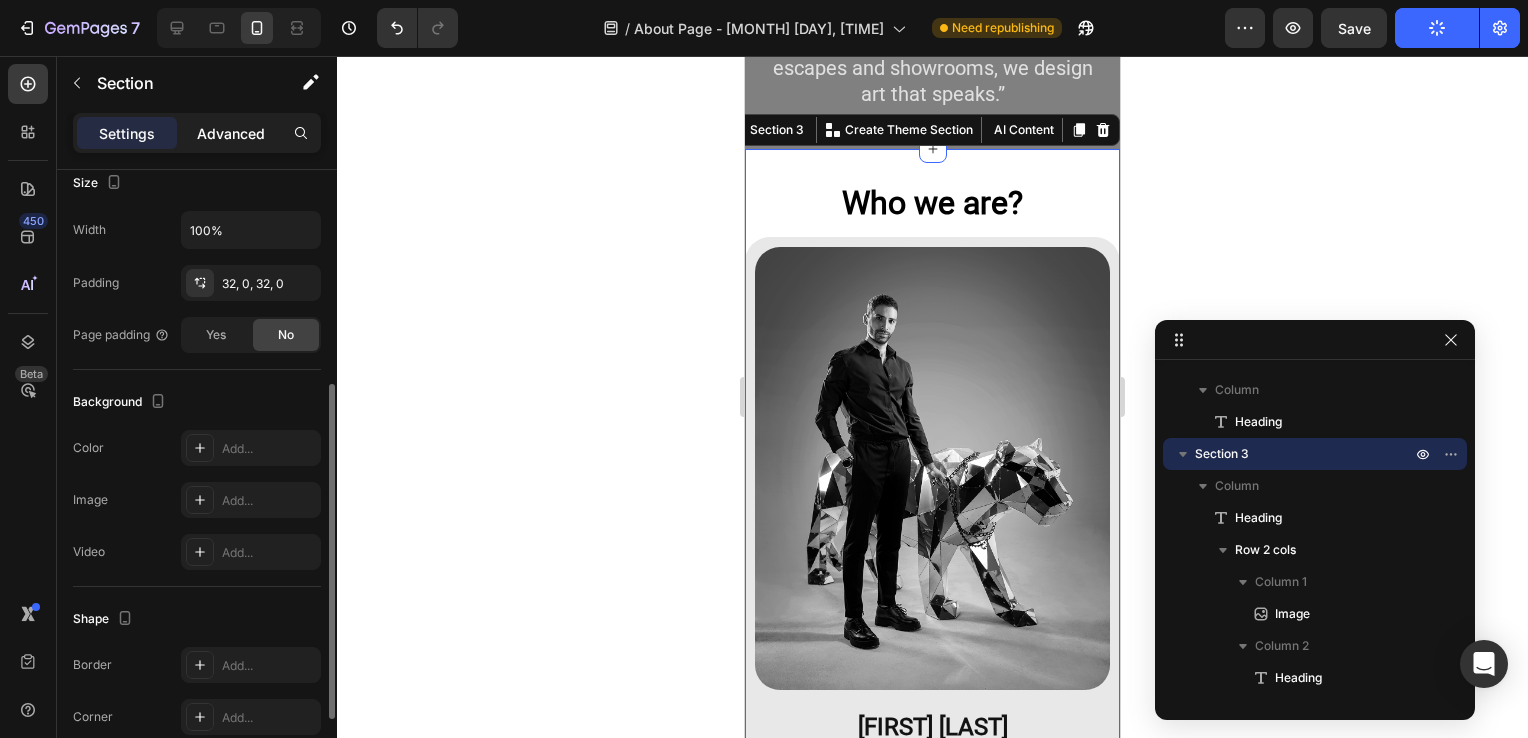 click on "Advanced" at bounding box center [231, 133] 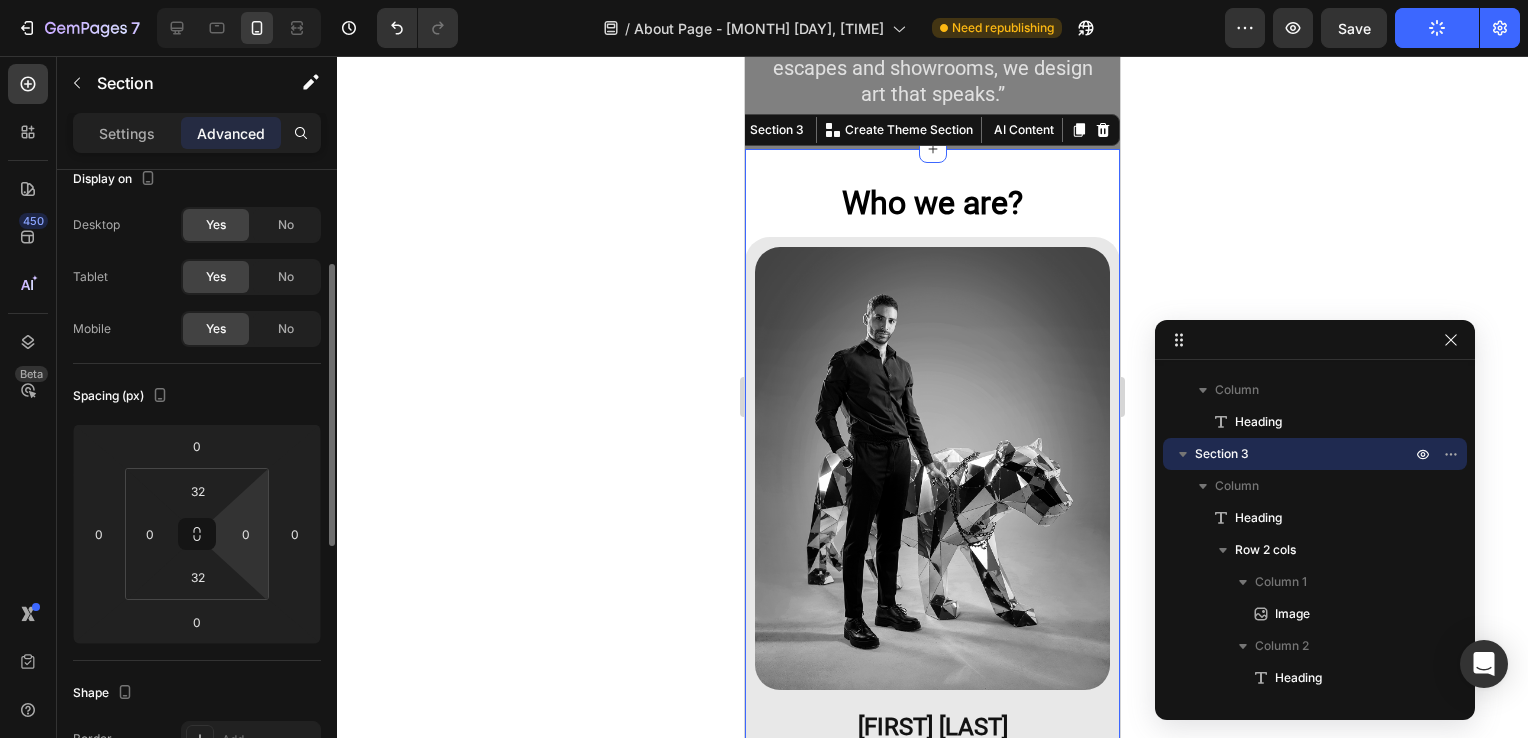 scroll, scrollTop: 16, scrollLeft: 0, axis: vertical 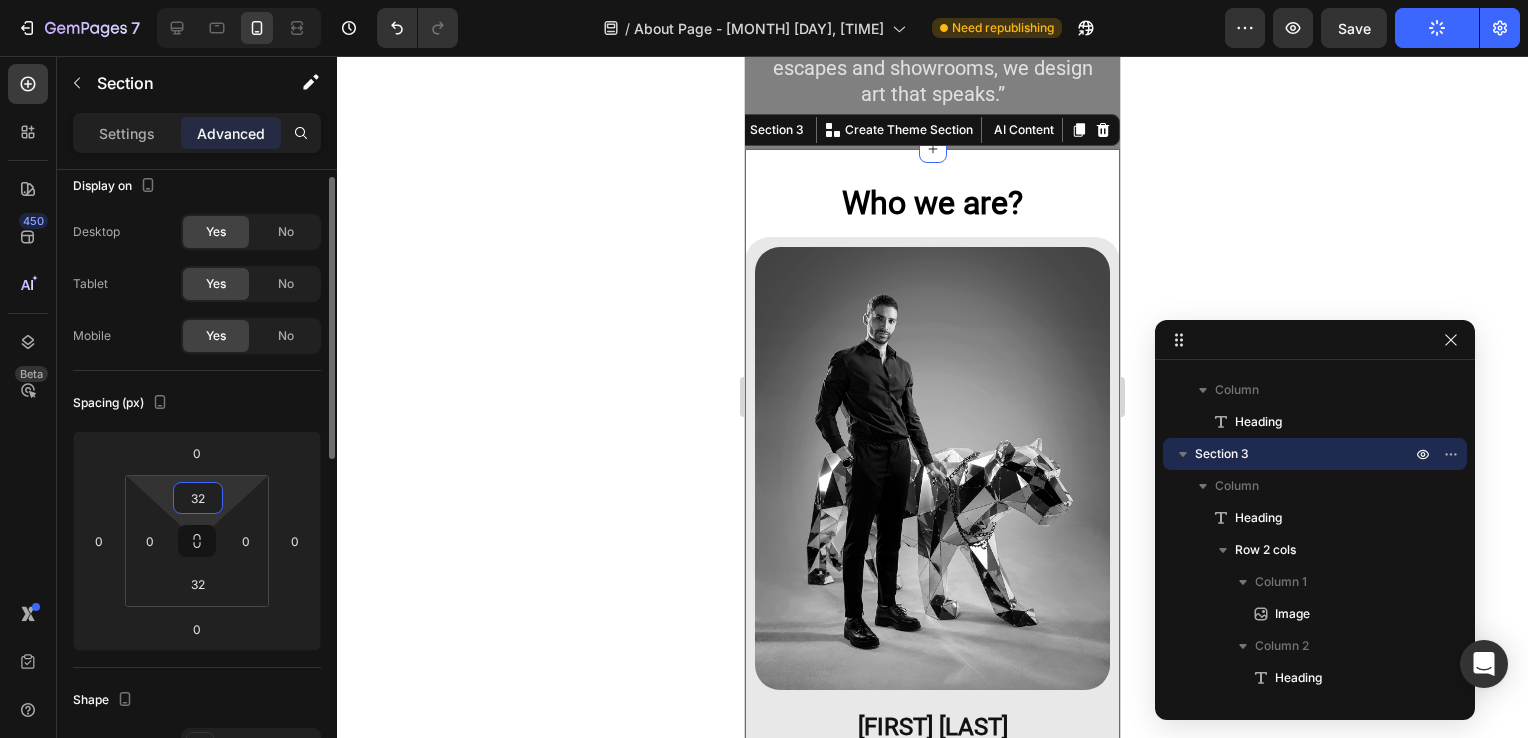 click on "32" at bounding box center (198, 498) 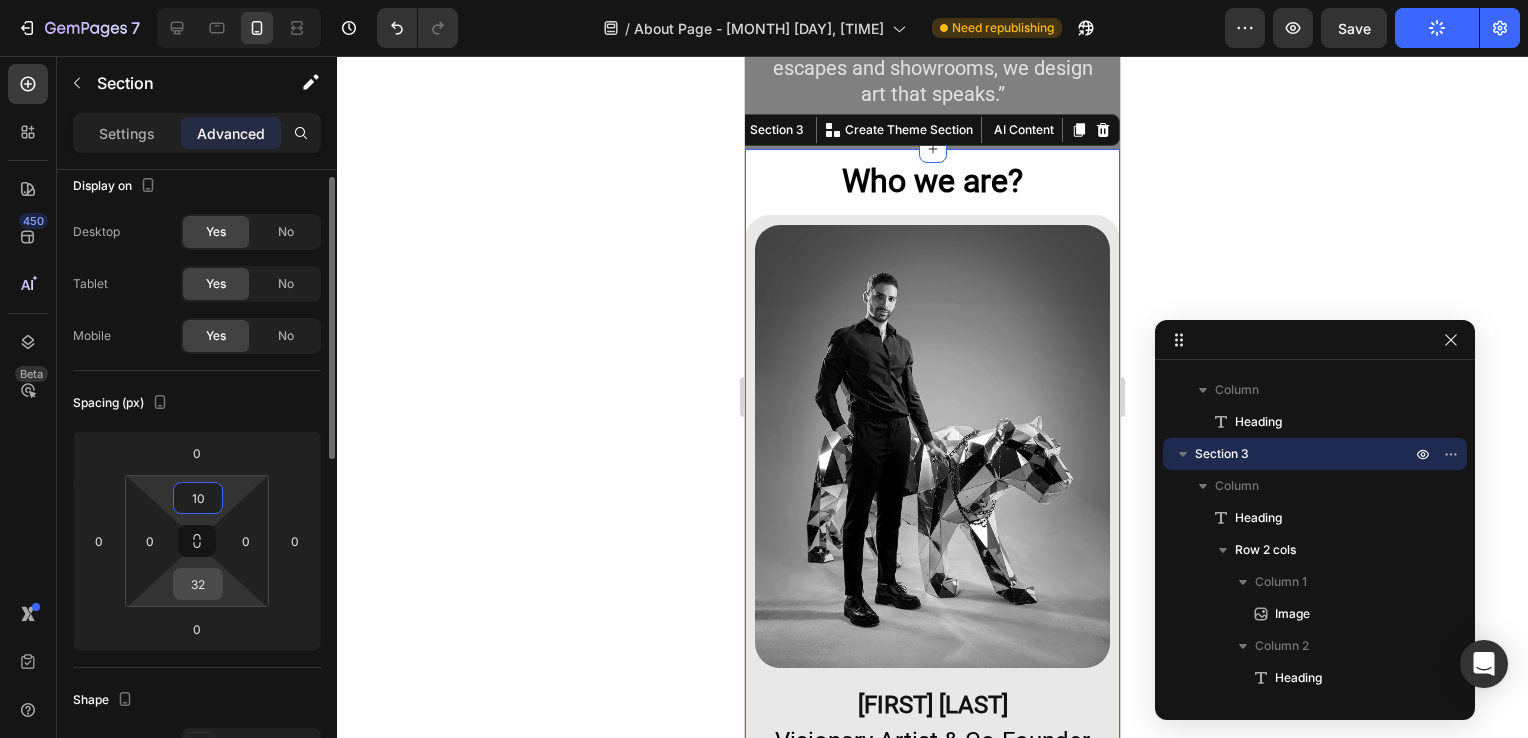 type on "10" 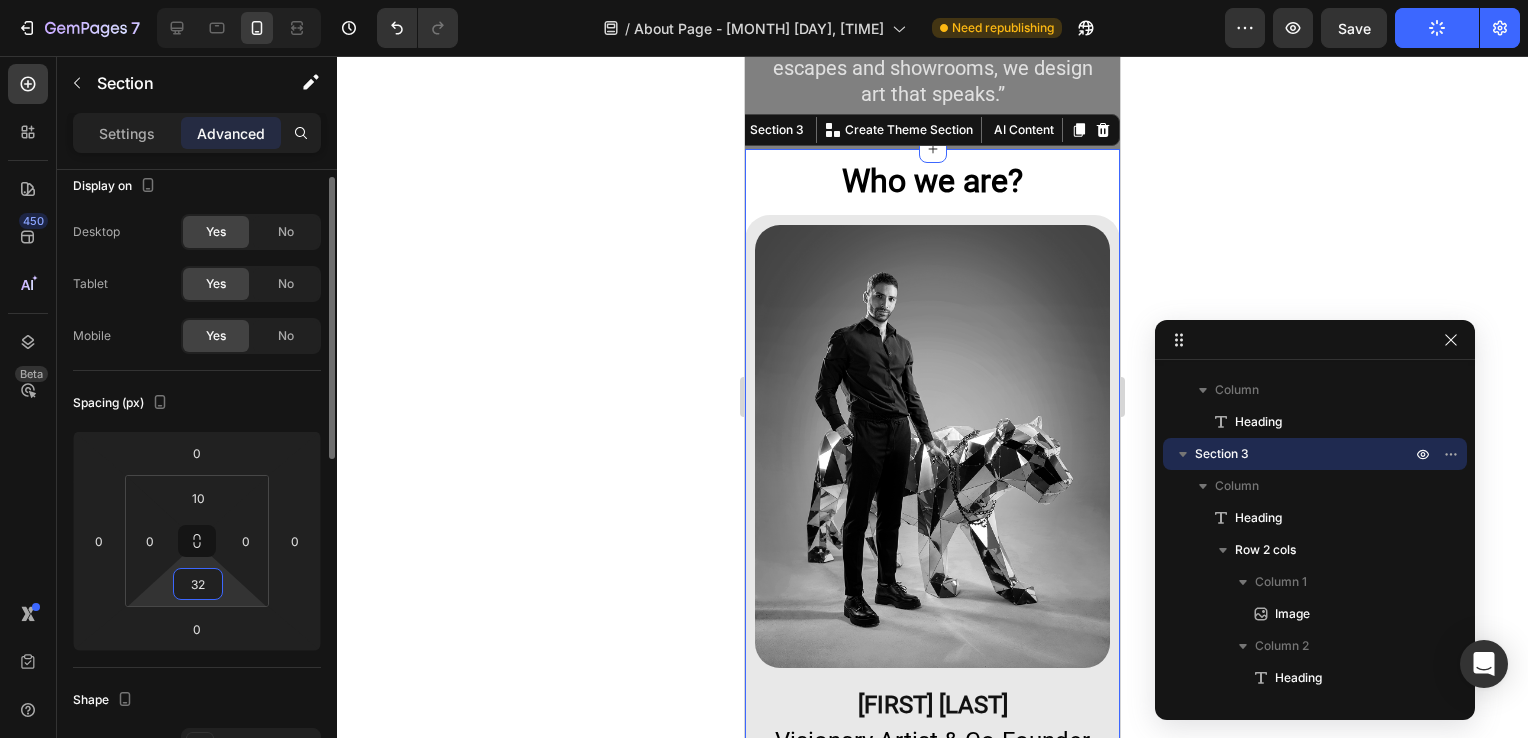 click on "32" at bounding box center (198, 584) 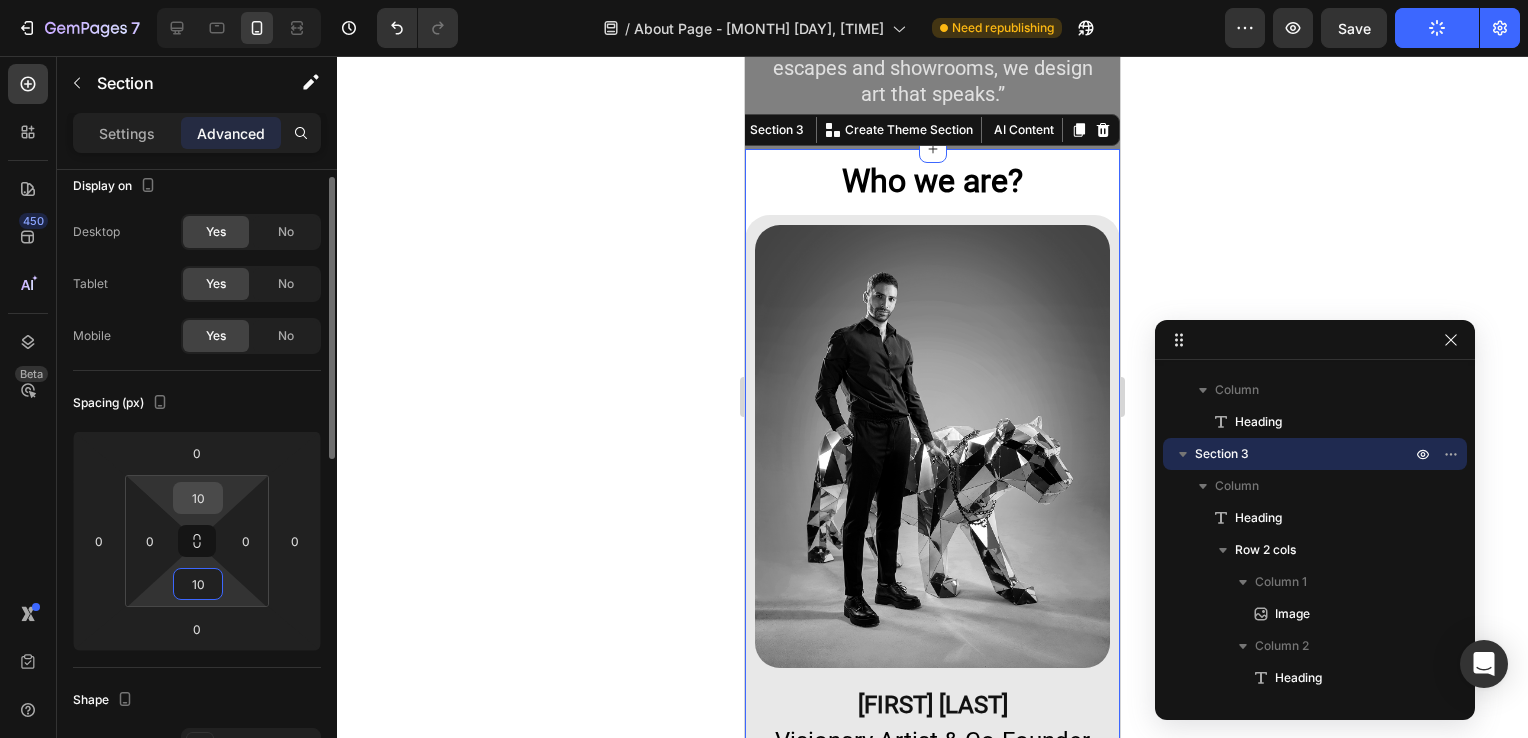 type on "10" 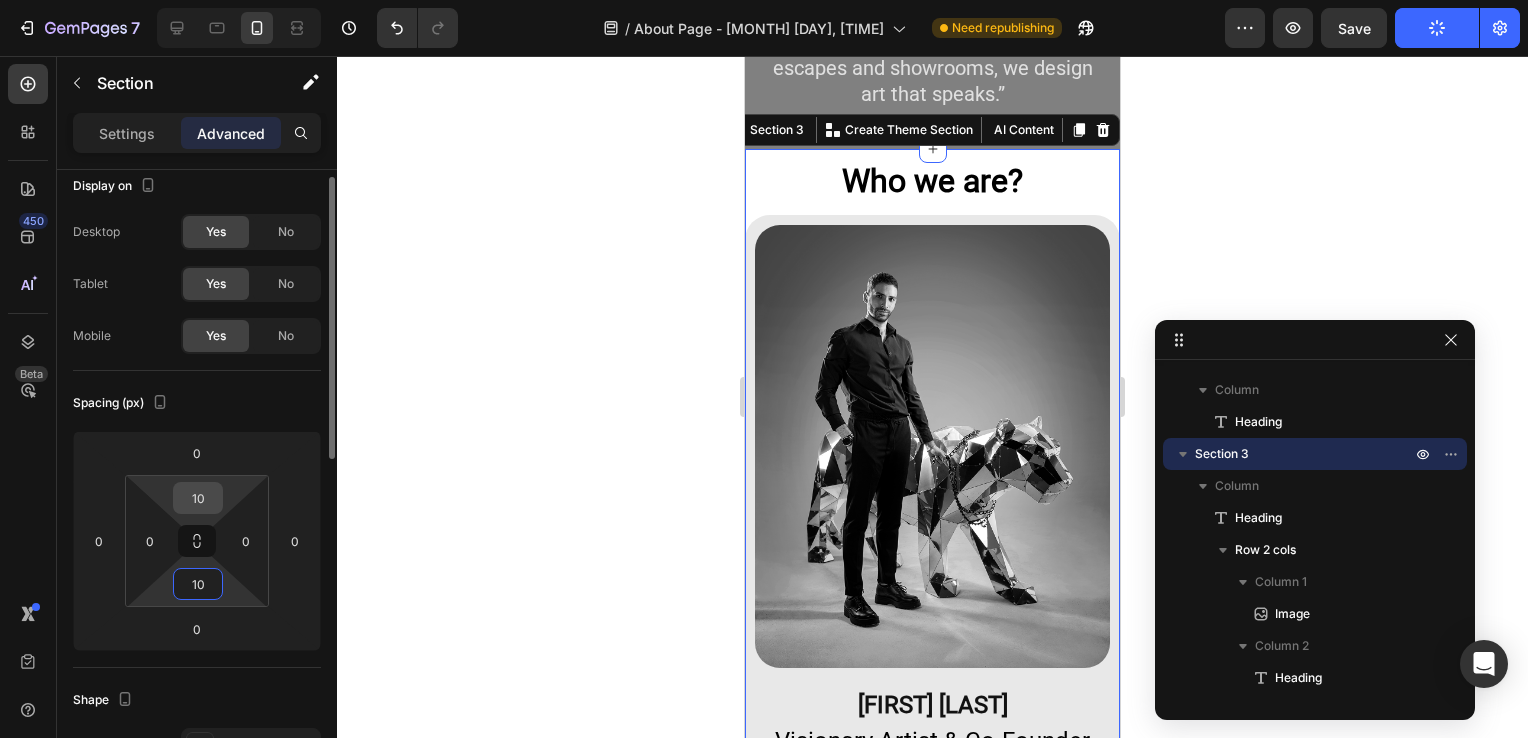 click on "10" at bounding box center (198, 498) 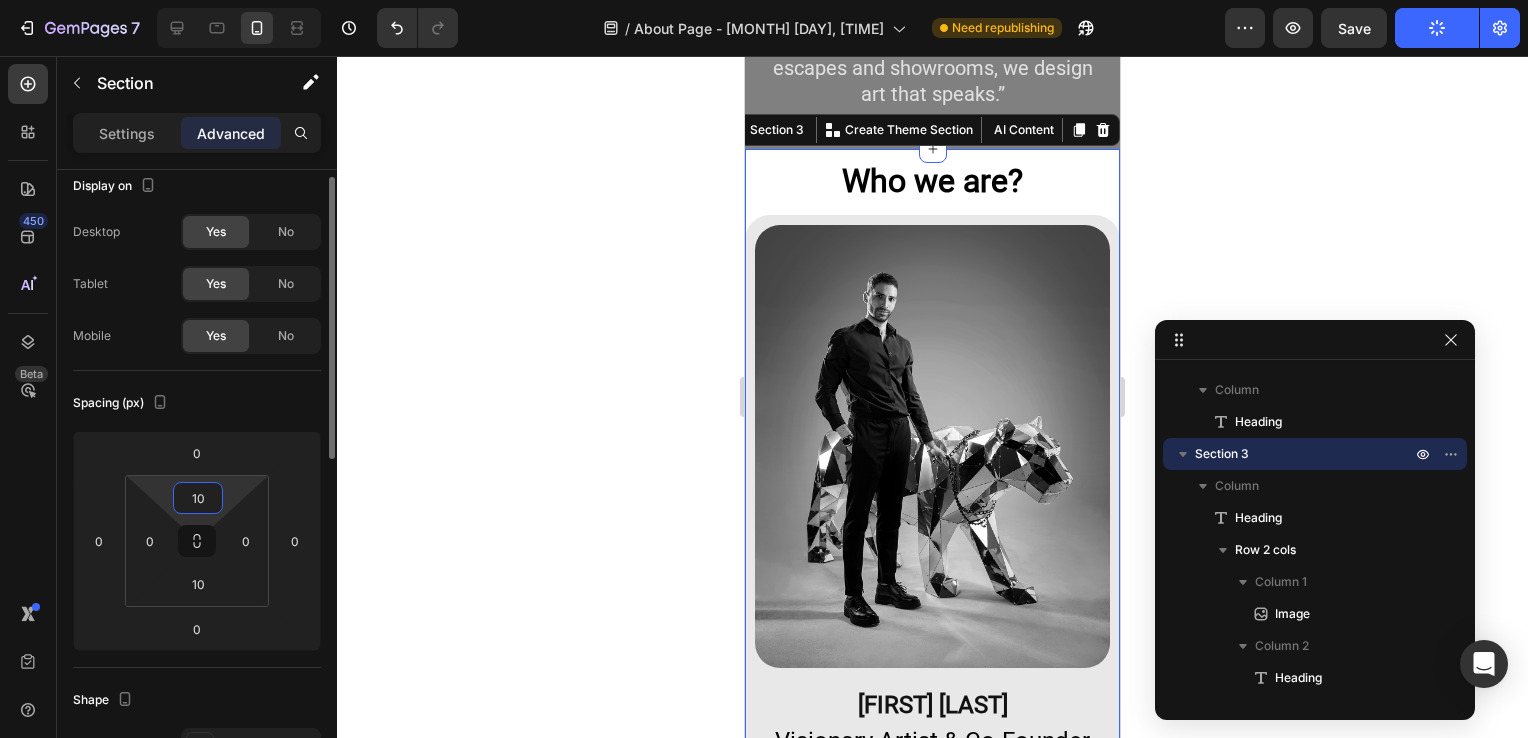 click on "10" at bounding box center [198, 498] 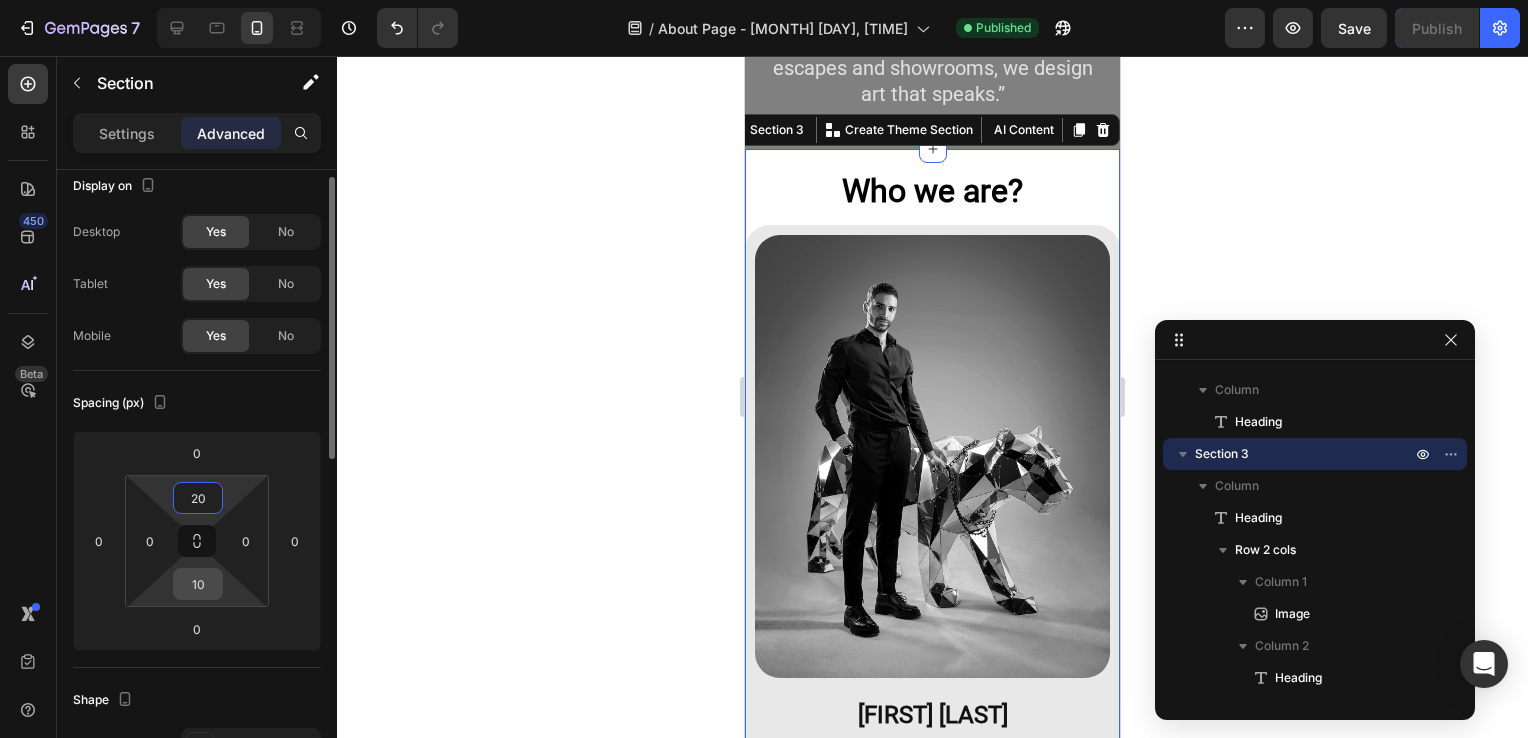 type on "20" 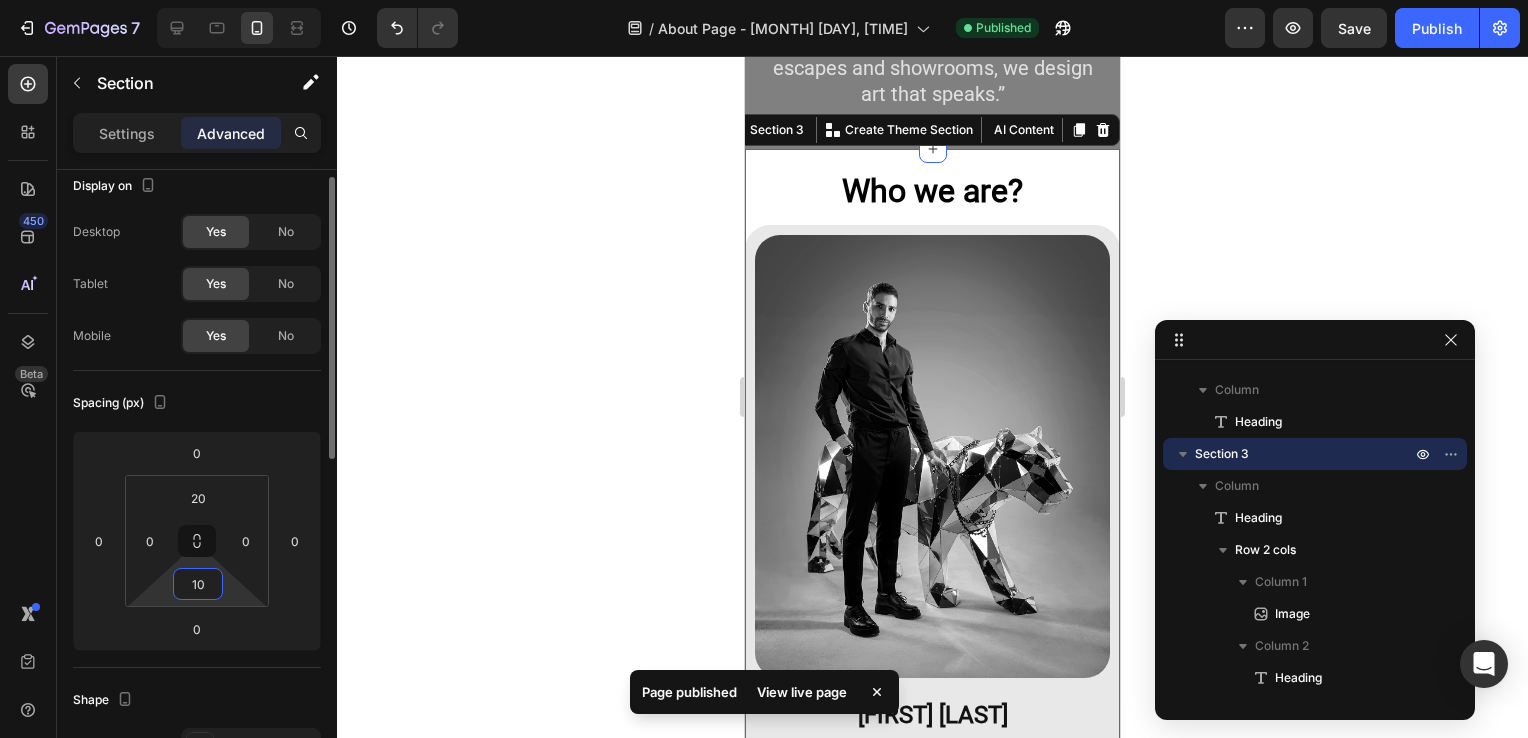 click on "10" at bounding box center [198, 584] 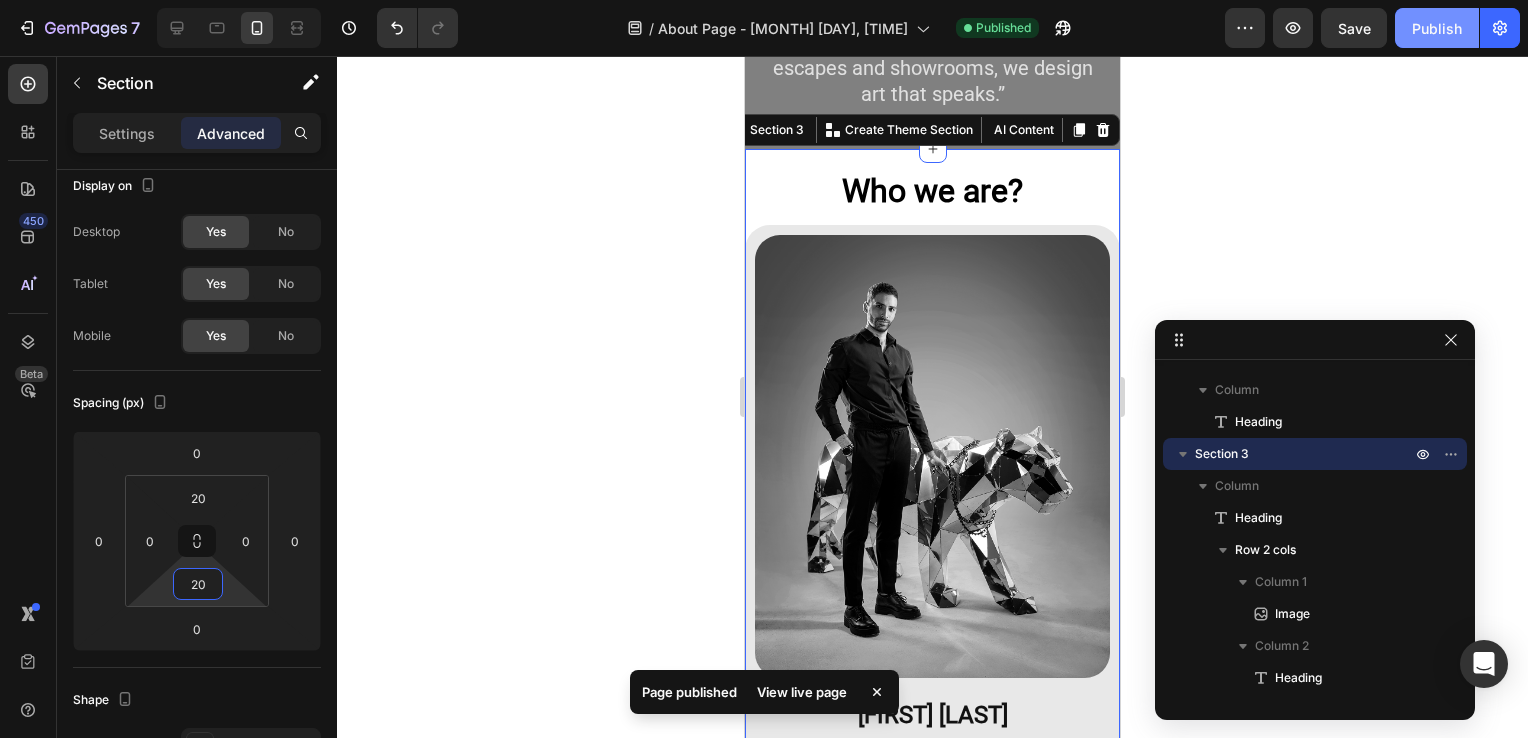 type on "20" 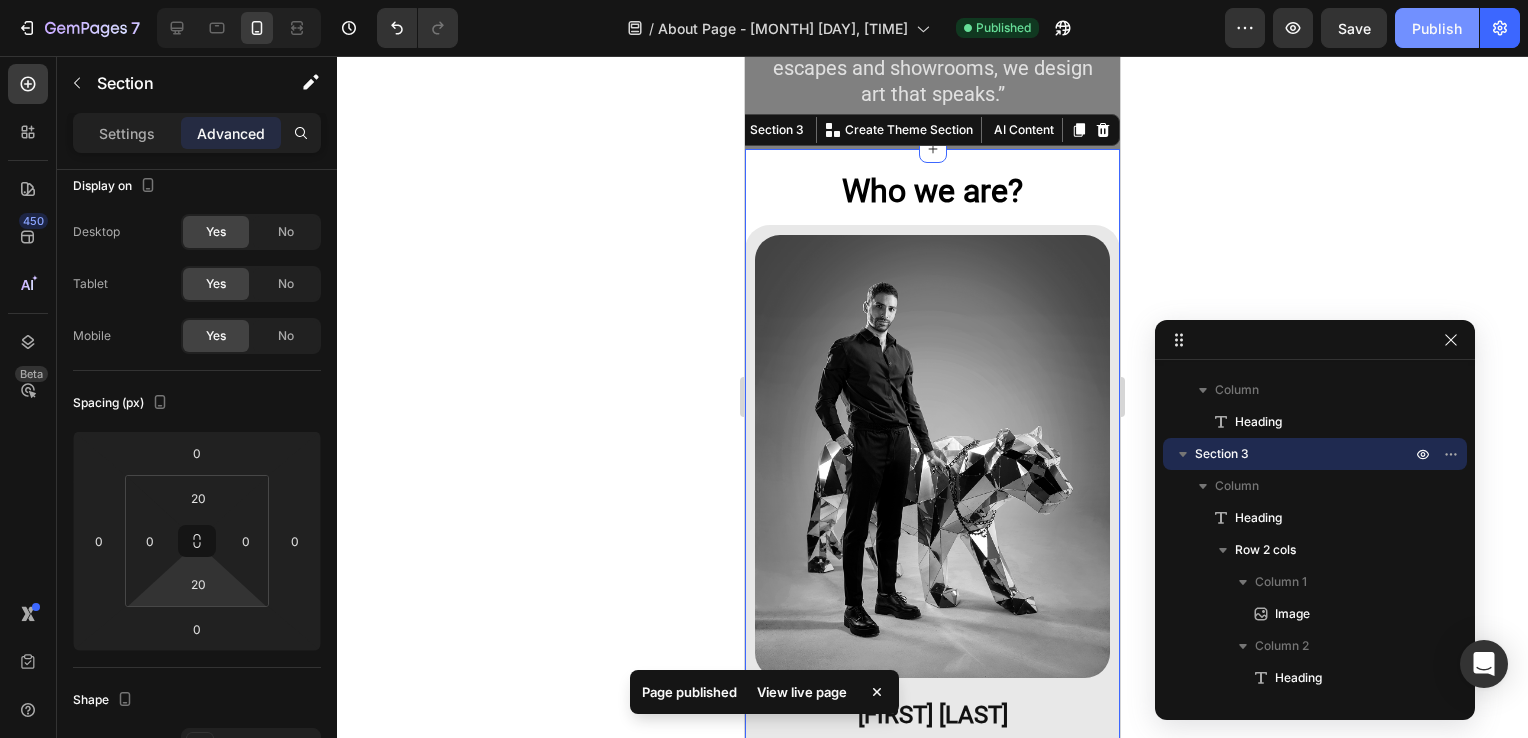 click on "Publish" at bounding box center (1437, 28) 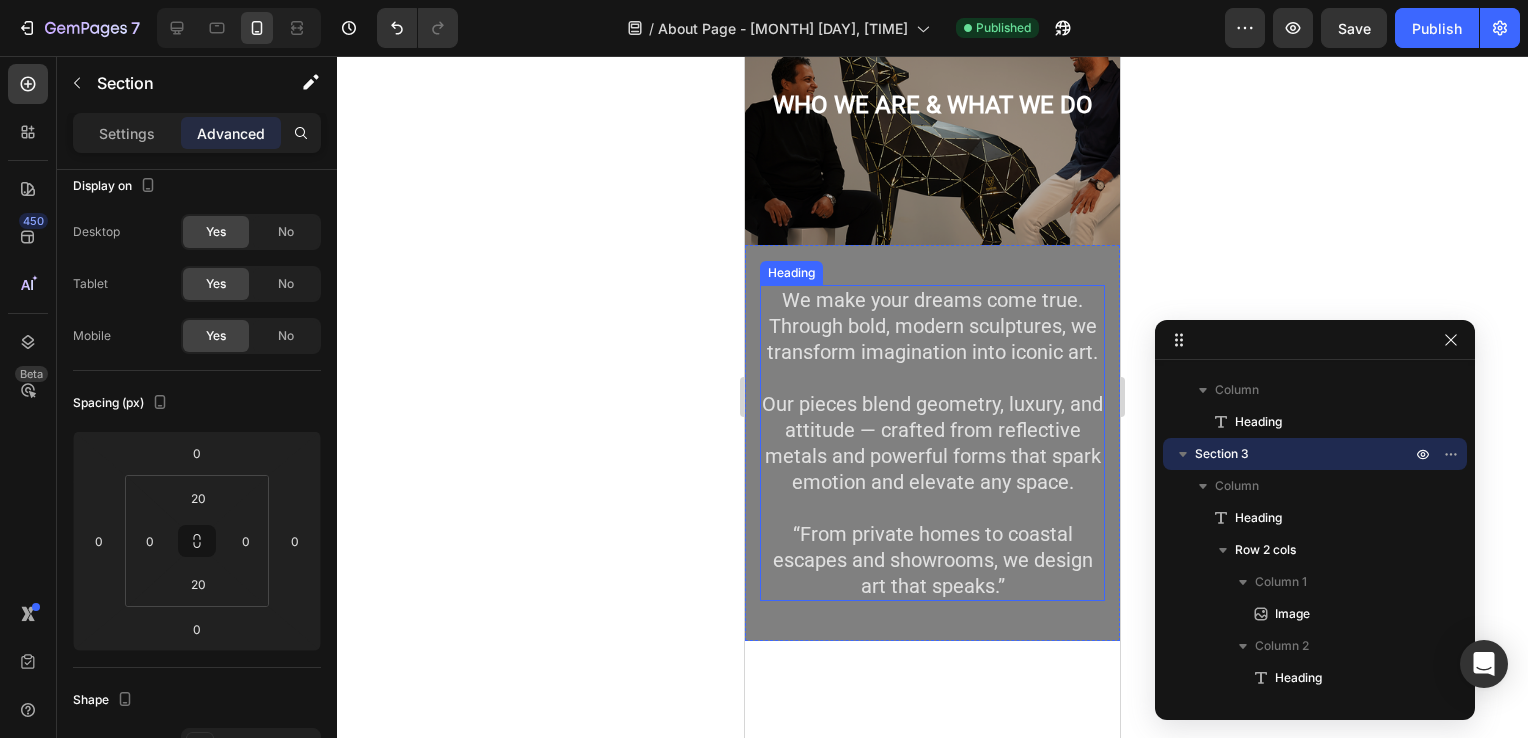 scroll, scrollTop: 0, scrollLeft: 0, axis: both 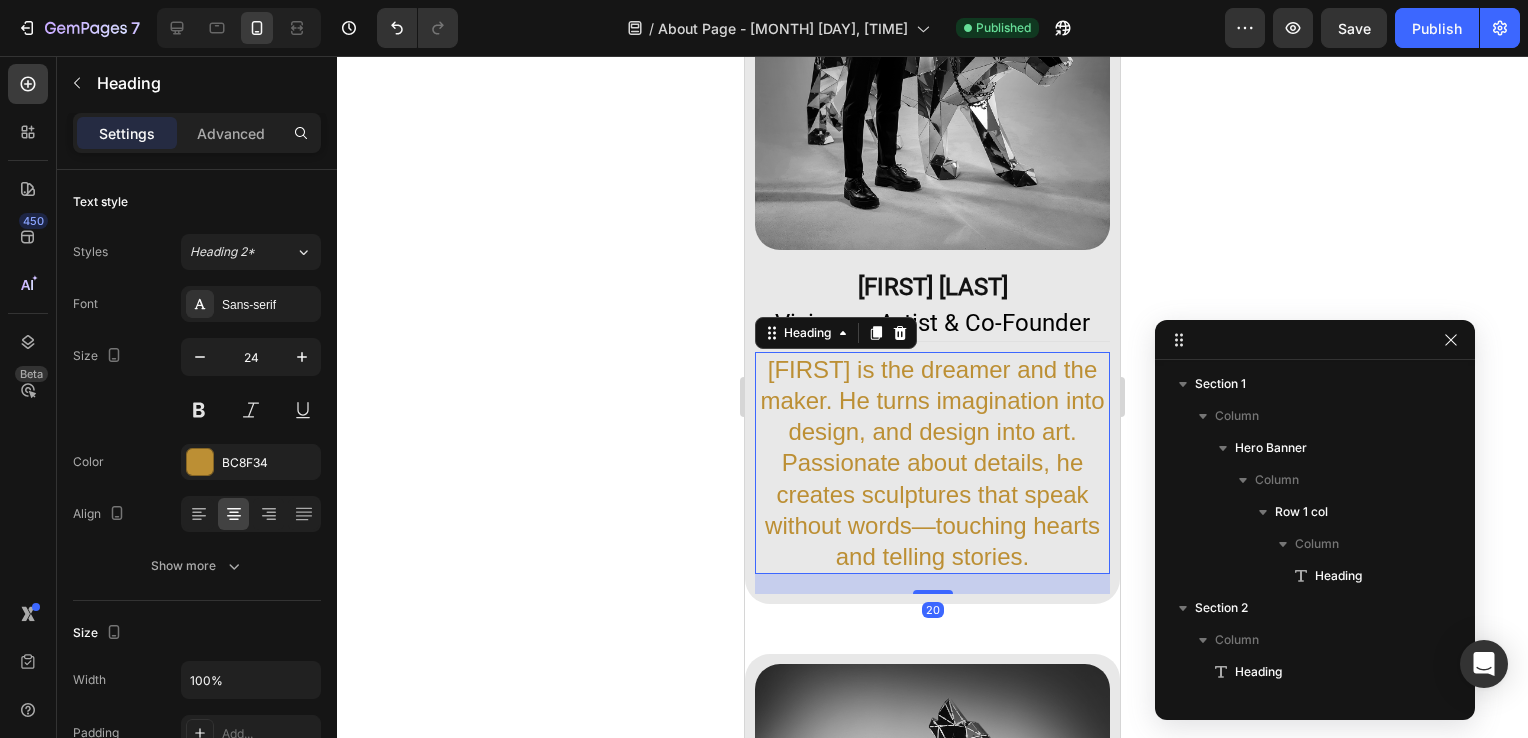 click on "[FIRST] is the dreamer and the maker. He turns imagination into design, and design into art. Passionate about details, he creates sculptures that speak without words—touching hearts and telling stories." at bounding box center (932, 463) 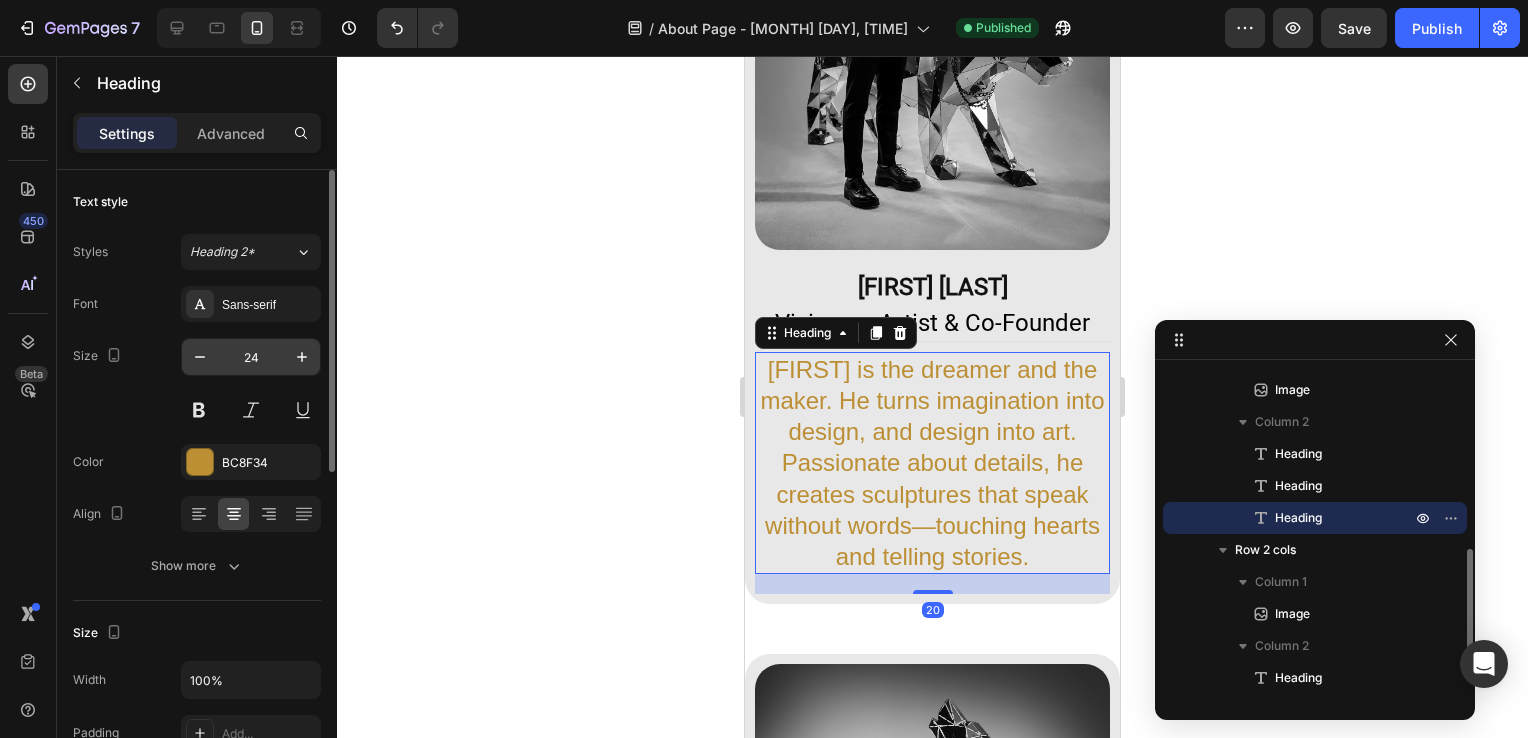 click on "24" at bounding box center [251, 357] 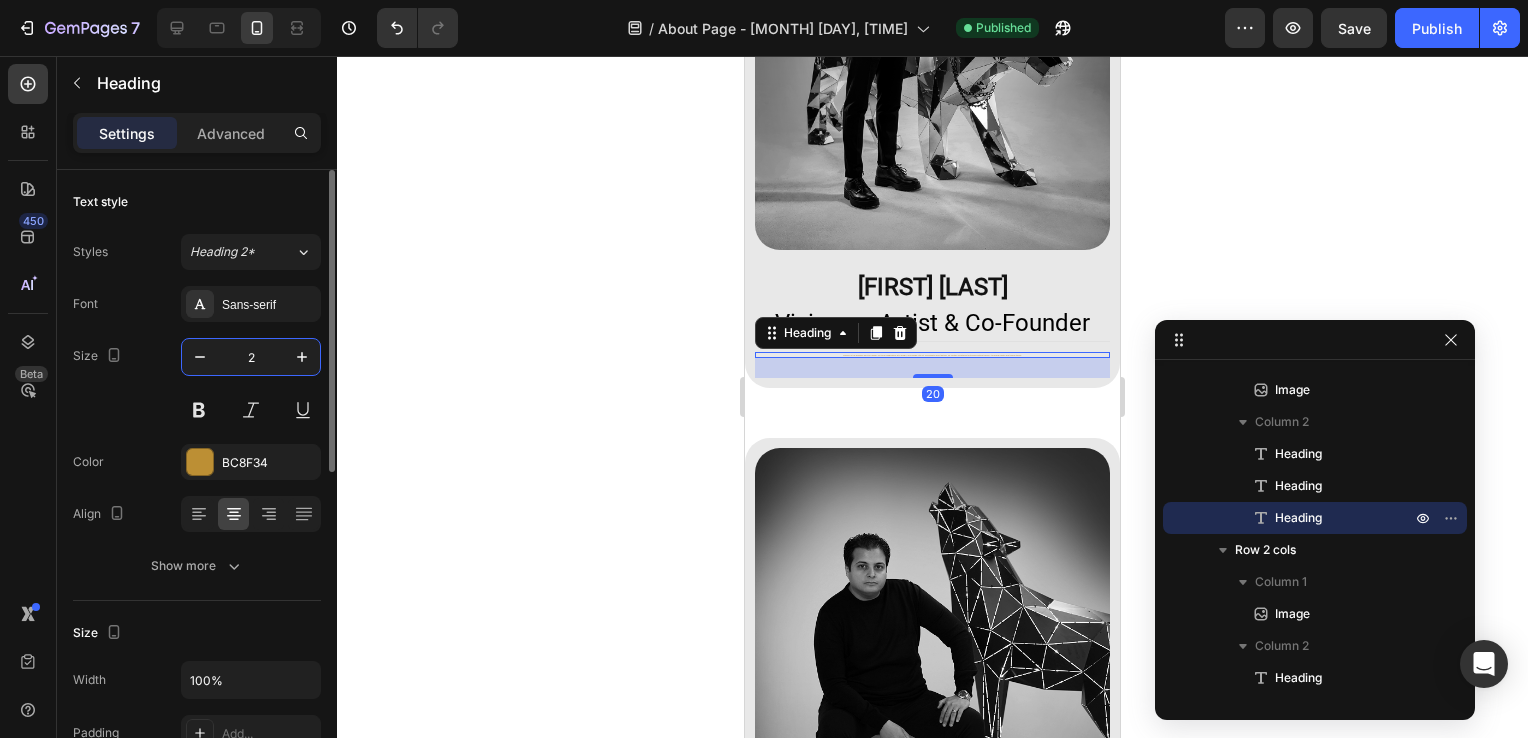 type on "20" 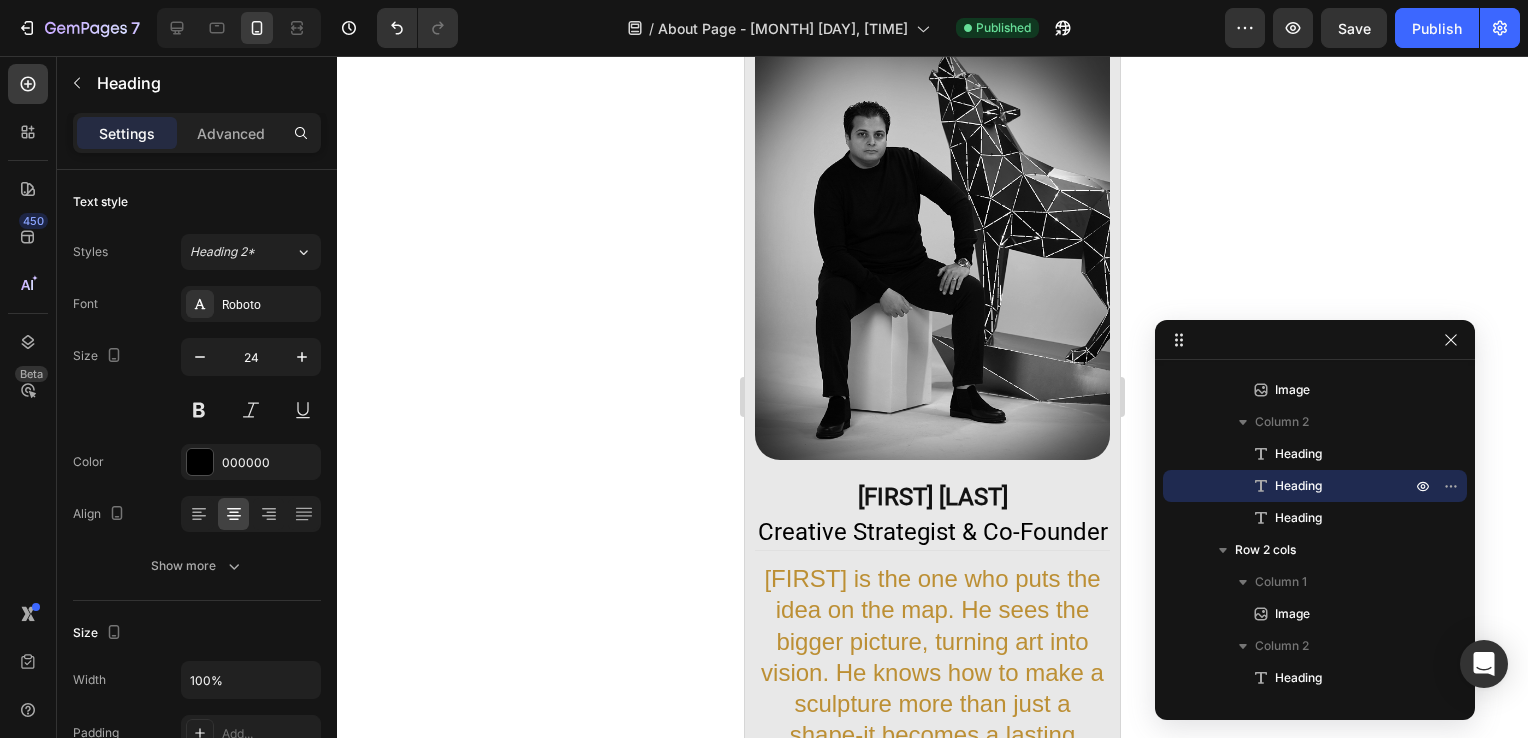 scroll, scrollTop: 1658, scrollLeft: 0, axis: vertical 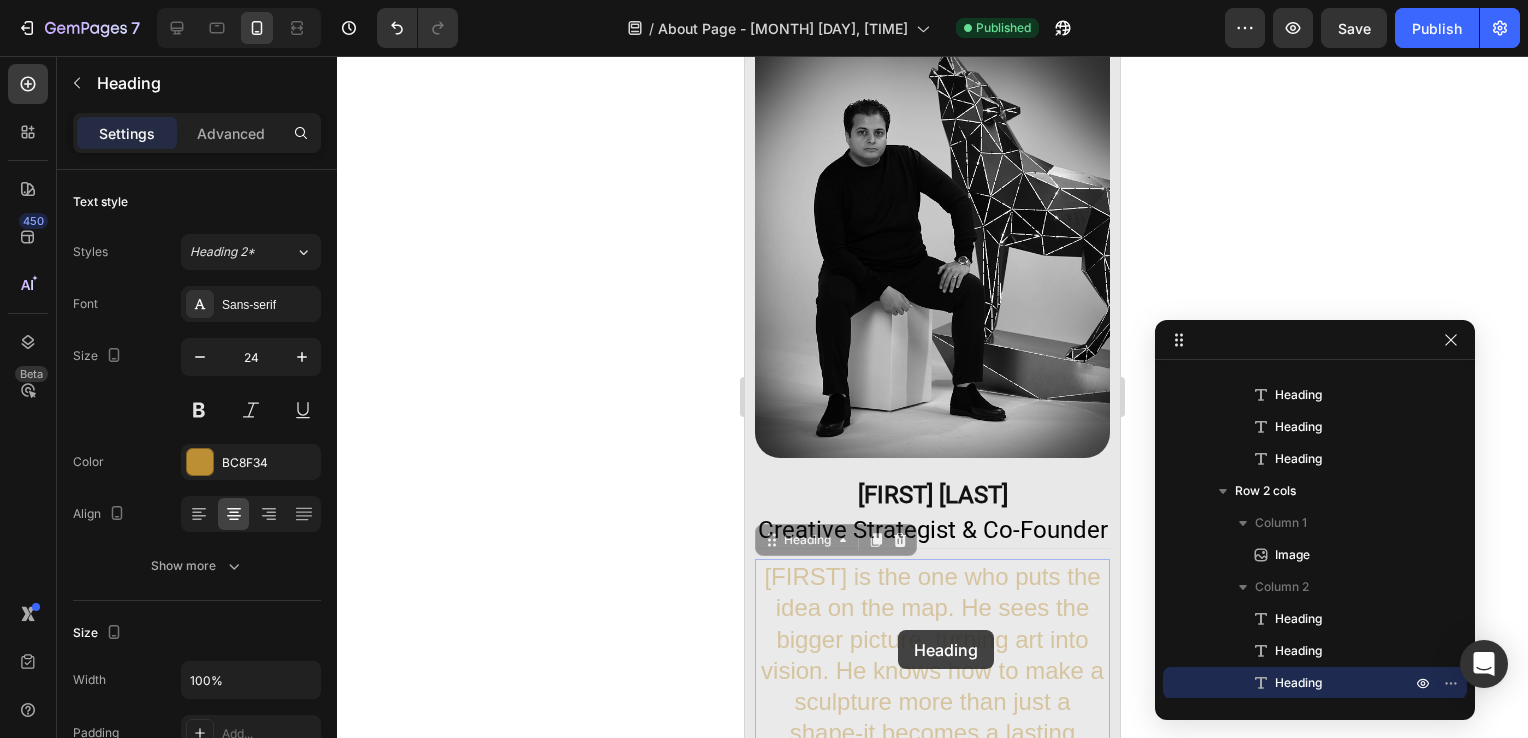 drag, startPoint x: 898, startPoint y: 630, endPoint x: 987, endPoint y: 551, distance: 119.0042 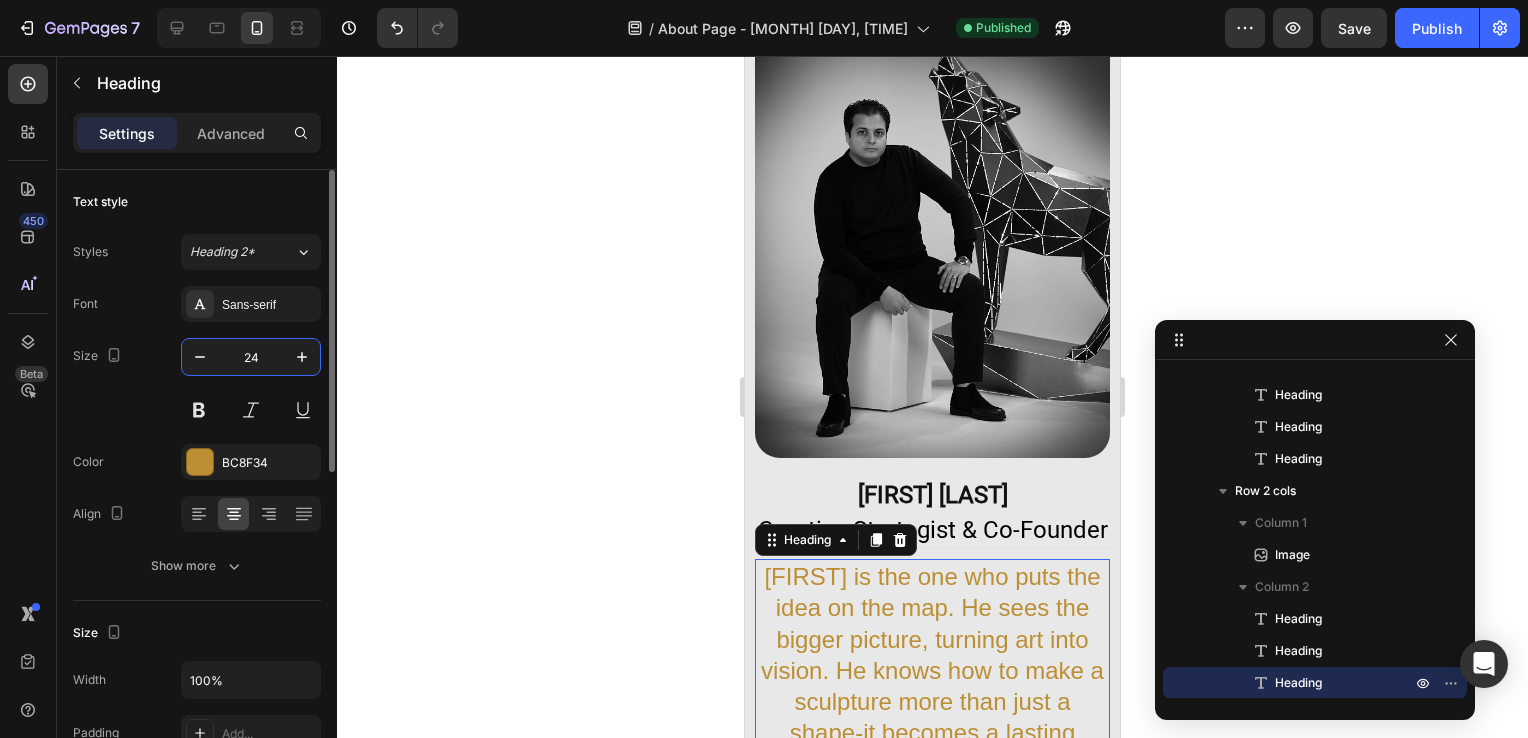 click on "24" at bounding box center (251, 357) 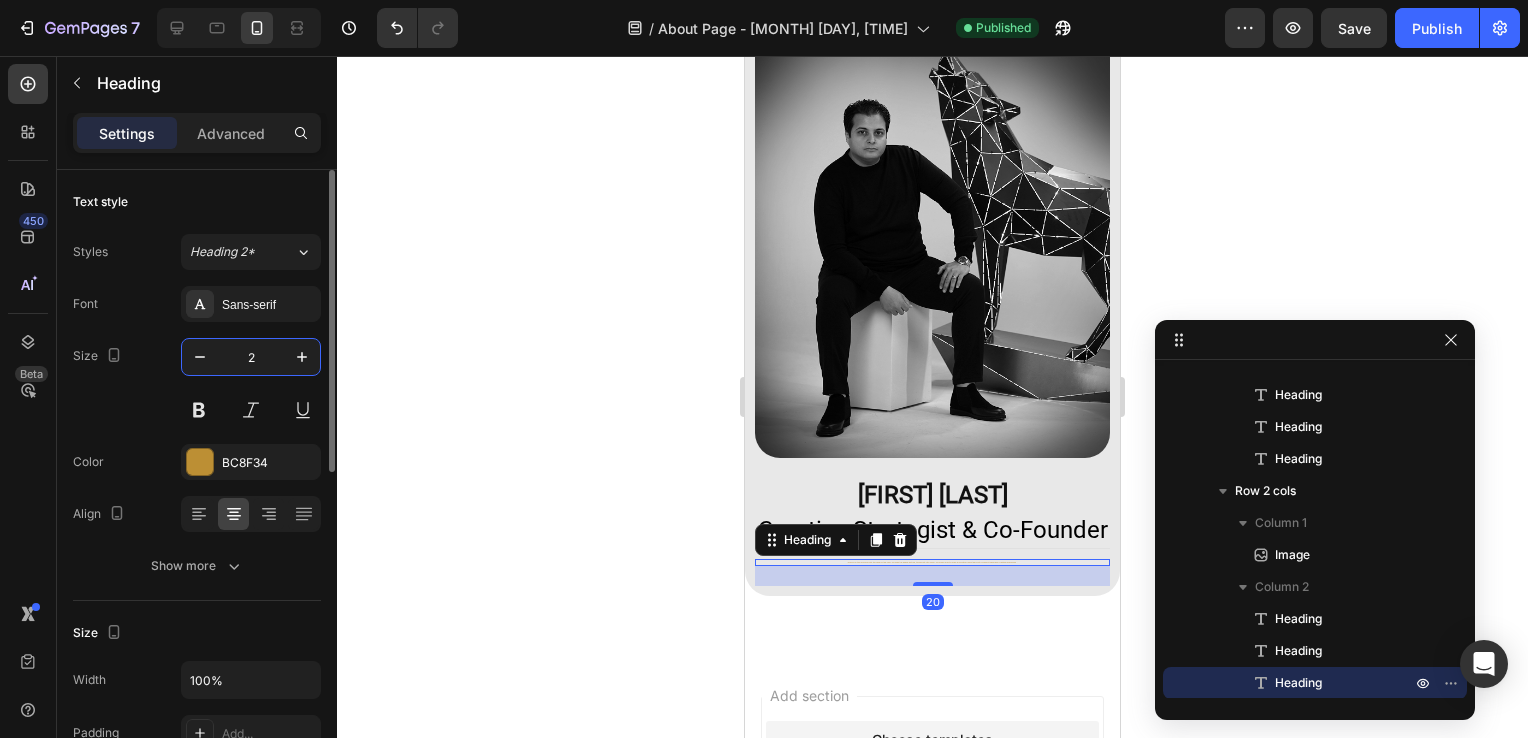type on "20" 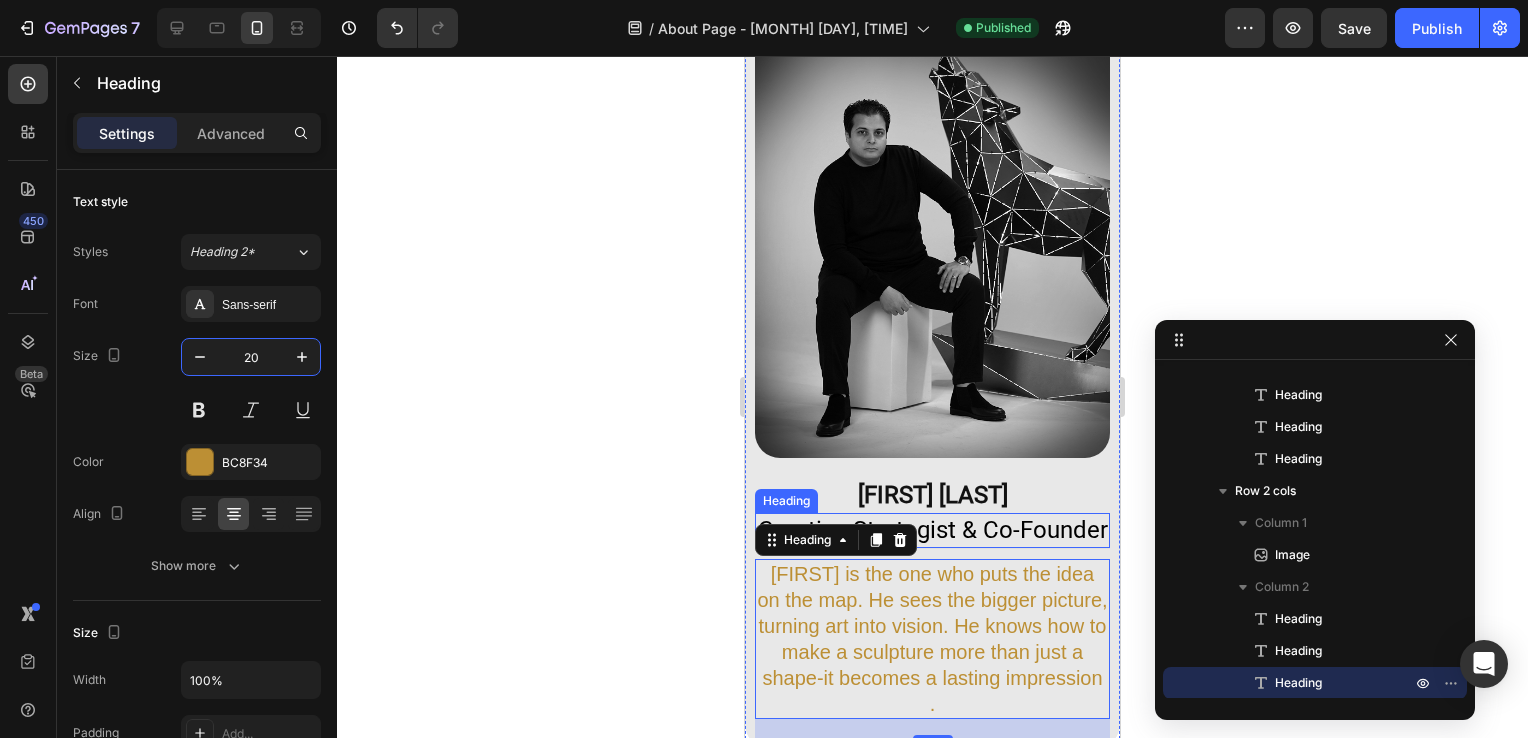 click on "Creative Strategist & Co-Founder" at bounding box center [932, 530] 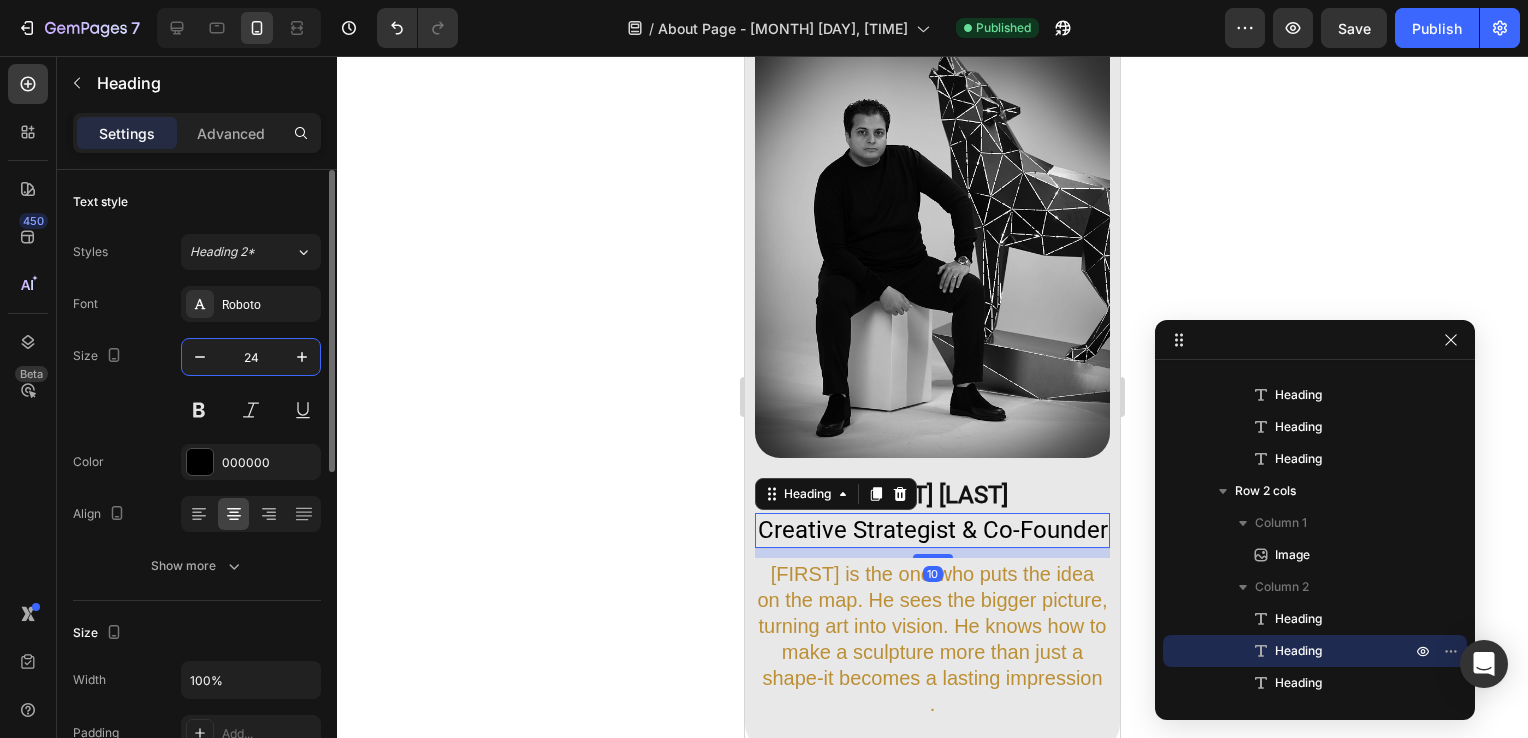 click on "24" at bounding box center (251, 357) 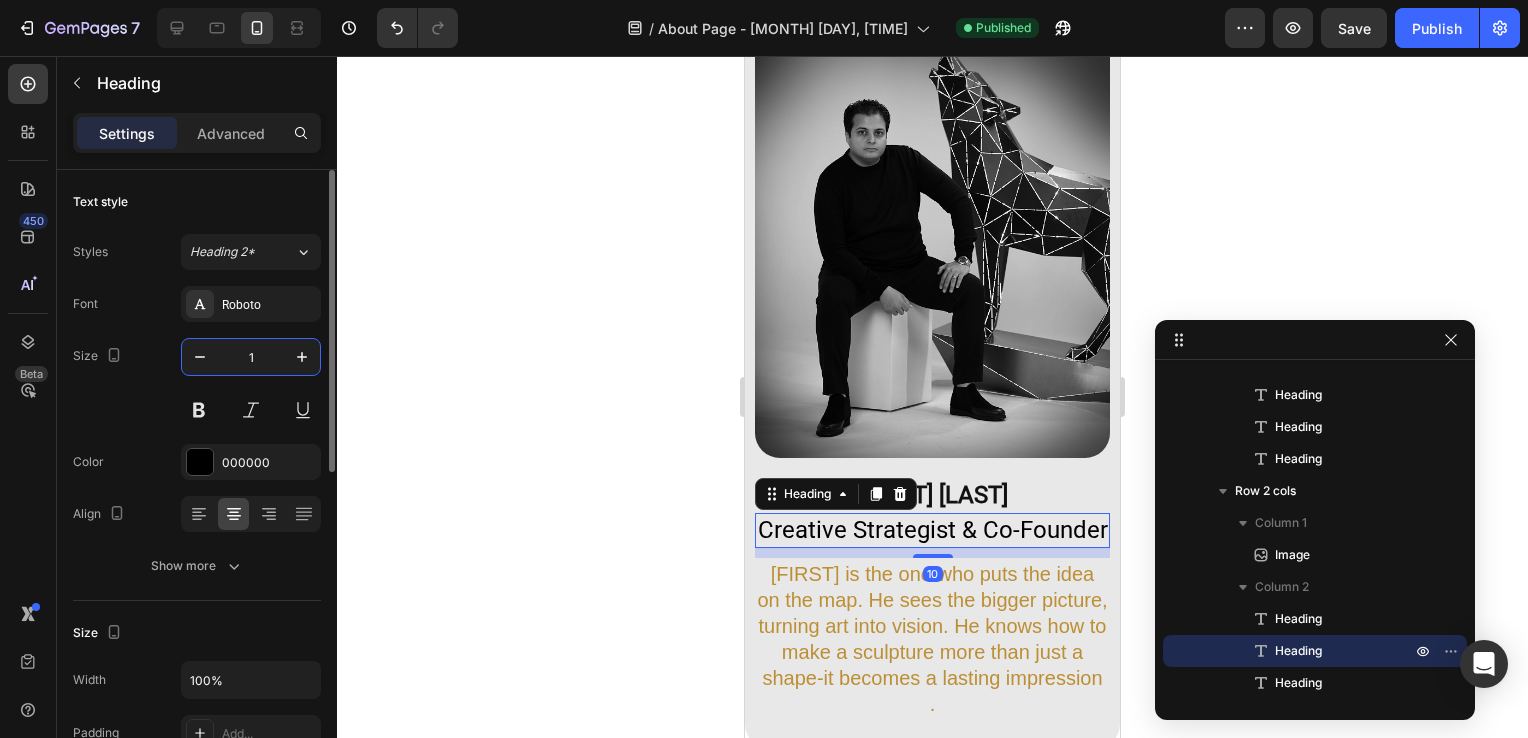 type on "18" 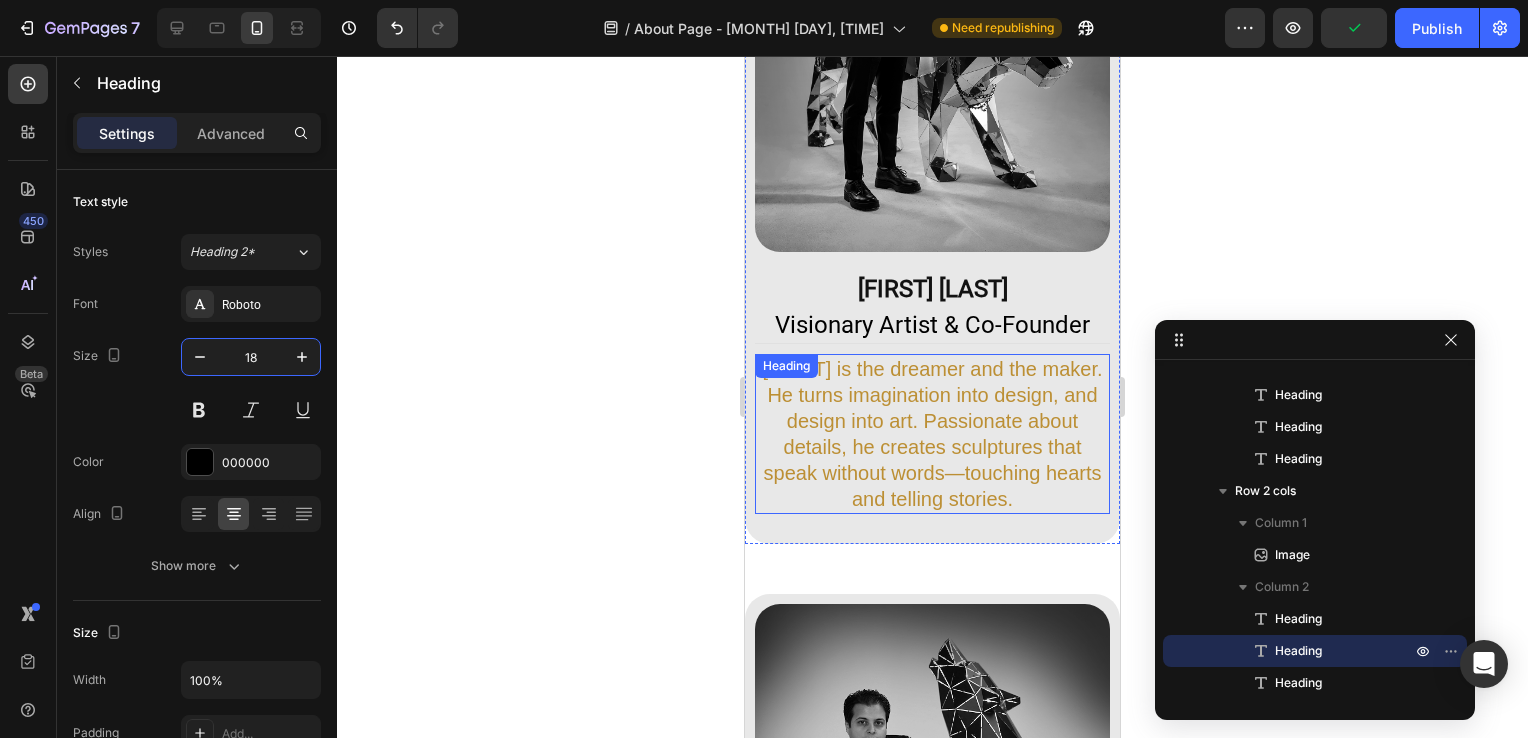 scroll, scrollTop: 1062, scrollLeft: 0, axis: vertical 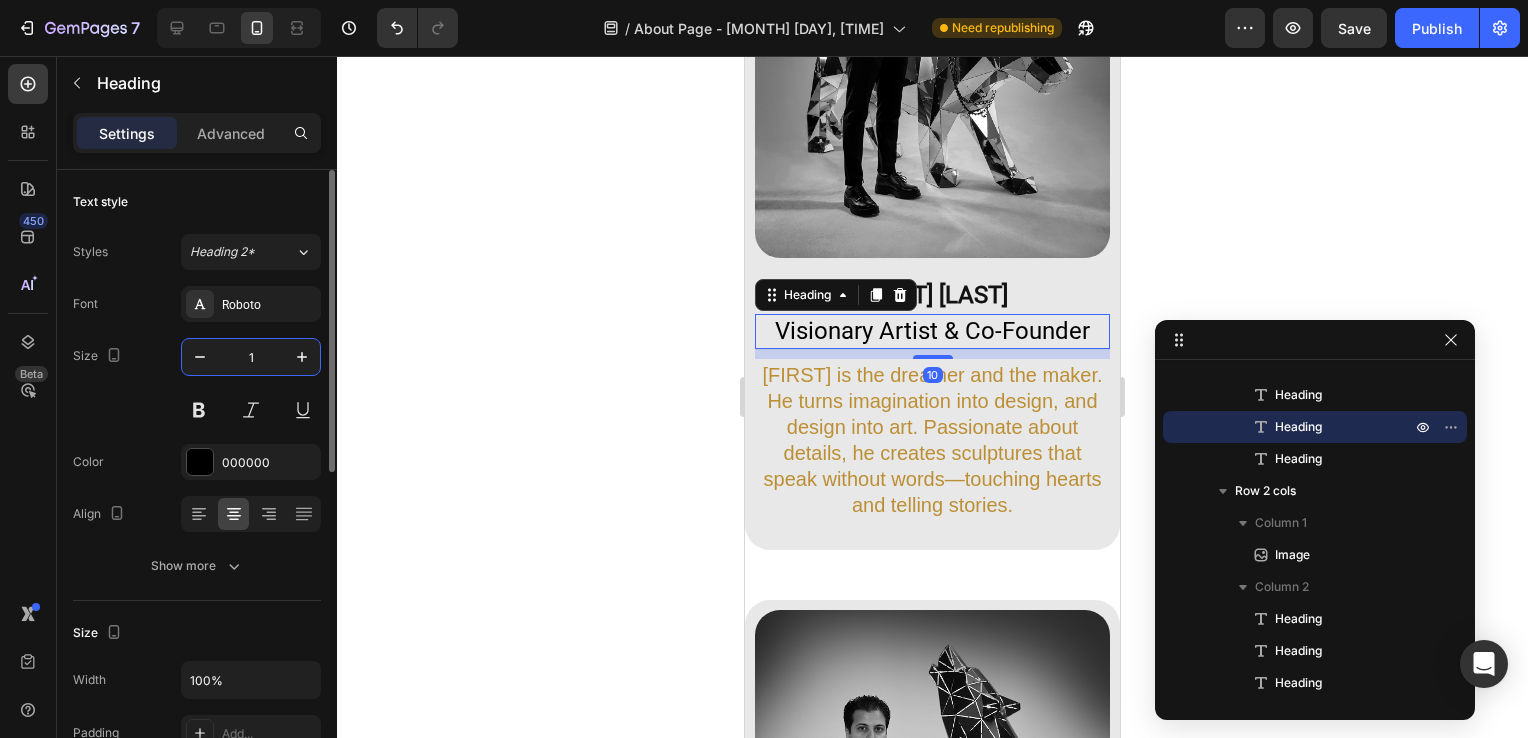 click on "1" at bounding box center [251, 357] 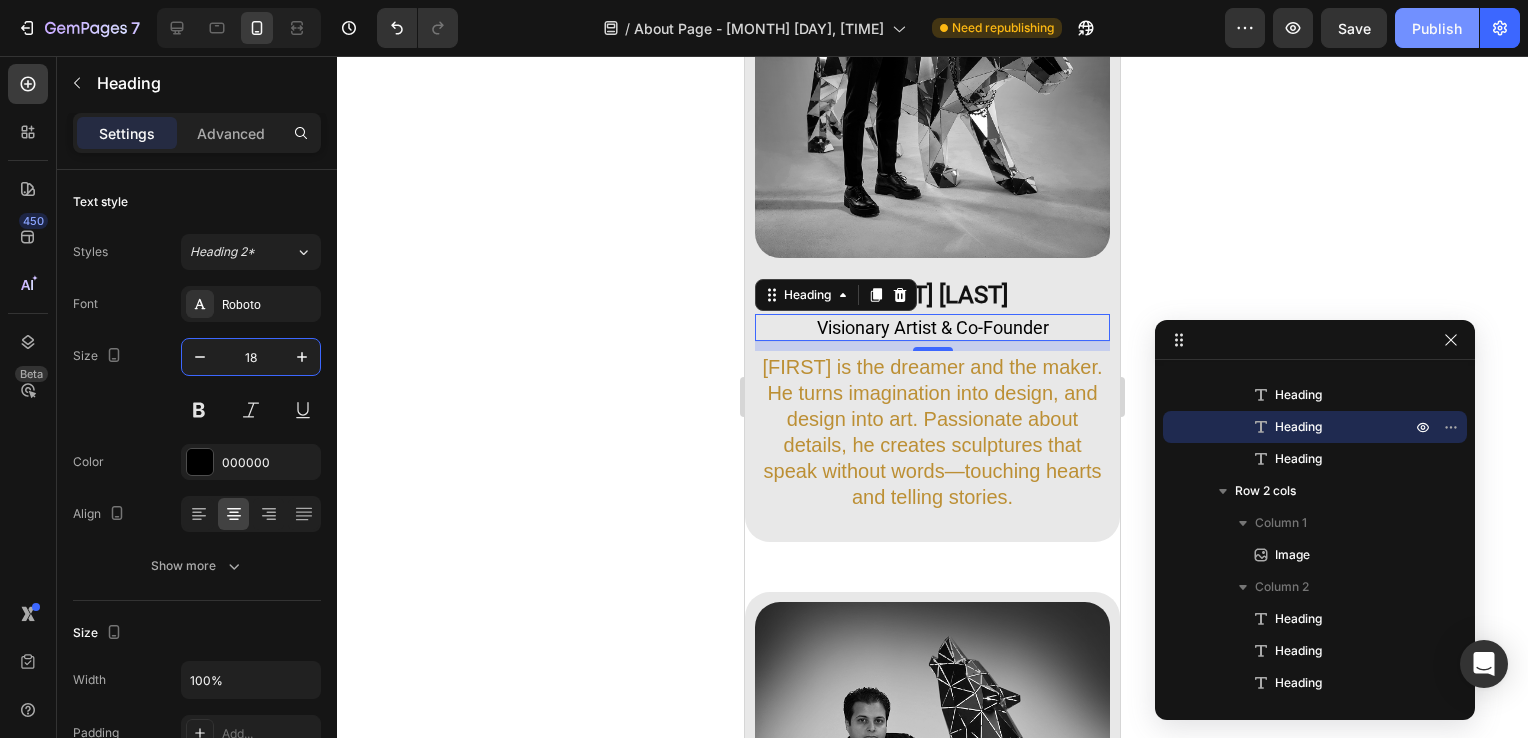 type on "18" 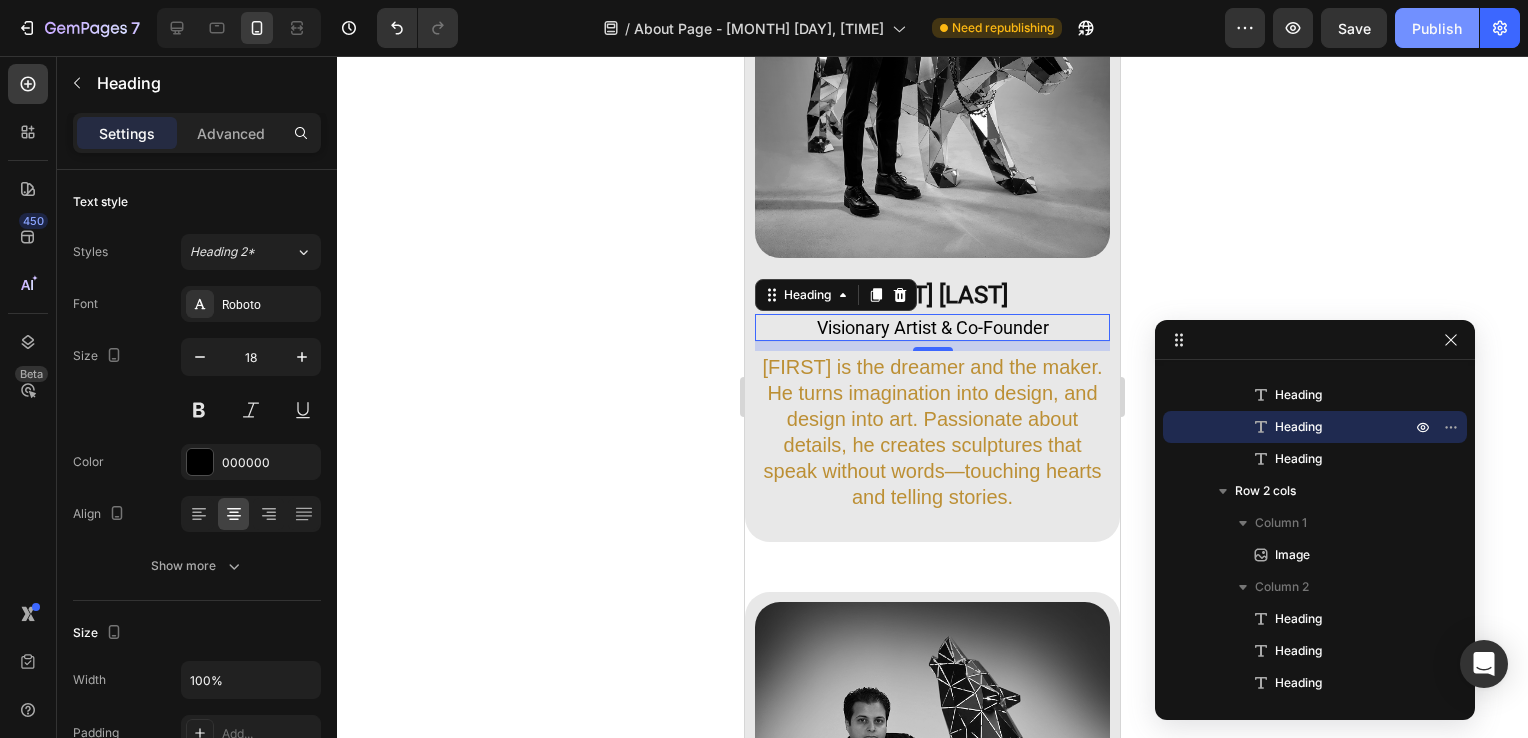 click on "Publish" at bounding box center [1437, 28] 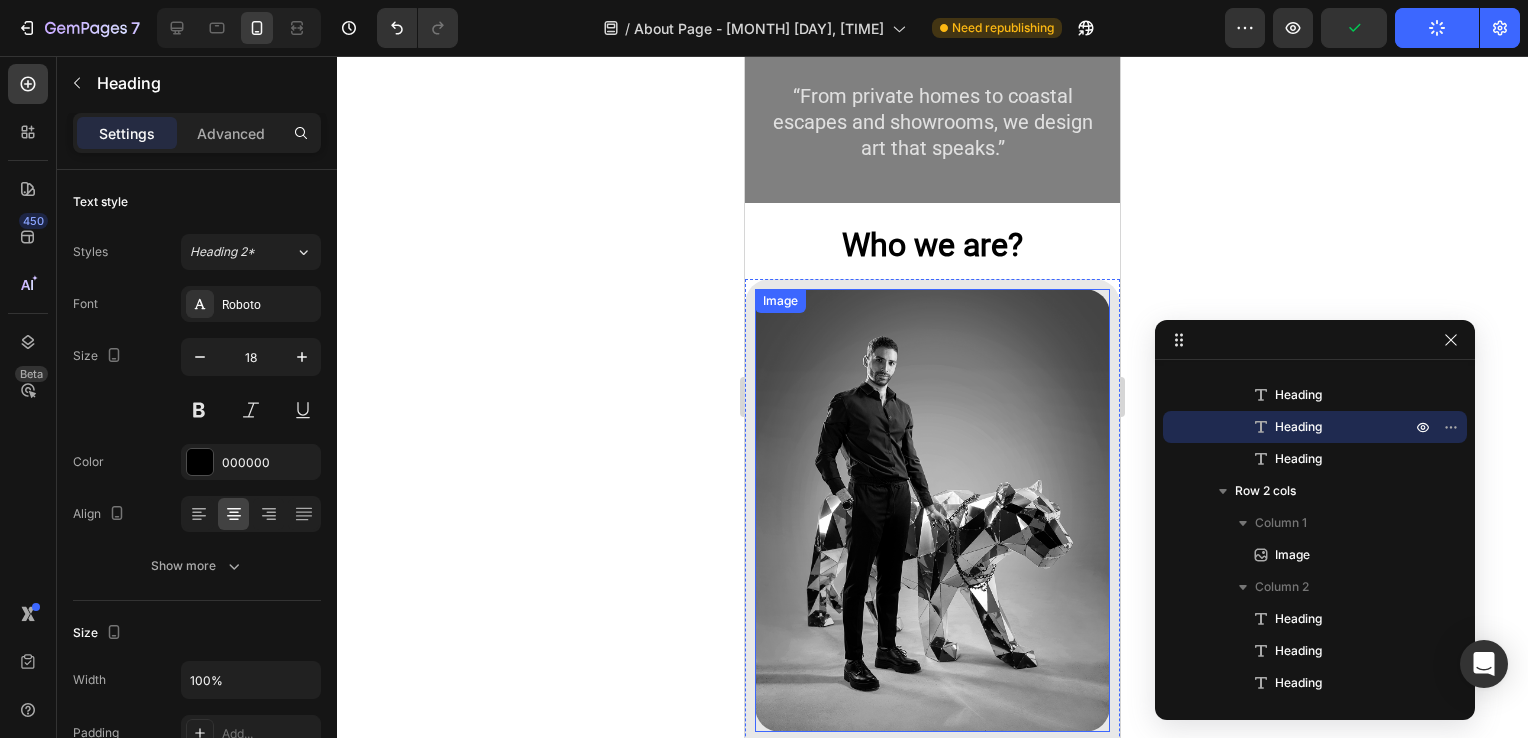 scroll, scrollTop: 430, scrollLeft: 0, axis: vertical 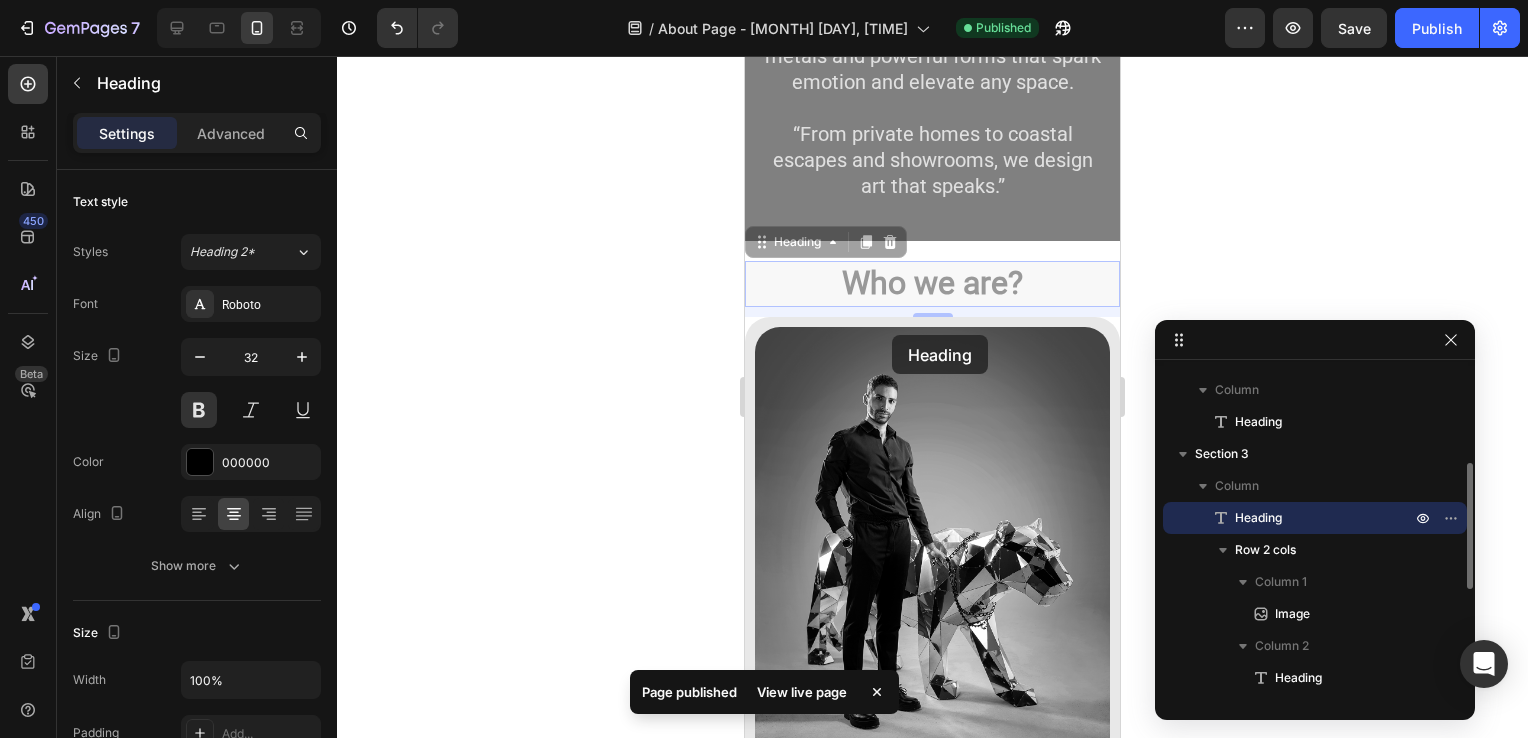 drag, startPoint x: 892, startPoint y: 335, endPoint x: 1091, endPoint y: 438, distance: 224.07588 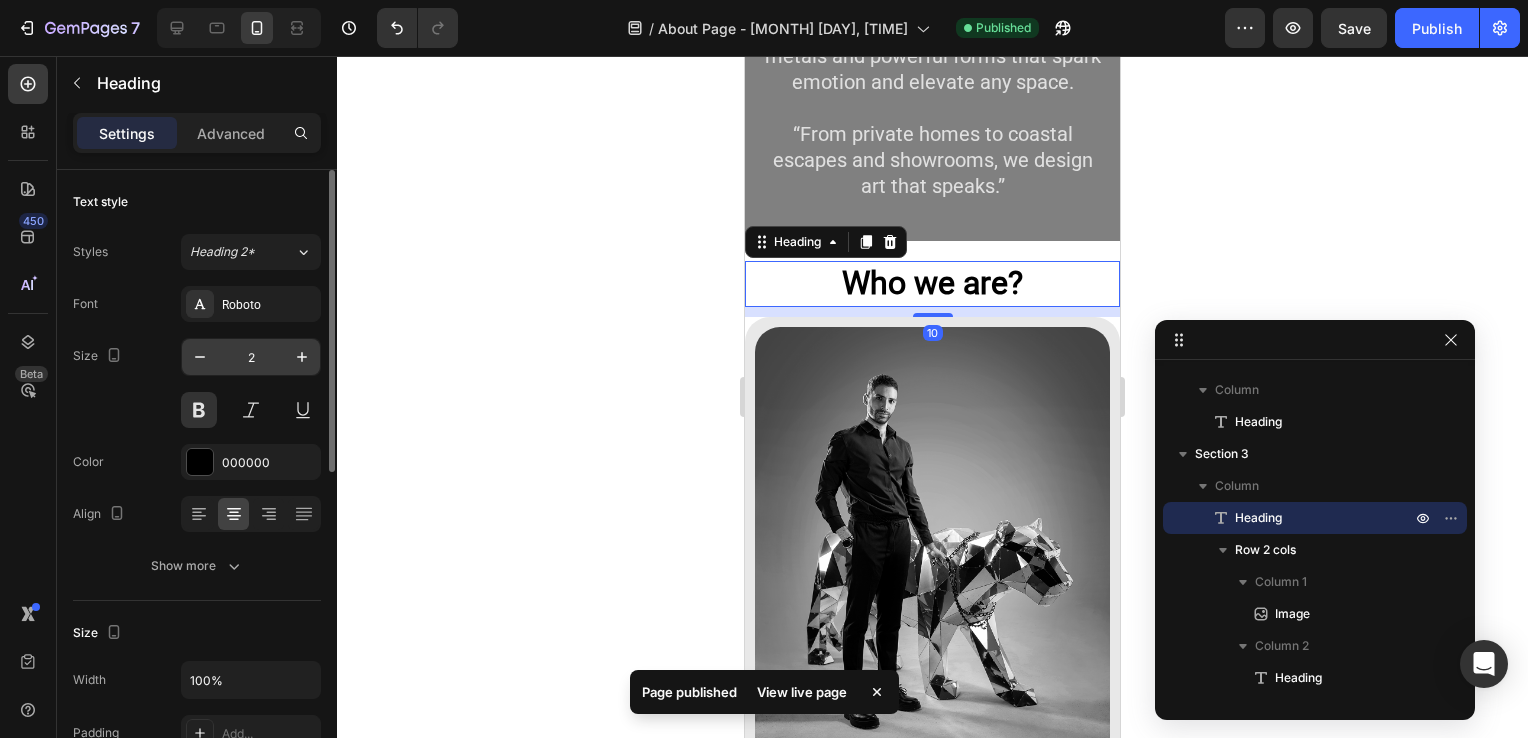 click on "2" at bounding box center (251, 357) 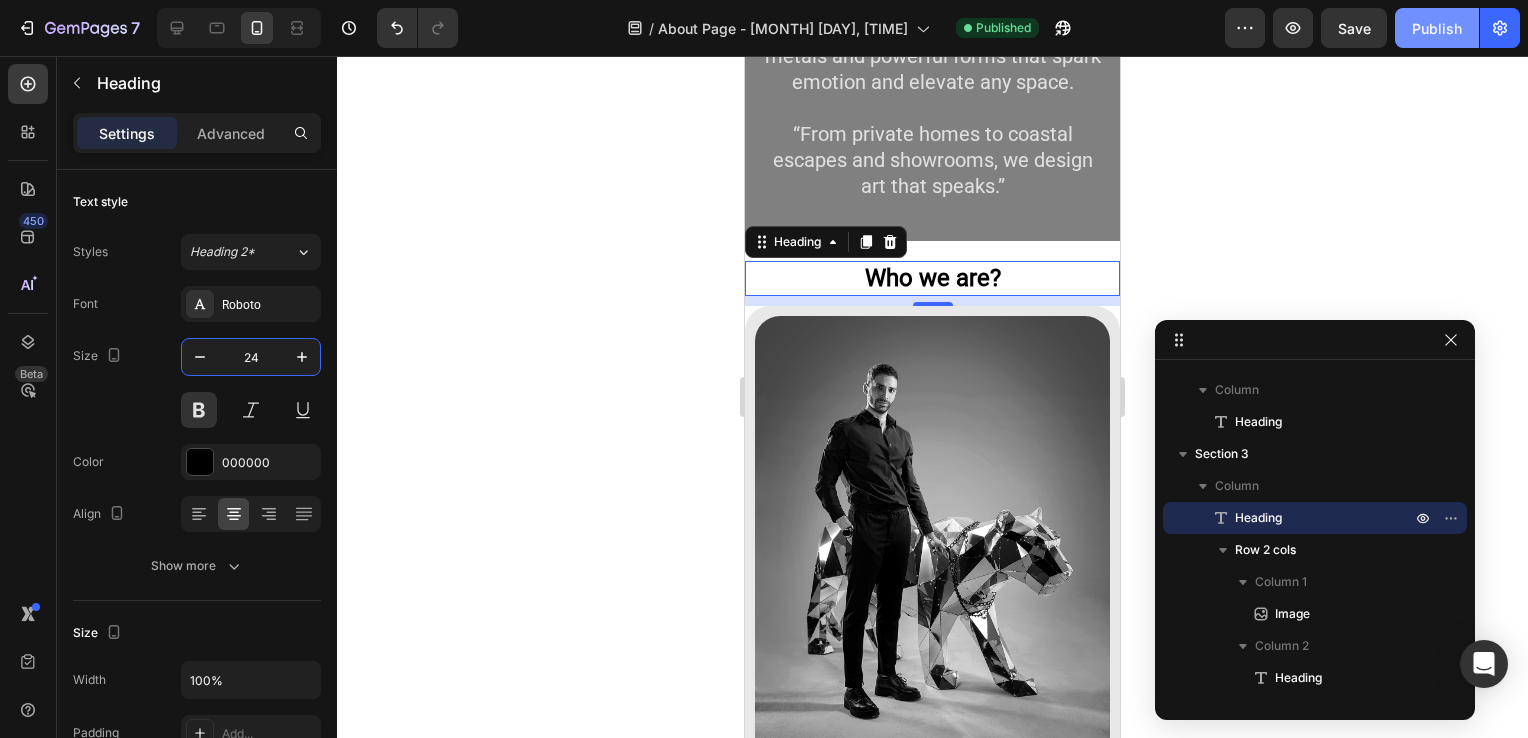 type on "24" 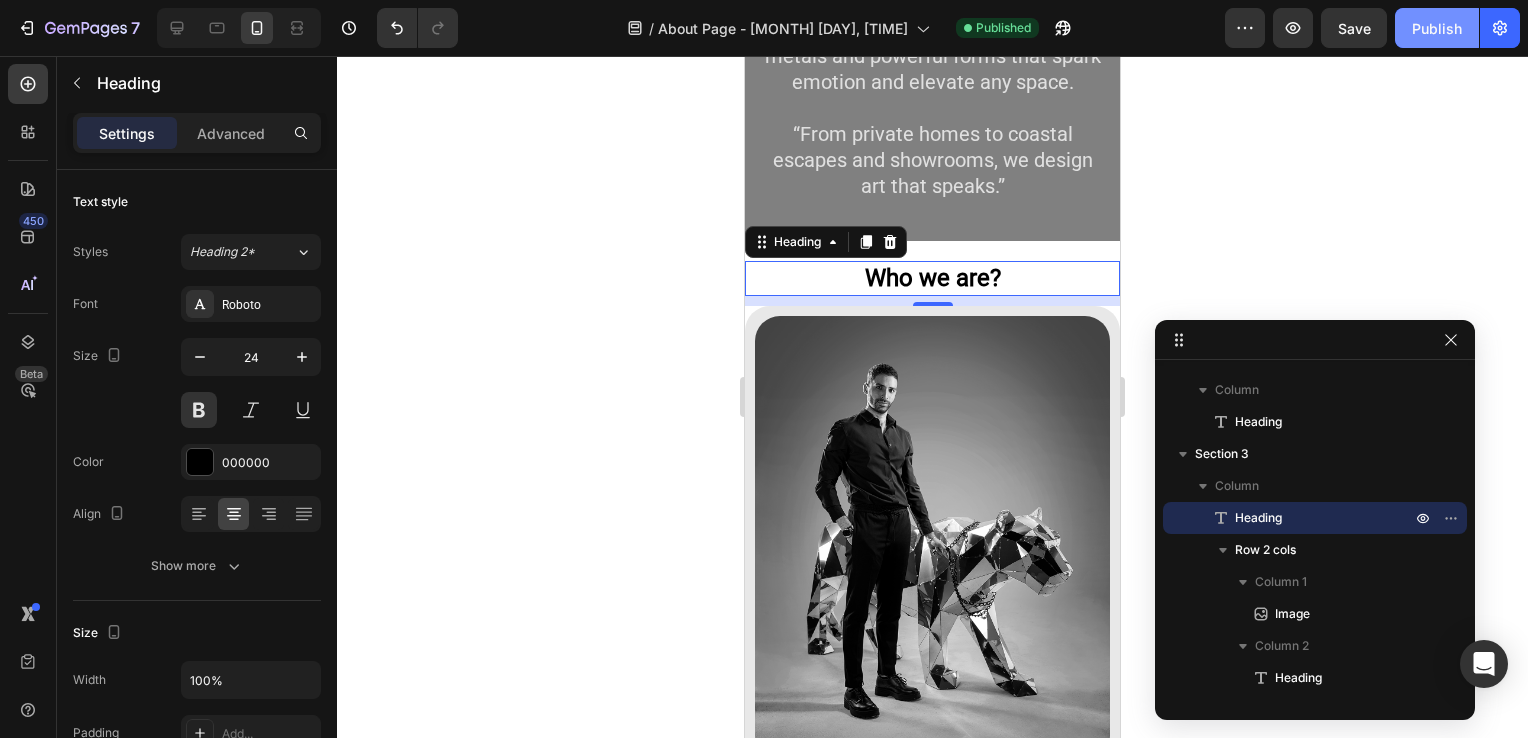 click on "Publish" at bounding box center (1437, 28) 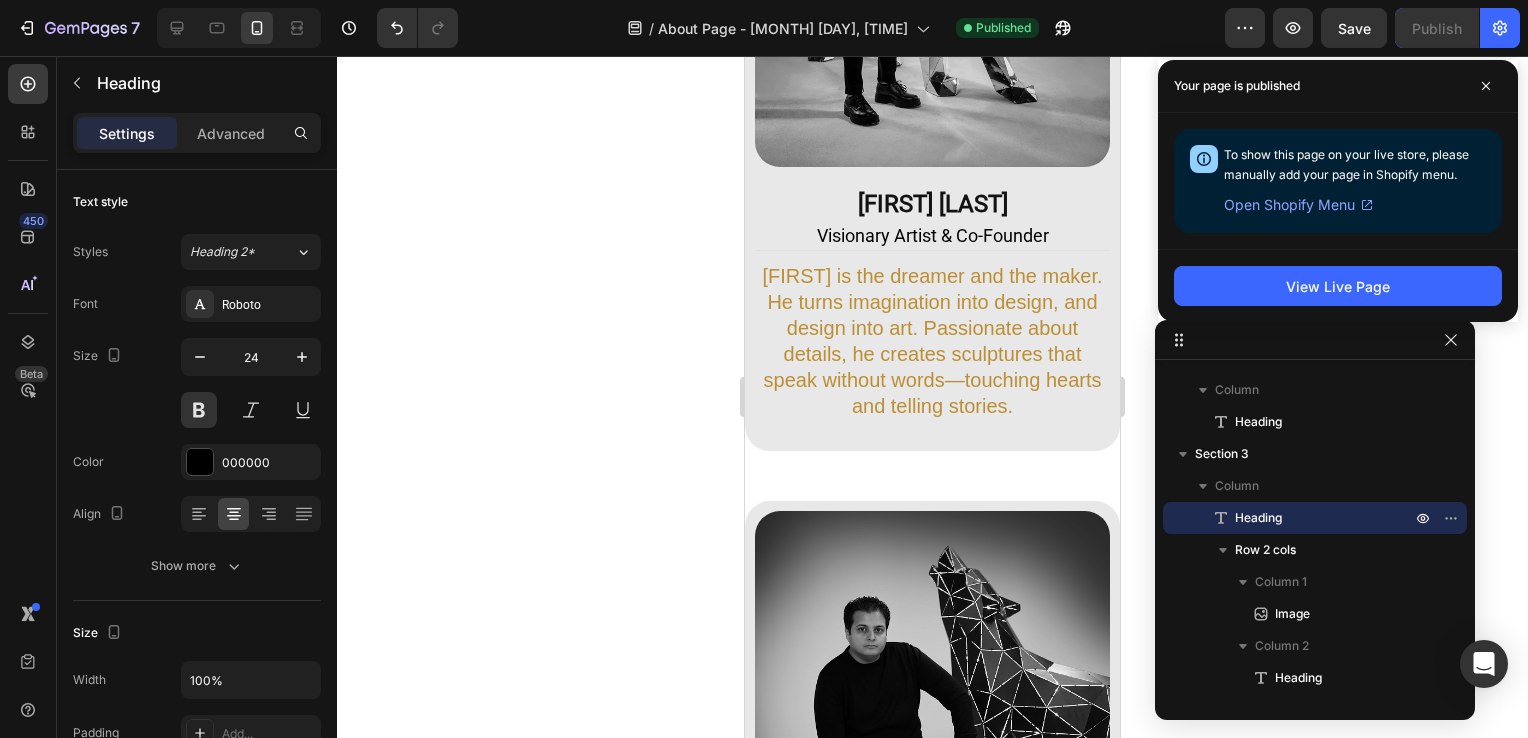 scroll, scrollTop: 1150, scrollLeft: 0, axis: vertical 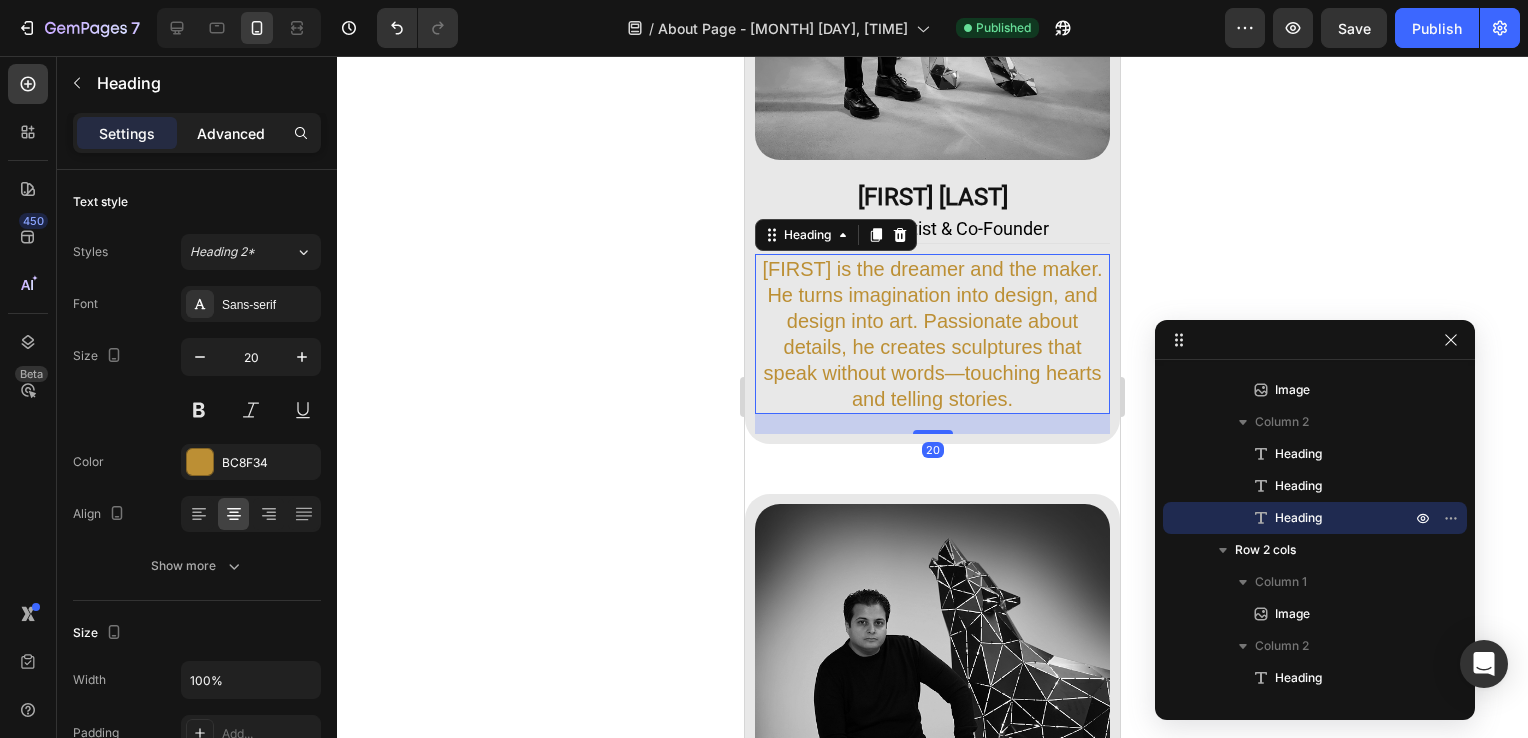 click on "Advanced" 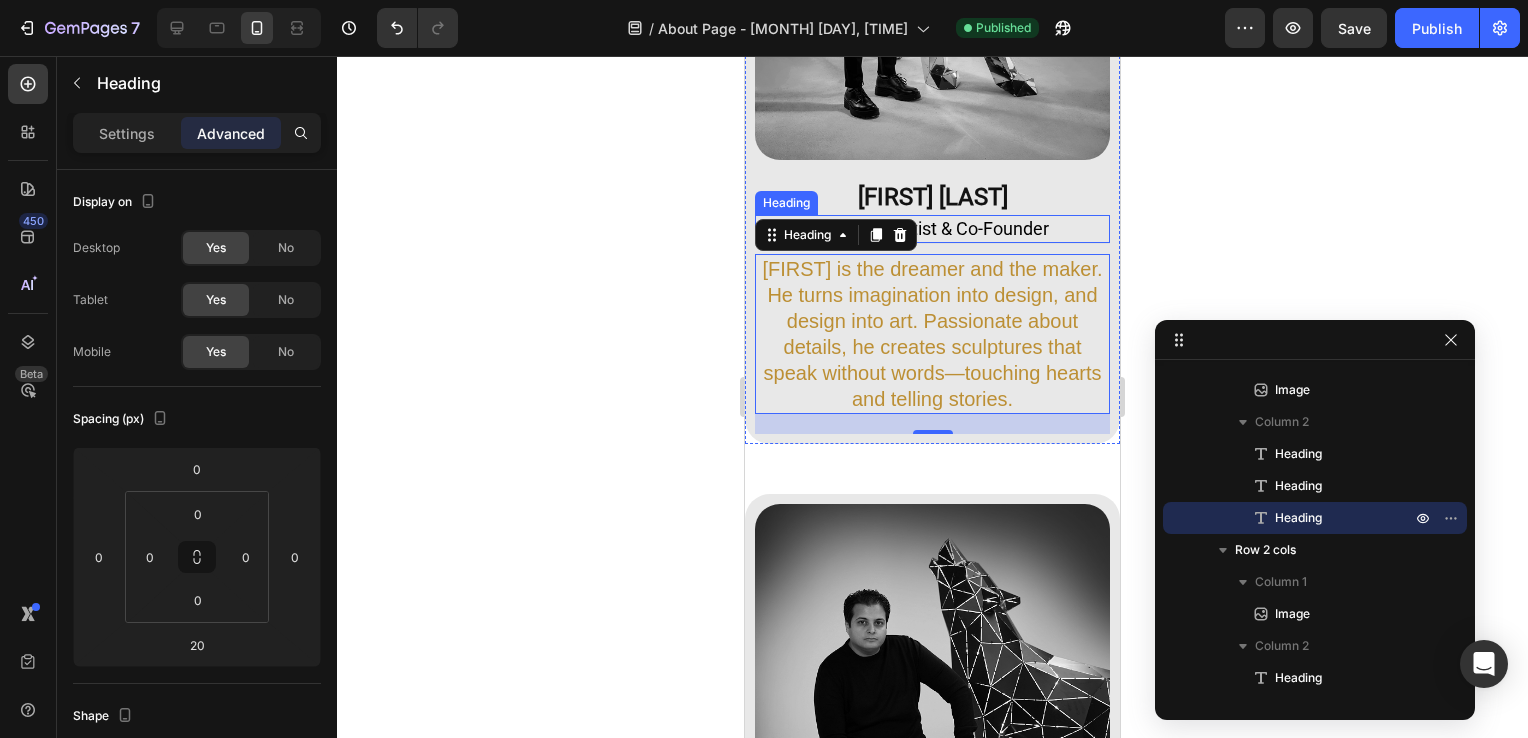 click on "Visionary Artist & Co-Founder" at bounding box center (932, 228) 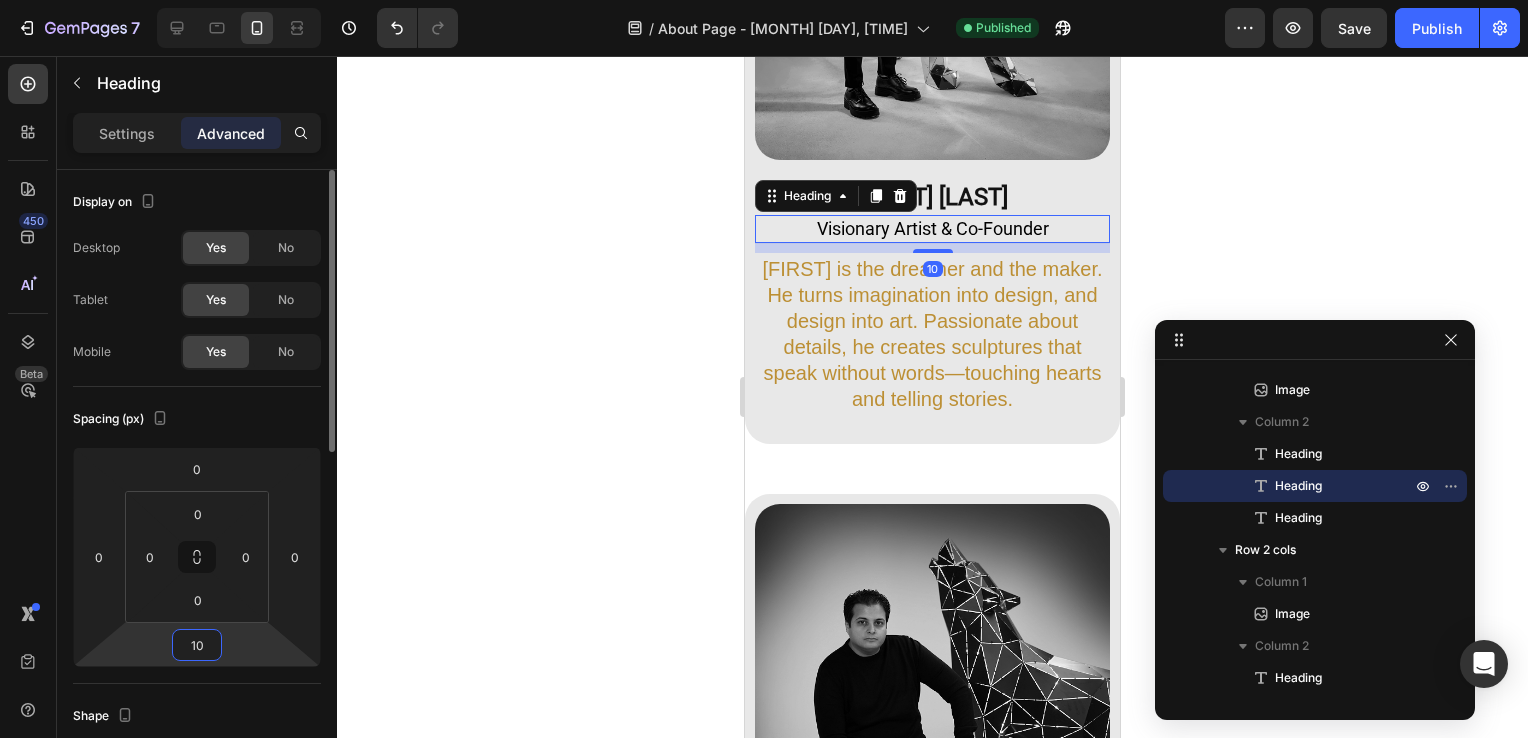 click on "10" at bounding box center (197, 645) 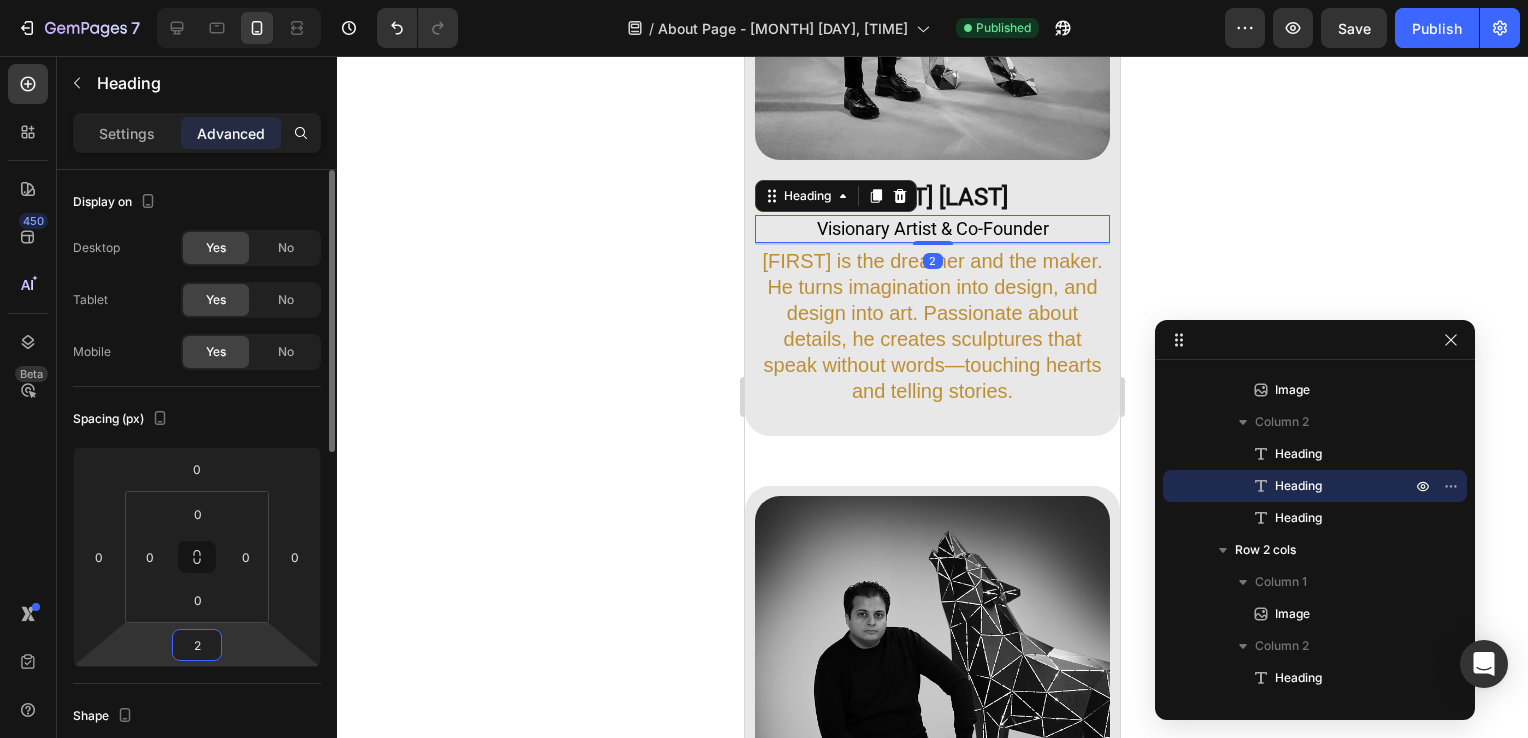 type on "20" 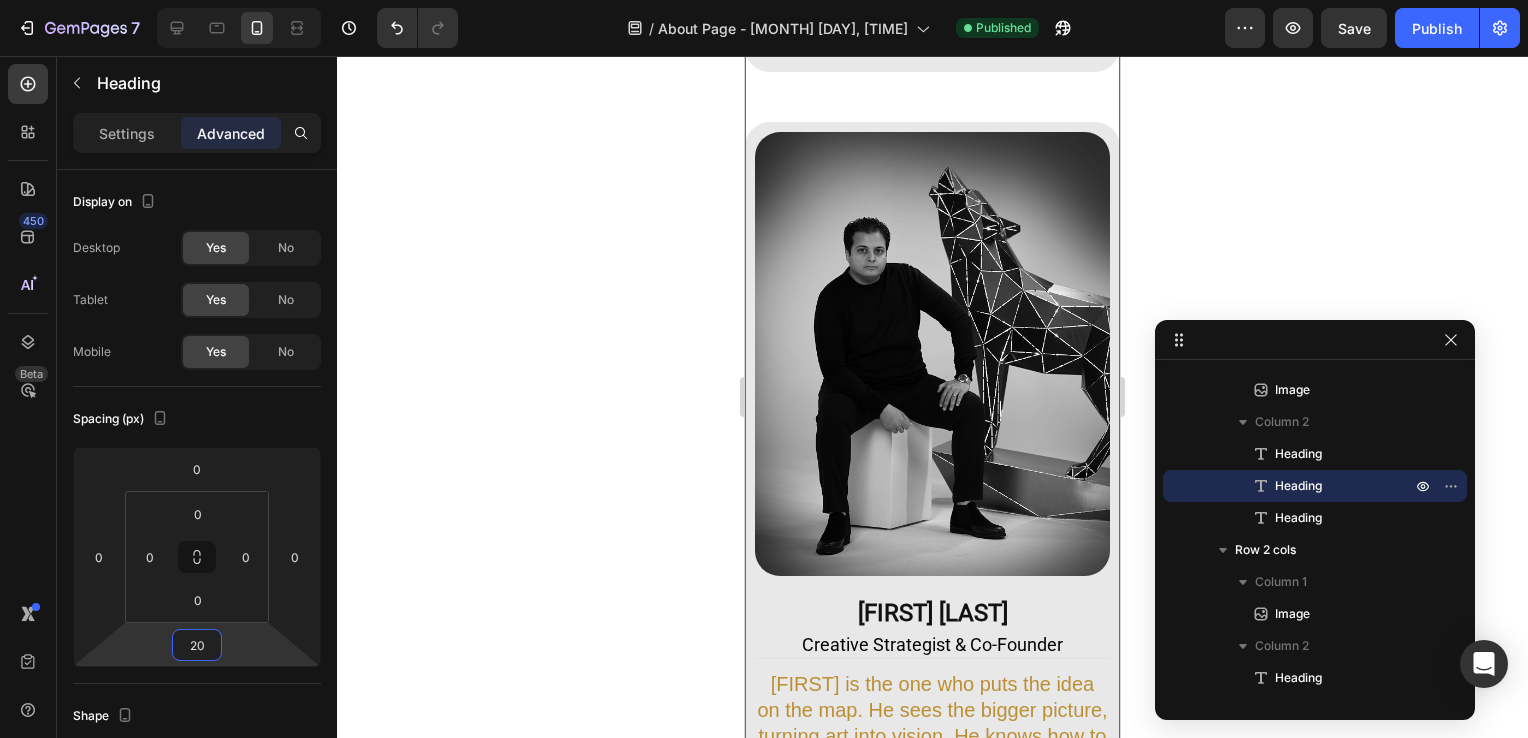 scroll, scrollTop: 1666, scrollLeft: 0, axis: vertical 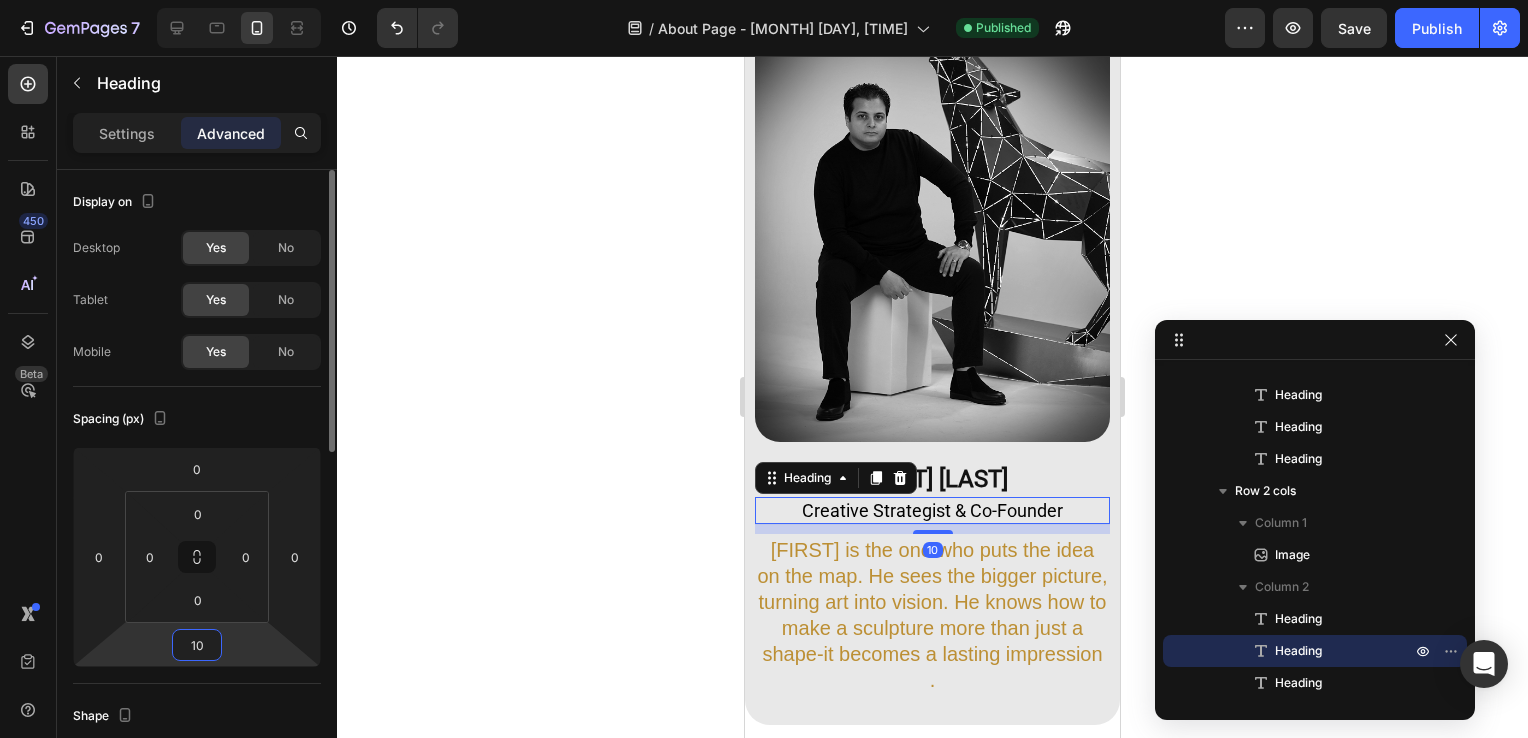 click on "10" at bounding box center (197, 645) 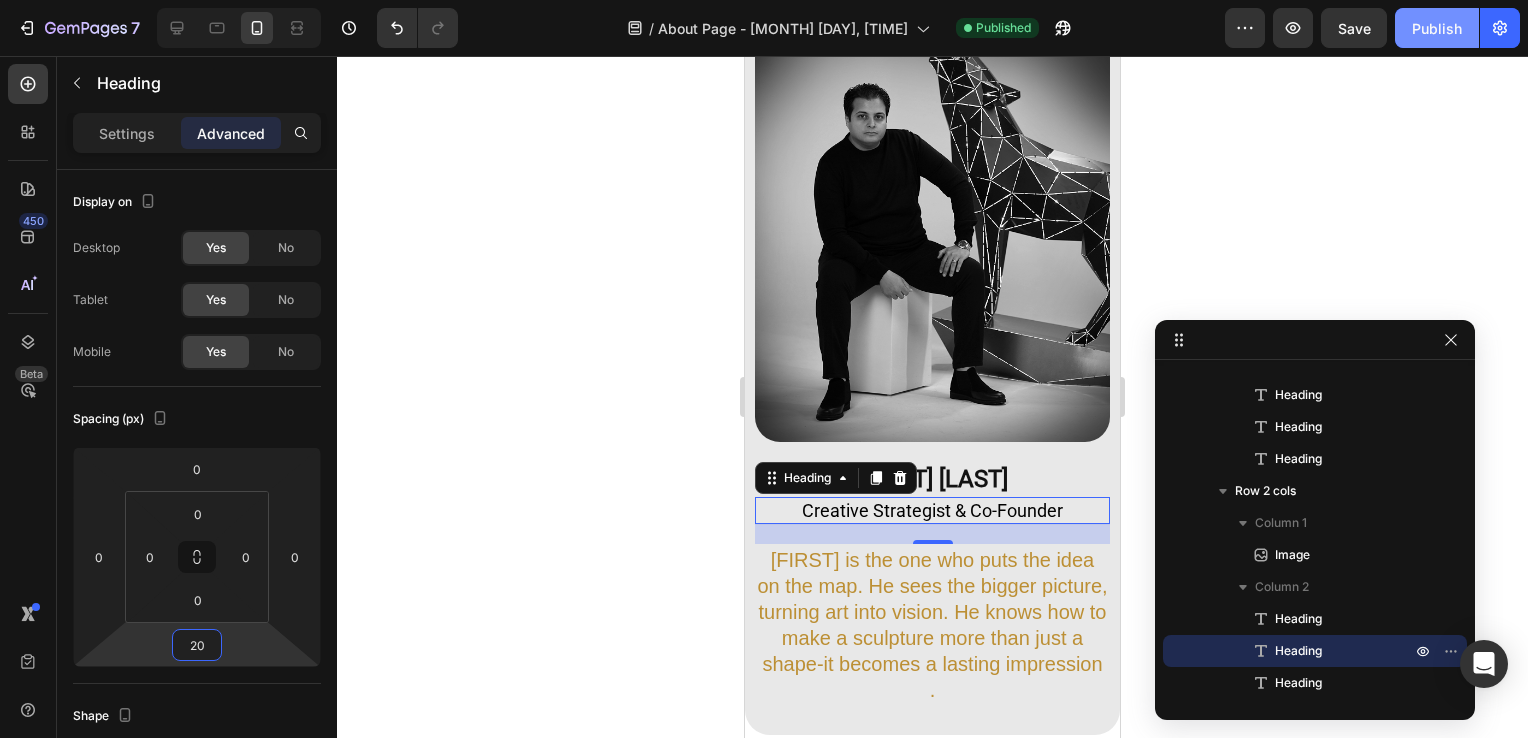 type on "20" 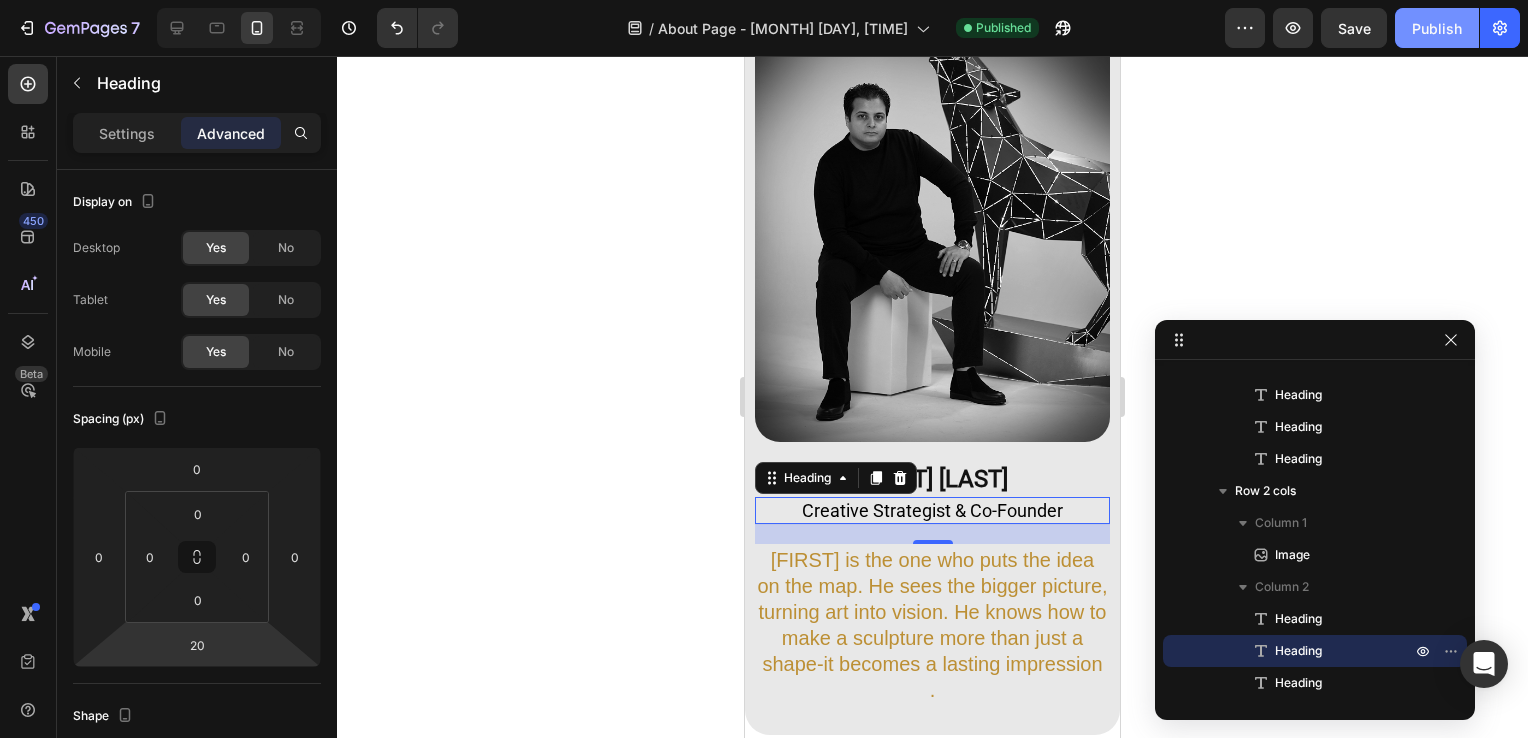 click on "Publish" 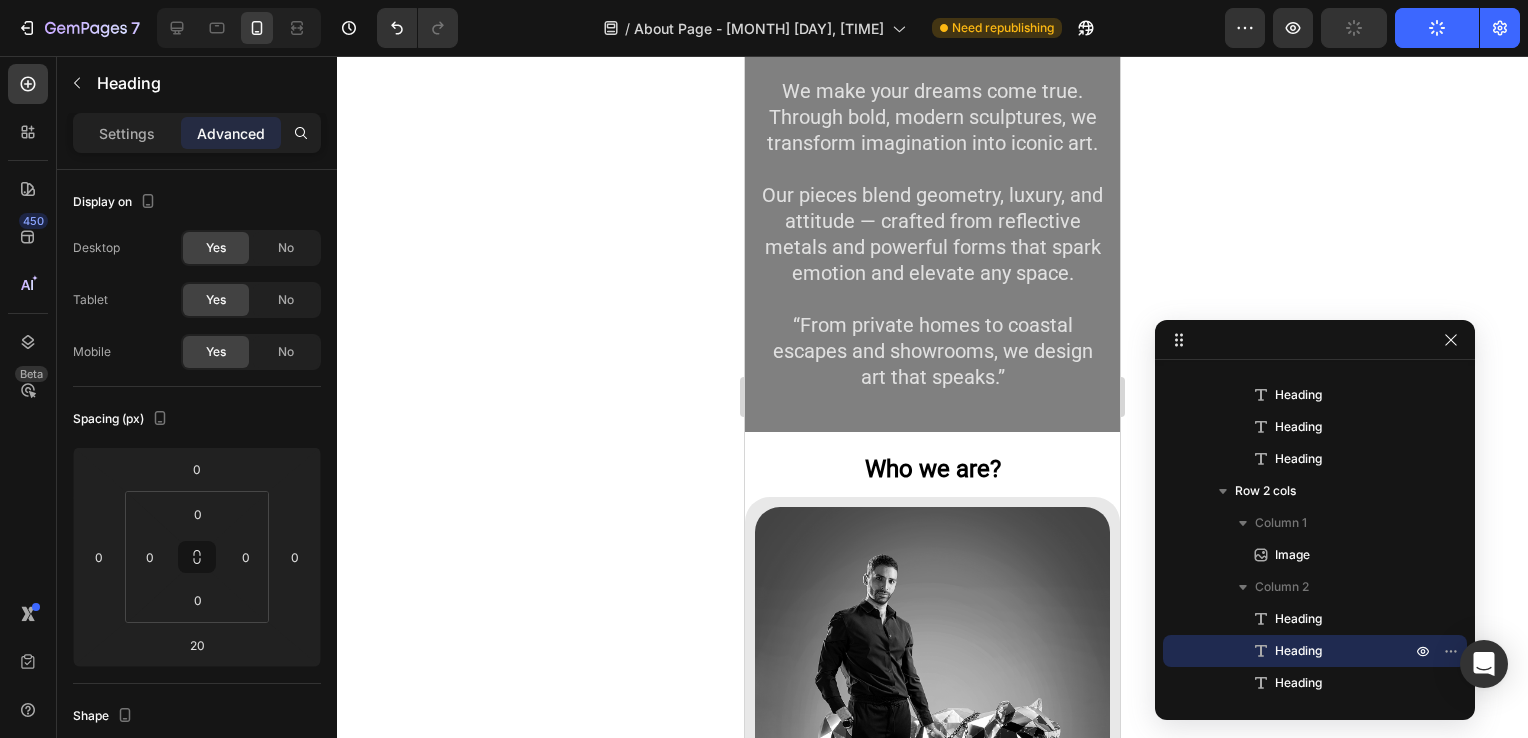 scroll, scrollTop: 0, scrollLeft: 0, axis: both 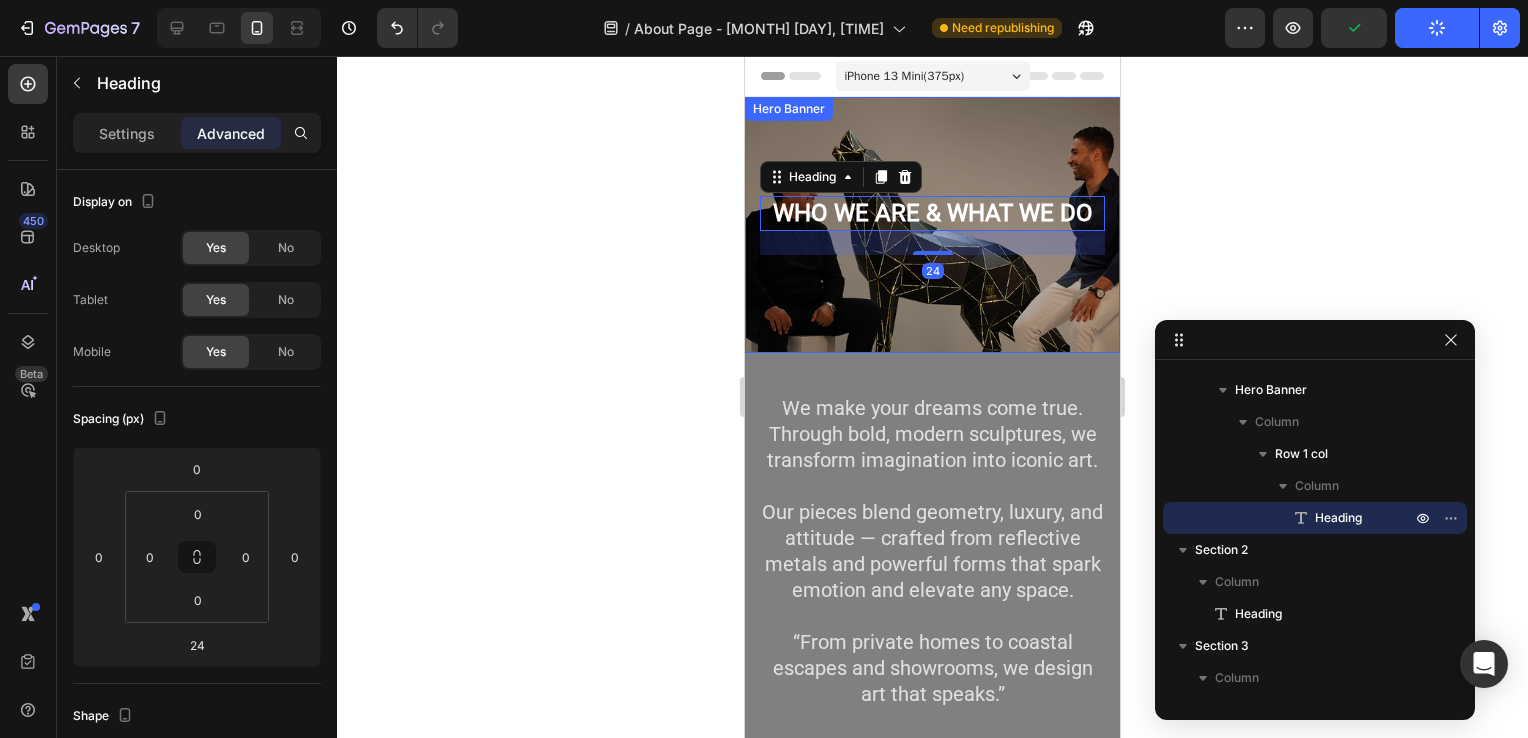 click on "WHO WE ARE & WHAT WE DO Heading   24 Row" at bounding box center (932, 225) 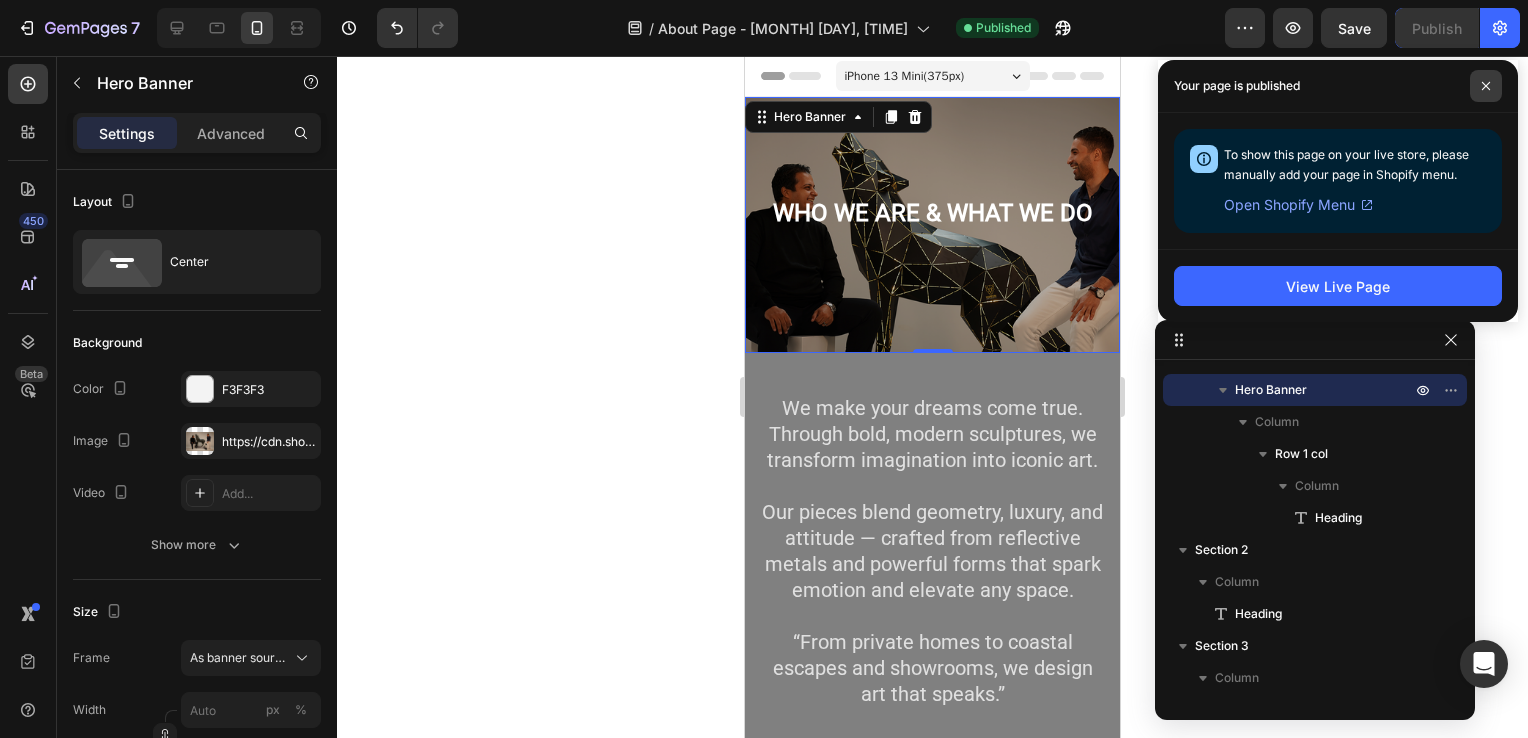 click at bounding box center (1486, 86) 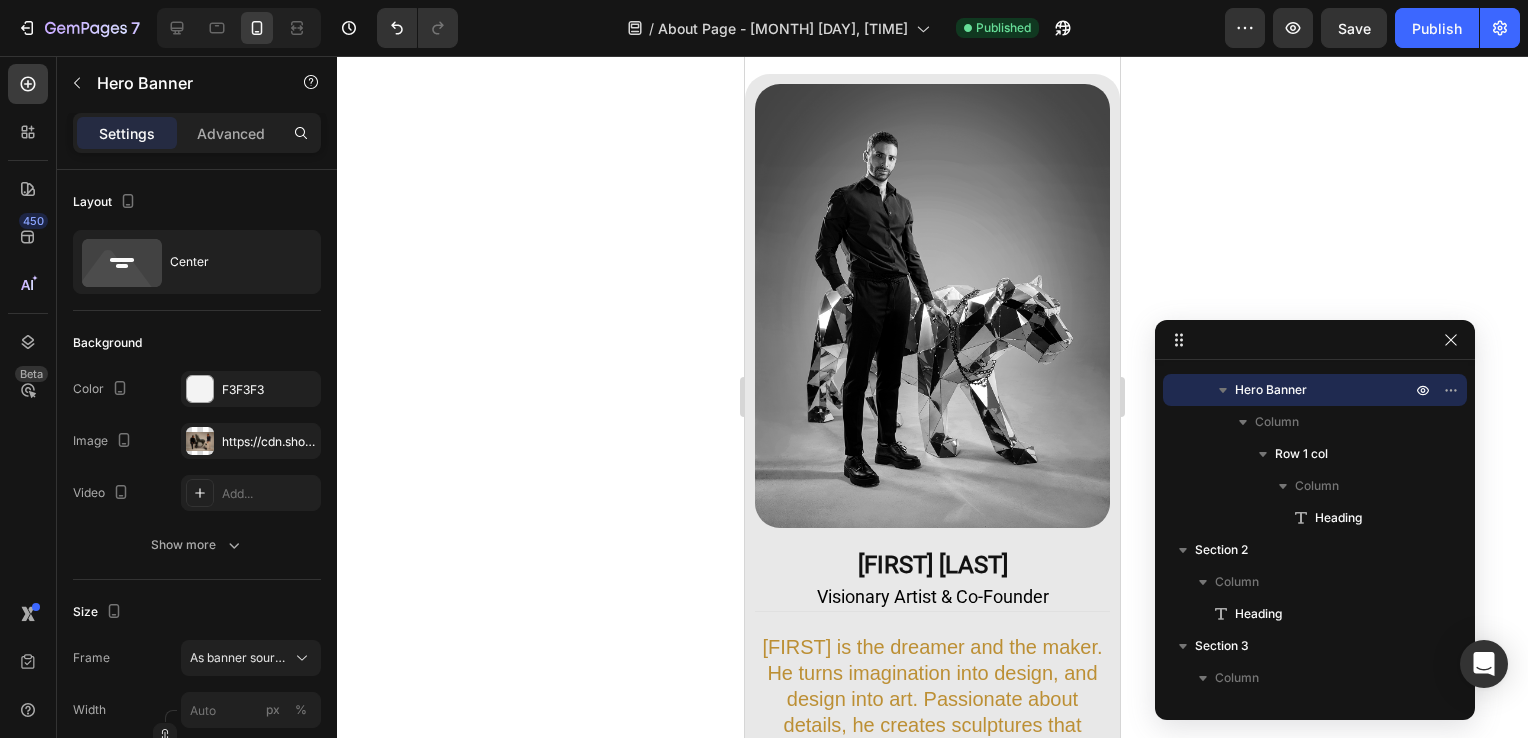scroll, scrollTop: 787, scrollLeft: 0, axis: vertical 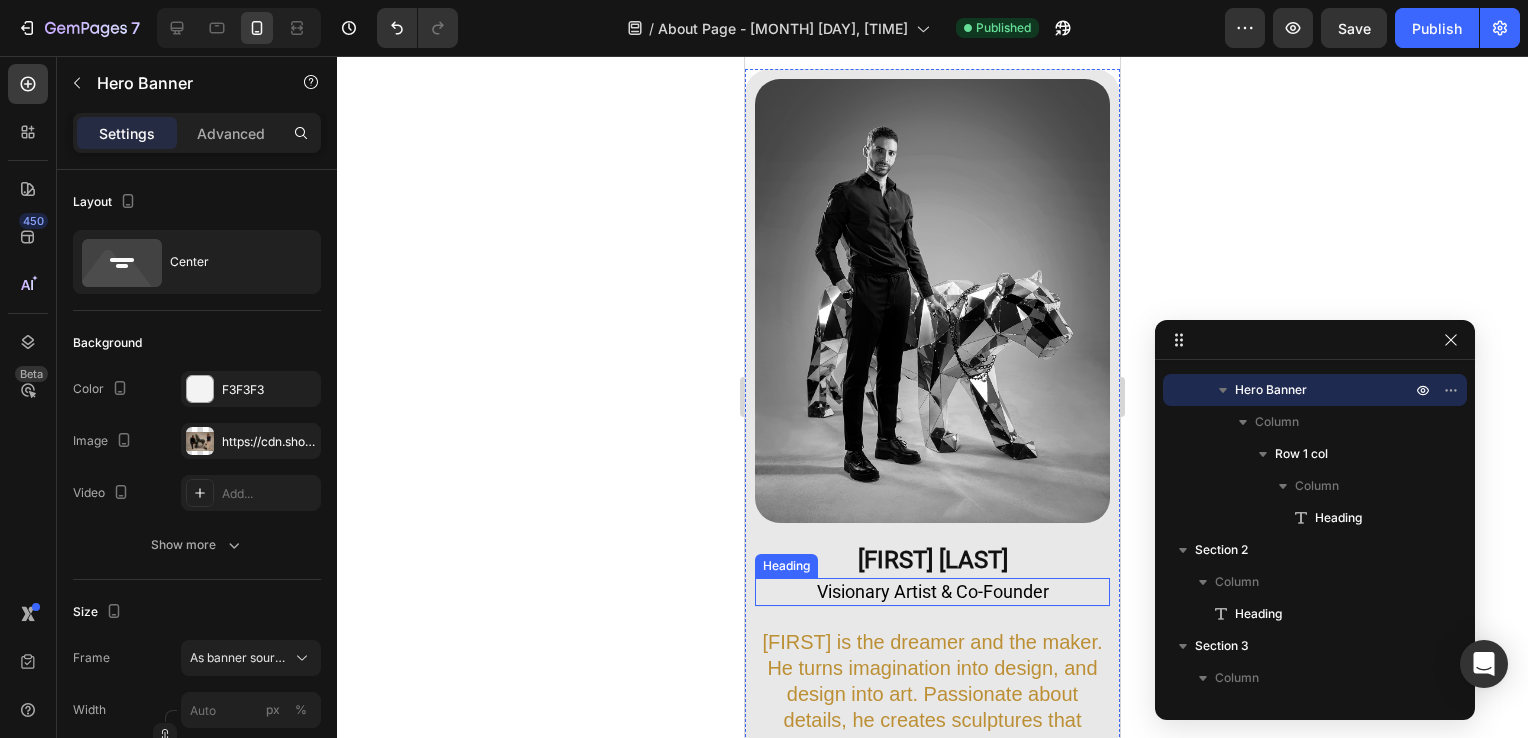 click on "Visionary Artist & Co-Founder" at bounding box center (932, 591) 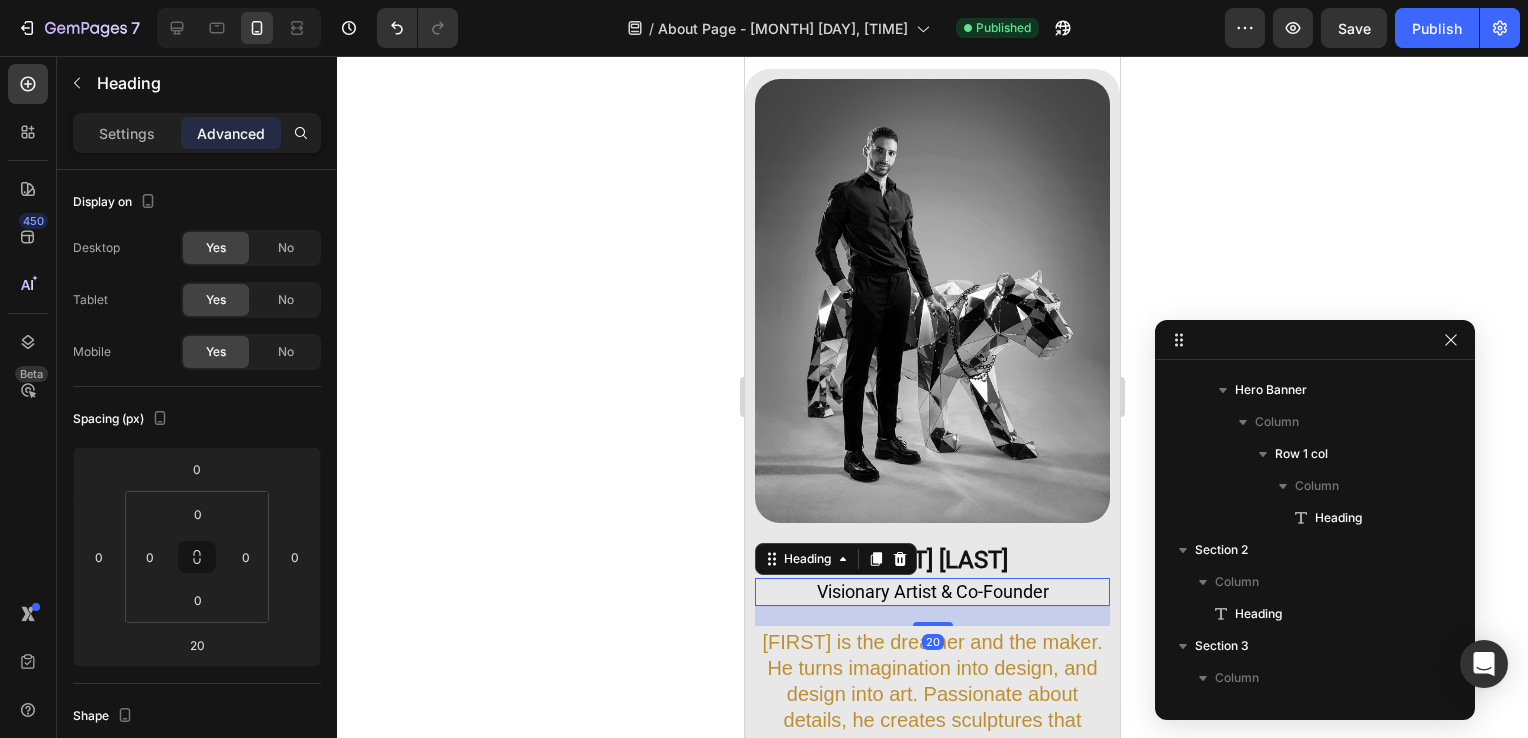 scroll, scrollTop: 442, scrollLeft: 0, axis: vertical 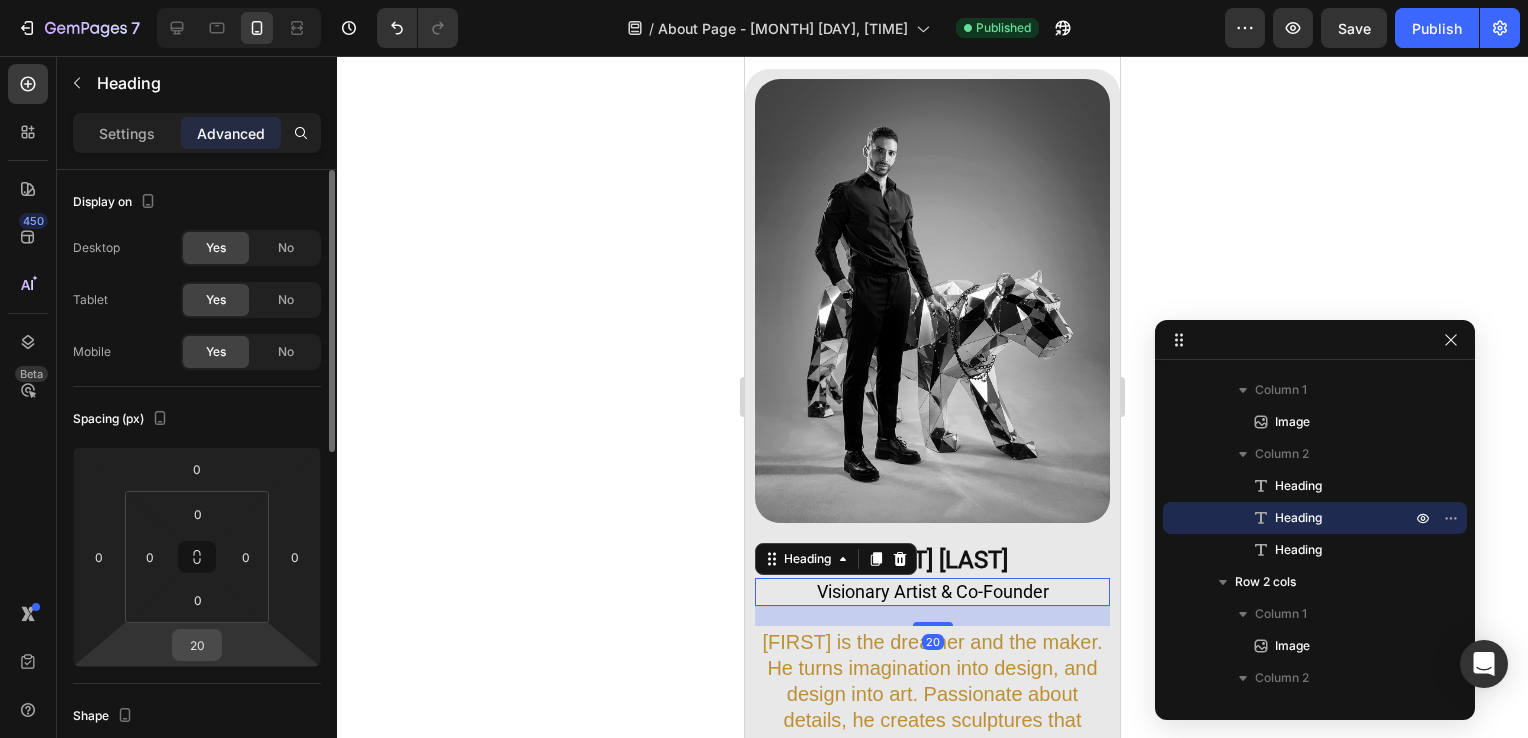 click on "20" at bounding box center (197, 645) 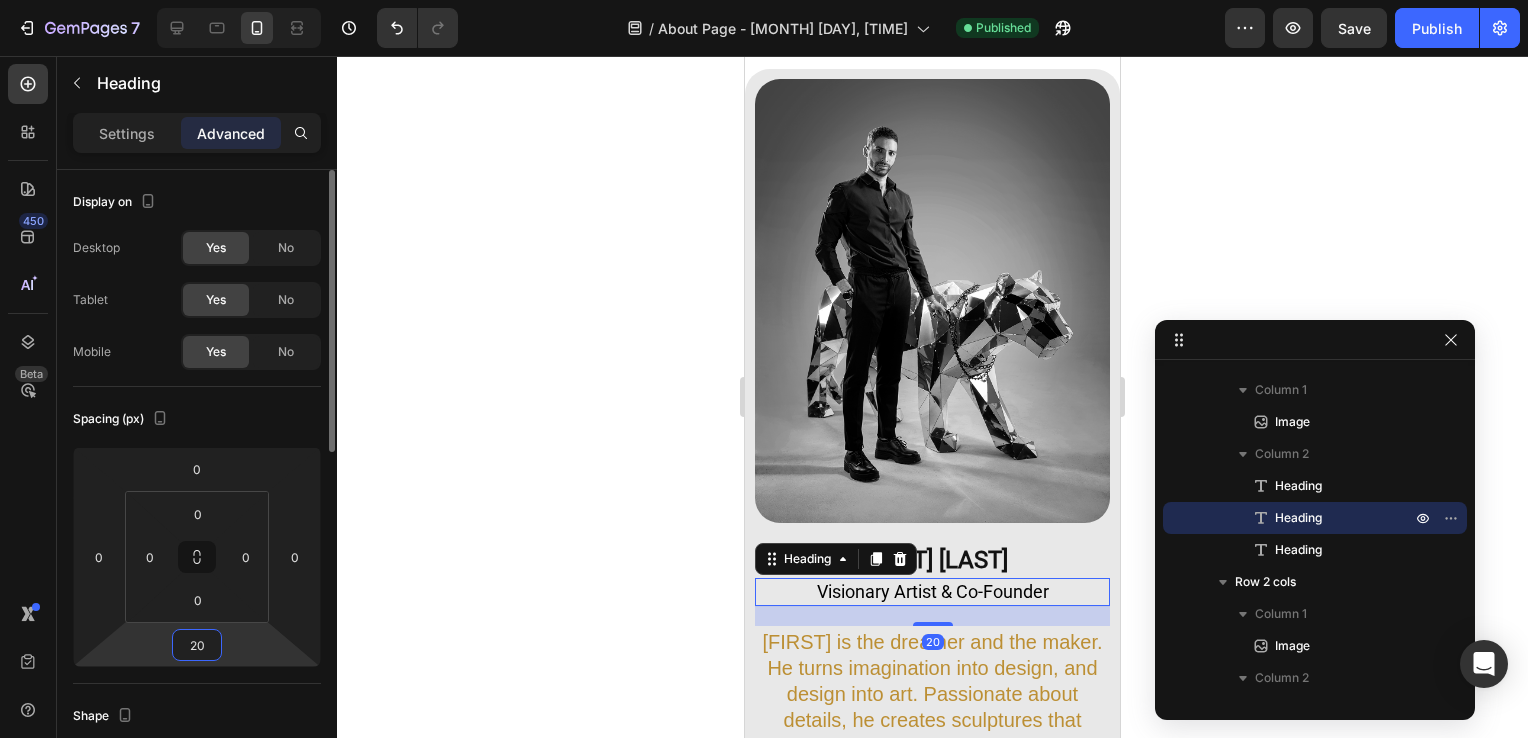 click on "20" at bounding box center (197, 645) 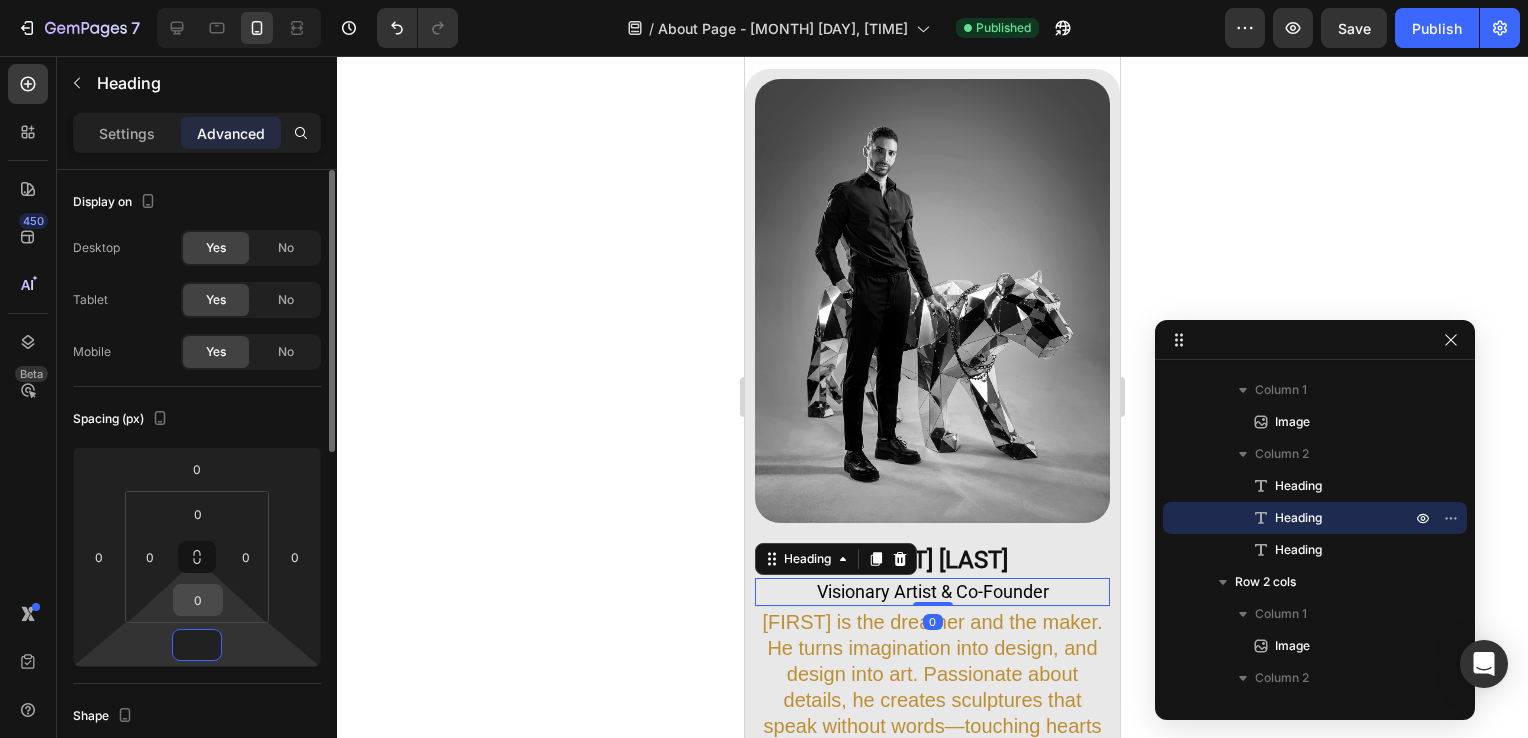 type on "0" 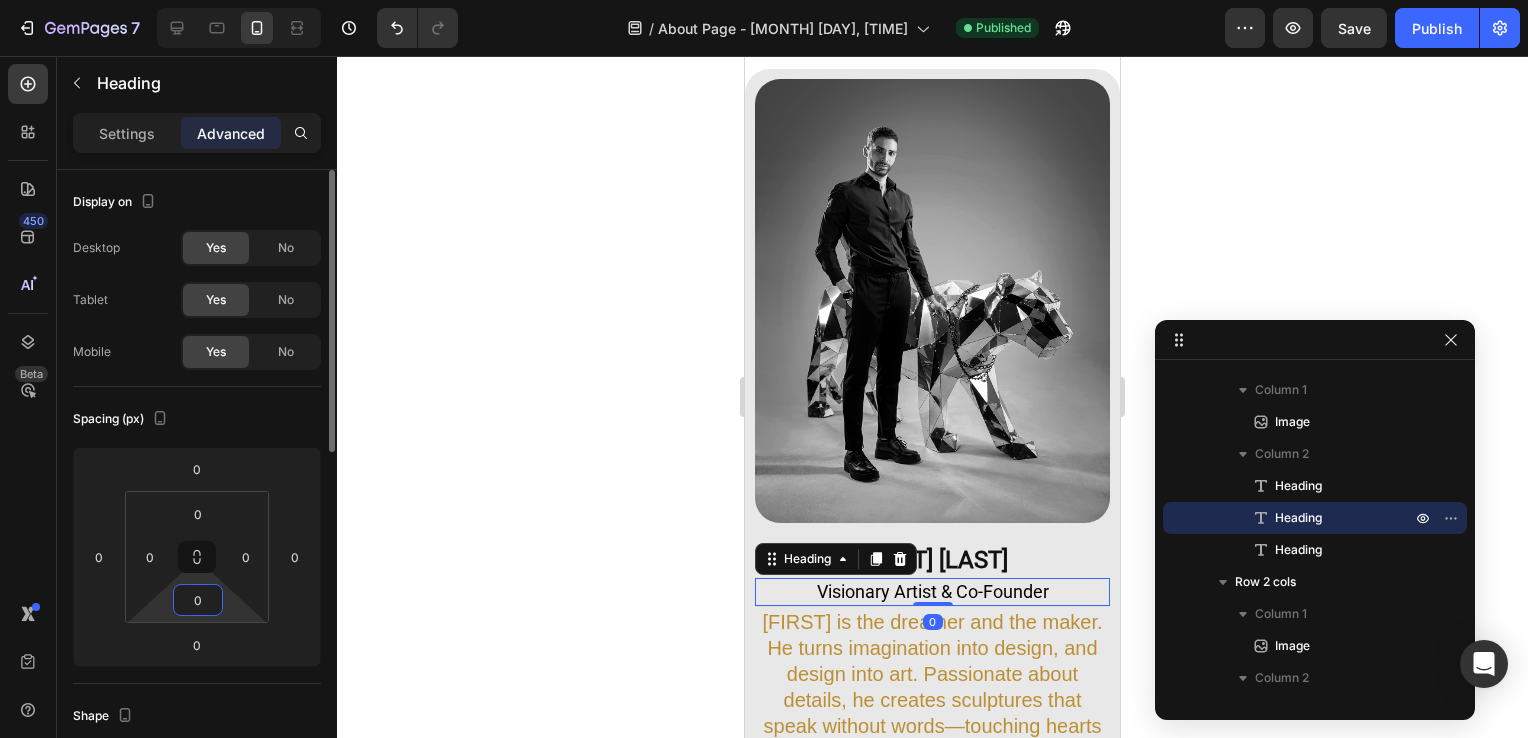 click on "0" at bounding box center (198, 600) 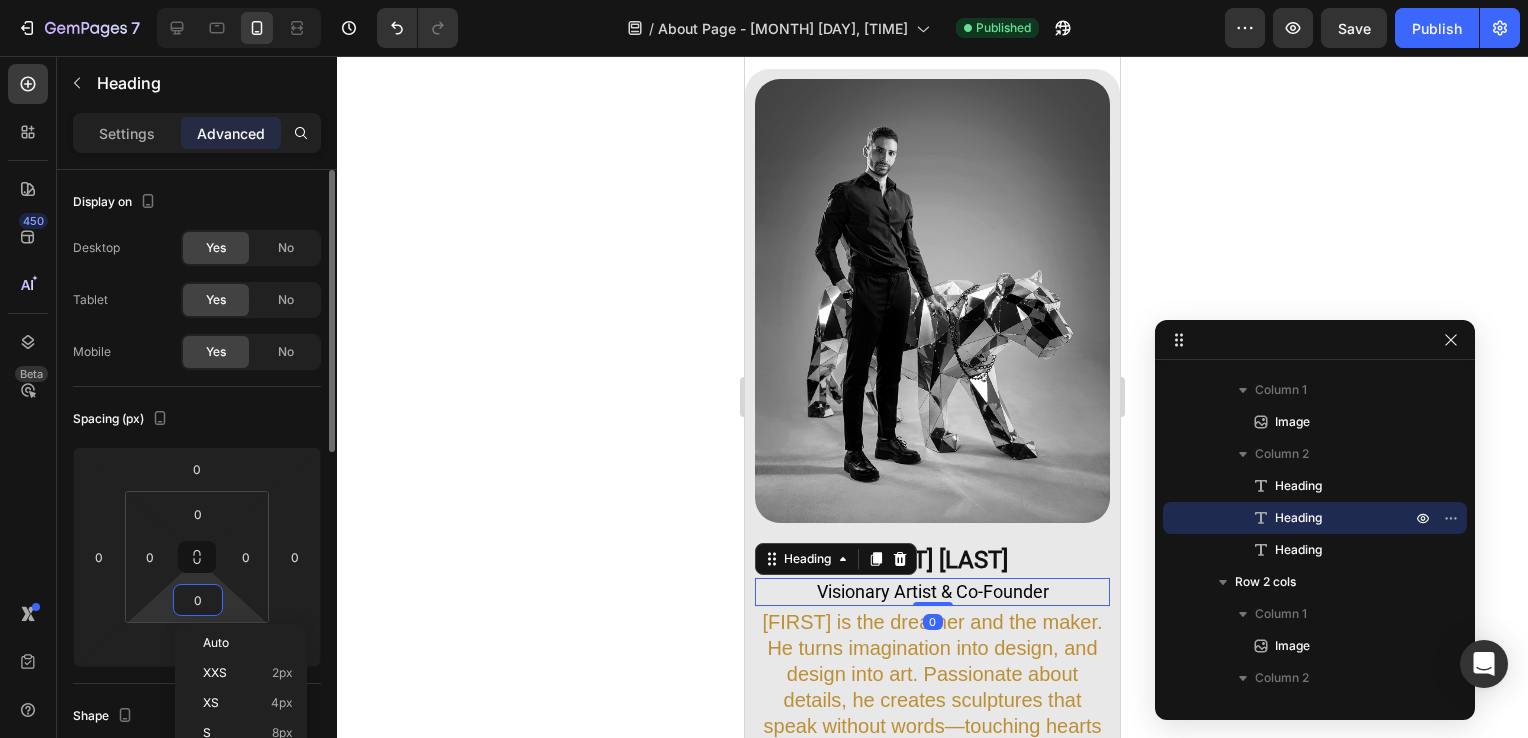 paste on "2" 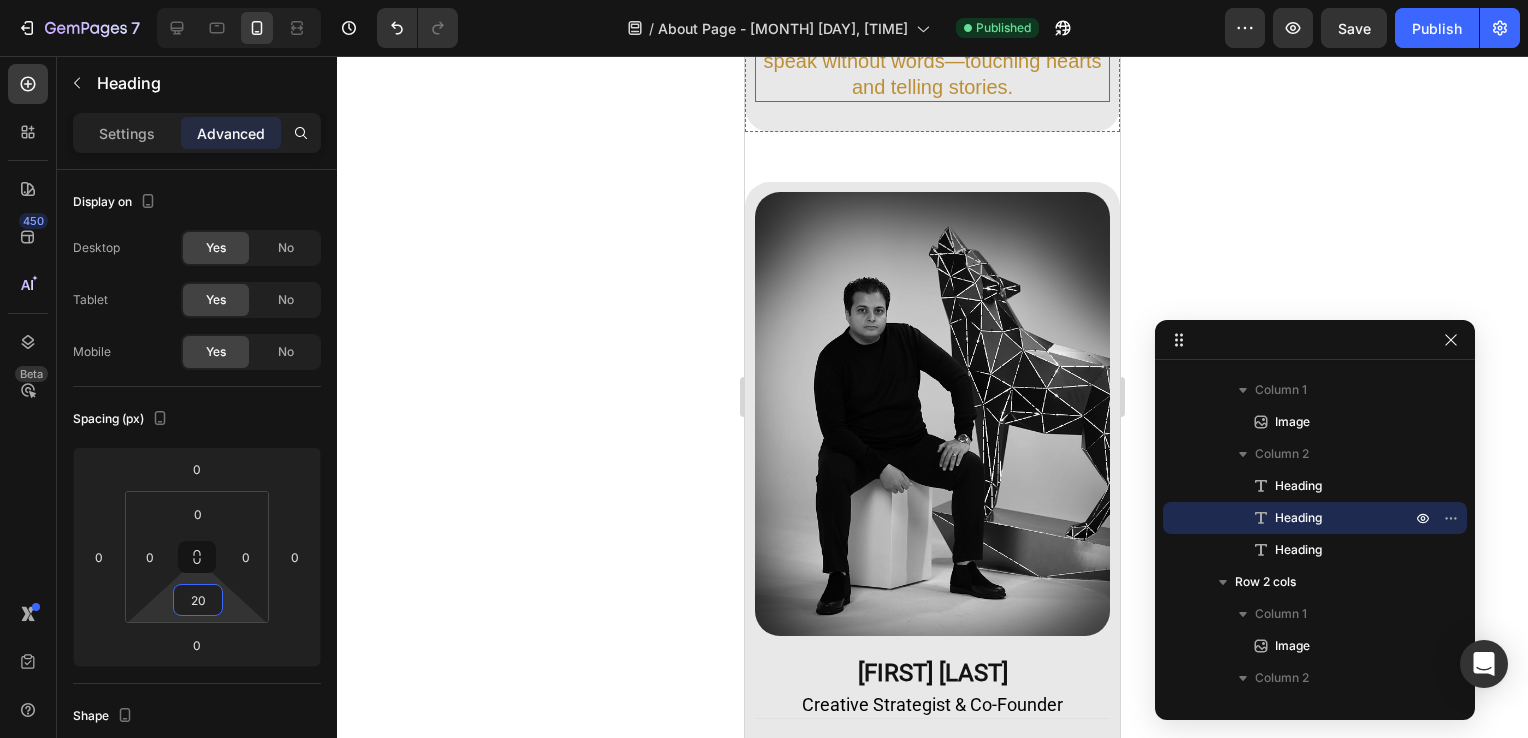 scroll, scrollTop: 1583, scrollLeft: 0, axis: vertical 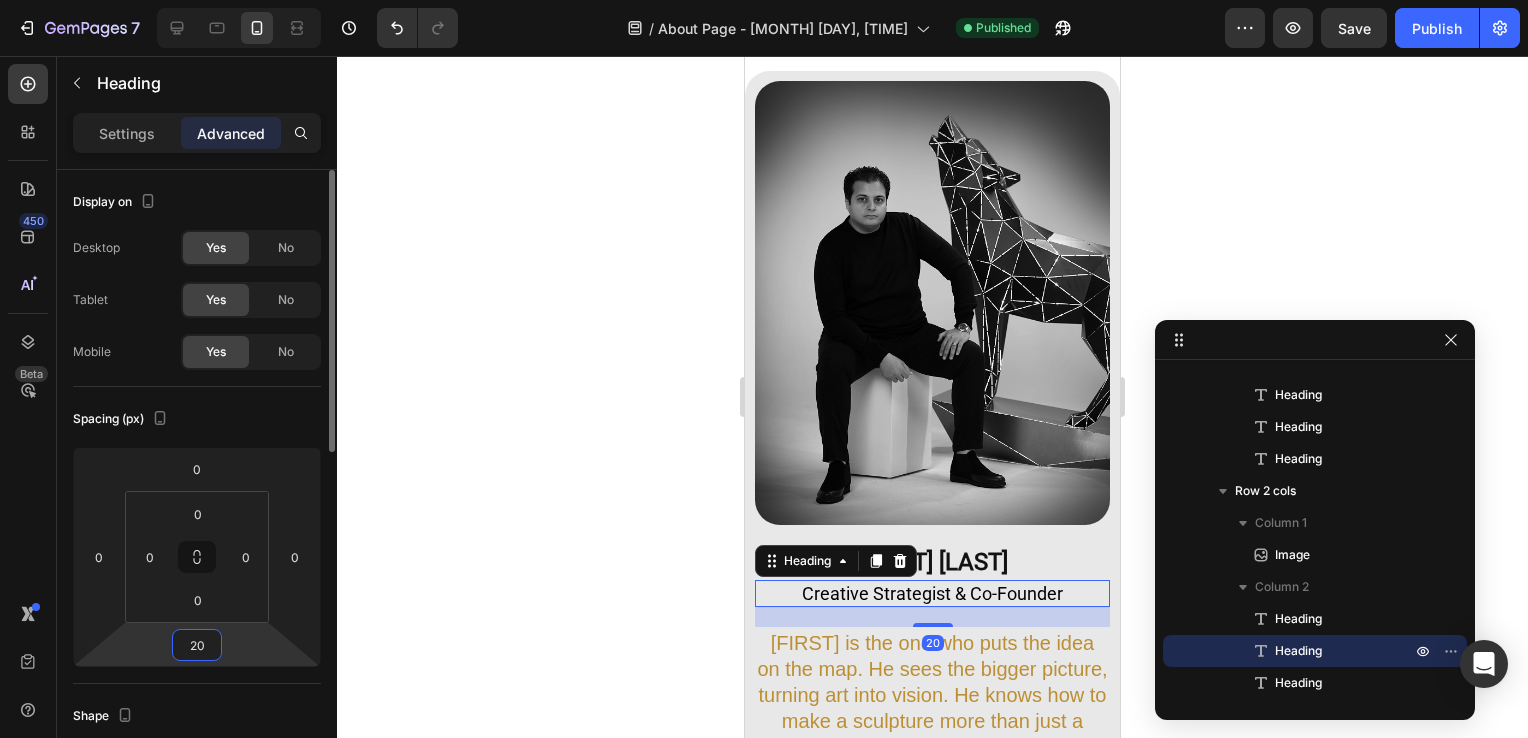 click on "20" at bounding box center (197, 645) 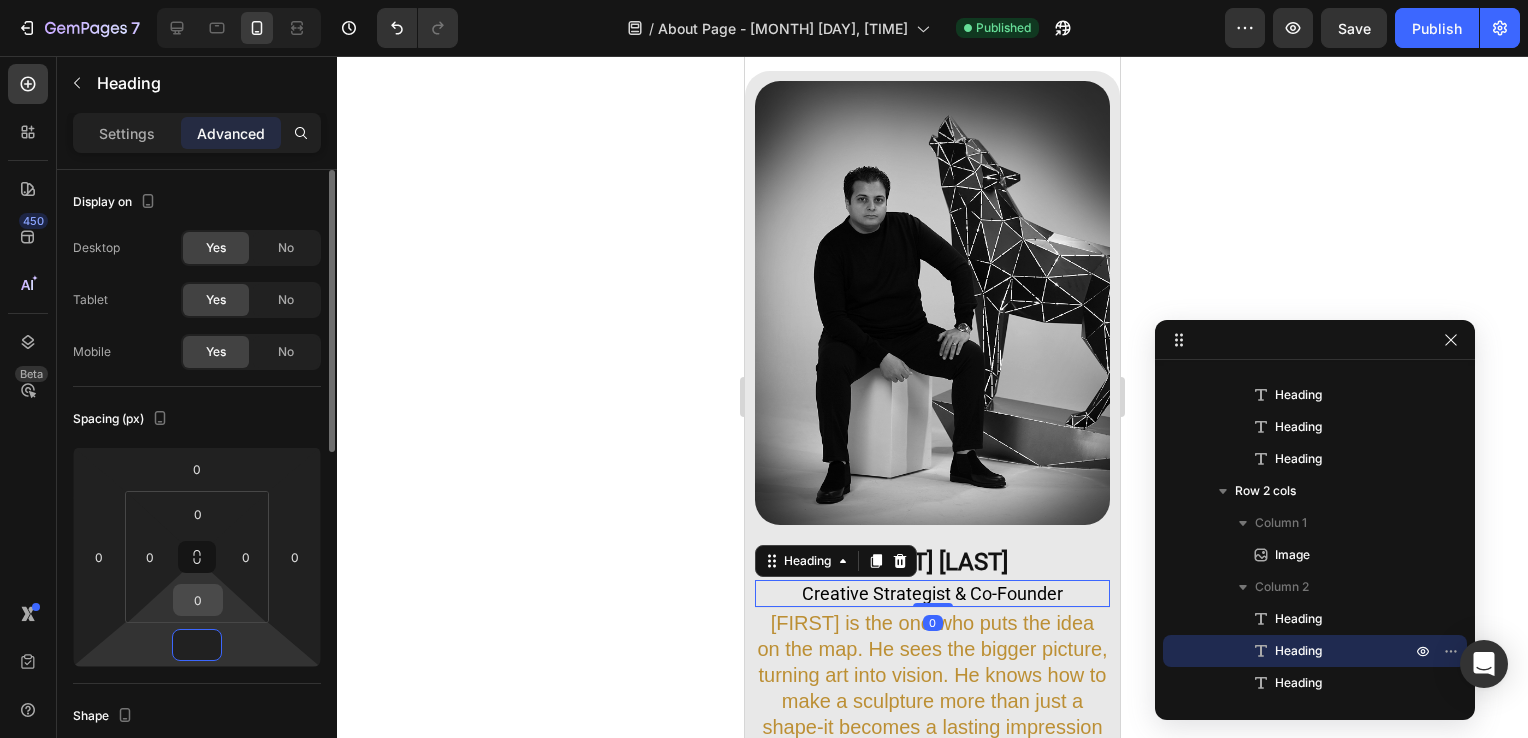 type on "0" 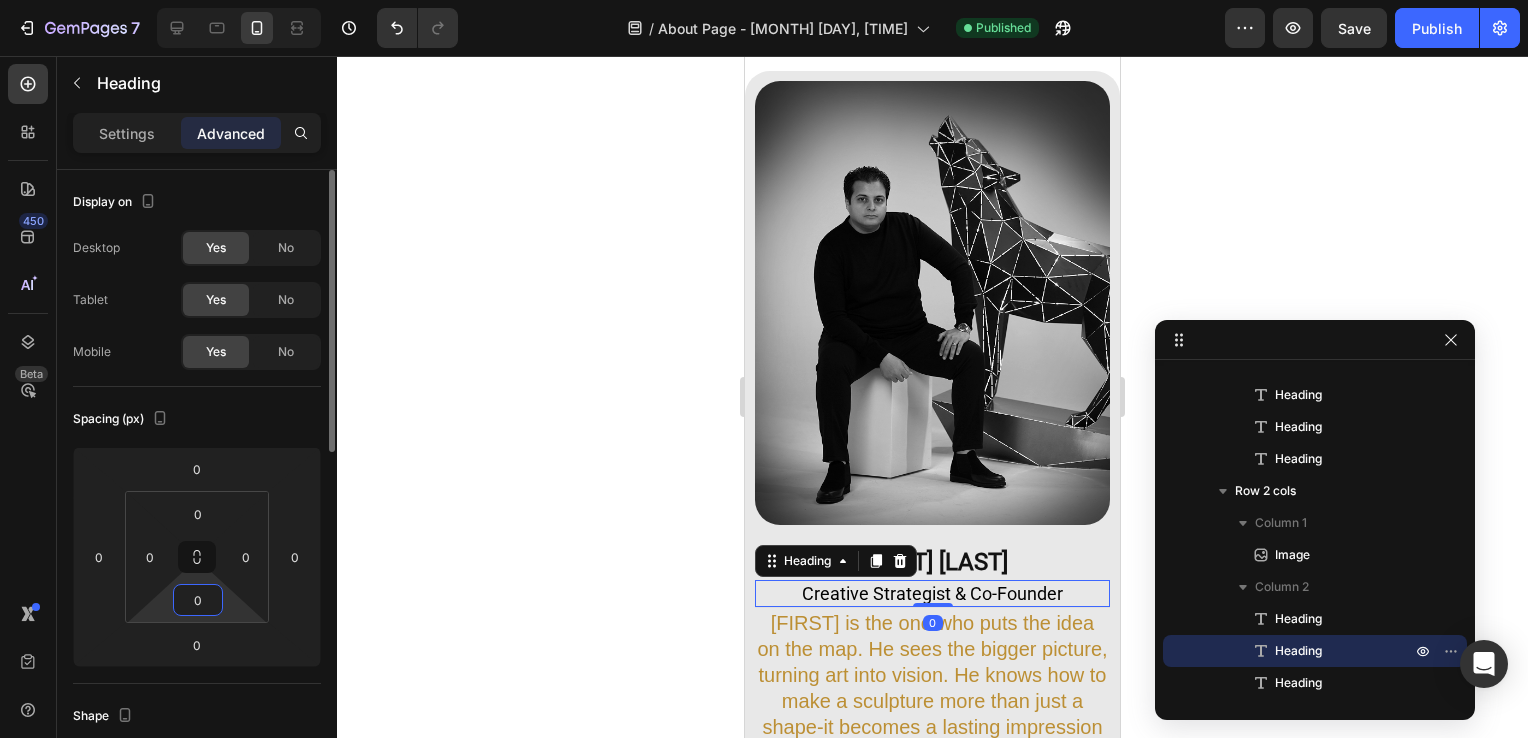 paste on "2" 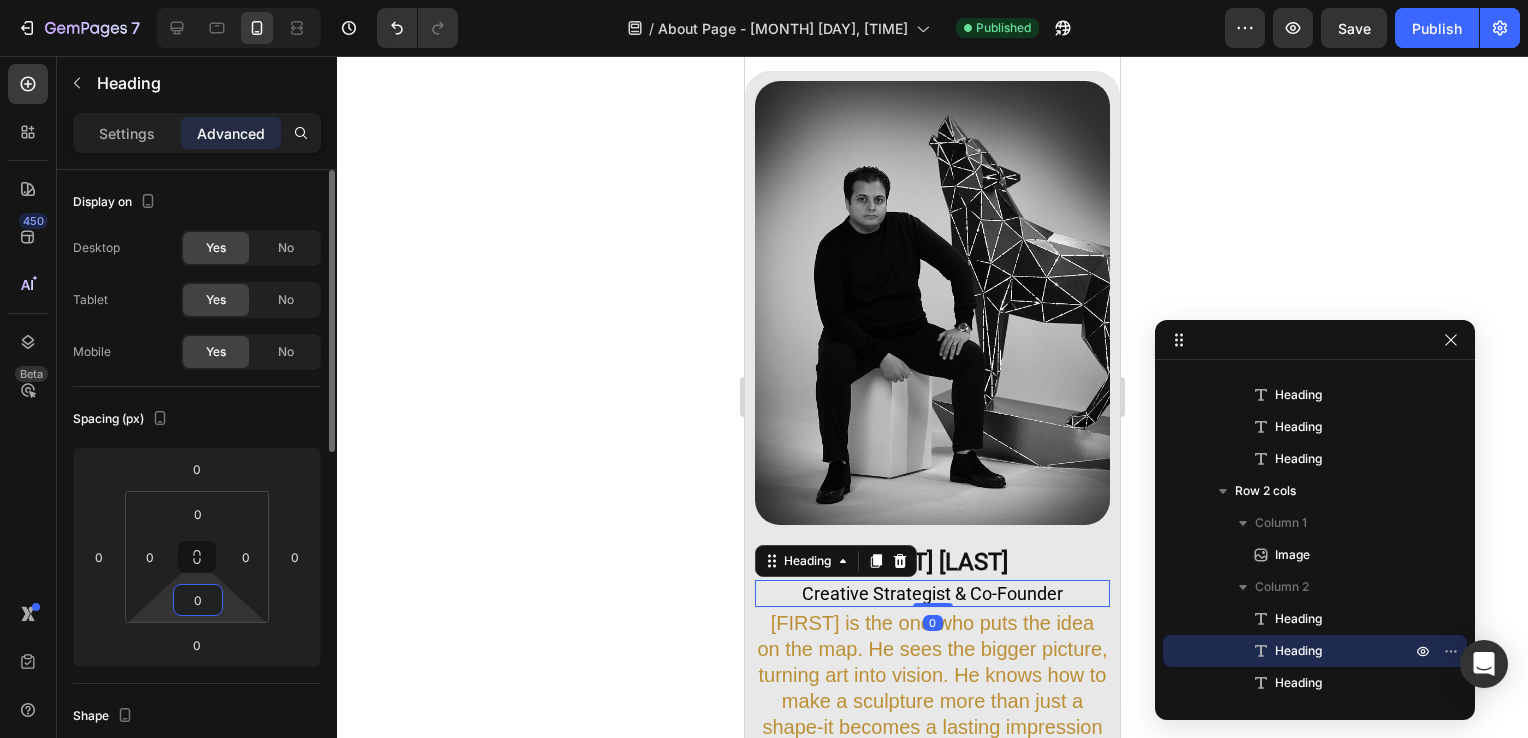click on "0" at bounding box center (198, 600) 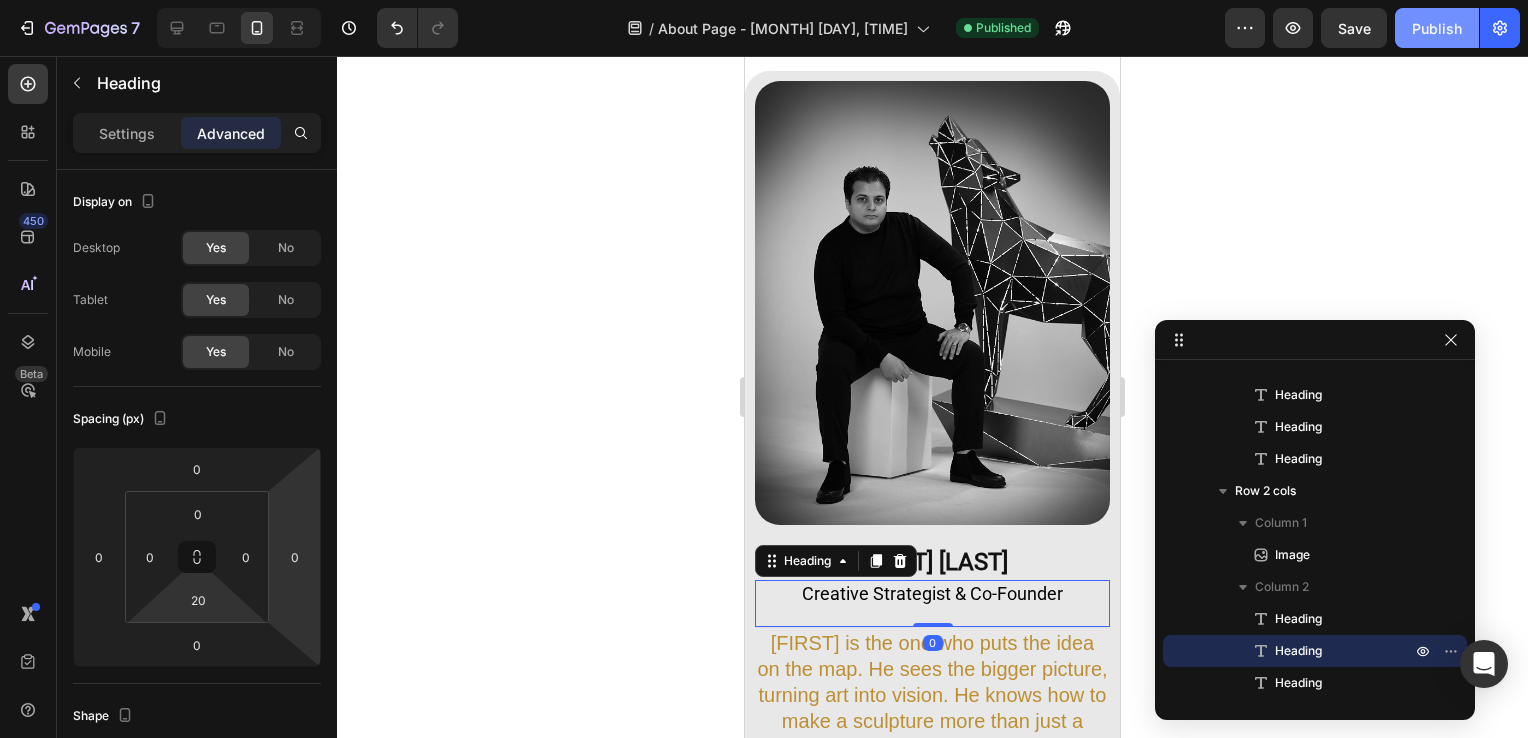 click on "Publish" at bounding box center (1437, 28) 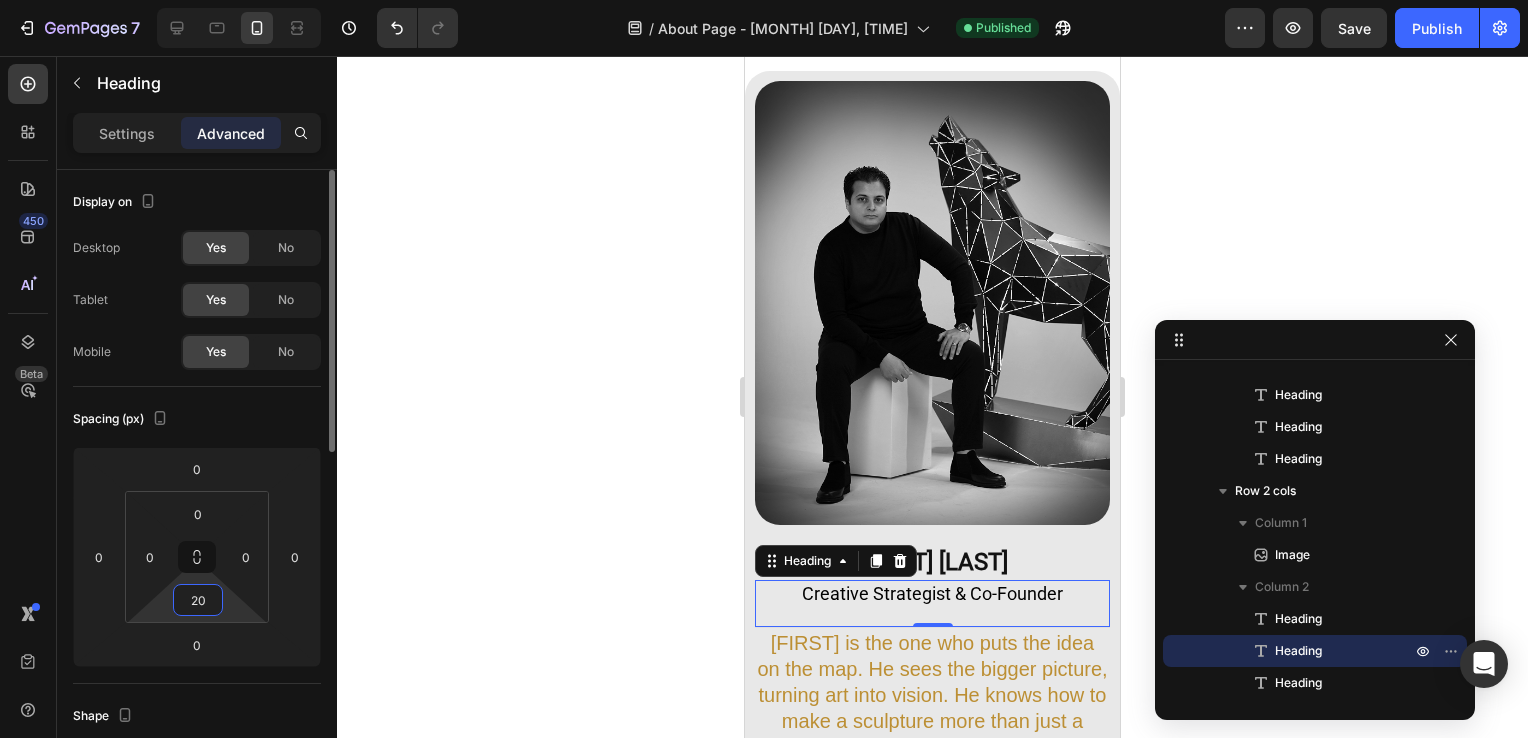 click on "20" at bounding box center (198, 600) 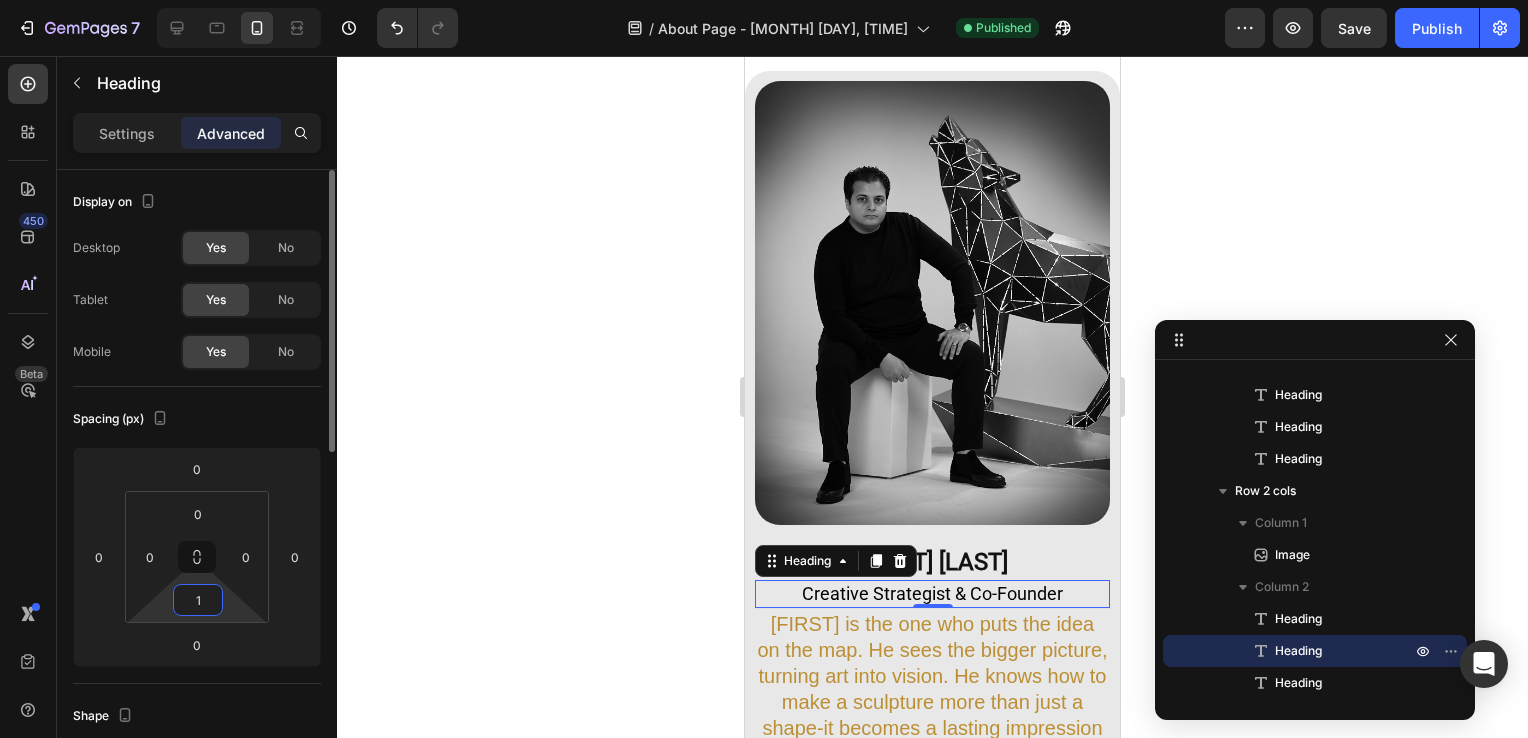 type on "10" 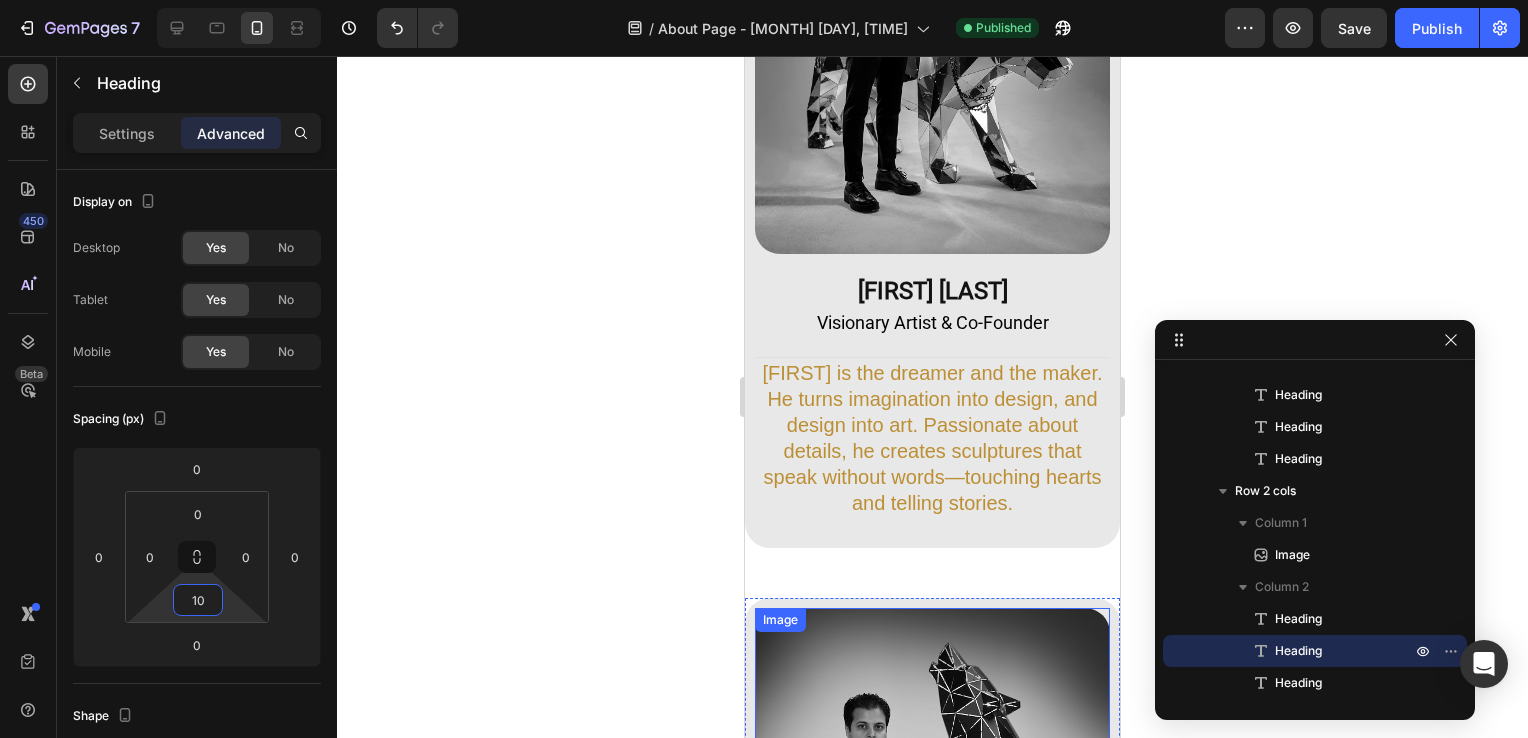 scroll, scrollTop: 1015, scrollLeft: 0, axis: vertical 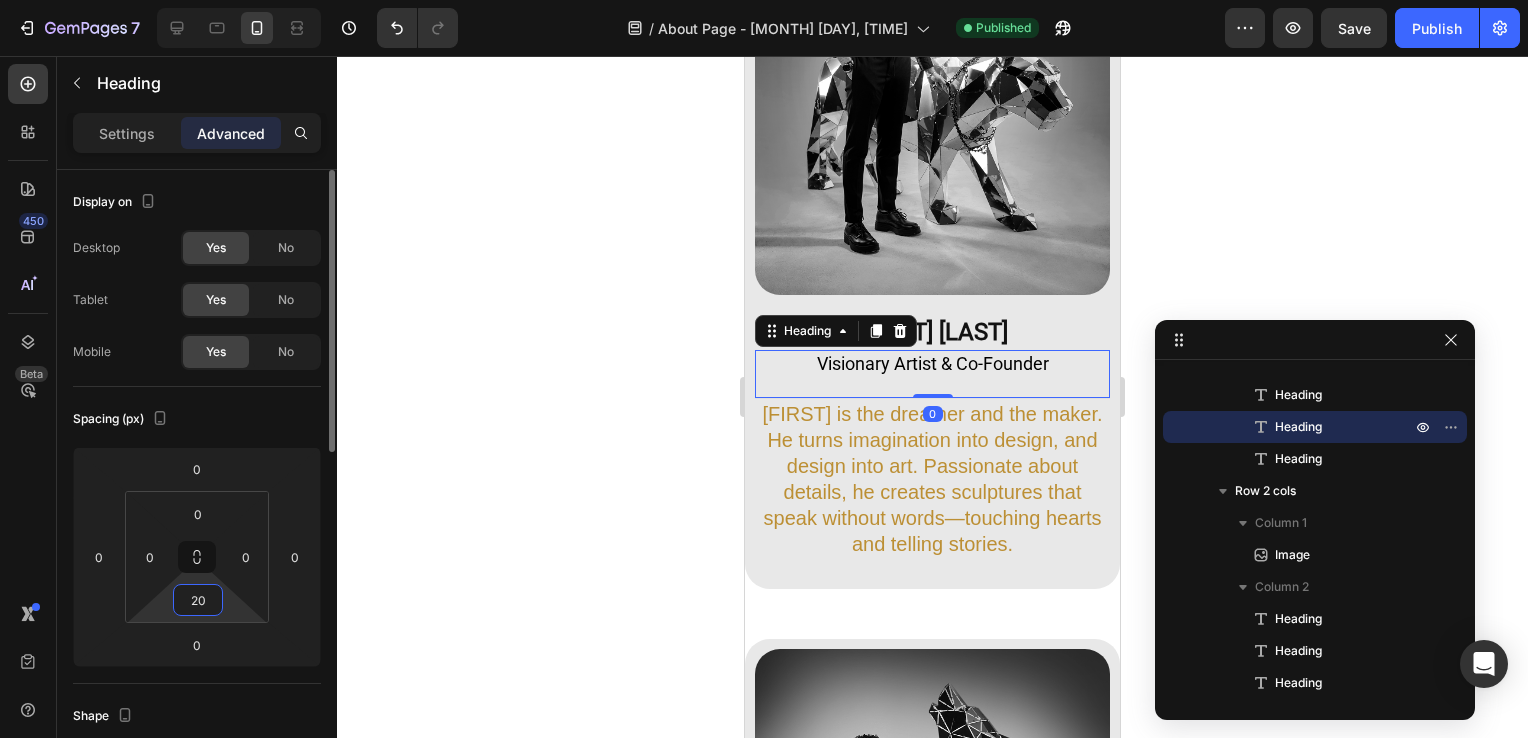 click on "20" at bounding box center (198, 600) 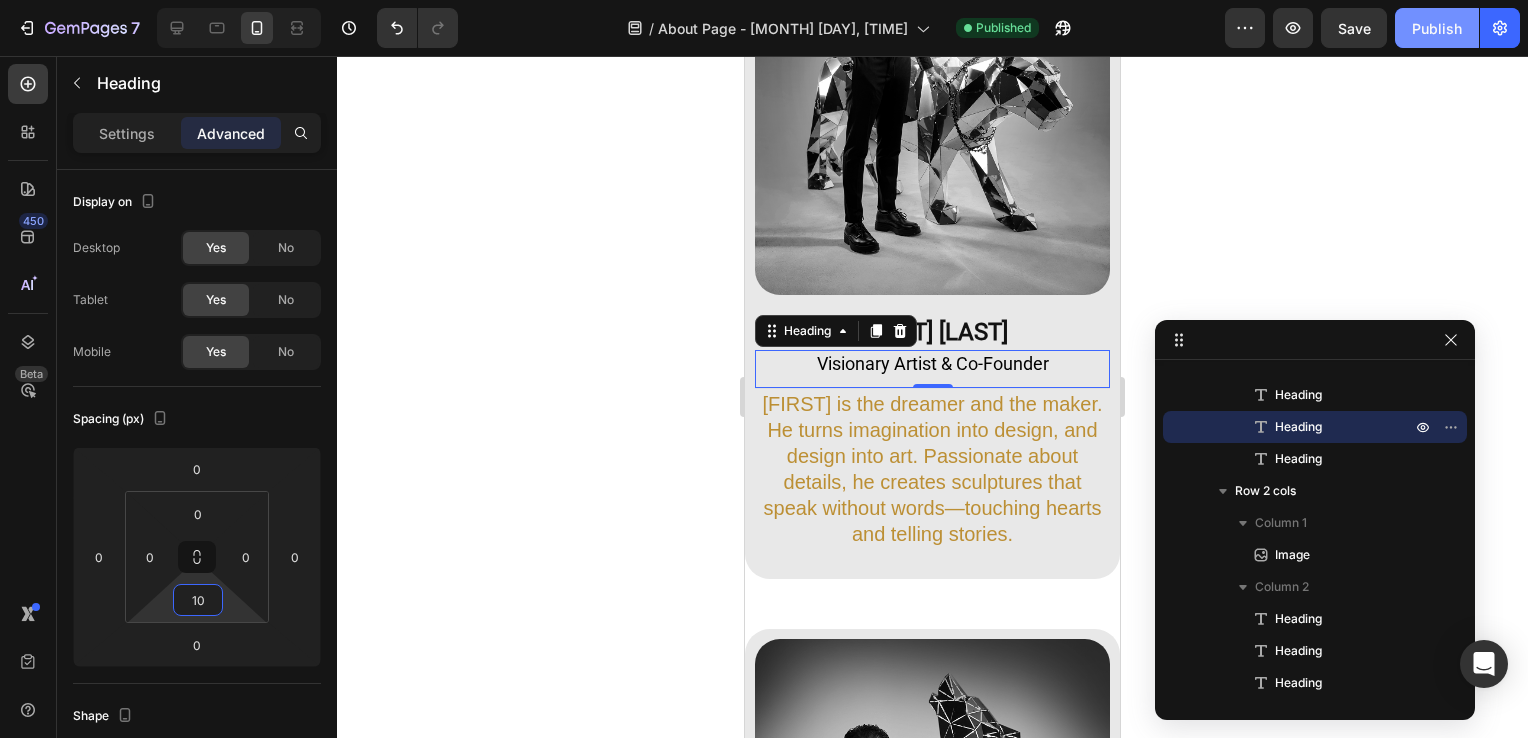 type on "10" 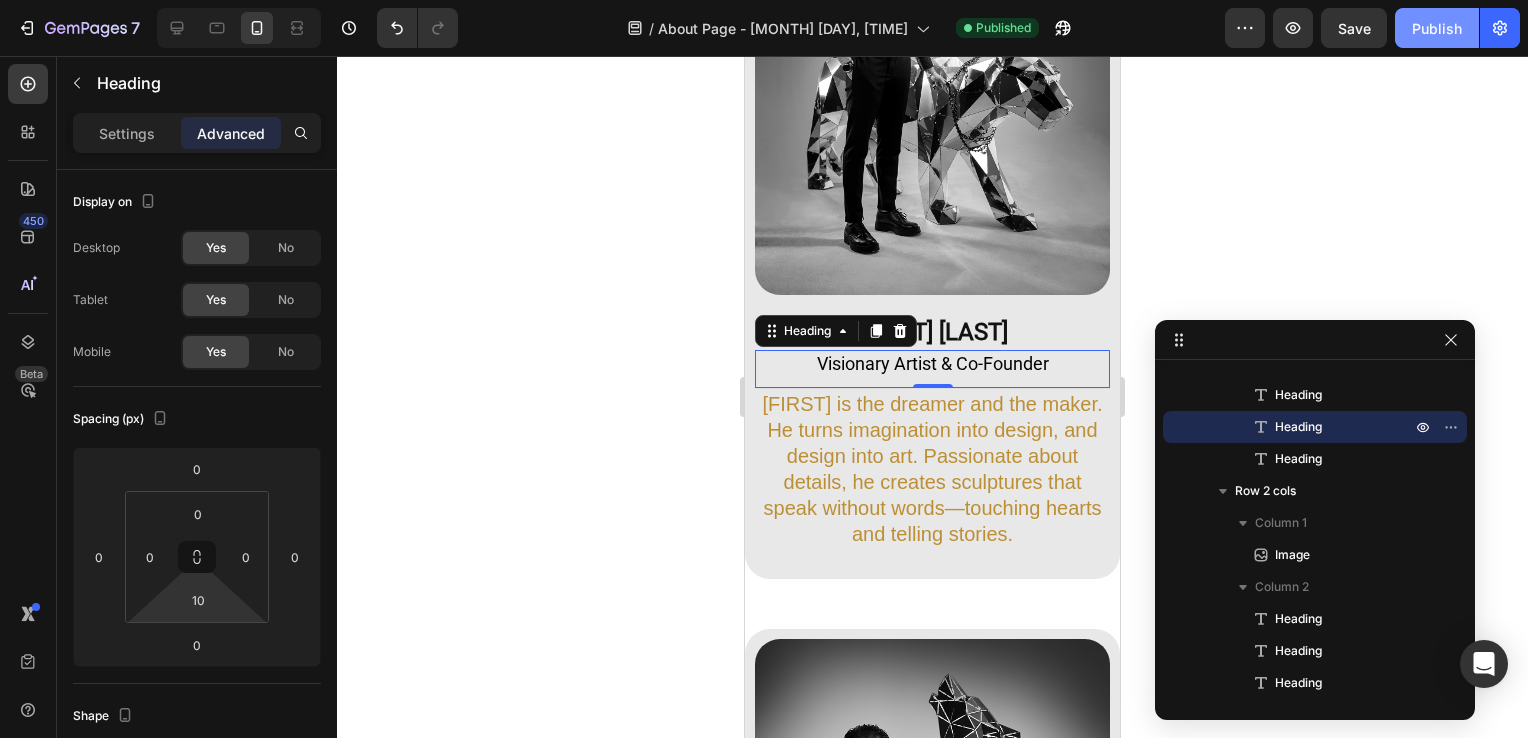 click on "Publish" at bounding box center [1437, 28] 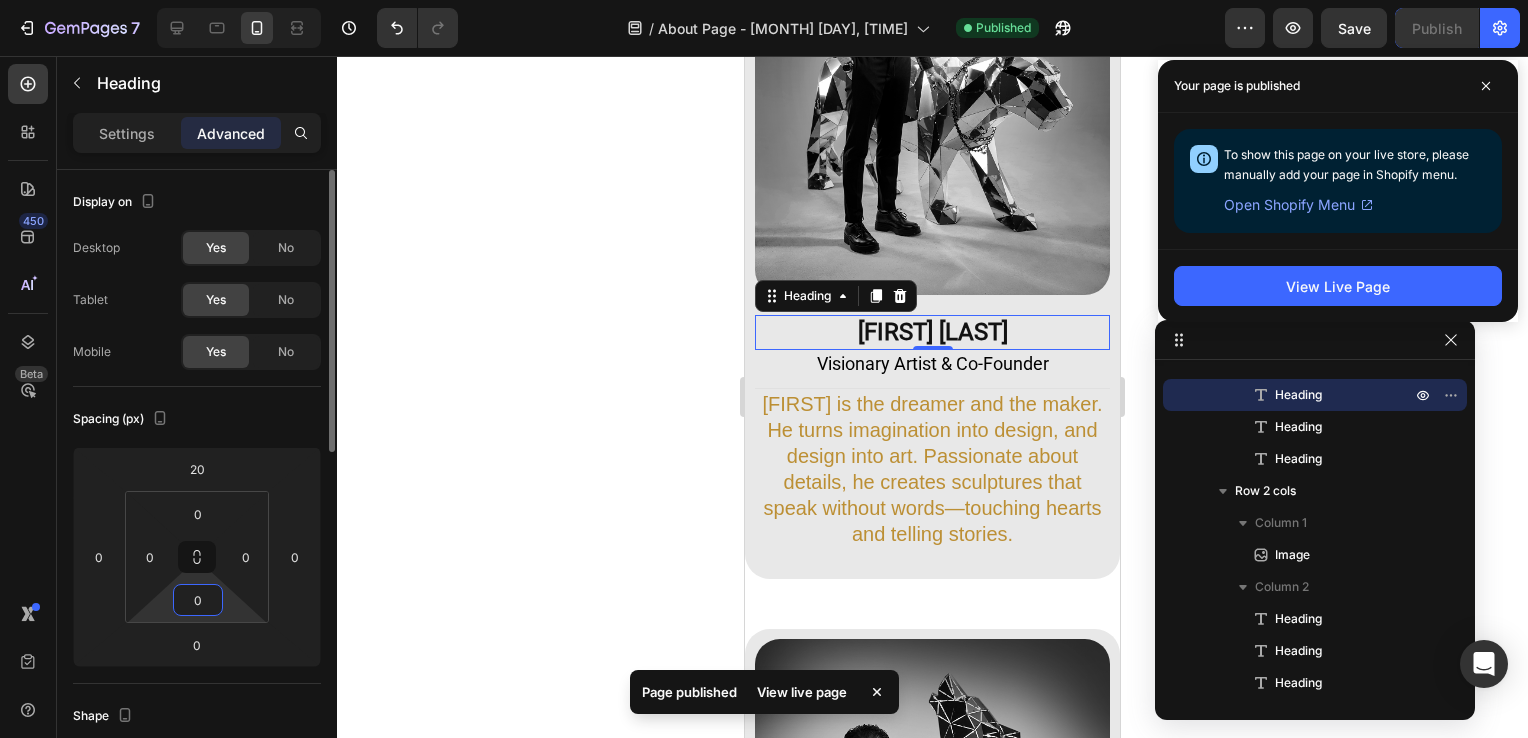 click on "0" at bounding box center (198, 600) 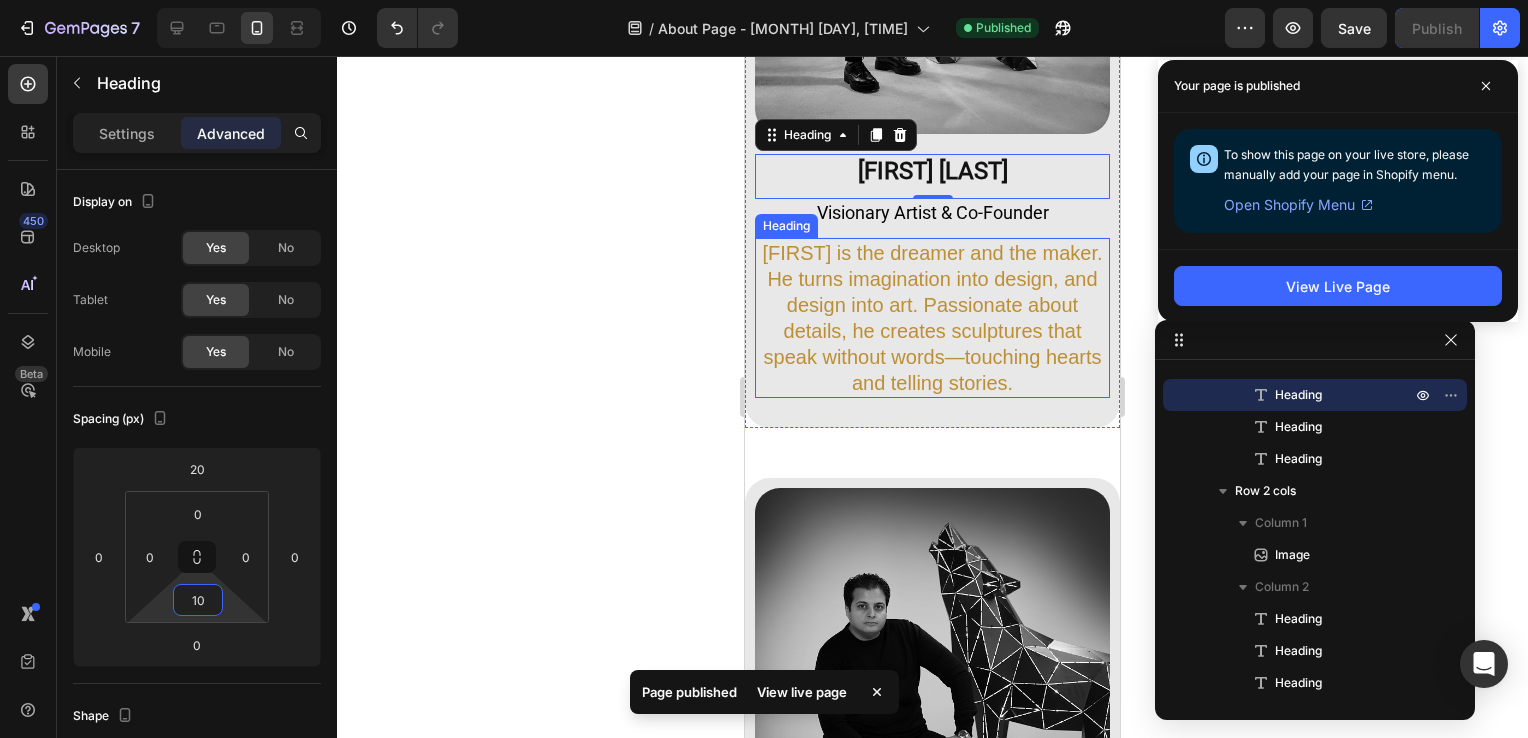 scroll, scrollTop: 1095, scrollLeft: 0, axis: vertical 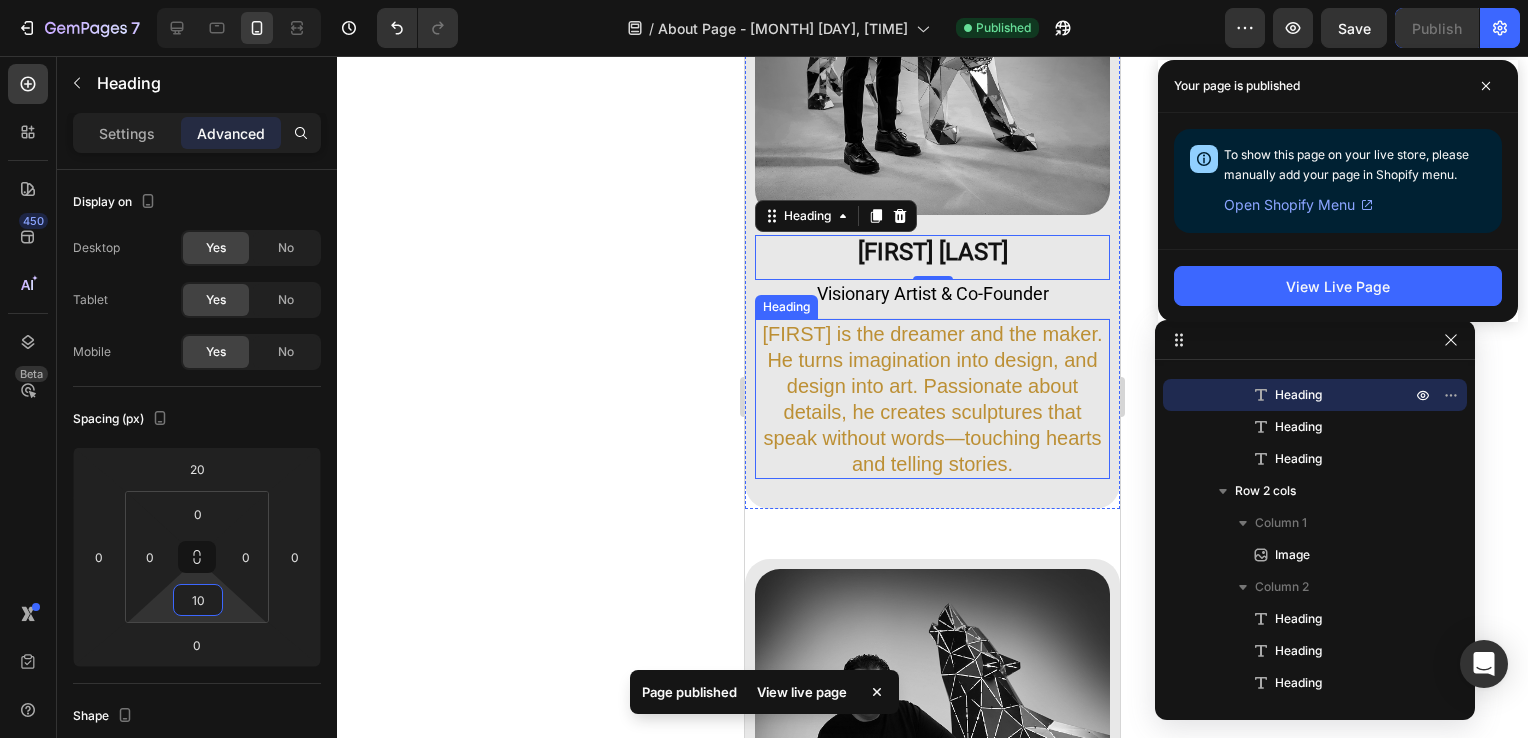 type on "10" 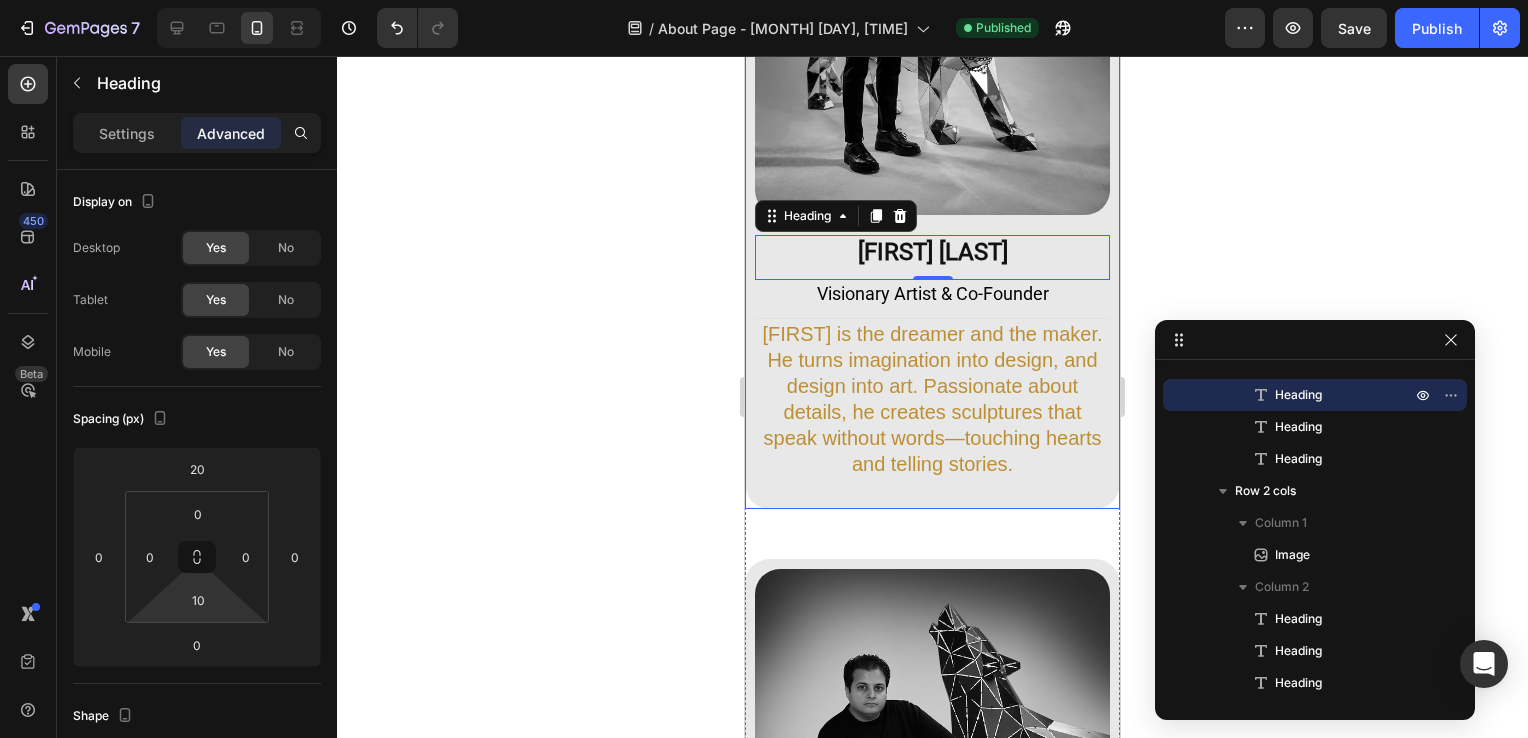 click 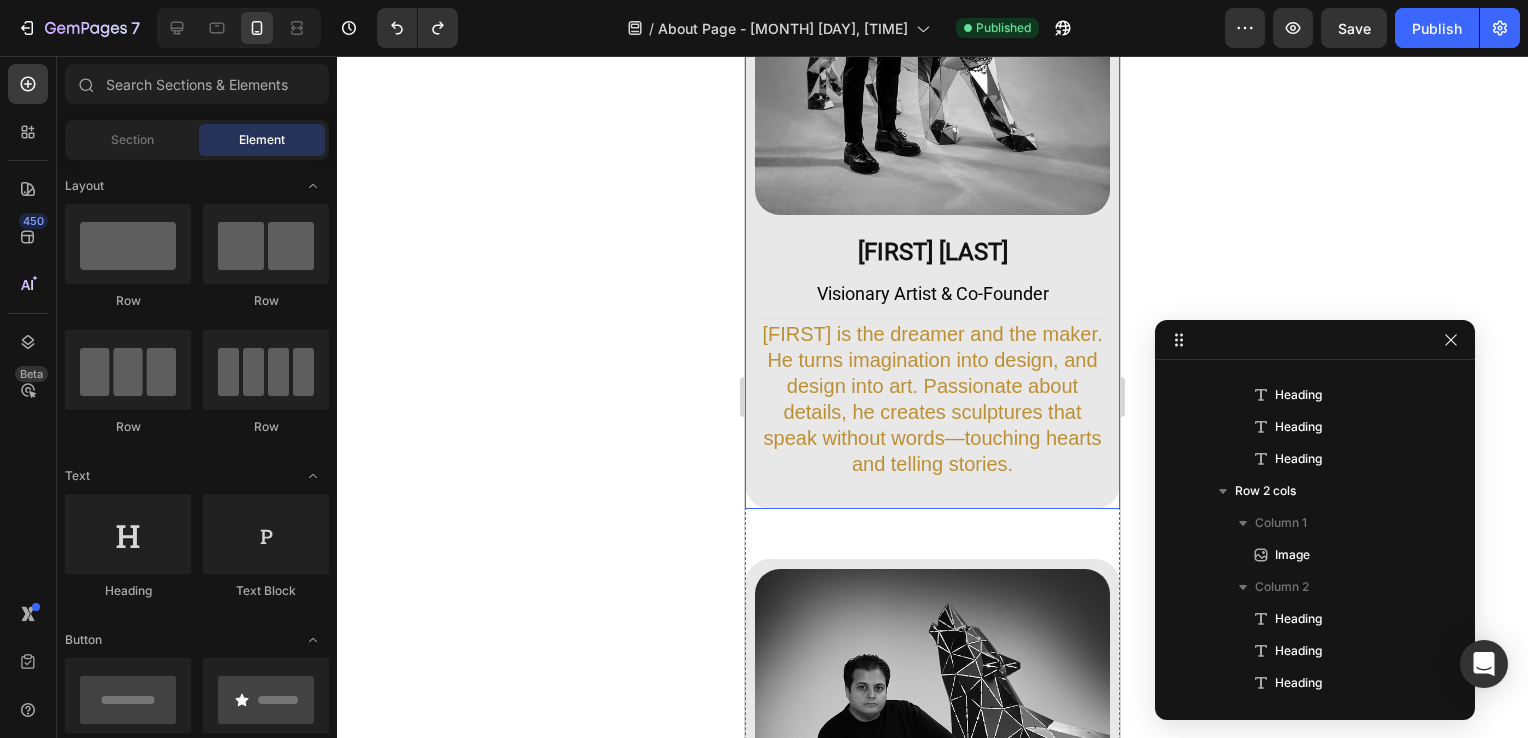 click 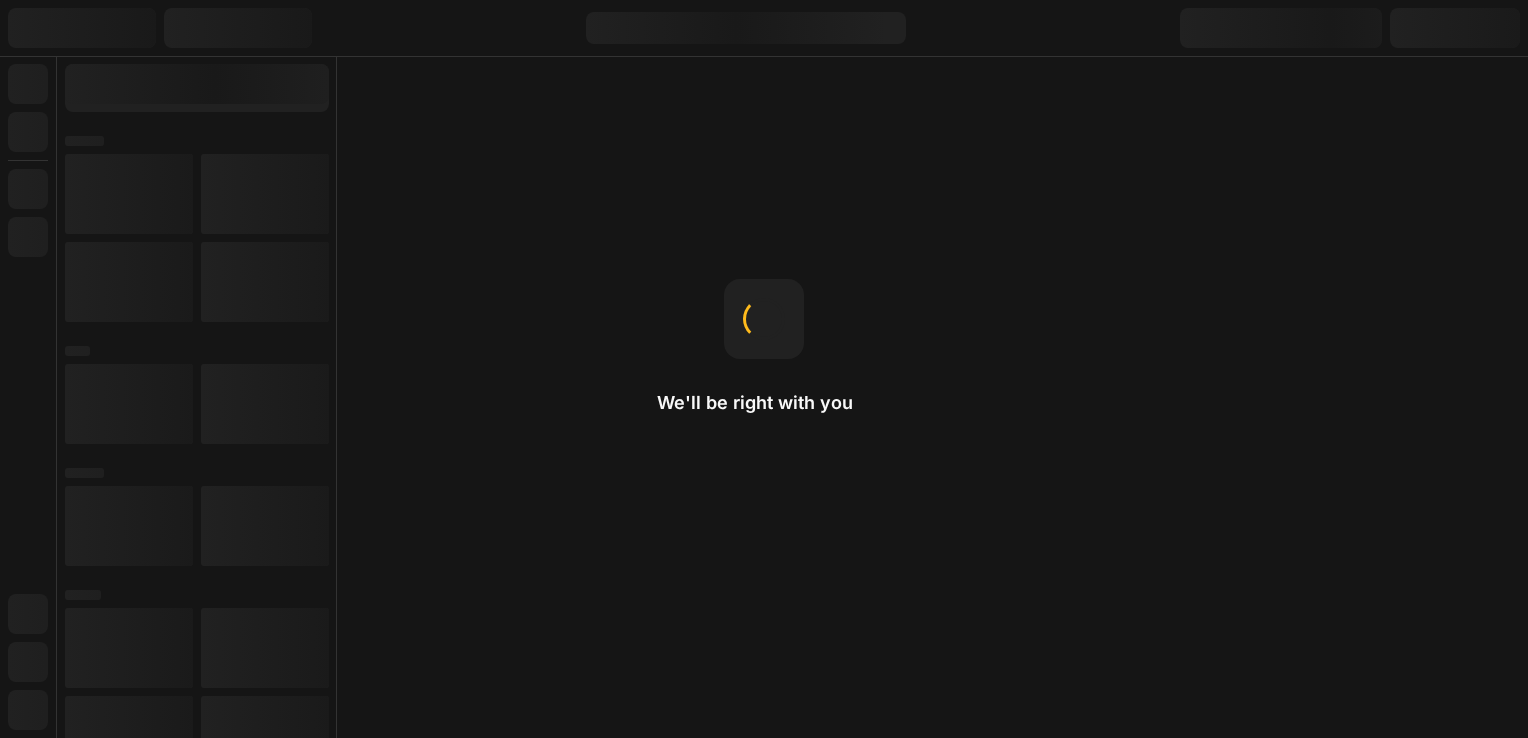 scroll, scrollTop: 0, scrollLeft: 0, axis: both 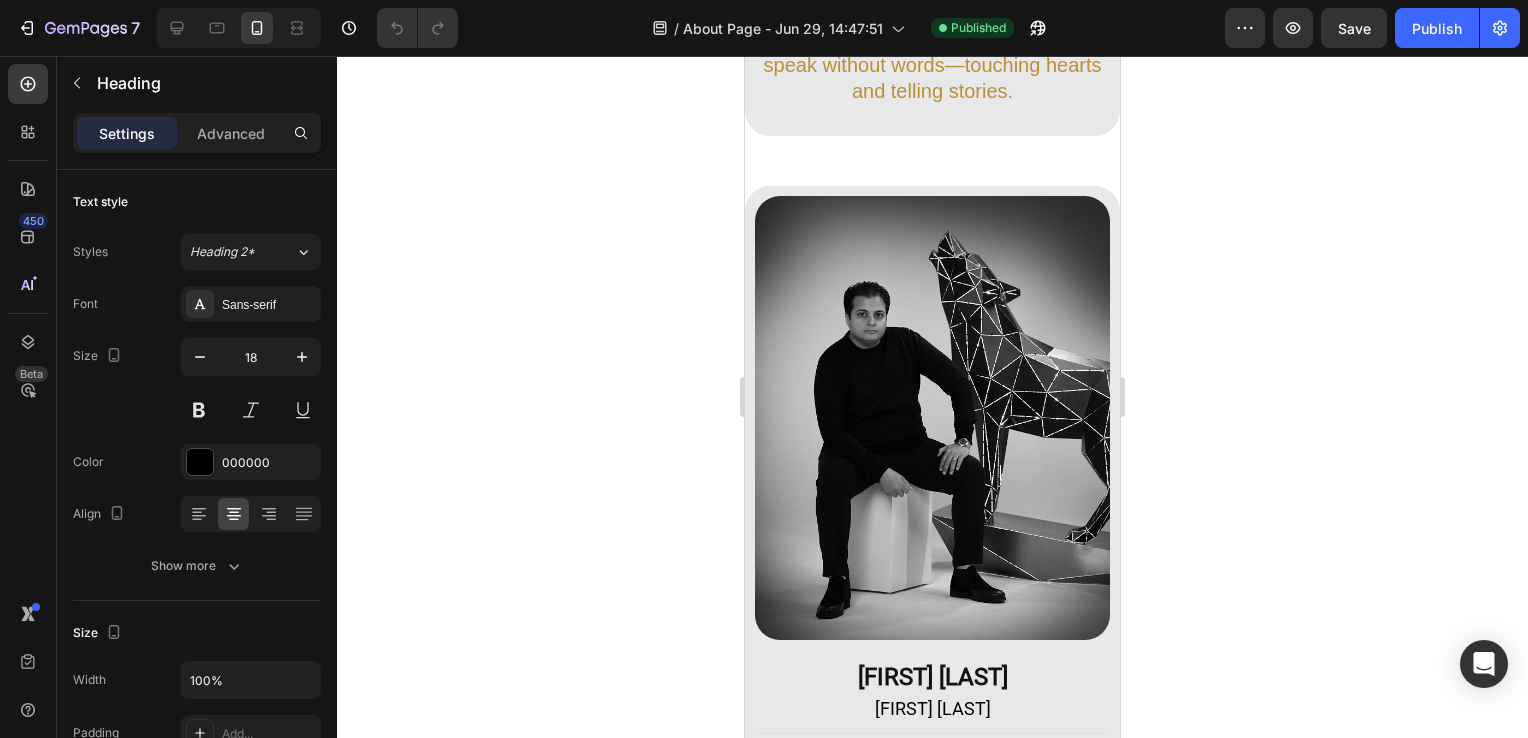 click on "Visionary Artist & Co-Founder" at bounding box center (932, -80) 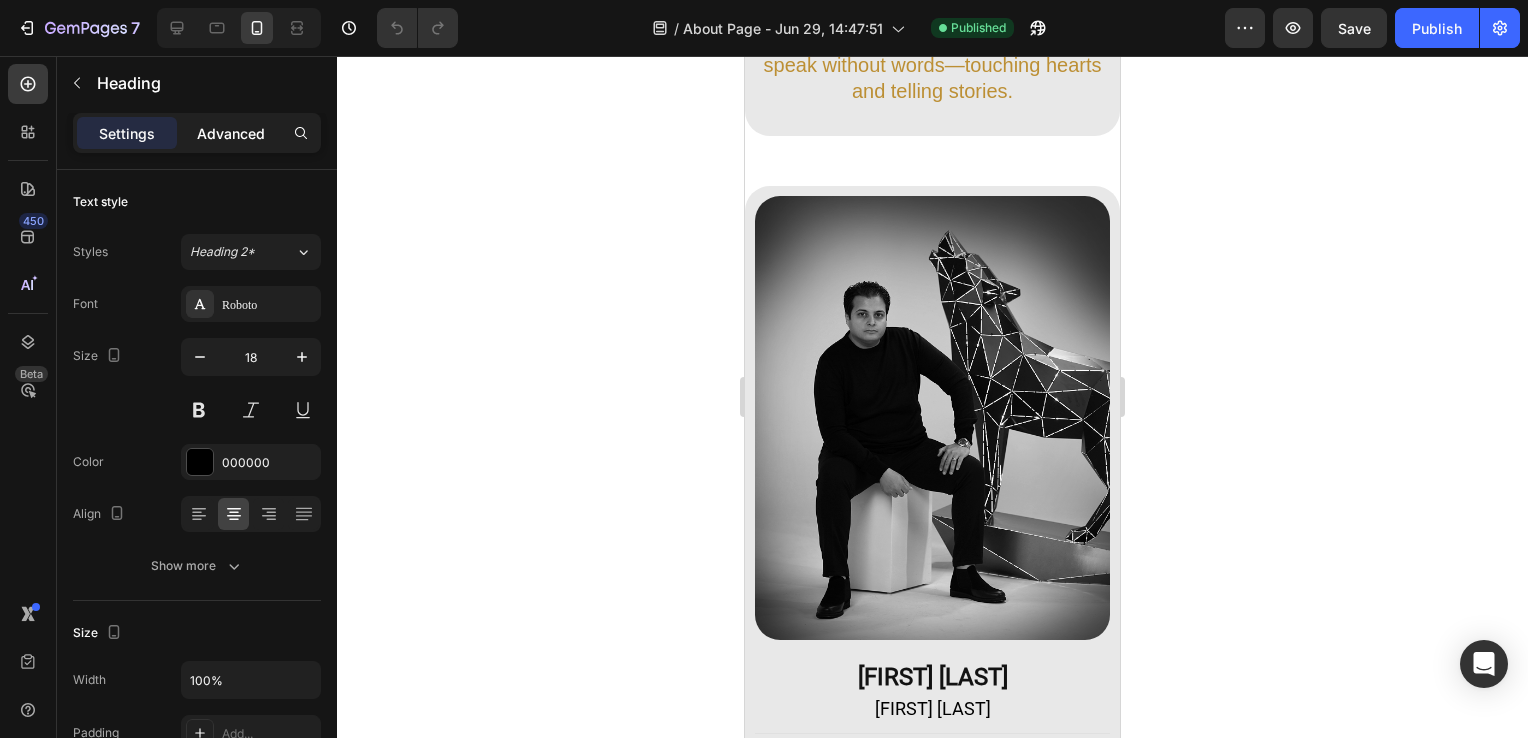 click on "Advanced" at bounding box center [231, 133] 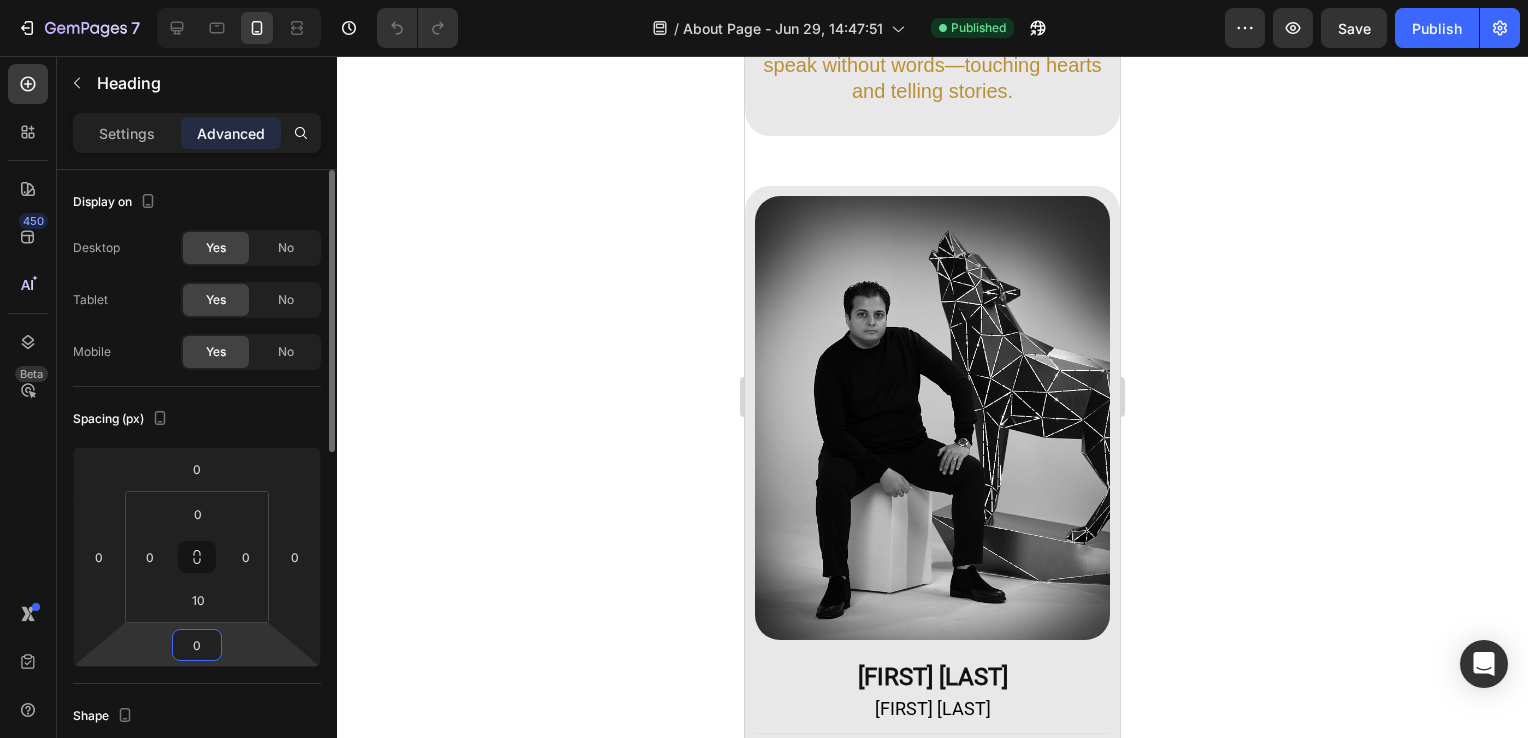 click on "0" at bounding box center [197, 645] 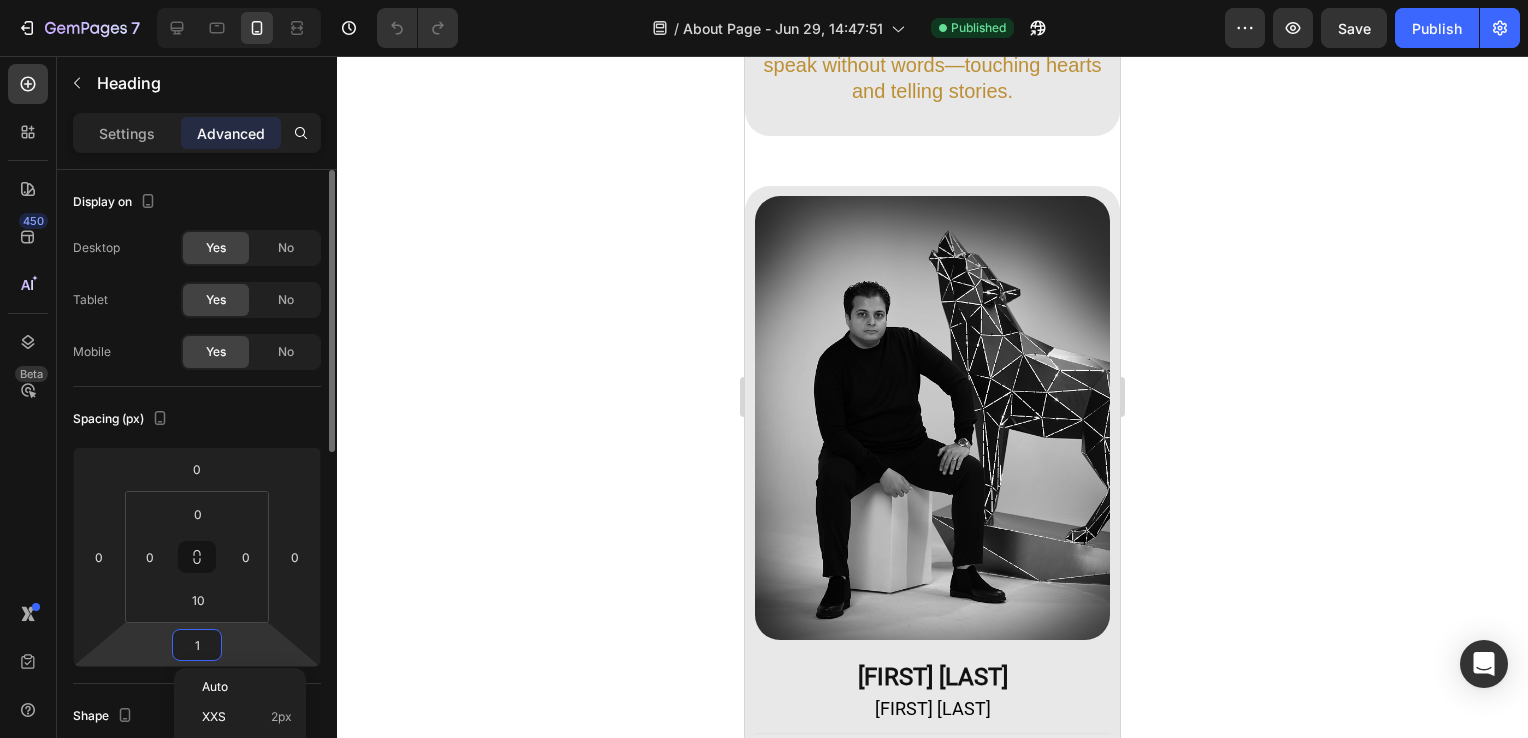 type on "10" 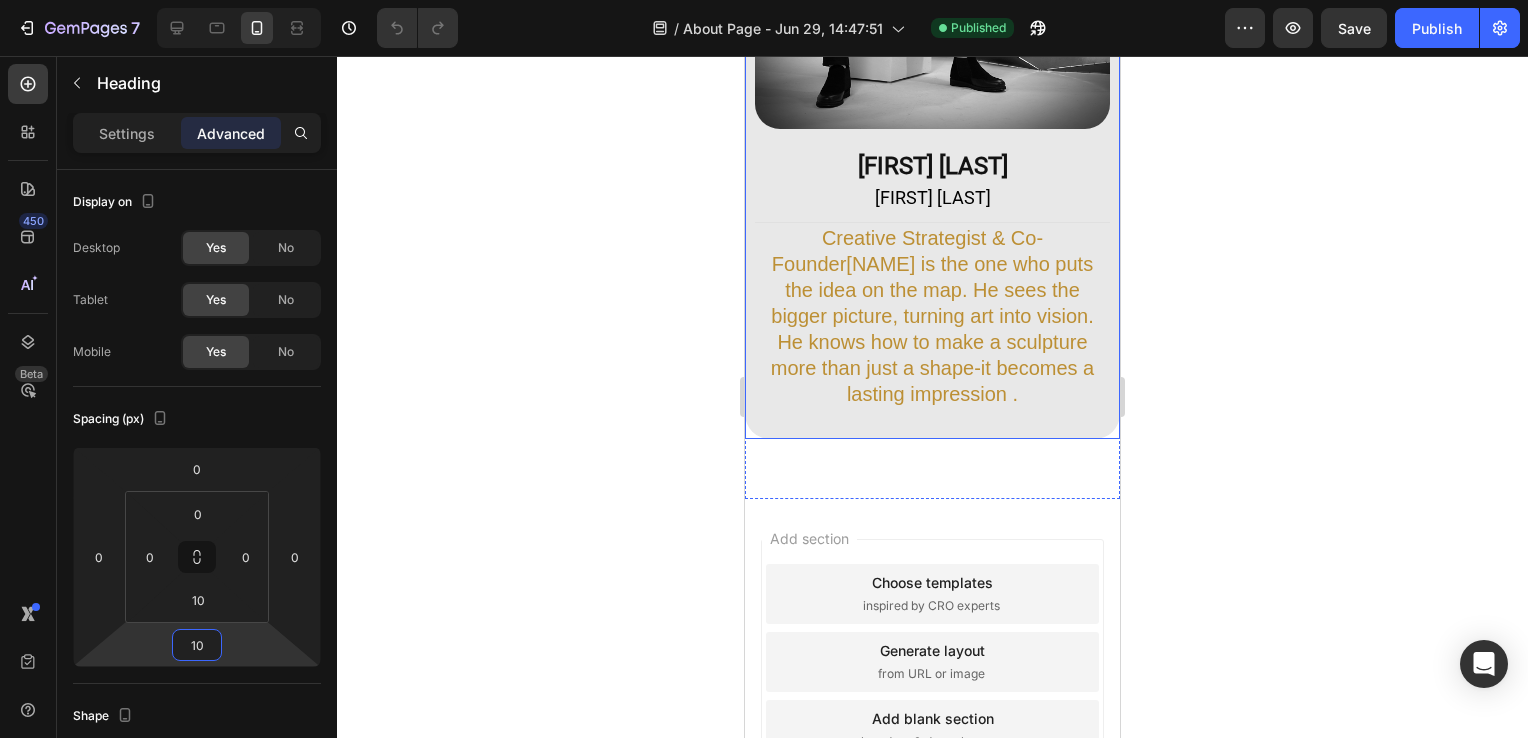 scroll, scrollTop: 1536, scrollLeft: 0, axis: vertical 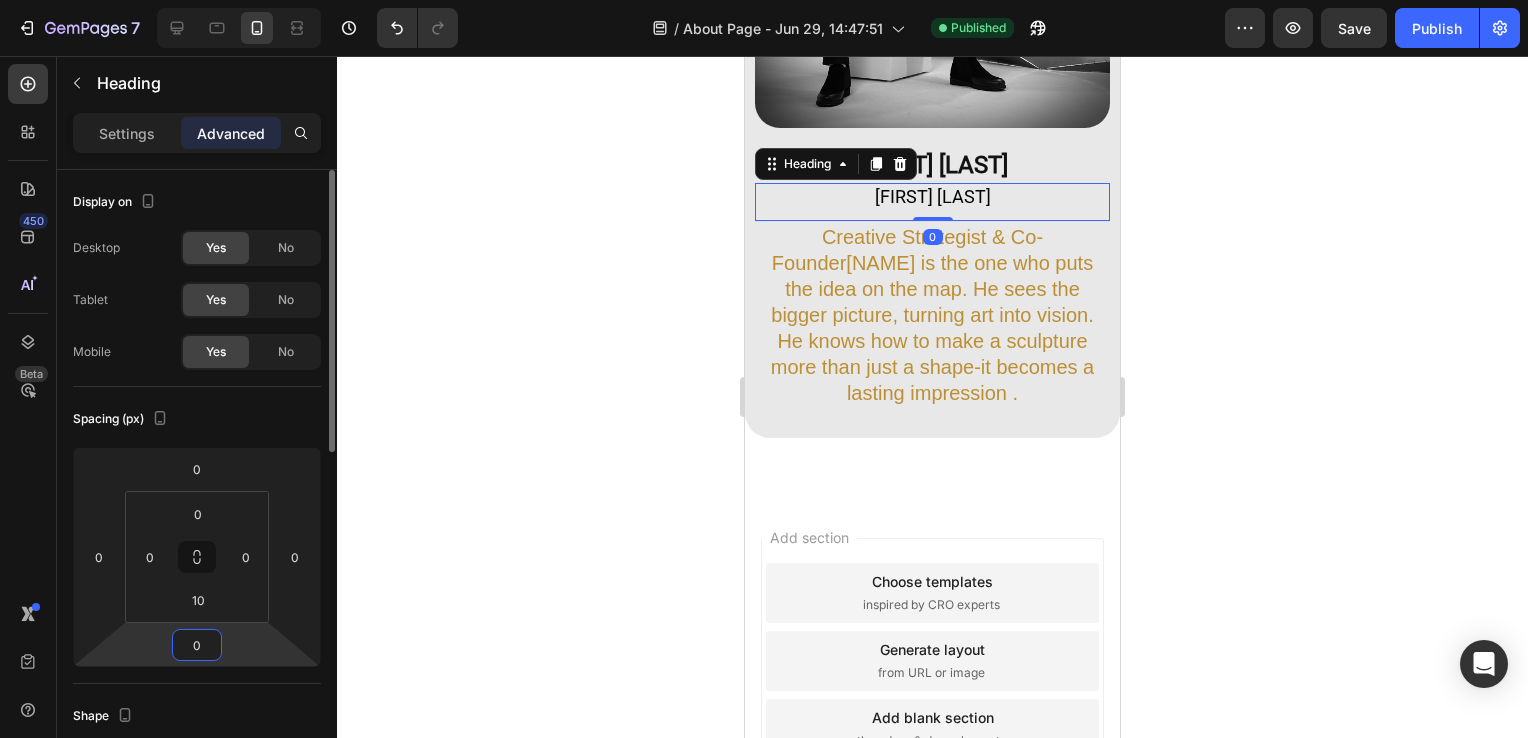 click on "0" at bounding box center [197, 645] 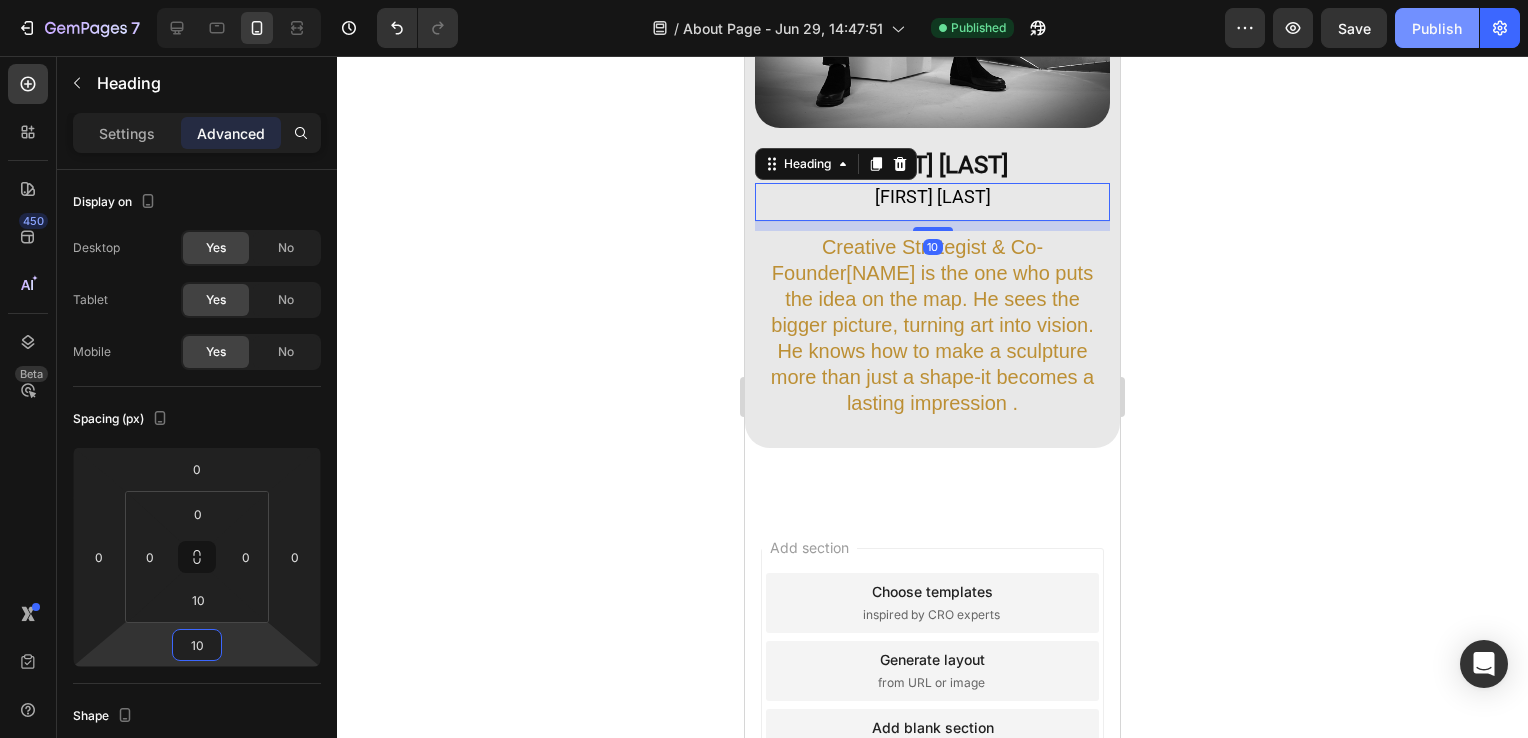 type on "10" 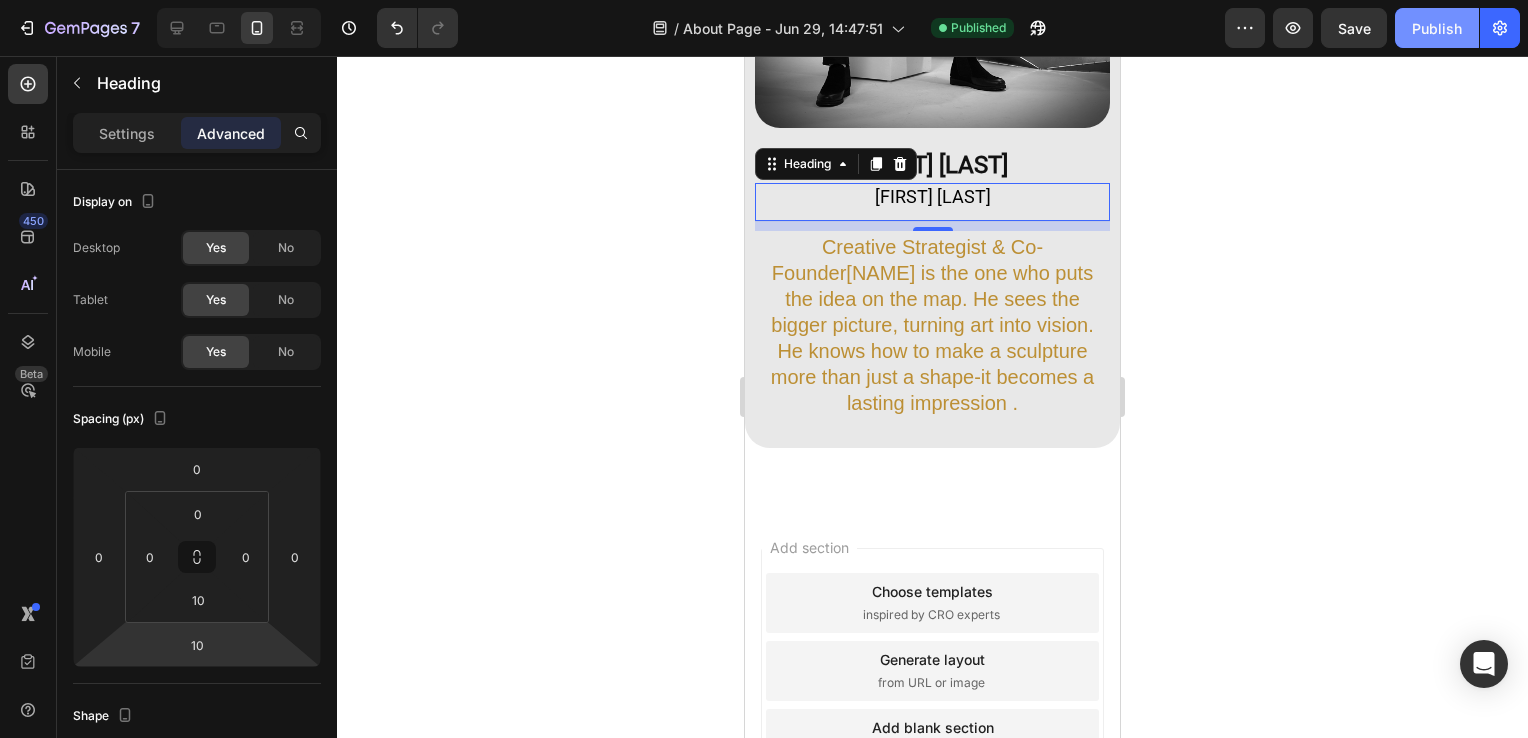 click on "Publish" at bounding box center [1437, 28] 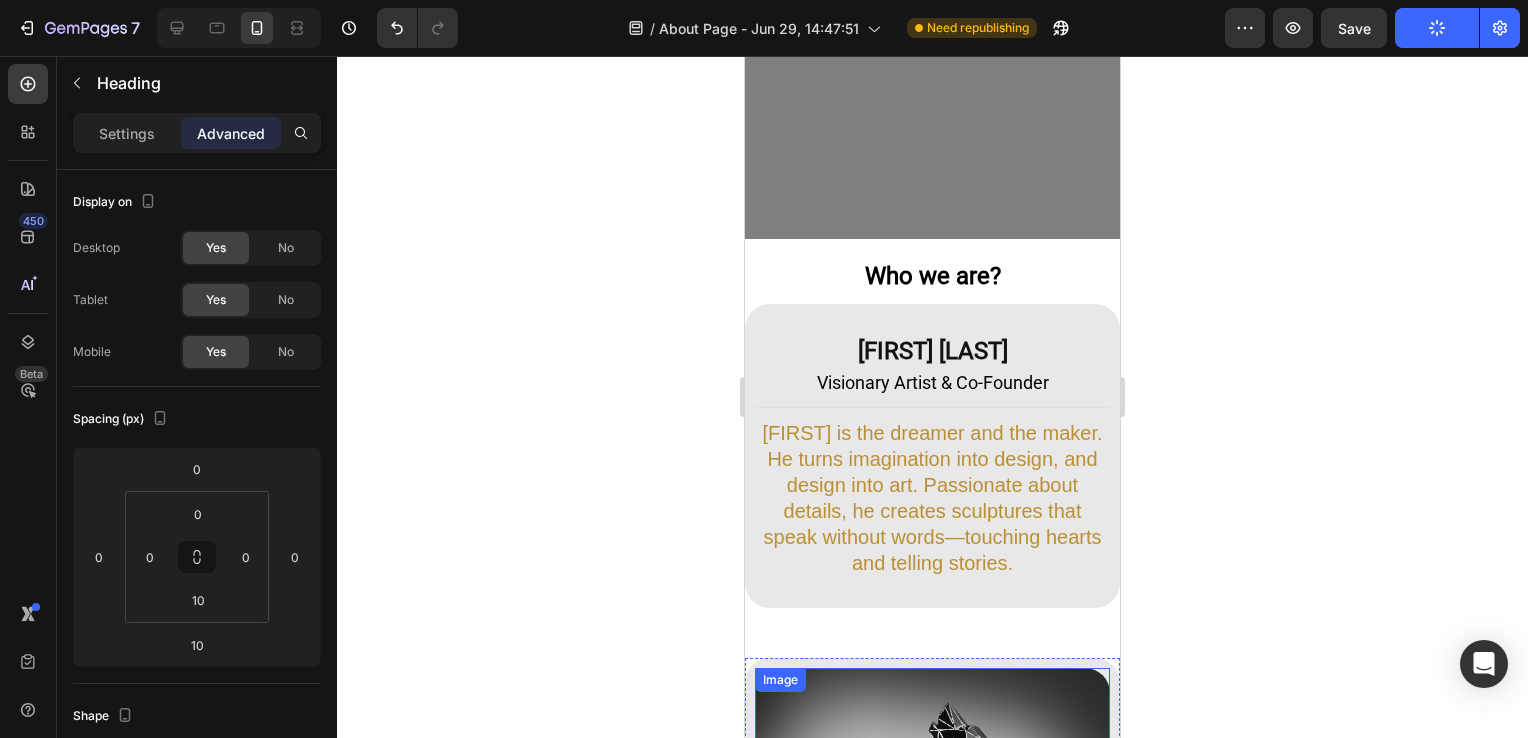 scroll, scrollTop: 0, scrollLeft: 0, axis: both 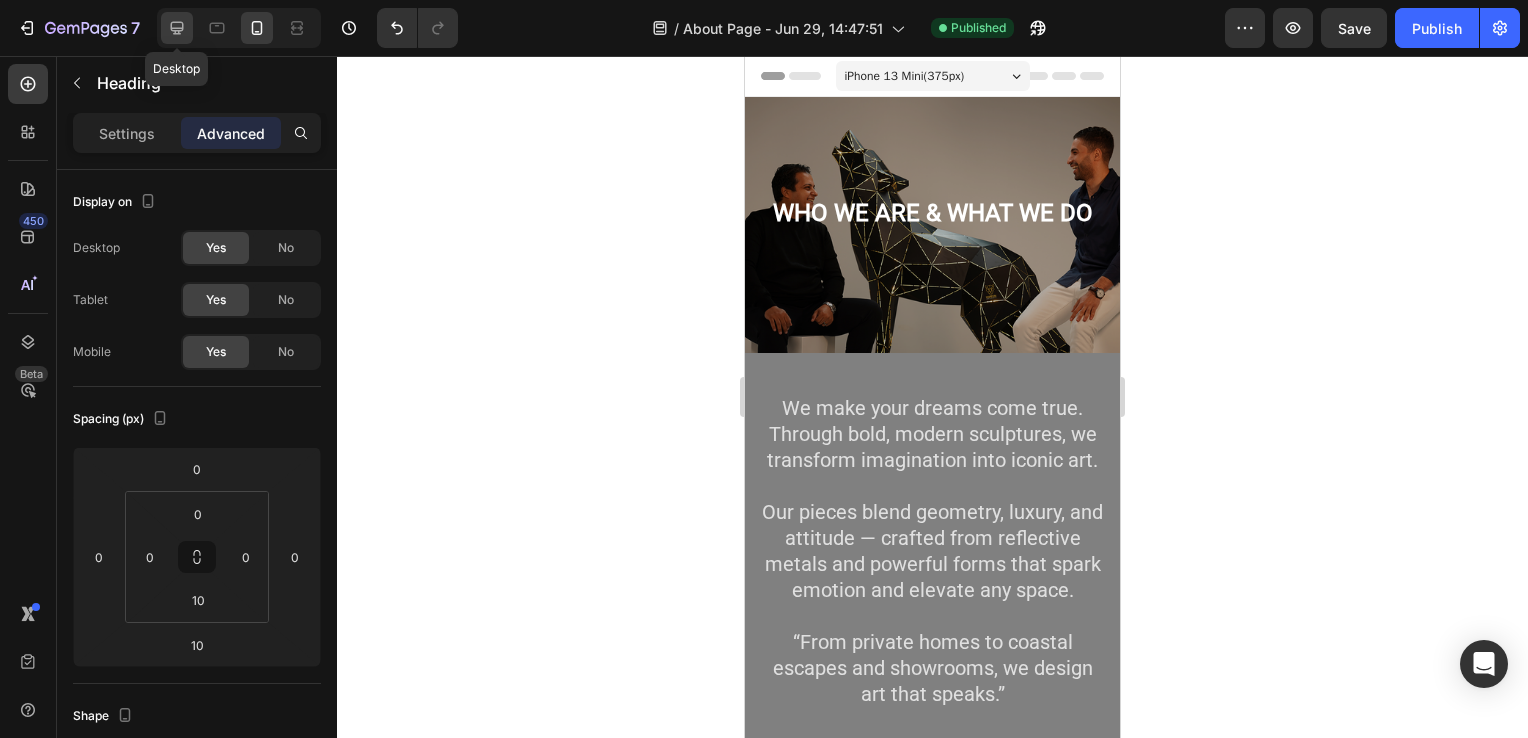 click 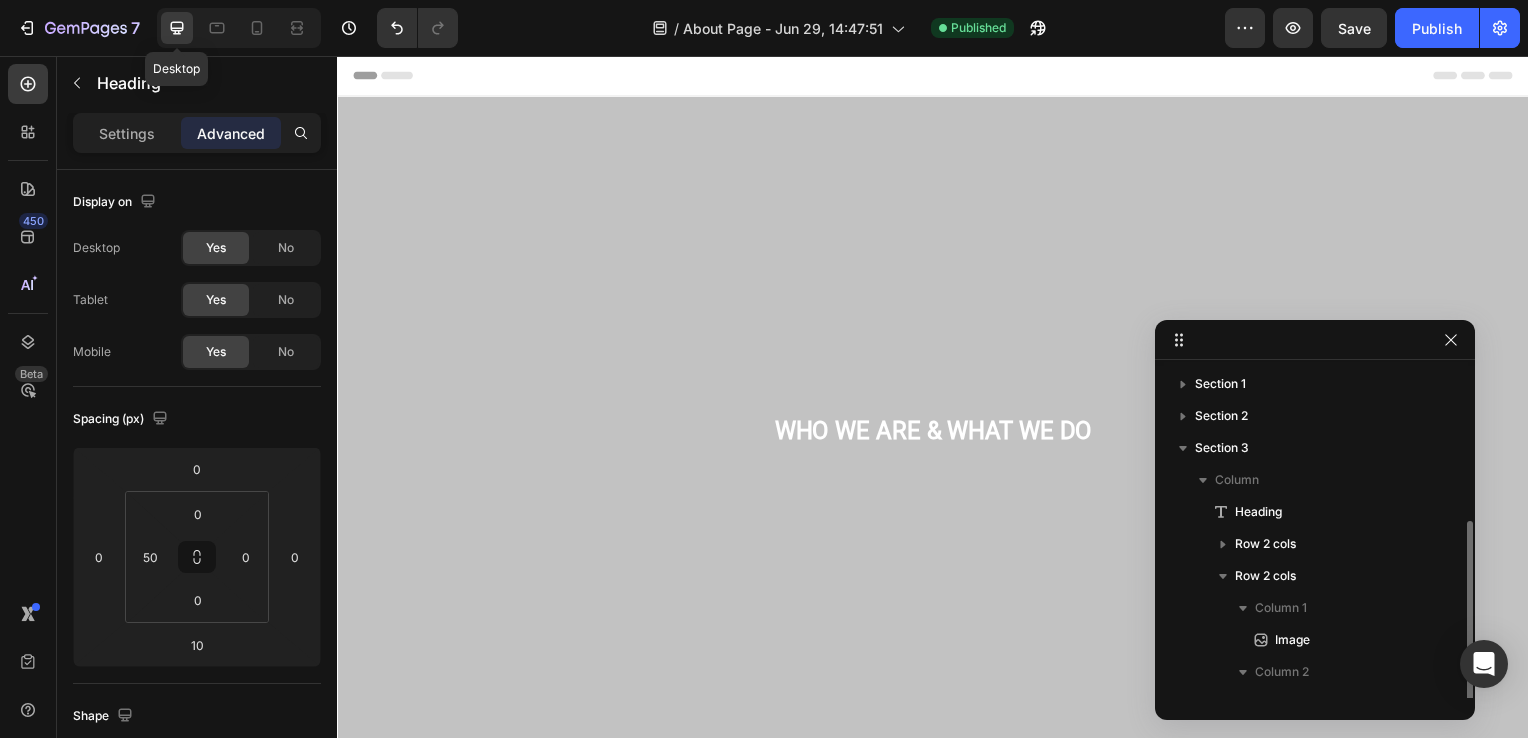 scroll, scrollTop: 85, scrollLeft: 0, axis: vertical 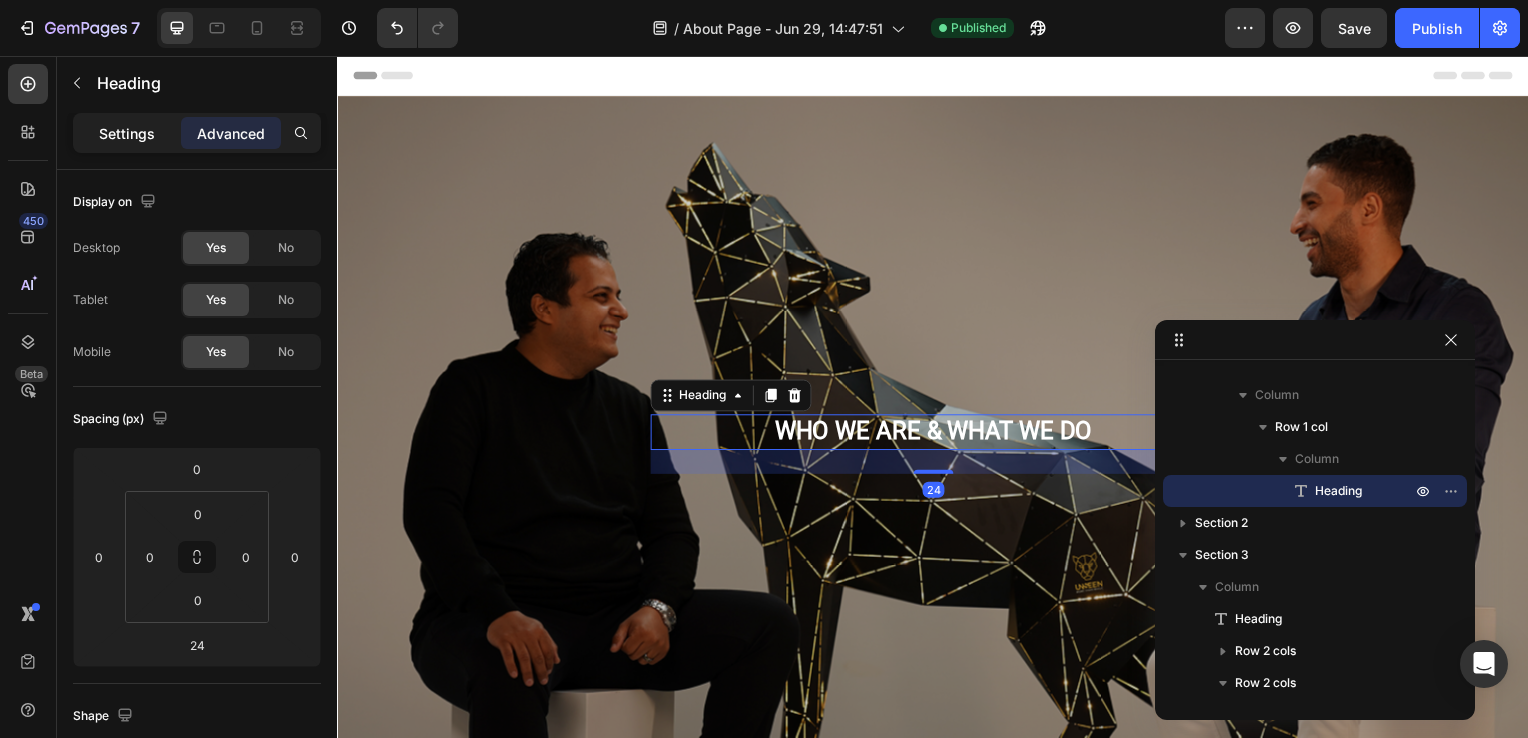 click on "Settings Advanced" at bounding box center [197, 133] 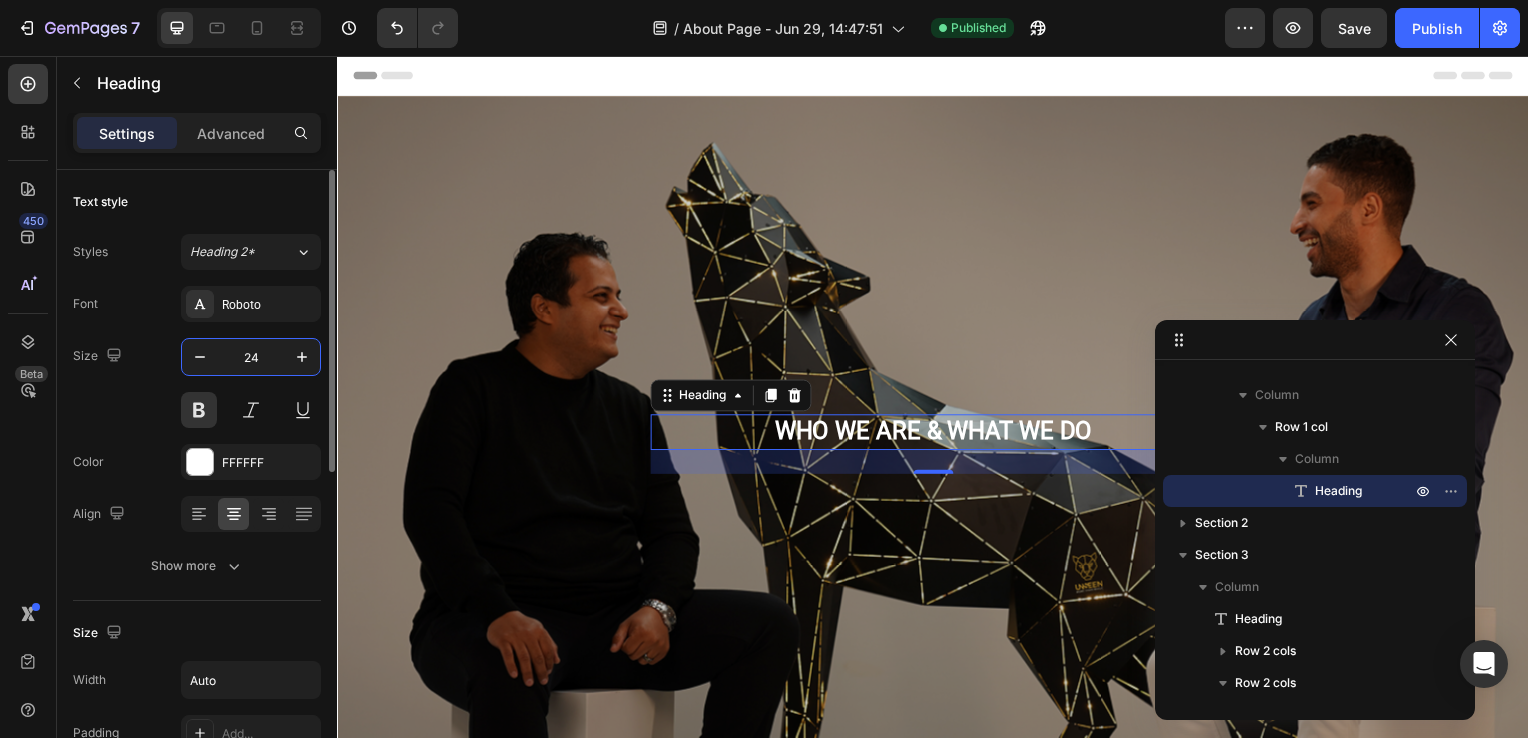 click on "24" at bounding box center (251, 357) 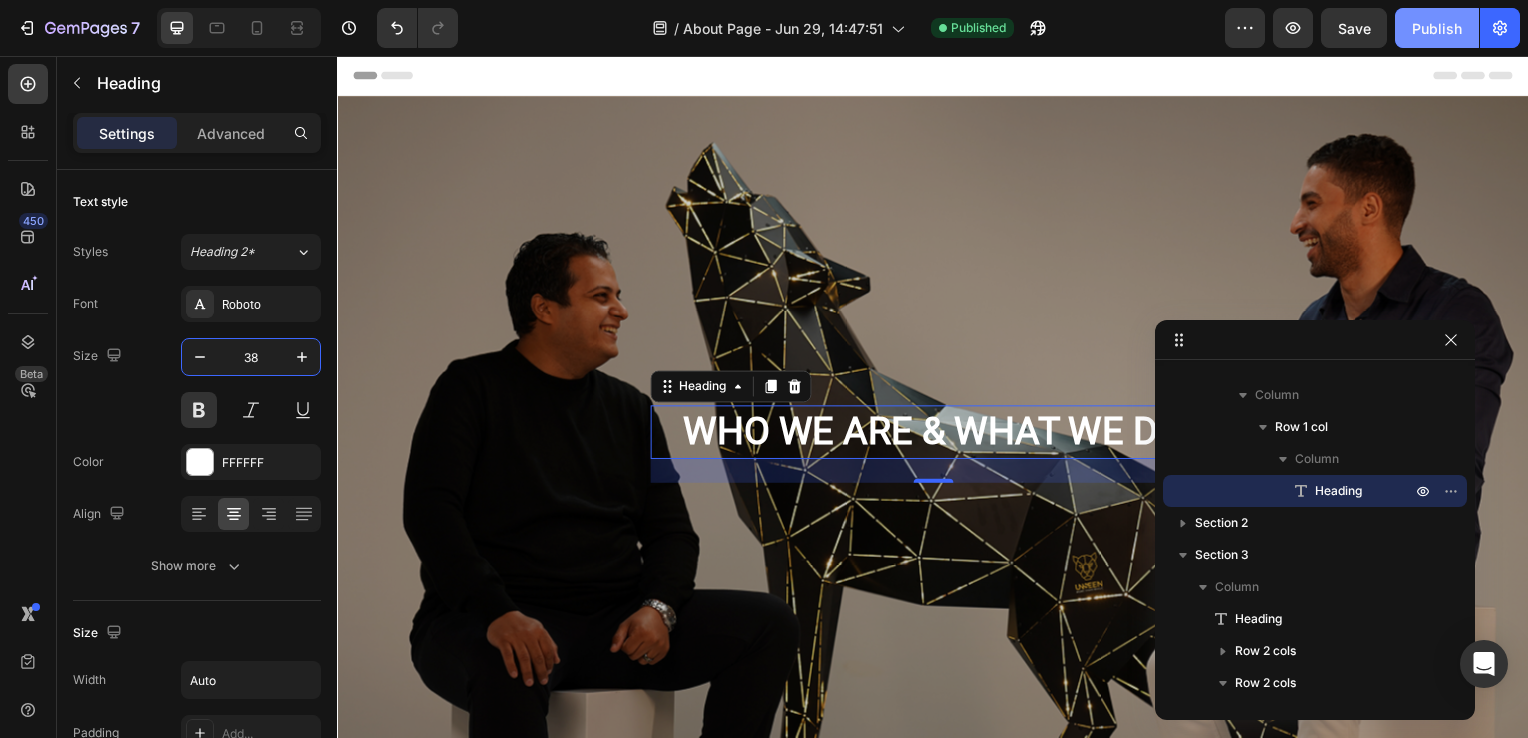 type on "38" 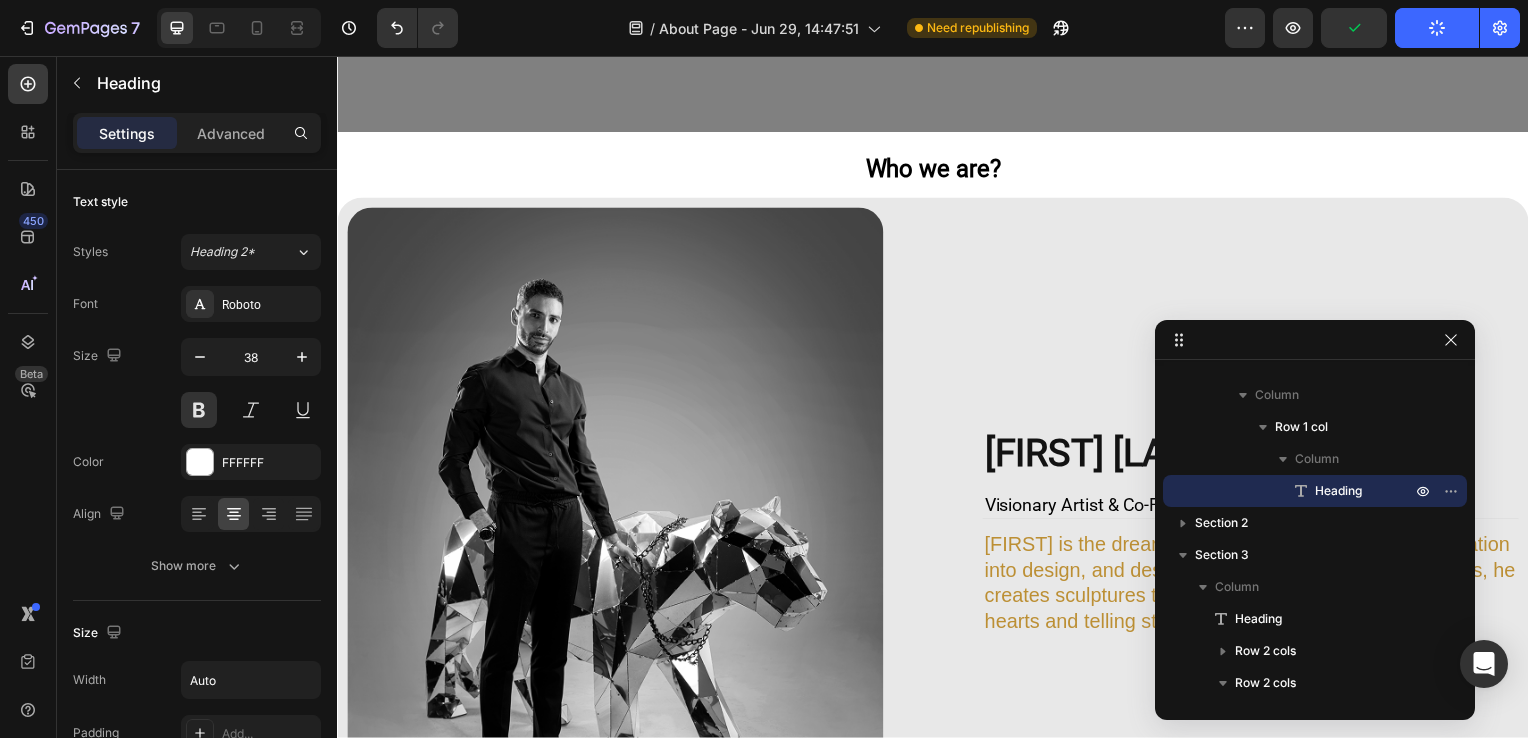 scroll, scrollTop: 1087, scrollLeft: 0, axis: vertical 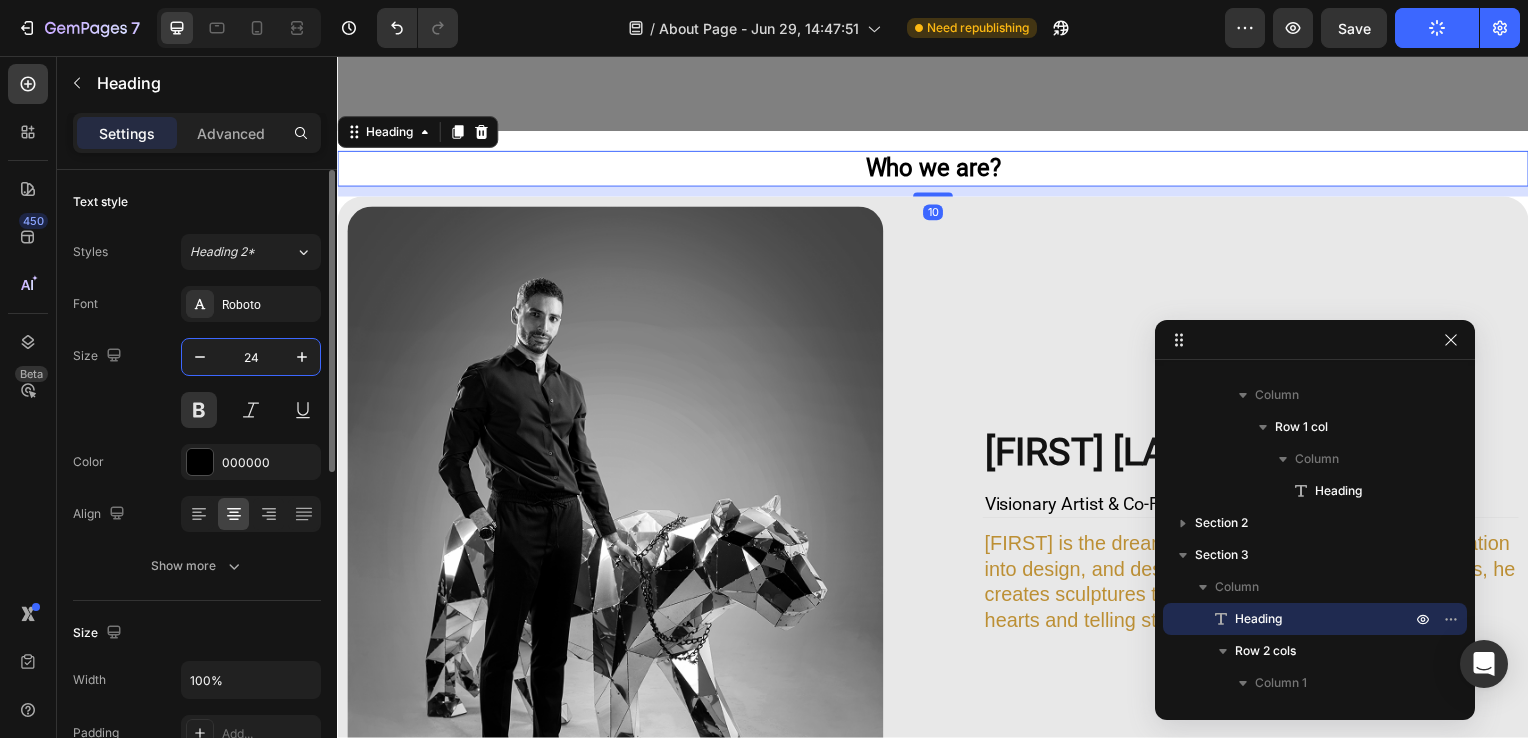 click on "24" at bounding box center [251, 357] 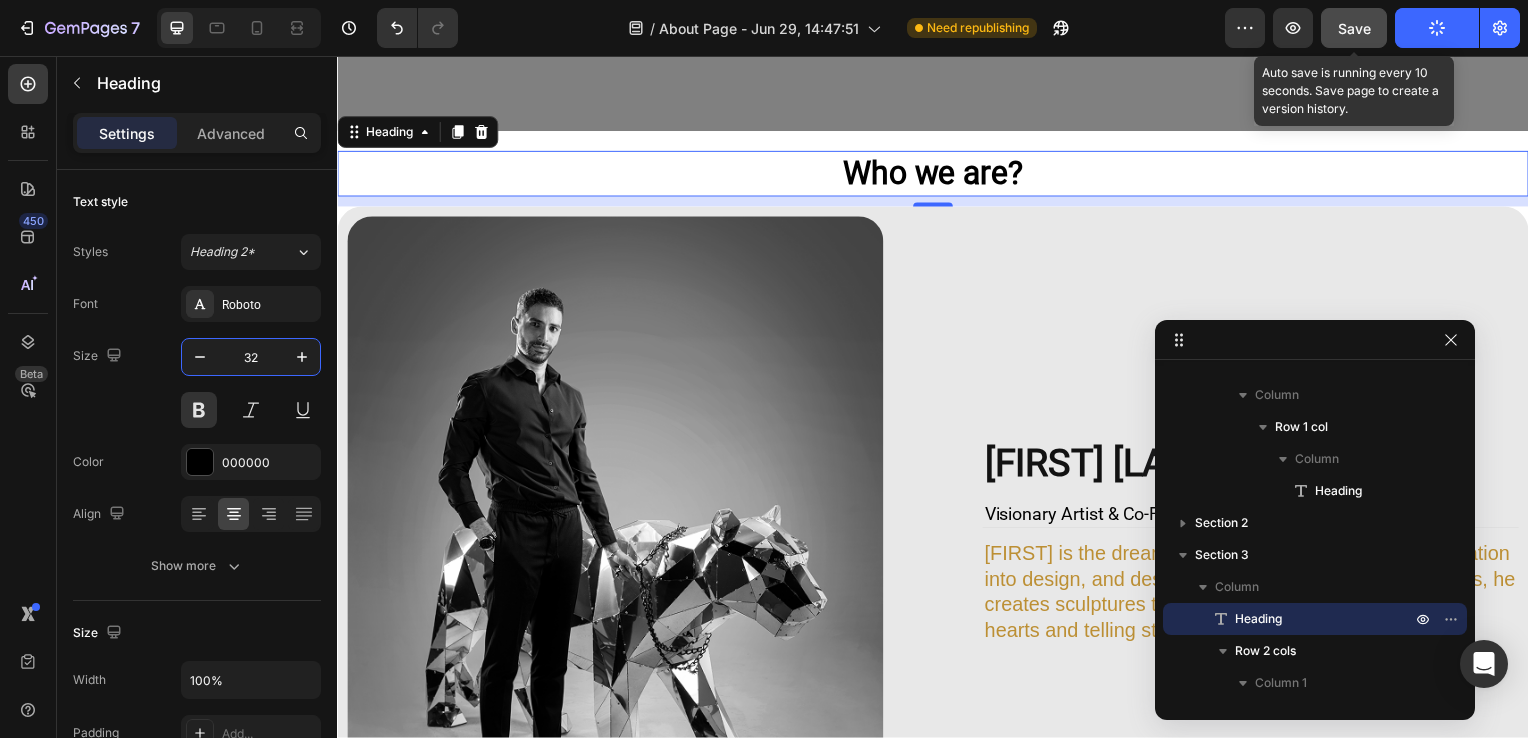 type on "32" 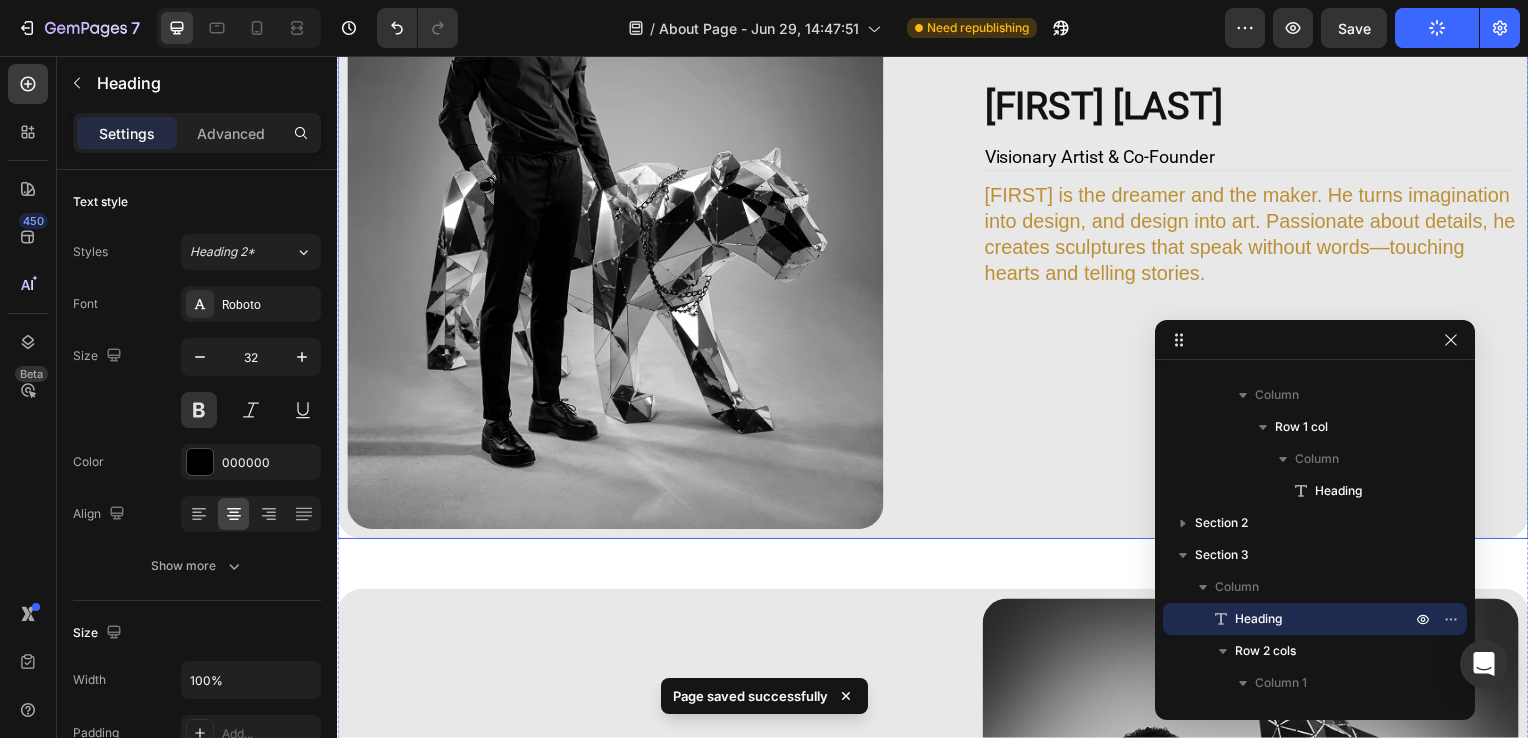 scroll, scrollTop: 1444, scrollLeft: 0, axis: vertical 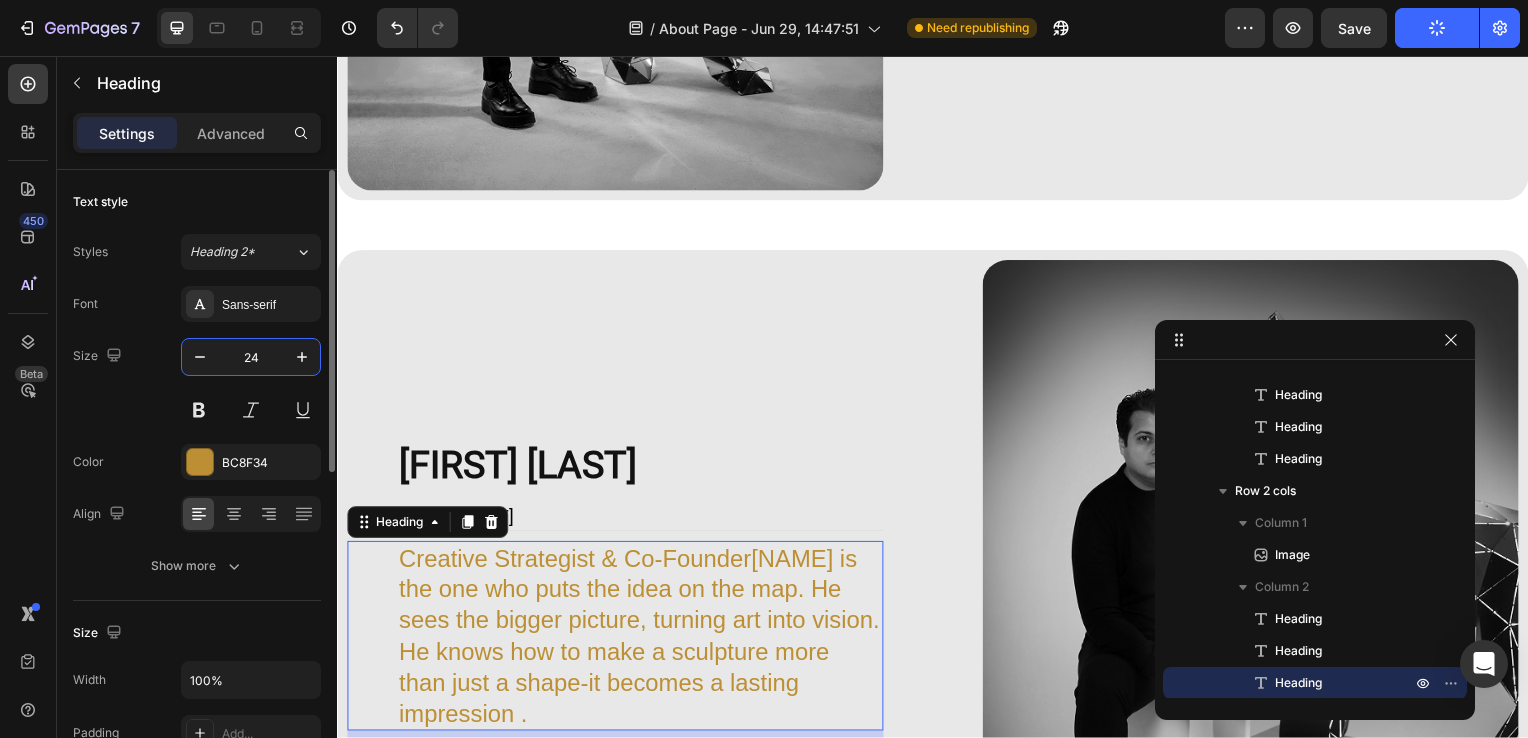 click on "24" at bounding box center (251, 357) 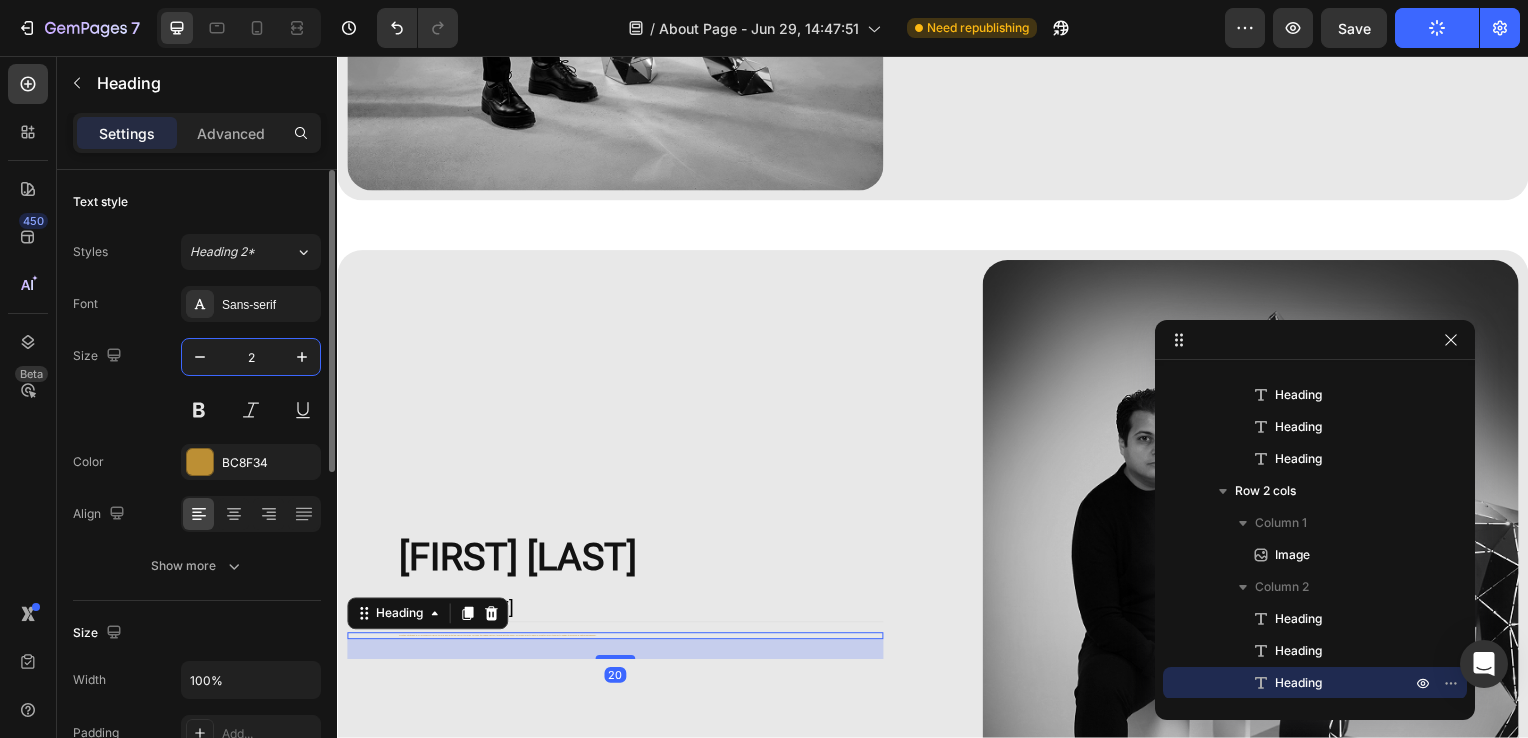 type on "20" 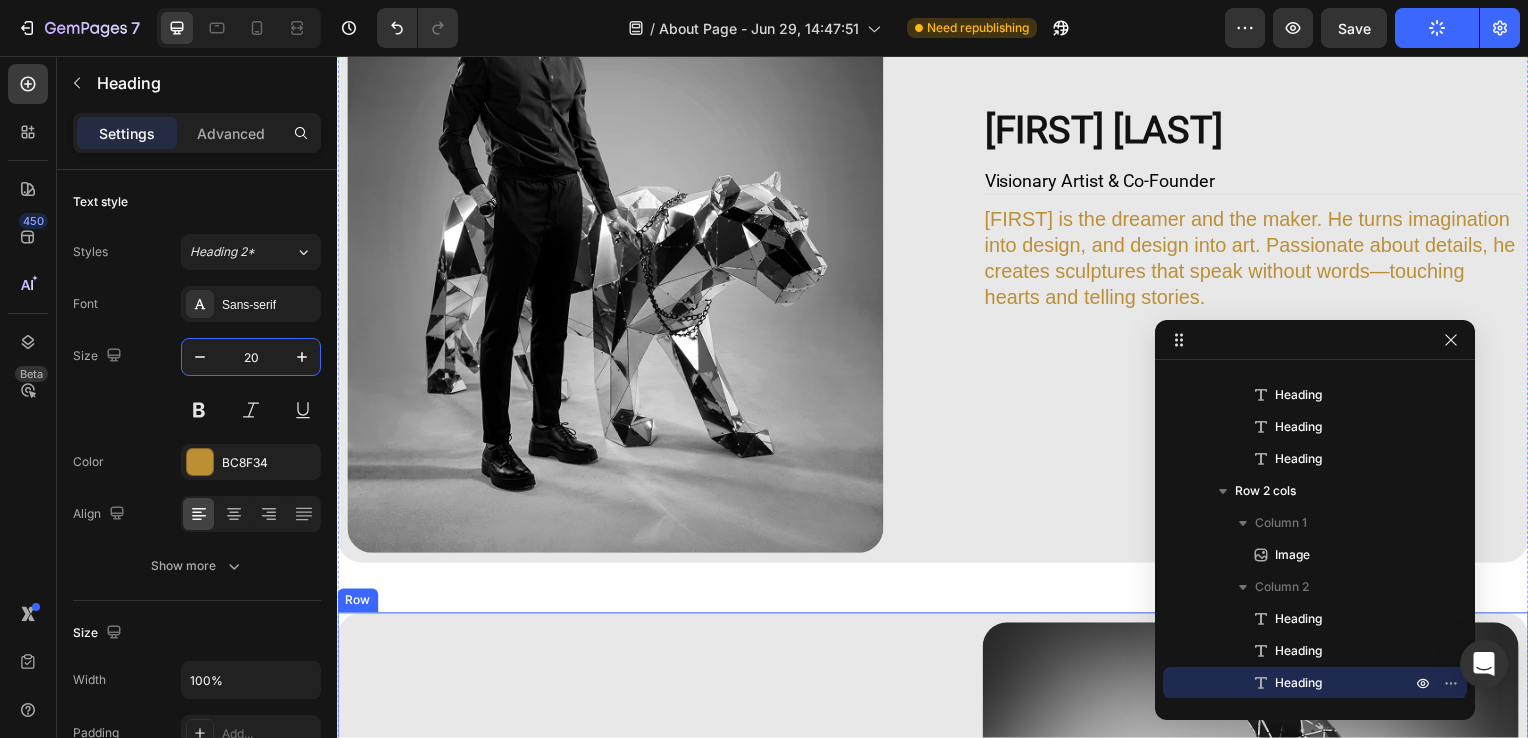 scroll, scrollTop: 1418, scrollLeft: 0, axis: vertical 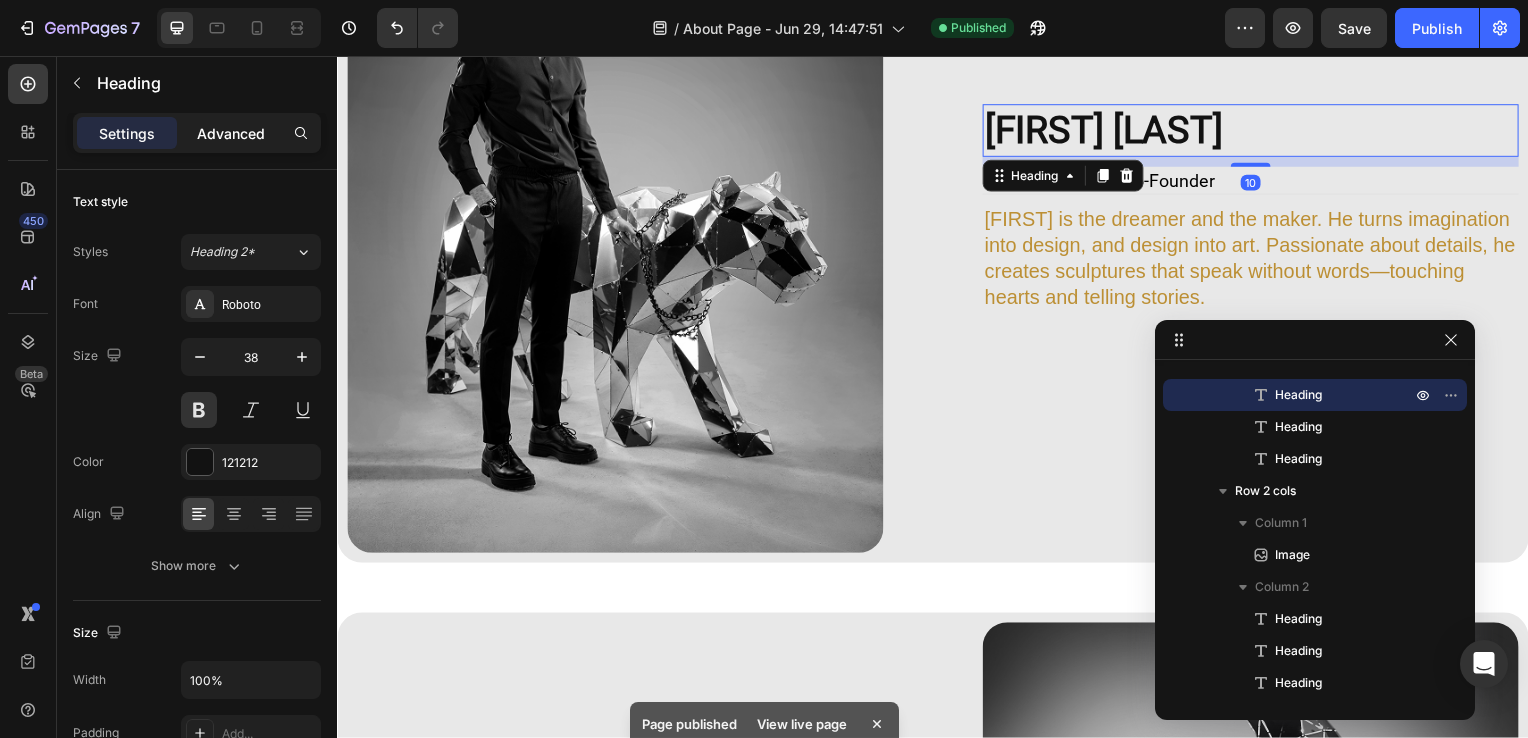 click on "Advanced" at bounding box center [231, 133] 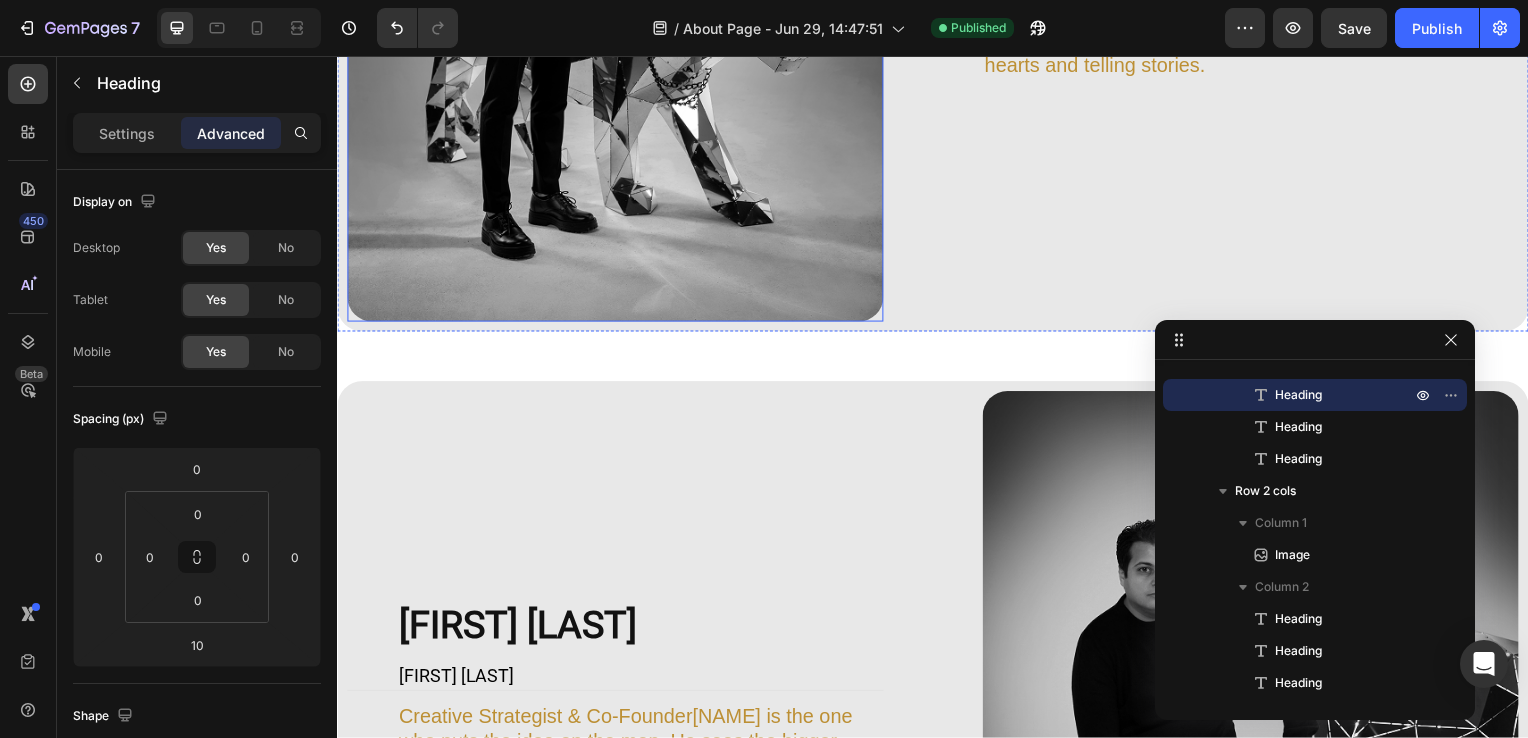 scroll, scrollTop: 1668, scrollLeft: 0, axis: vertical 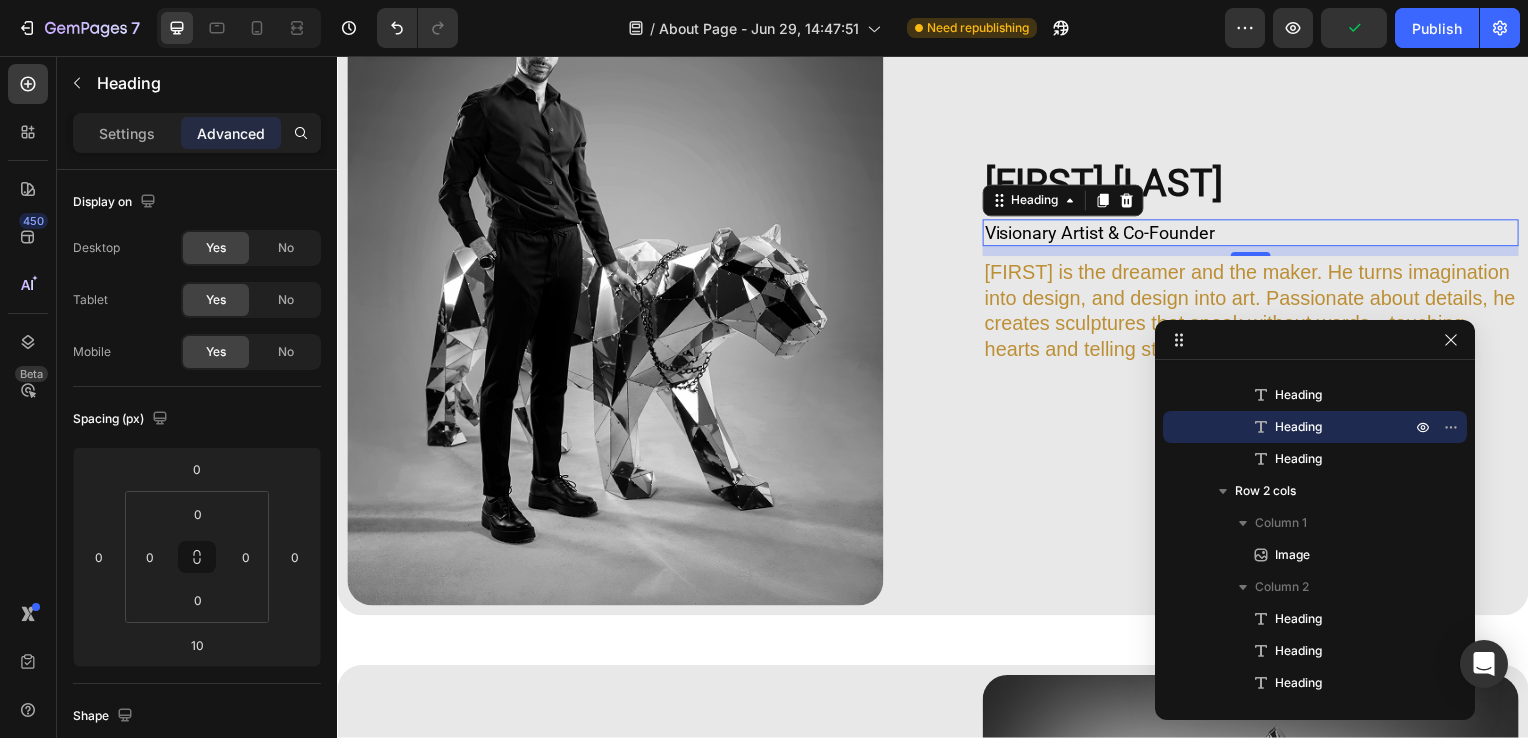 click on "Visionary Artist & Co-Founder" at bounding box center [1257, 234] 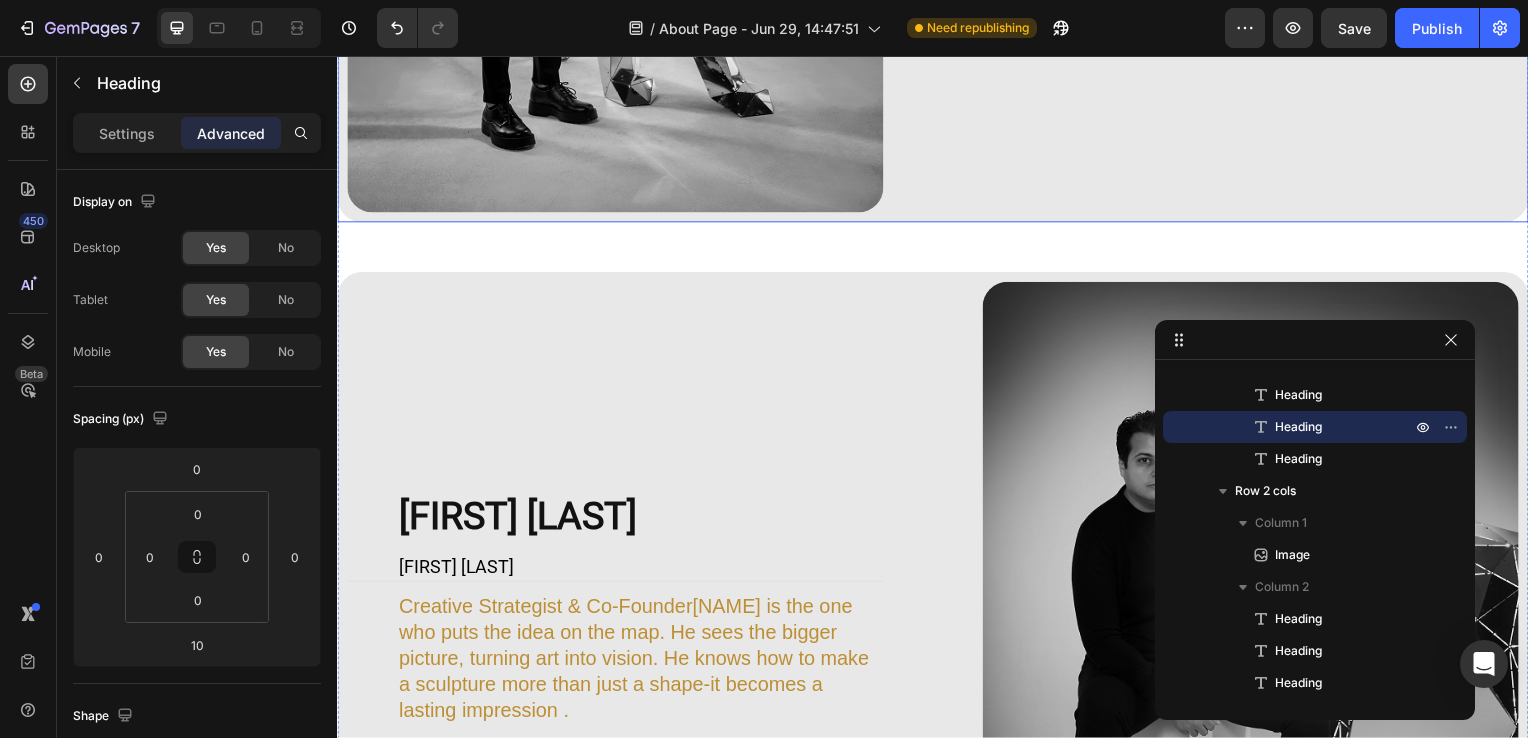 scroll, scrollTop: 1794, scrollLeft: 0, axis: vertical 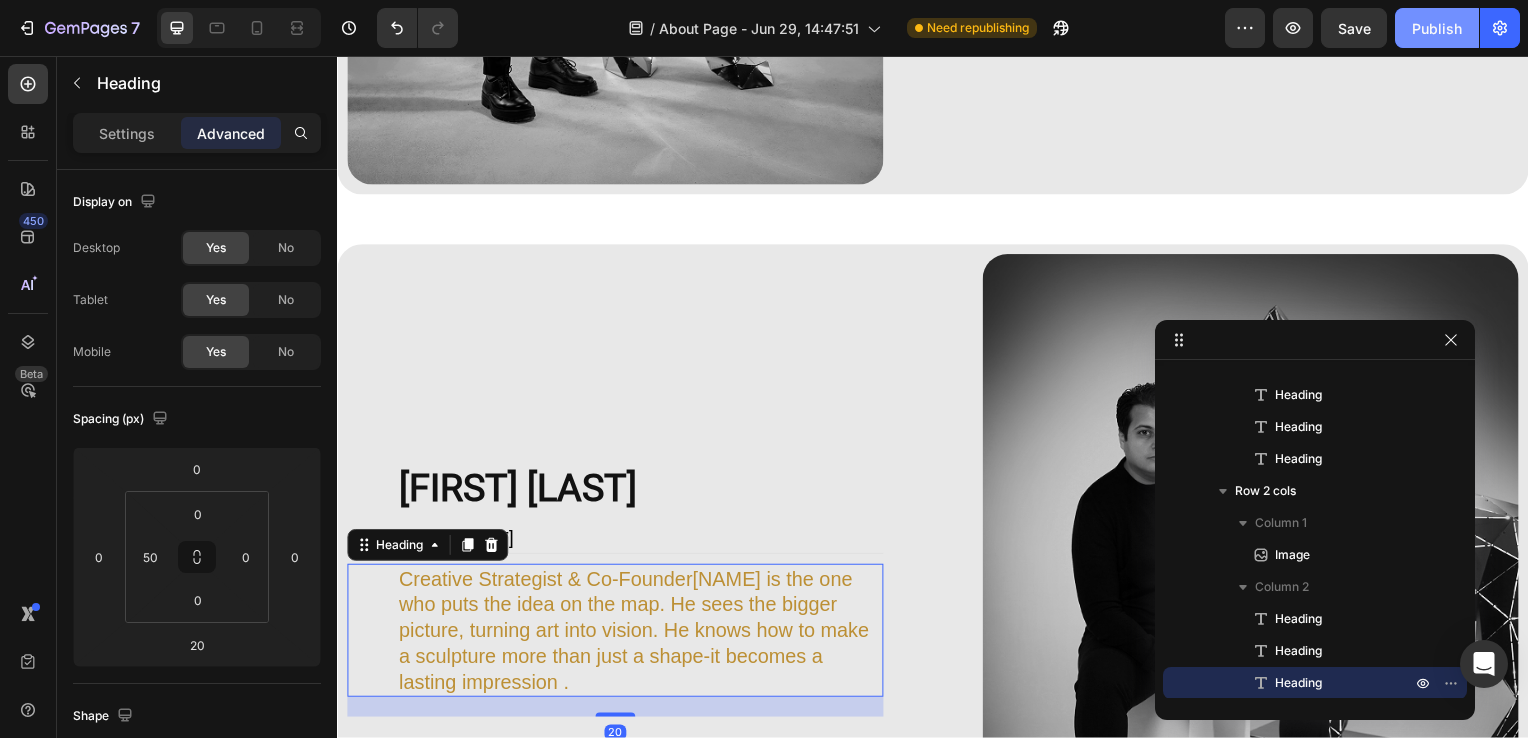 click on "Publish" at bounding box center (1437, 28) 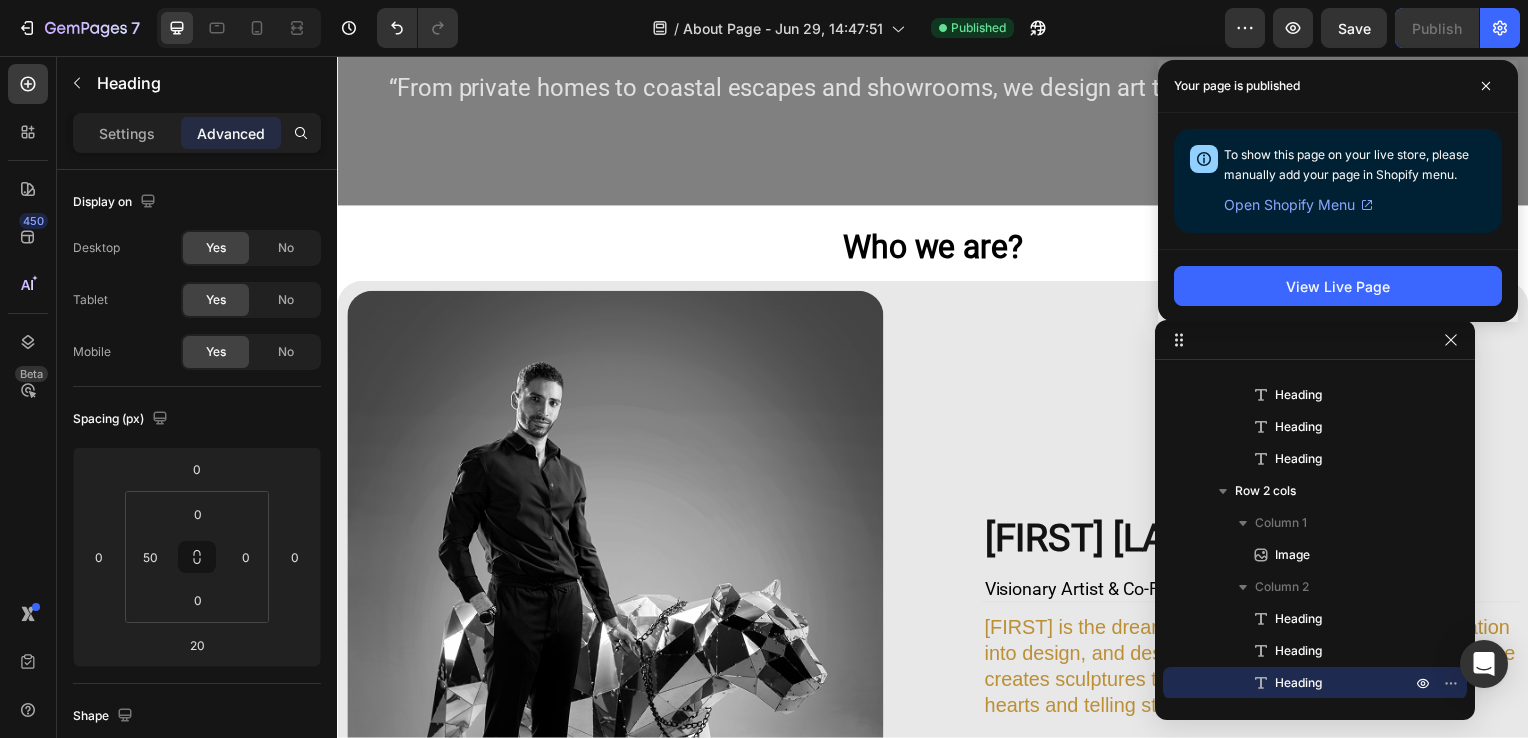 scroll, scrollTop: 1060, scrollLeft: 0, axis: vertical 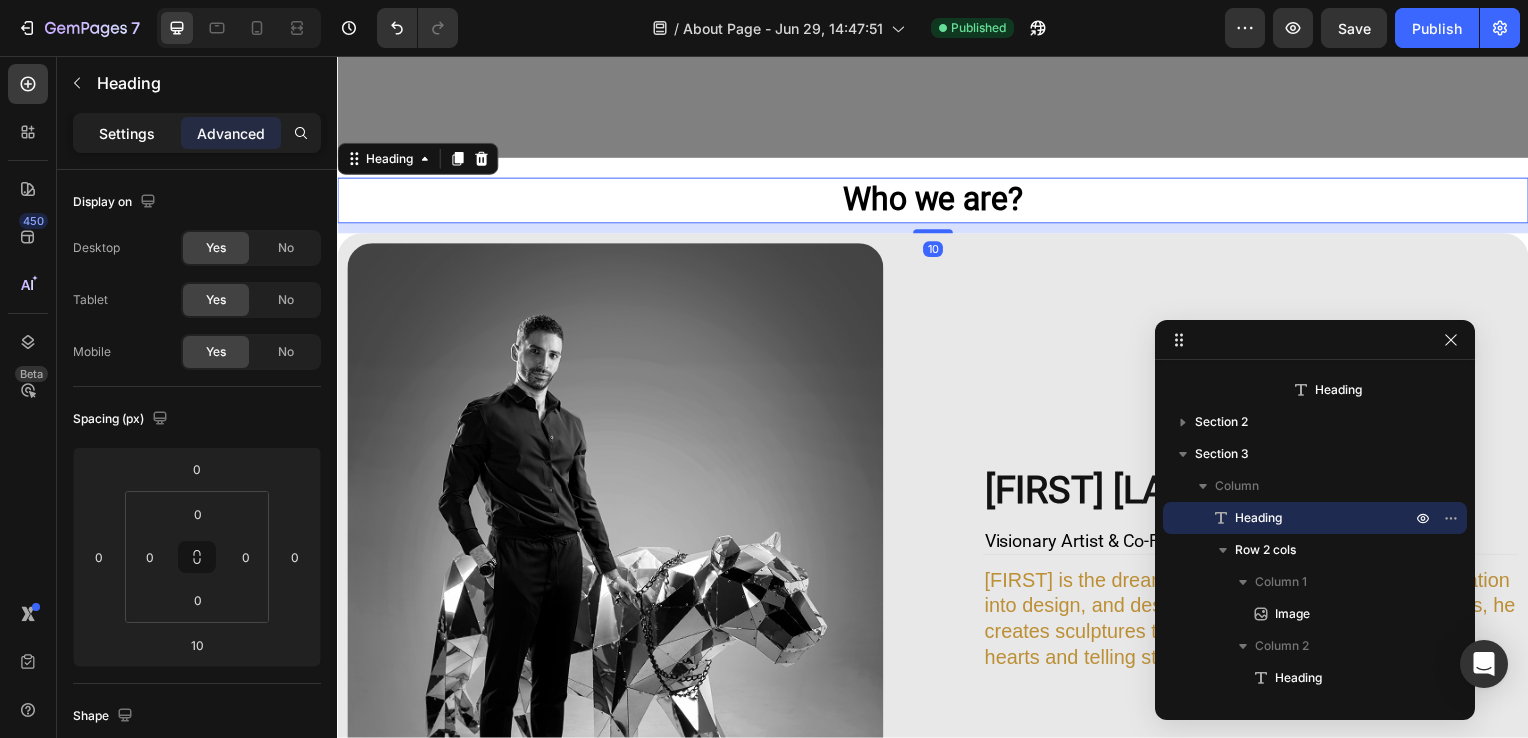 click on "Settings" at bounding box center (127, 133) 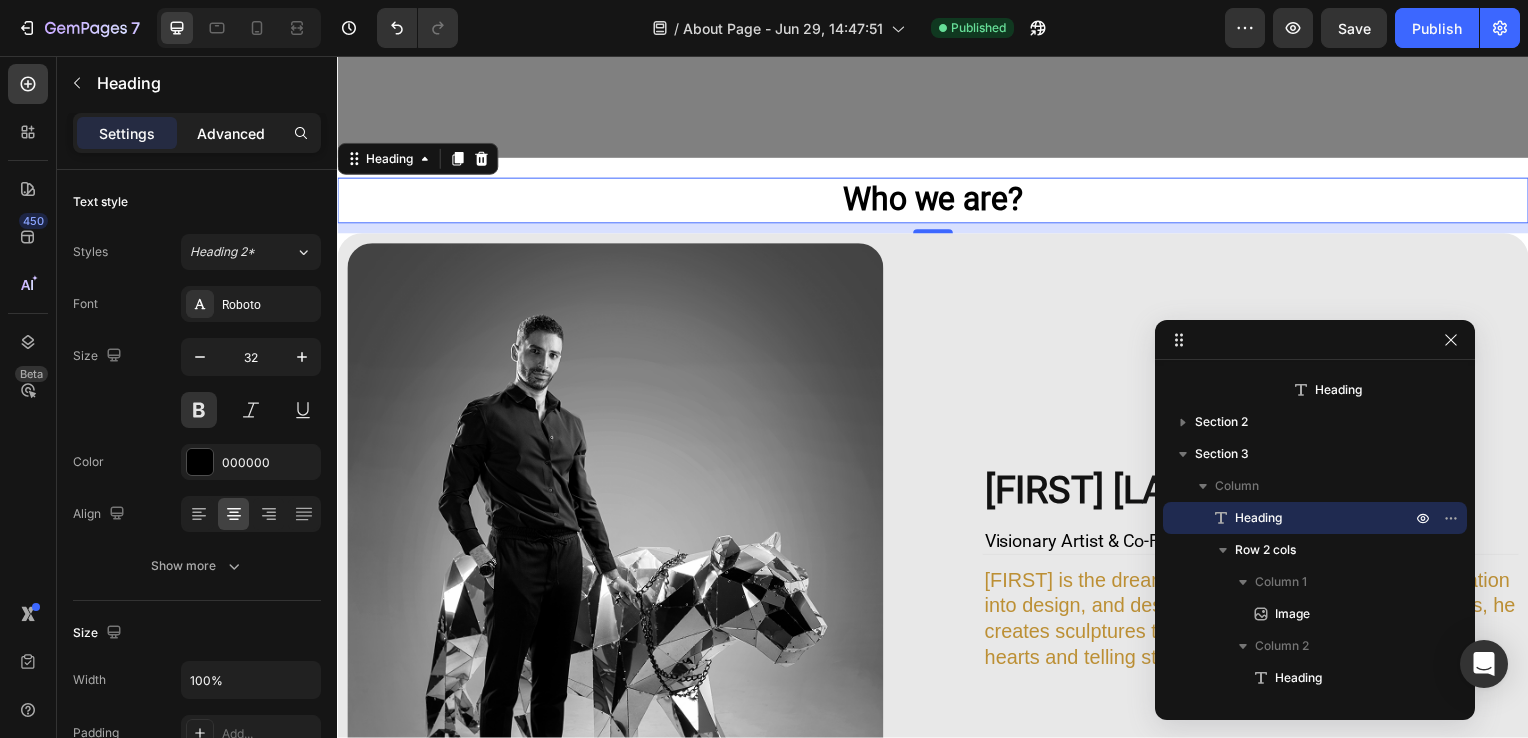 click on "Advanced" at bounding box center [231, 133] 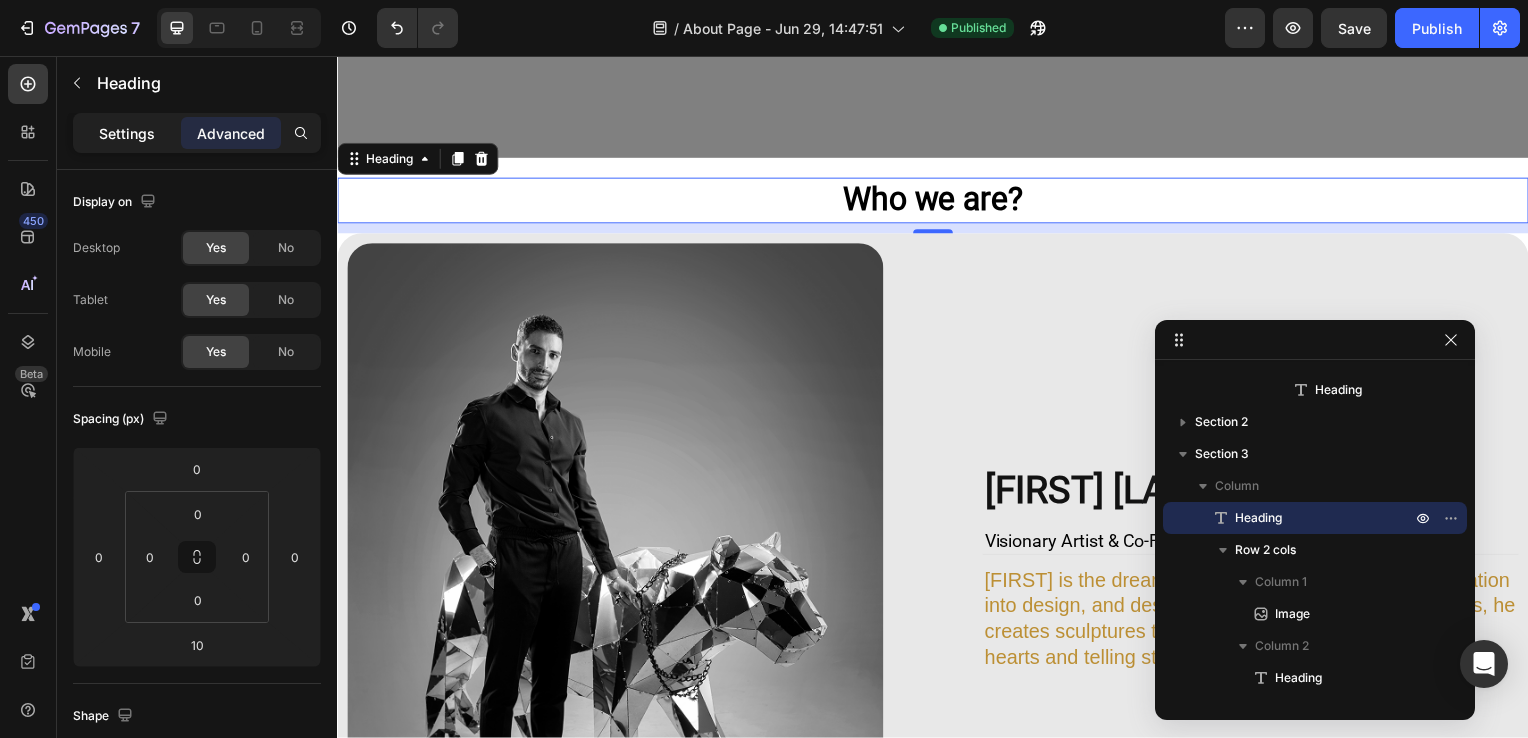 click on "Settings" 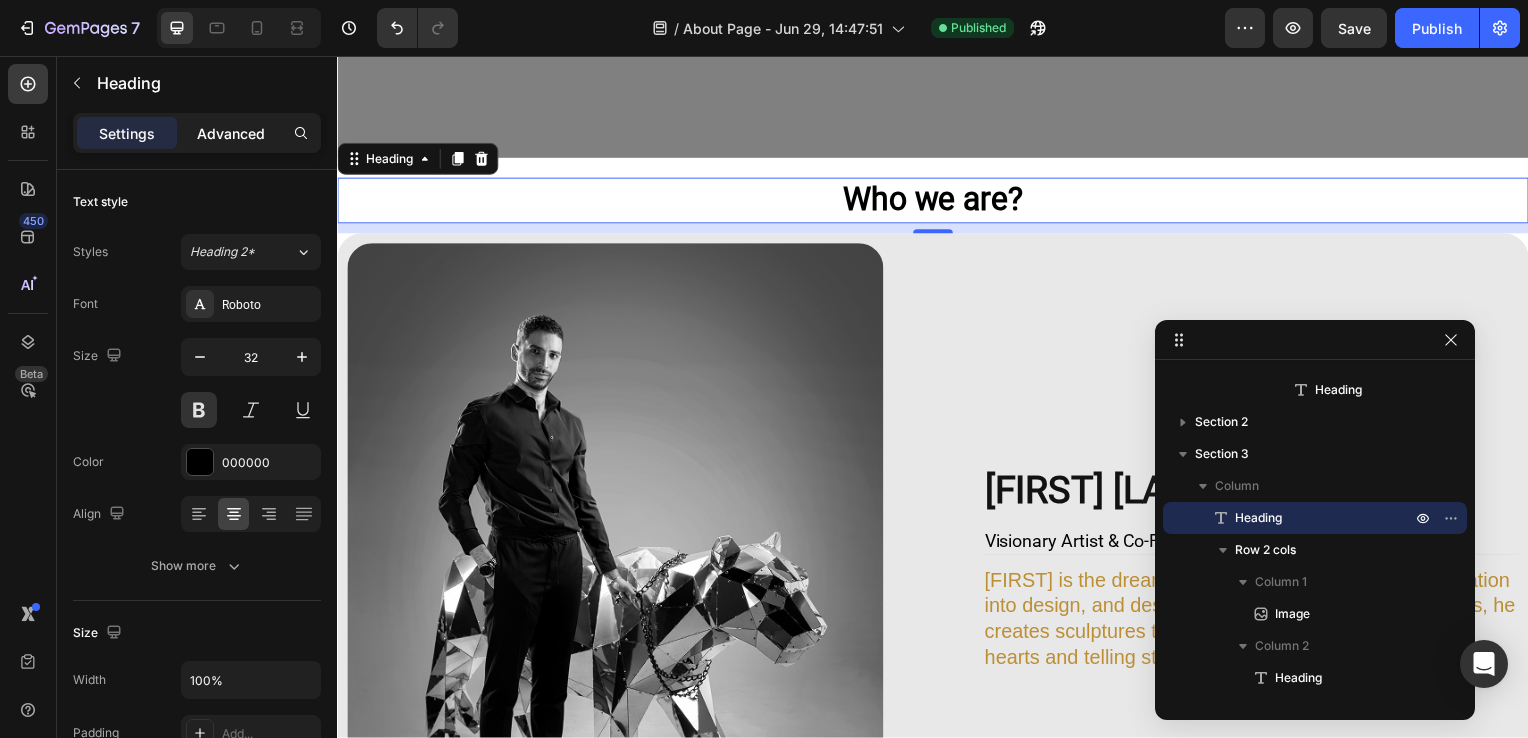 click on "Advanced" 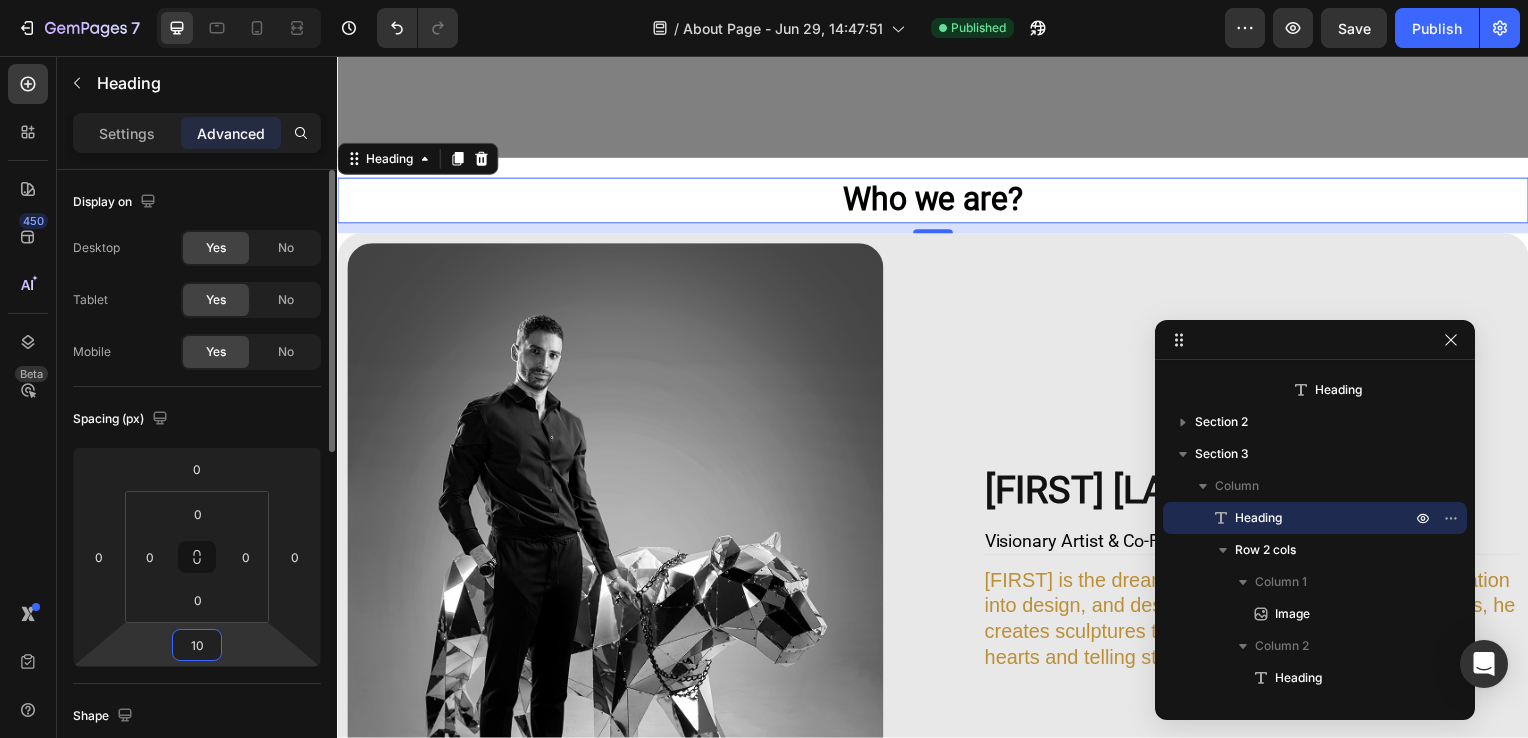 click on "10" at bounding box center (197, 645) 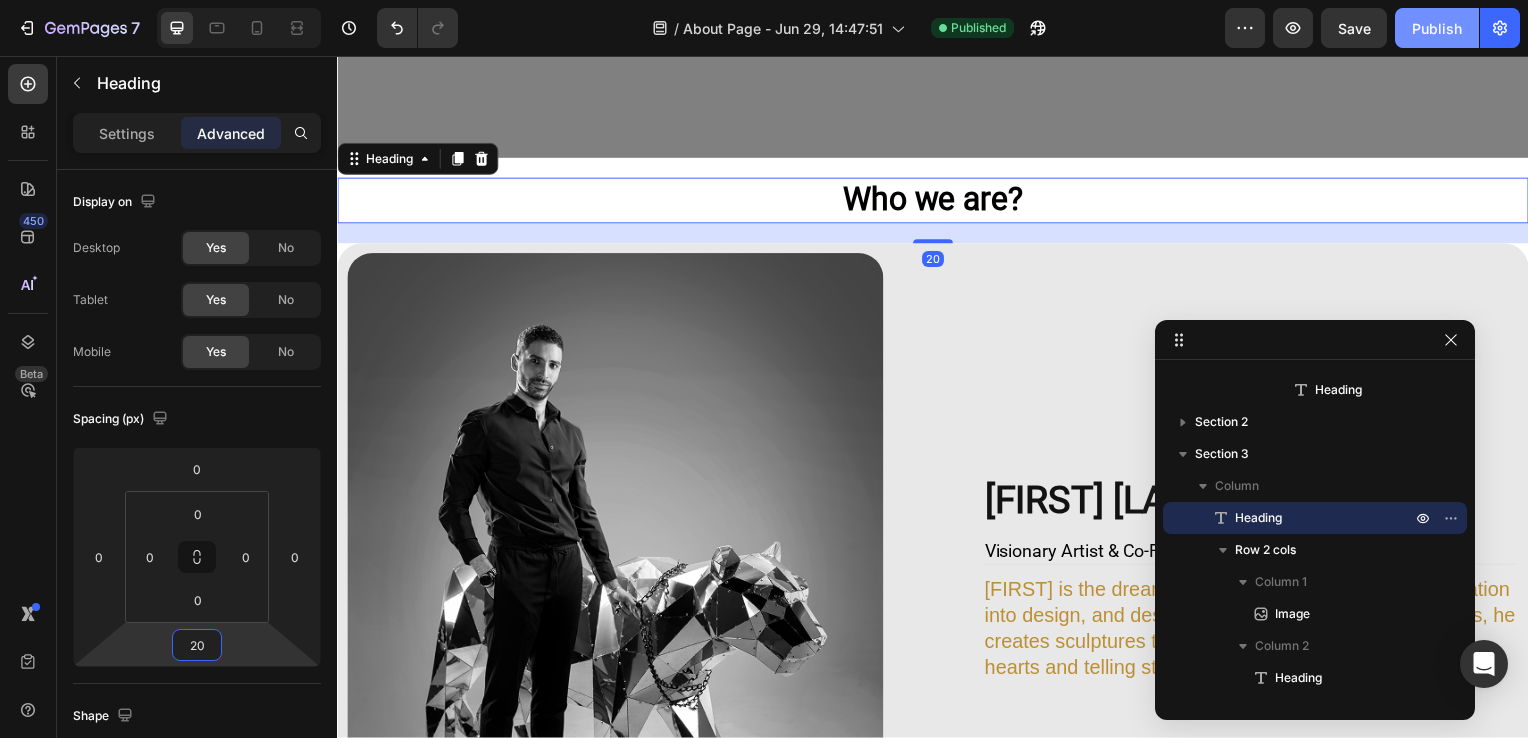 type on "20" 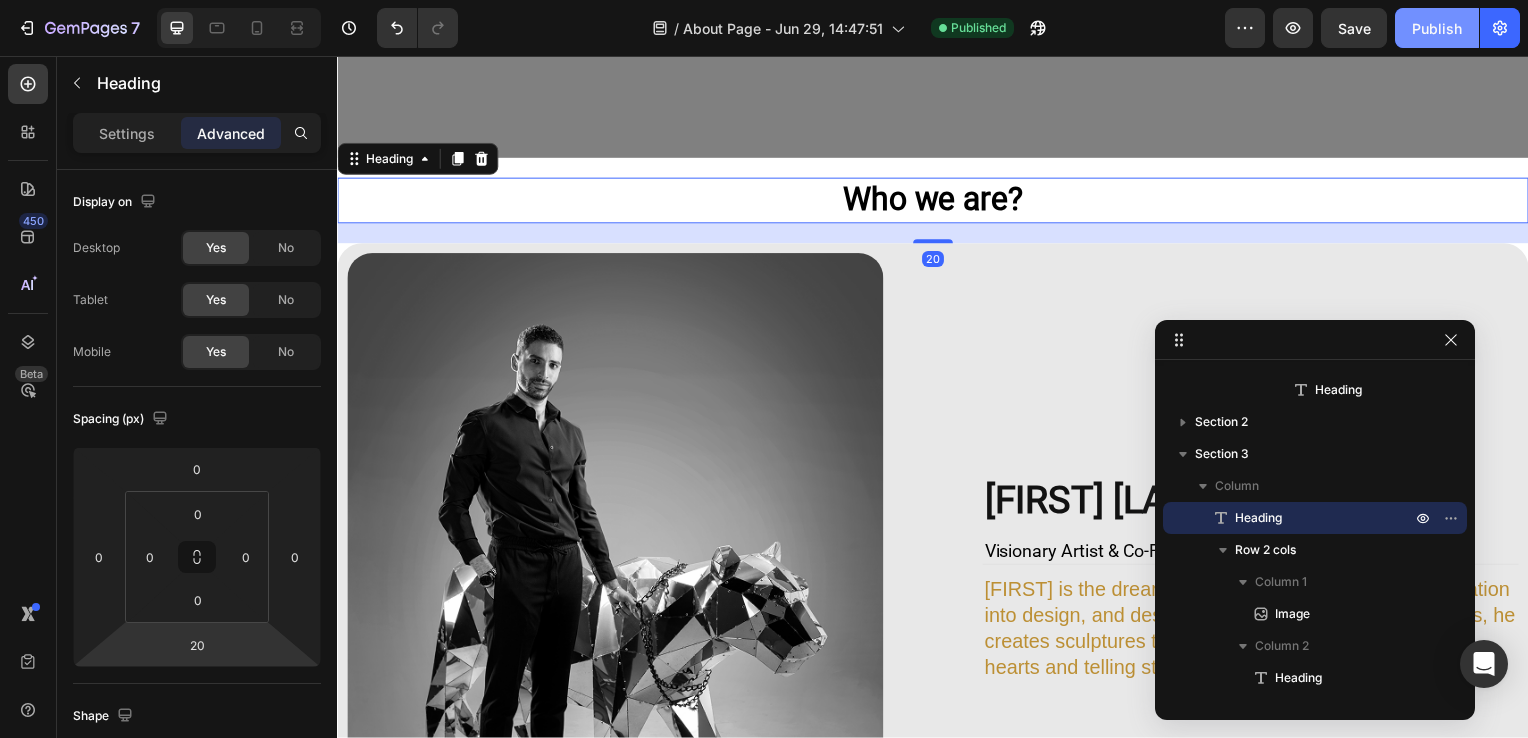 click on "Publish" at bounding box center [1437, 28] 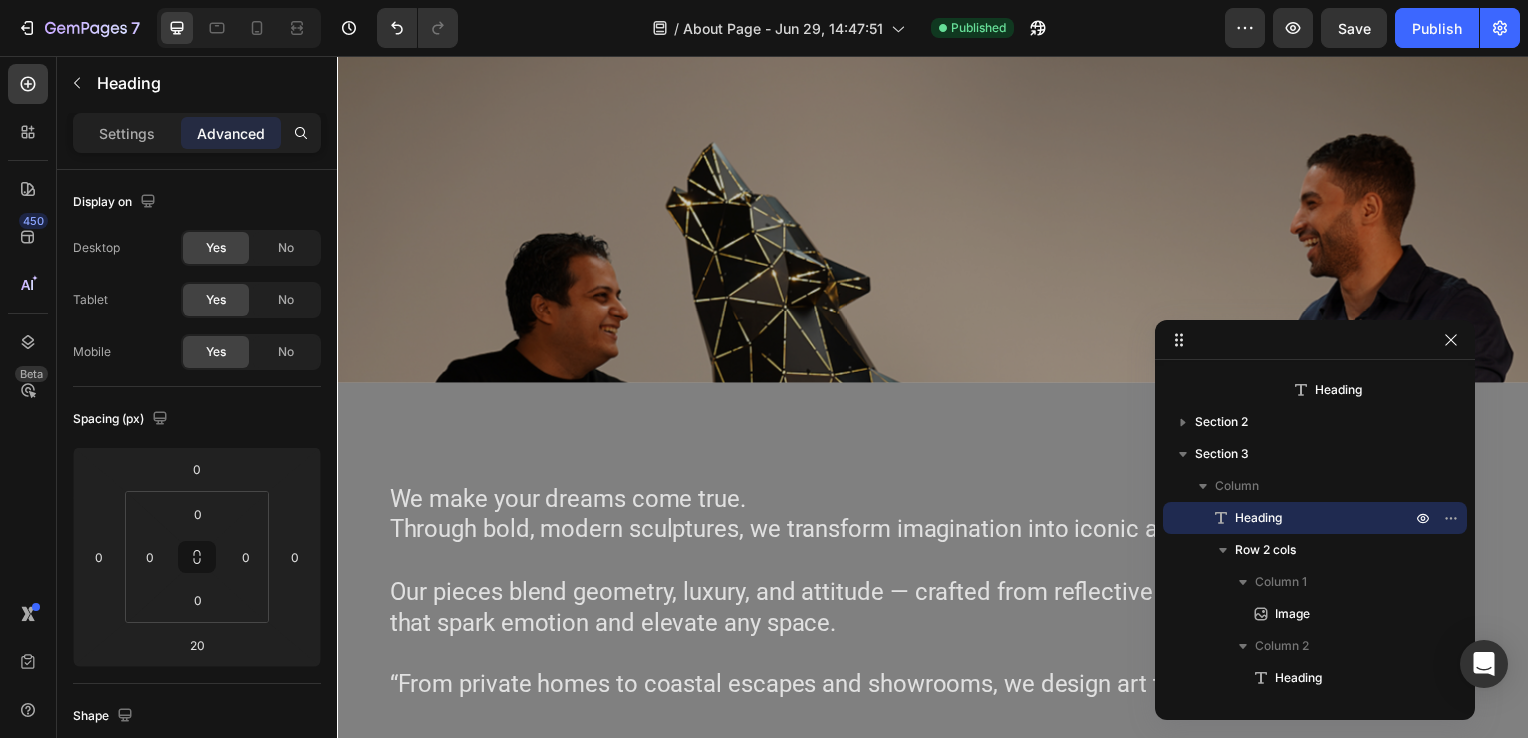 scroll, scrollTop: 415, scrollLeft: 0, axis: vertical 